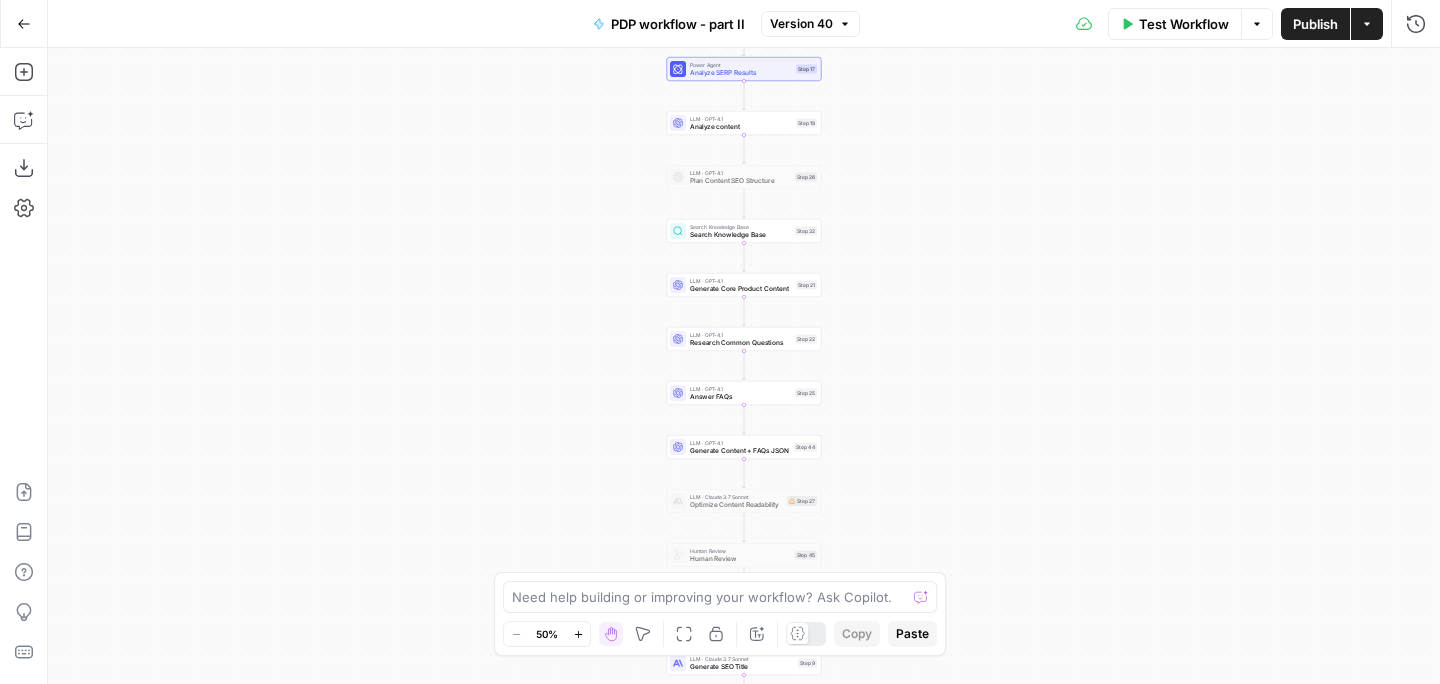 scroll, scrollTop: 0, scrollLeft: 0, axis: both 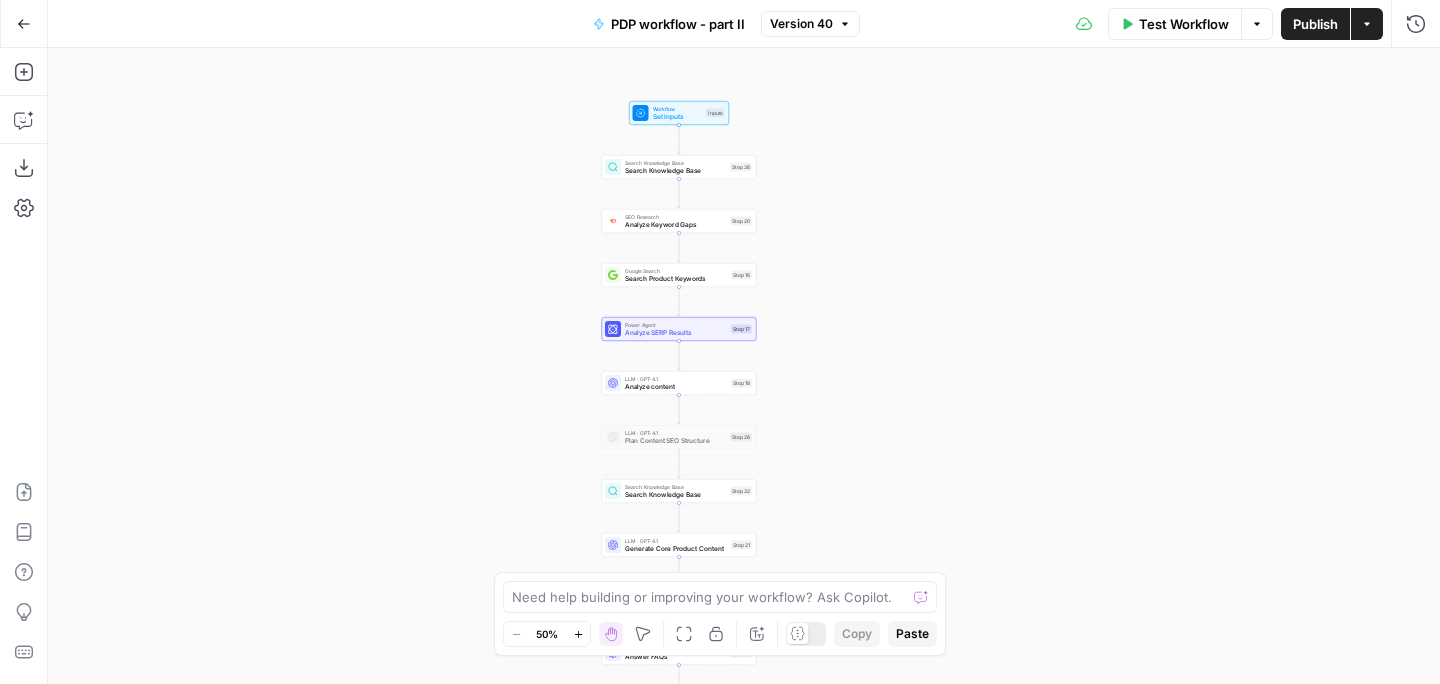 drag, startPoint x: 949, startPoint y: 115, endPoint x: 887, endPoint y: 373, distance: 265.34506 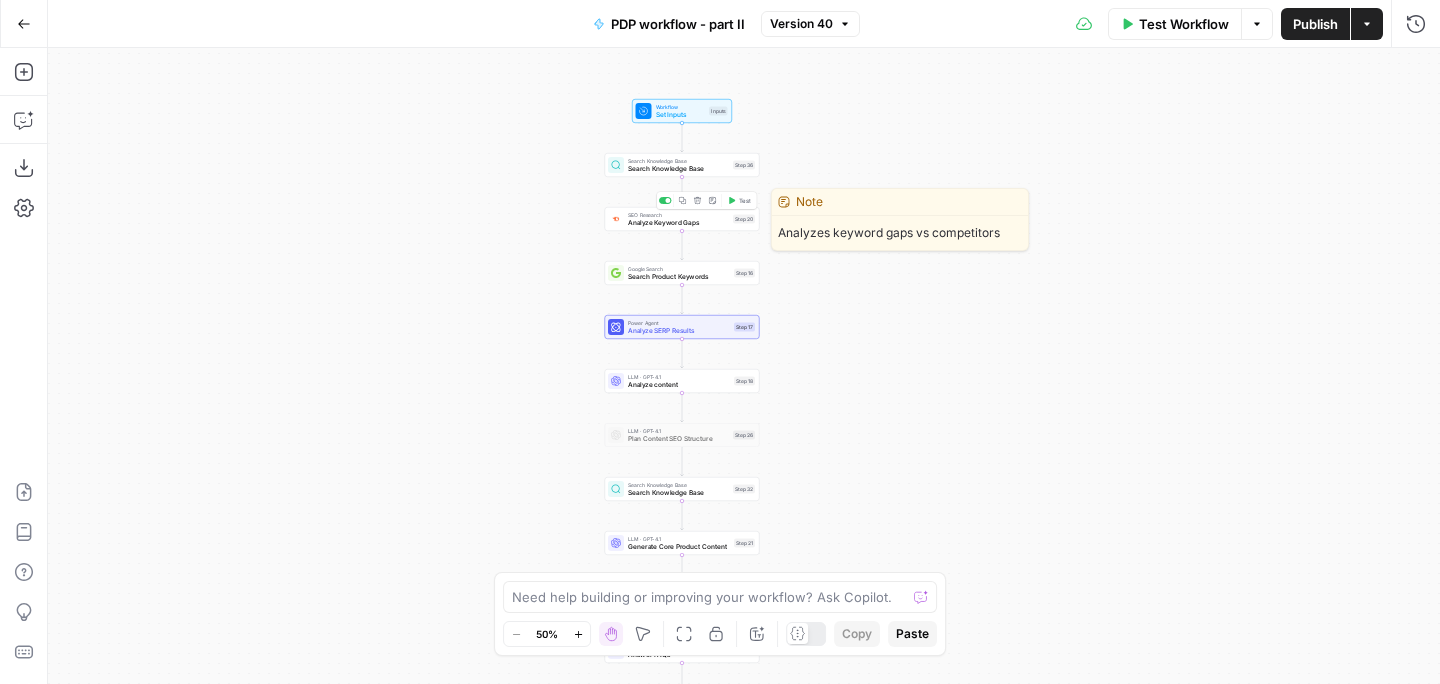 click on "Analyze Keyword Gaps" at bounding box center (678, 223) 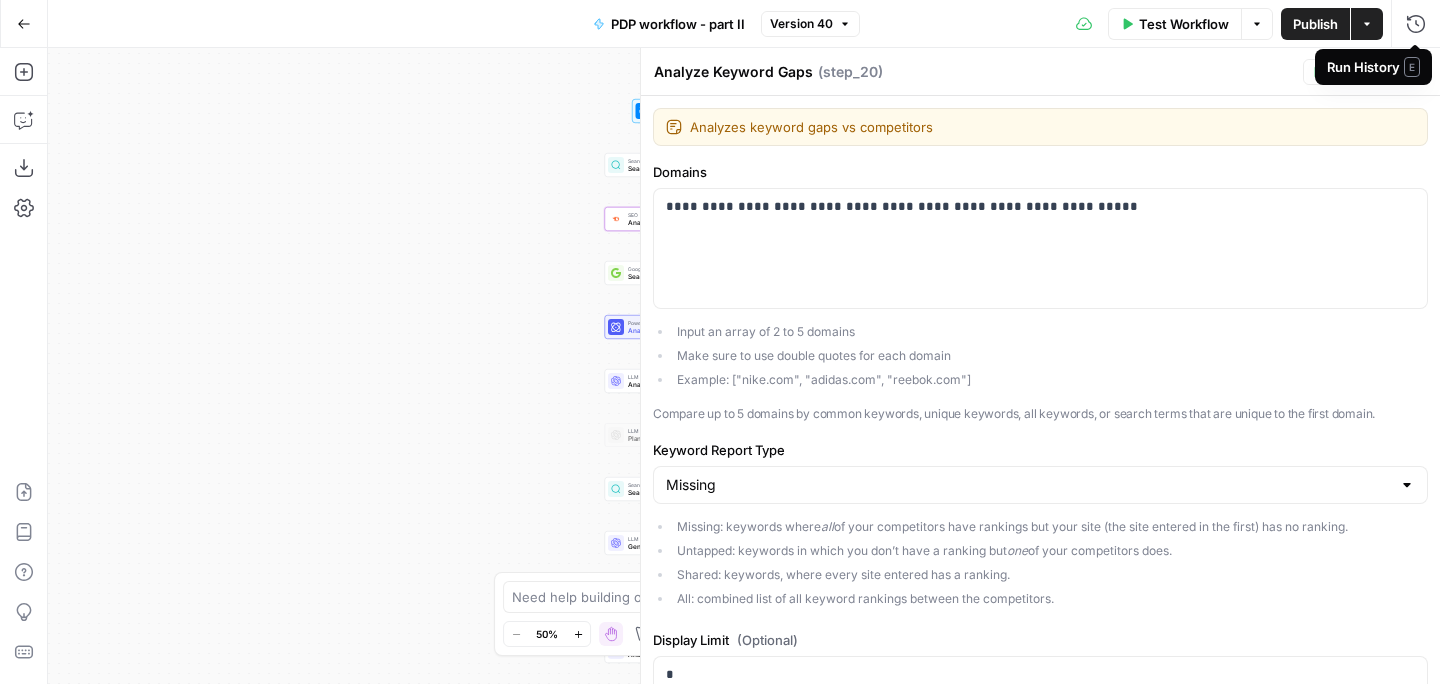 click on "Run History E" at bounding box center [1373, 67] 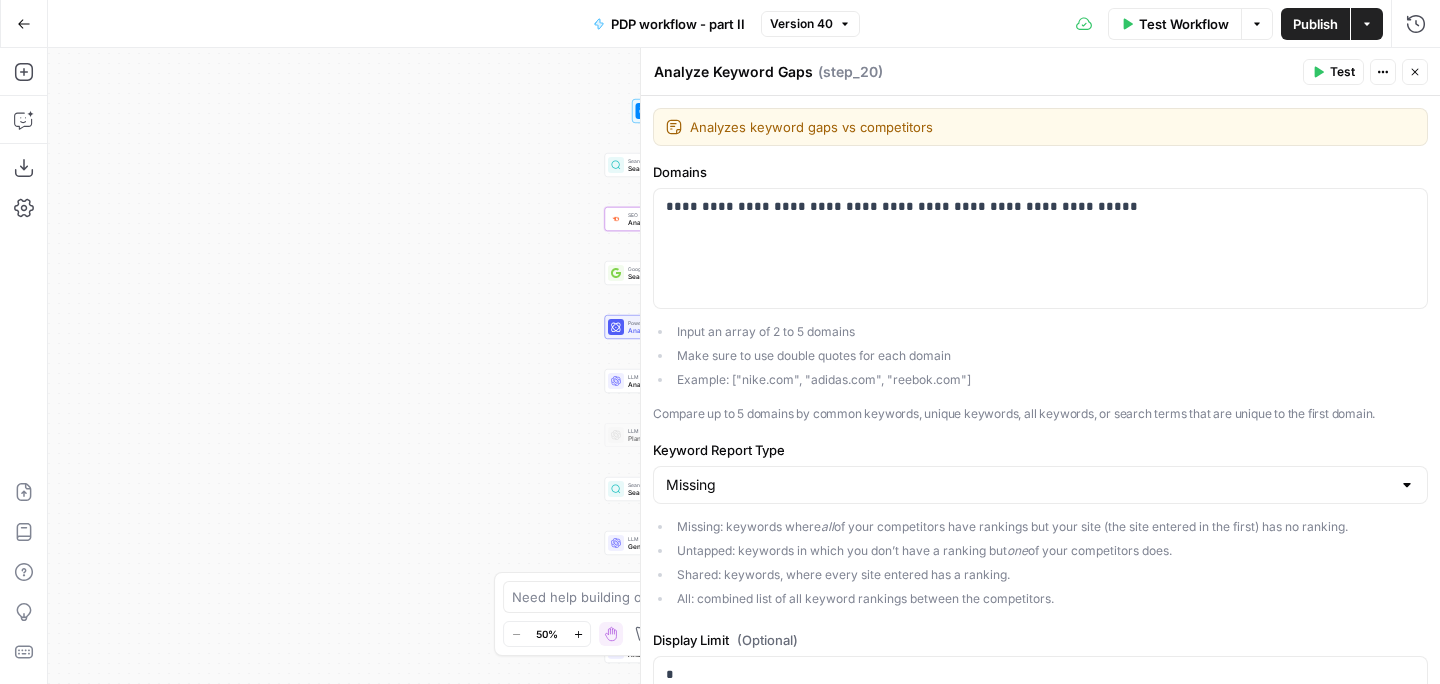 click 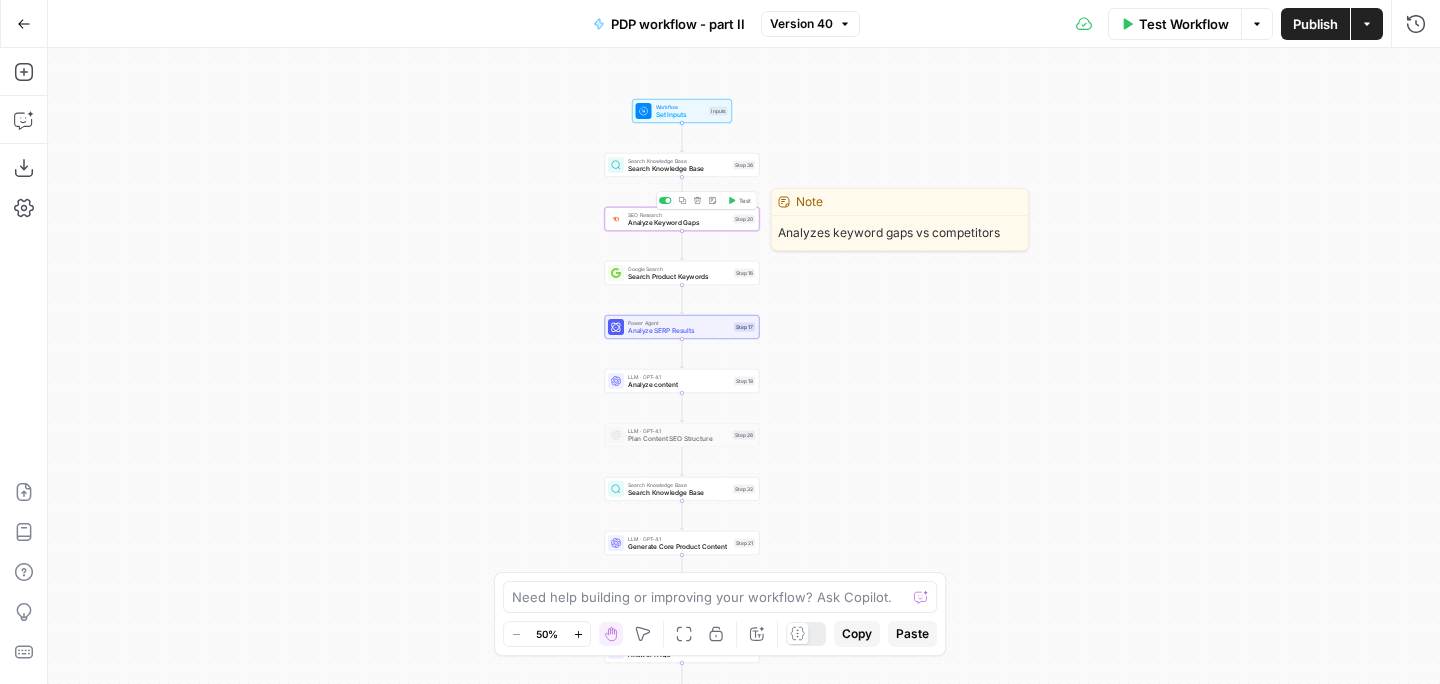 click on "Delete step" at bounding box center (697, 200) 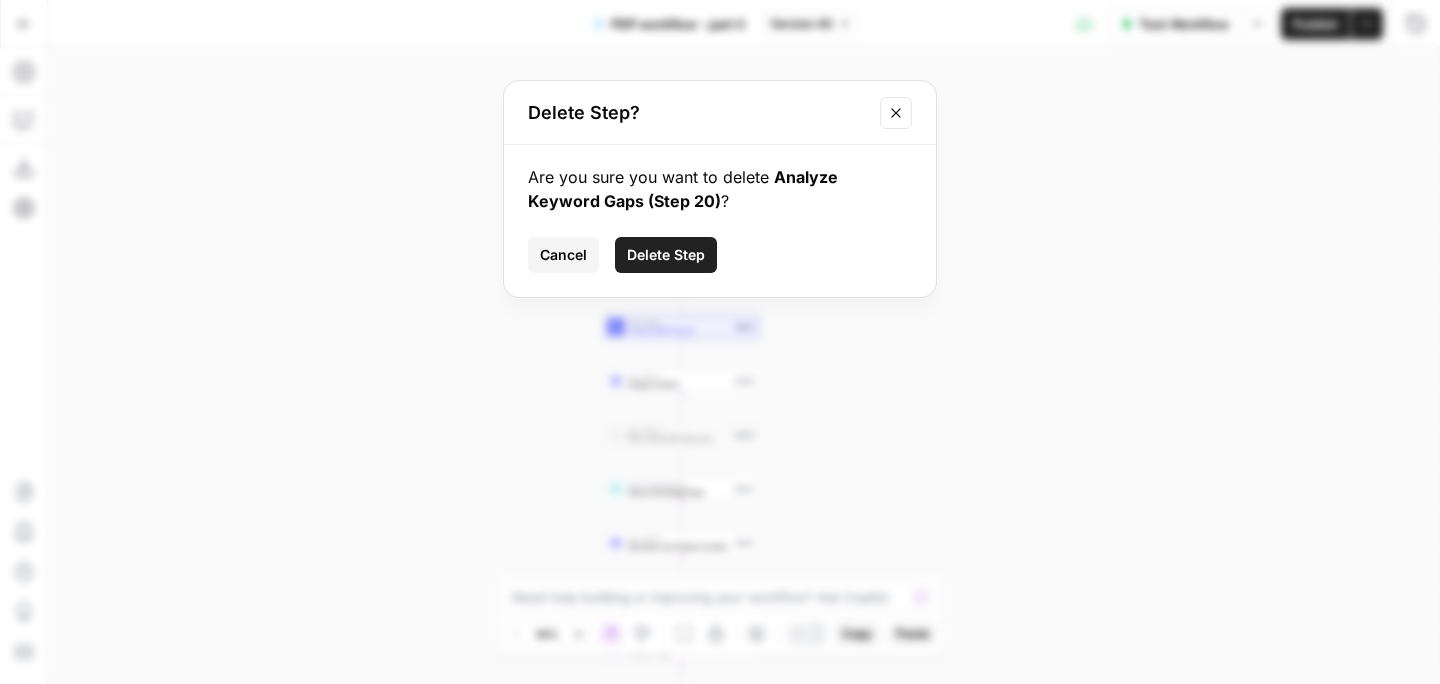 click on "Delete Step" at bounding box center (666, 255) 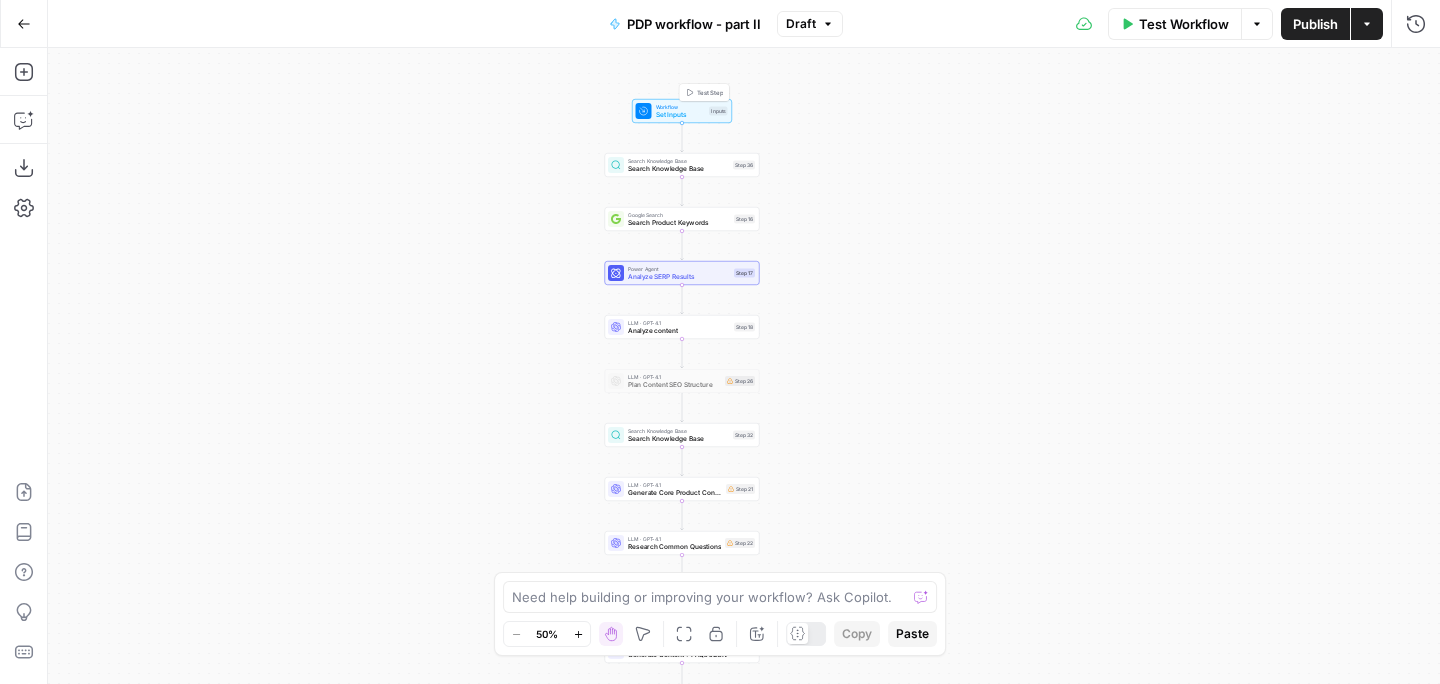 click on "Set Inputs" at bounding box center (681, 115) 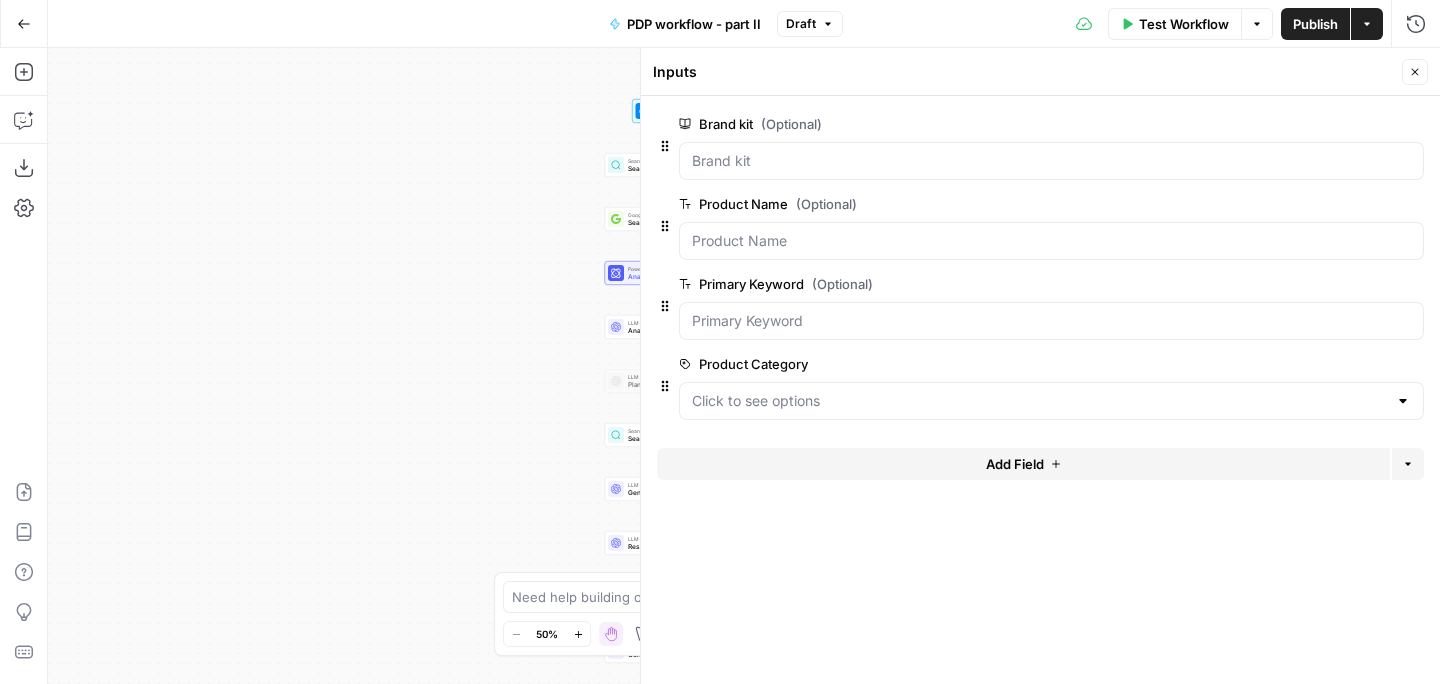 click on "Add Field" at bounding box center [1015, 464] 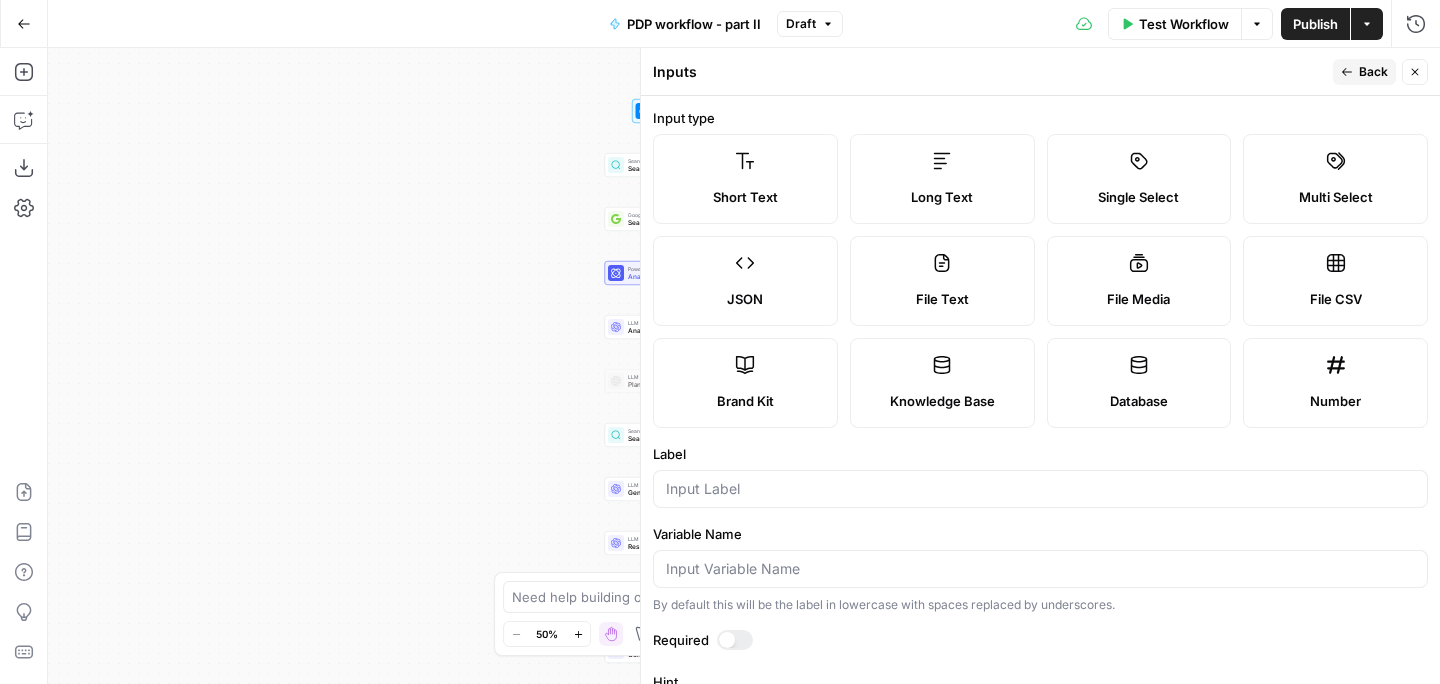 click on "Short Text" at bounding box center [745, 179] 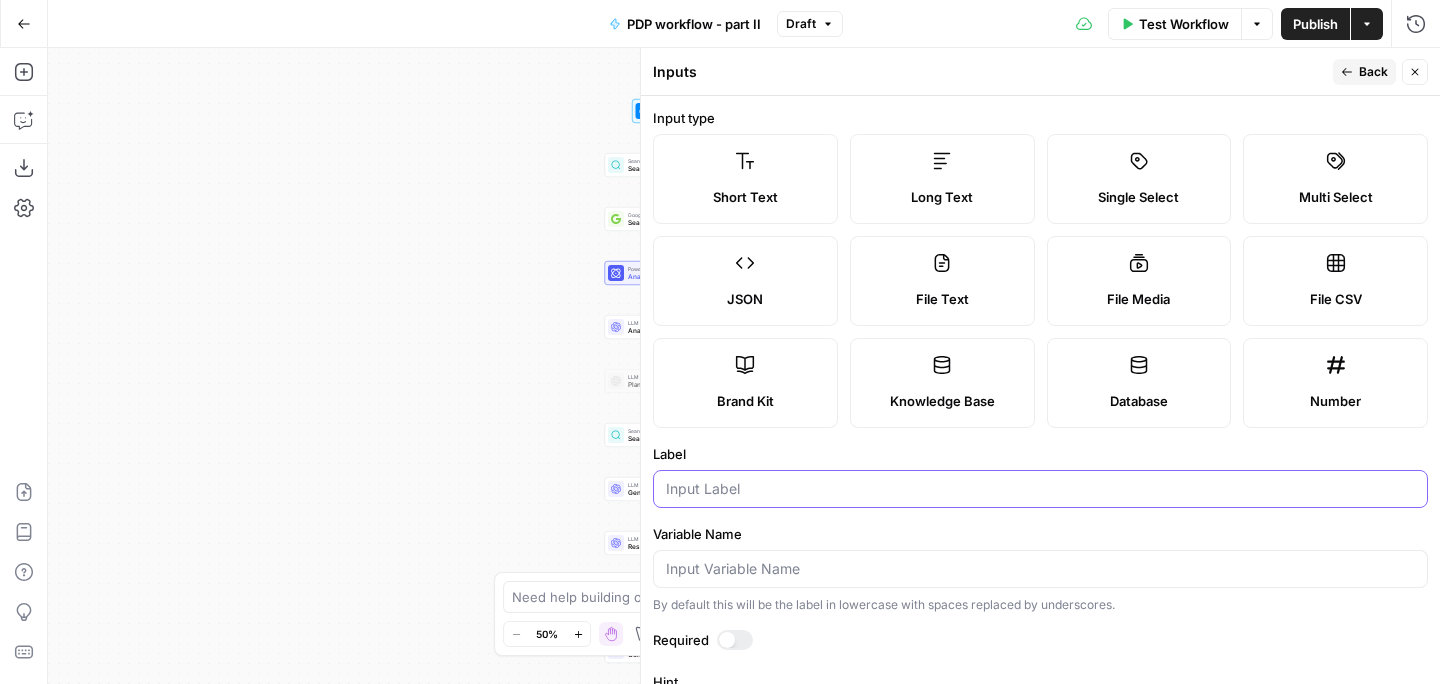 click on "Label" at bounding box center [1040, 489] 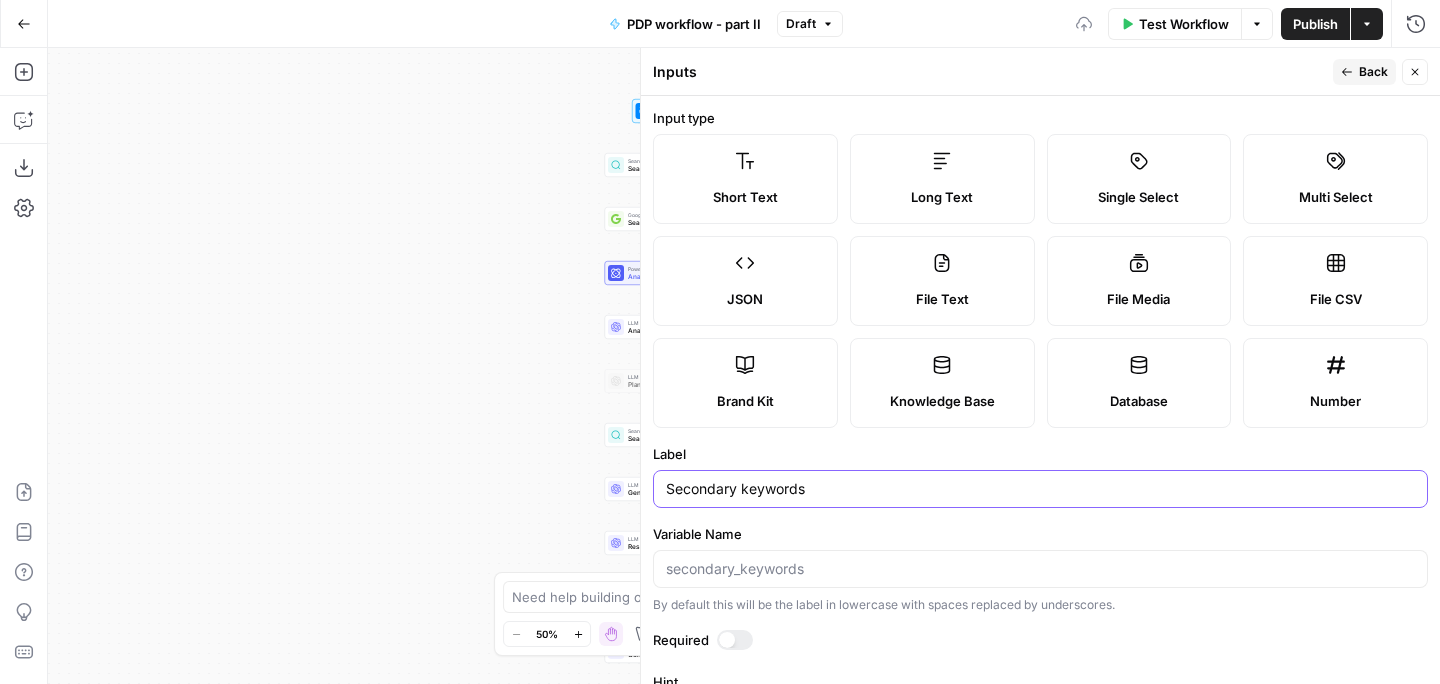 type on "Secondary keywords" 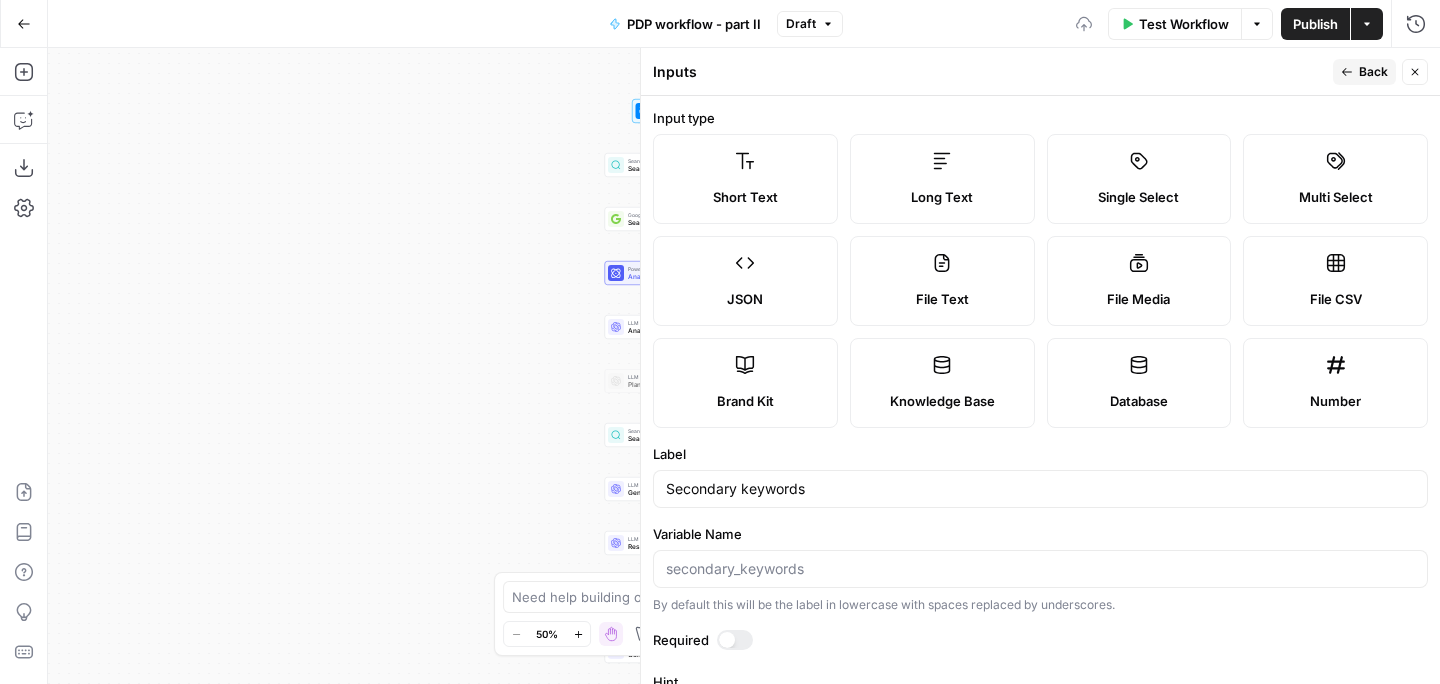 click on "Inputs Back Close" at bounding box center (1040, 72) 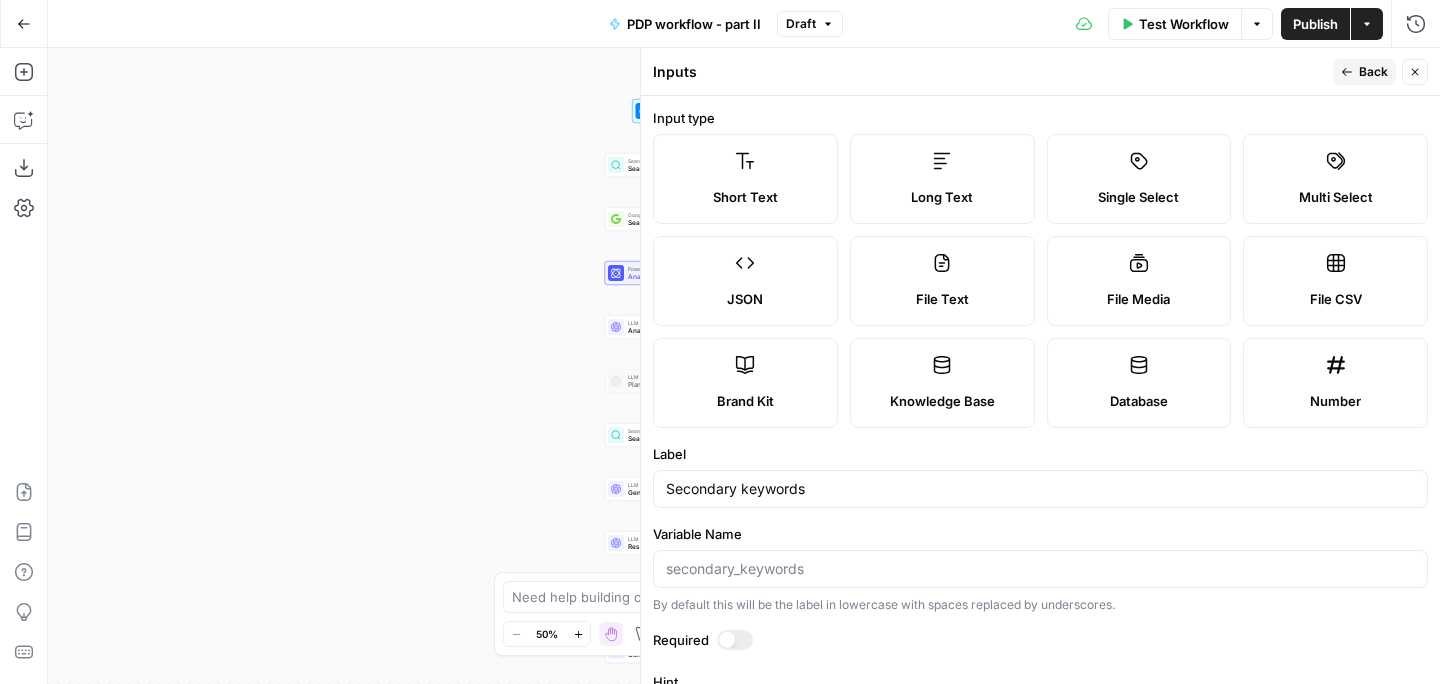 click on "Back" at bounding box center (1373, 72) 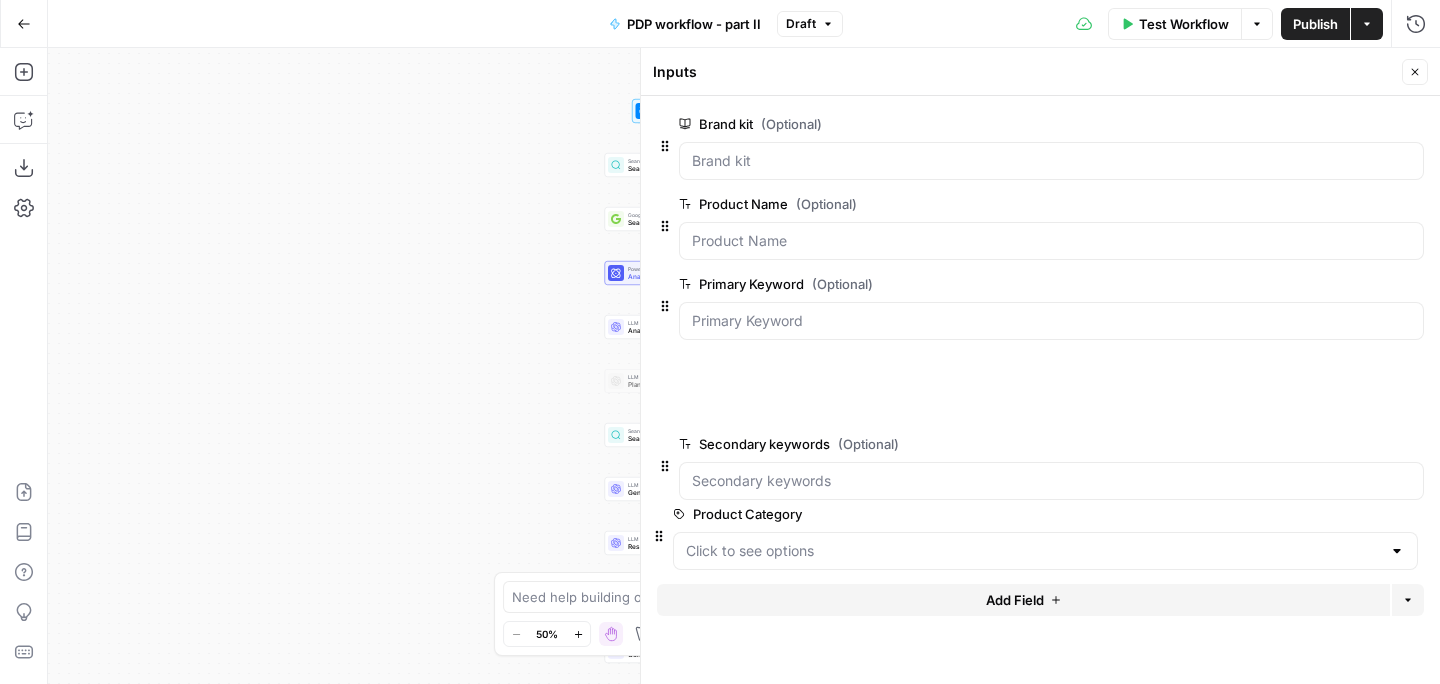 drag, startPoint x: 664, startPoint y: 391, endPoint x: 658, endPoint y: 541, distance: 150.11995 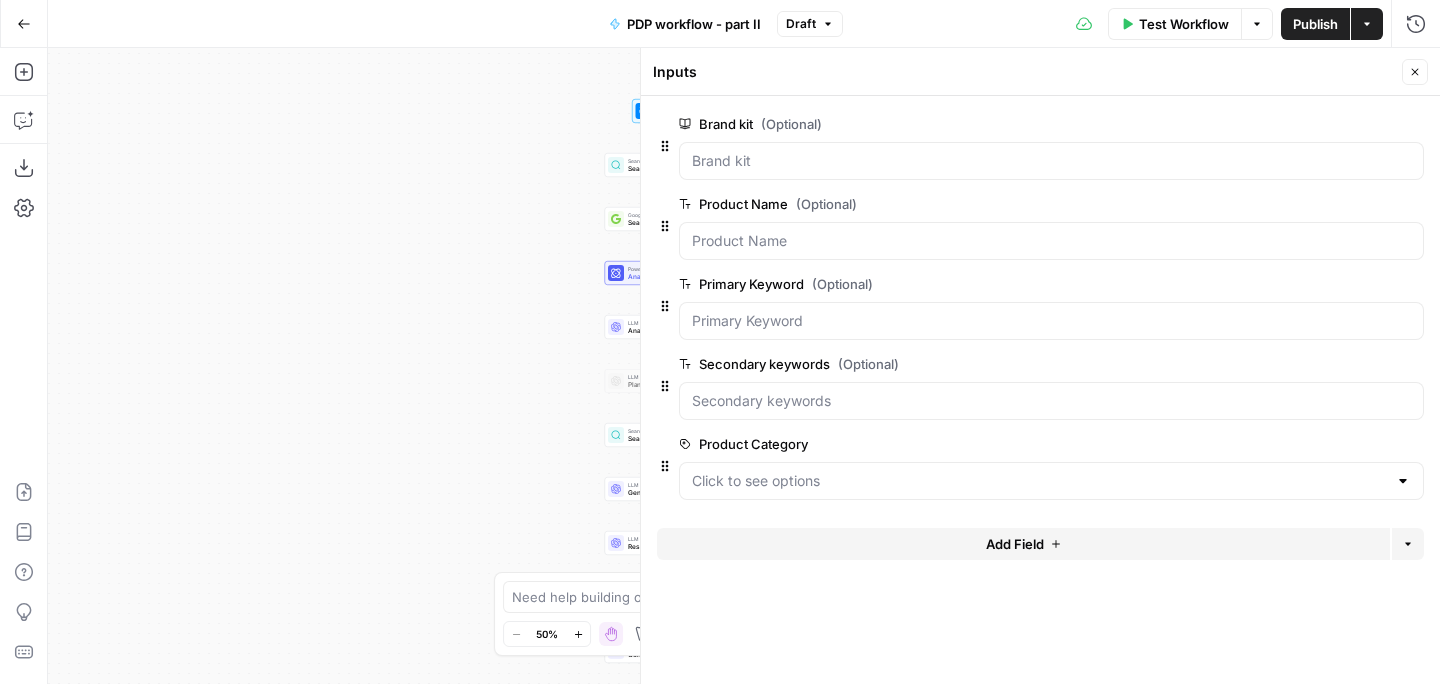 click on "Close" at bounding box center (1415, 72) 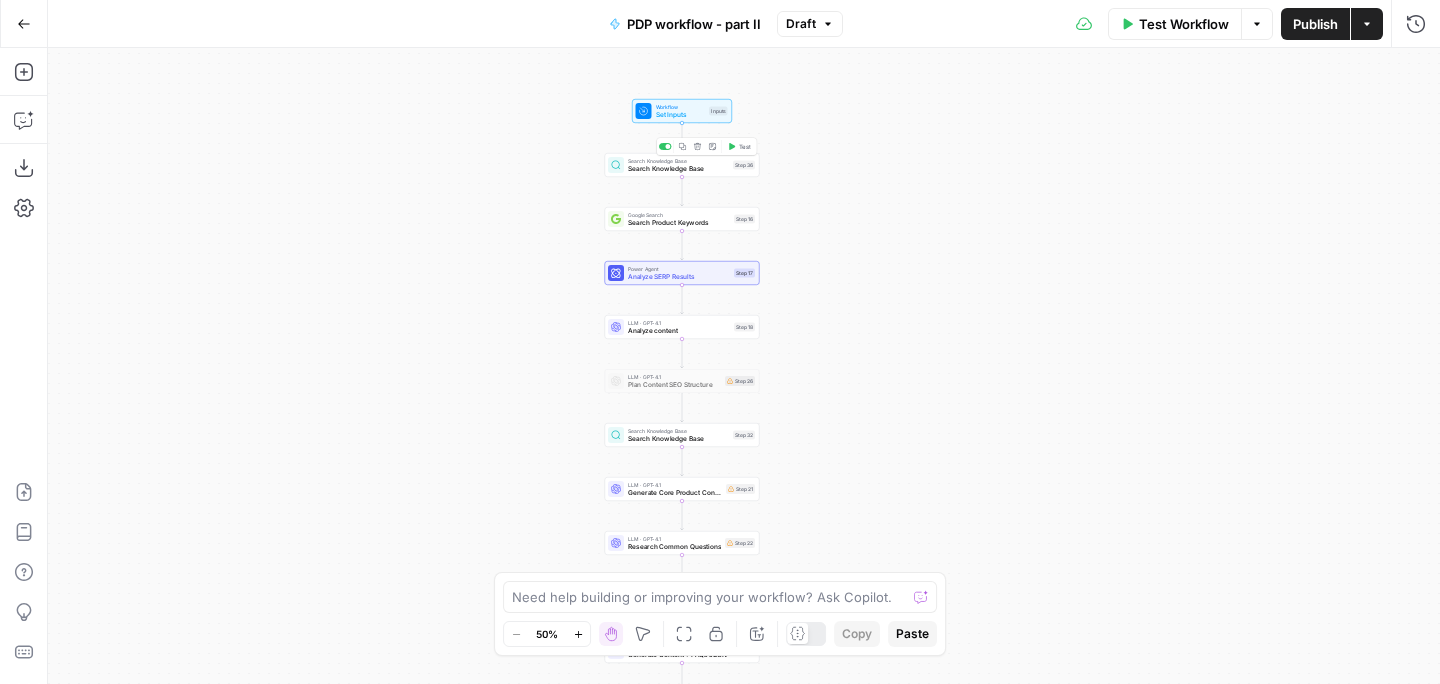 click on "Search Knowledge Base" at bounding box center [678, 169] 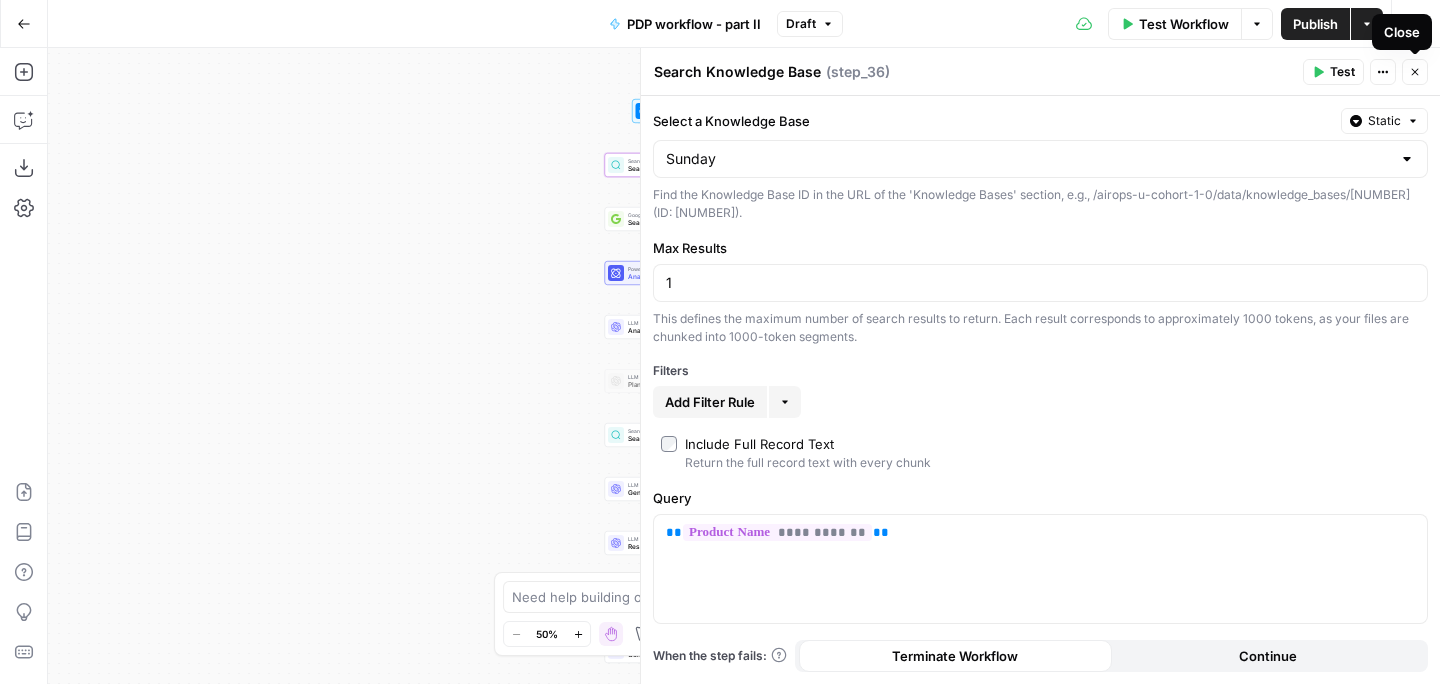 click 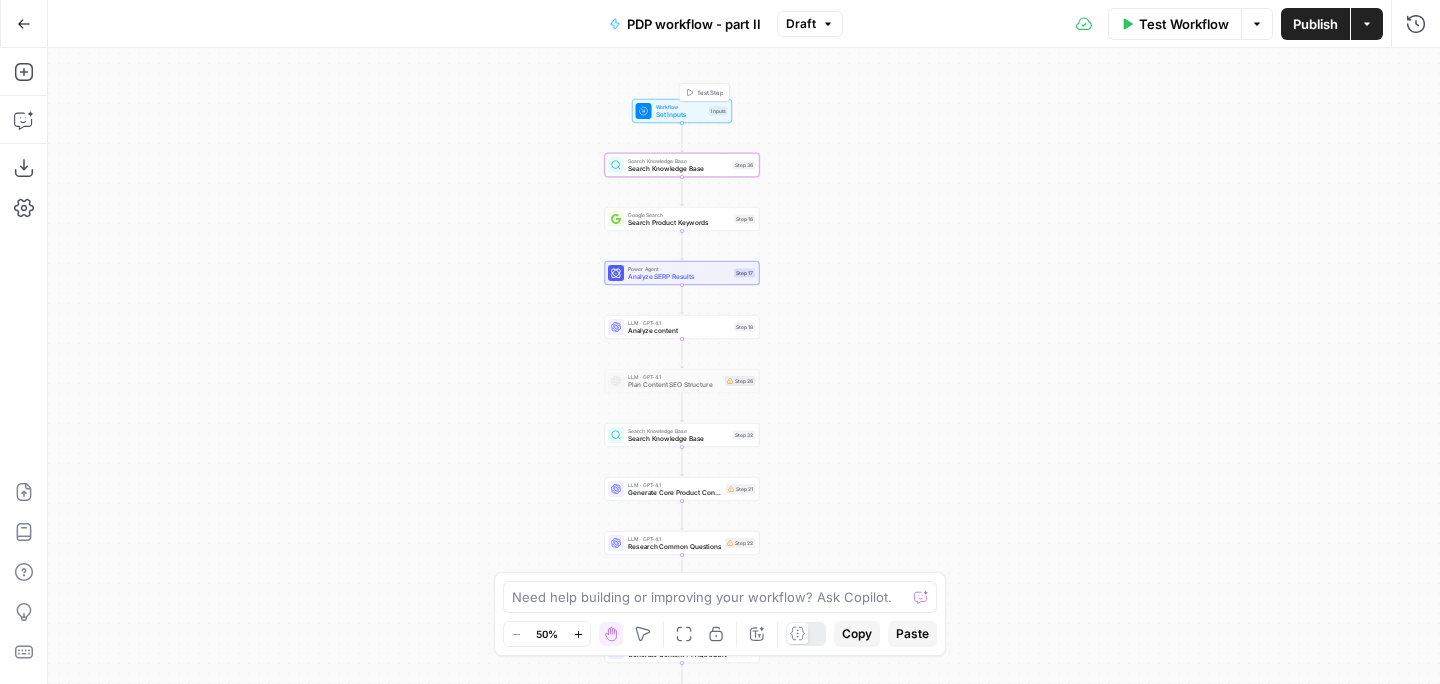 click on "Set Inputs" at bounding box center [681, 115] 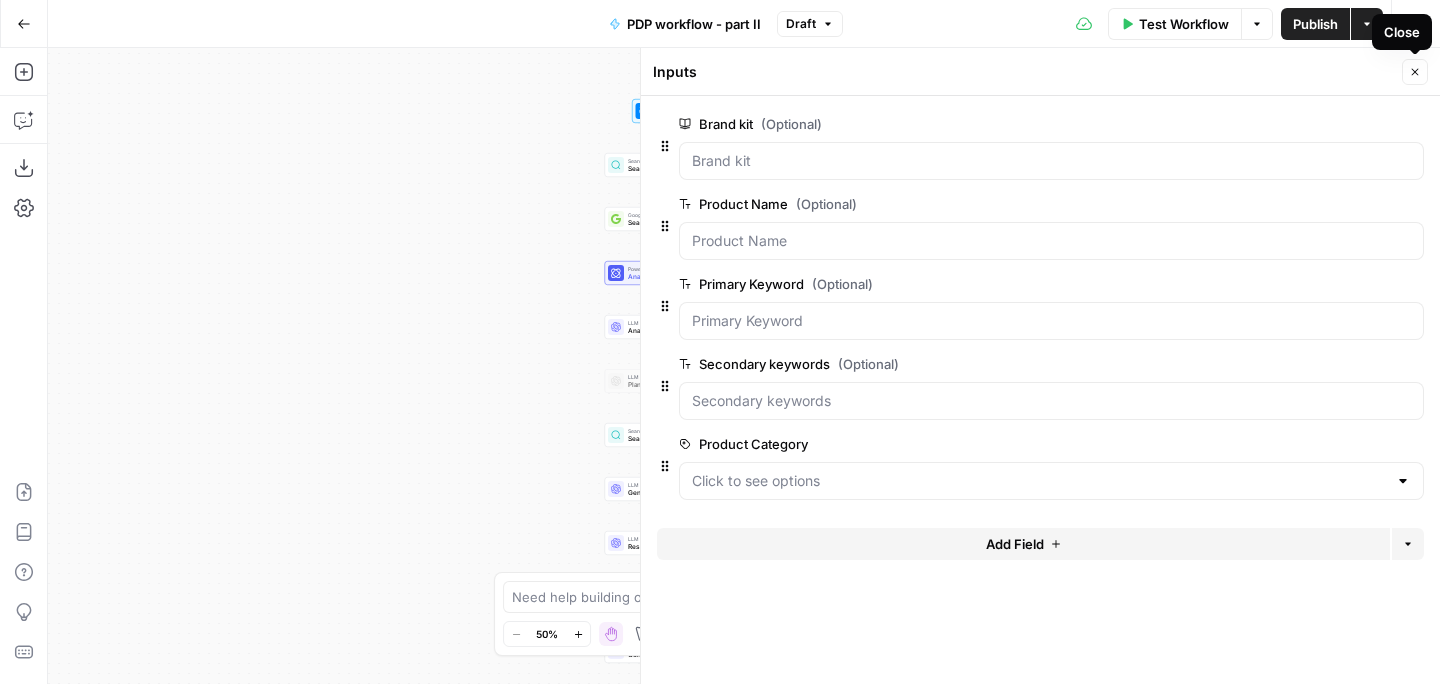 click 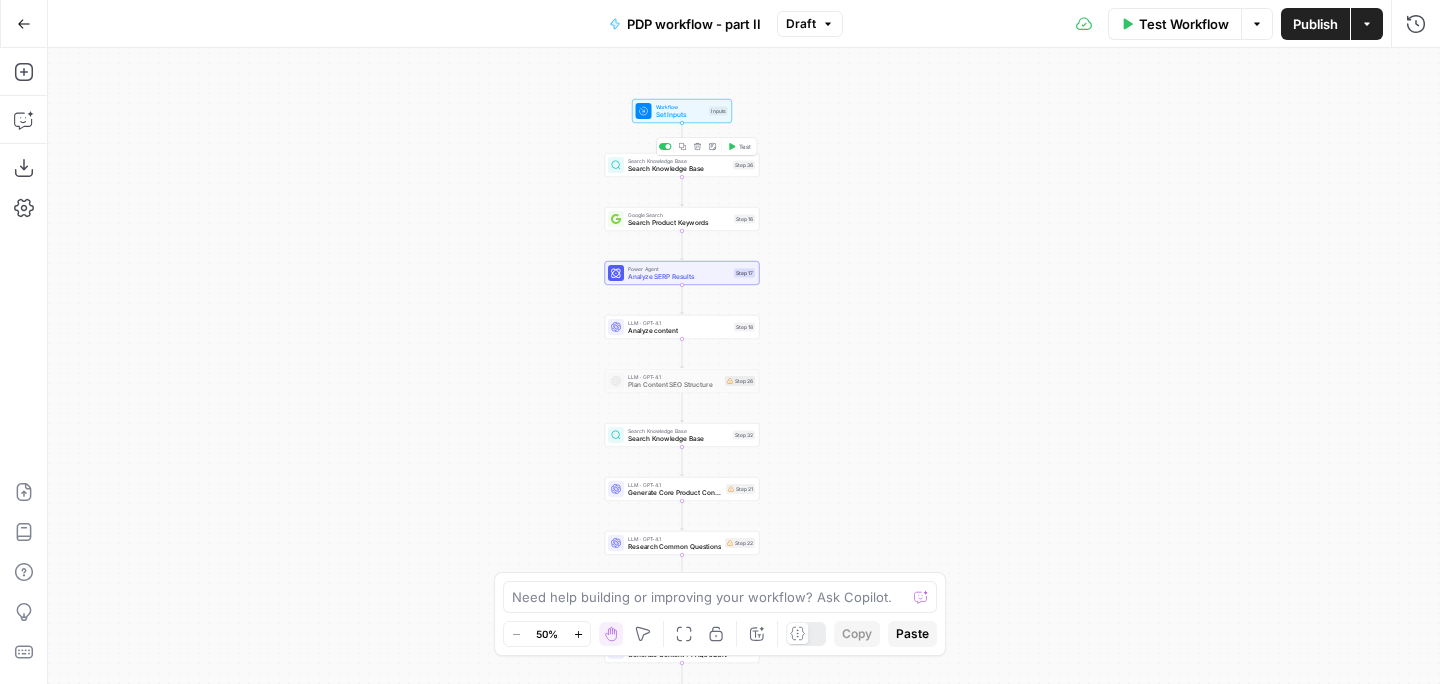 click on "Search Knowledge Base" at bounding box center (678, 169) 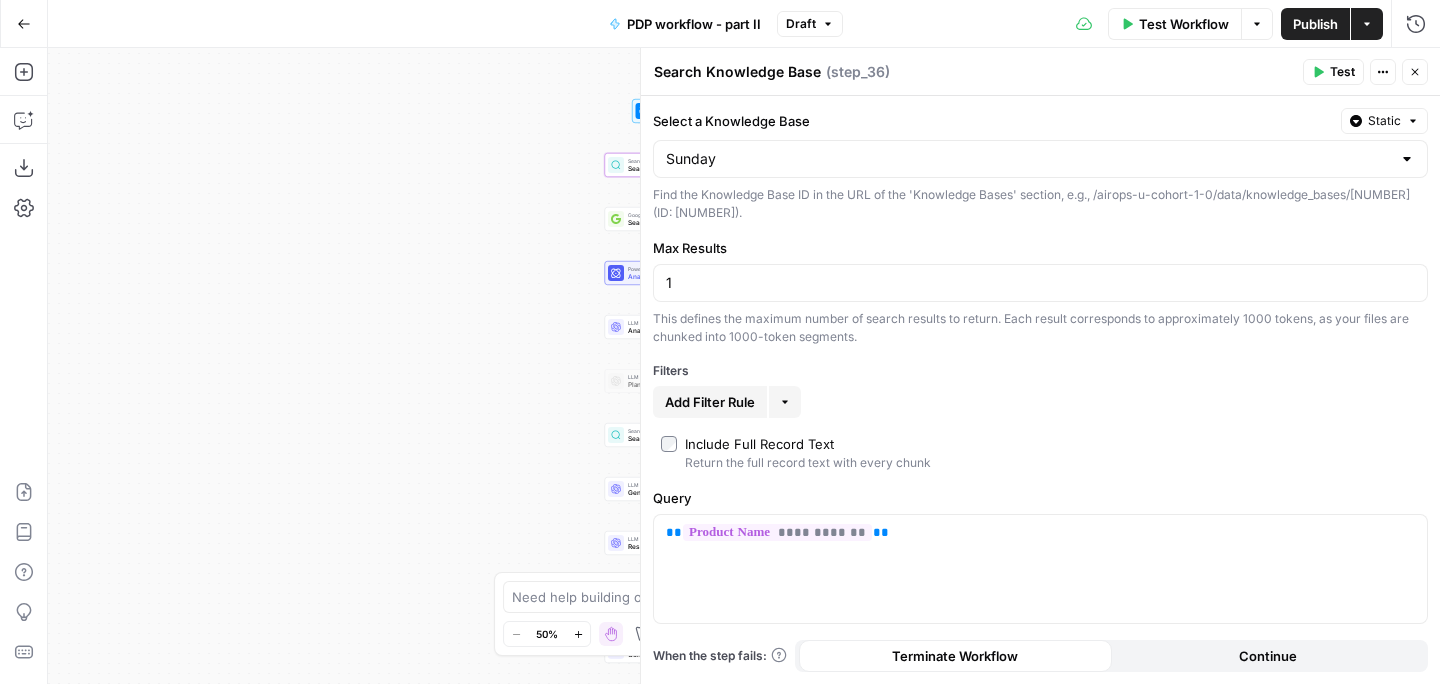 click 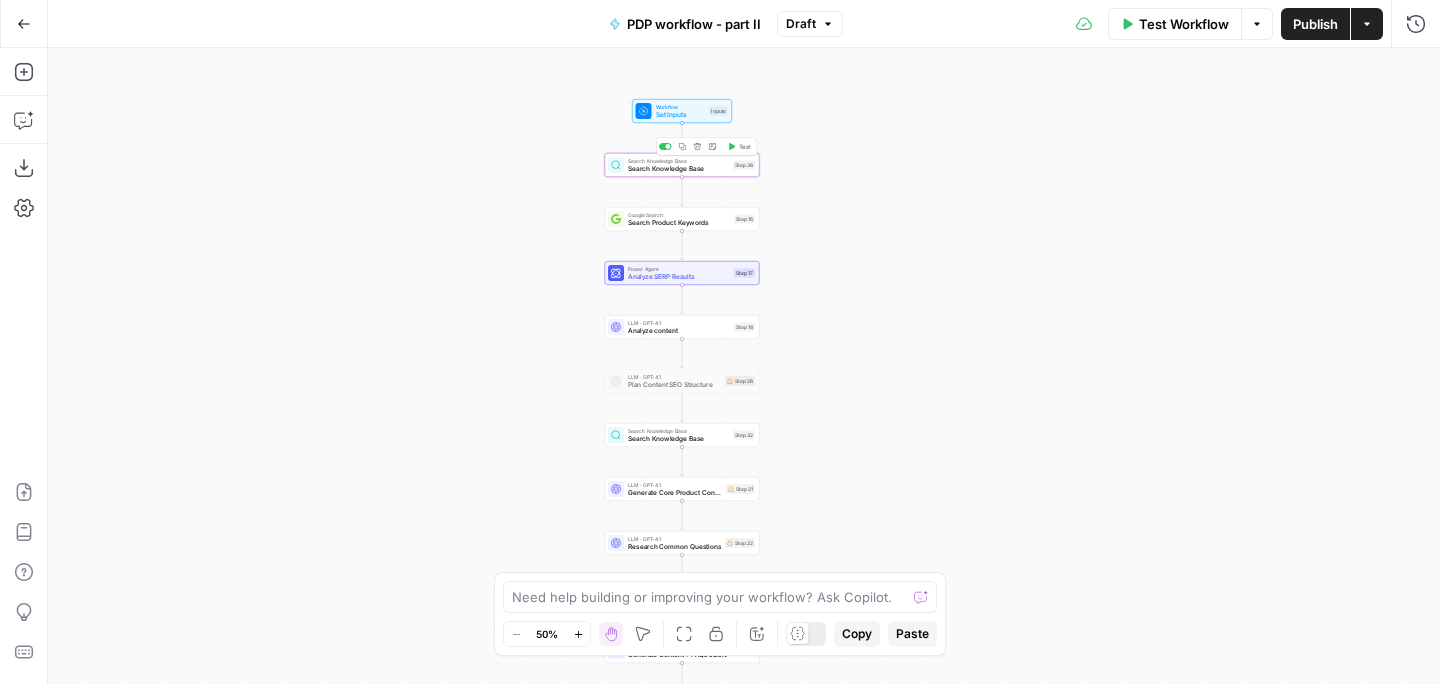 click on "Copy step Delete step Add Note Test" at bounding box center [706, 147] 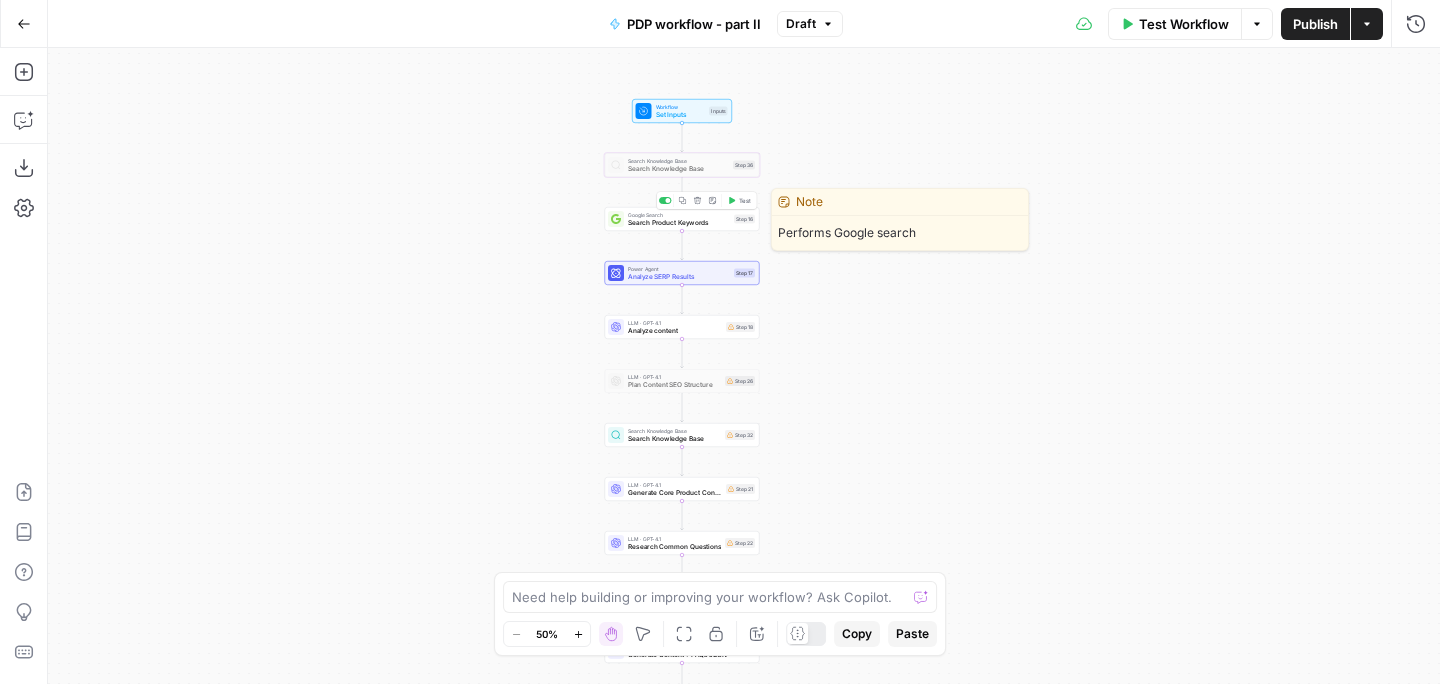 click on "Search Product Keywords" at bounding box center [679, 223] 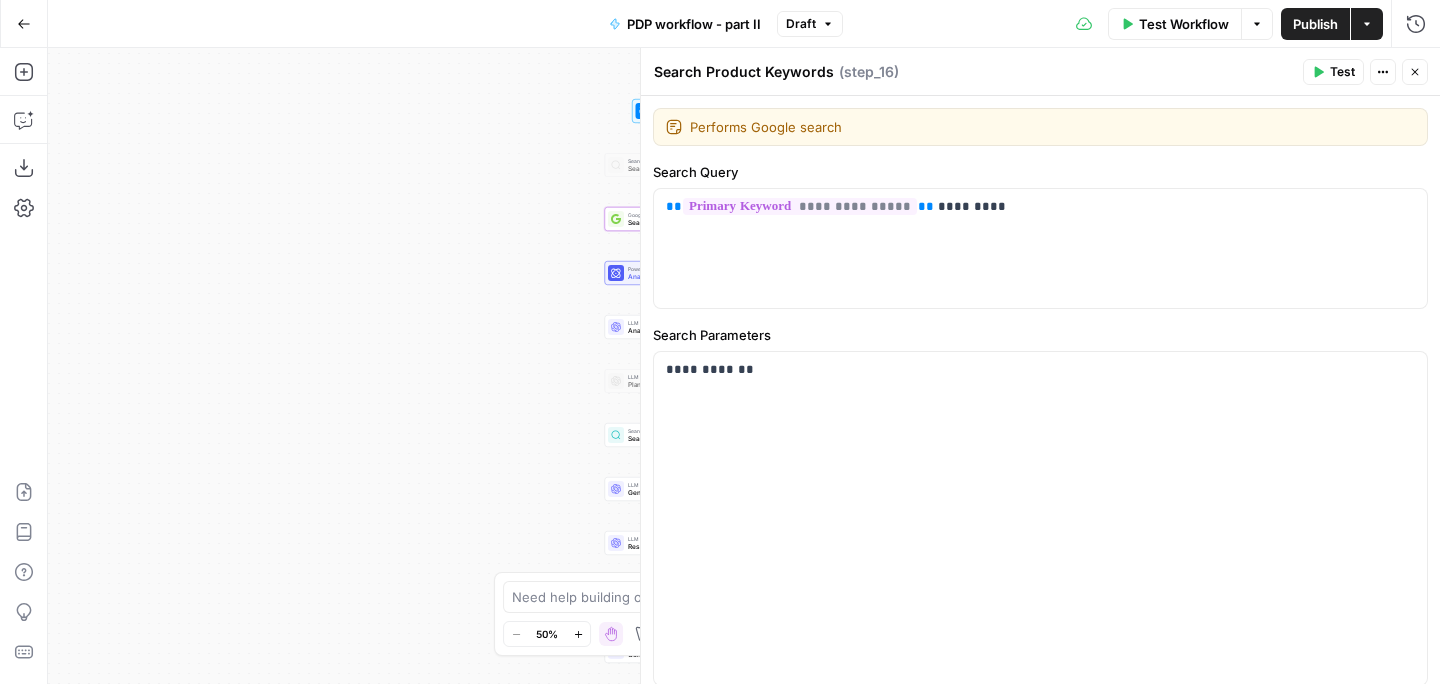 click 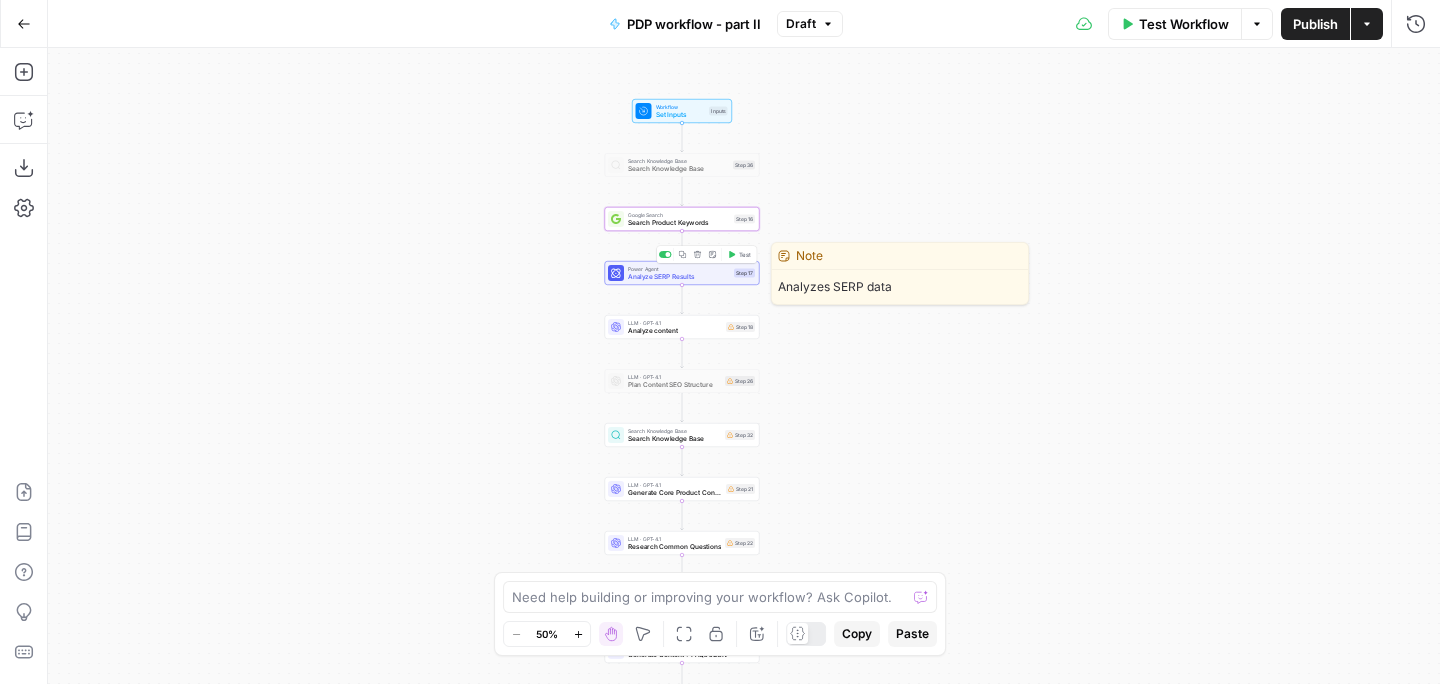 click on "Analyze SERP Results" at bounding box center (679, 277) 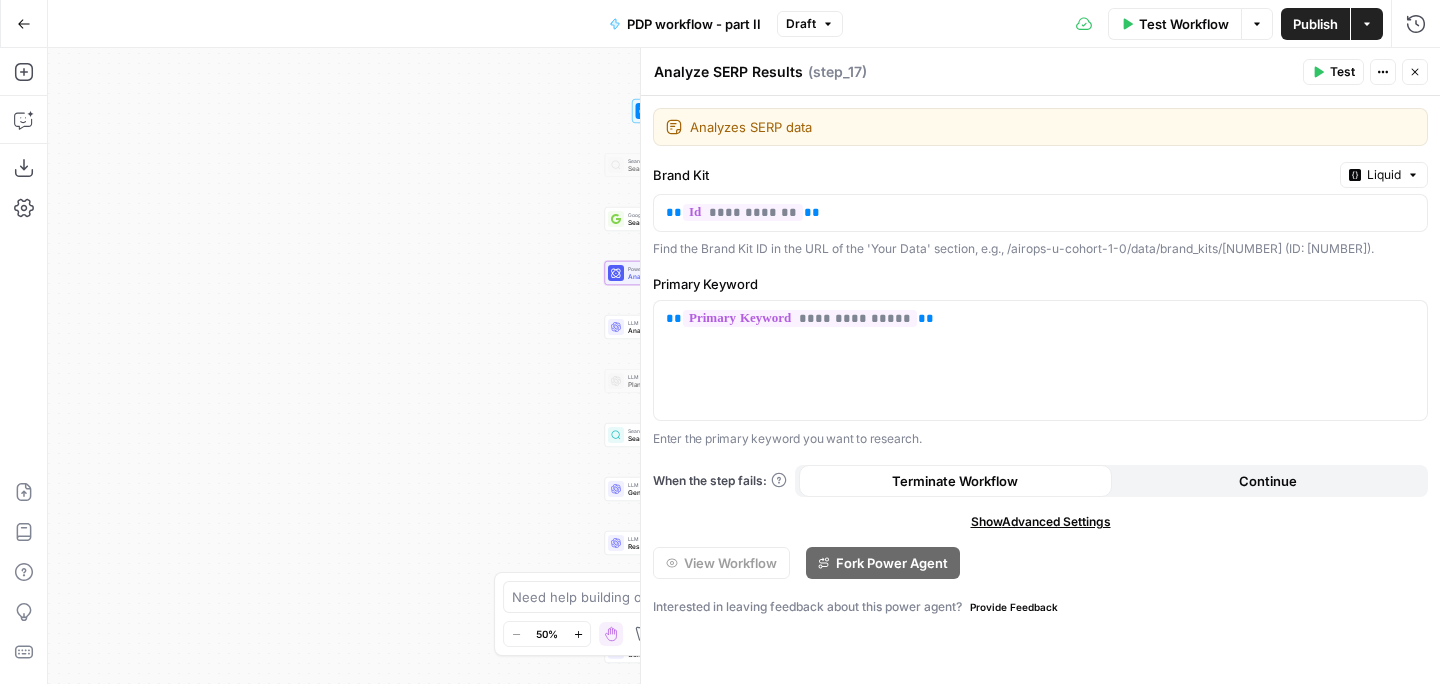 click on "Publish P" at bounding box center [1313, 66] 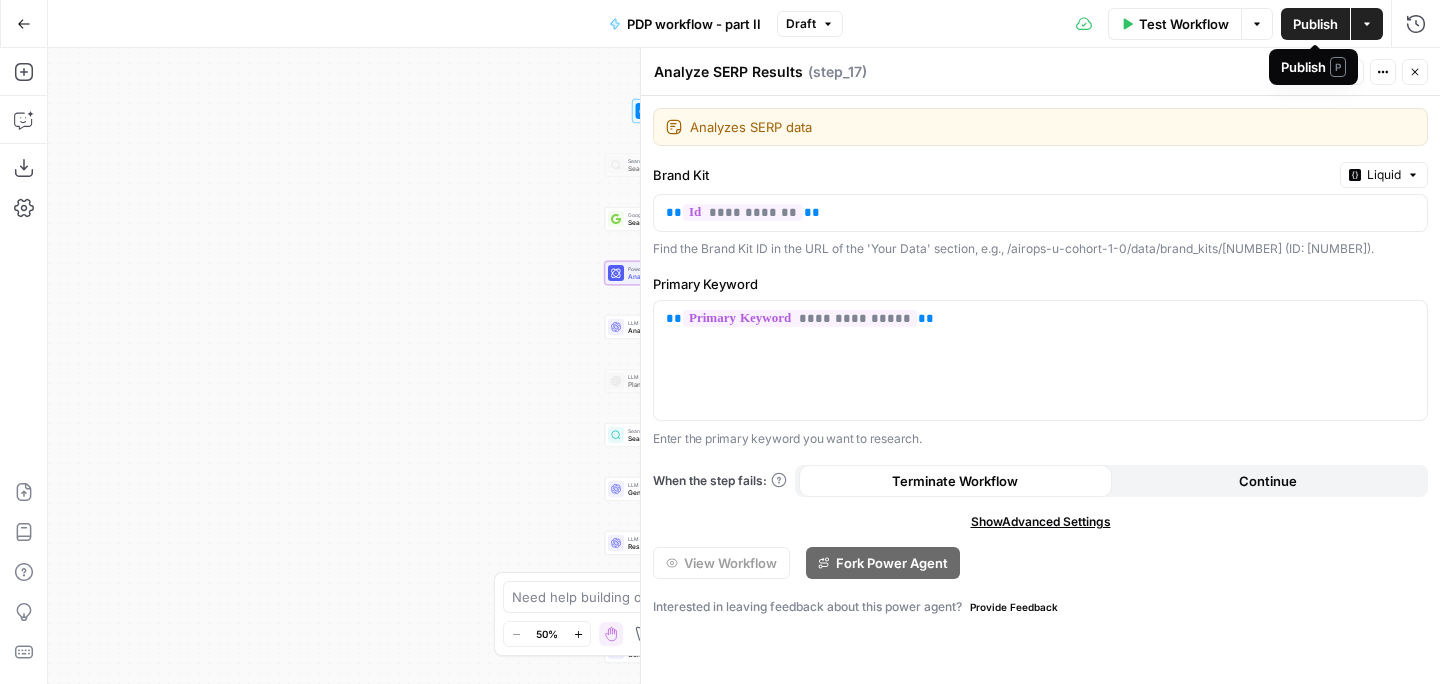 click on "Analyze SERP Results Analyze SERP Results  ( step_17 )" at bounding box center (975, 72) 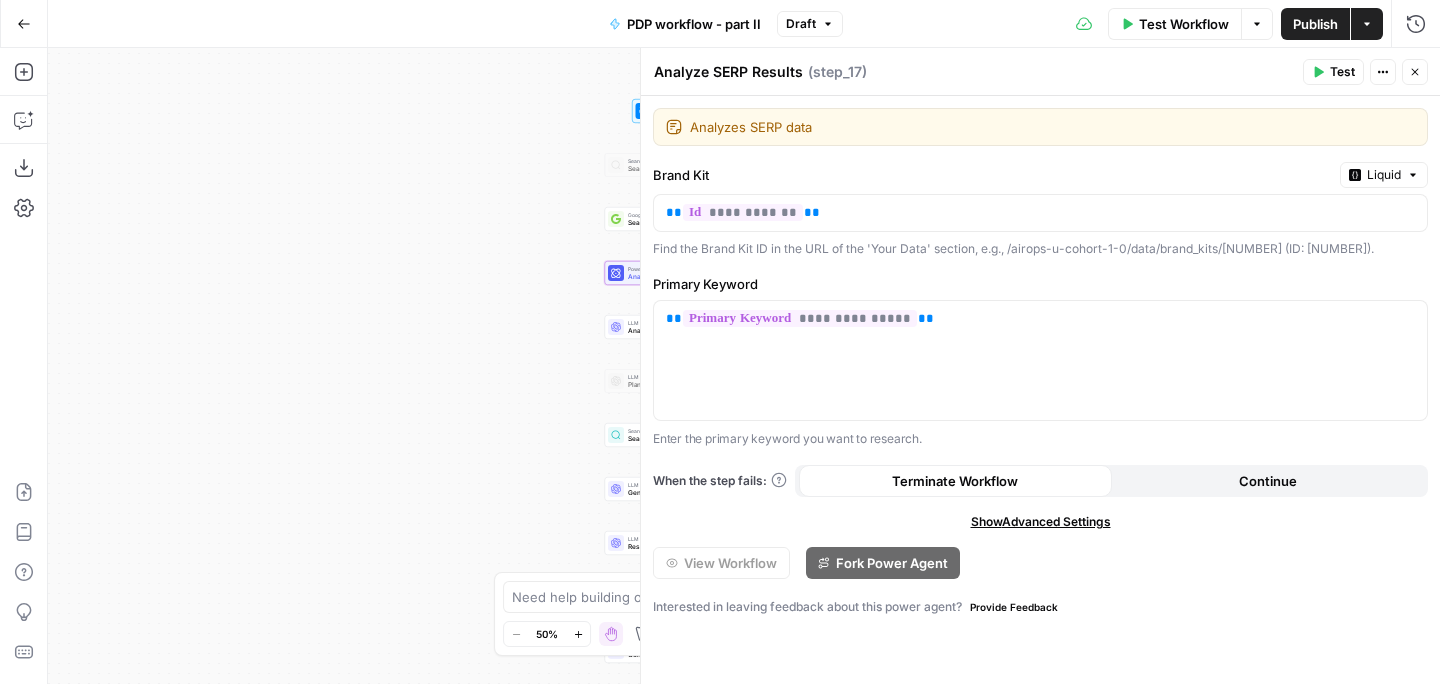 click on "Test" at bounding box center [1333, 72] 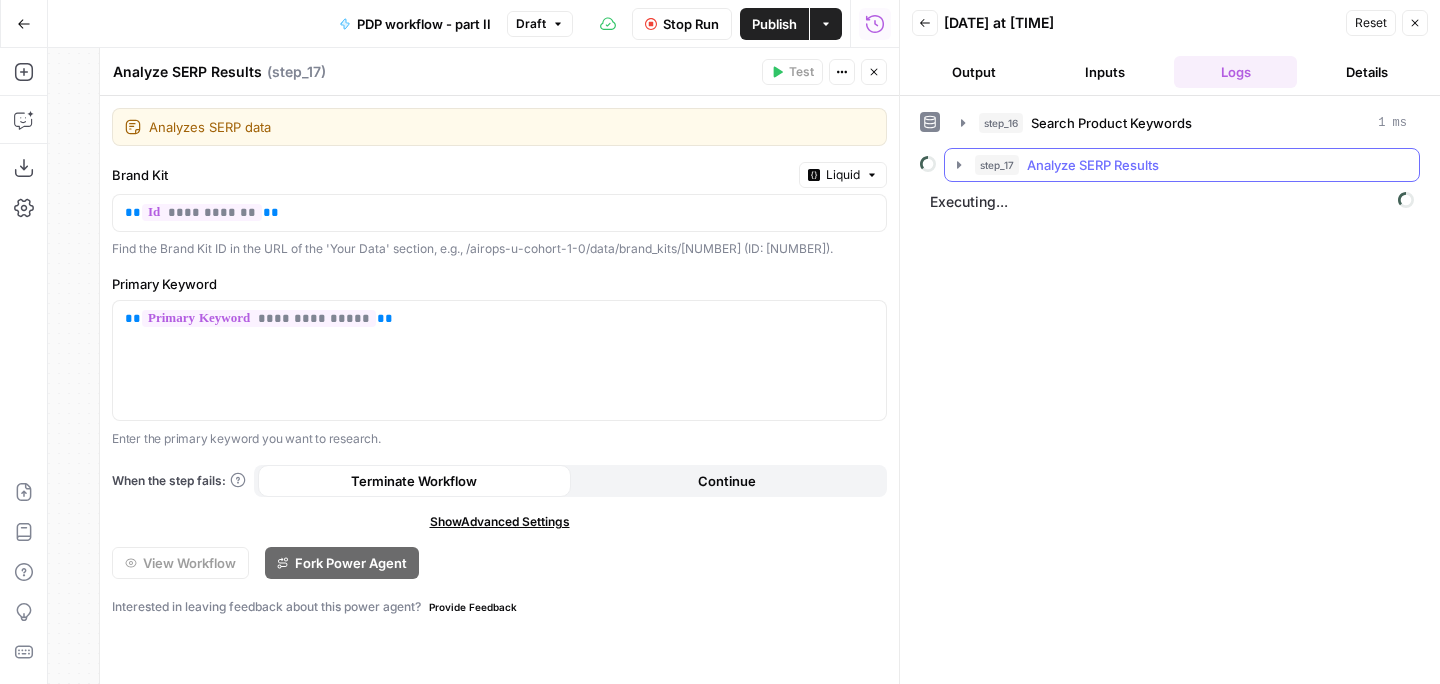 click 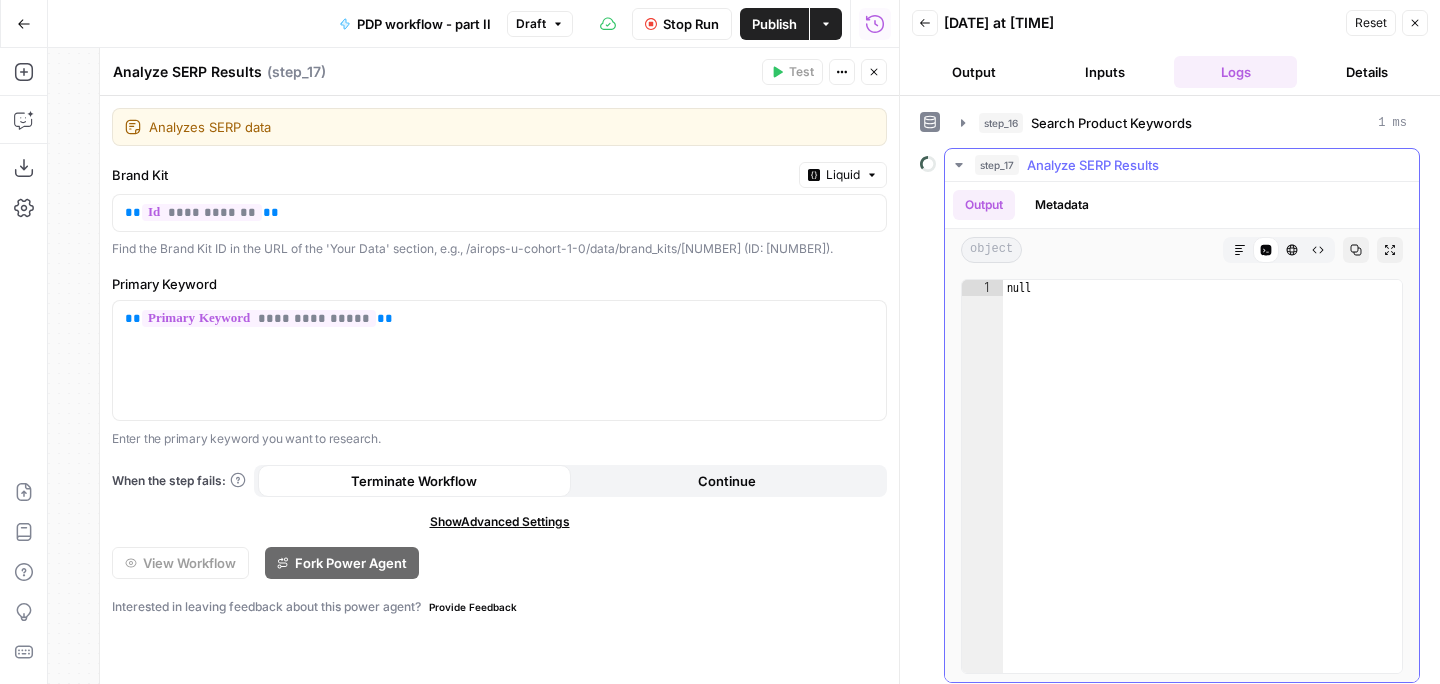 click 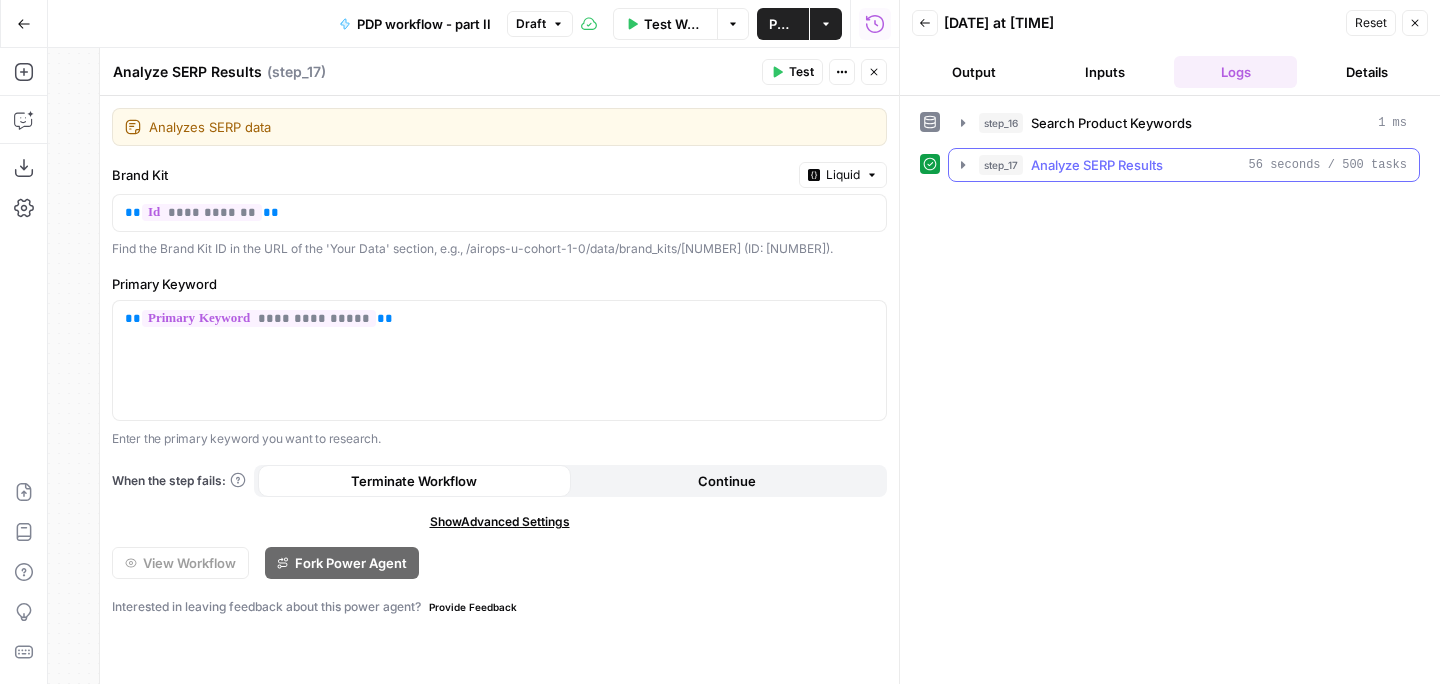 click 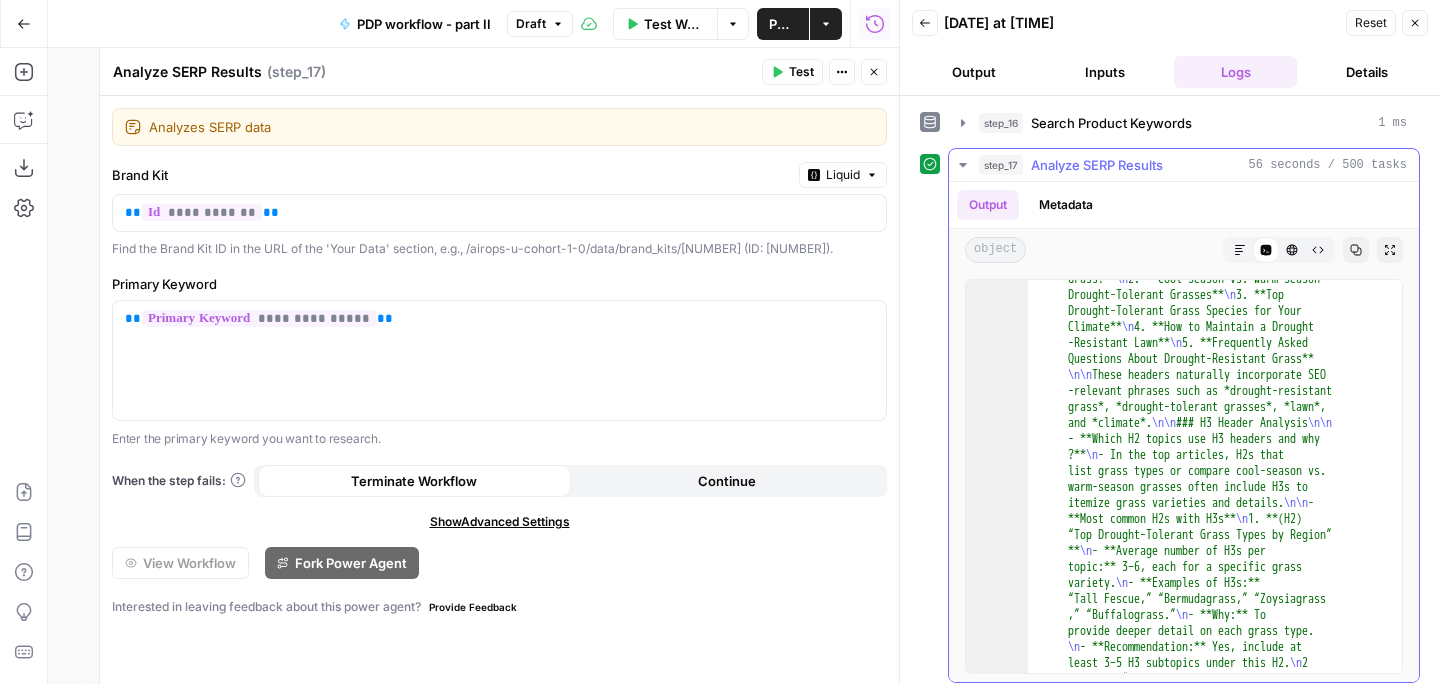 scroll, scrollTop: 871, scrollLeft: 0, axis: vertical 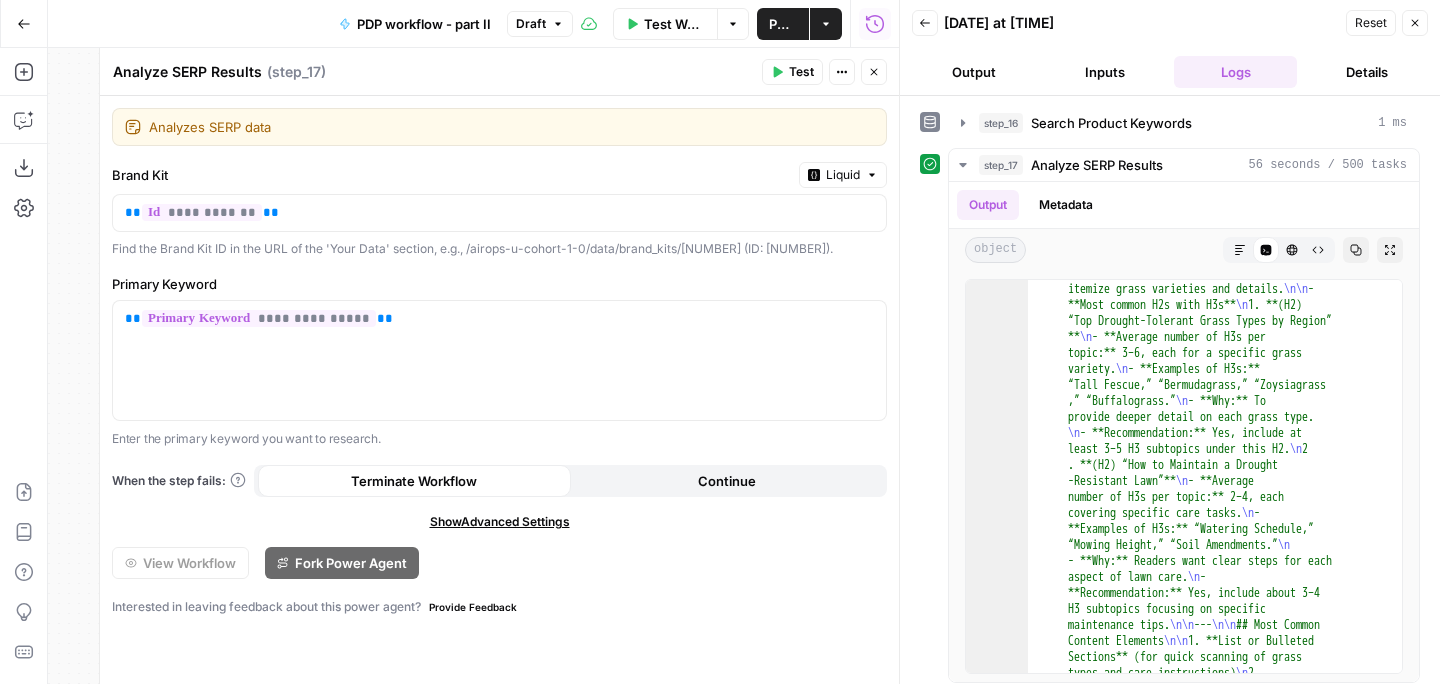 click on "Close" at bounding box center [1415, 23] 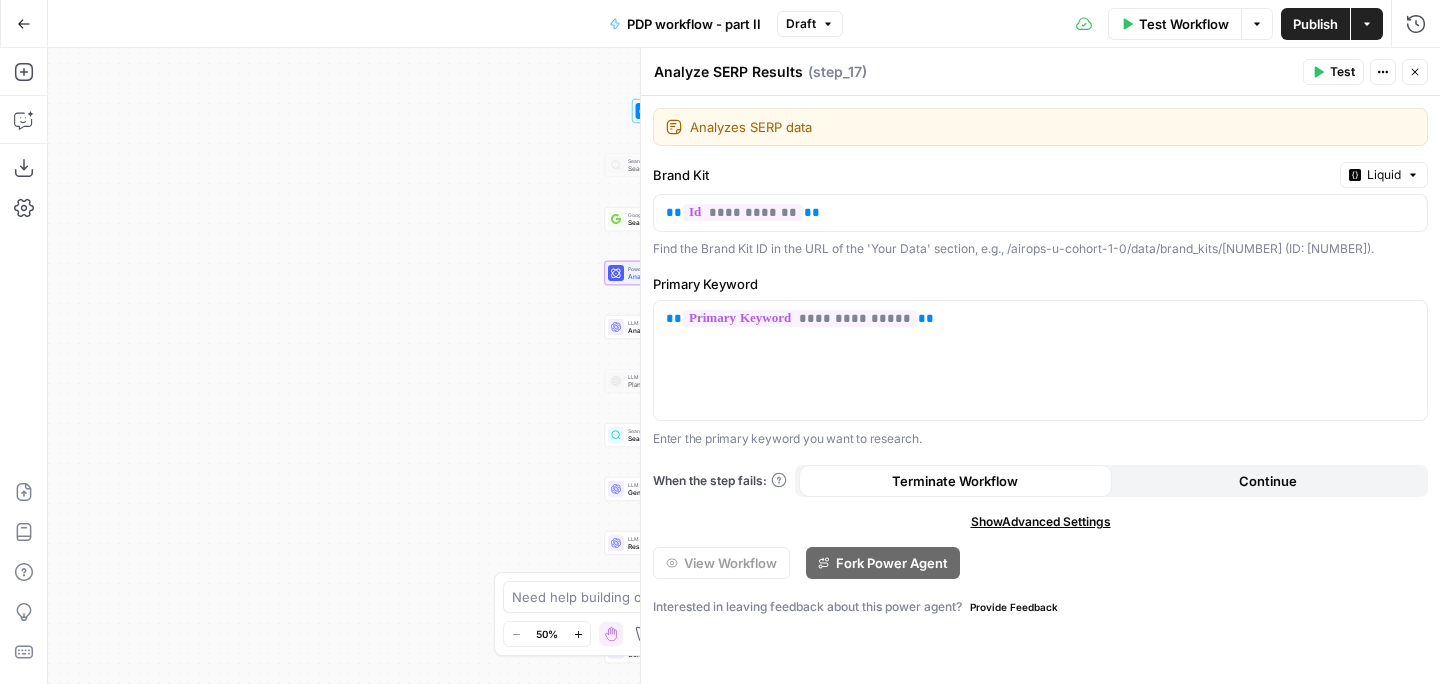 click on "Close" at bounding box center (1415, 72) 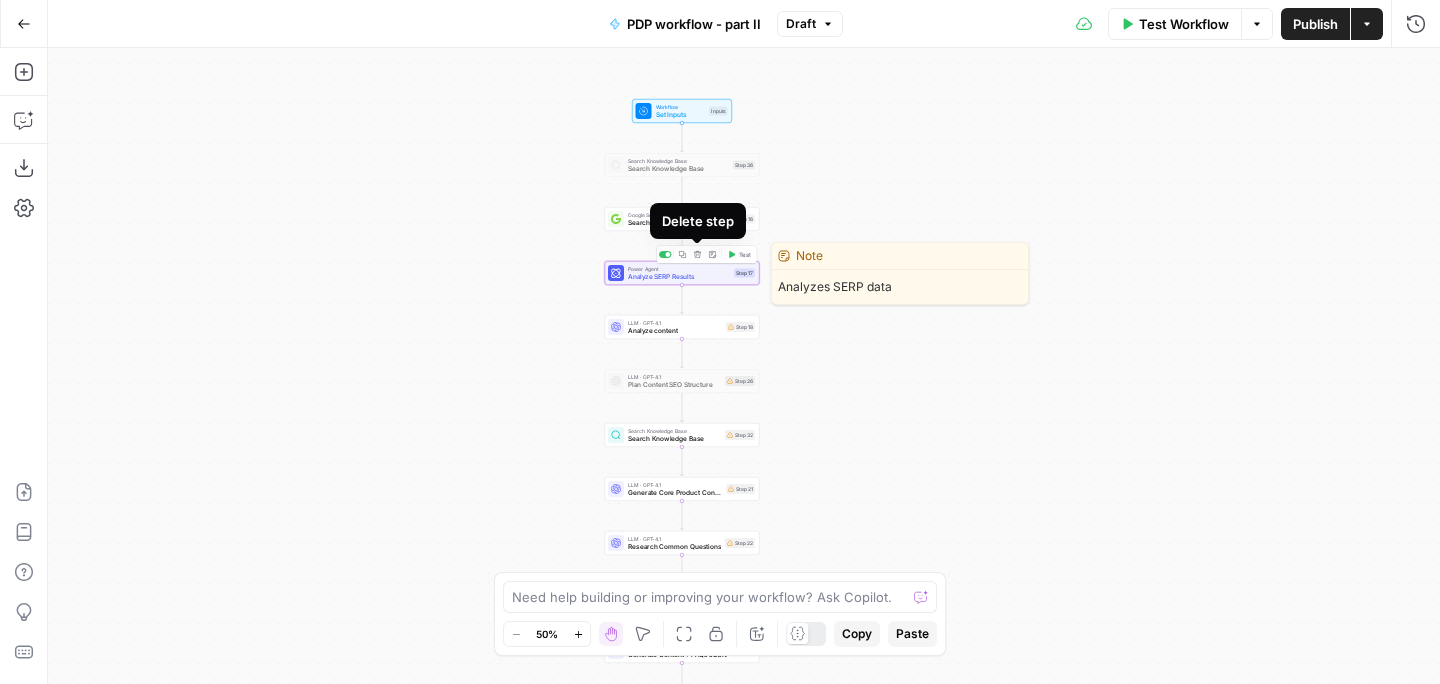 click 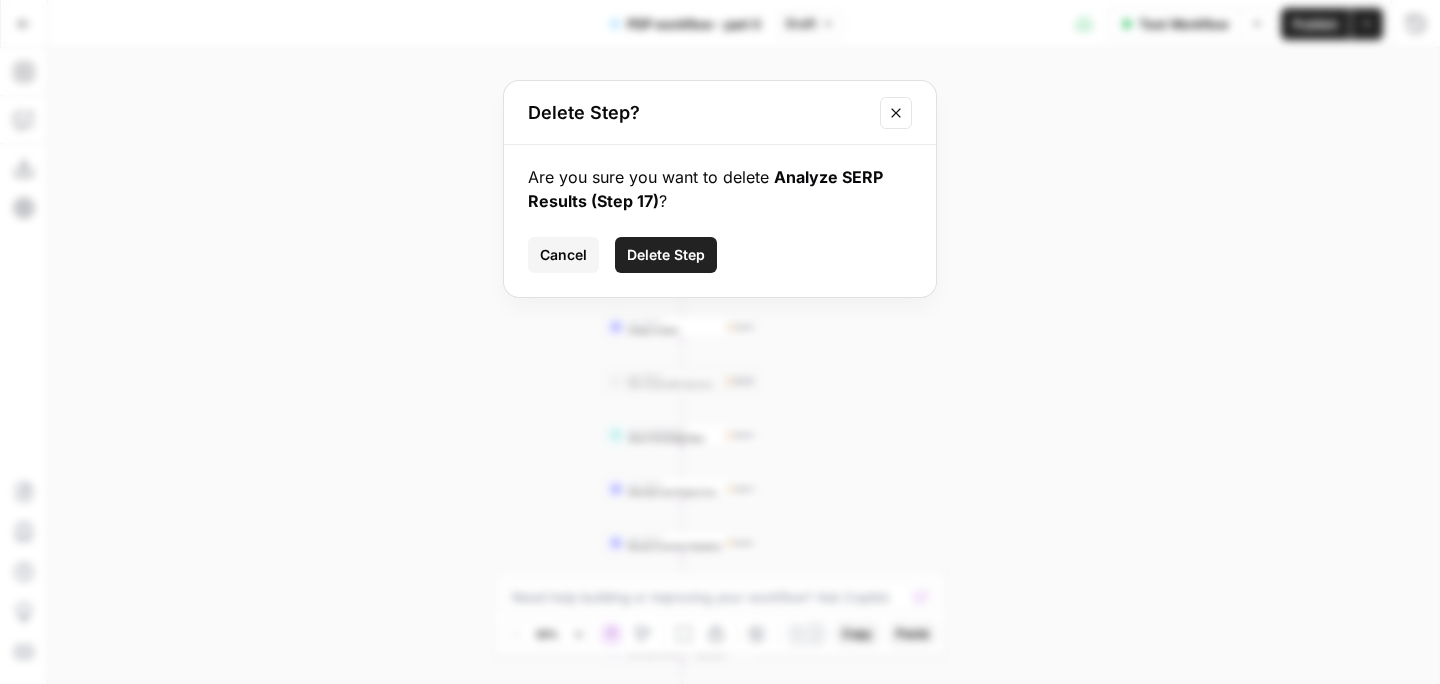 click on "Delete Step" at bounding box center (666, 255) 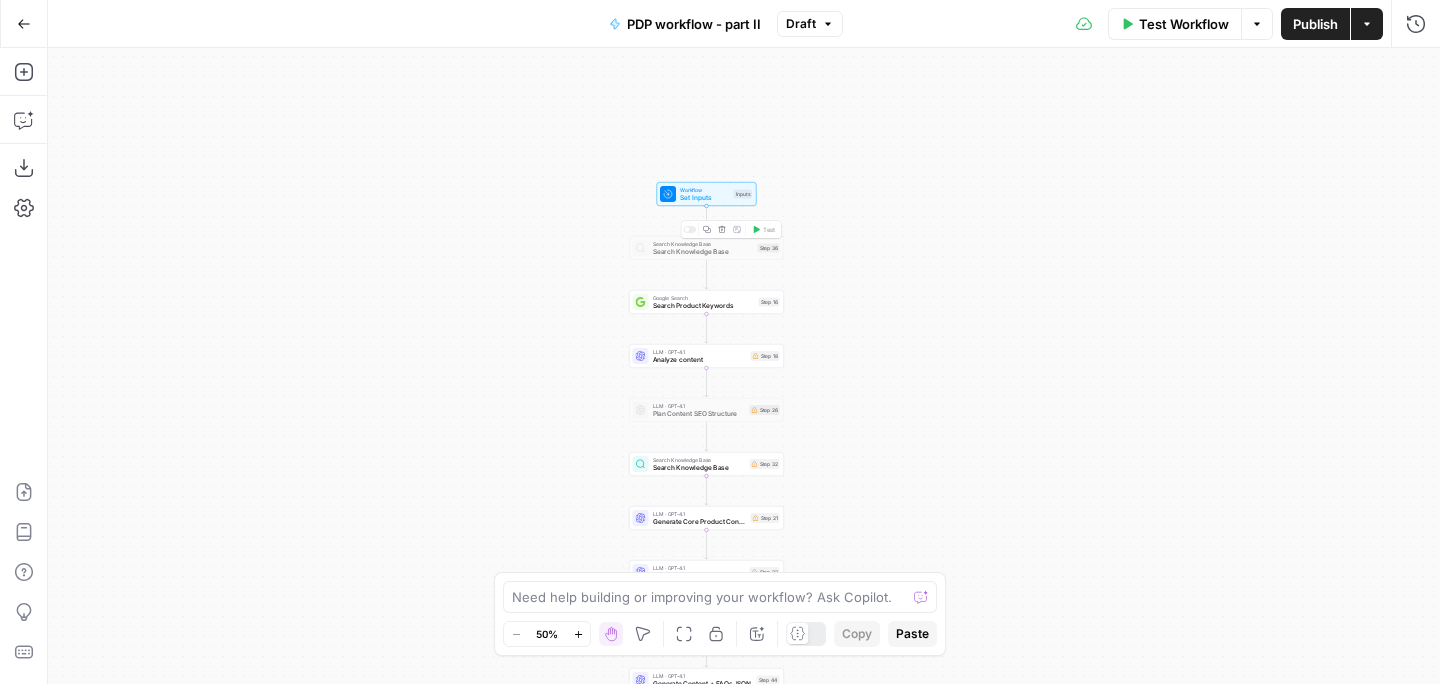 click on "Search Knowledge Base" at bounding box center [703, 252] 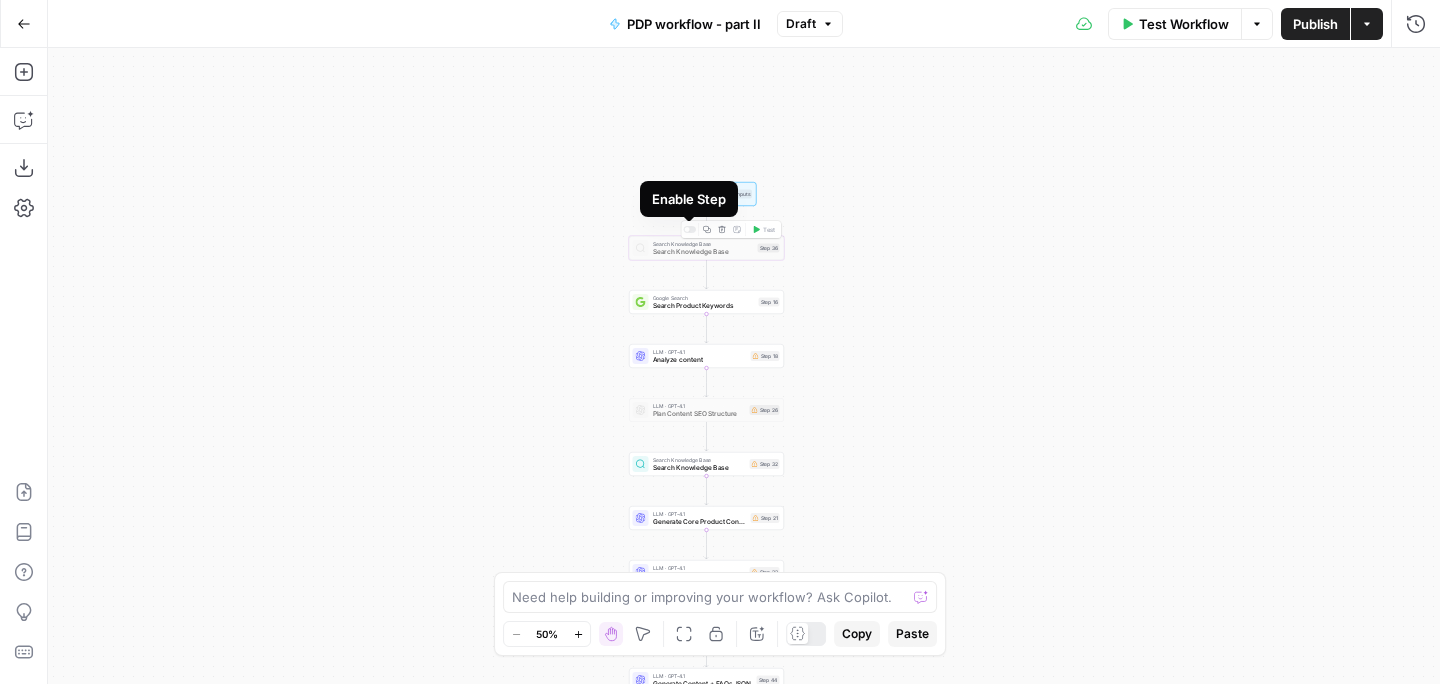 click at bounding box center [689, 229] 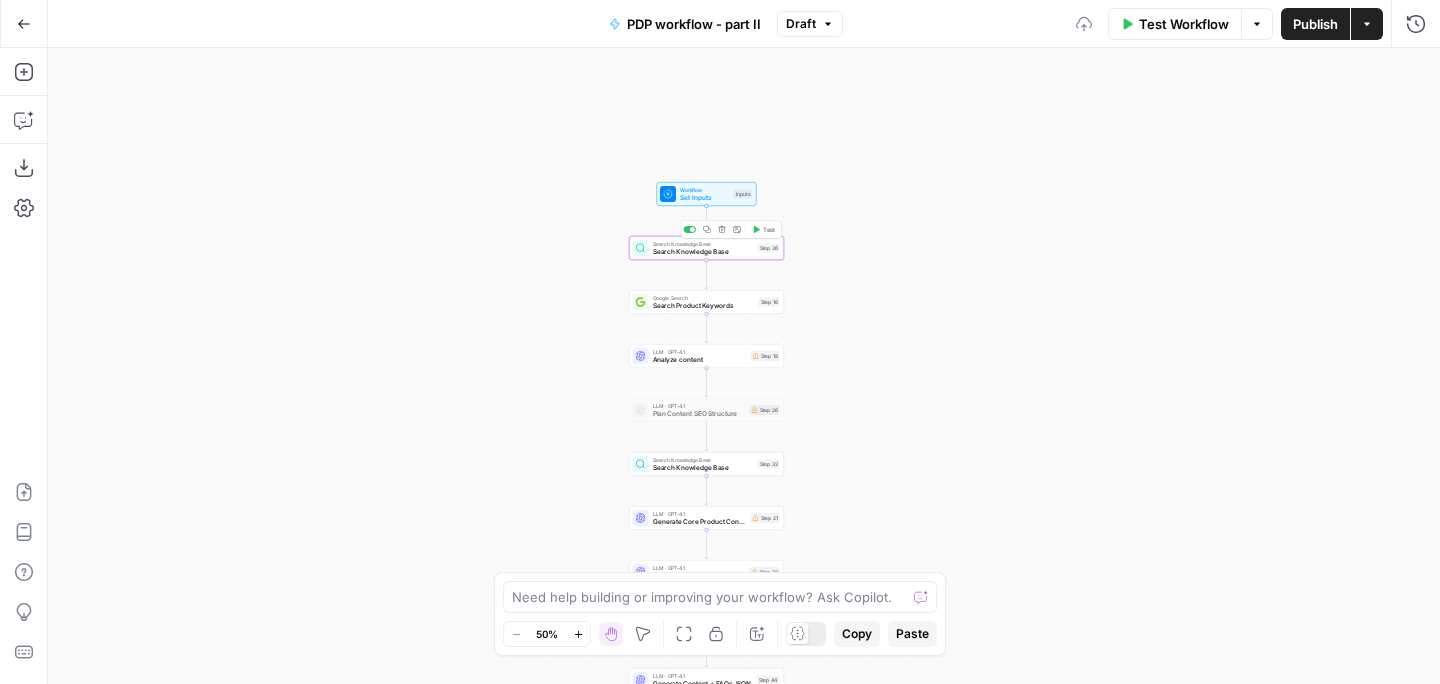 click on "Search Knowledge Base" at bounding box center (703, 252) 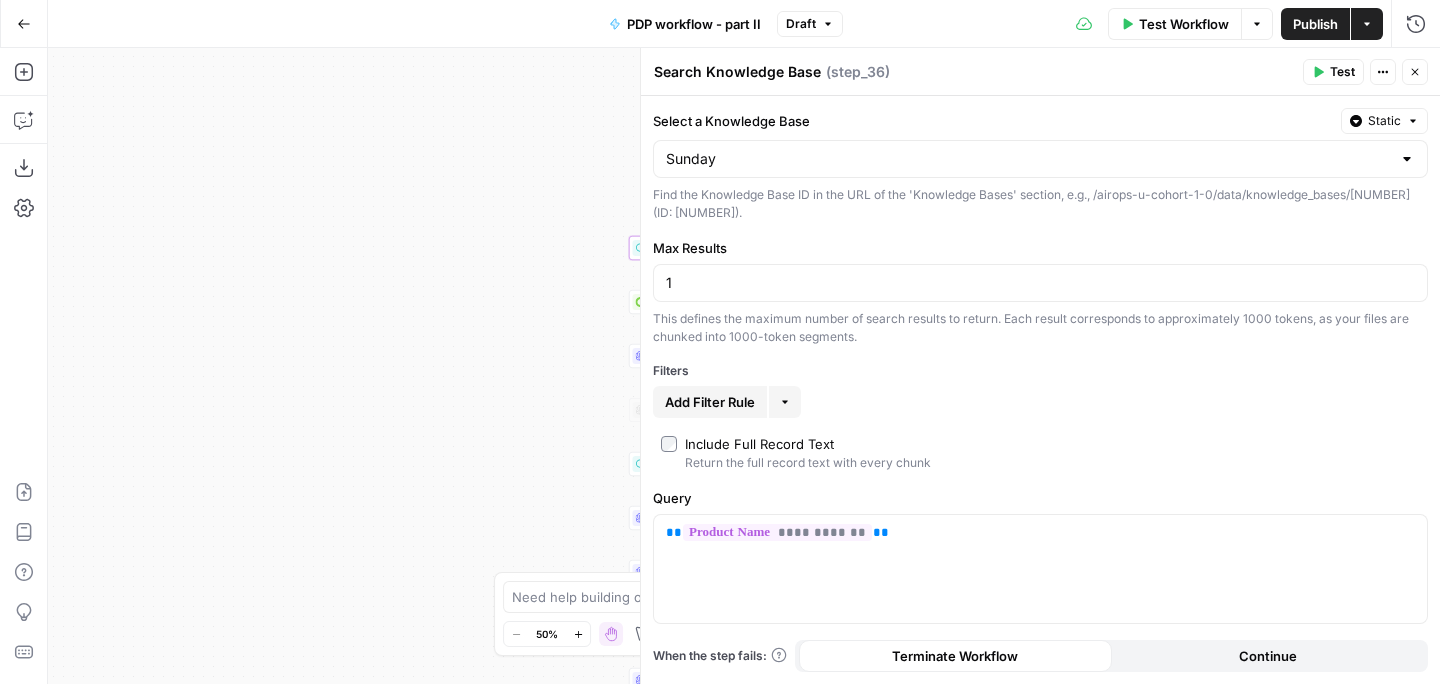 click 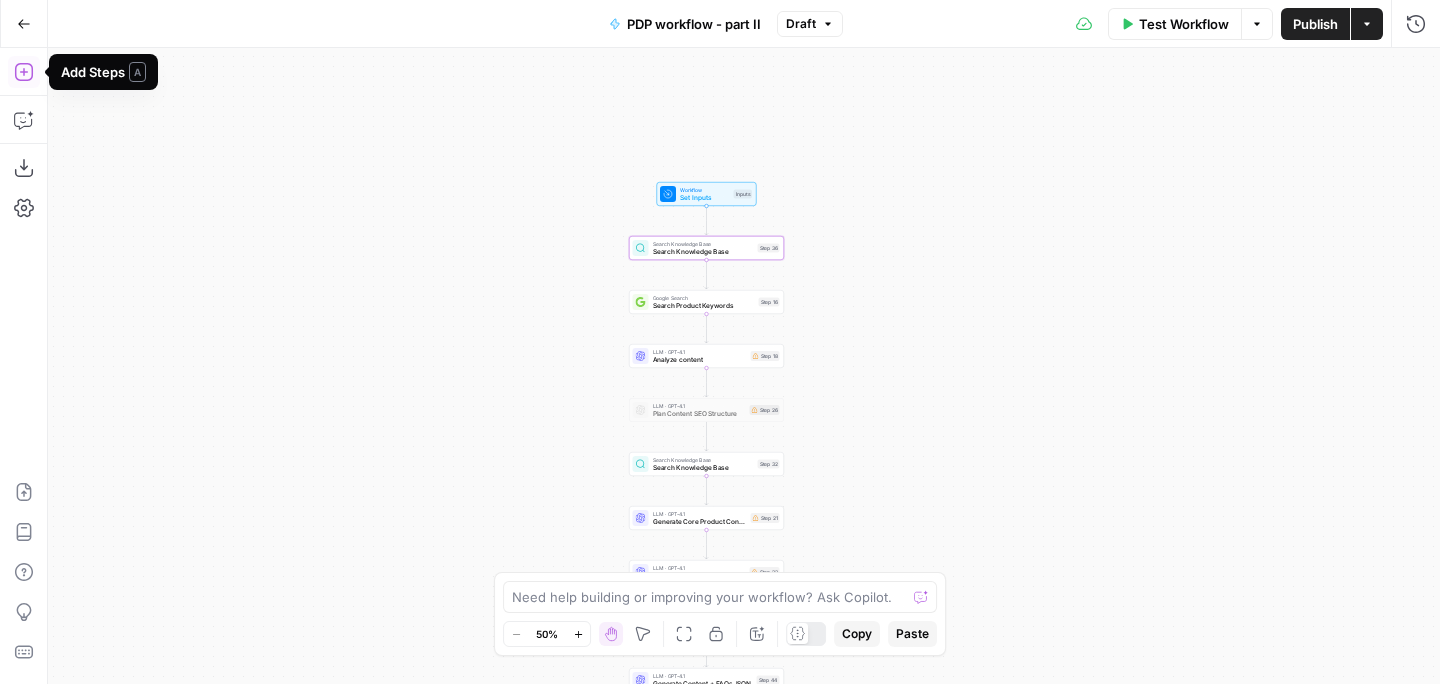 click 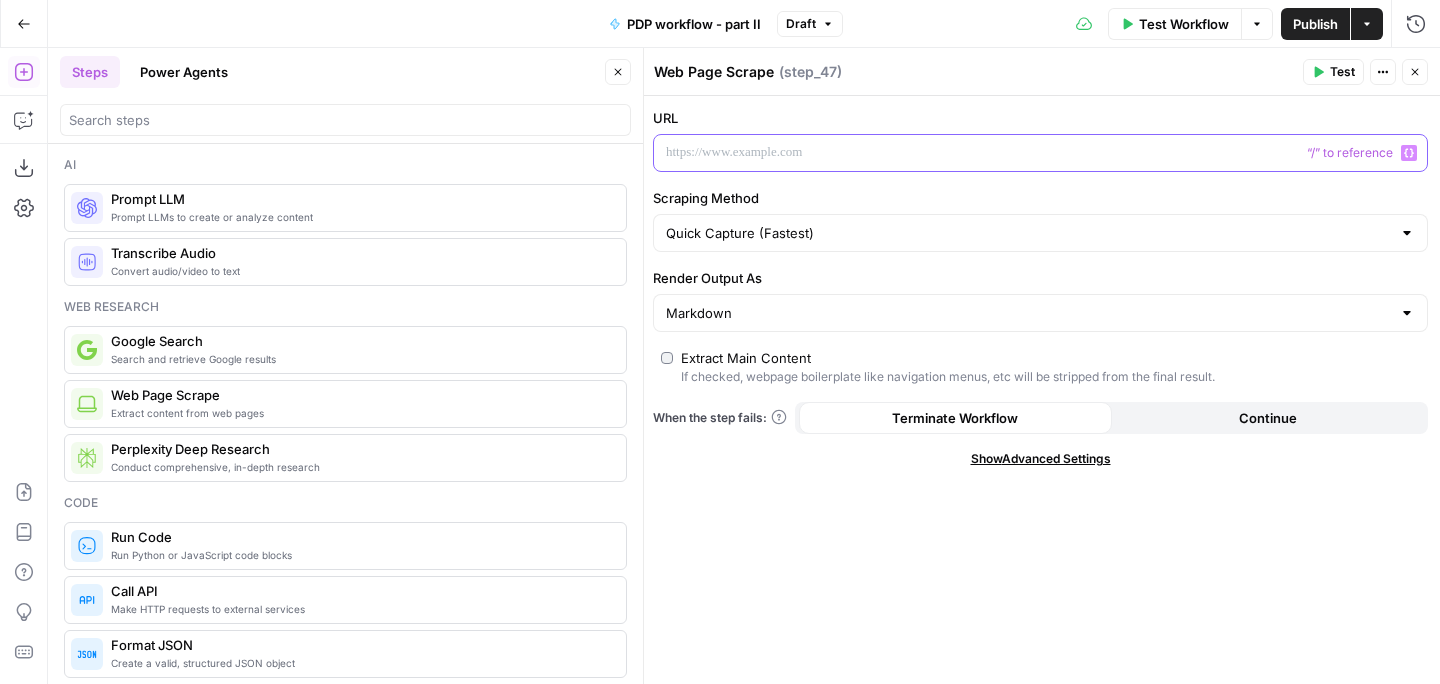 click at bounding box center (1024, 153) 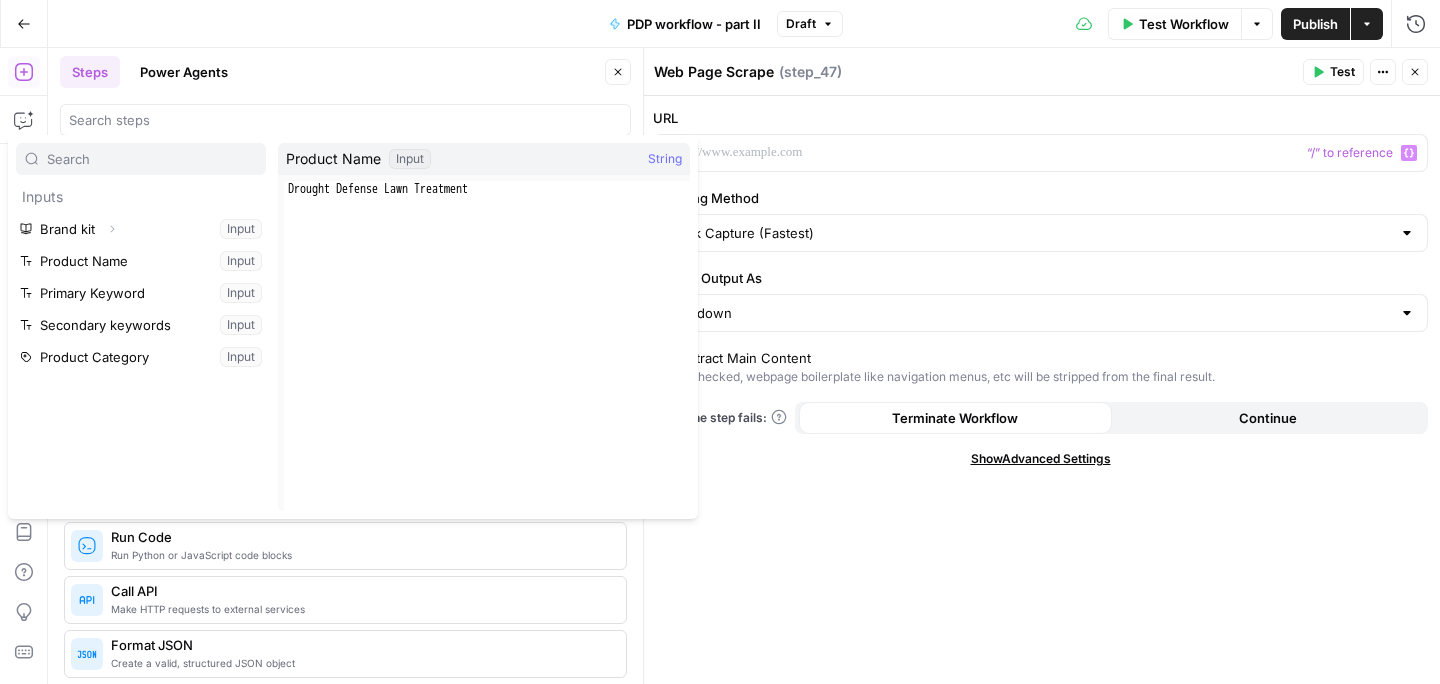 click on "URL" at bounding box center (1040, 118) 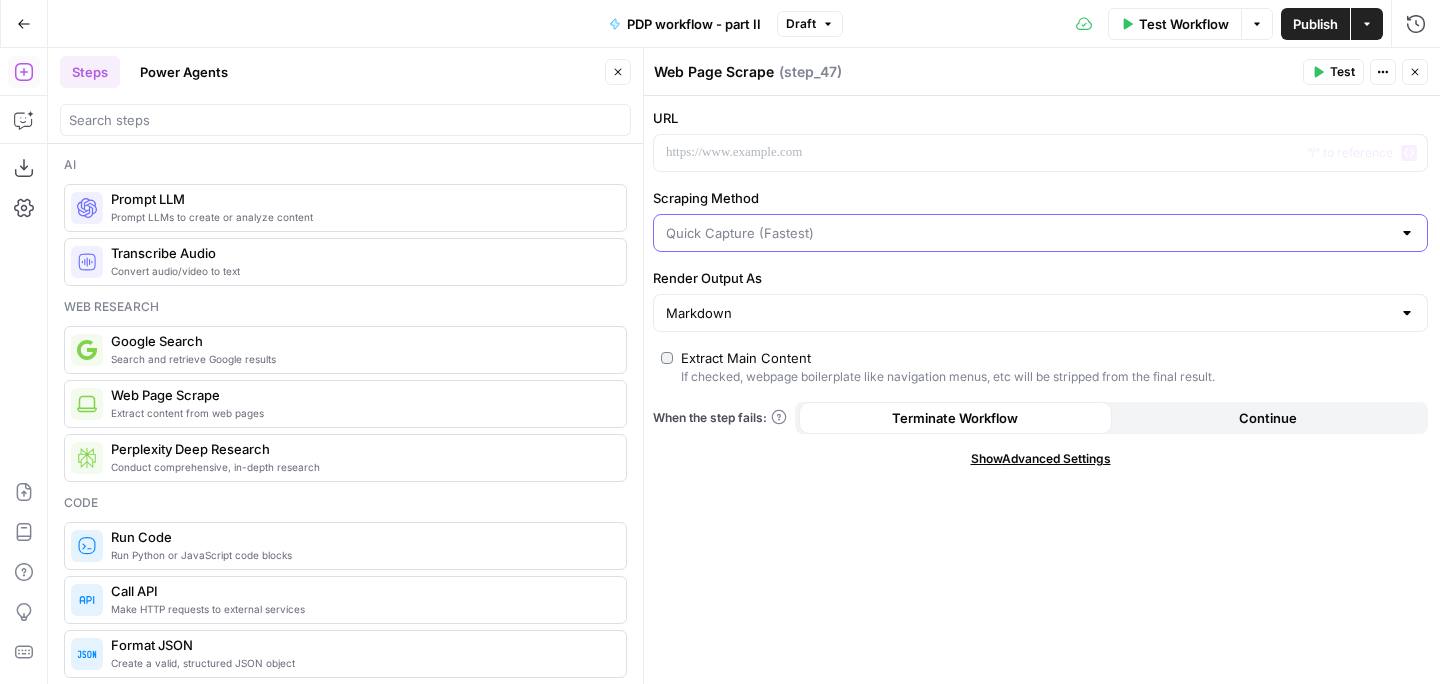 click on "Scraping Method" at bounding box center [1028, 233] 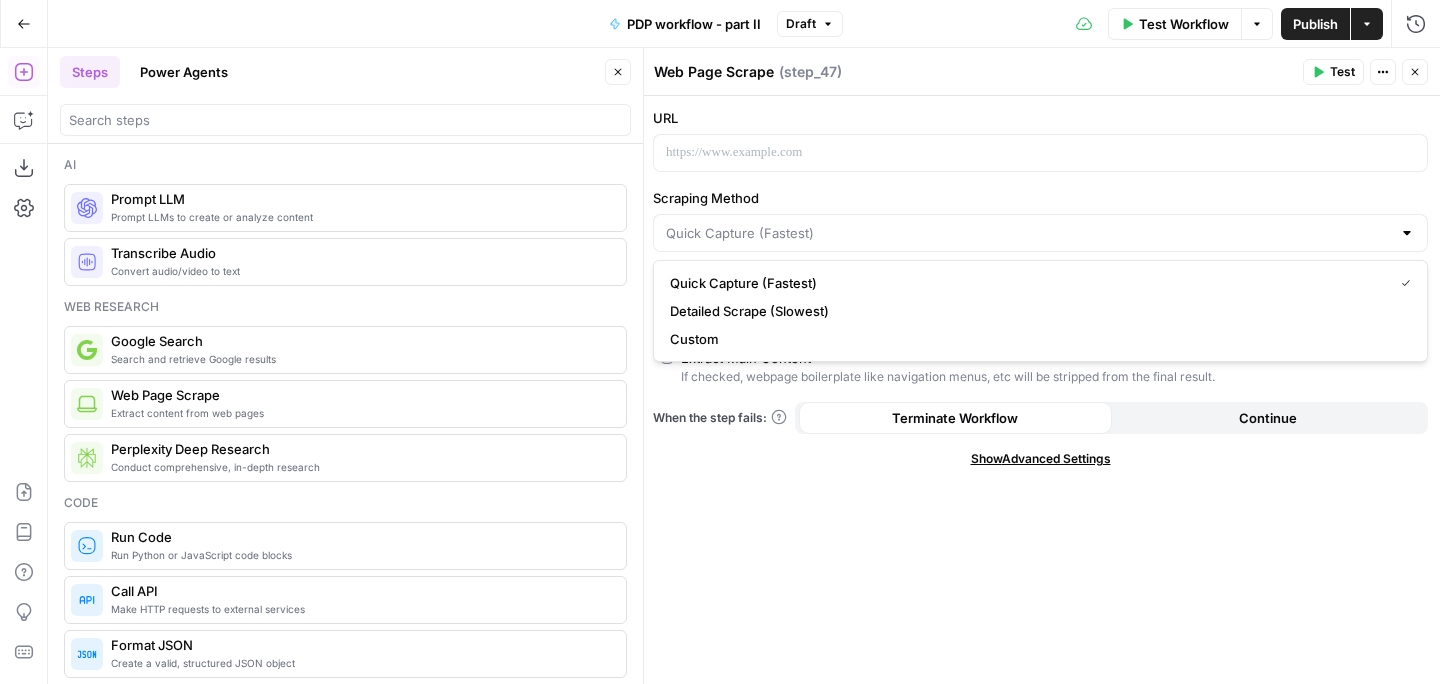 type on "Quick Capture (Fastest)" 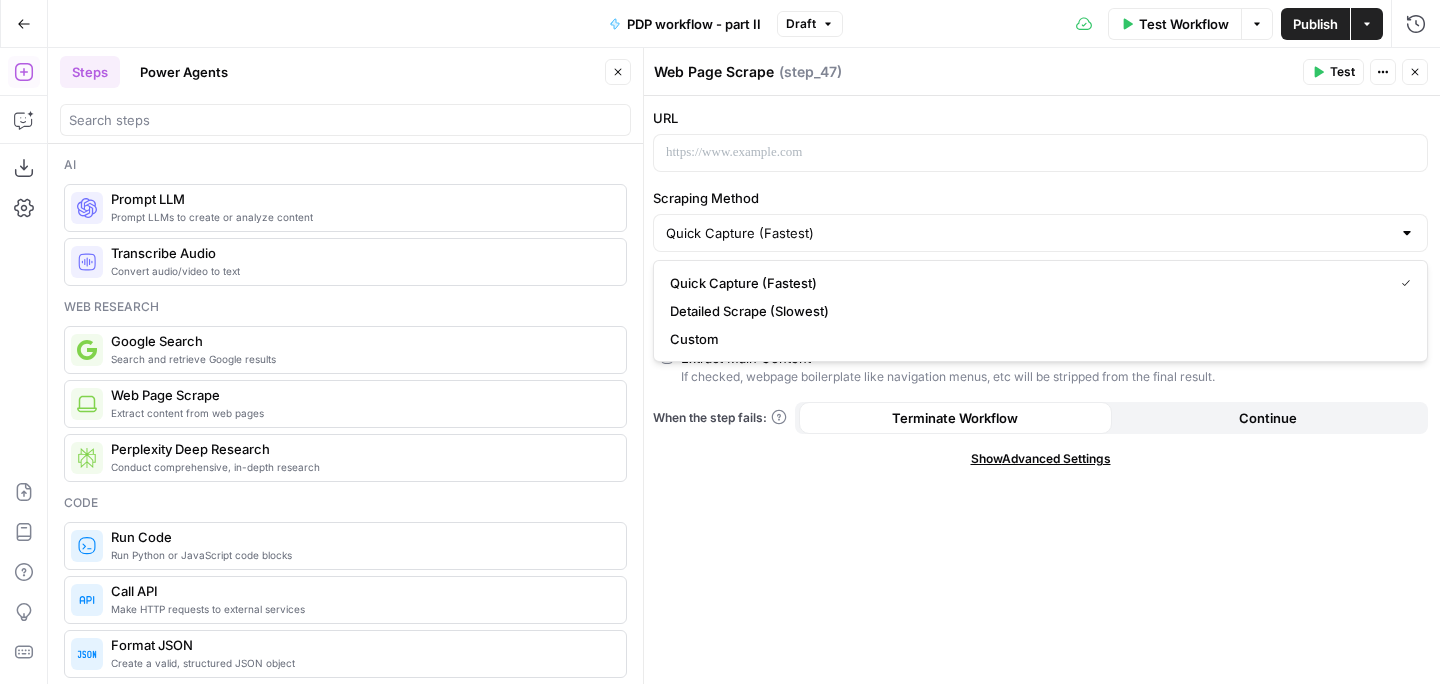 click on "URL Scraping Method Quick Capture (Fastest) Render Output As Markdown Extract Main Content If checked, webpage boilerplate like navigation menus, etc will be stripped from the final result. When the step fails: Terminate Workflow Continue Show  Advanced Settings" at bounding box center (1040, 390) 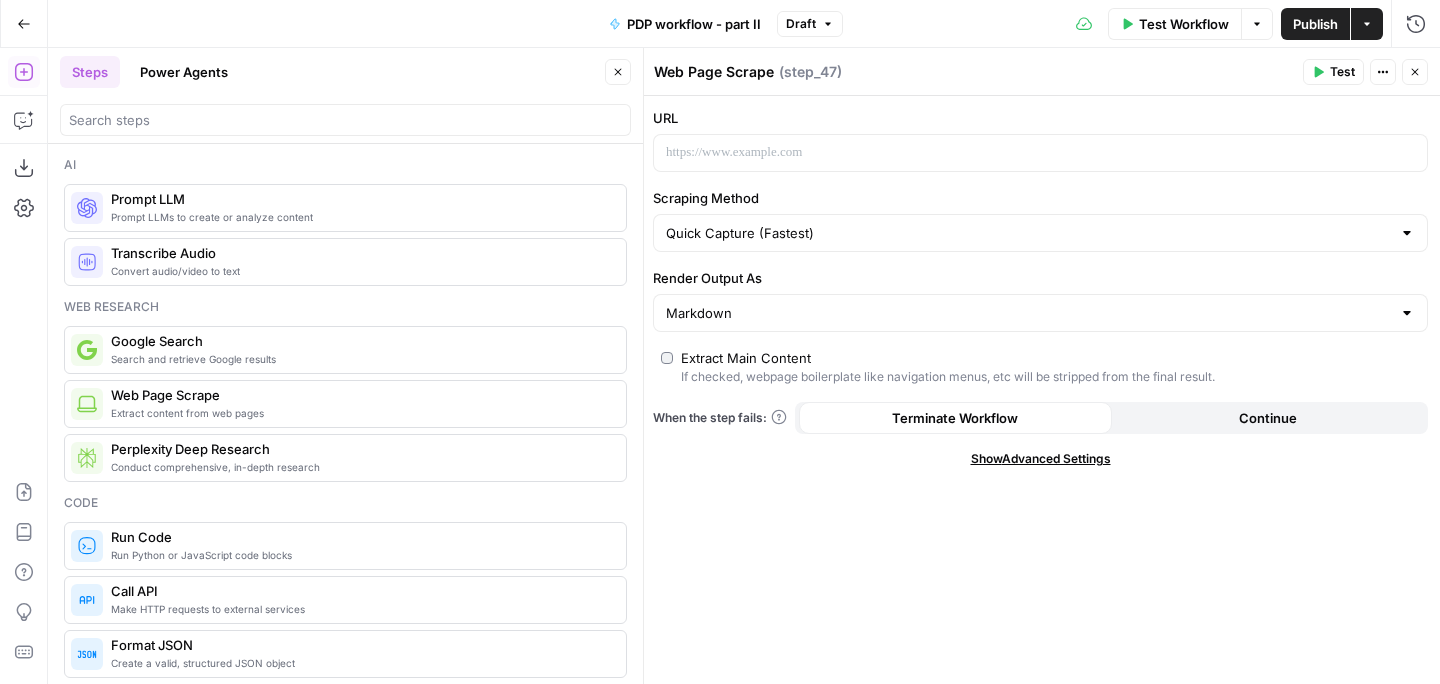 click on "Markdown" at bounding box center [1040, 313] 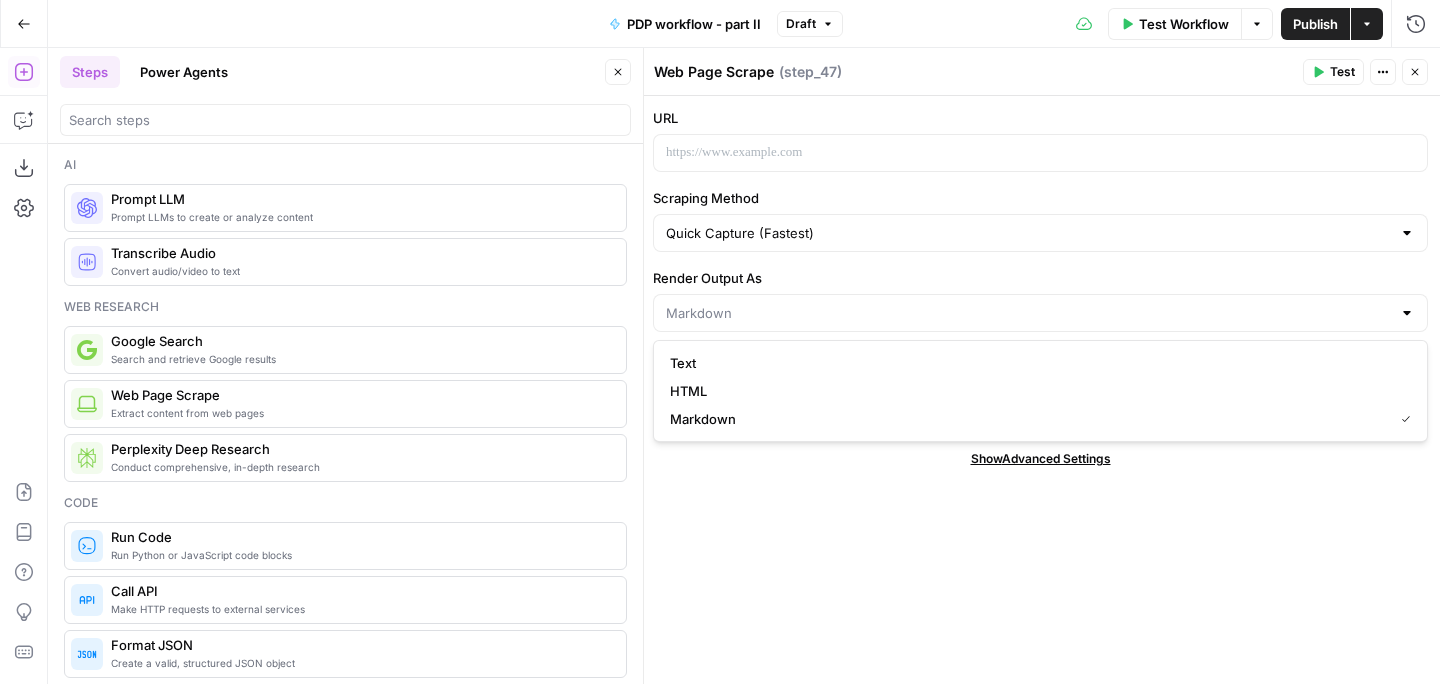 type on "Markdown" 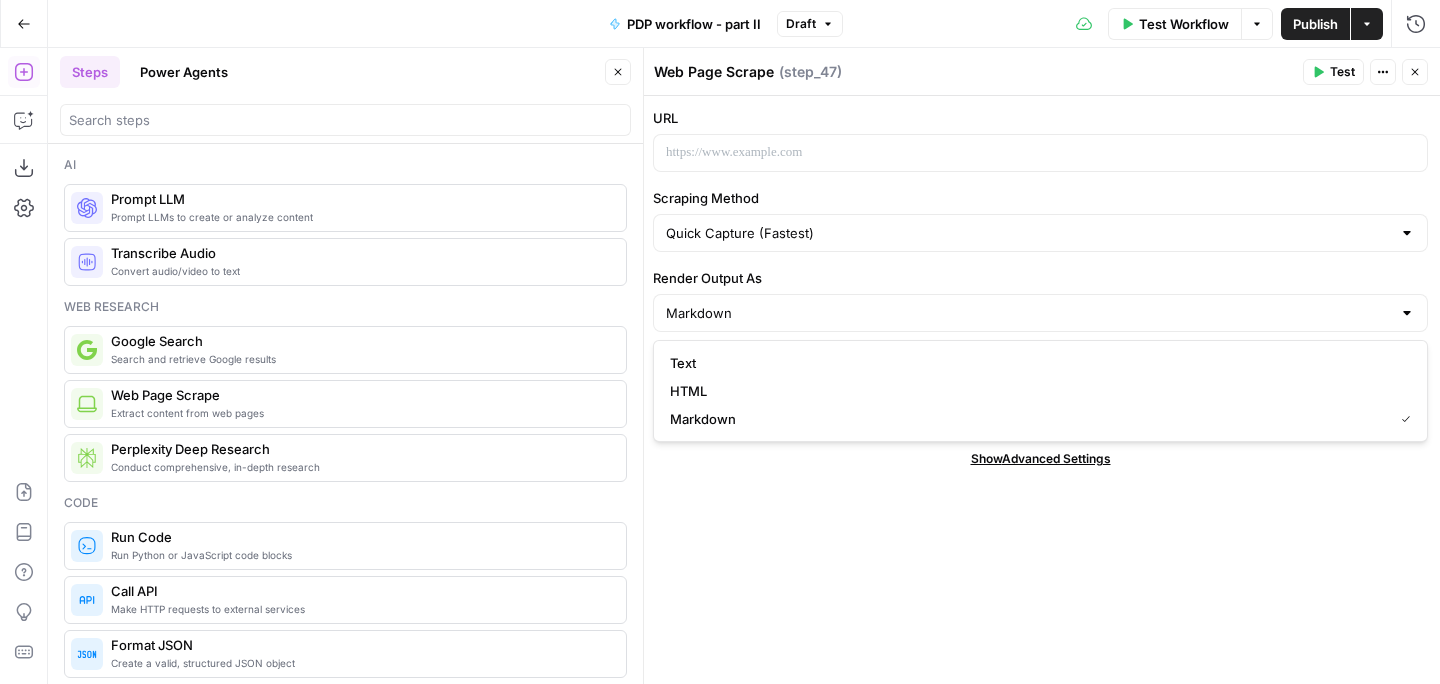 click on "Render Output As Markdown" at bounding box center [1040, 300] 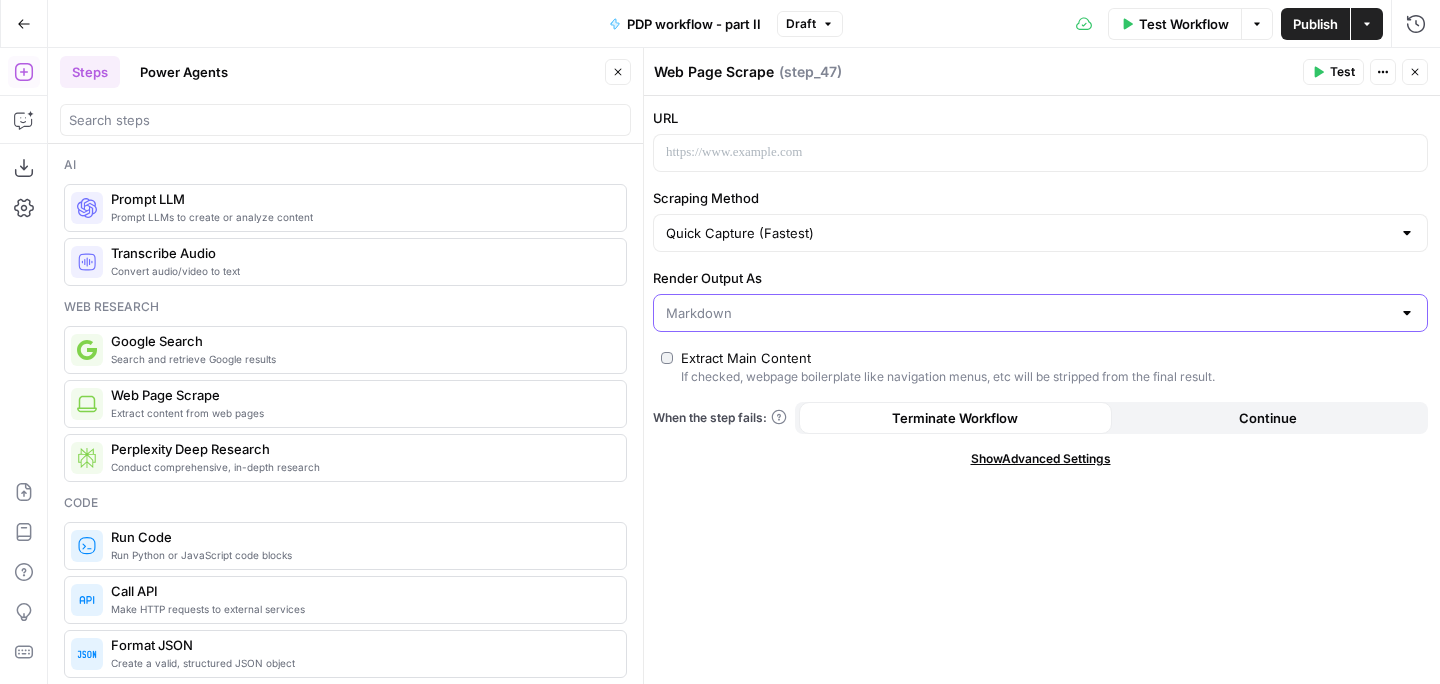 click on "Render Output As" at bounding box center [1028, 313] 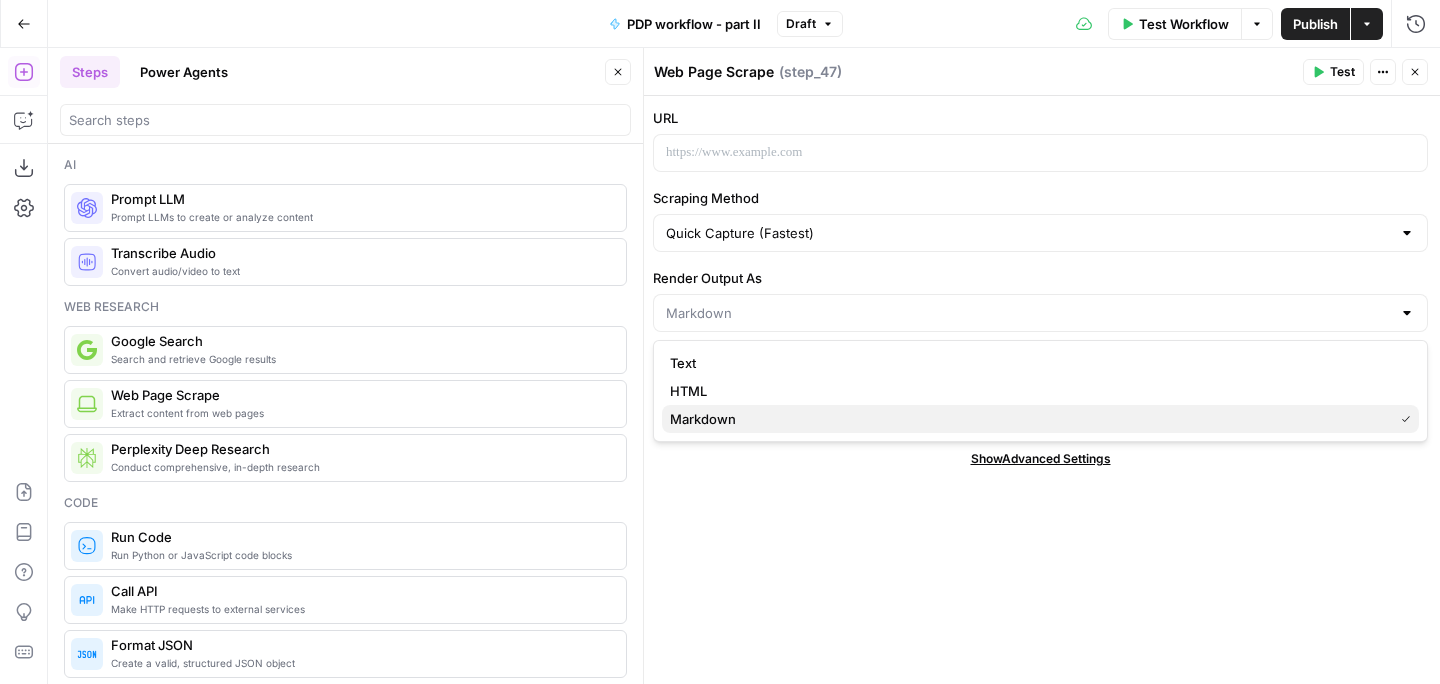 click on "Markdown" at bounding box center [1027, 419] 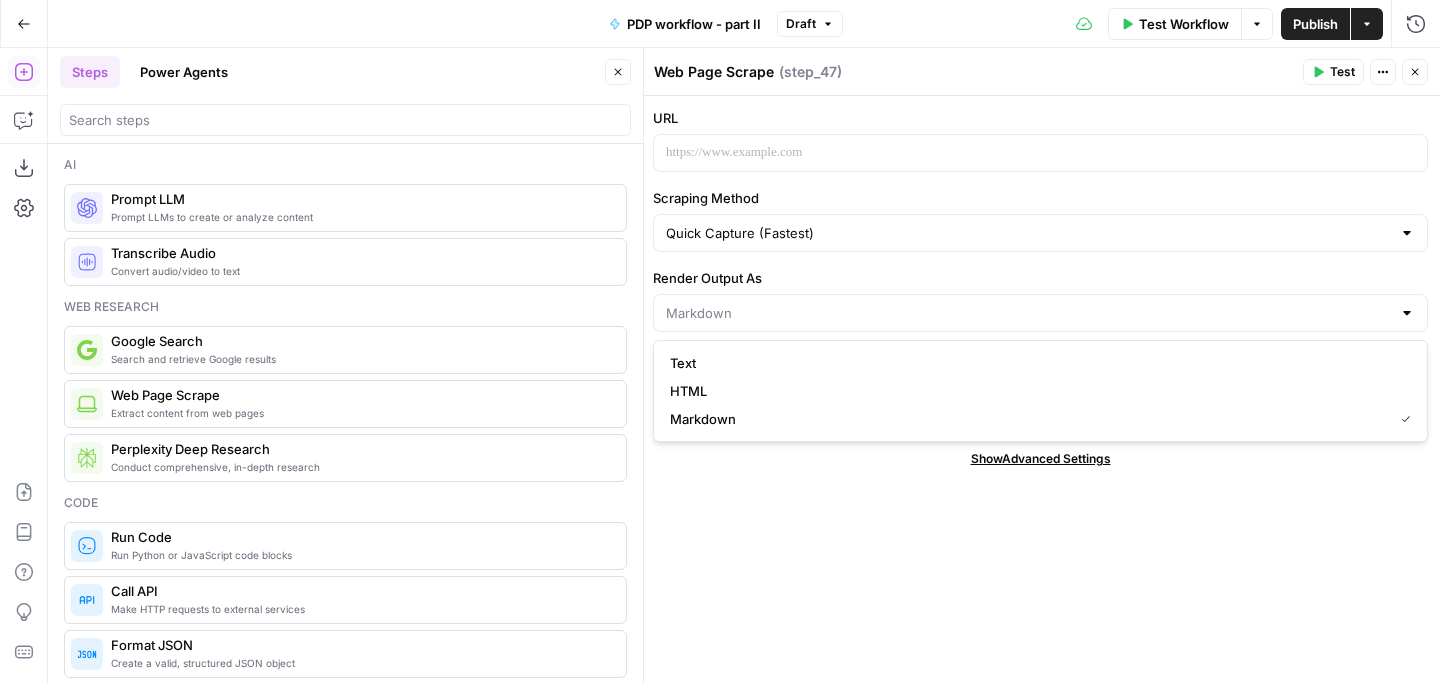 type on "Markdown" 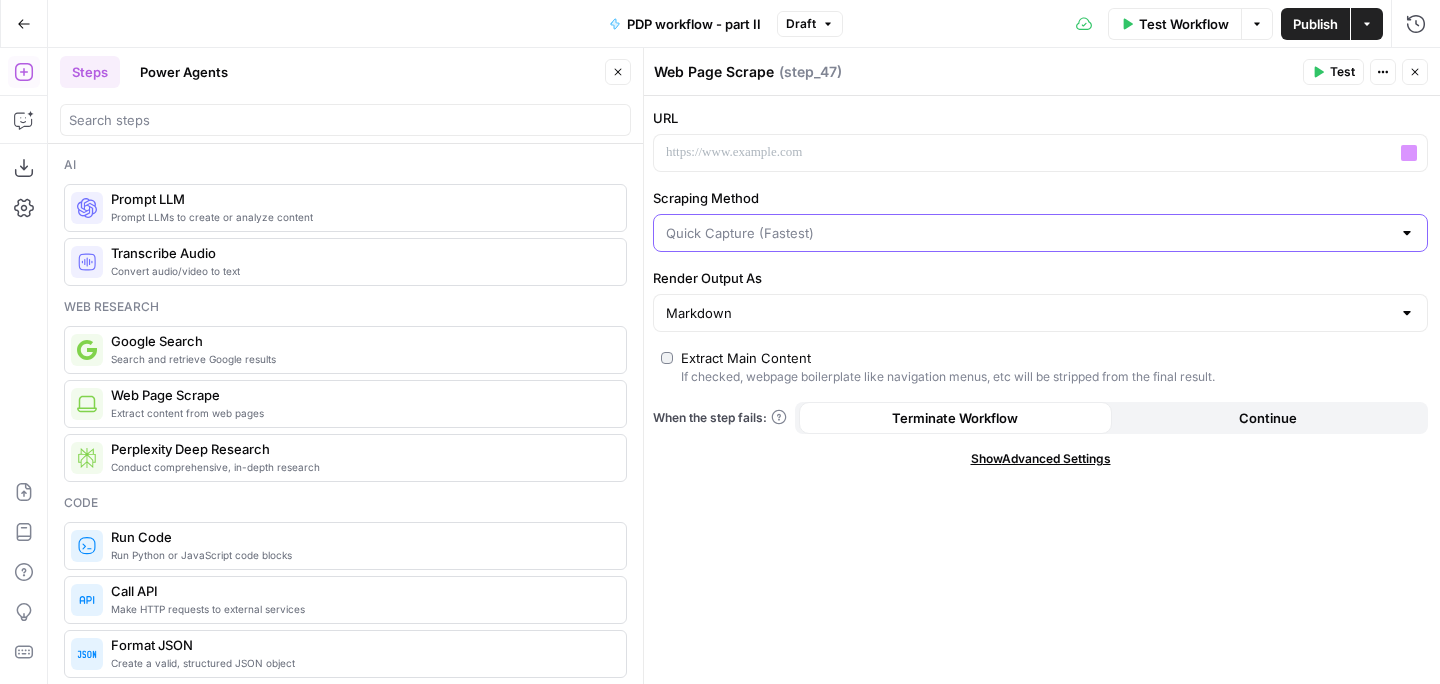click on "Scraping Method" at bounding box center (1028, 233) 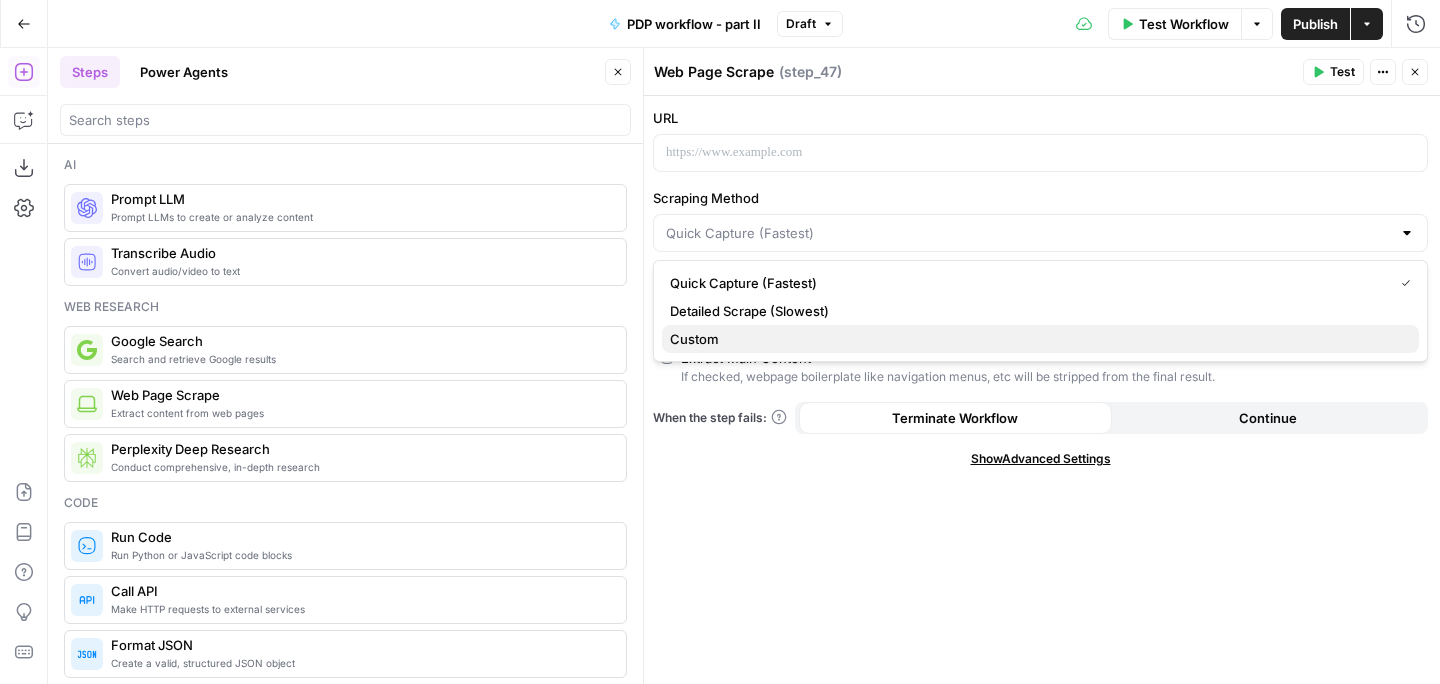 click on "Custom" at bounding box center (1036, 339) 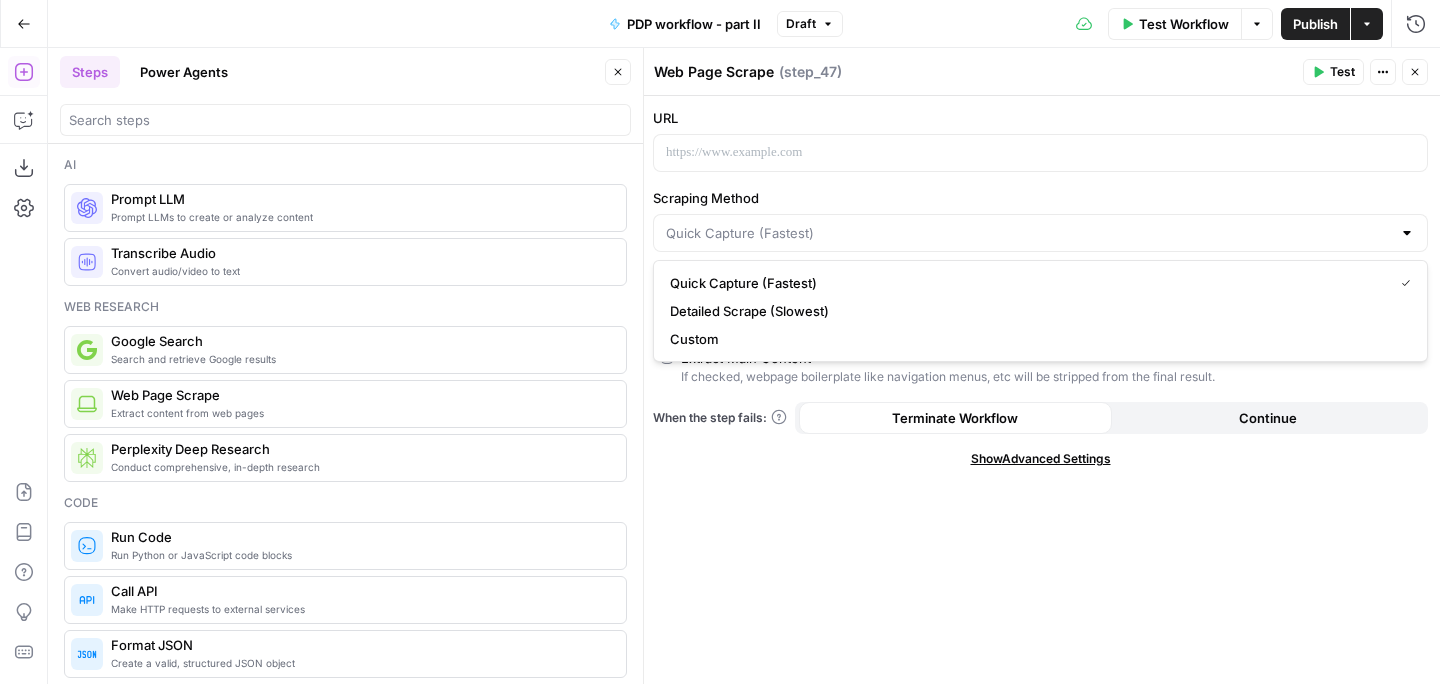 type on "Custom" 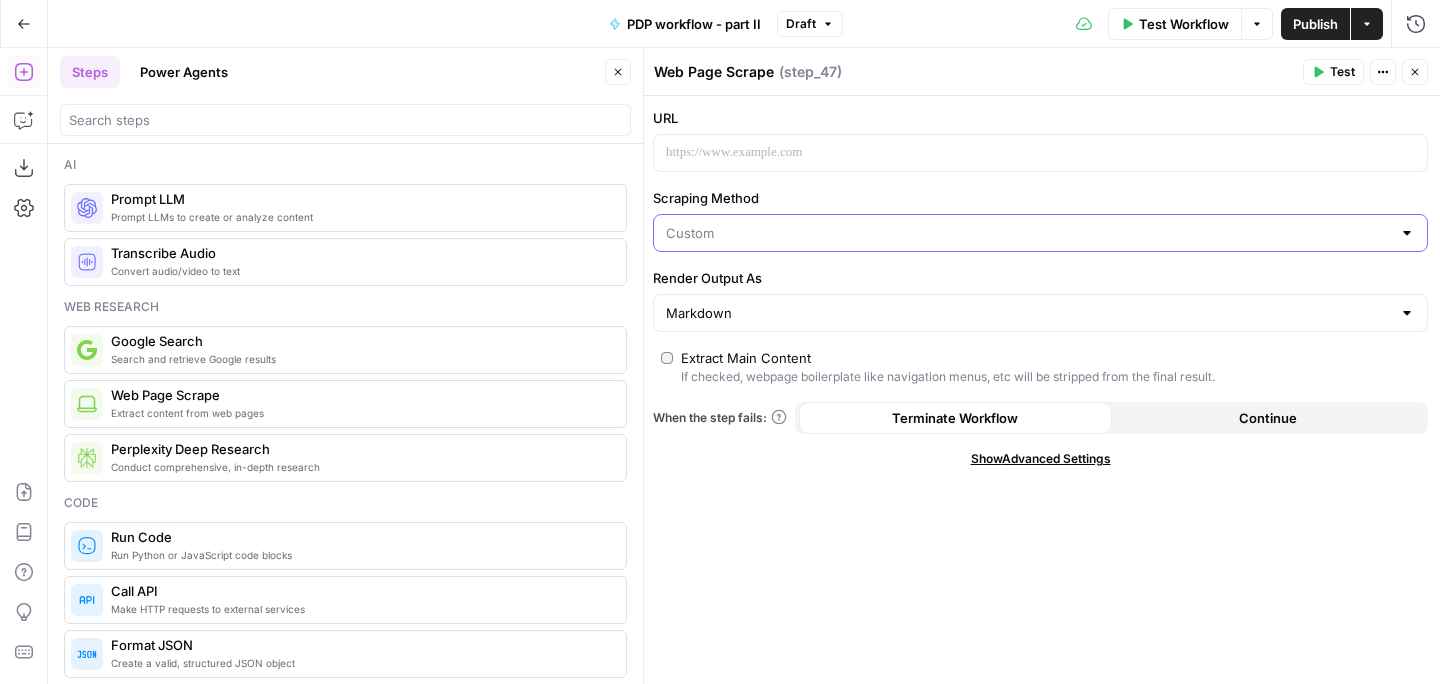 click on "Scraping Method" at bounding box center [1028, 233] 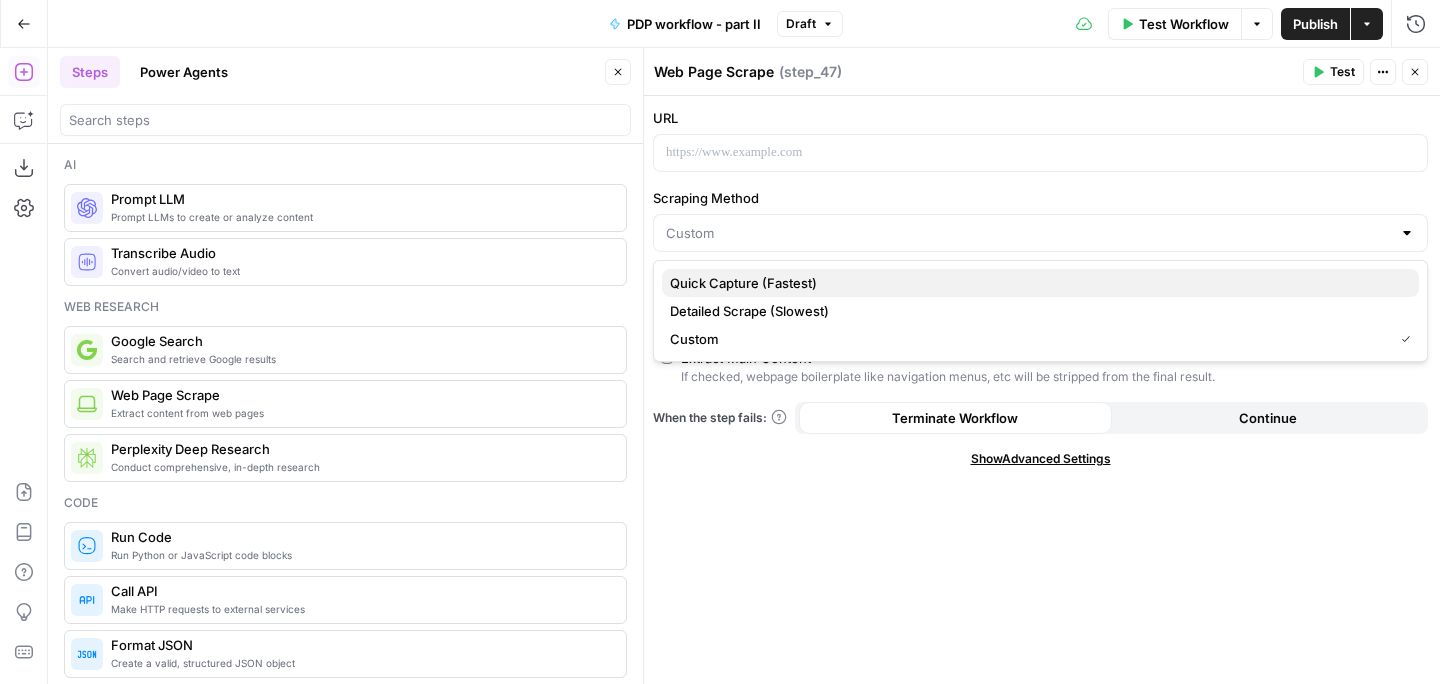 click on "Quick Capture (Fastest)" at bounding box center [1036, 283] 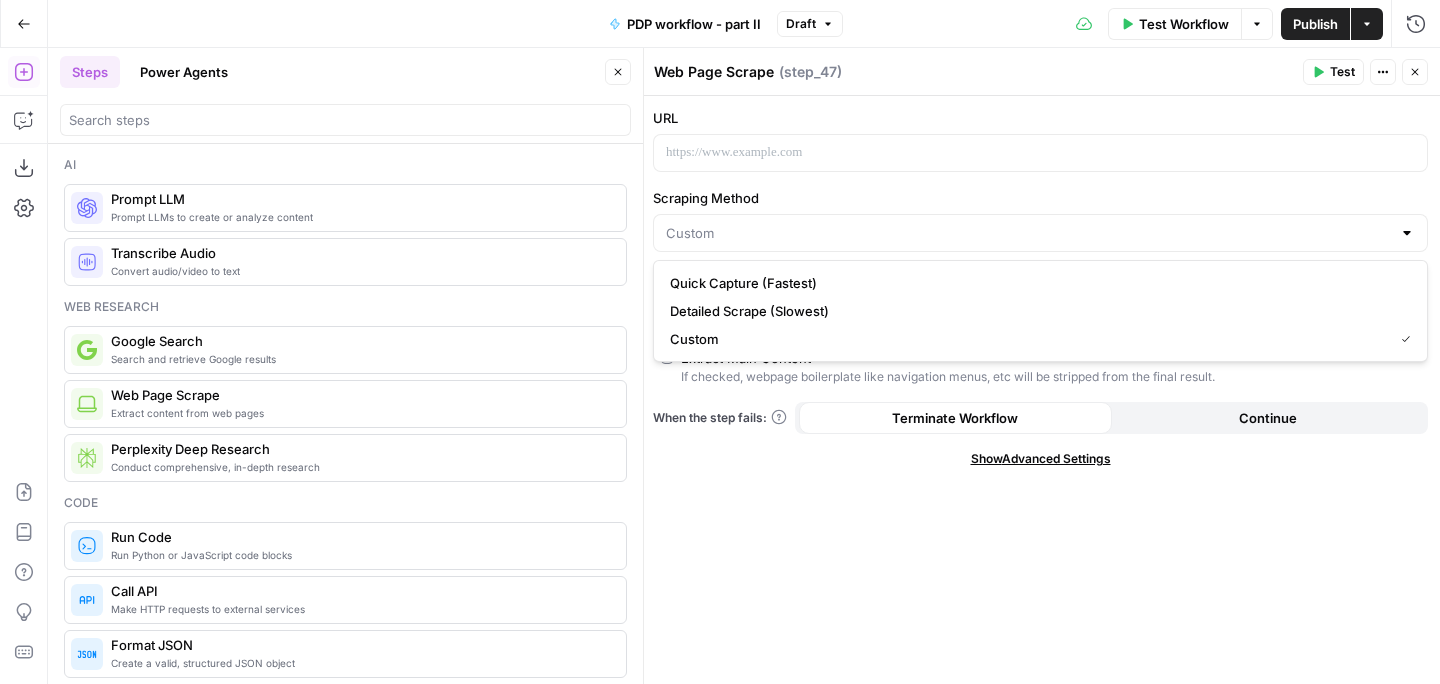 type on "Quick Capture (Fastest)" 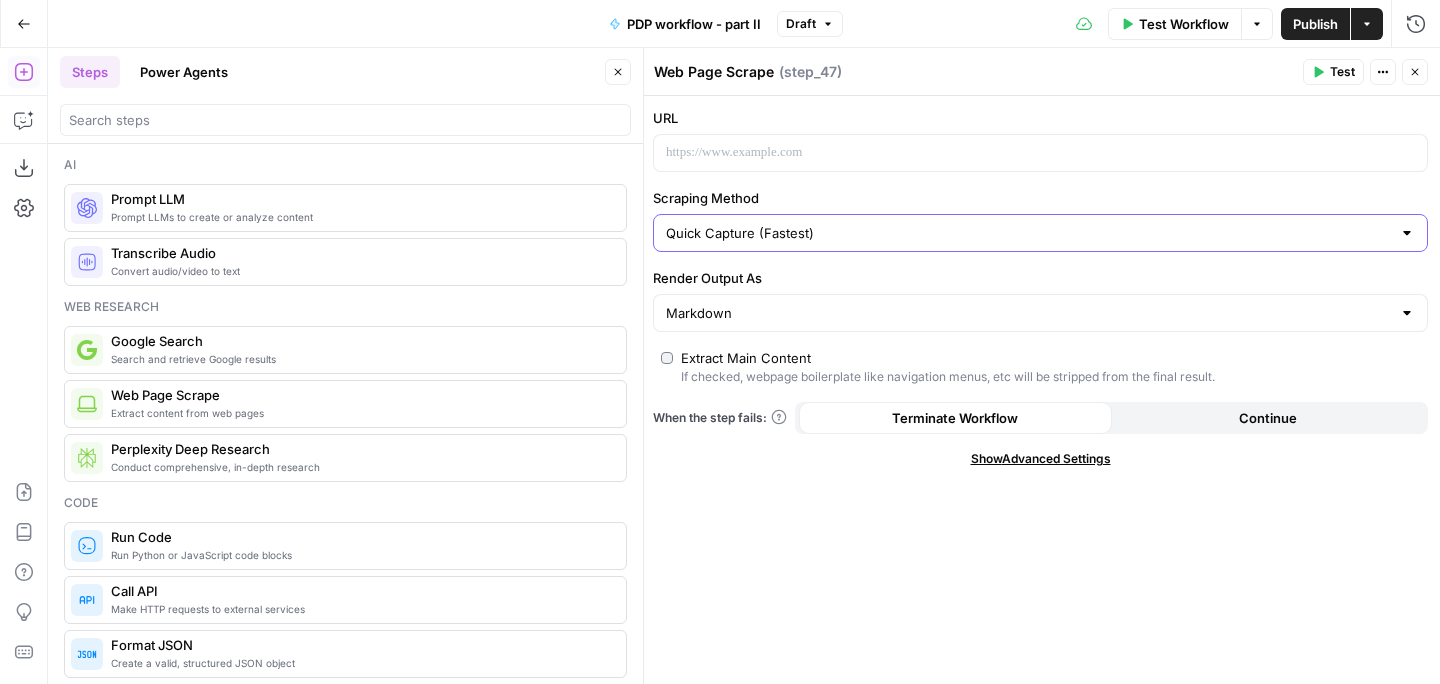 click on "Quick Capture (Fastest)" at bounding box center (1028, 233) 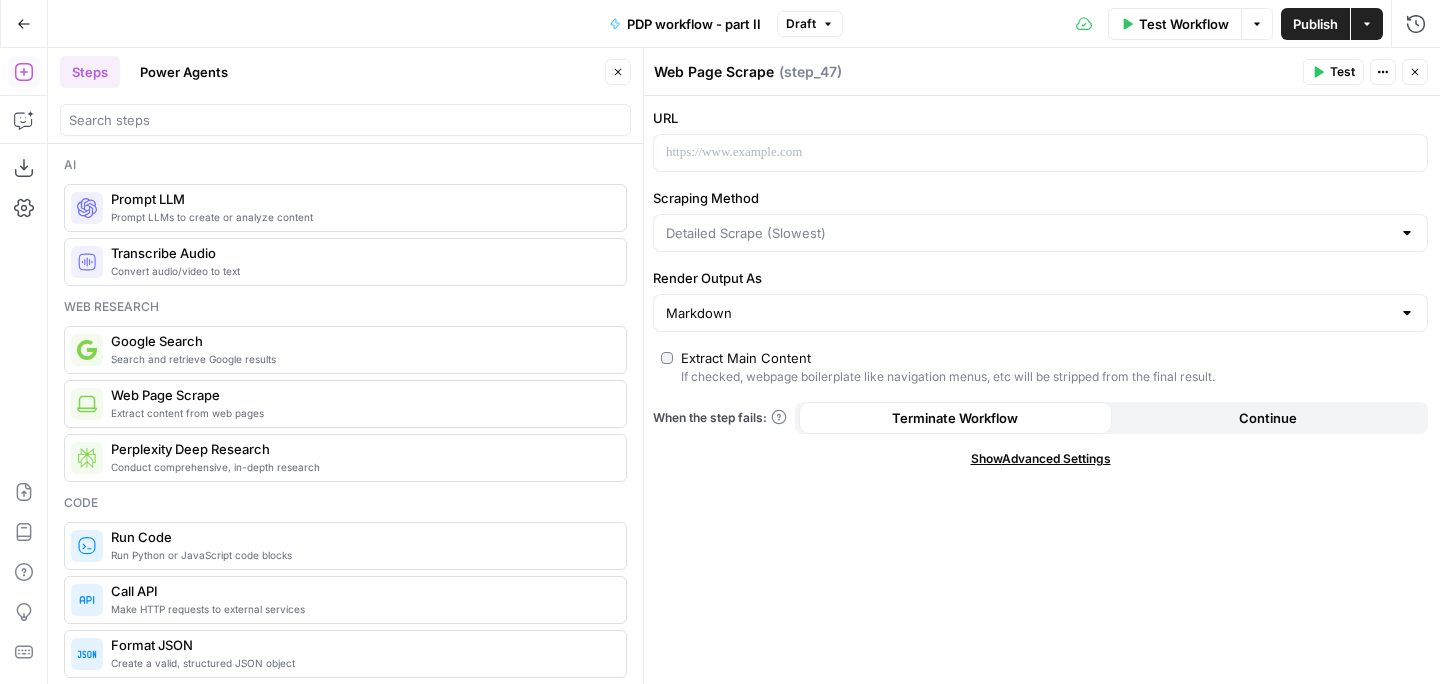 type on "Detailed Scrape (Slowest)" 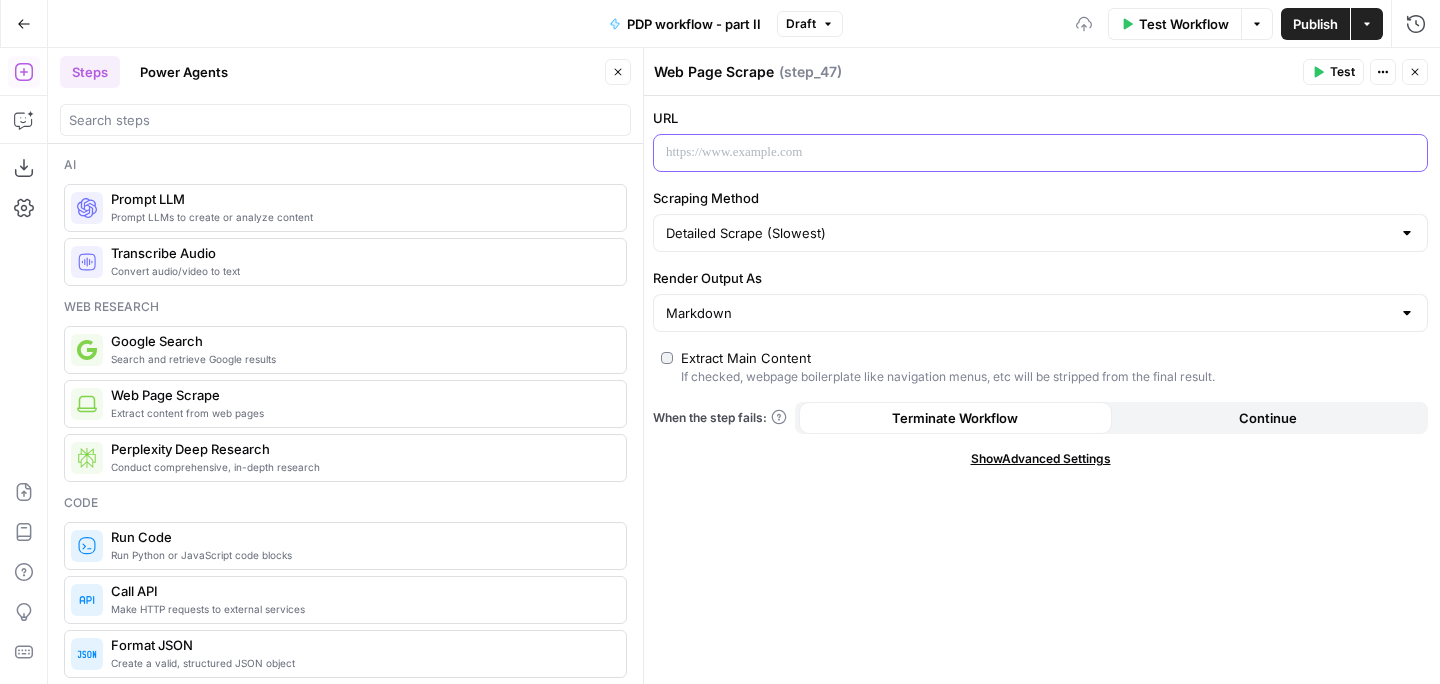 click at bounding box center (1024, 153) 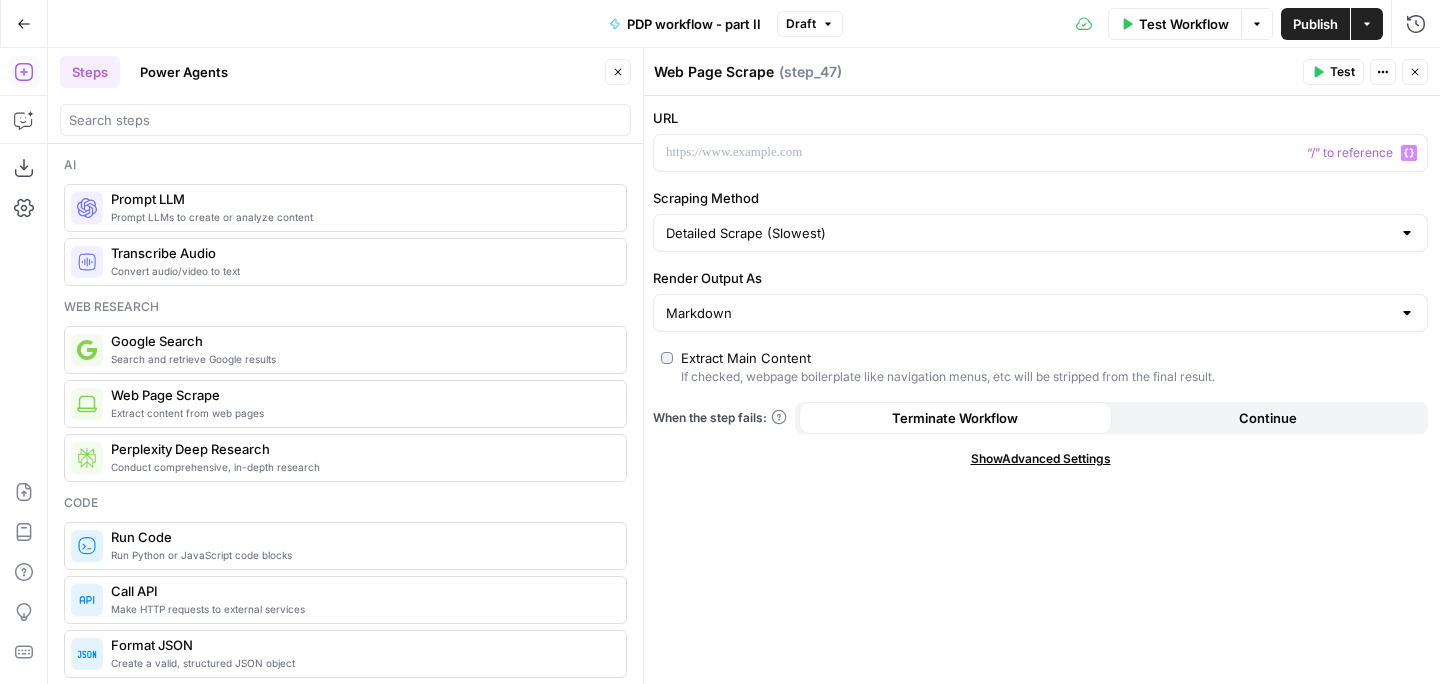 click 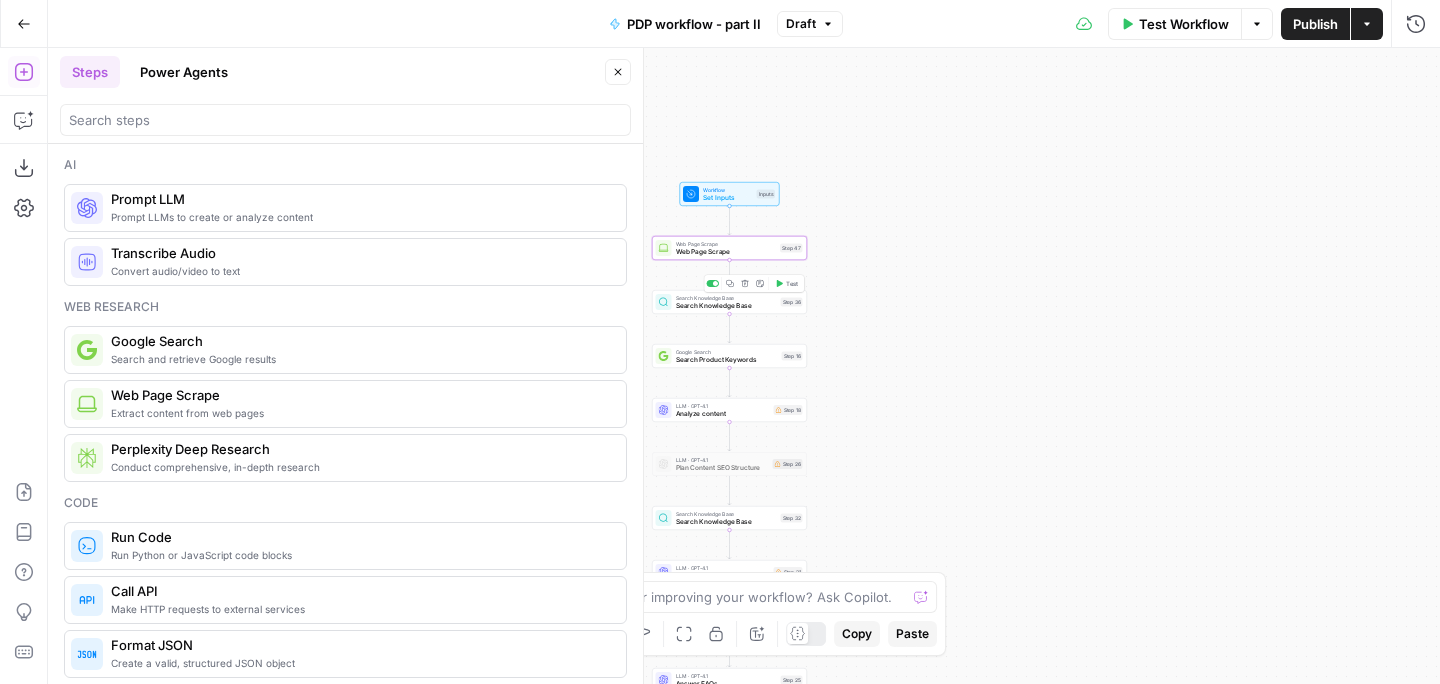 click on "Search Knowledge Base" at bounding box center [726, 306] 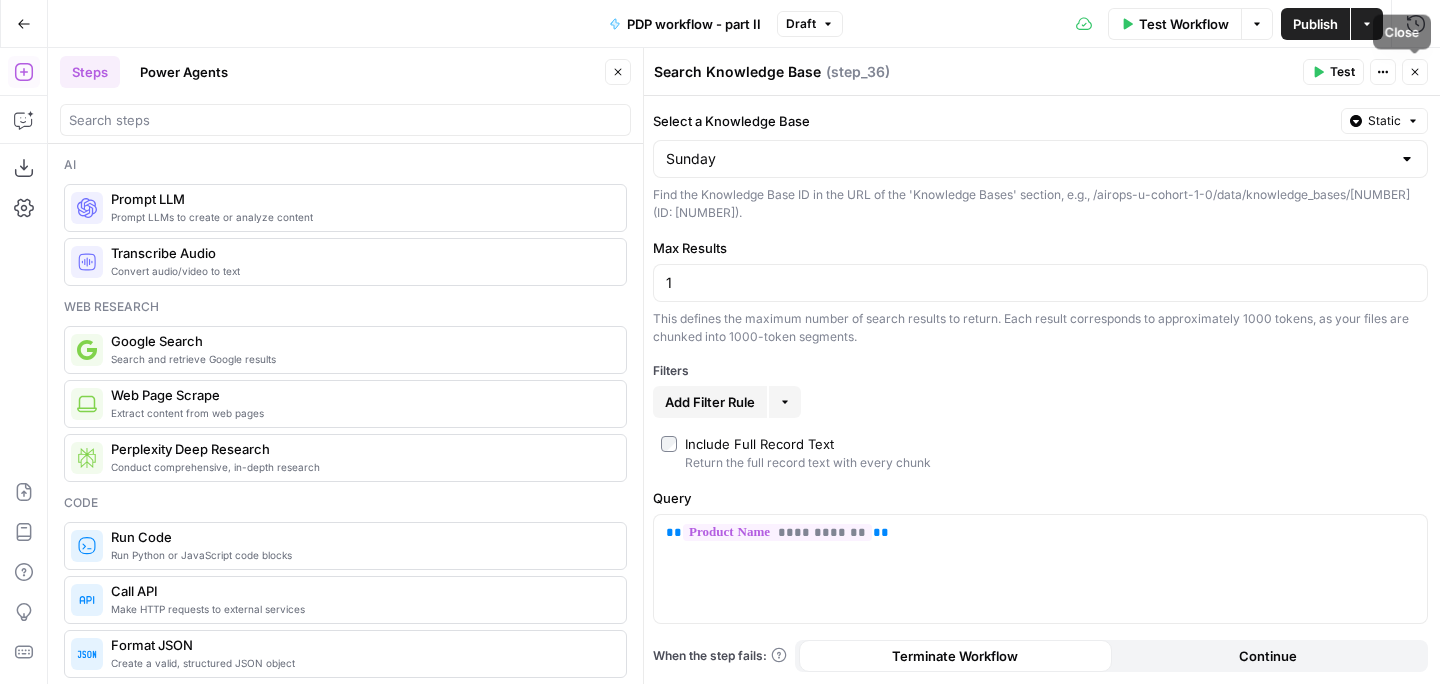 click 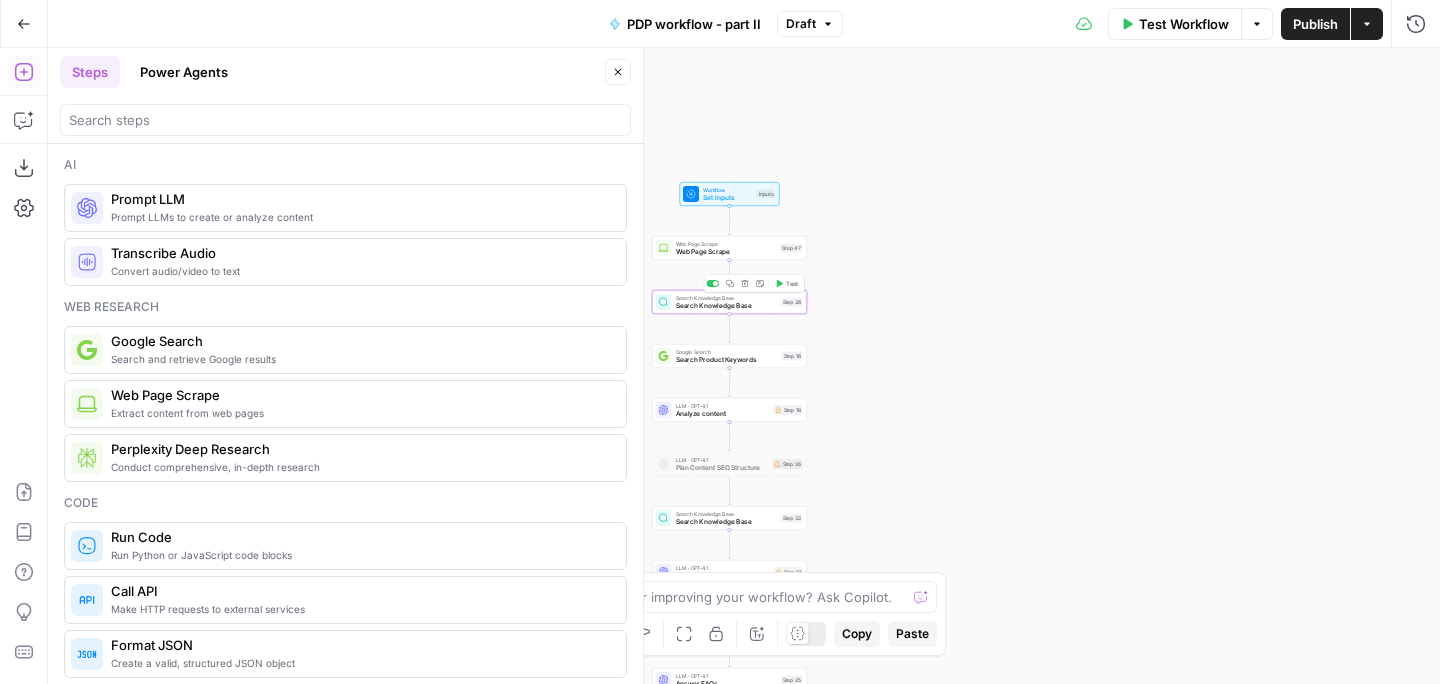 click at bounding box center (715, 283) 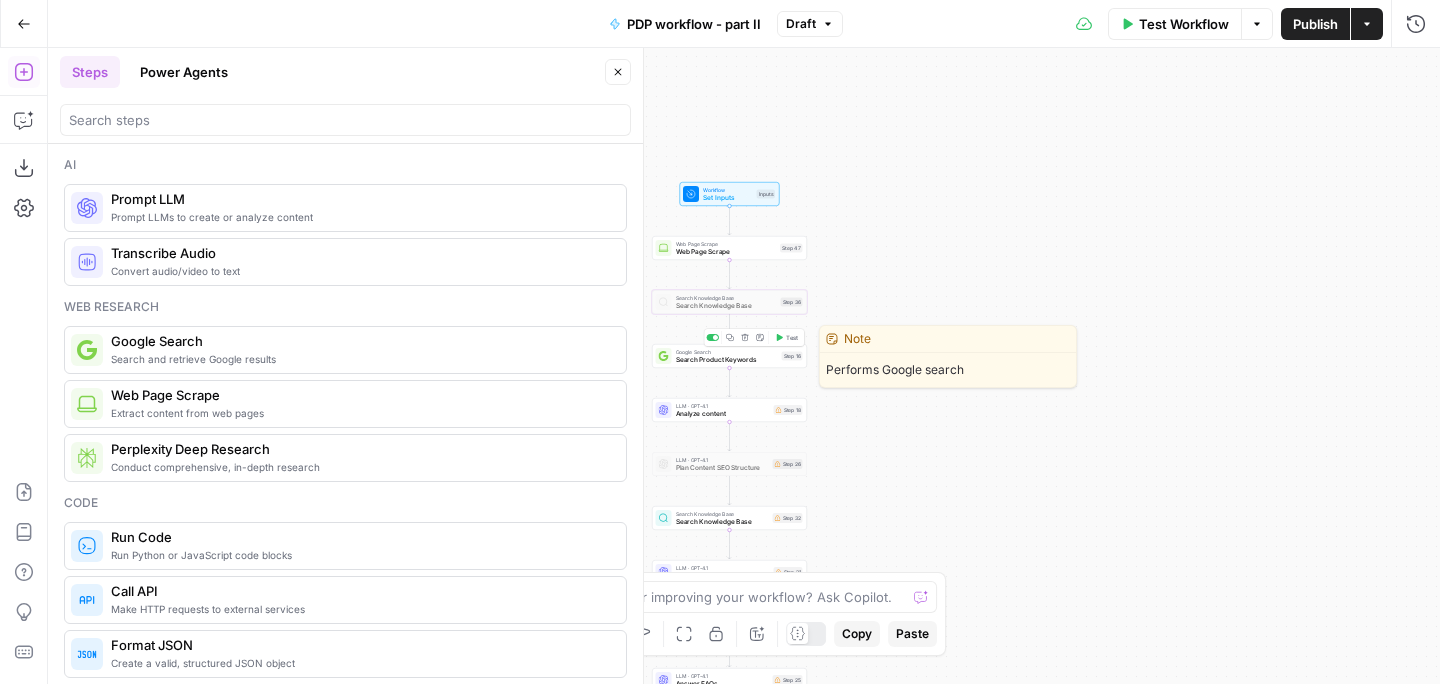 click on "Search Product Keywords" at bounding box center [727, 360] 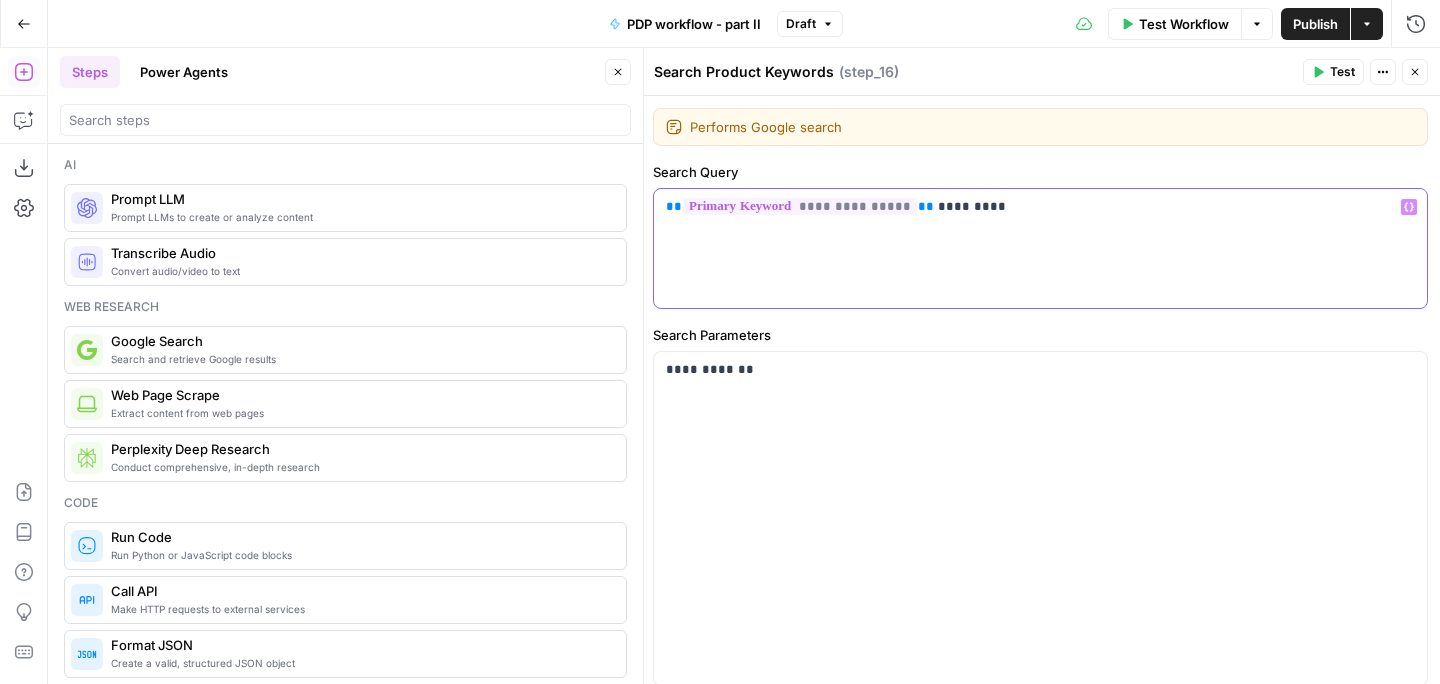 click on "**********" at bounding box center [1040, 248] 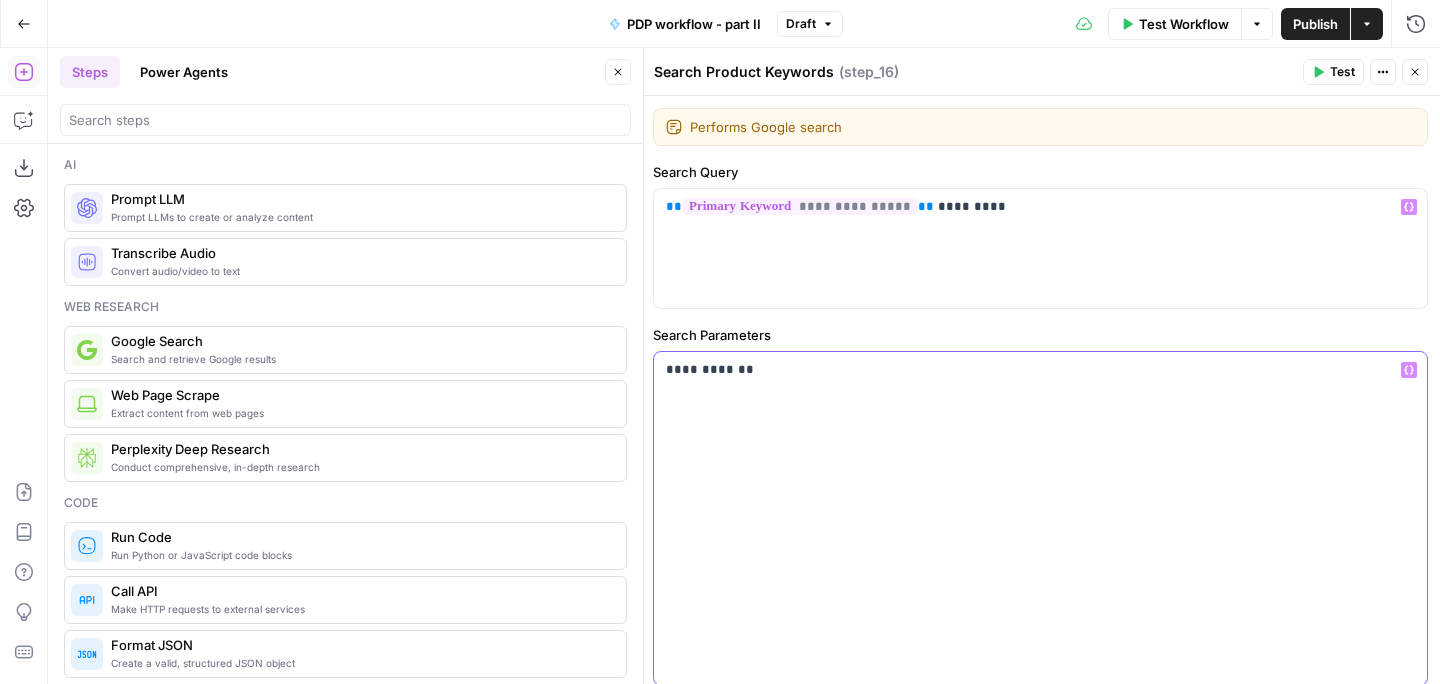 click on "**********" at bounding box center [1040, 370] 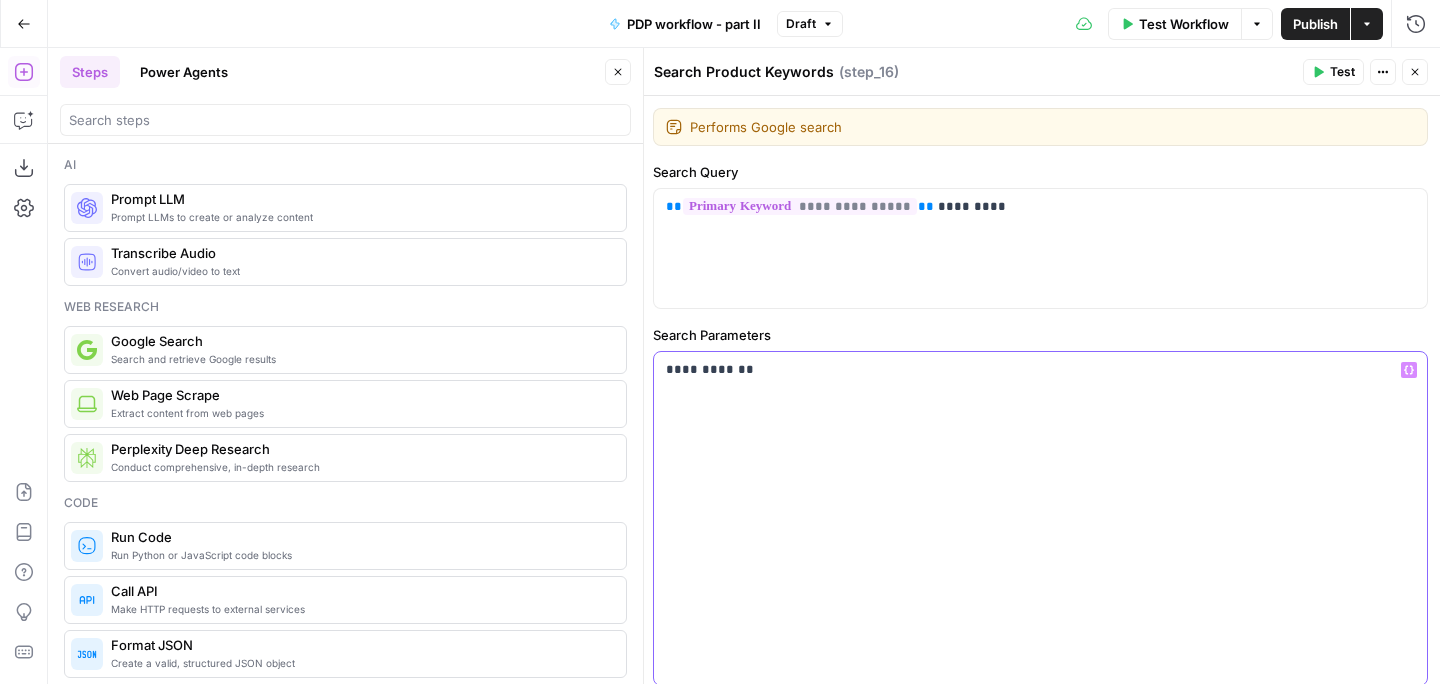 type 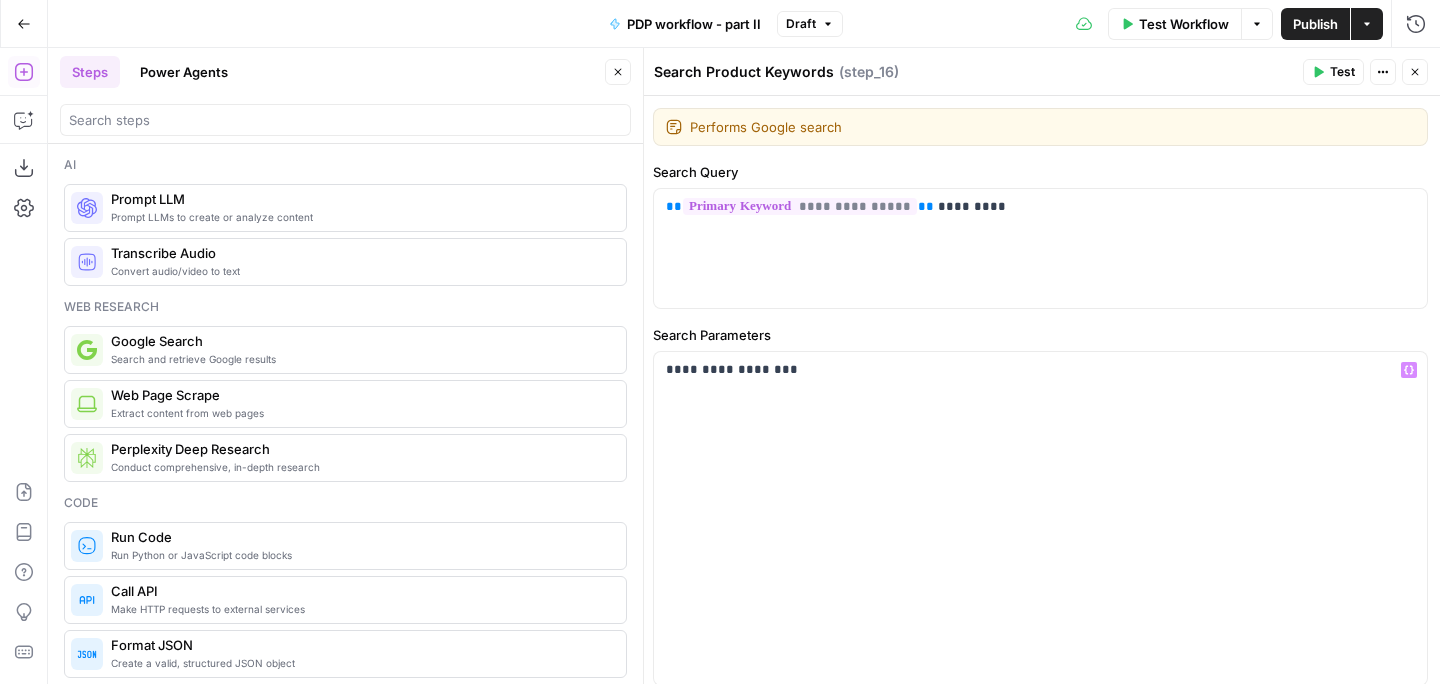 click 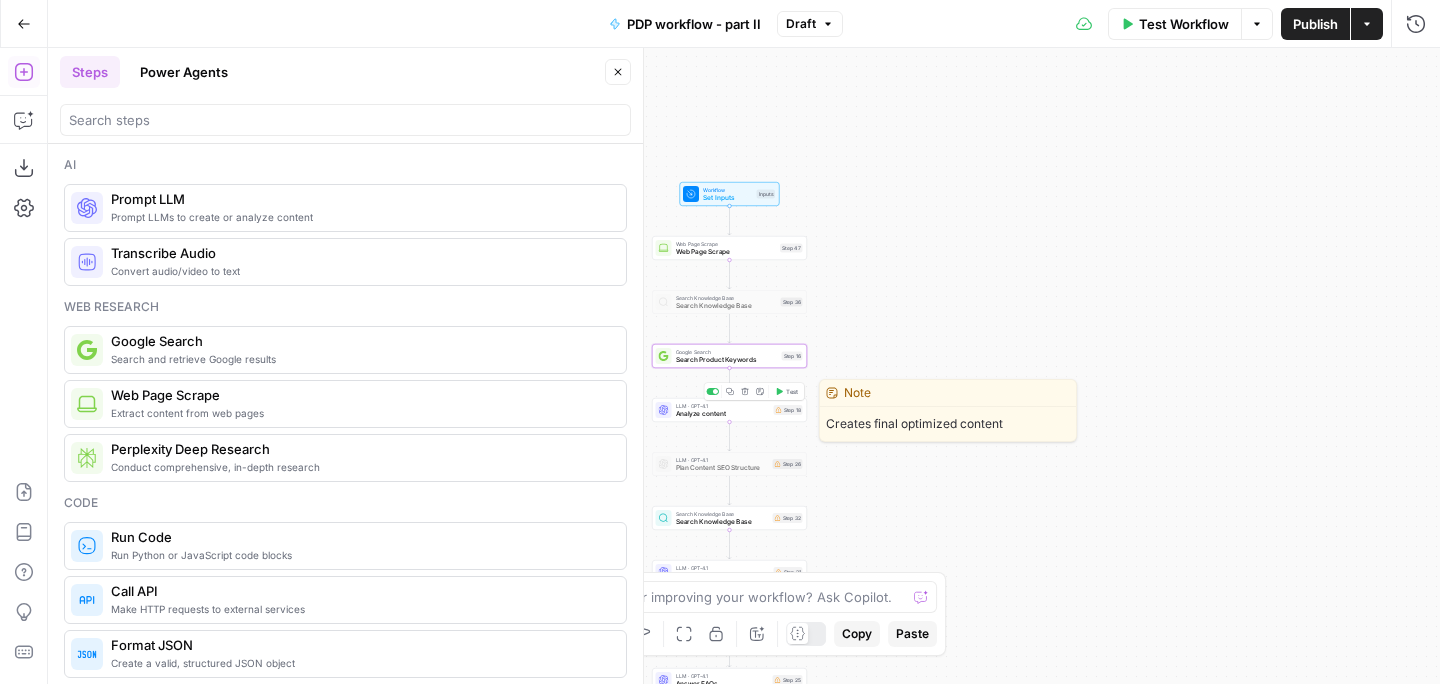 click on "Analyze content" at bounding box center [723, 414] 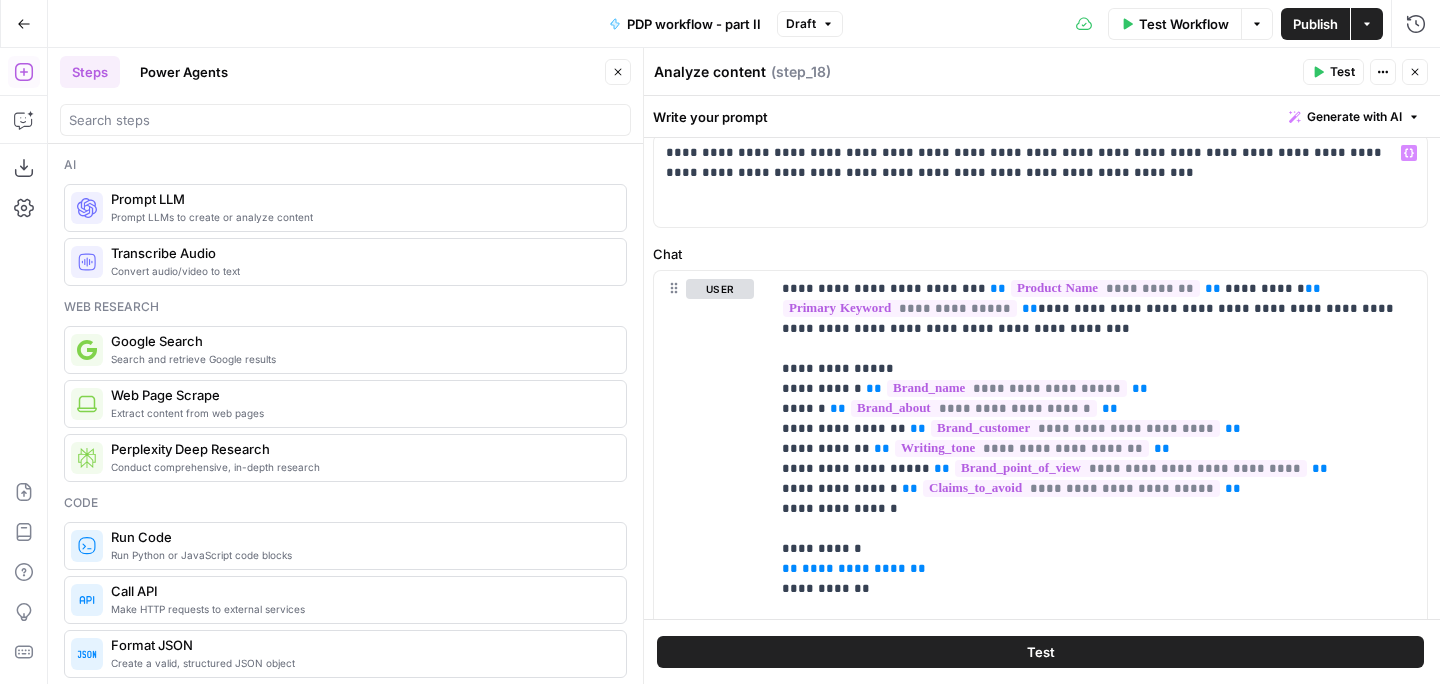 scroll, scrollTop: 154, scrollLeft: 0, axis: vertical 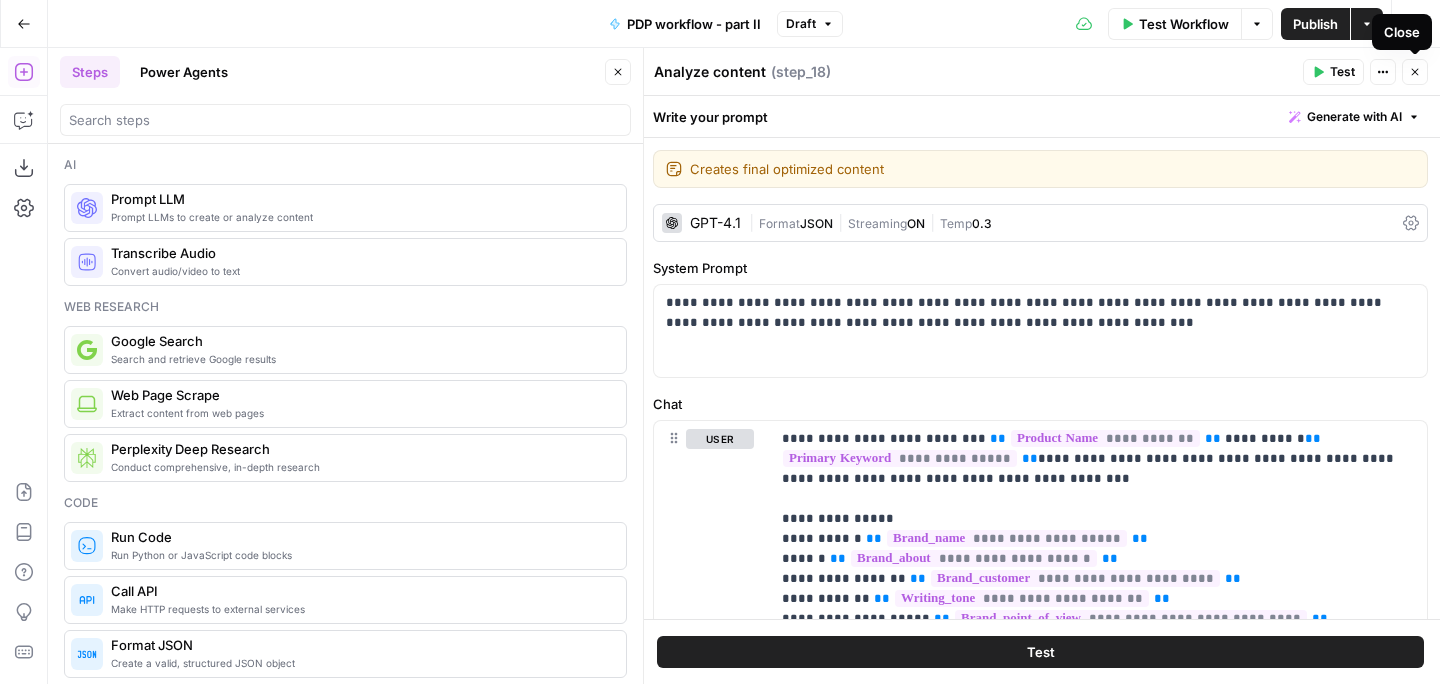 click 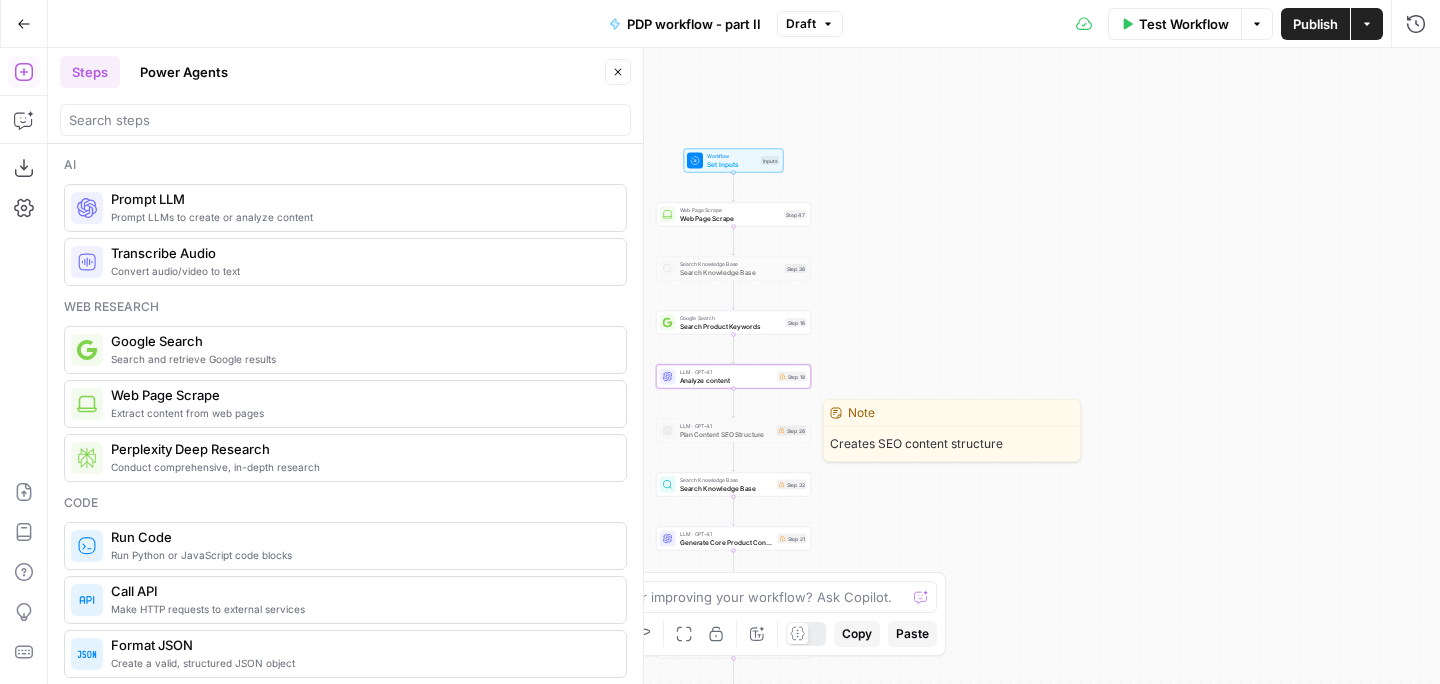 click on "LLM · GPT-4.1 Plan Content SEO Structure Step 26 Copy step Delete step Edit Note Test" at bounding box center [733, 431] 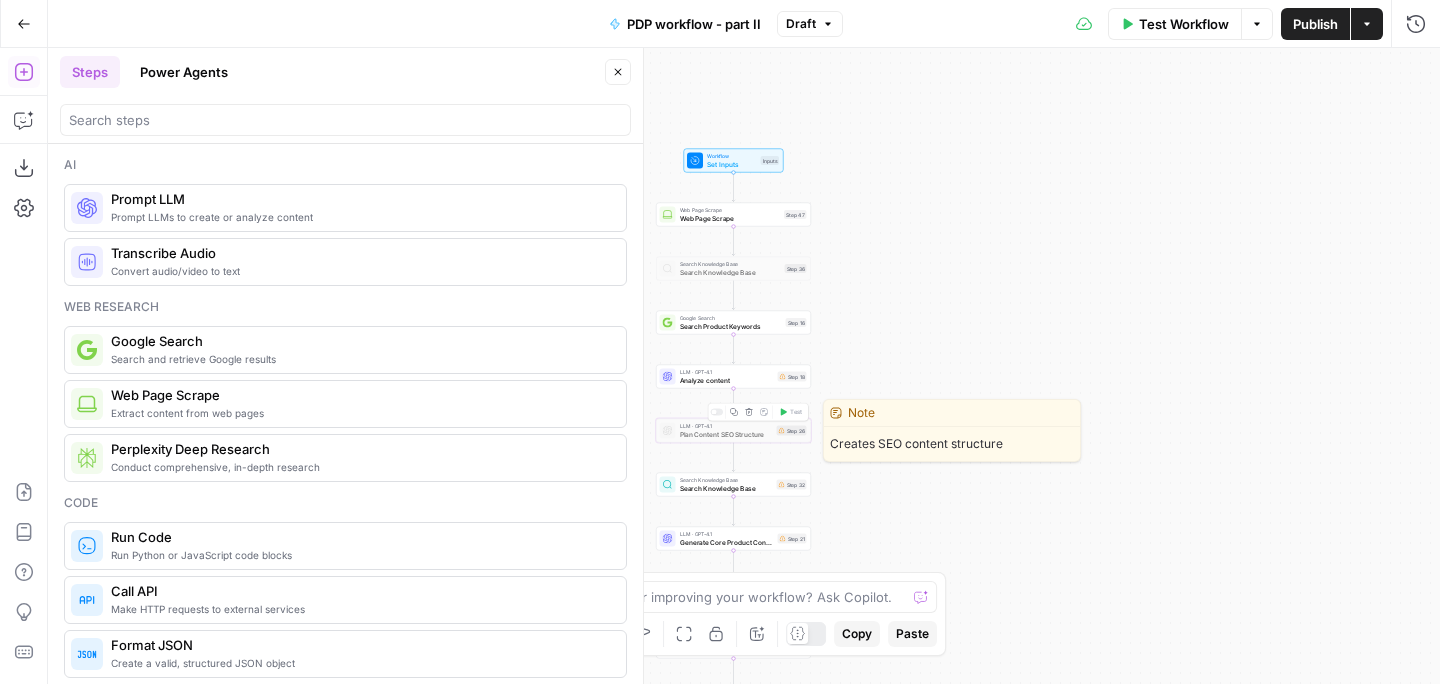 click at bounding box center (713, 412) 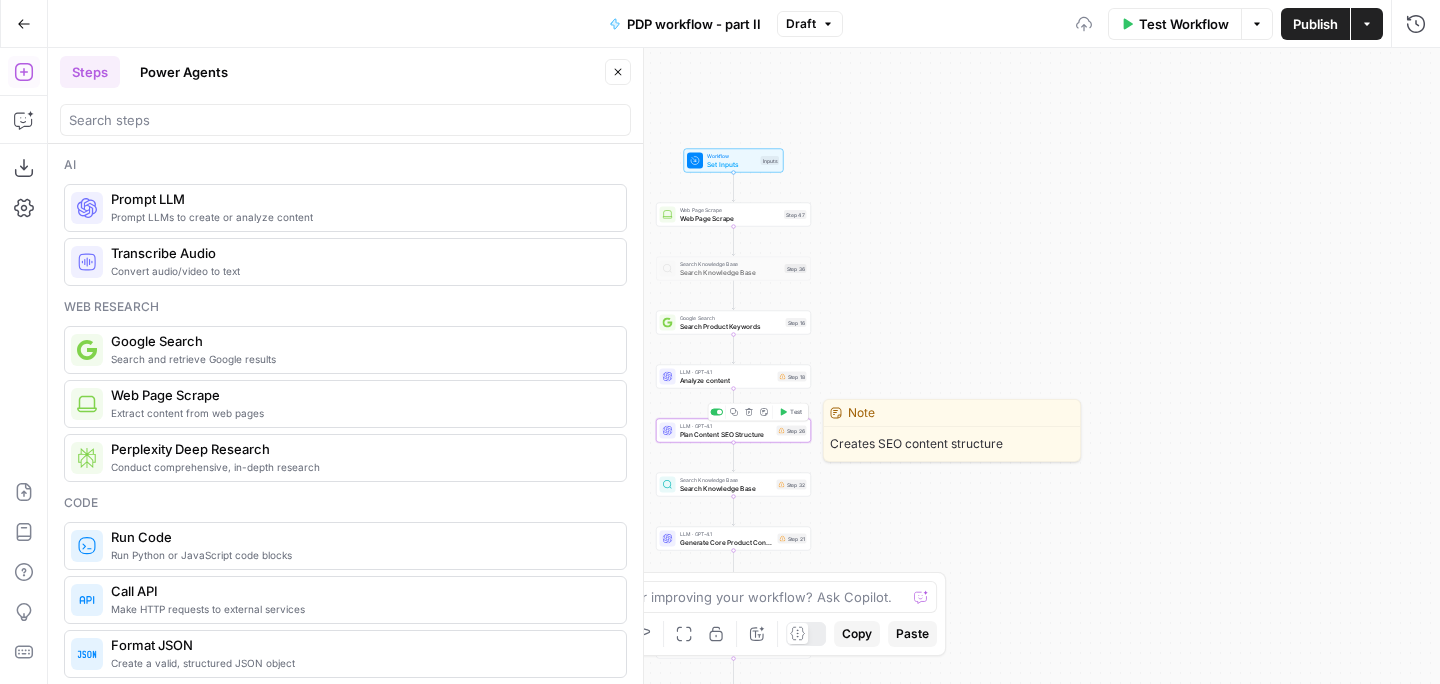 click on "LLM · GPT-4.1" at bounding box center [726, 426] 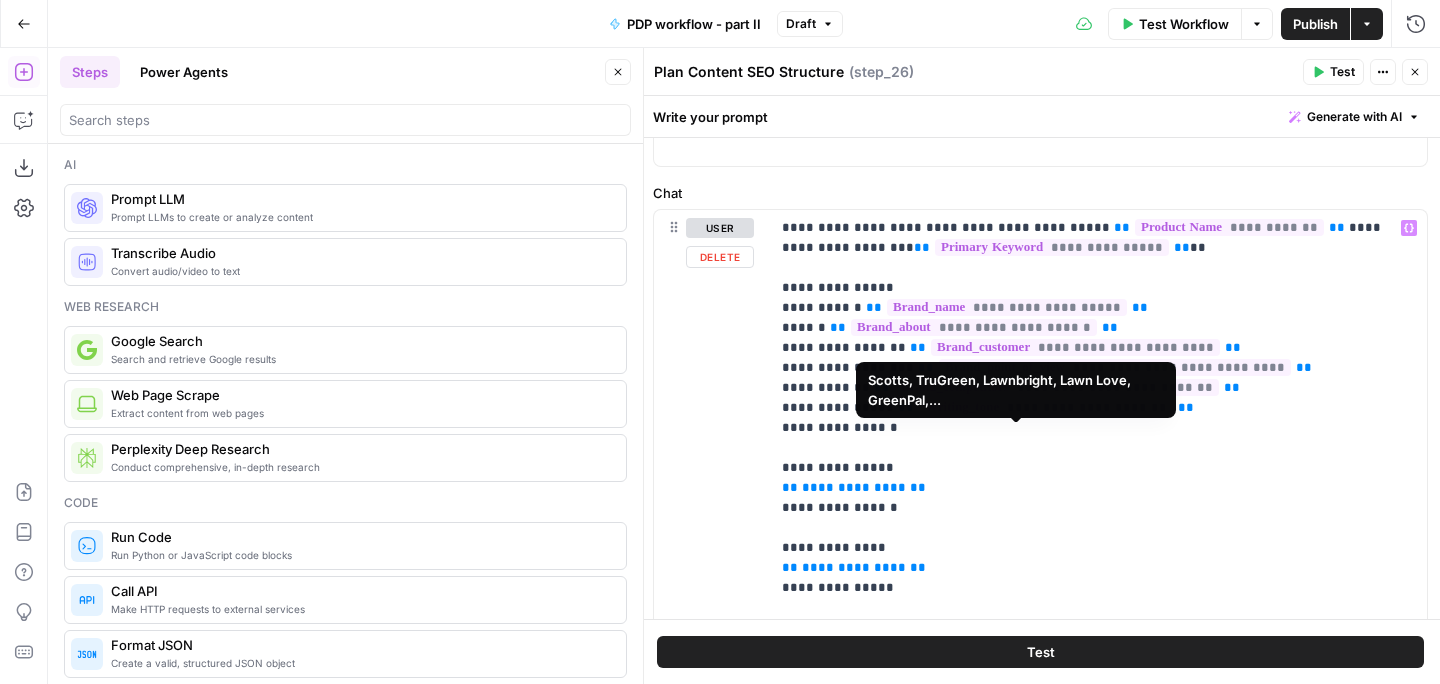 scroll, scrollTop: 199, scrollLeft: 0, axis: vertical 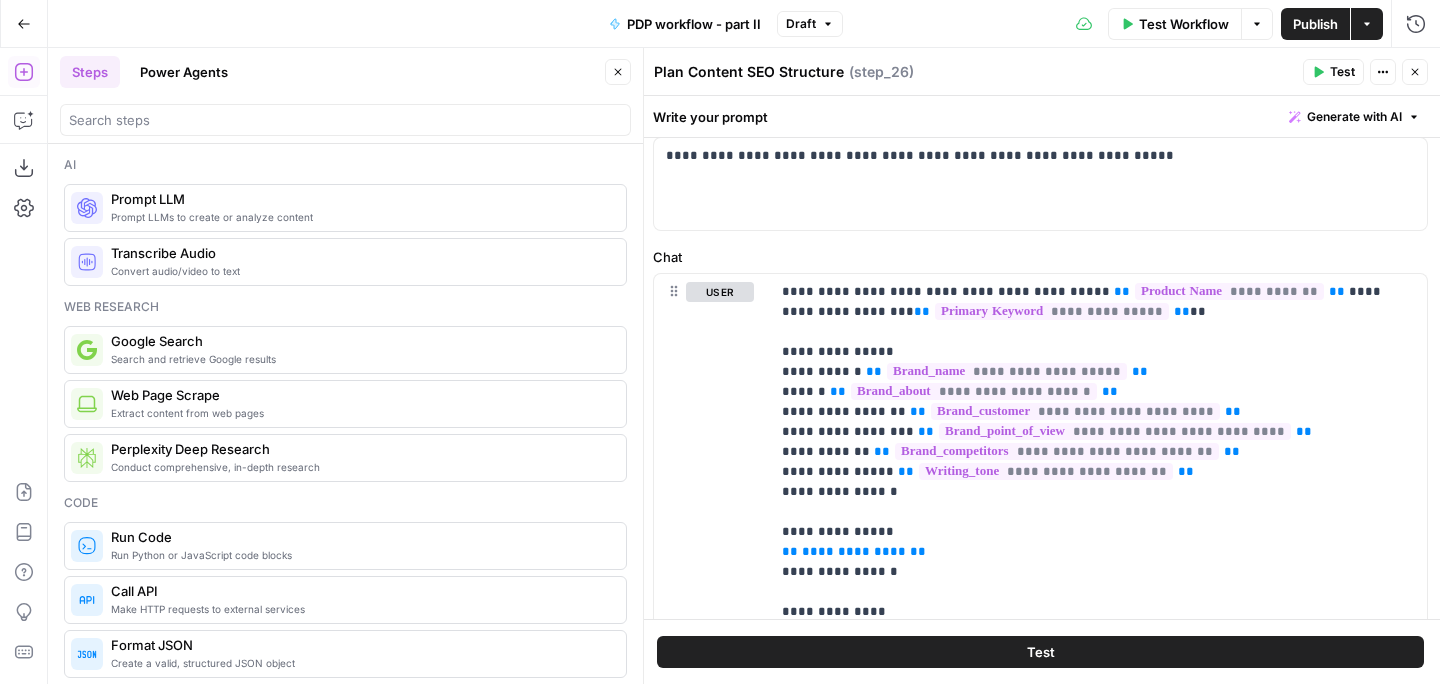 click on "Close" at bounding box center [1415, 72] 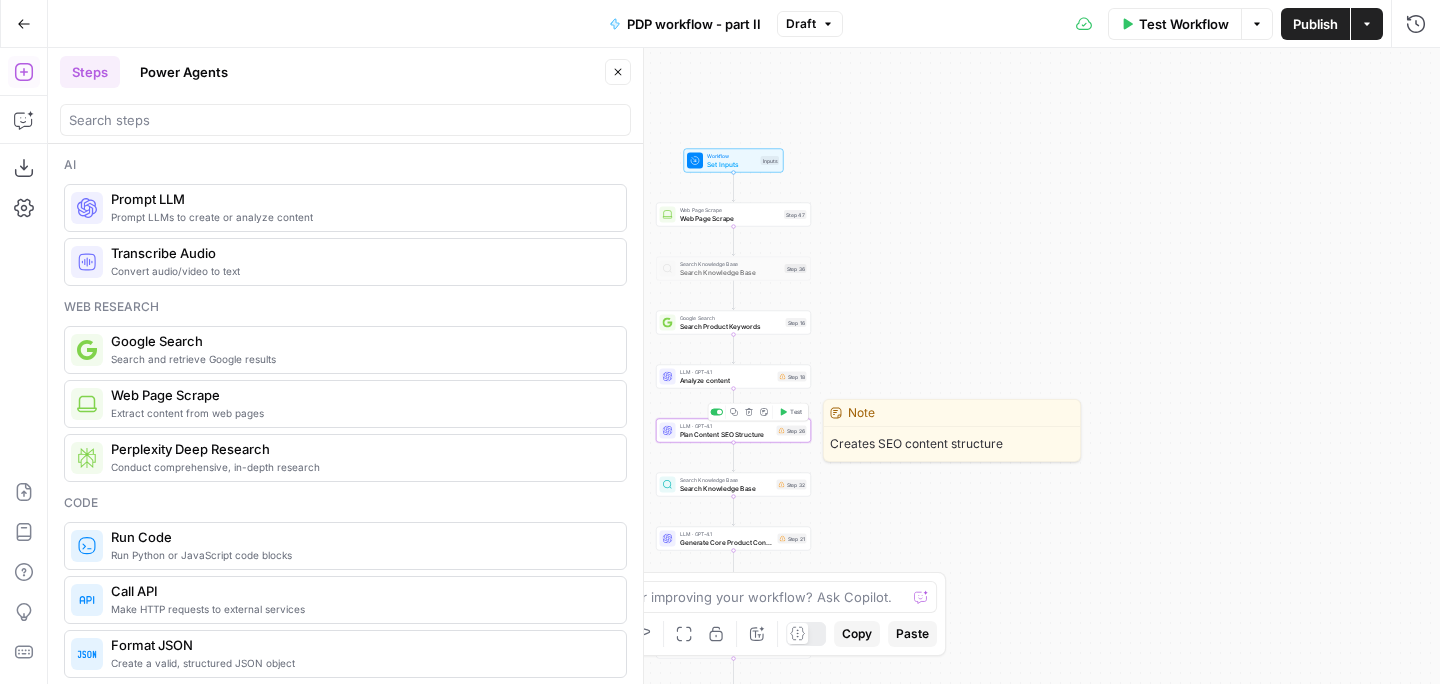 click 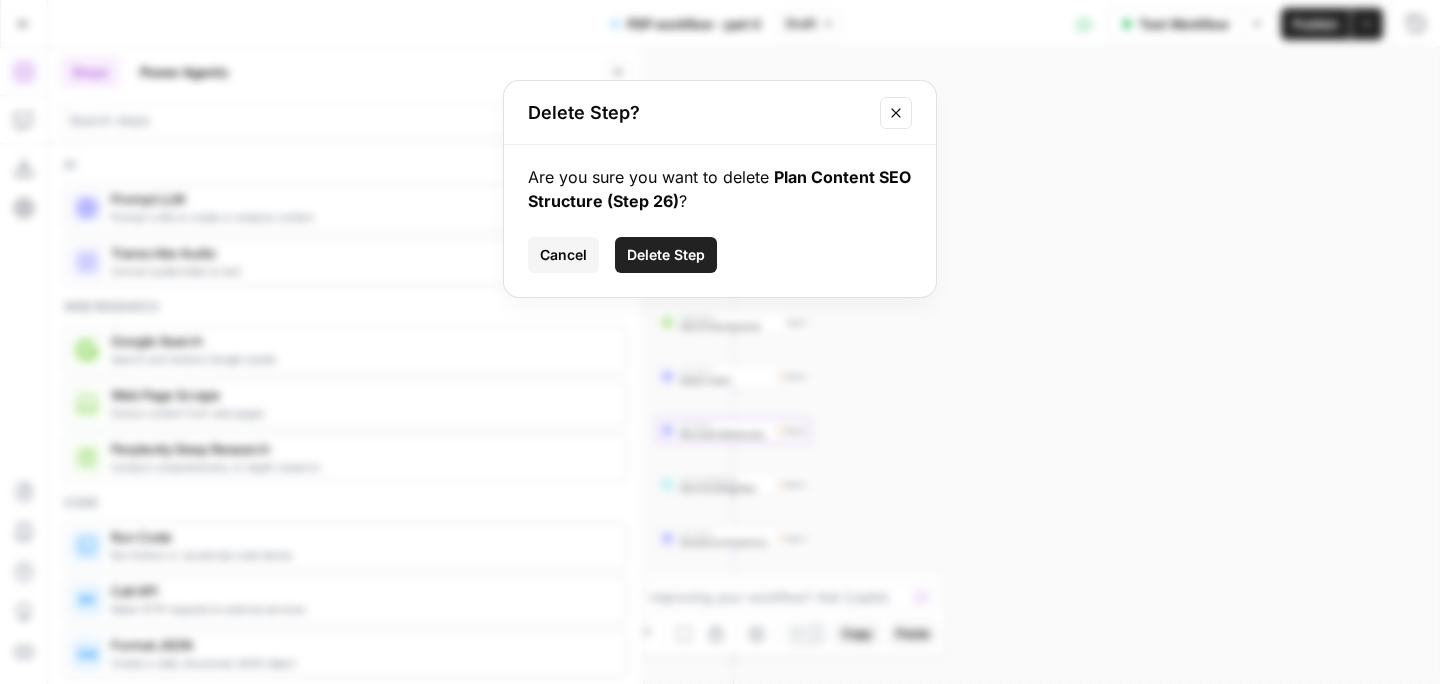 click on "Delete Step" at bounding box center [666, 255] 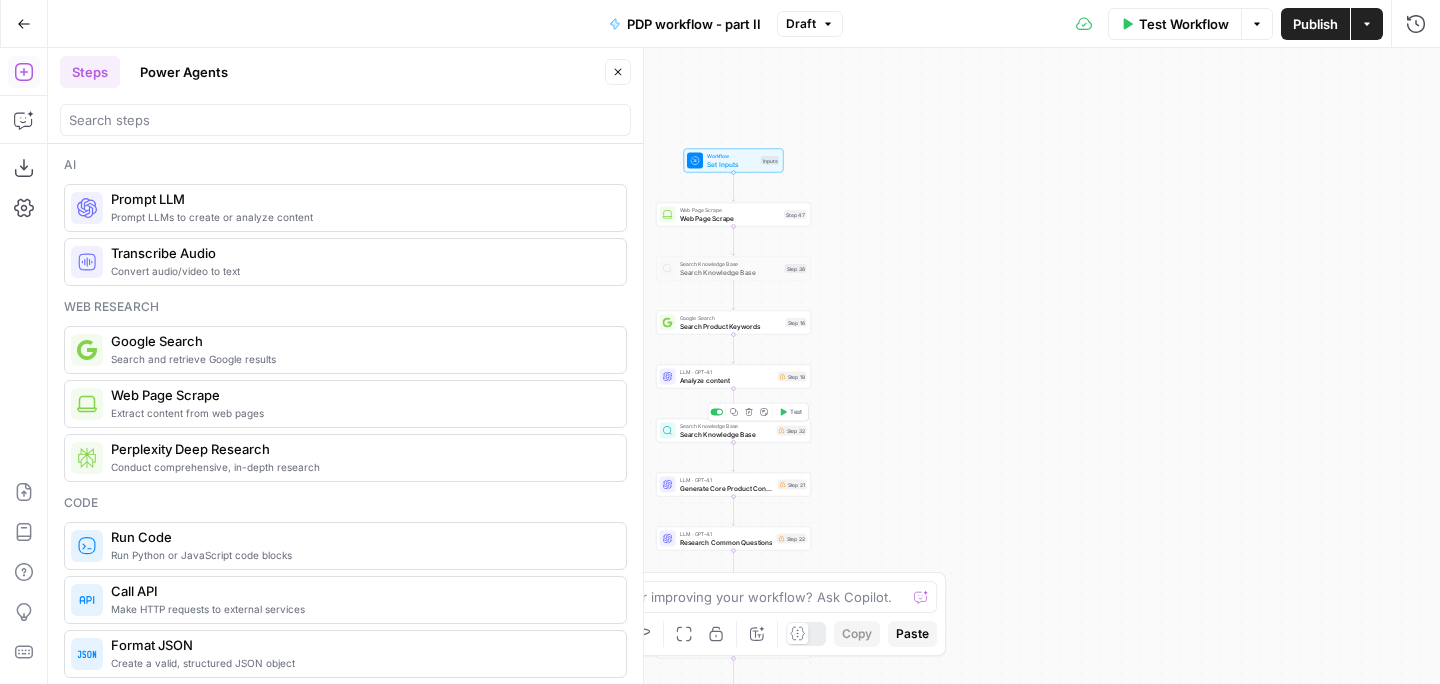 click on "Search Knowledge Base" at bounding box center (726, 434) 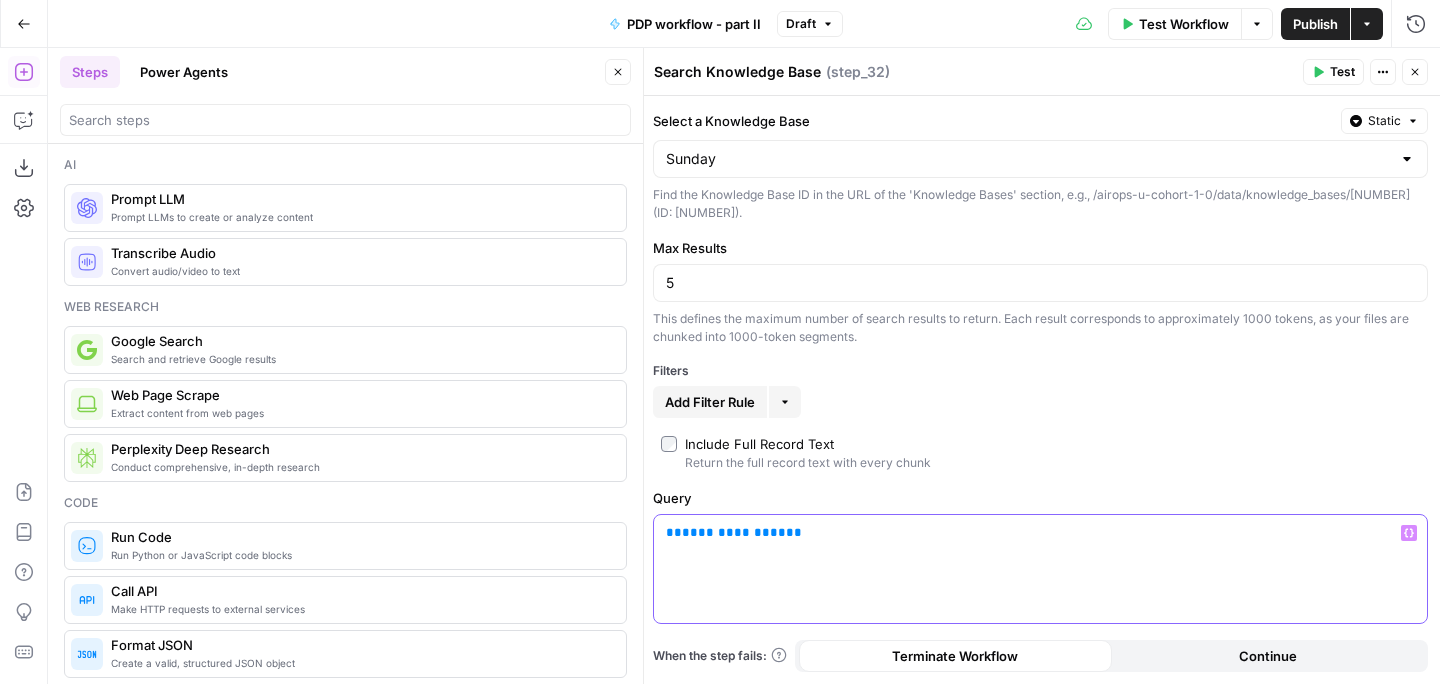 click on "**********" at bounding box center [1040, 533] 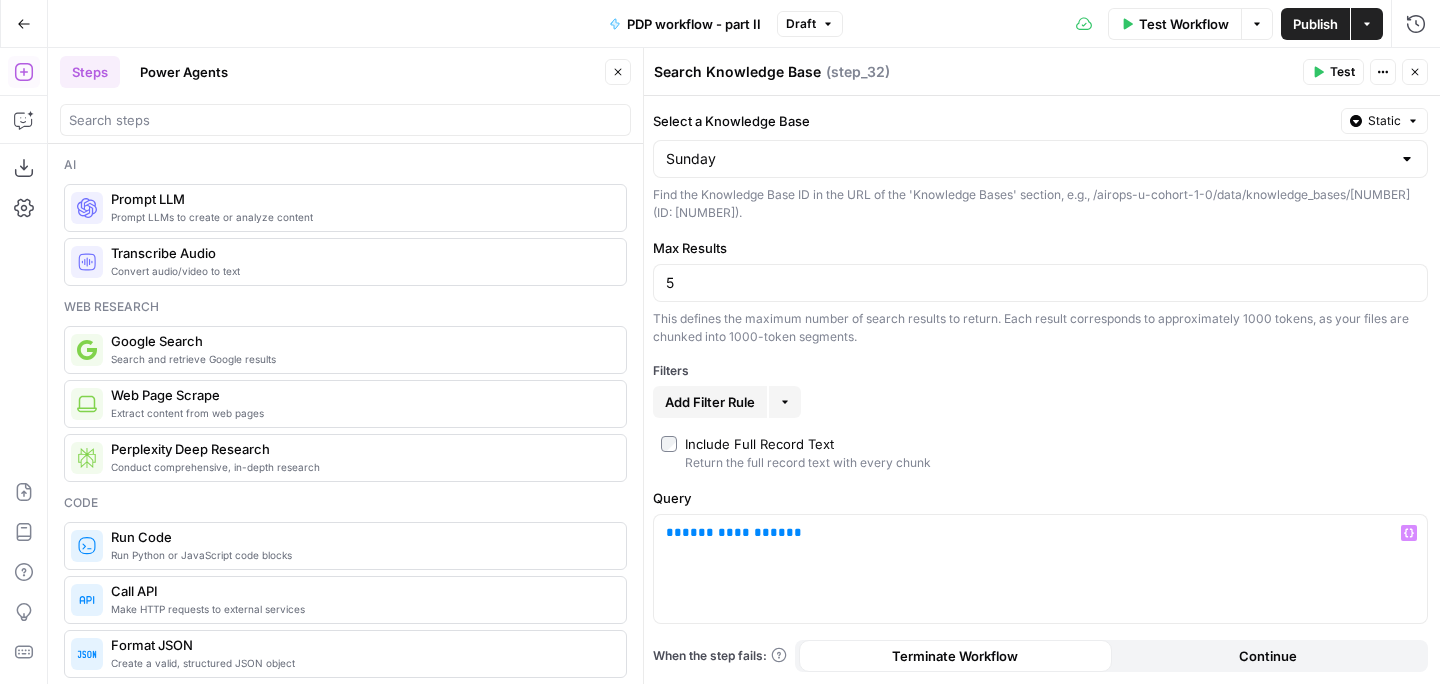 click 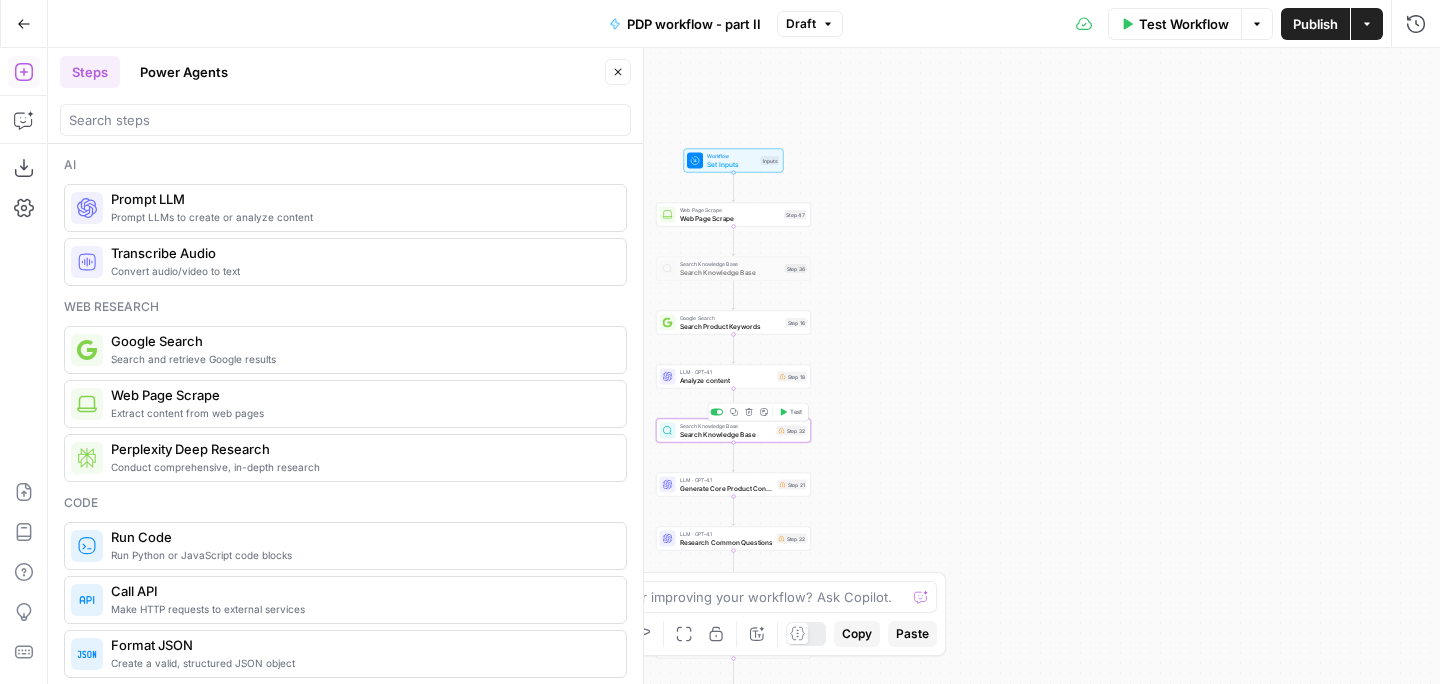 click 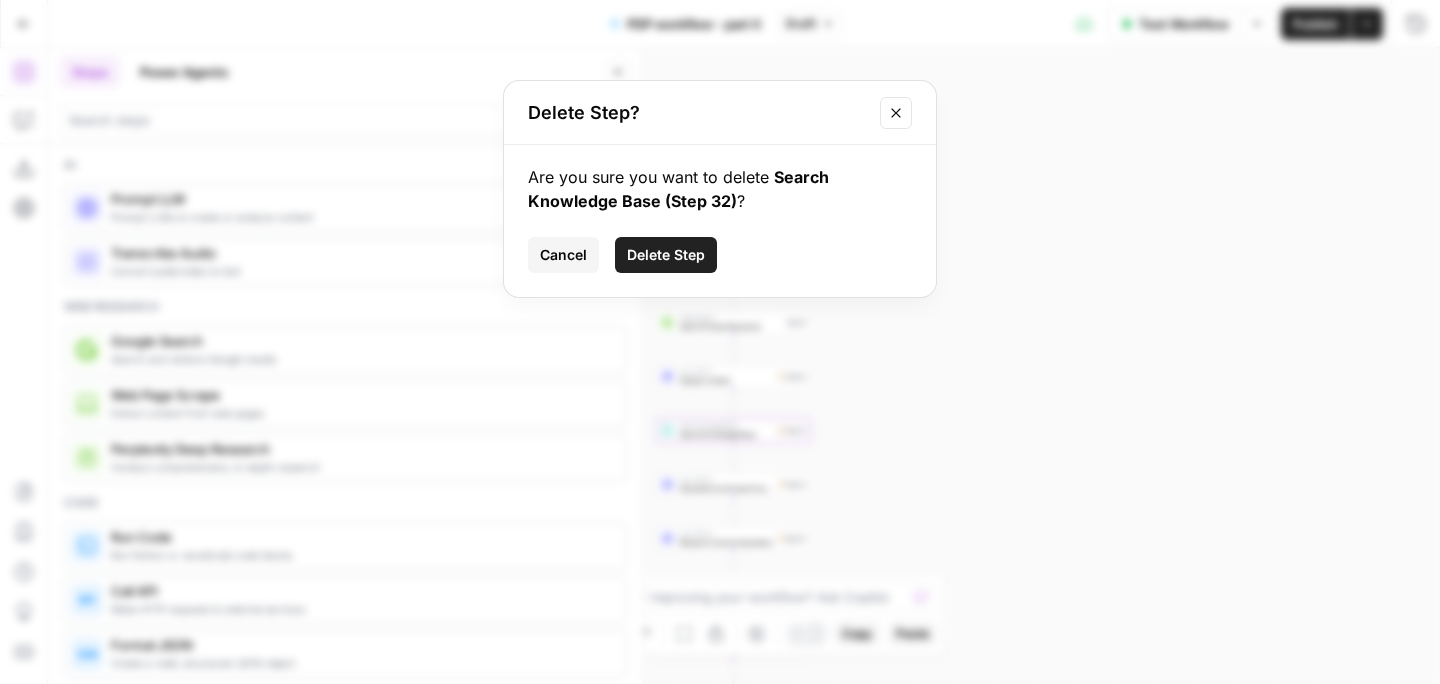 click on "Delete Step" at bounding box center (666, 255) 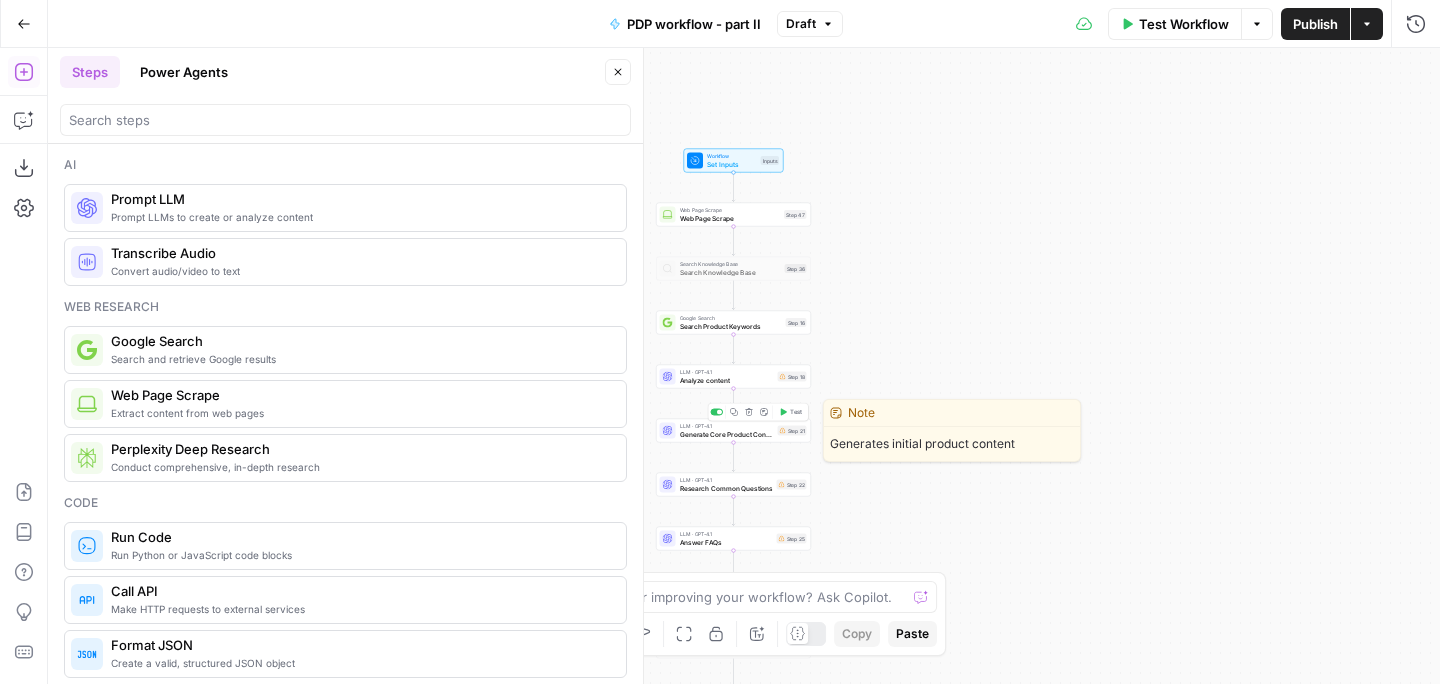 click on "Generate Core Product Content" at bounding box center (727, 434) 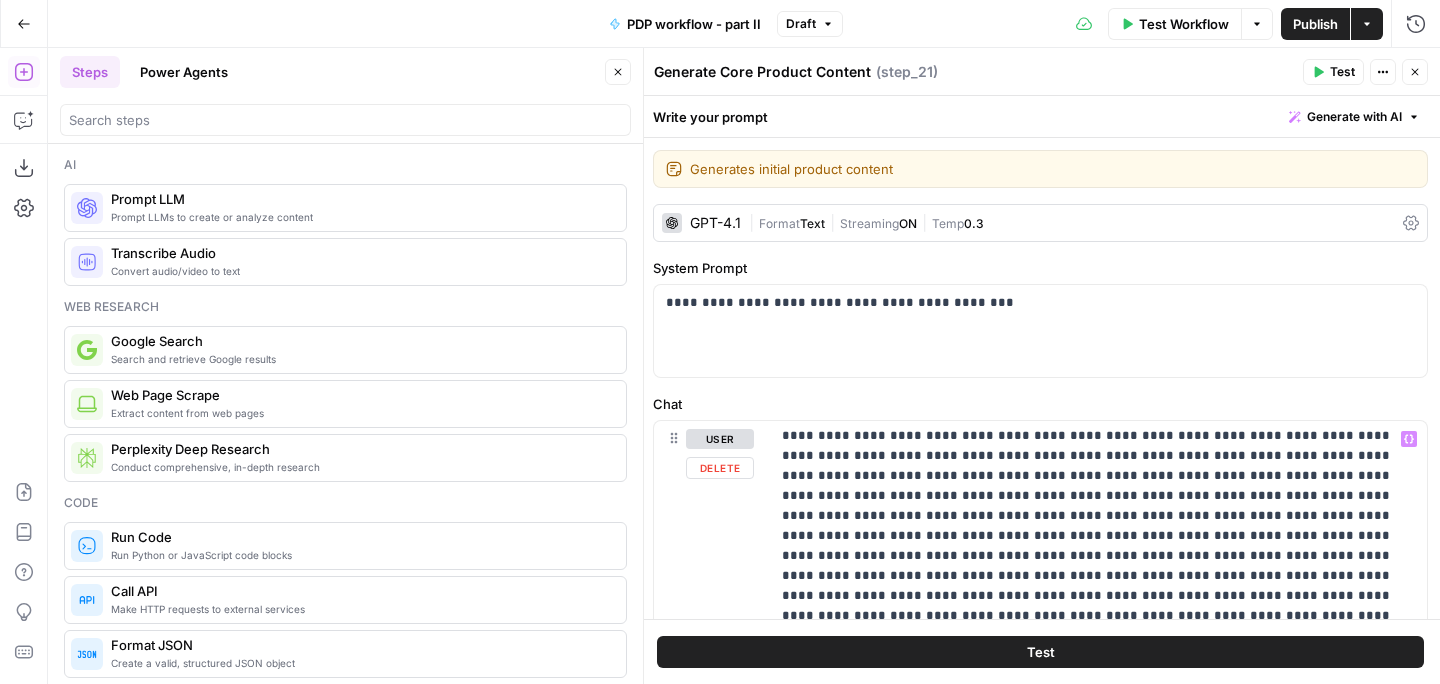 scroll, scrollTop: 2841, scrollLeft: 0, axis: vertical 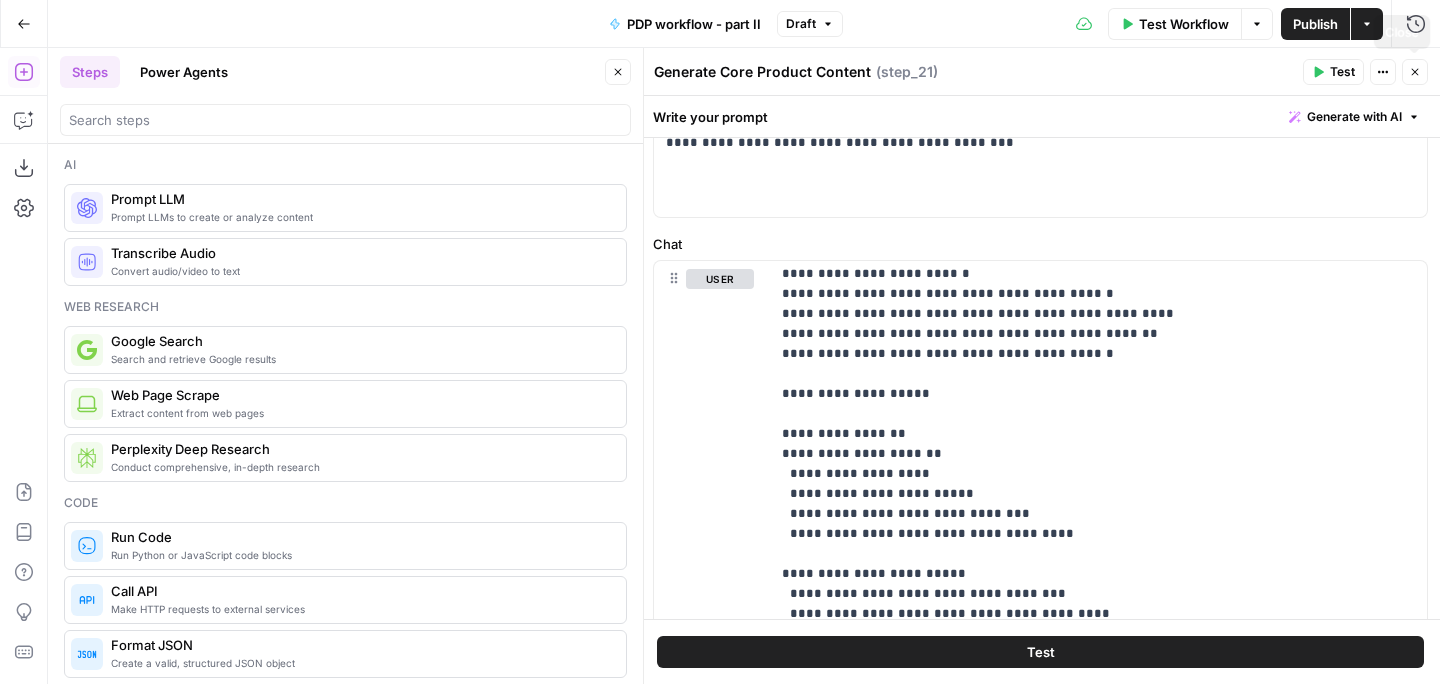 click 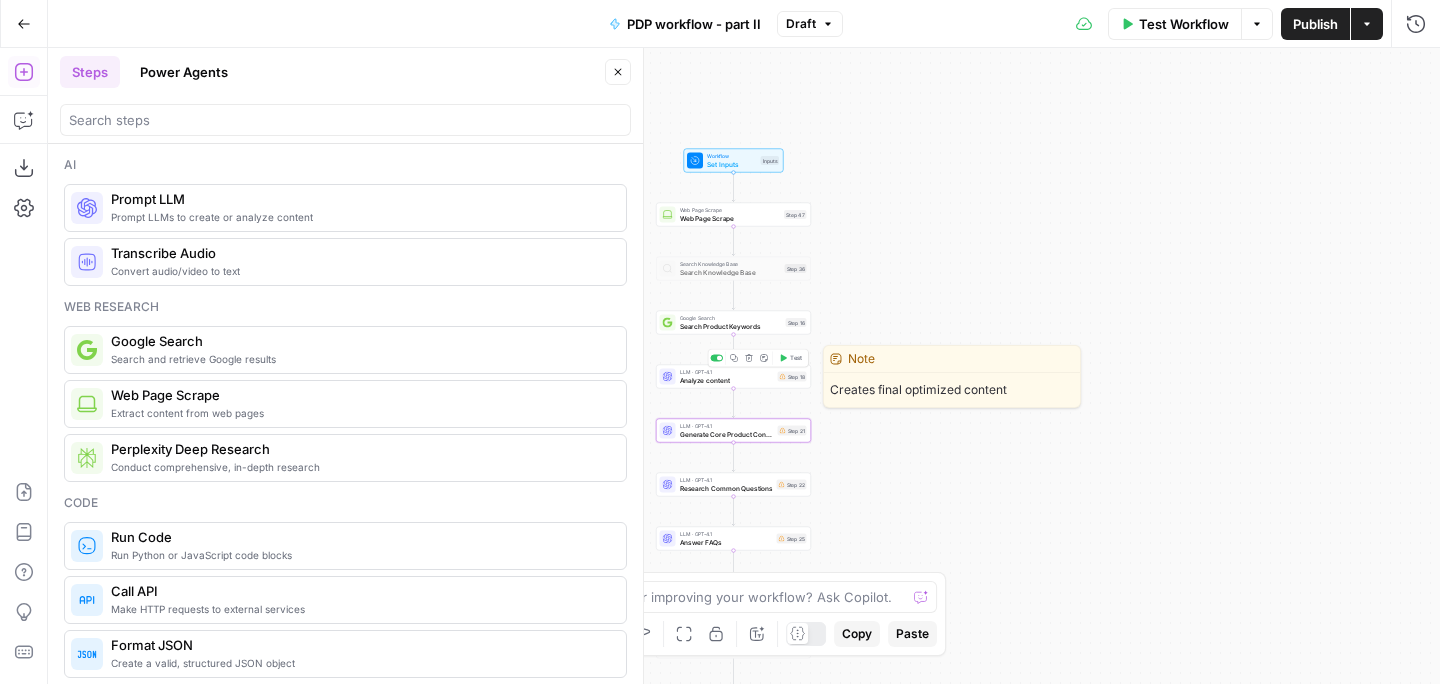 click on "Analyze content" at bounding box center (727, 380) 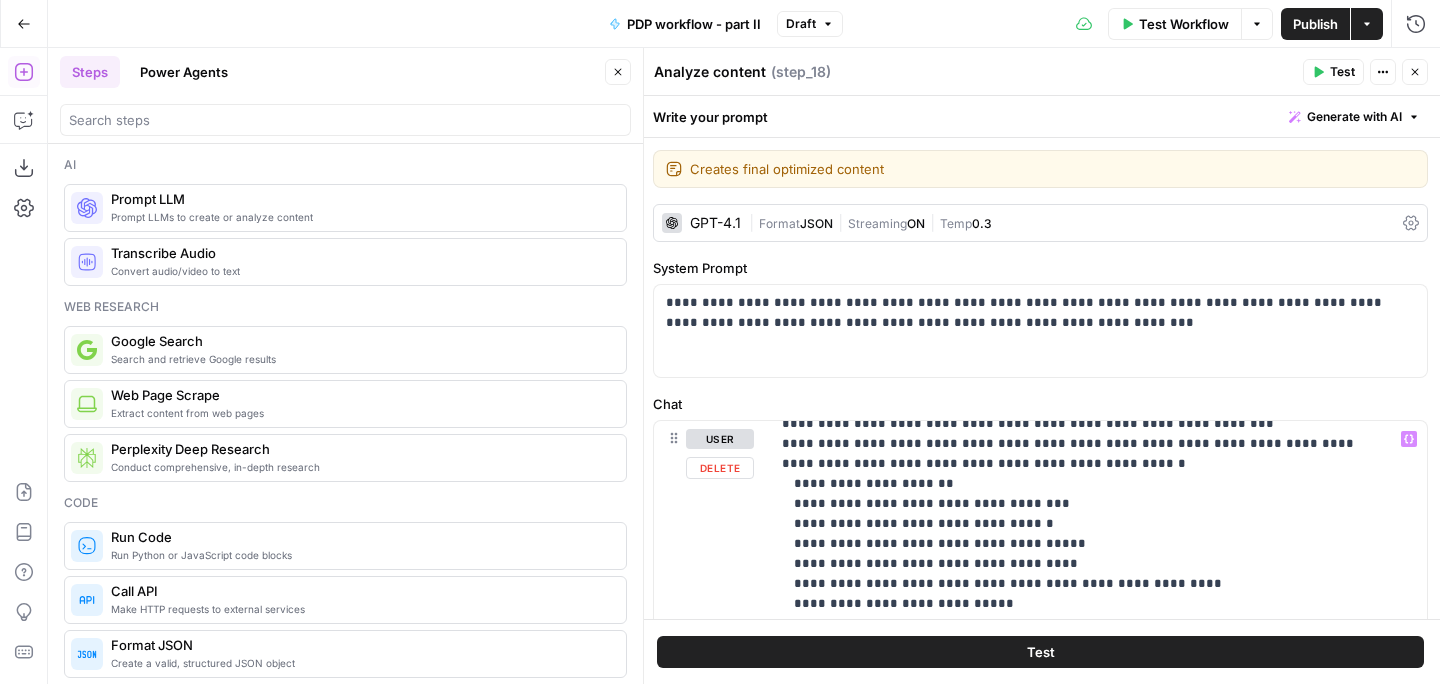 scroll, scrollTop: 601, scrollLeft: 0, axis: vertical 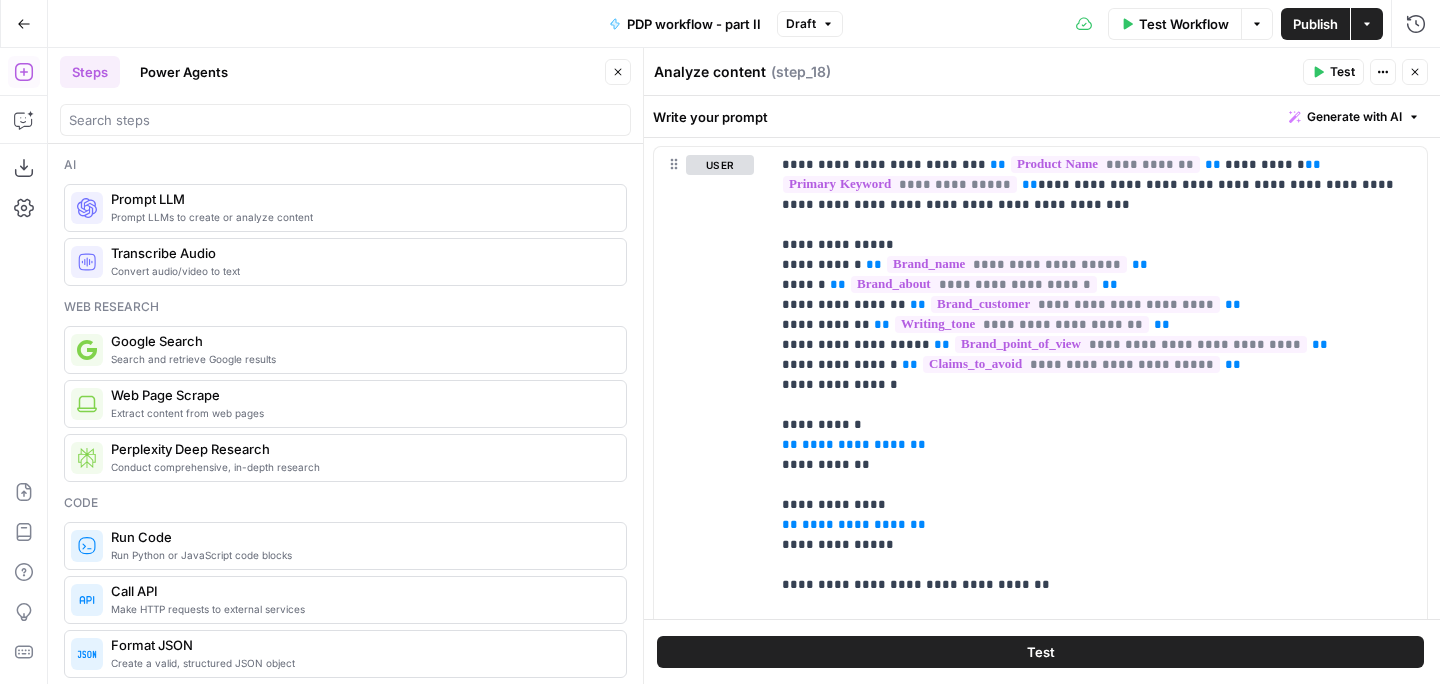 click 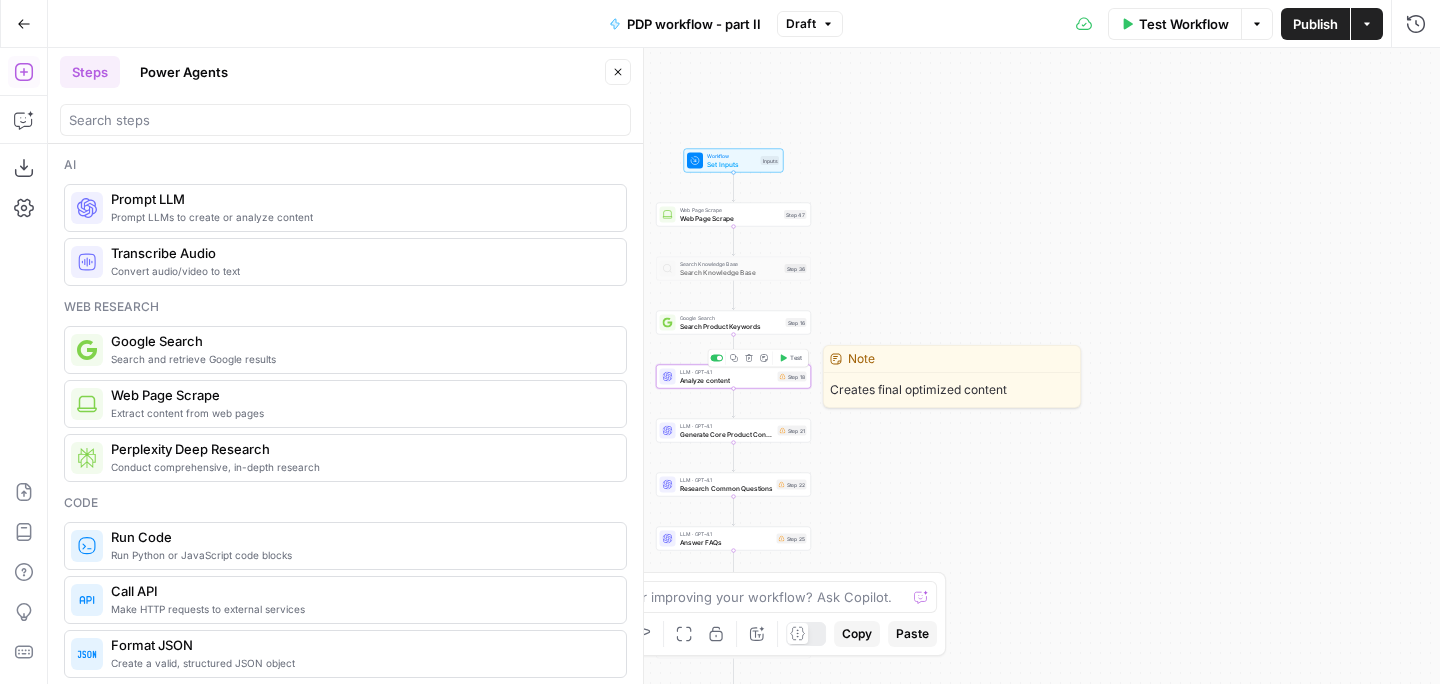 click 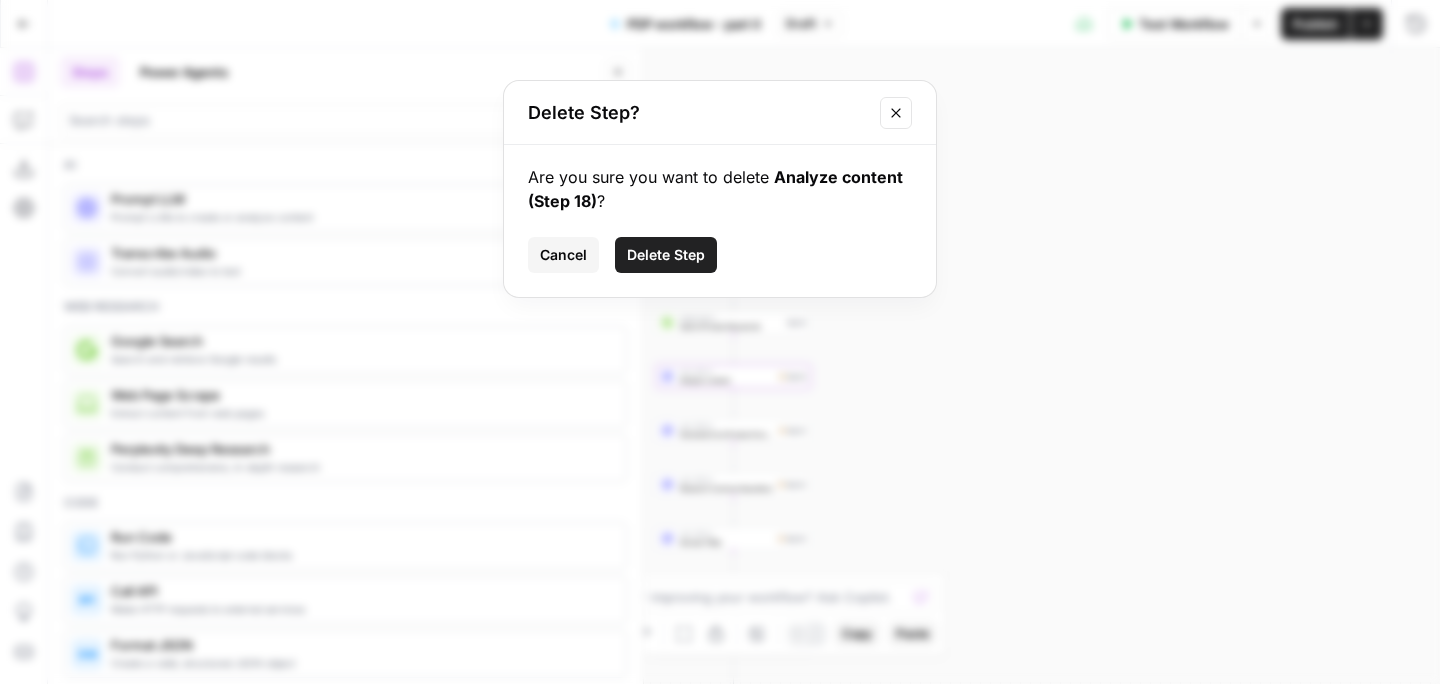 click on "Delete Step" at bounding box center [666, 255] 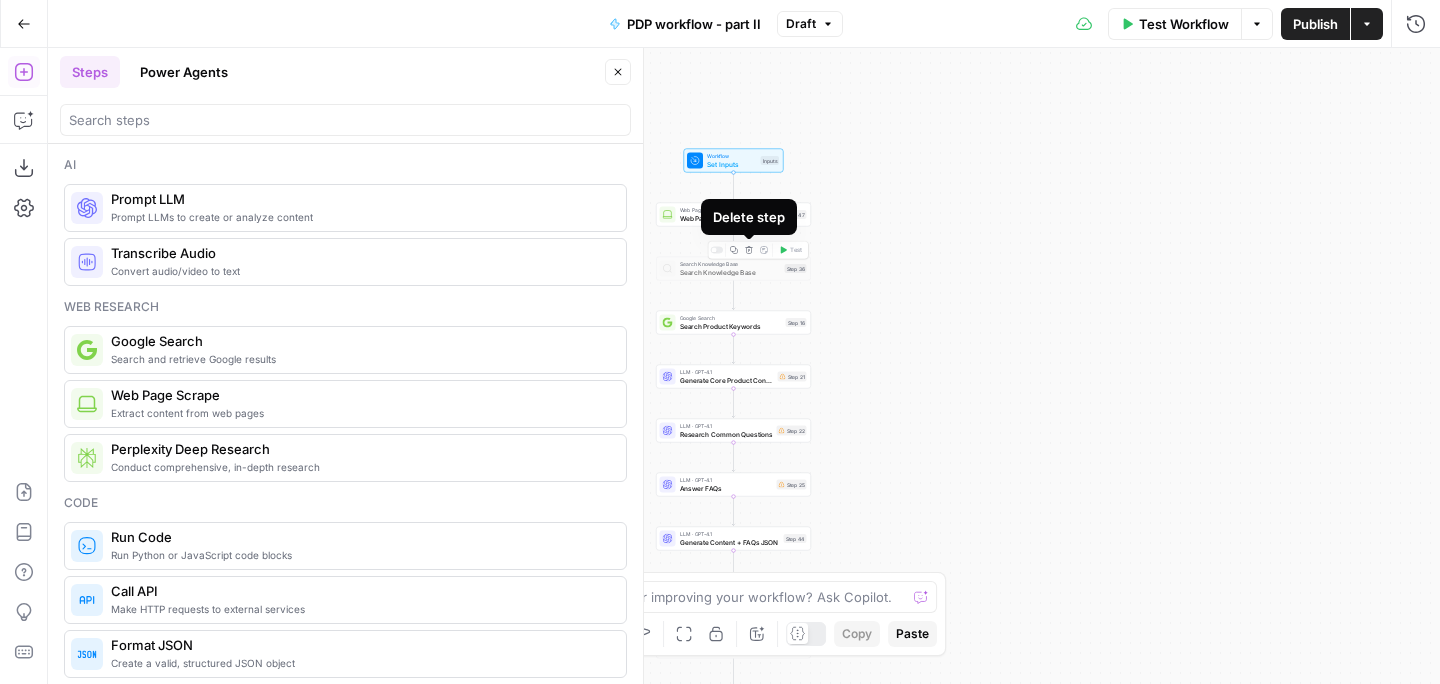click 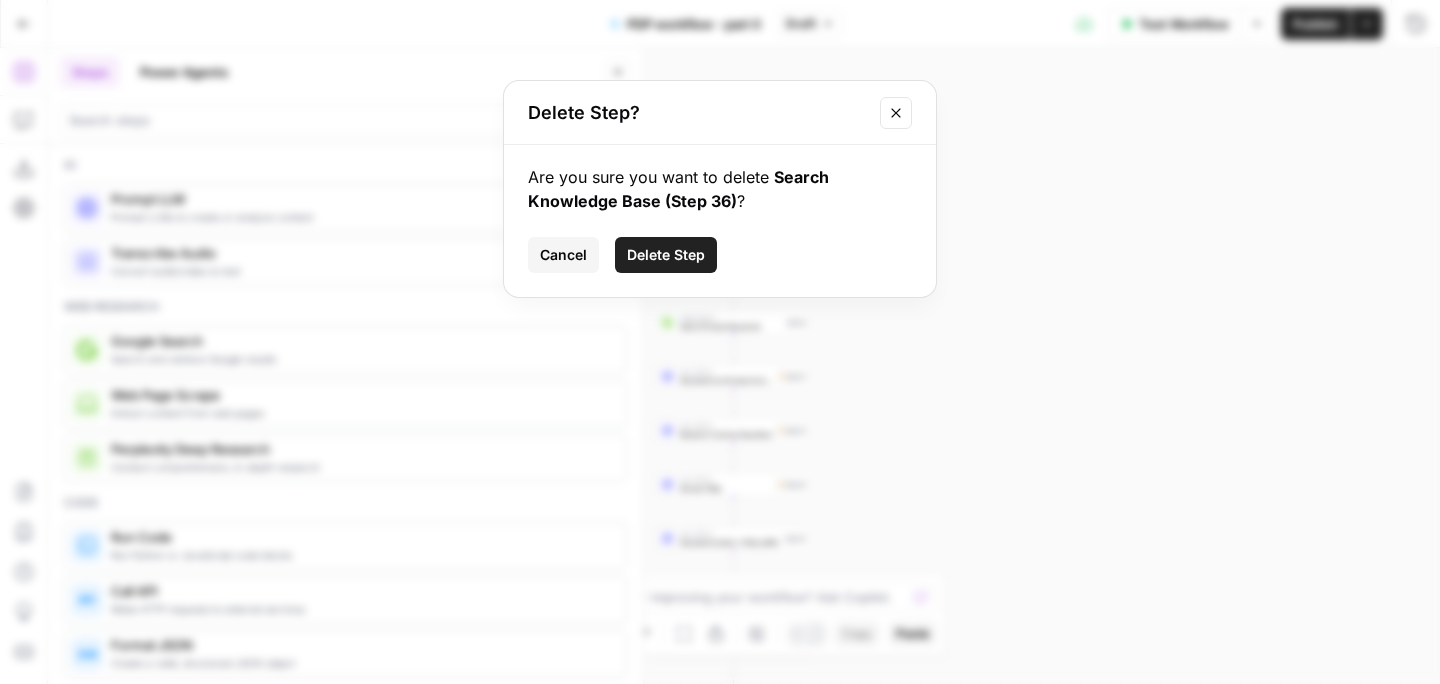 click on "Delete Step" at bounding box center [666, 255] 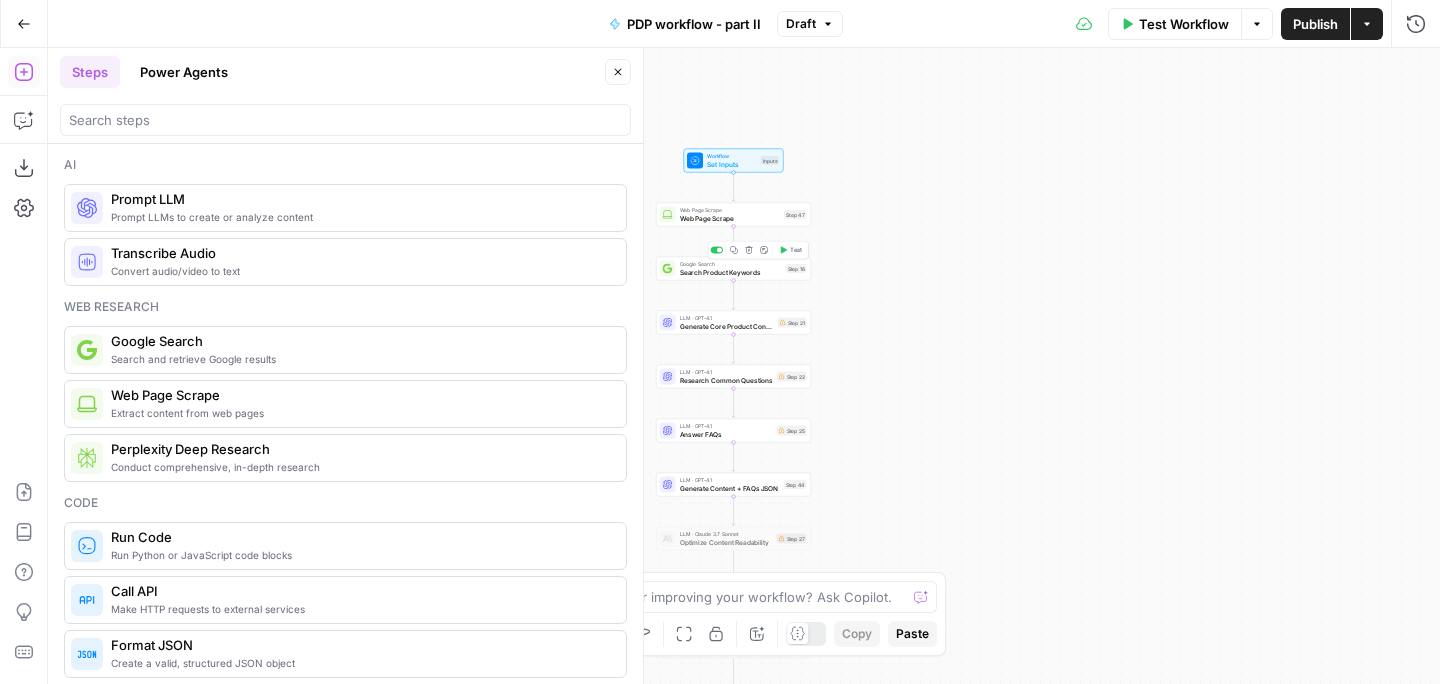 click on "Search Product Keywords" at bounding box center [731, 272] 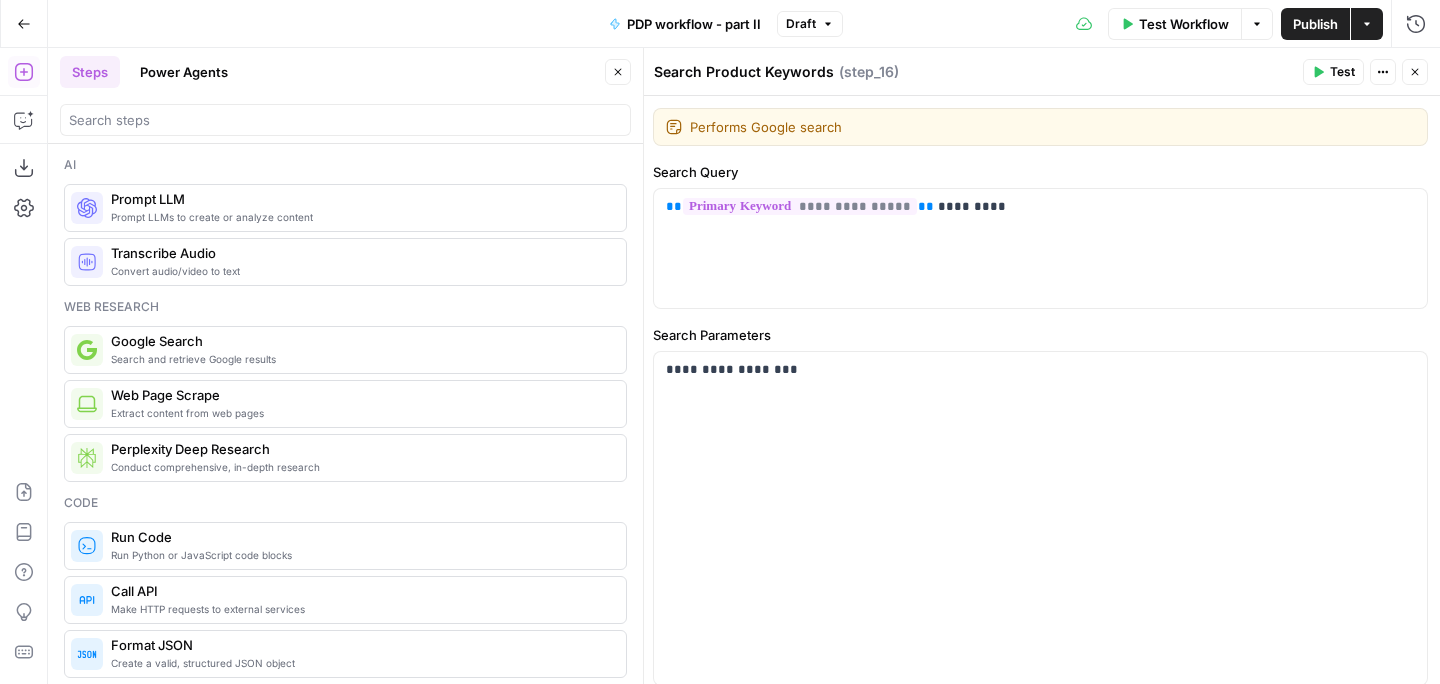 click on "Close" at bounding box center (1415, 72) 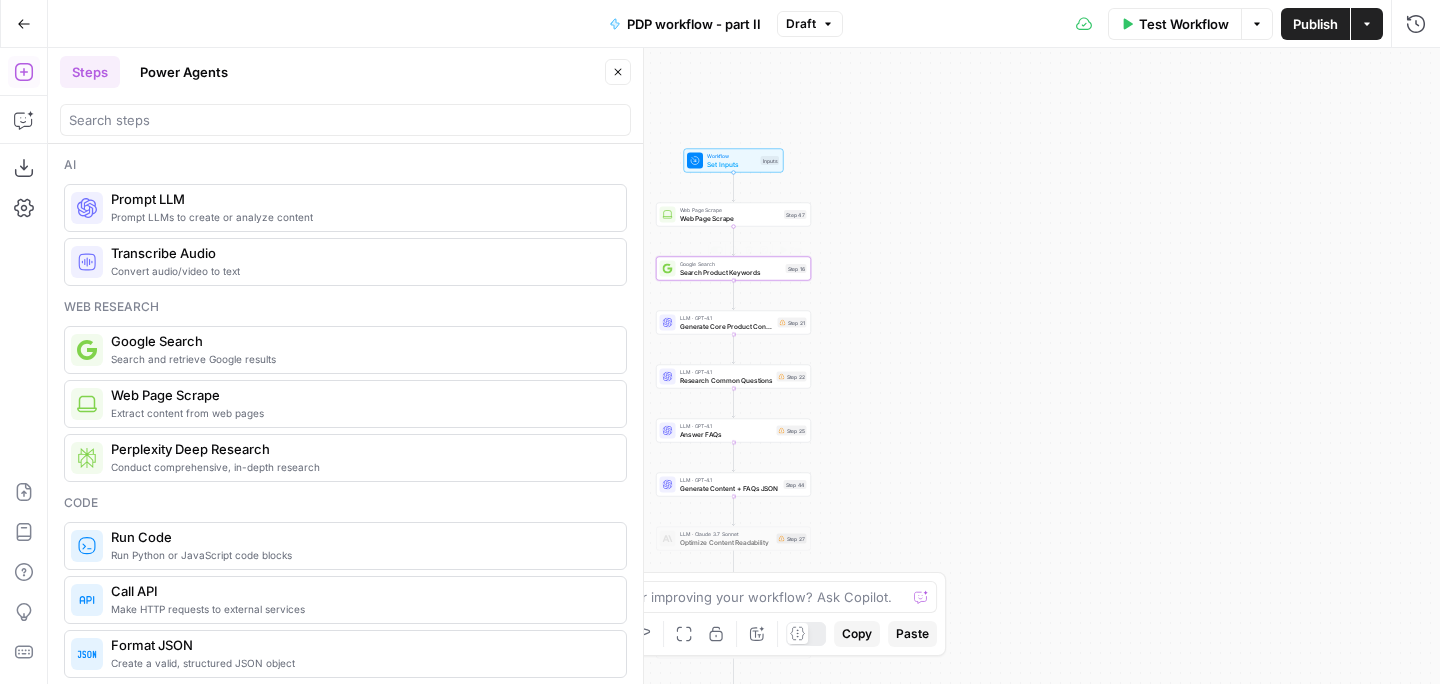 click on "Search Product Keywords" at bounding box center [731, 272] 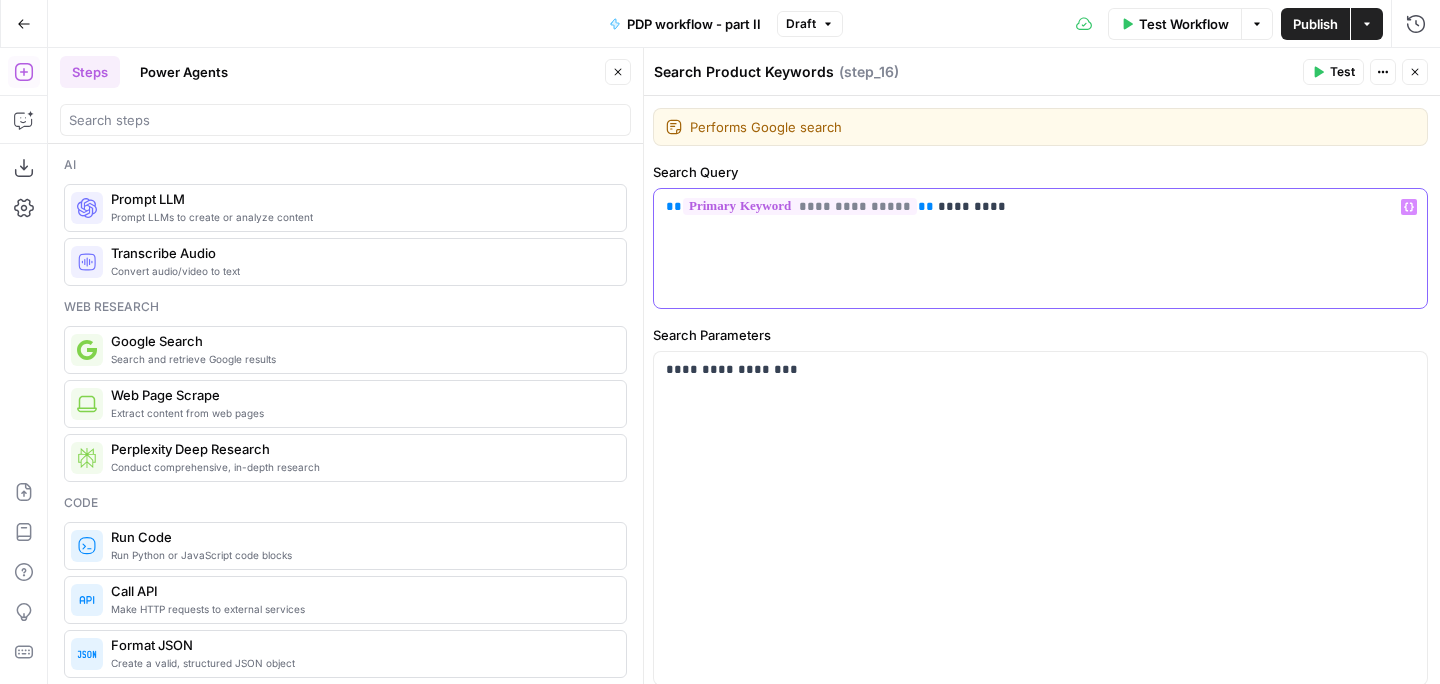 drag, startPoint x: 920, startPoint y: 201, endPoint x: 652, endPoint y: 212, distance: 268.22565 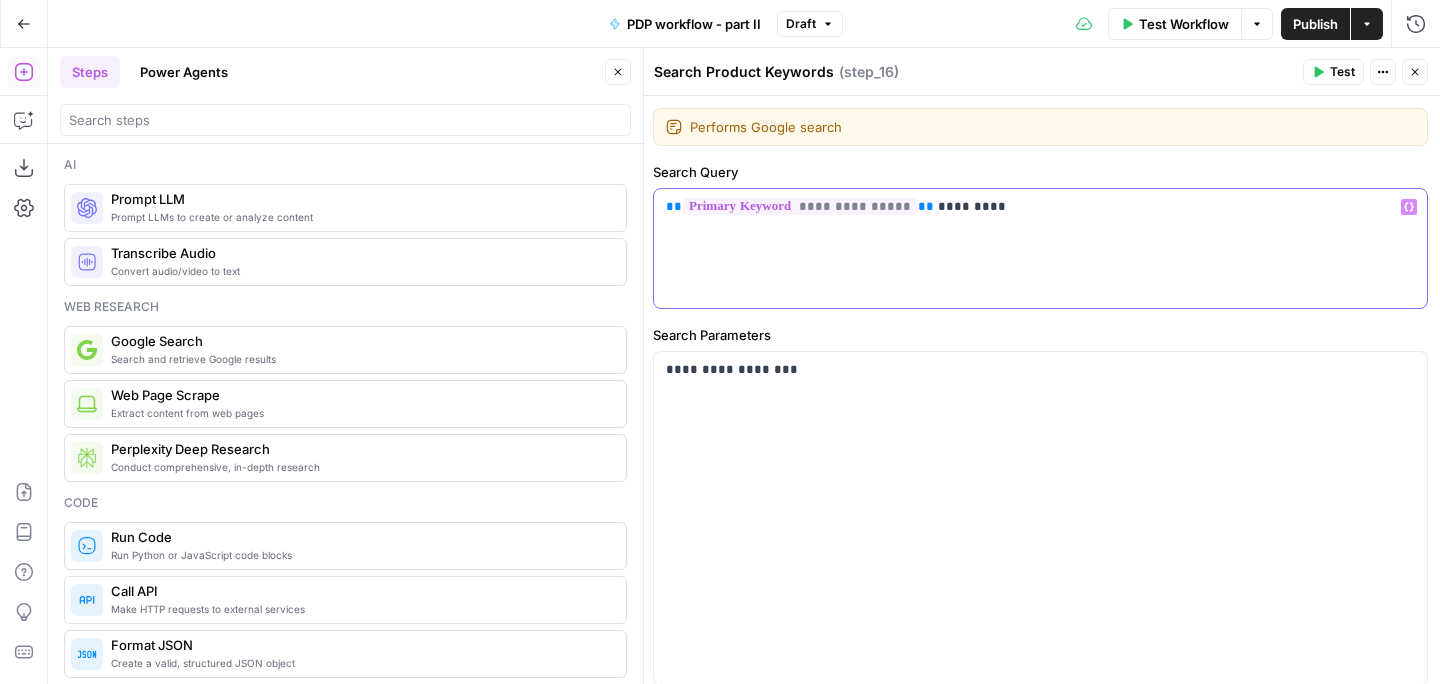 click on "**********" at bounding box center [1040, 390] 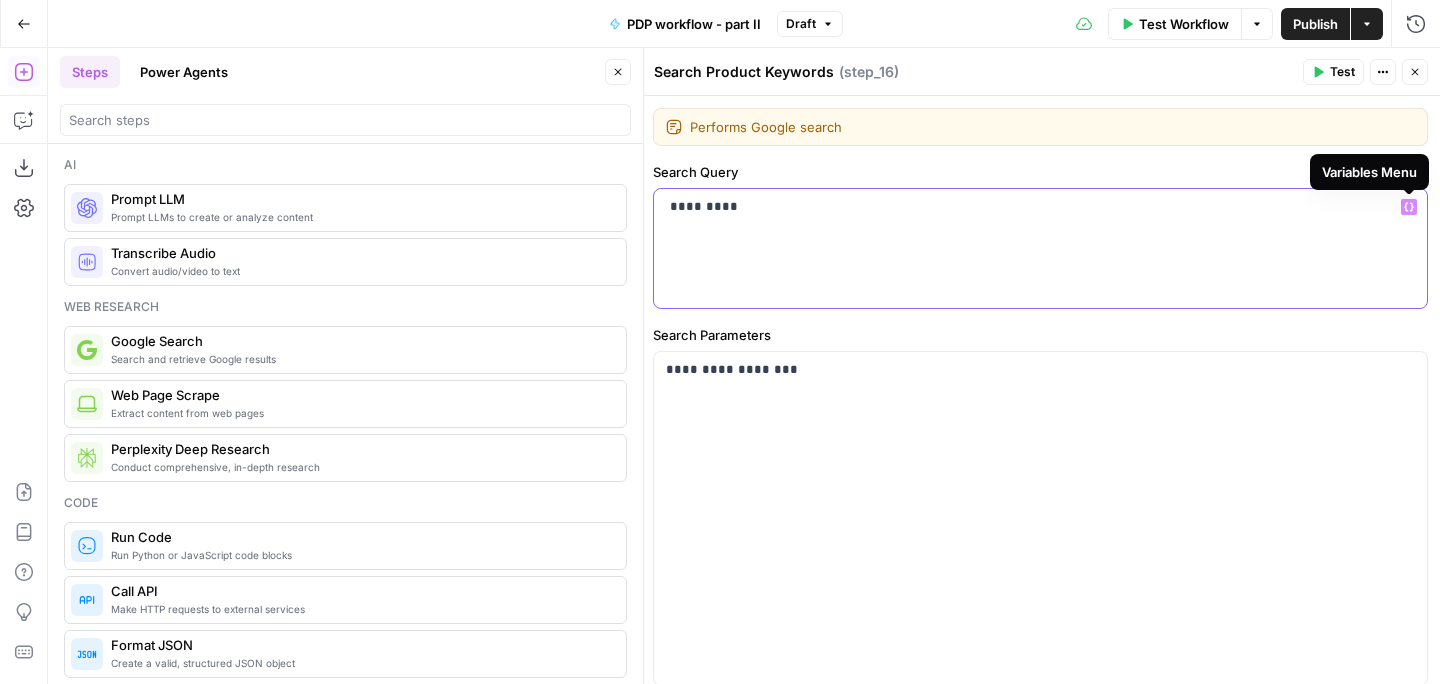 click 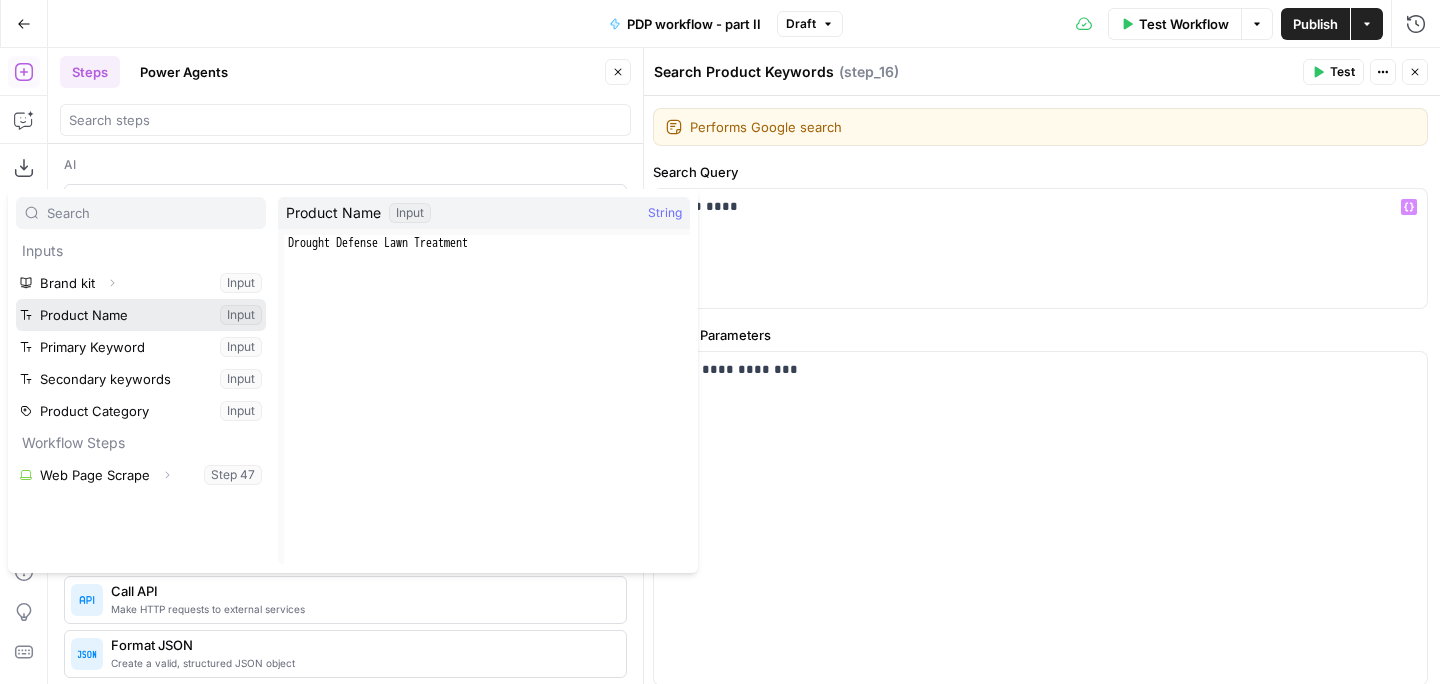 click at bounding box center [141, 315] 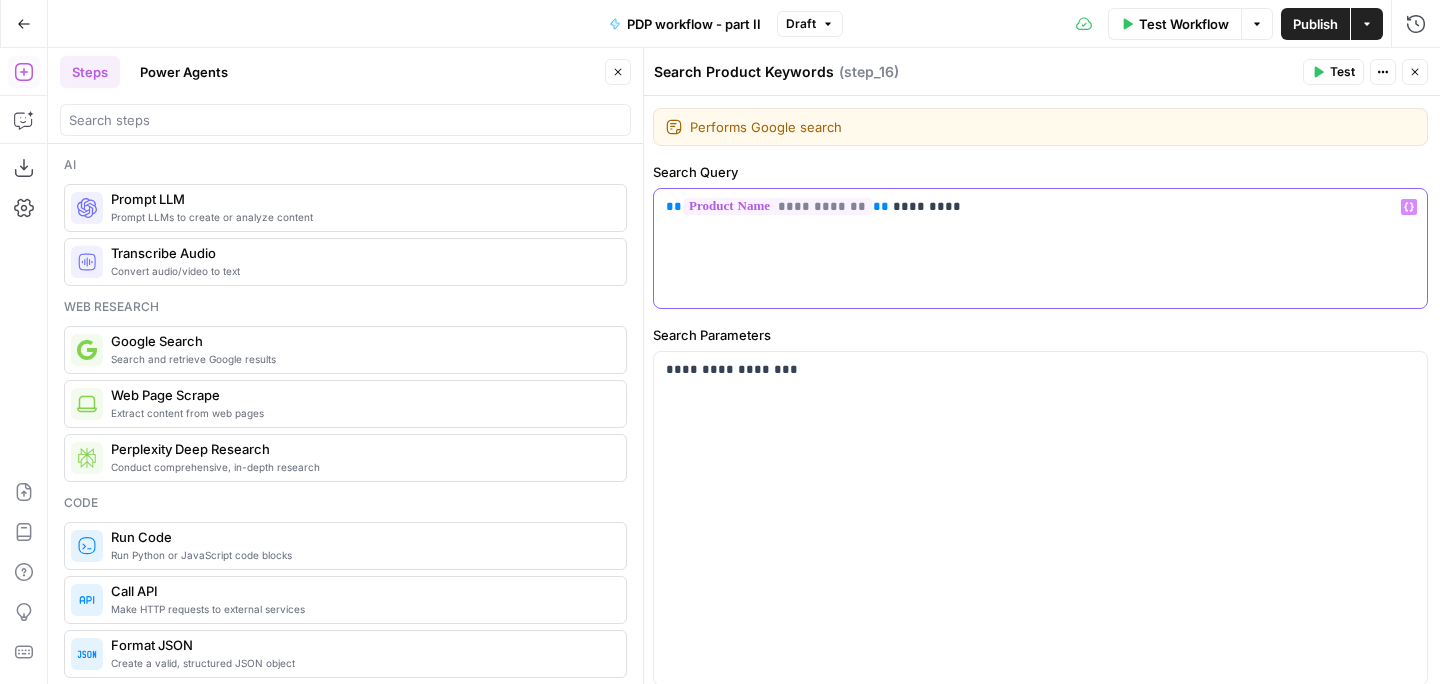 type 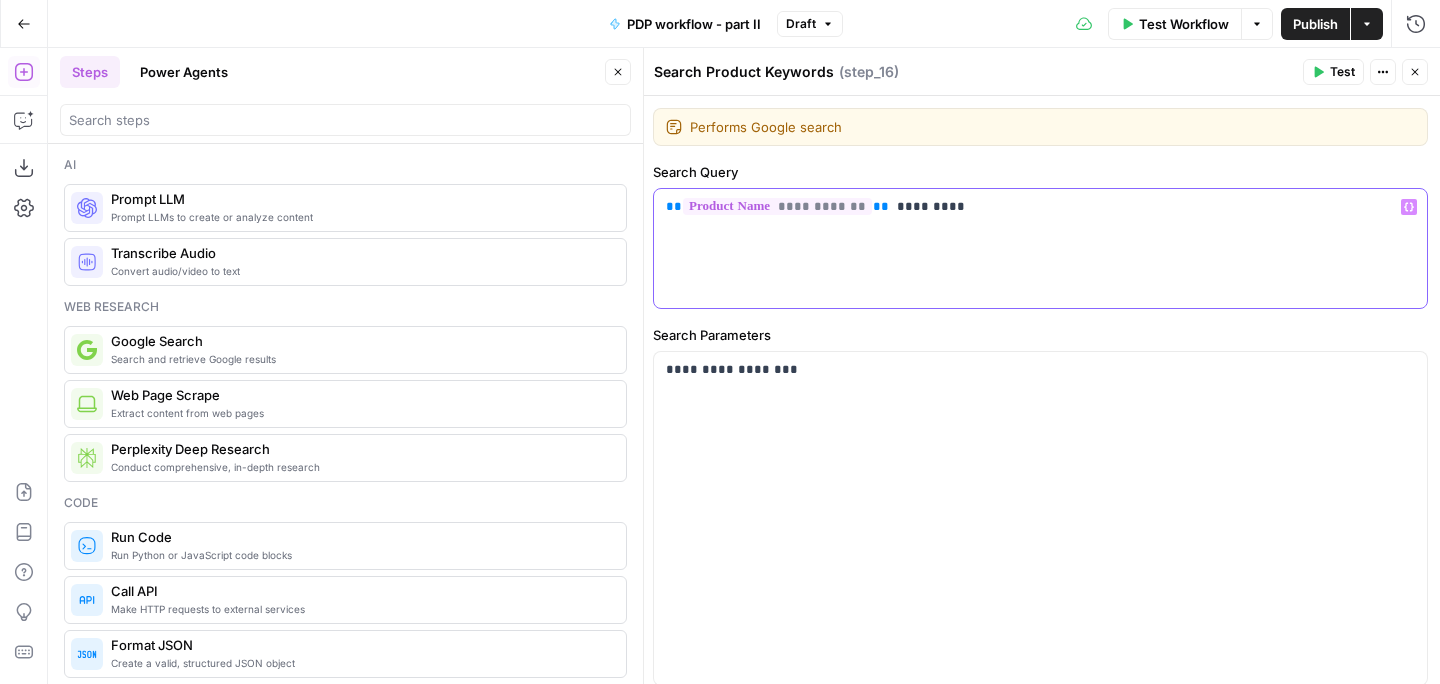click on "**********" at bounding box center (1040, 248) 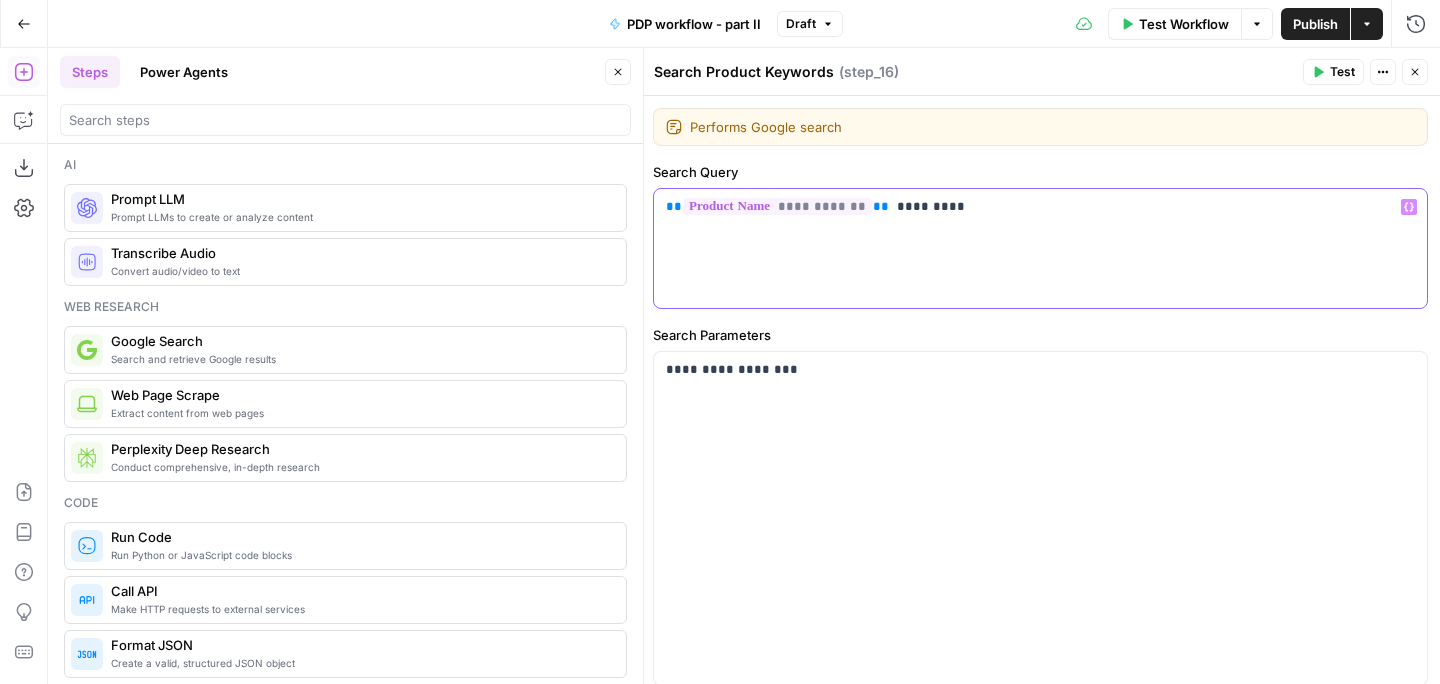 click 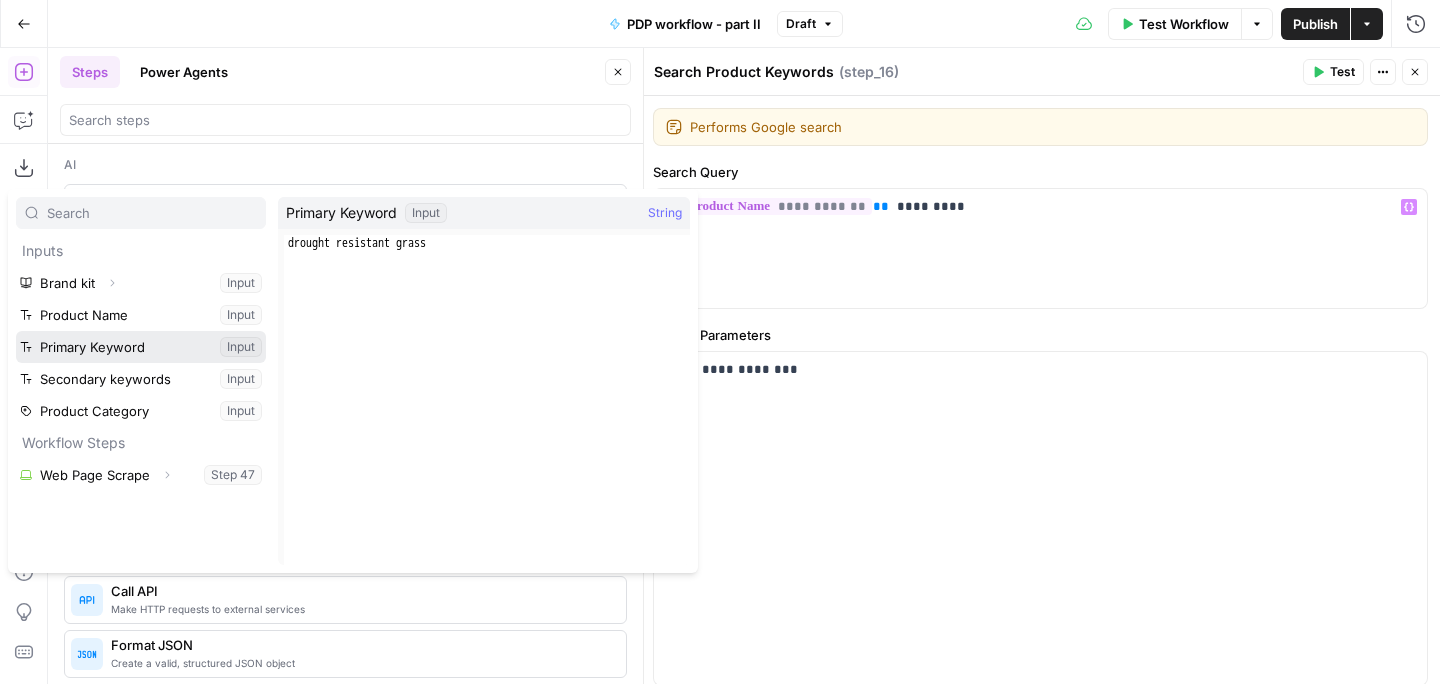 click at bounding box center (141, 347) 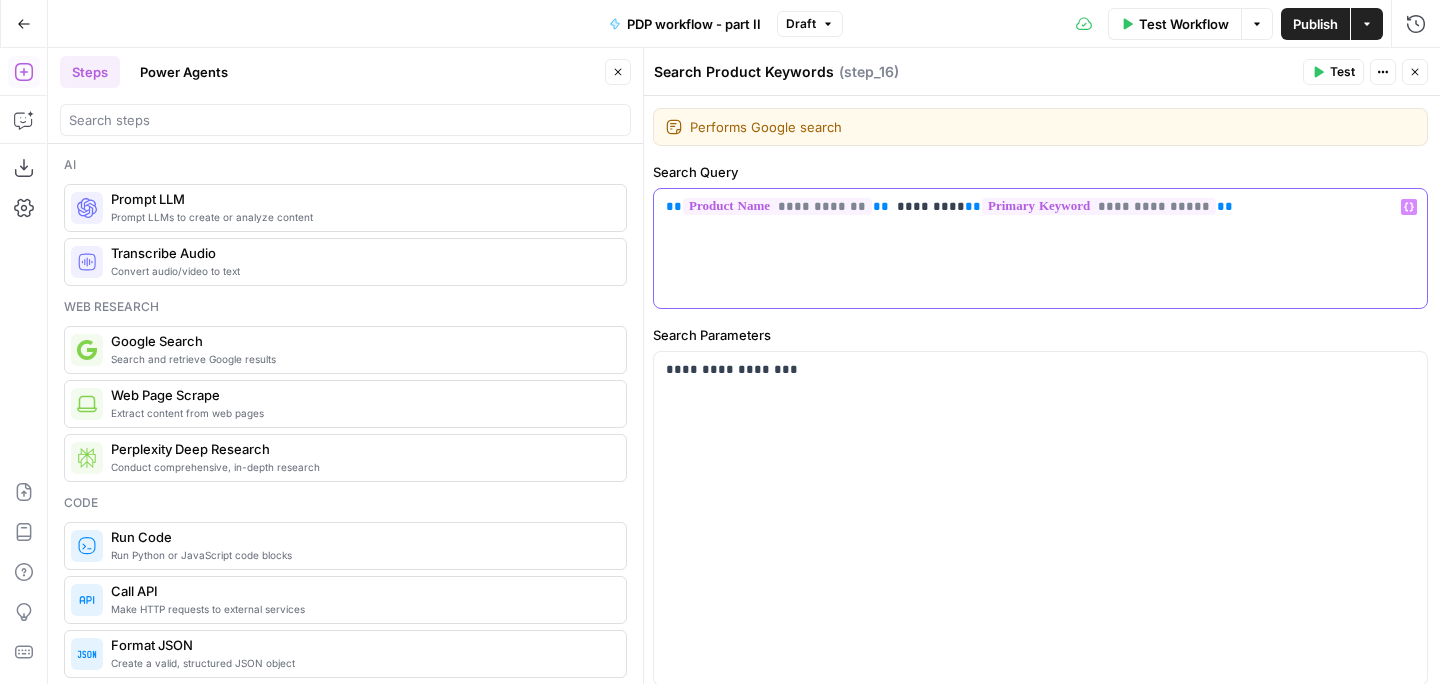 drag, startPoint x: 956, startPoint y: 203, endPoint x: 894, endPoint y: 206, distance: 62.072536 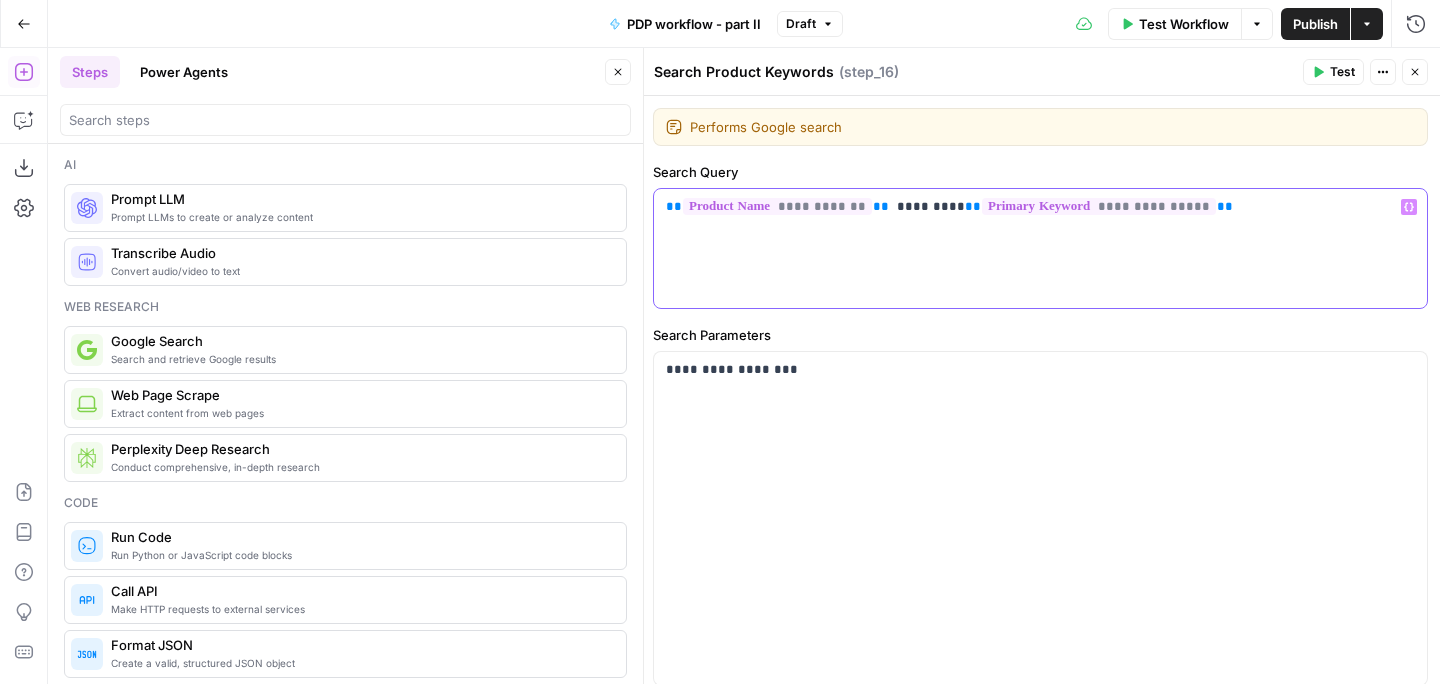 click on "**********" at bounding box center [1040, 207] 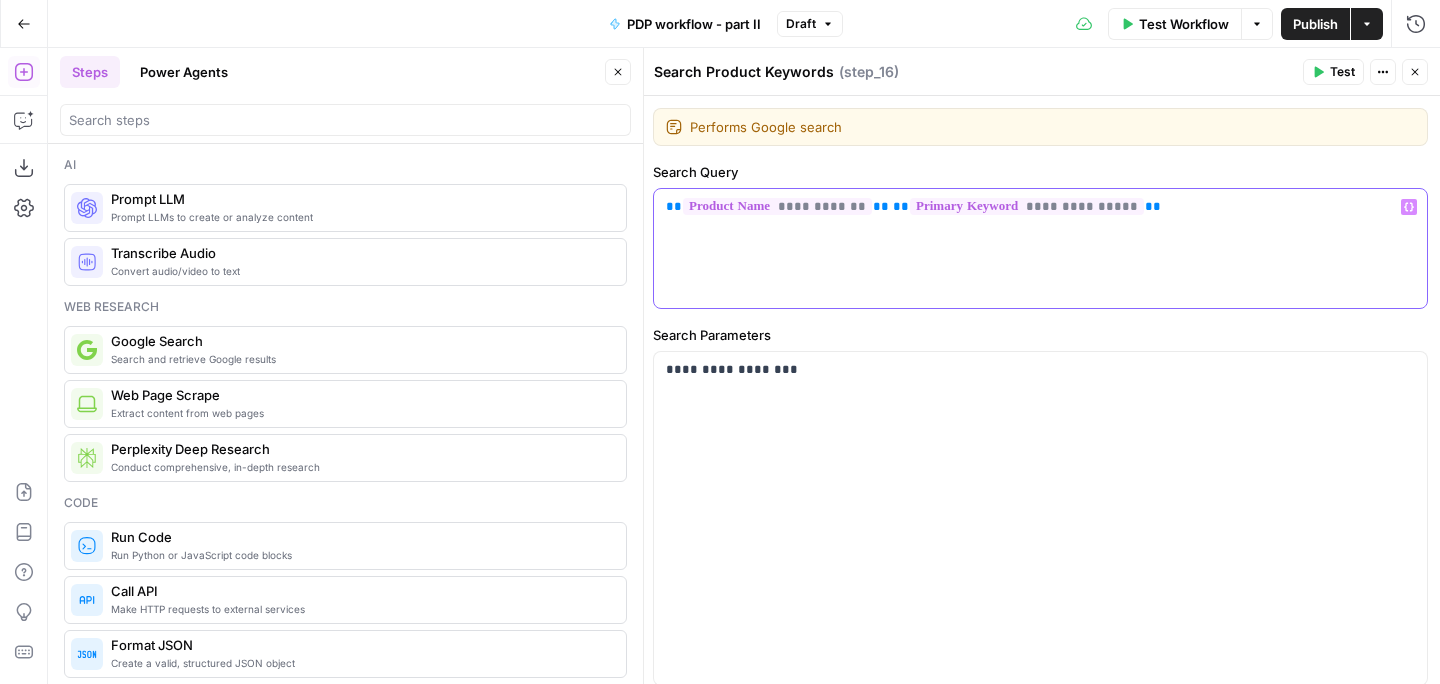 click on "**********" at bounding box center (1040, 207) 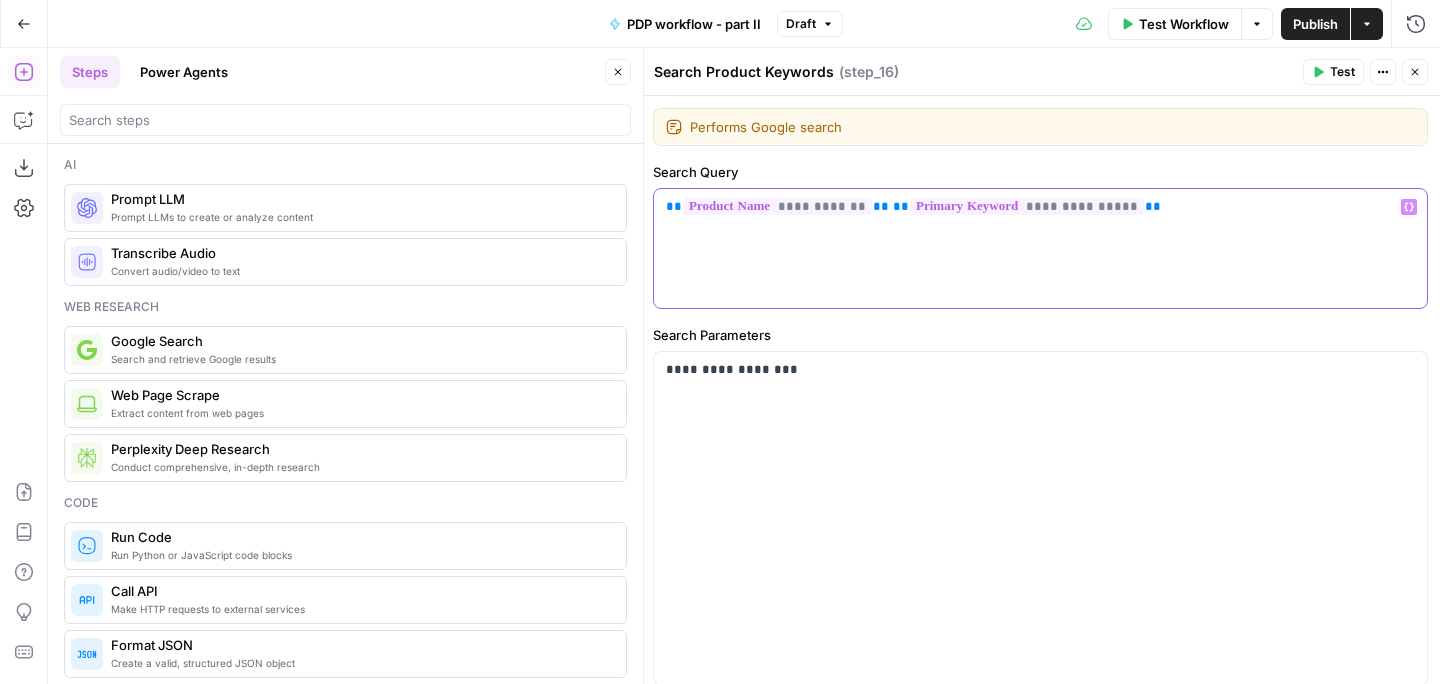 click 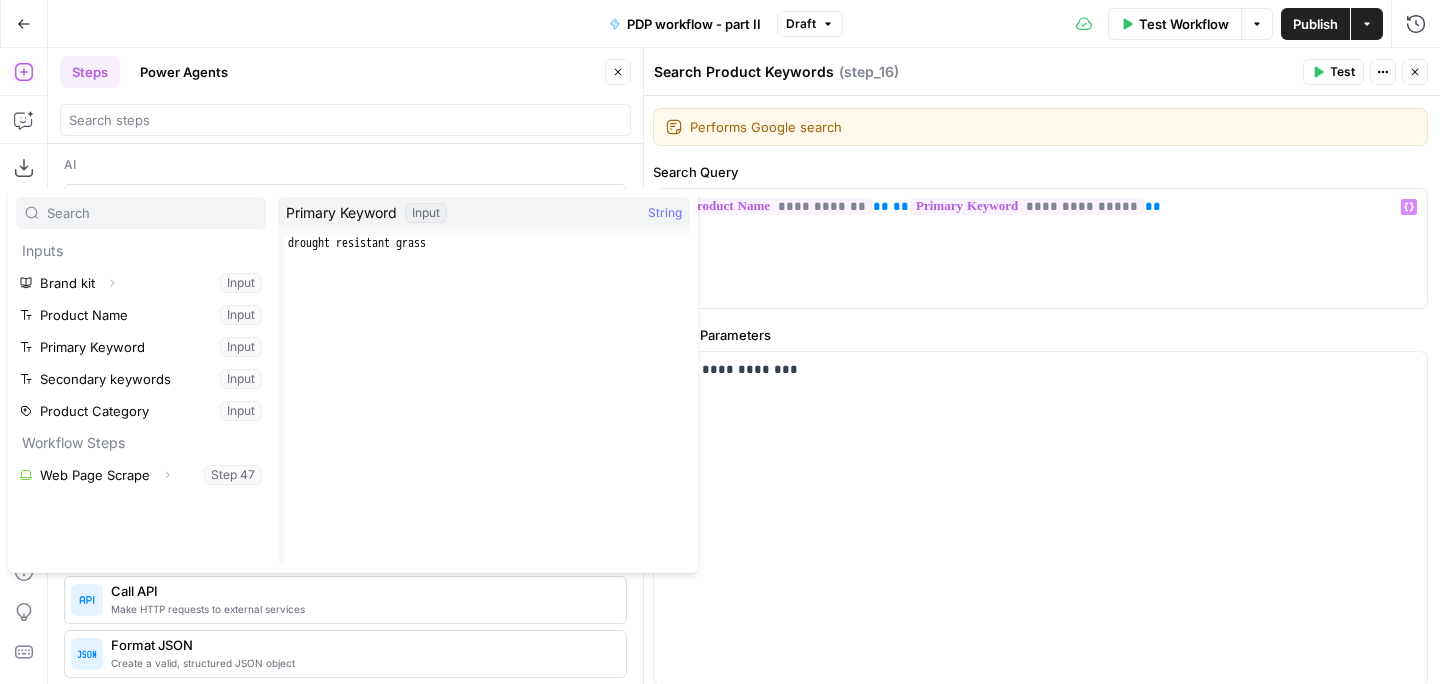 click on "Search Query" at bounding box center [1040, 172] 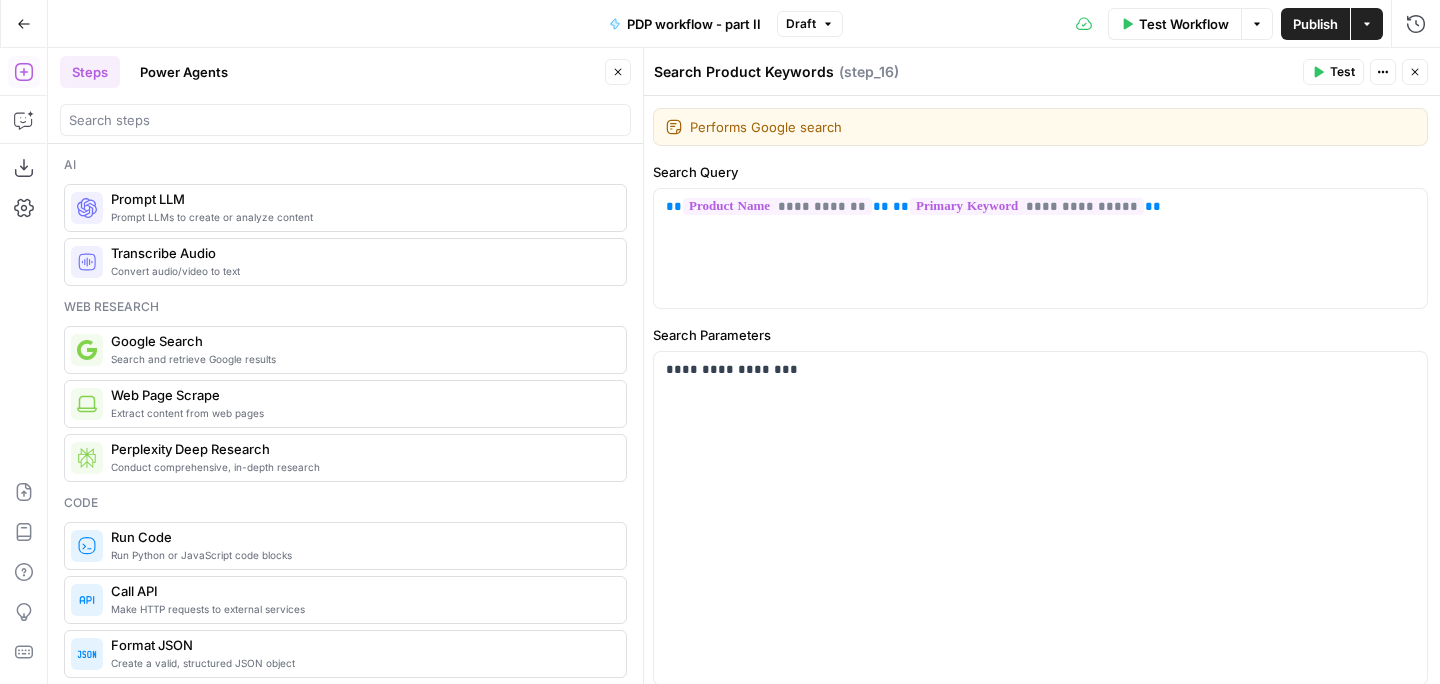 click 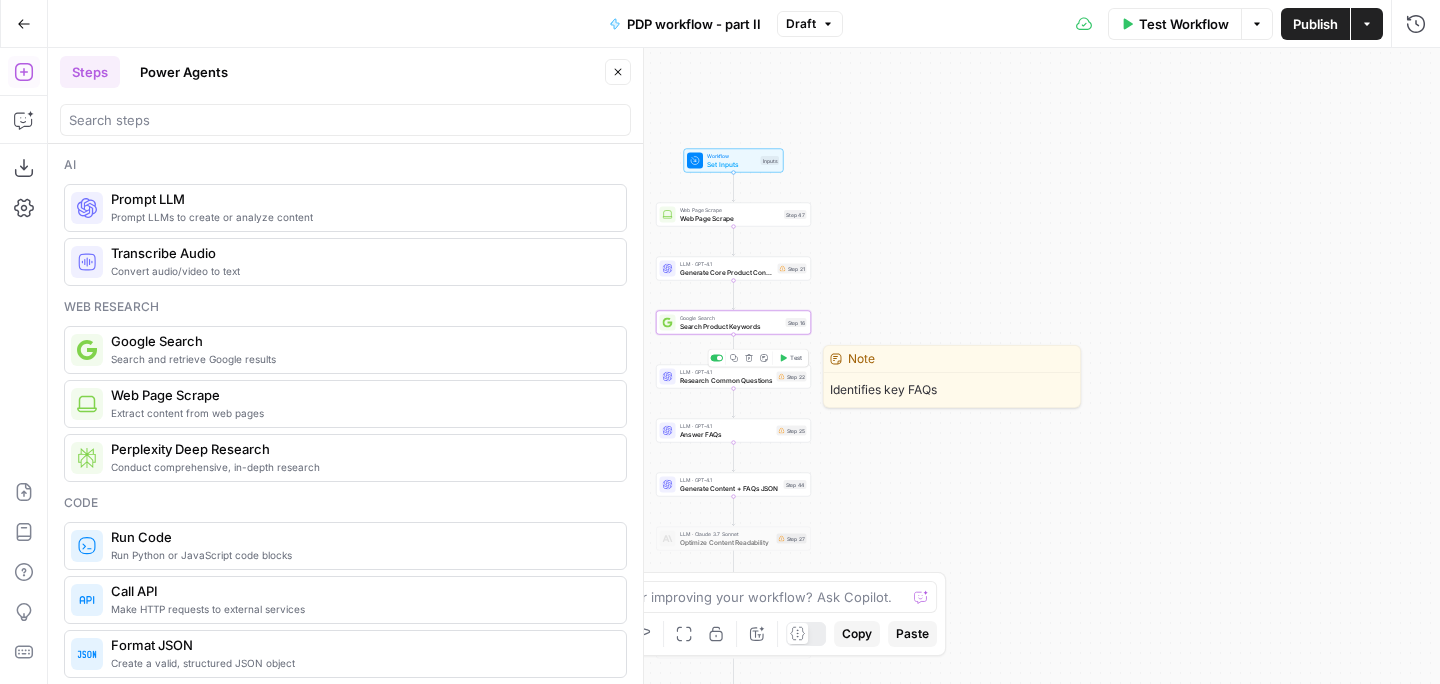 click on "Research Common Questions" at bounding box center (726, 380) 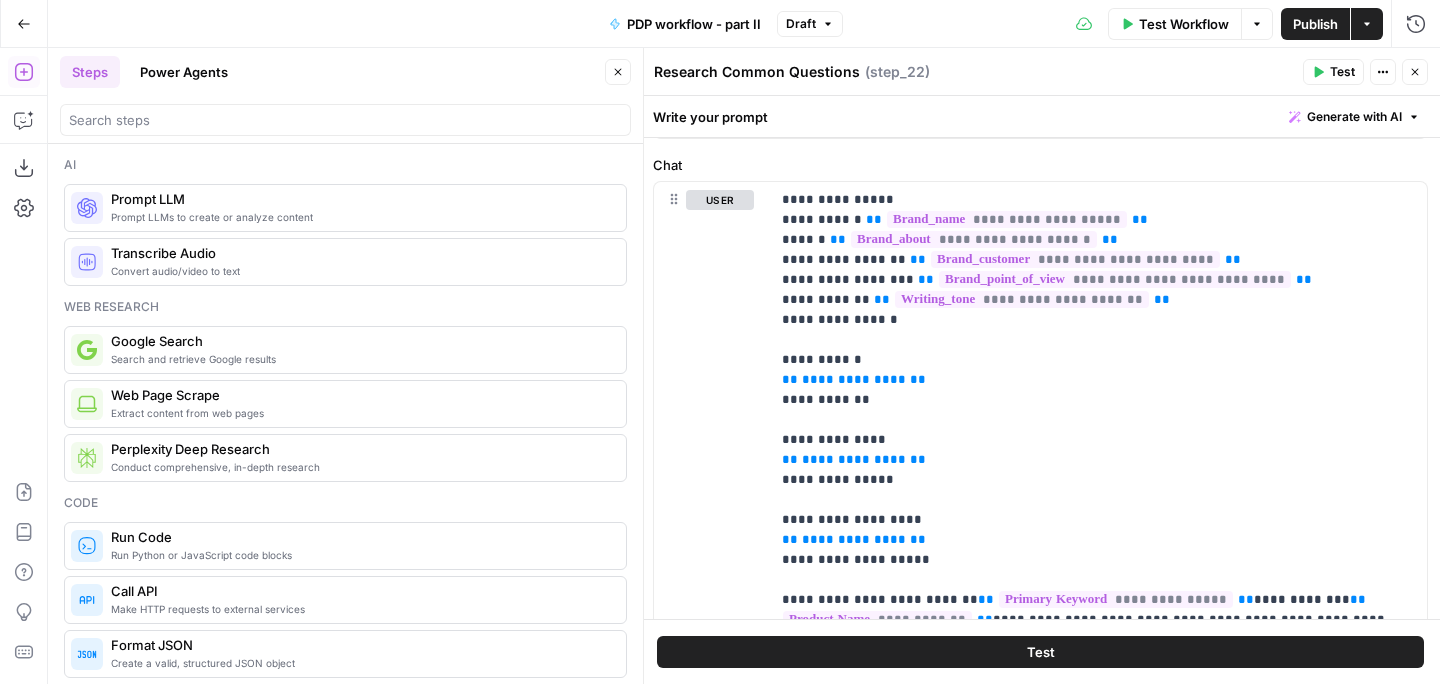 scroll, scrollTop: 241, scrollLeft: 0, axis: vertical 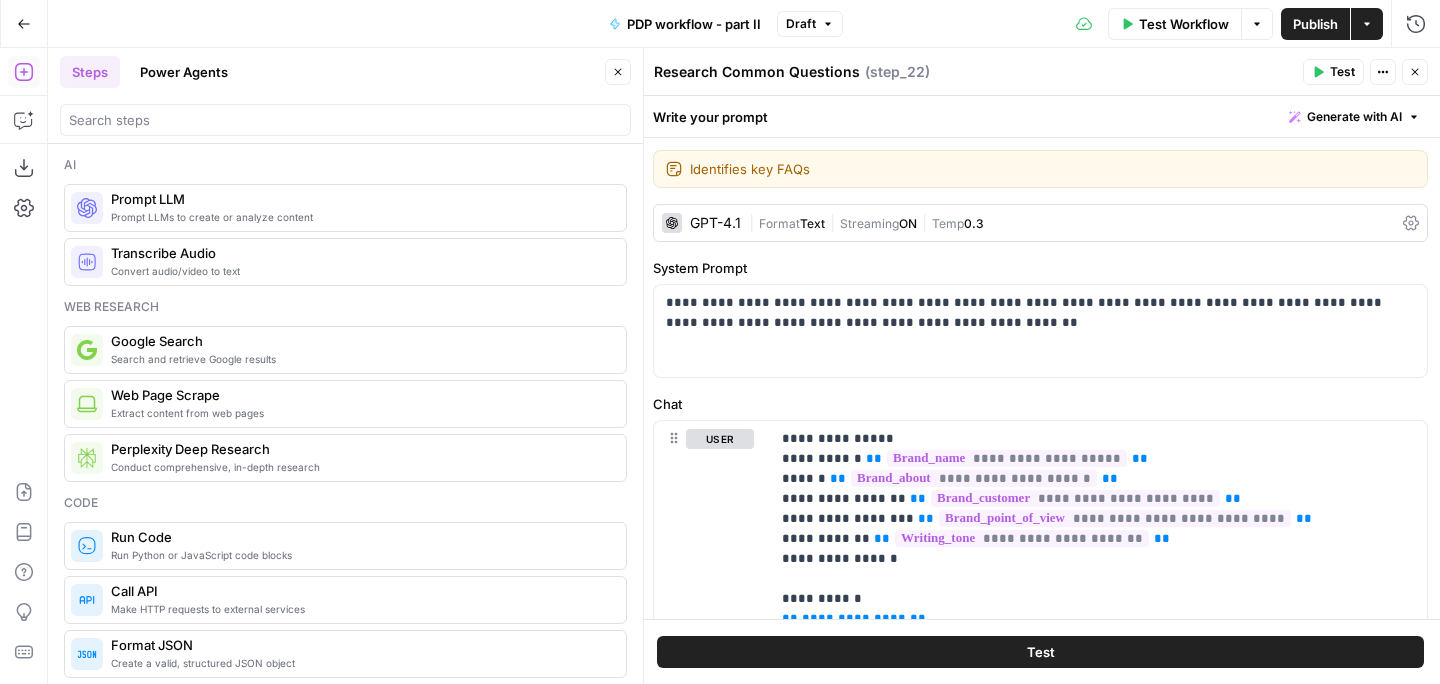 click 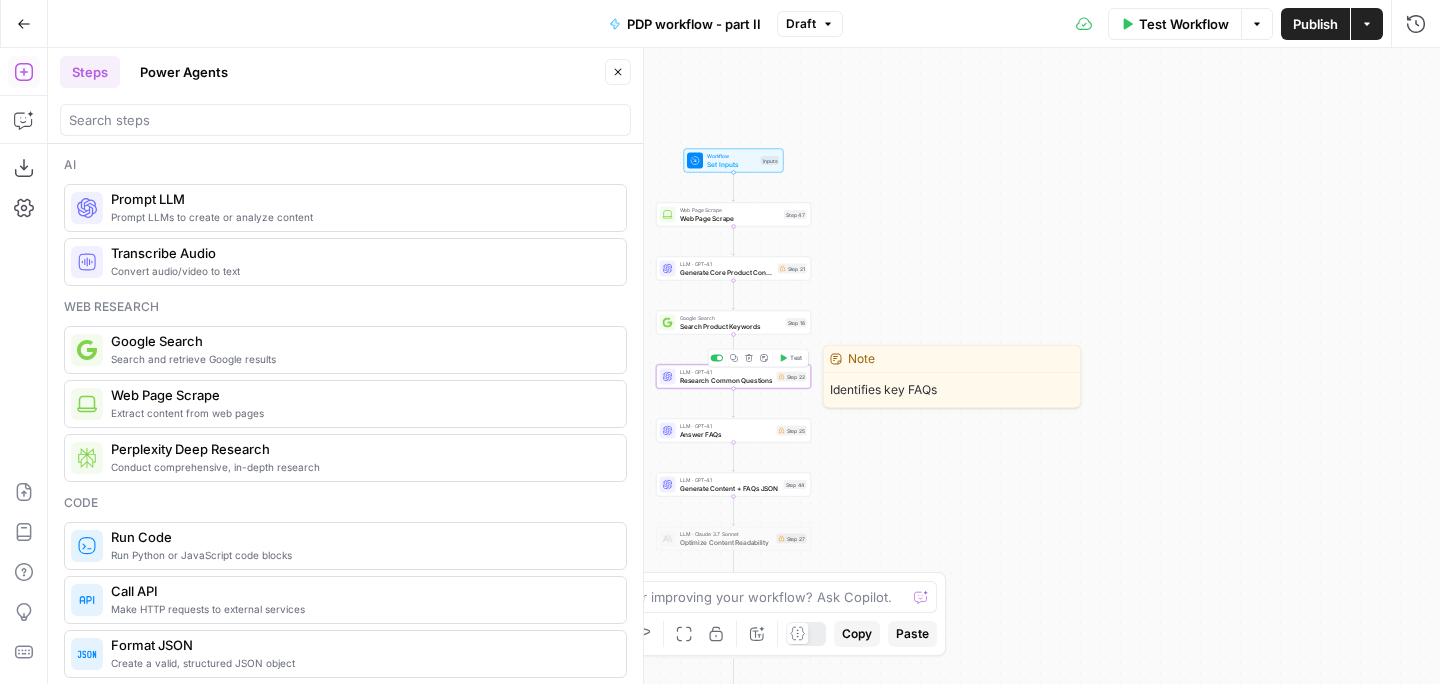 click on "Research Common Questions" at bounding box center [726, 380] 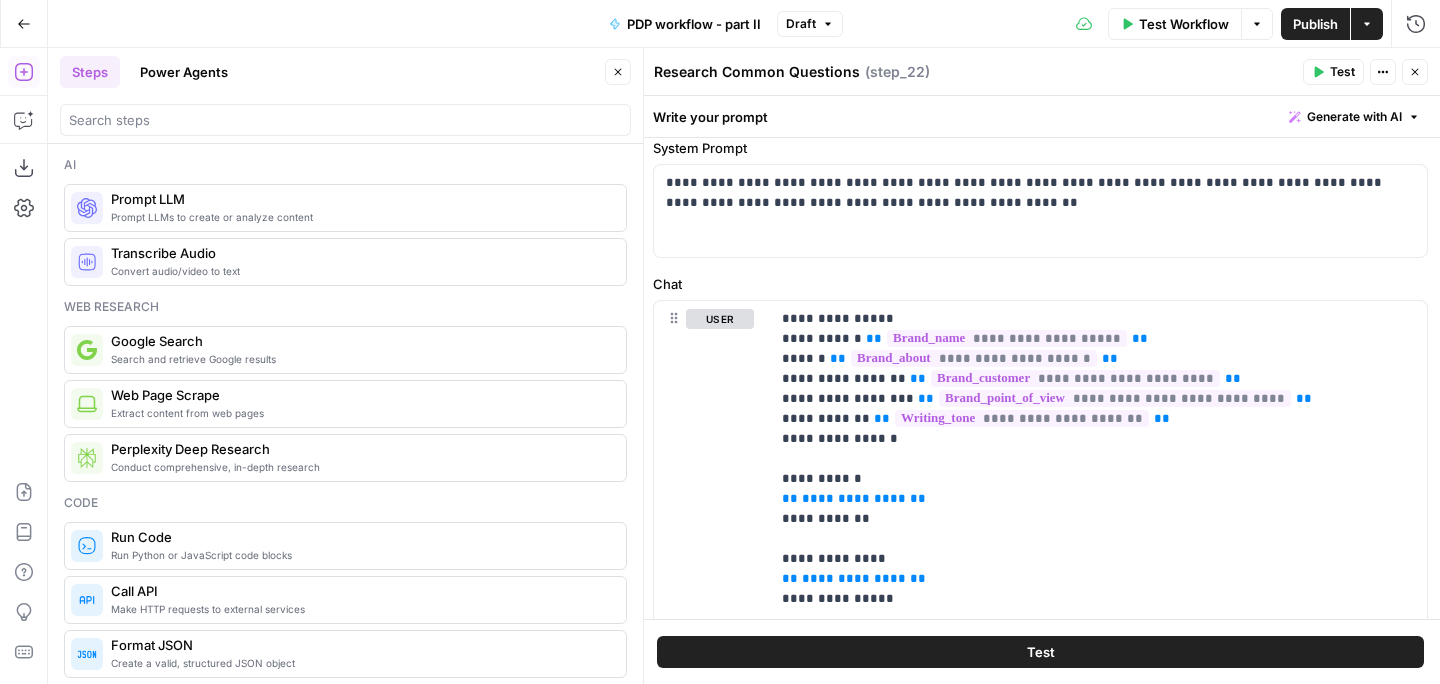 scroll, scrollTop: 157, scrollLeft: 0, axis: vertical 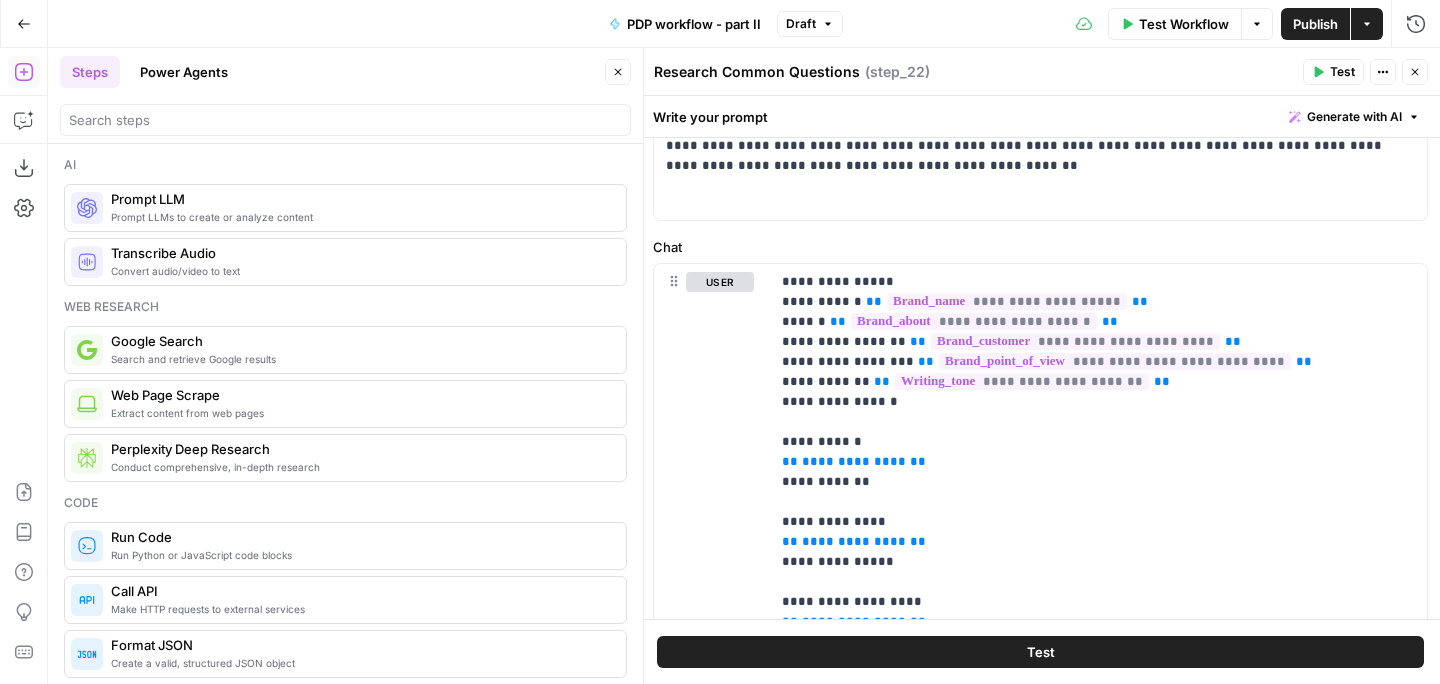 click 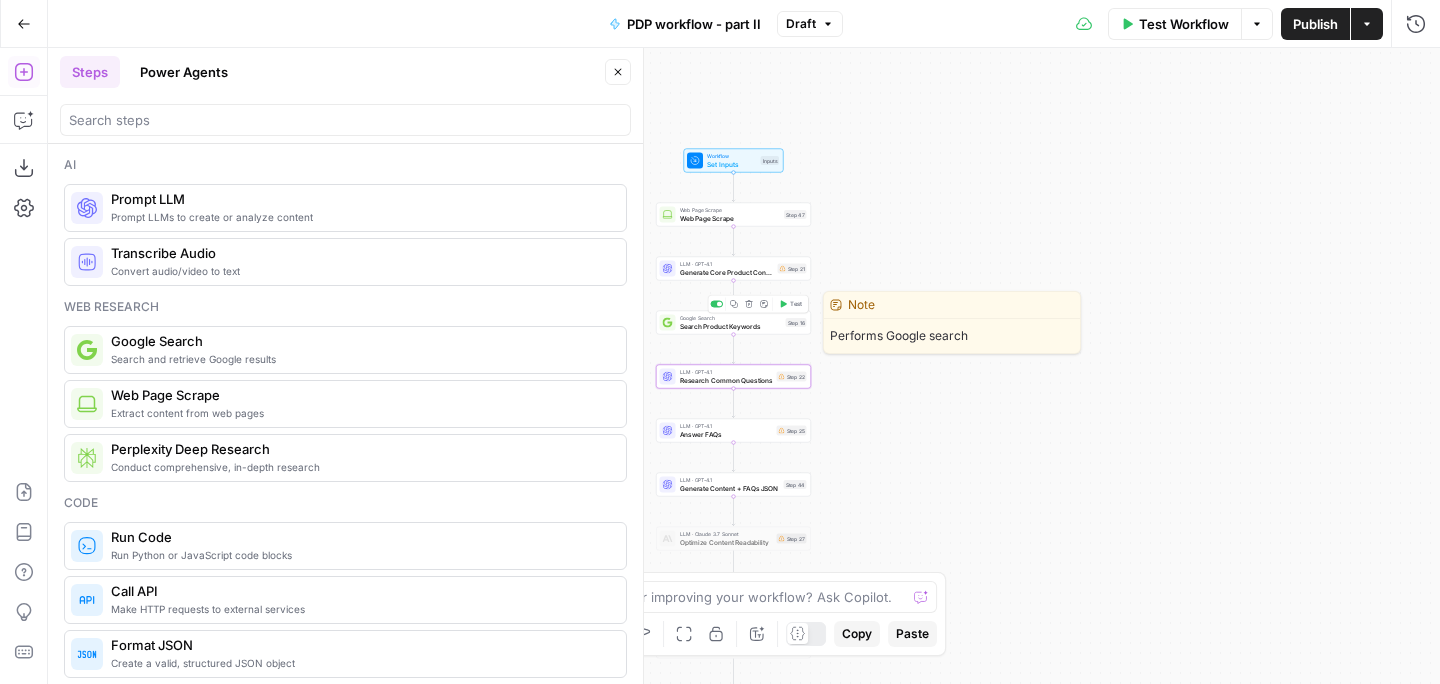click on "Search Product Keywords" at bounding box center [731, 326] 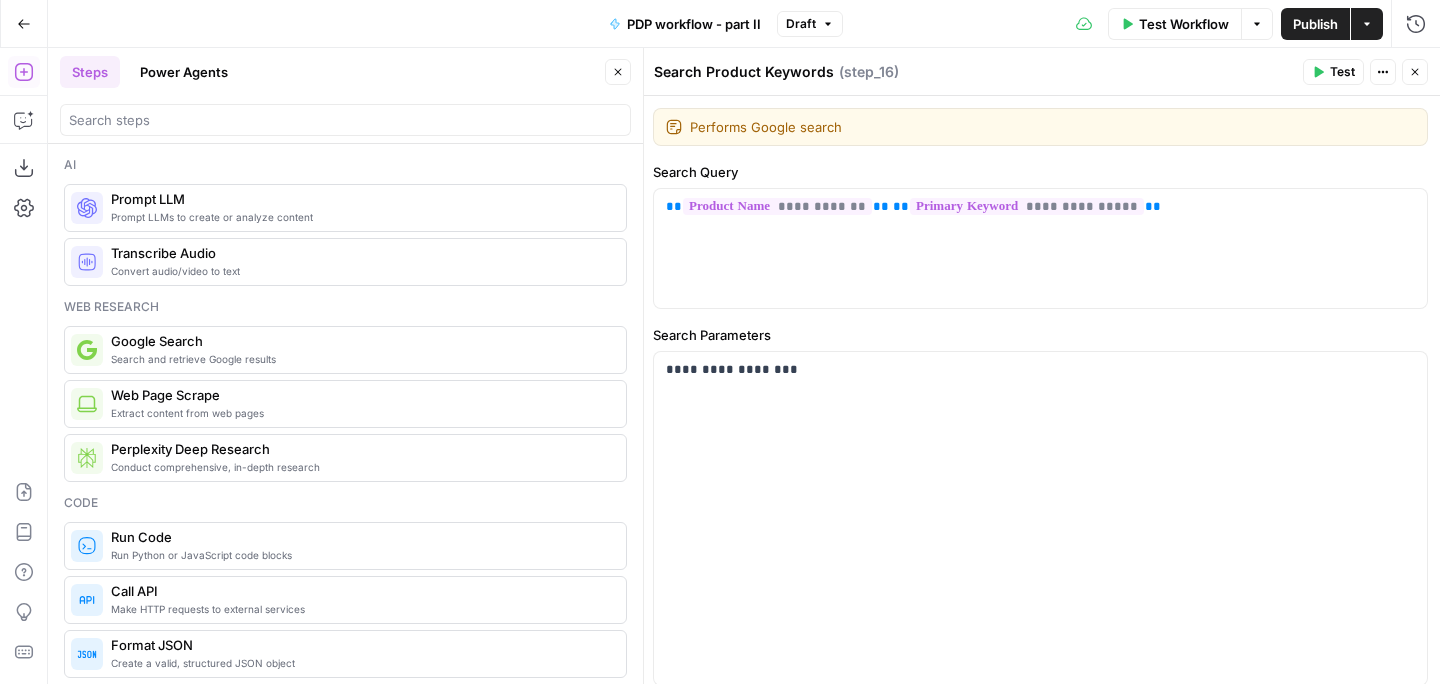 drag, startPoint x: 828, startPoint y: 74, endPoint x: 765, endPoint y: 75, distance: 63.007935 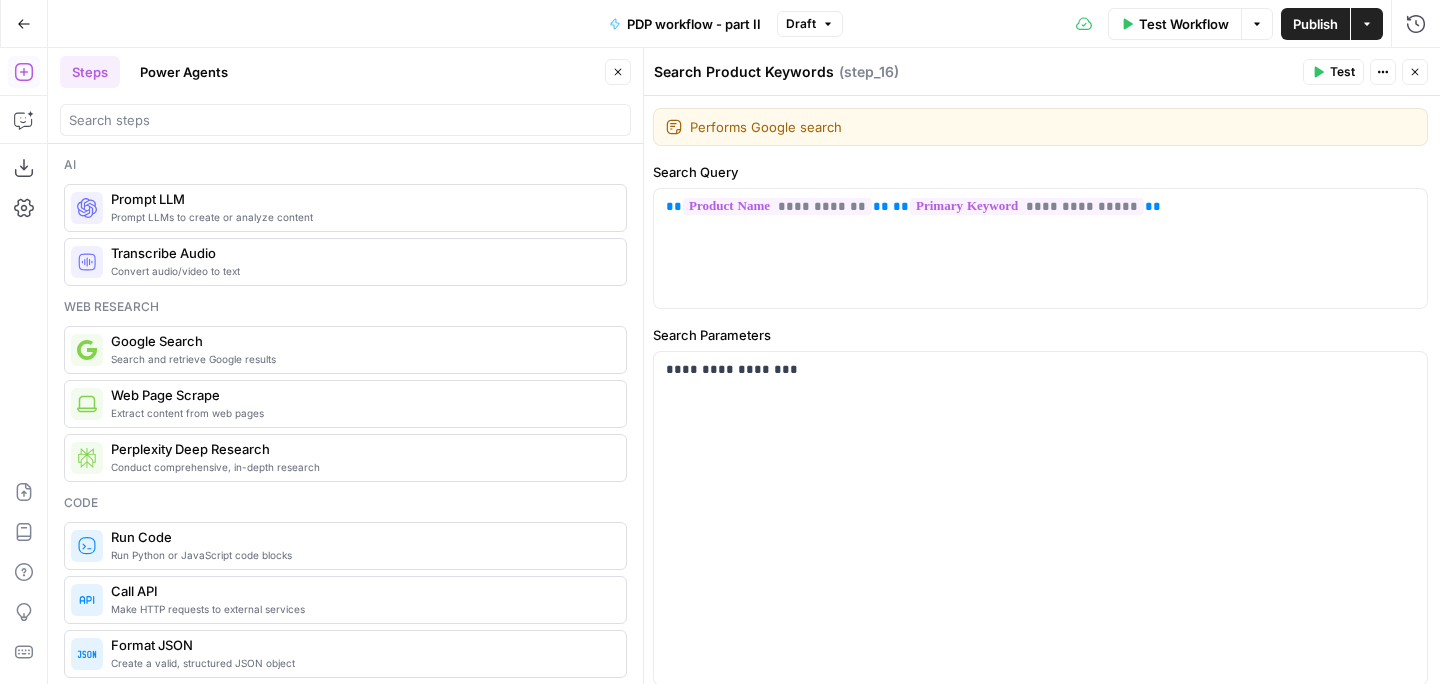 click on "Search Product Keywords" at bounding box center [744, 72] 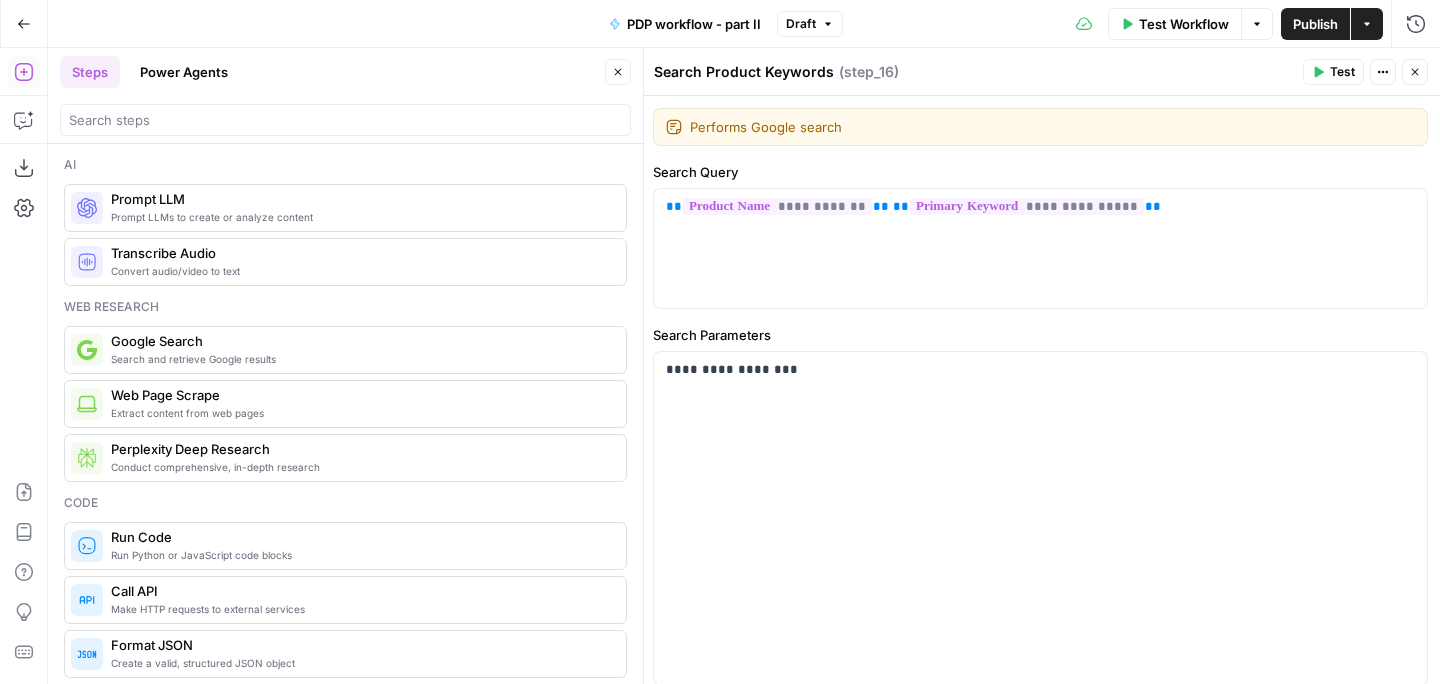 drag, startPoint x: 708, startPoint y: 72, endPoint x: 846, endPoint y: 74, distance: 138.0145 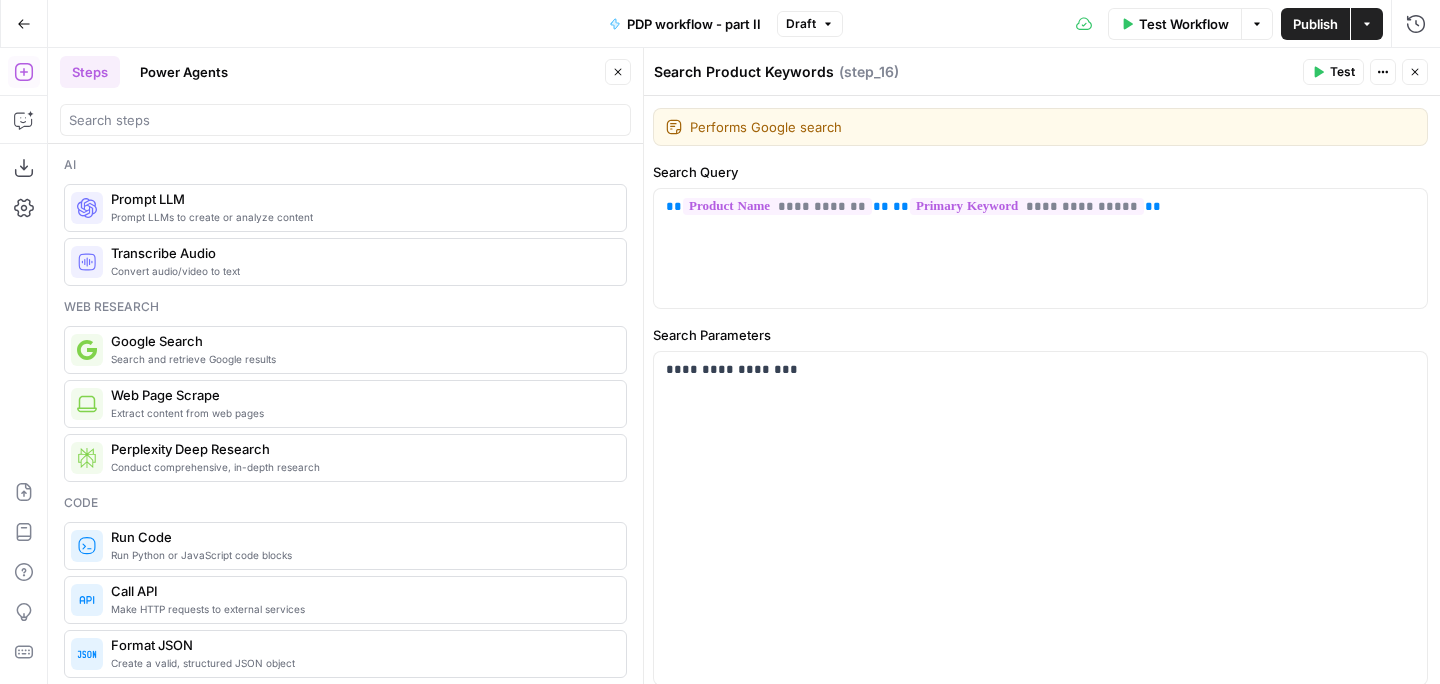 click on "Search Product Keywords Search Product Keywords  ( step_16 )" at bounding box center (975, 72) 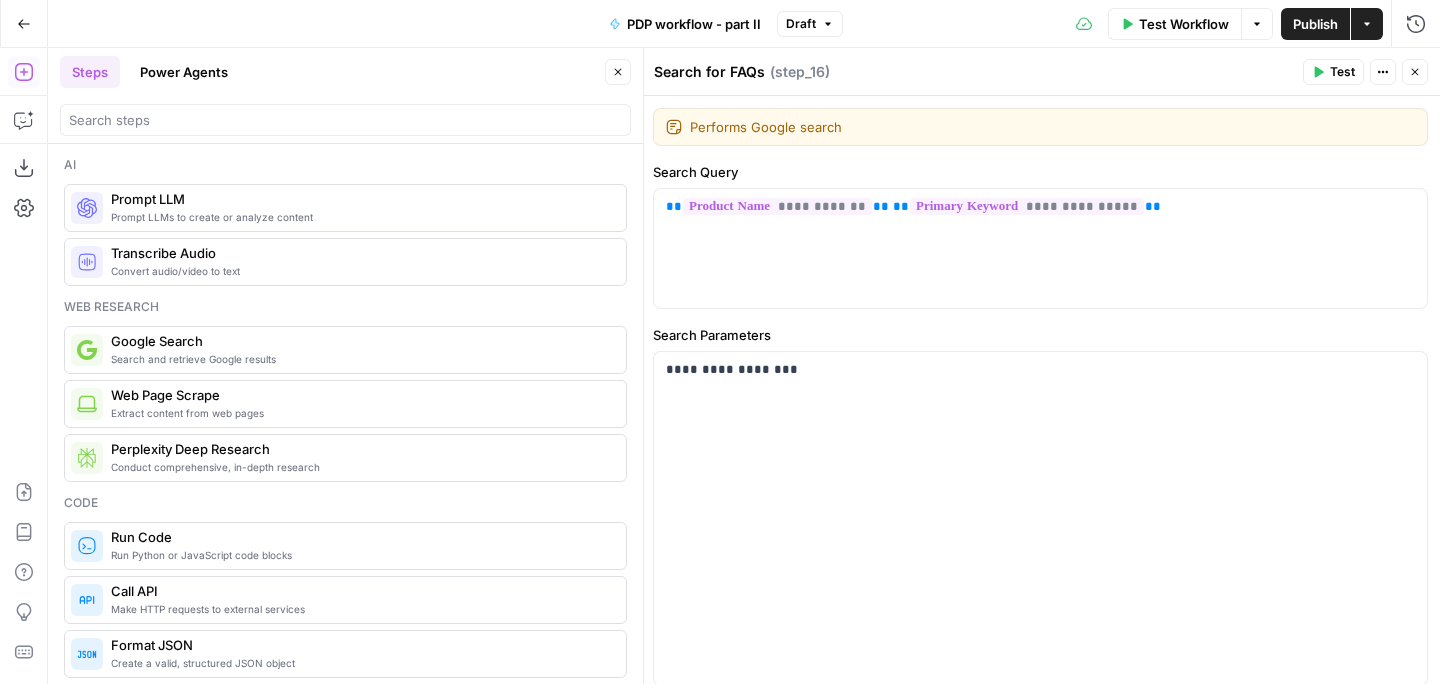 type on "Search for FAQs" 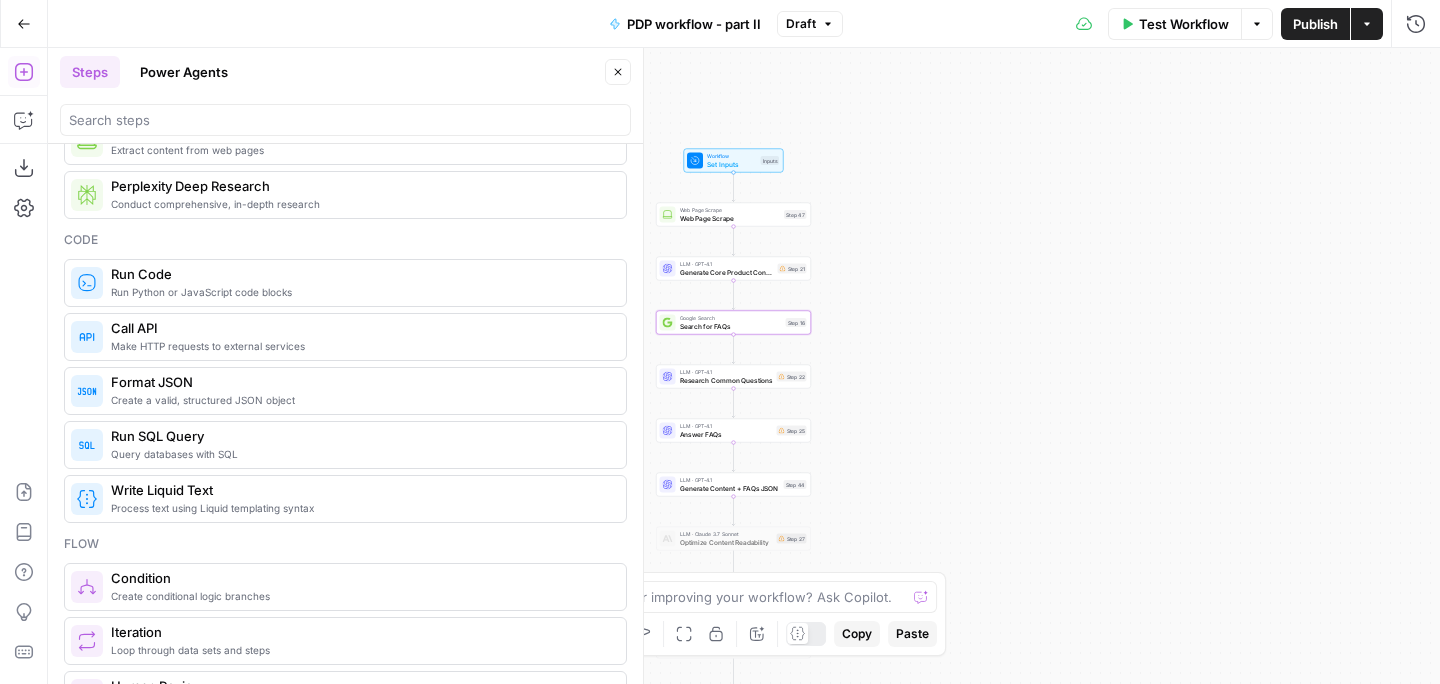 scroll, scrollTop: 239, scrollLeft: 0, axis: vertical 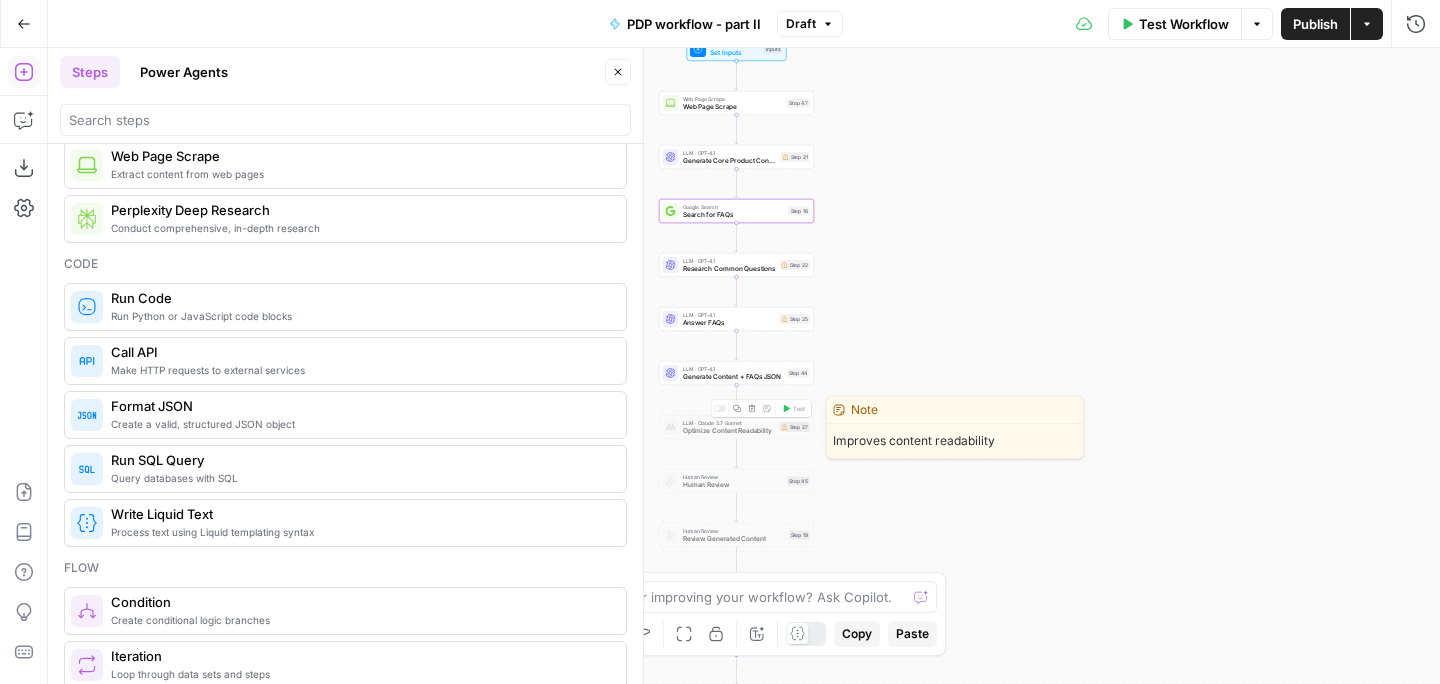 click on "Delete step" at bounding box center [752, 408] 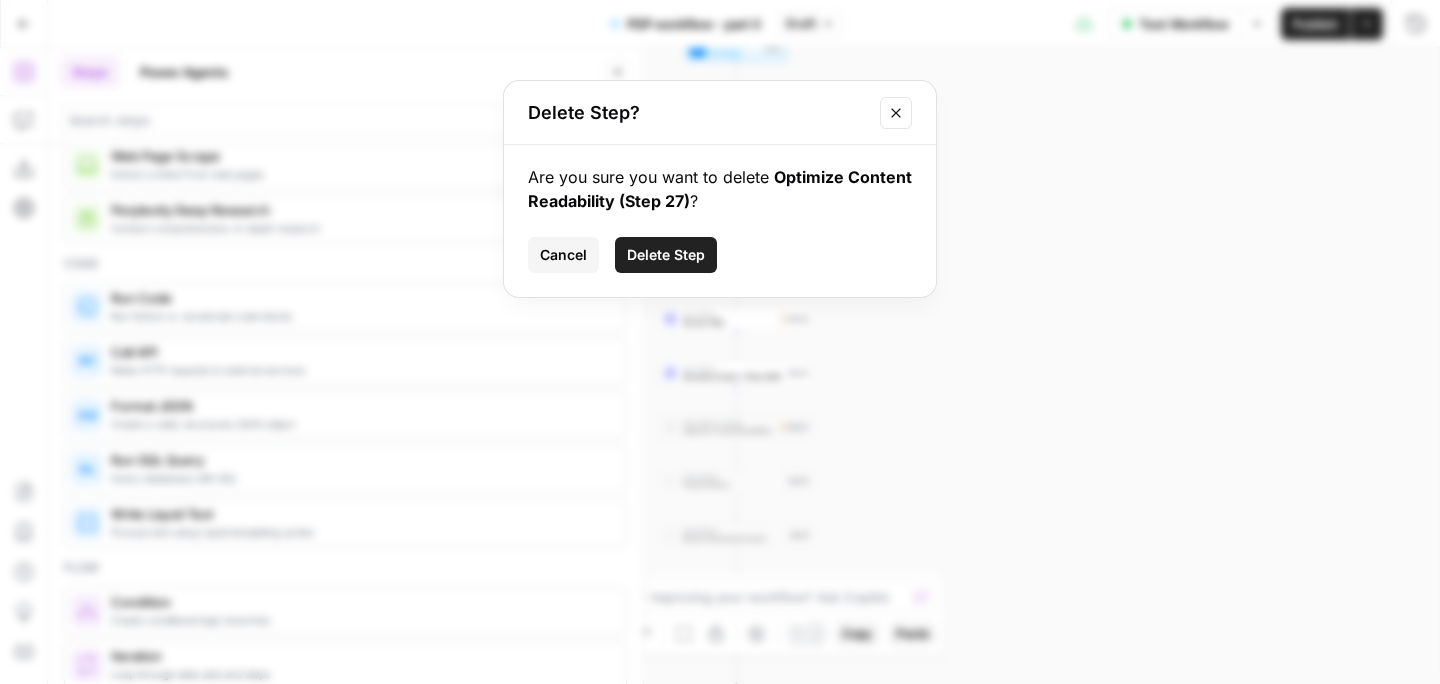 click on "Delete Step" at bounding box center [666, 255] 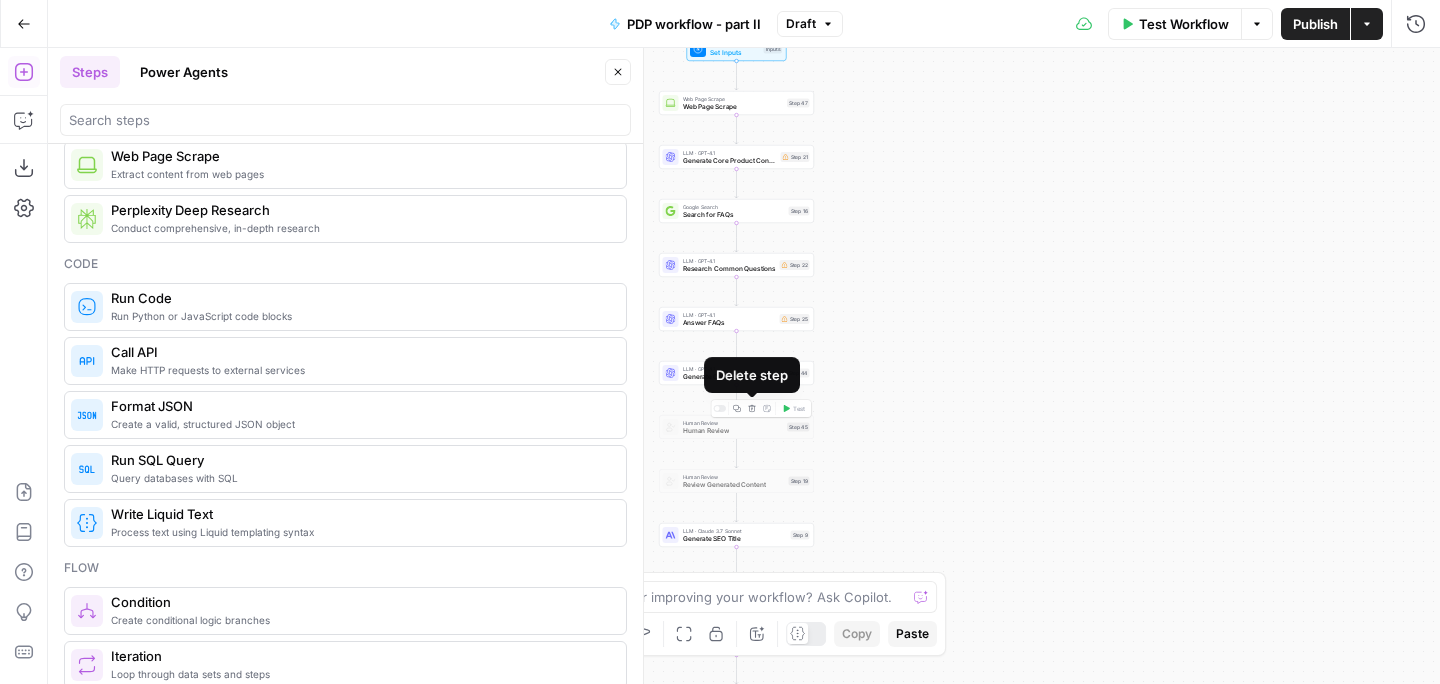 click 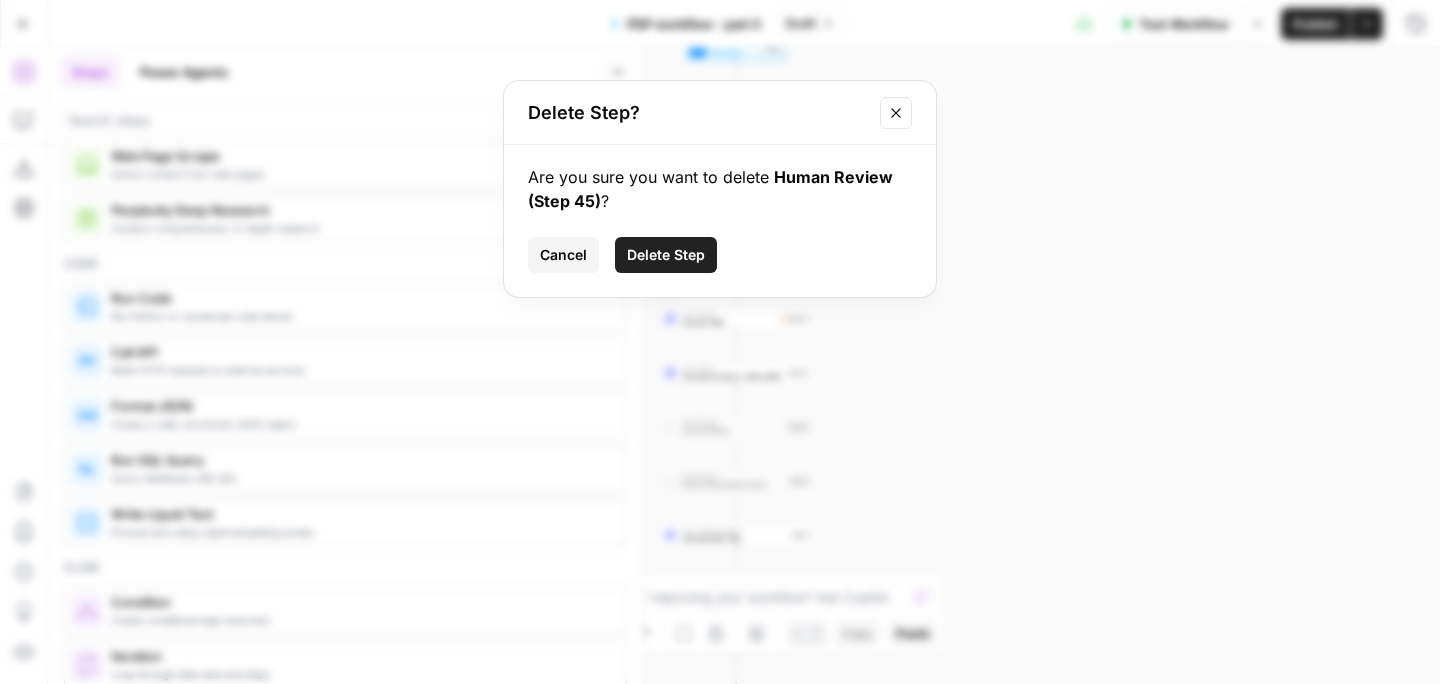 click on "Delete Step" at bounding box center [666, 255] 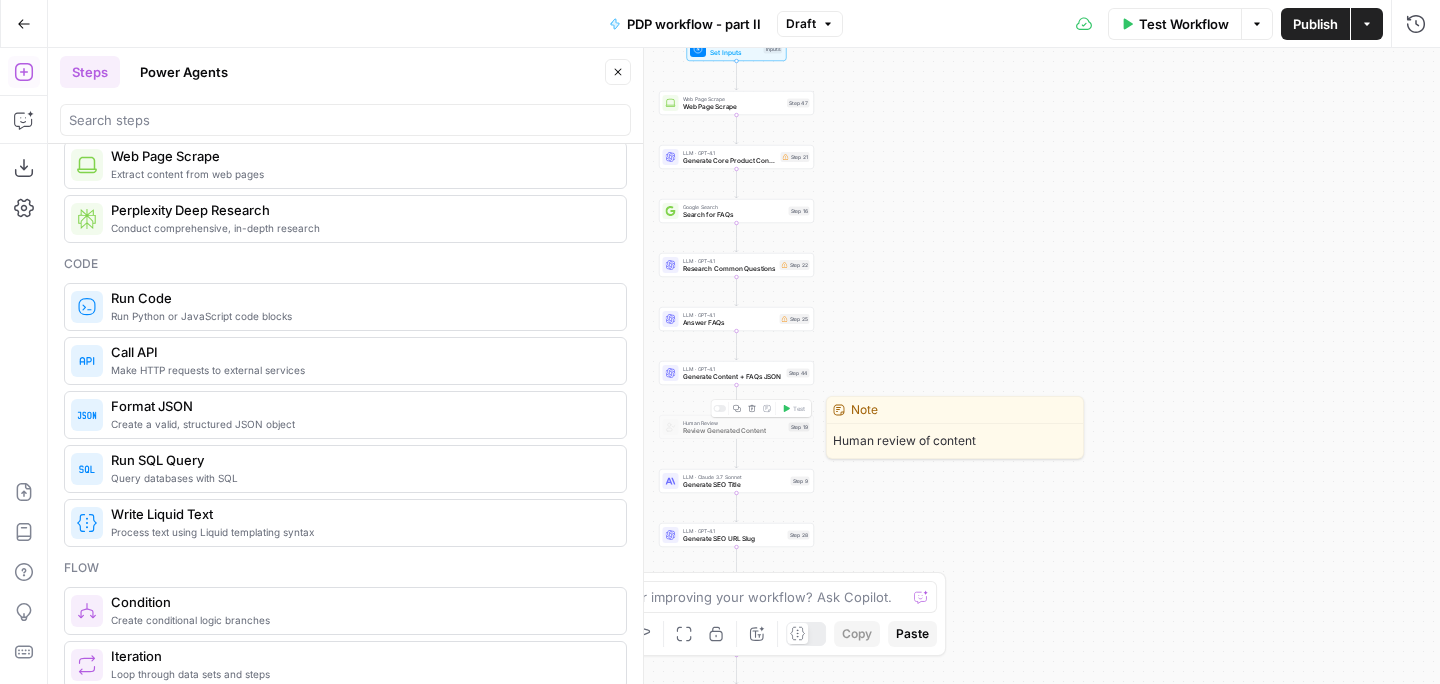 click 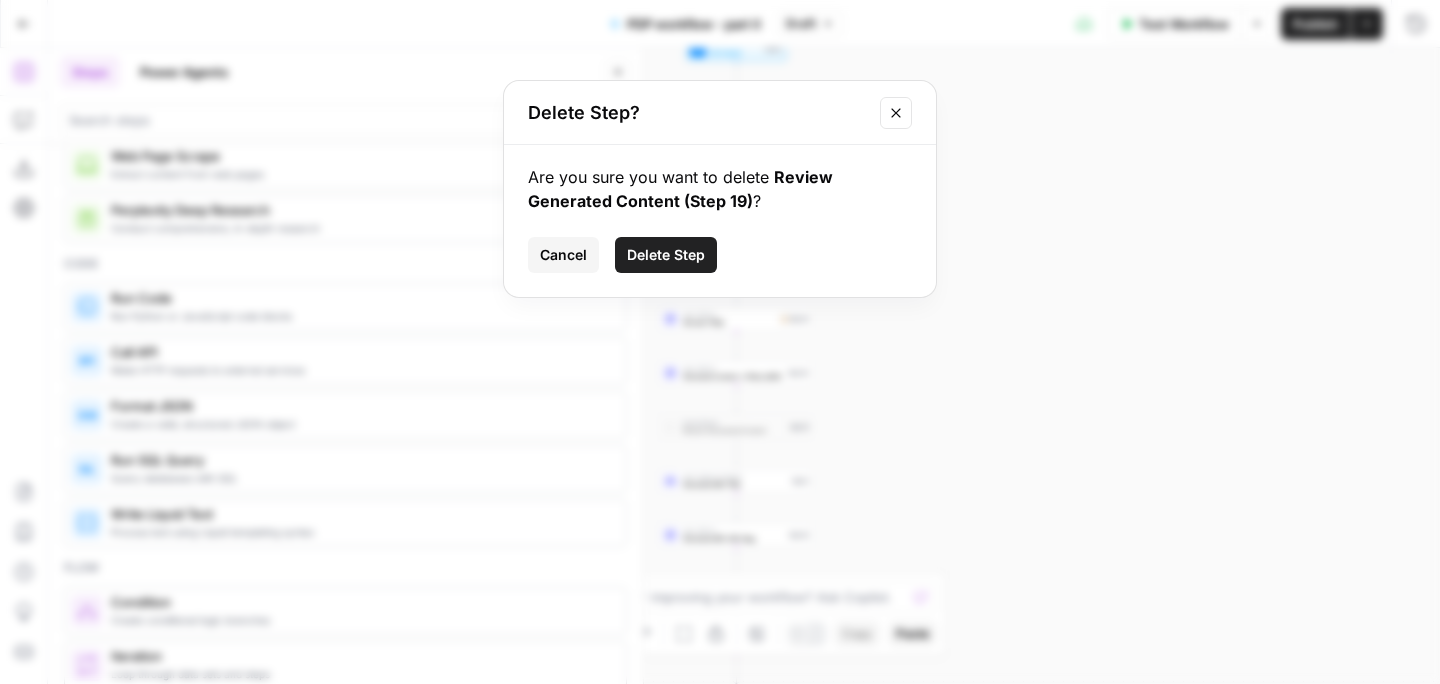 click on "Delete Step" at bounding box center [666, 255] 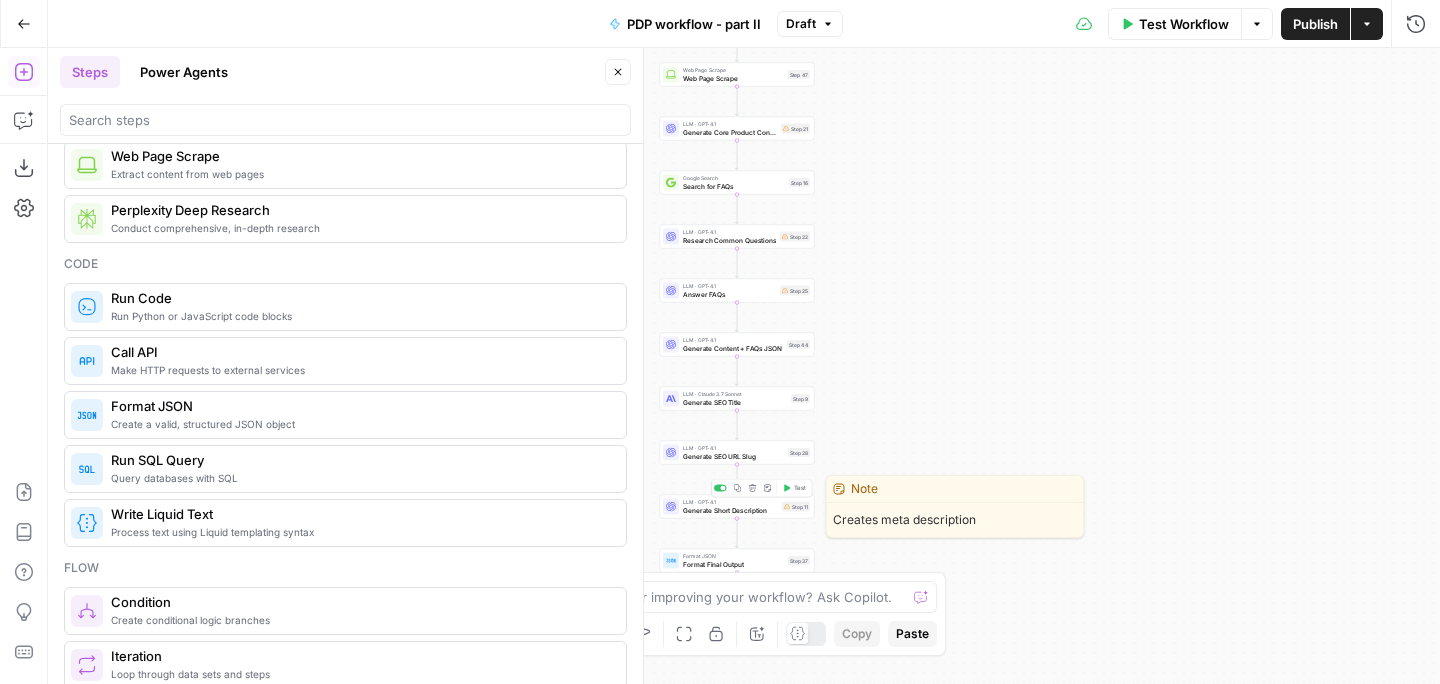 click on "Generate Short Description" at bounding box center [730, 510] 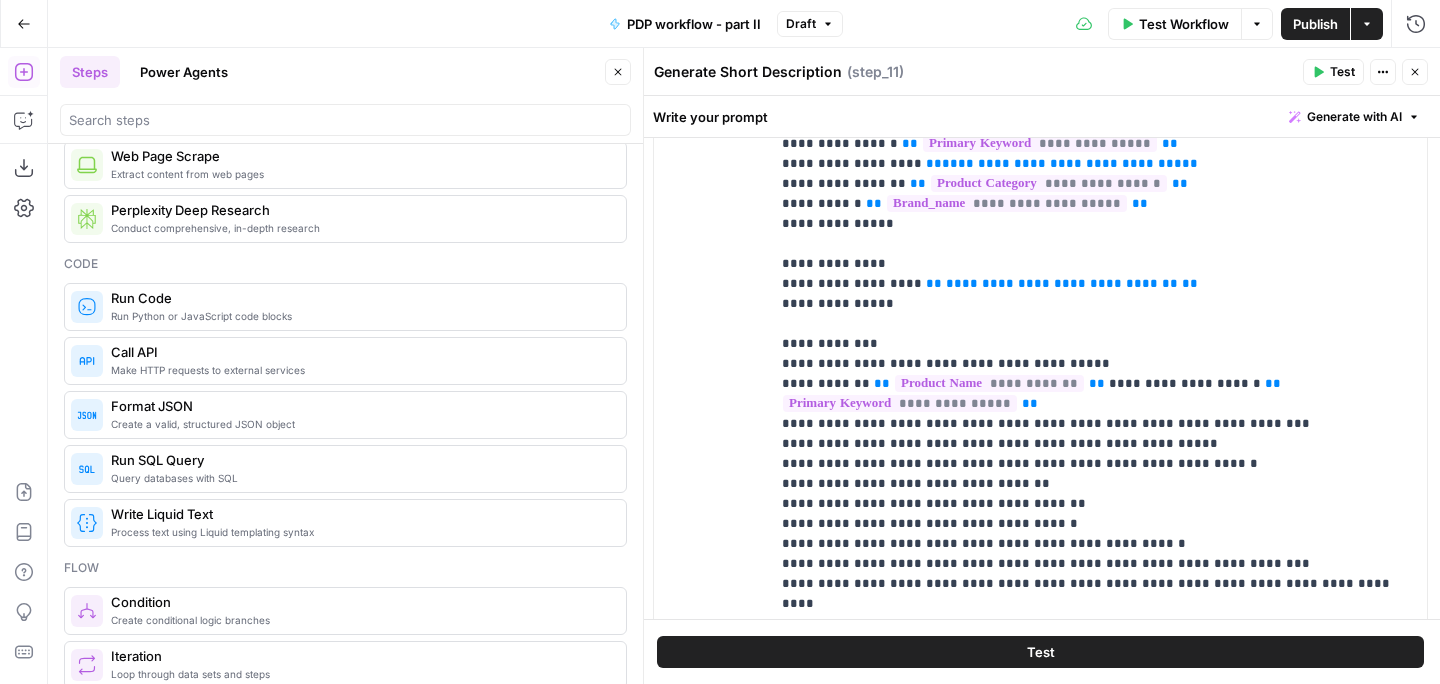 scroll, scrollTop: 0, scrollLeft: 0, axis: both 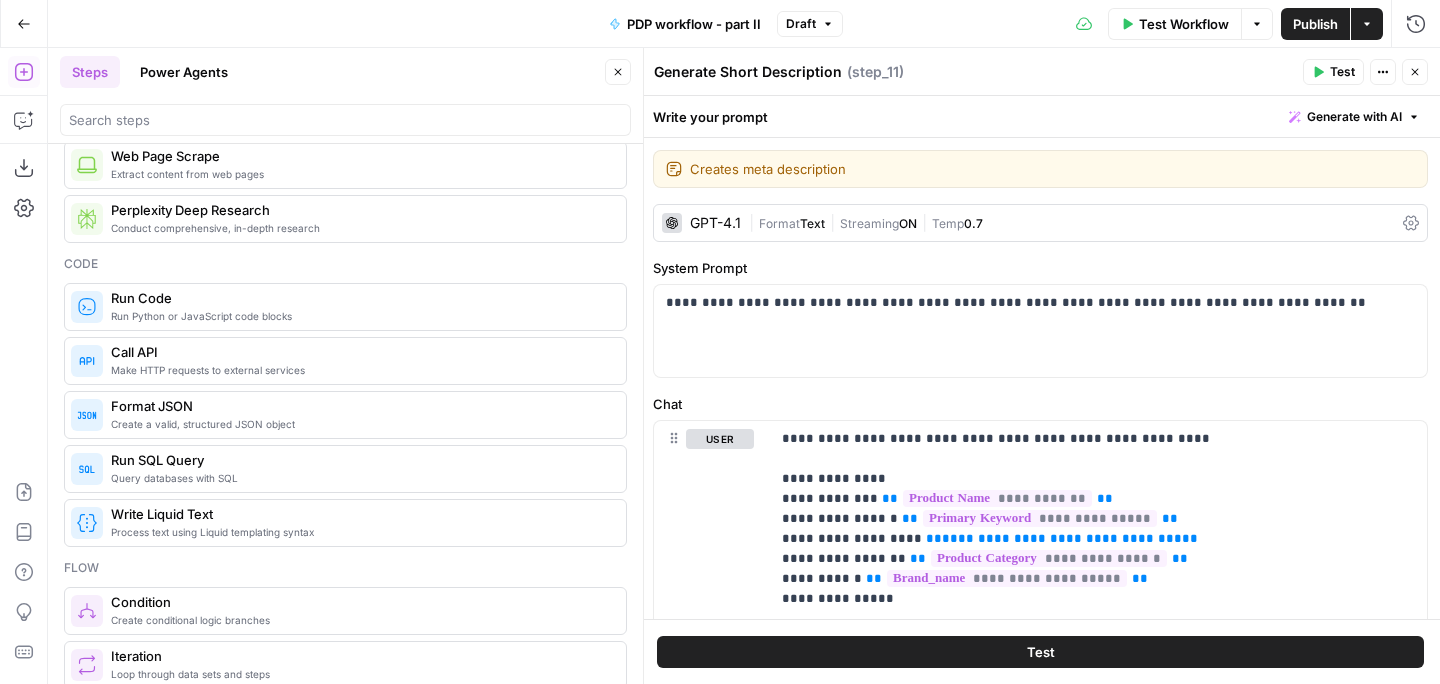click 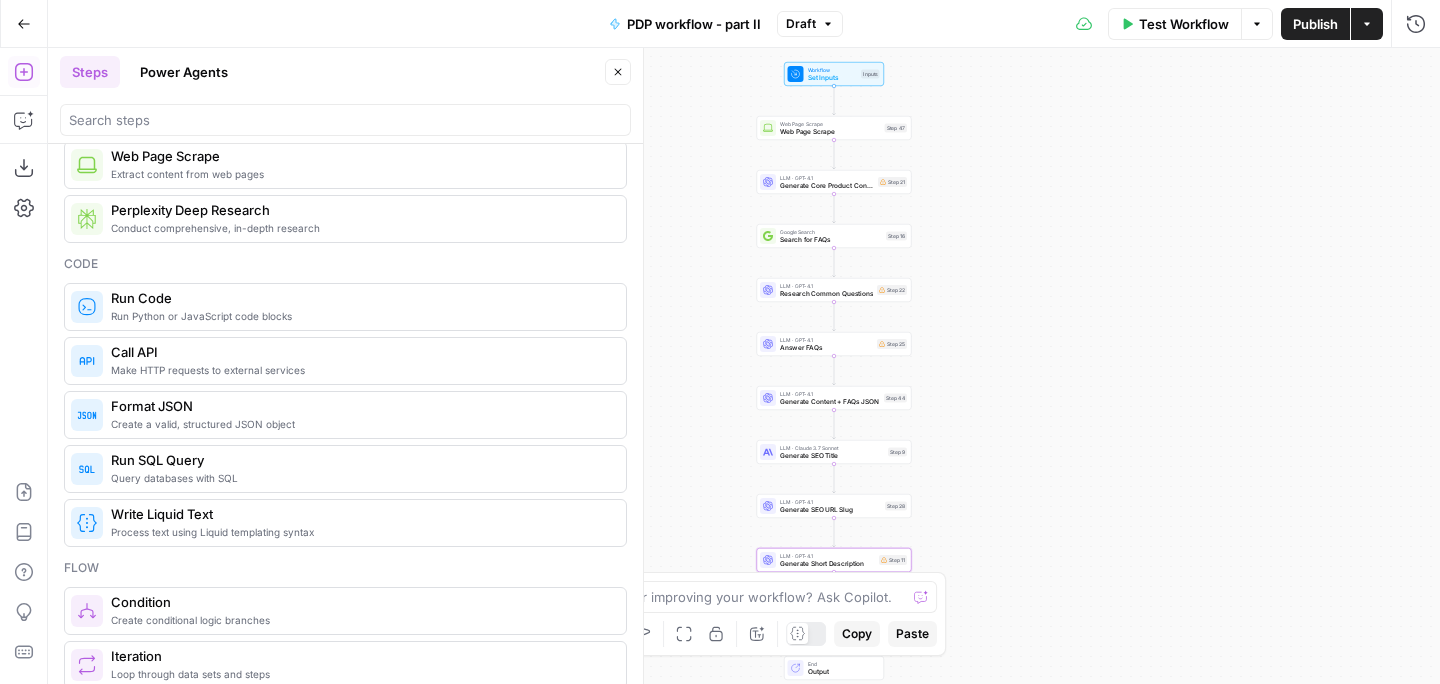 click 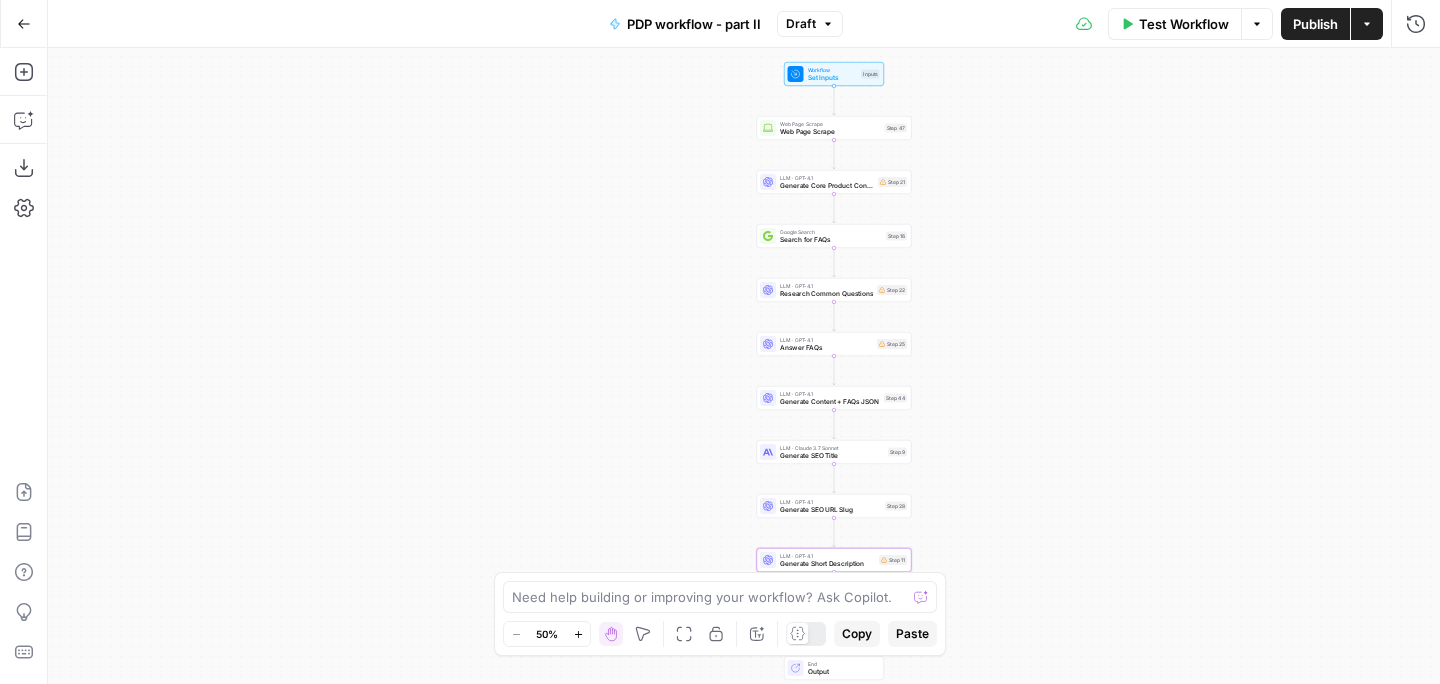 click on "PDP workflow - part II" at bounding box center [694, 24] 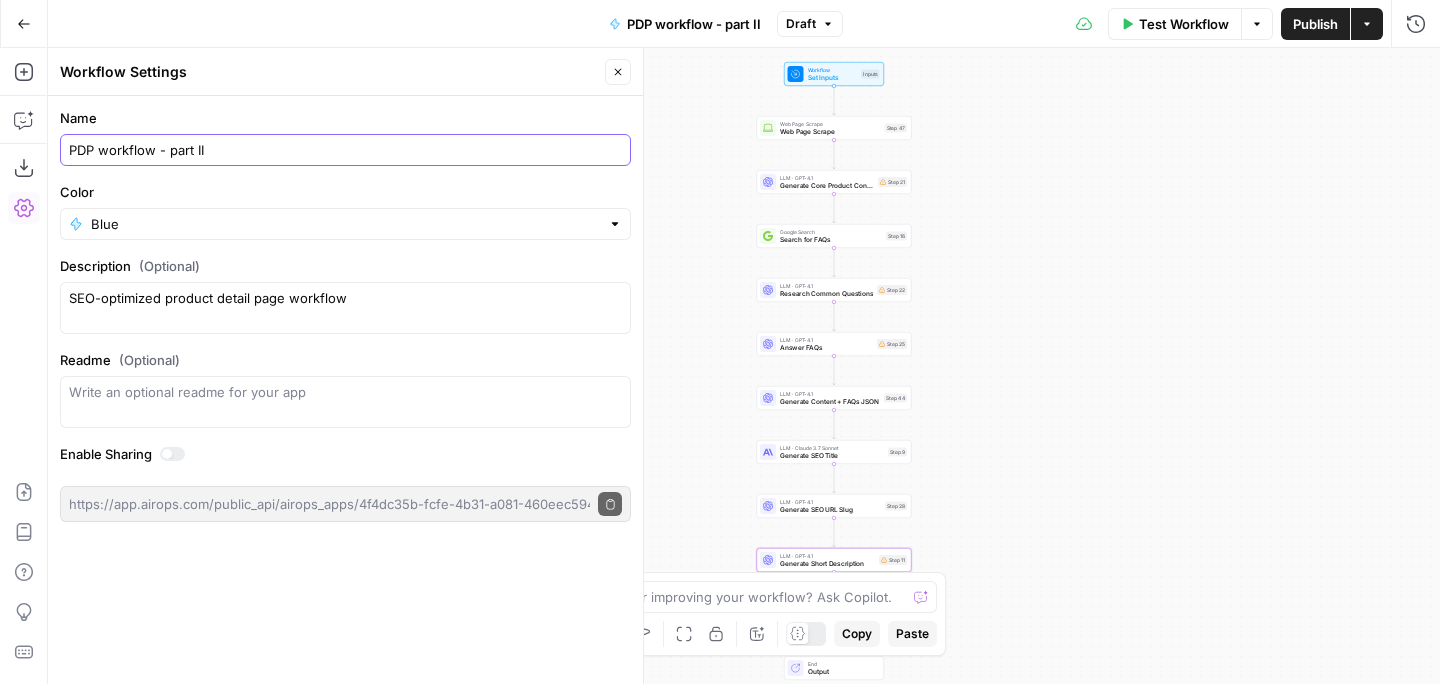 drag, startPoint x: 199, startPoint y: 147, endPoint x: 179, endPoint y: 147, distance: 20 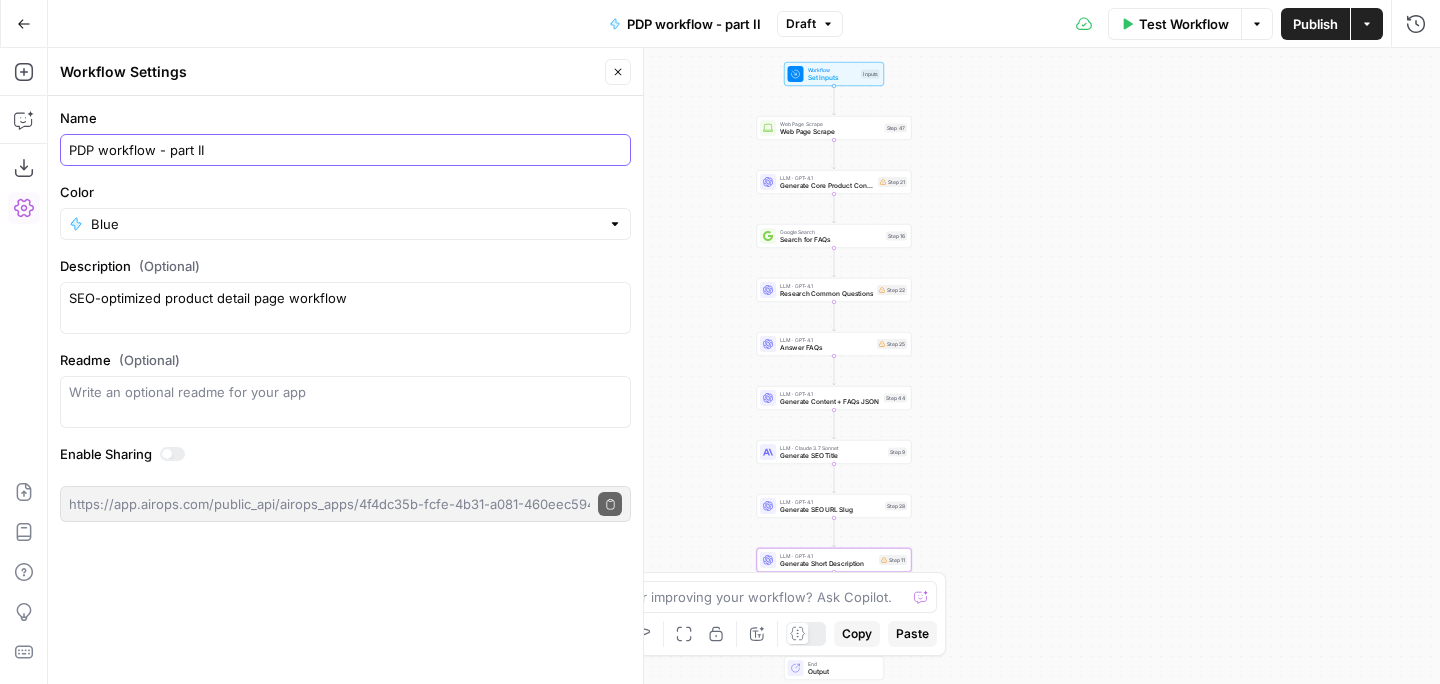 drag, startPoint x: 222, startPoint y: 158, endPoint x: 159, endPoint y: 153, distance: 63.1981 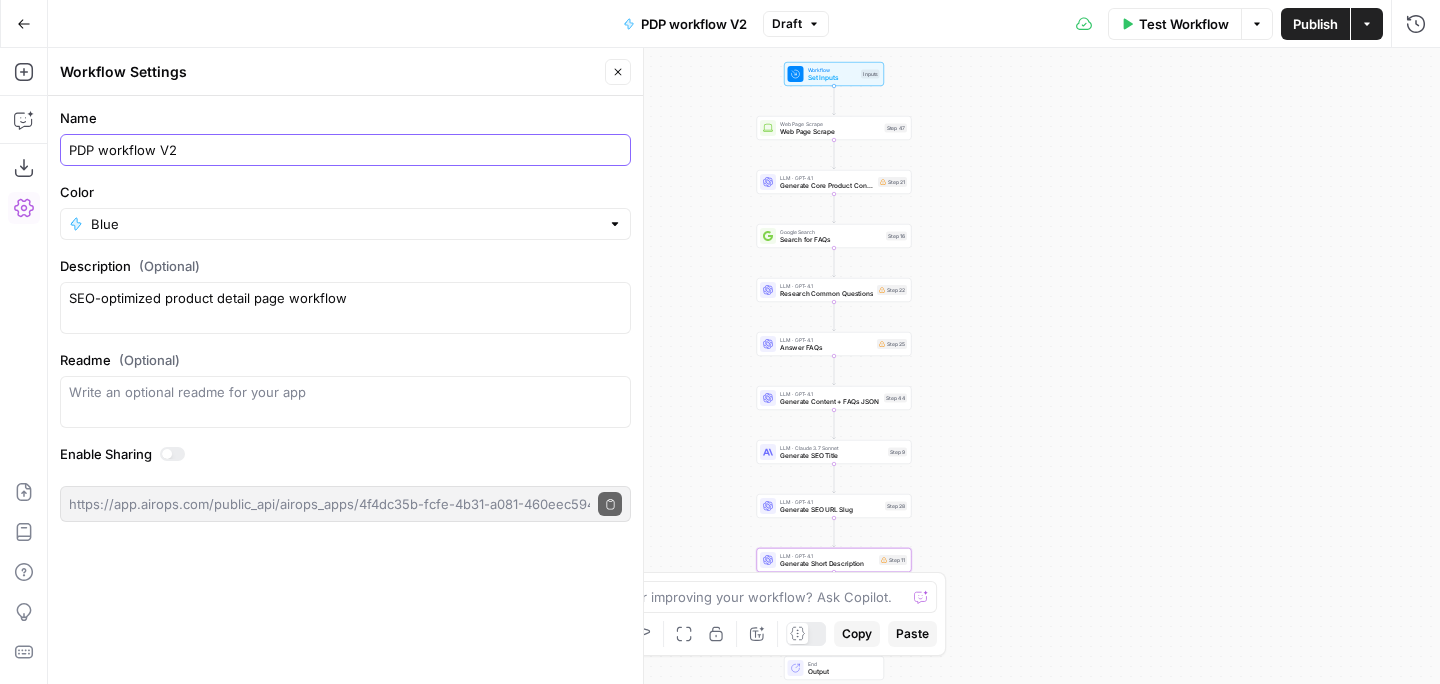 click on "PDP workflow V2" at bounding box center (345, 150) 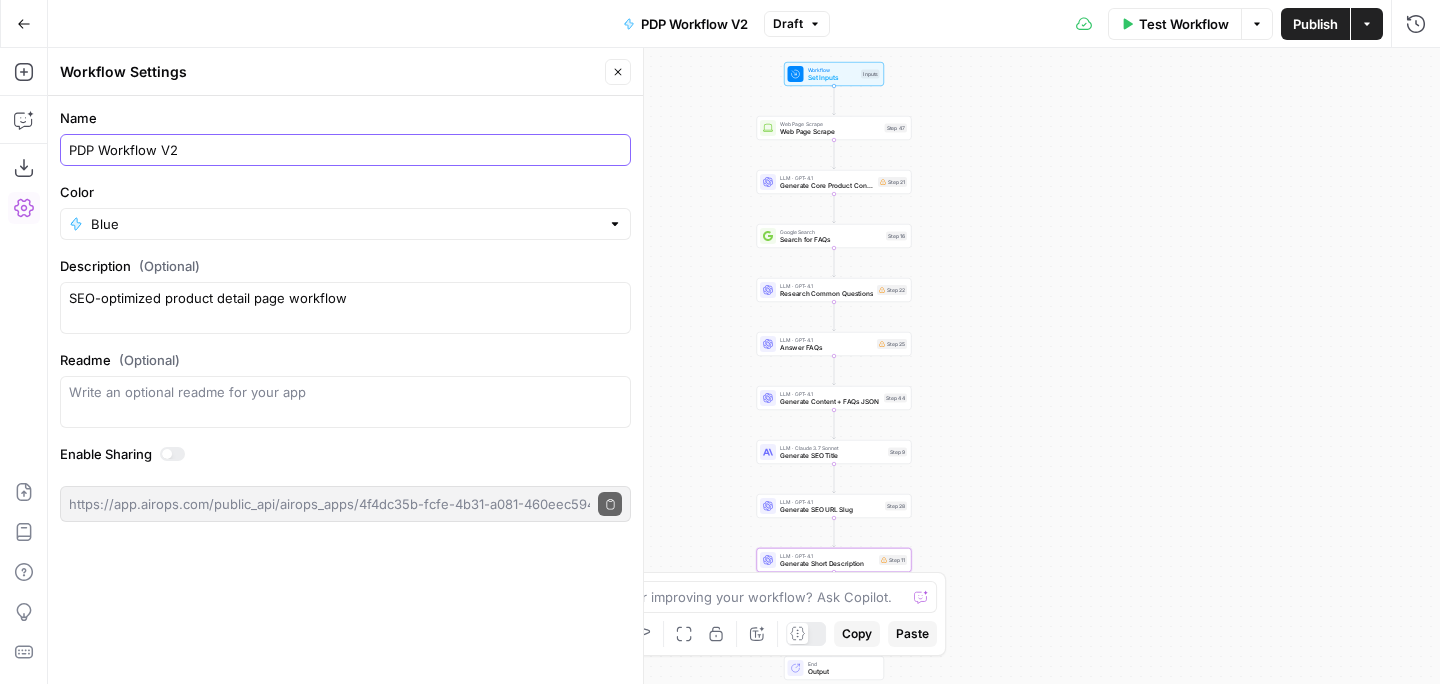 type on "PDP Workflow V2" 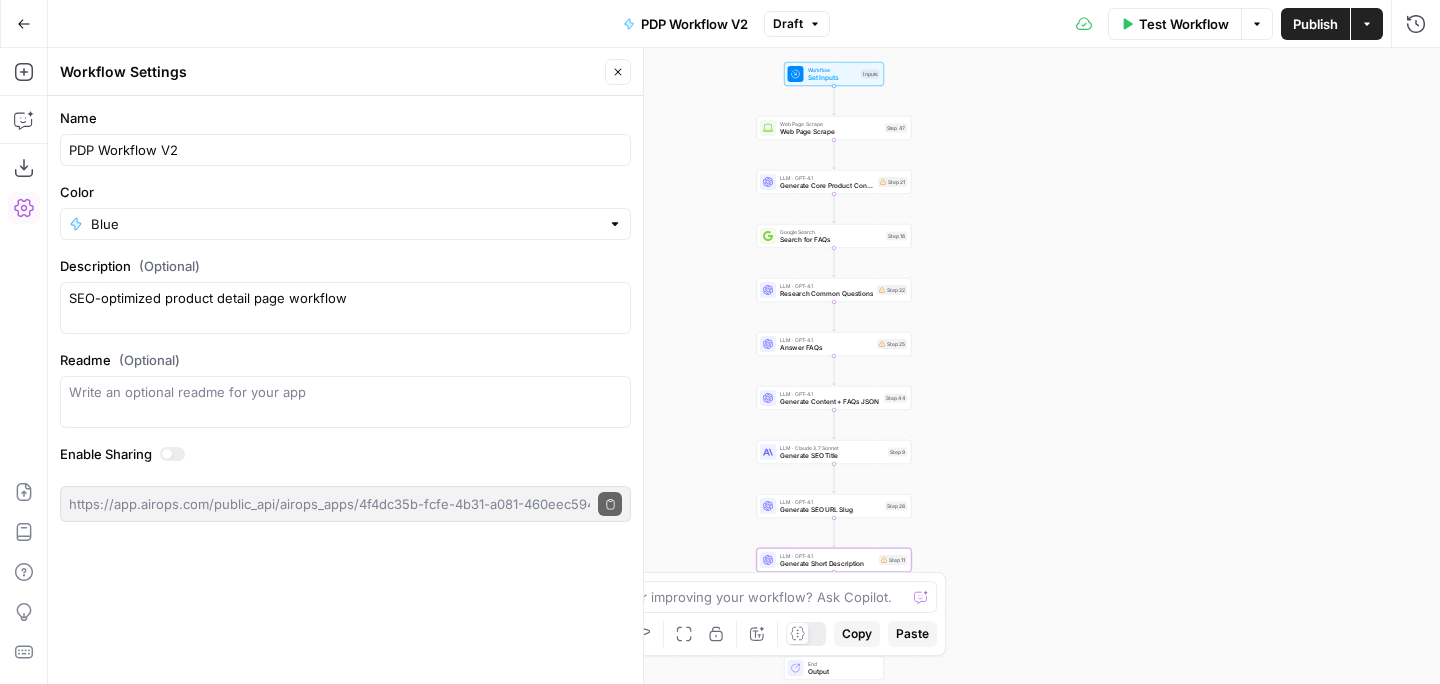 click on "Name" at bounding box center [345, 118] 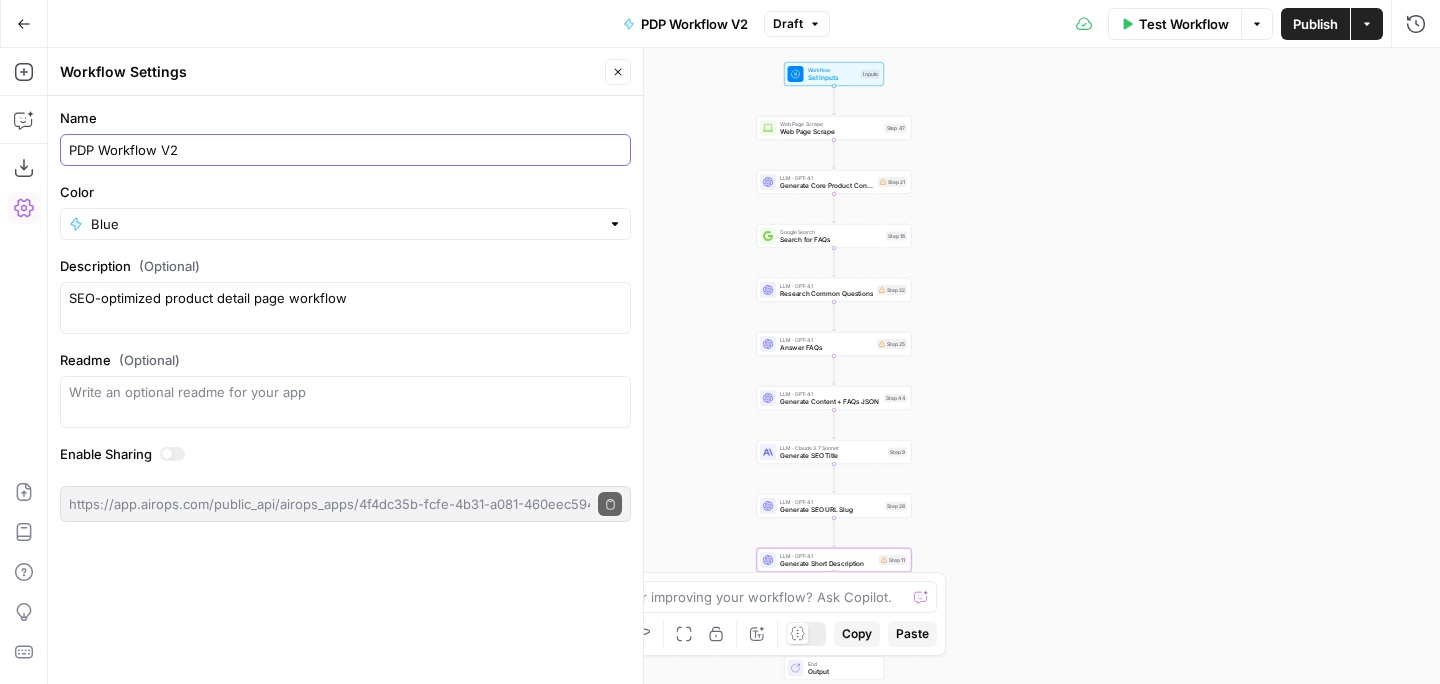 click on "PDP Workflow V2" at bounding box center (345, 150) 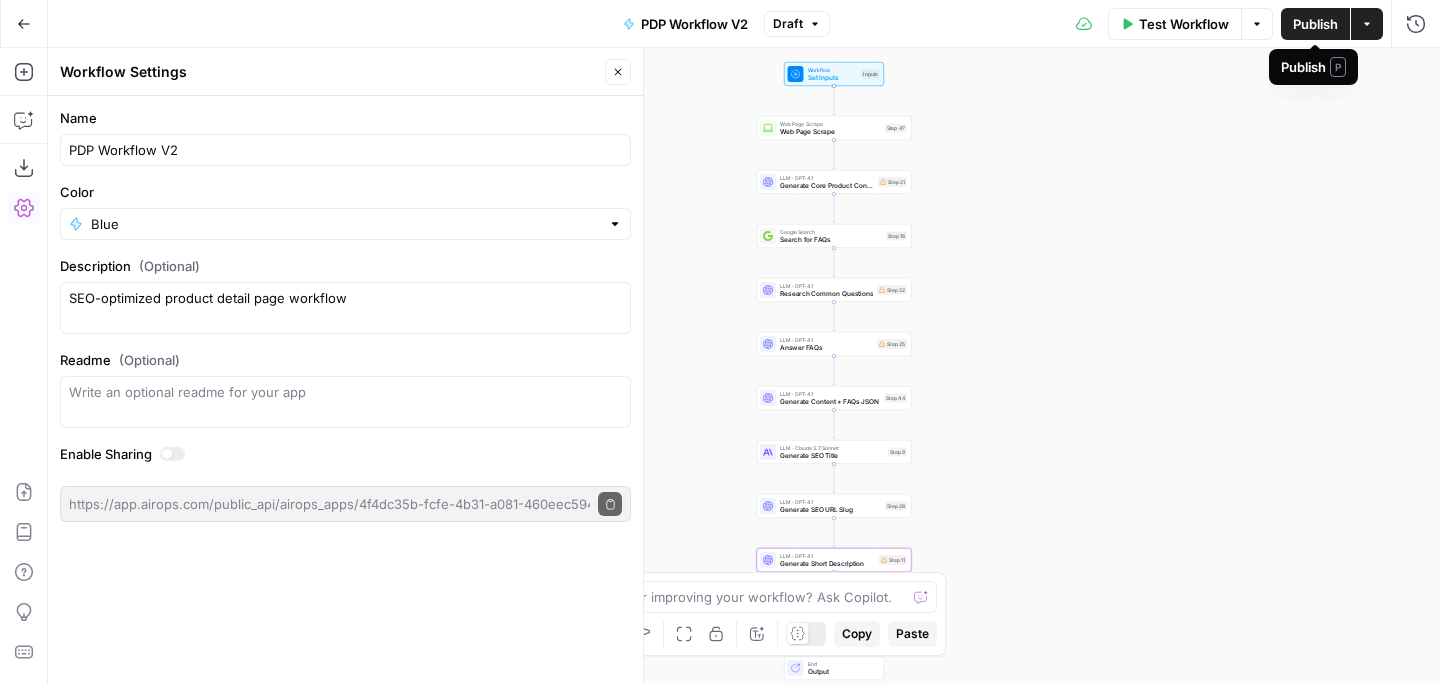 click on "Workflow Set Inputs Inputs Web Page Scrape Web Page Scrape Step 47 LLM · GPT-4.1 Generate Core Product Content Step 21 Google Search Search for FAQs Step 16 LLM · GPT-4.1 Research Common Questions Step 22 LLM · GPT-4.1 Answer FAQs Step 25 LLM · GPT-4.1 Generate Content + FAQs JSON  Step 44 LLM · Claude 3.7 Sonnet Generate SEO Title Step 9 LLM · GPT-4.1 Generate SEO URL Slug Step 28 LLM · GPT-4.1 Generate Short Description Step 11 Format JSON Format Final Output Step 37 End Output" at bounding box center [744, 366] 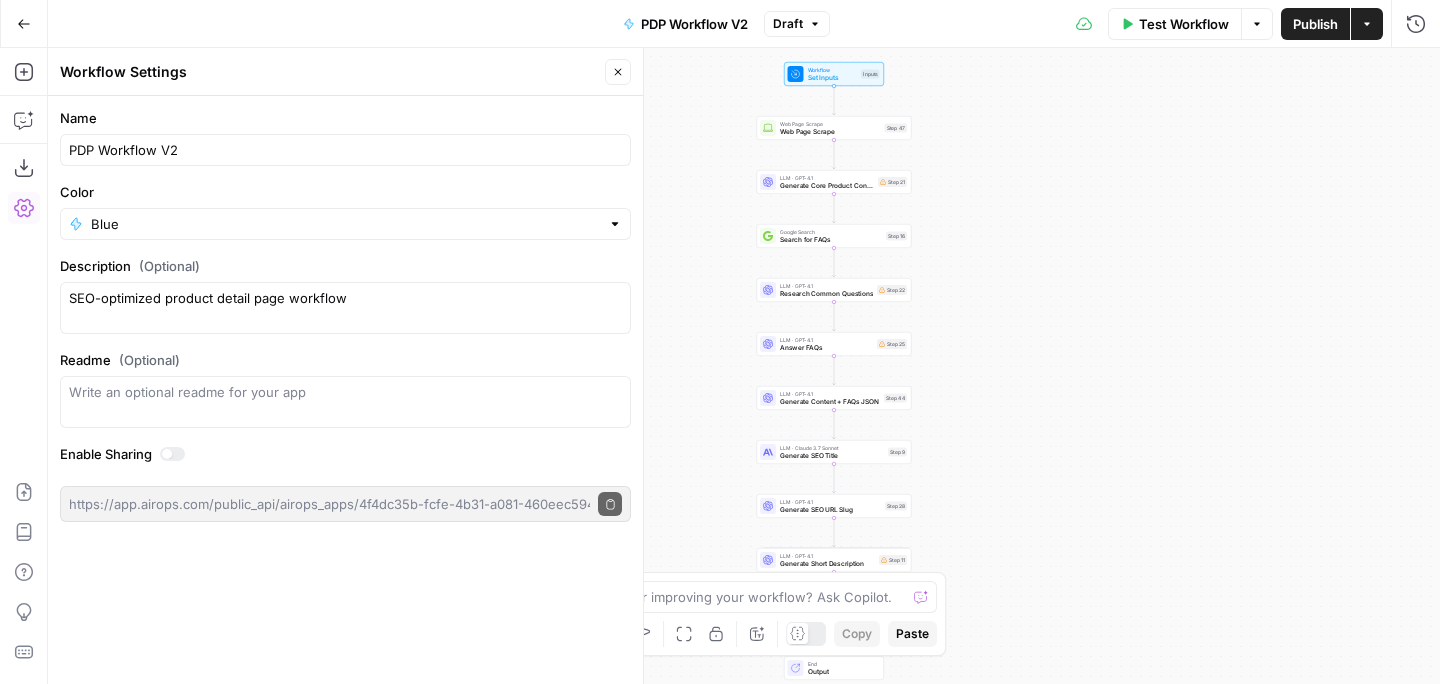 click 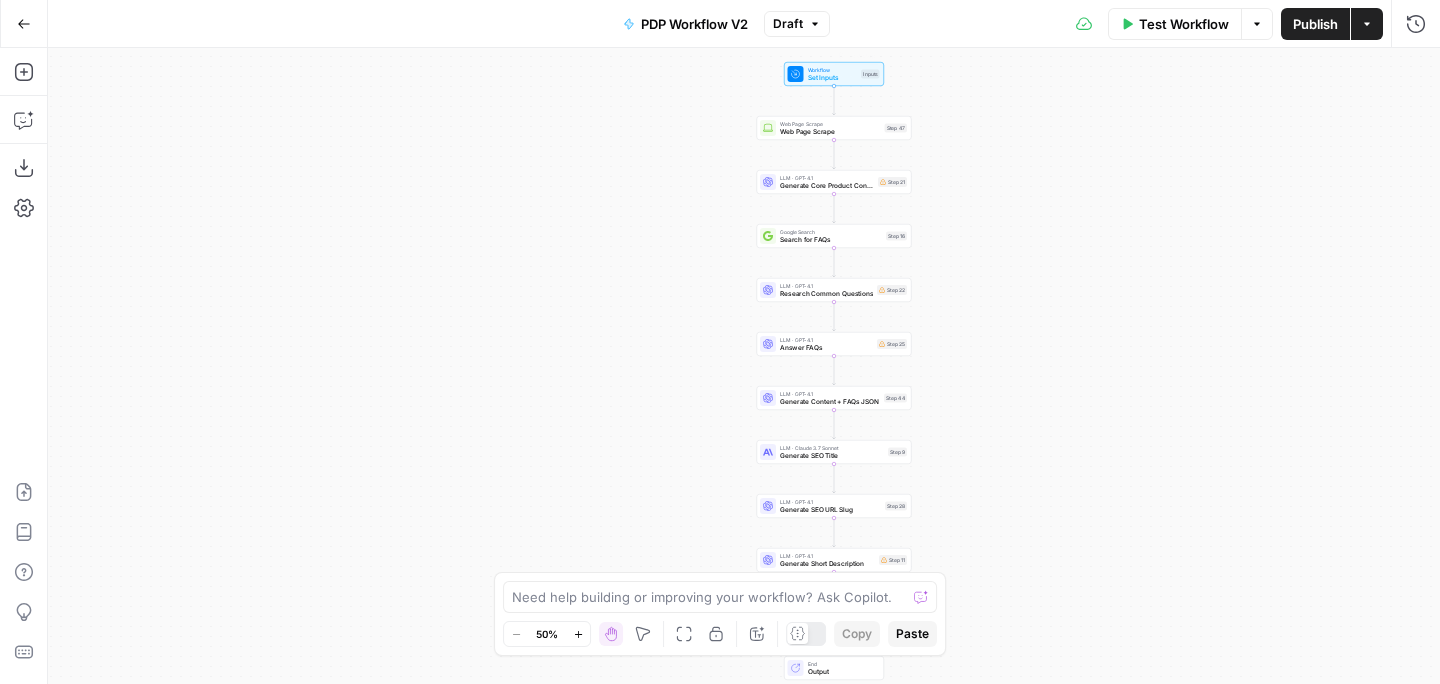 click on "Set Inputs" at bounding box center [833, 78] 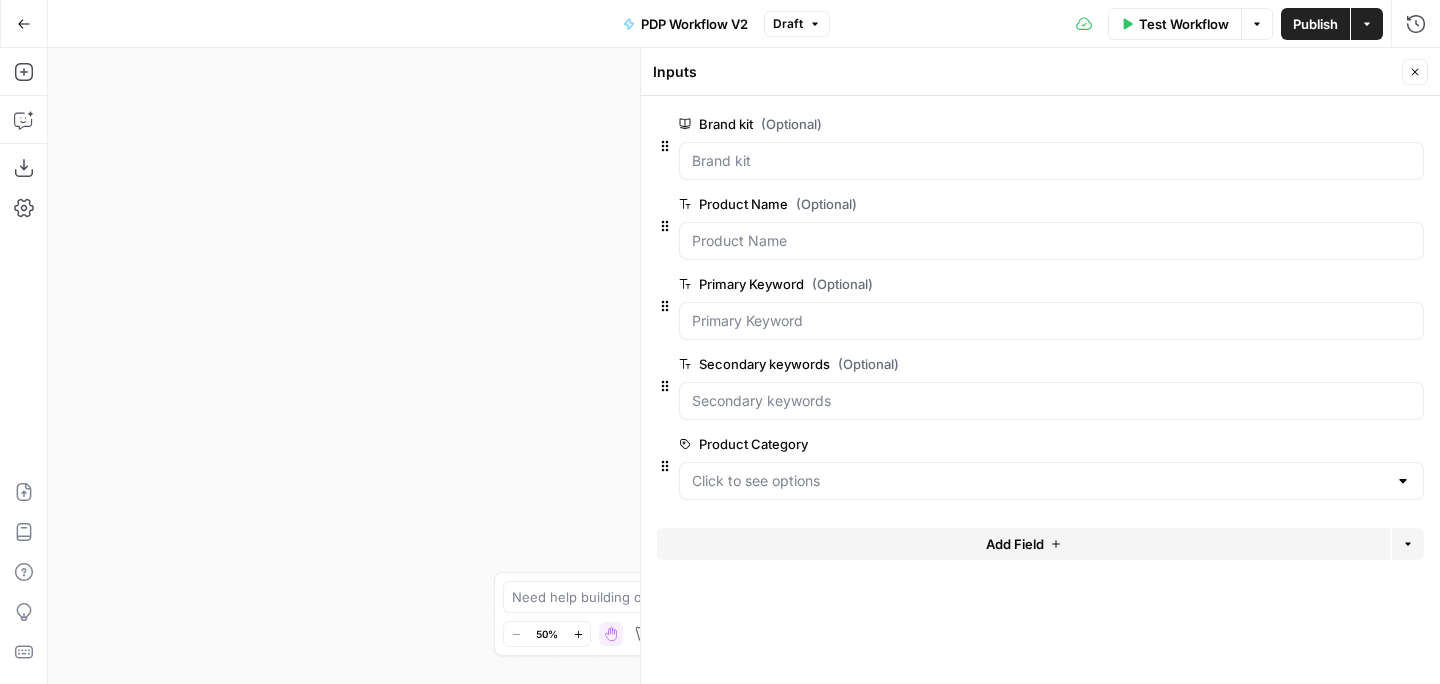 click 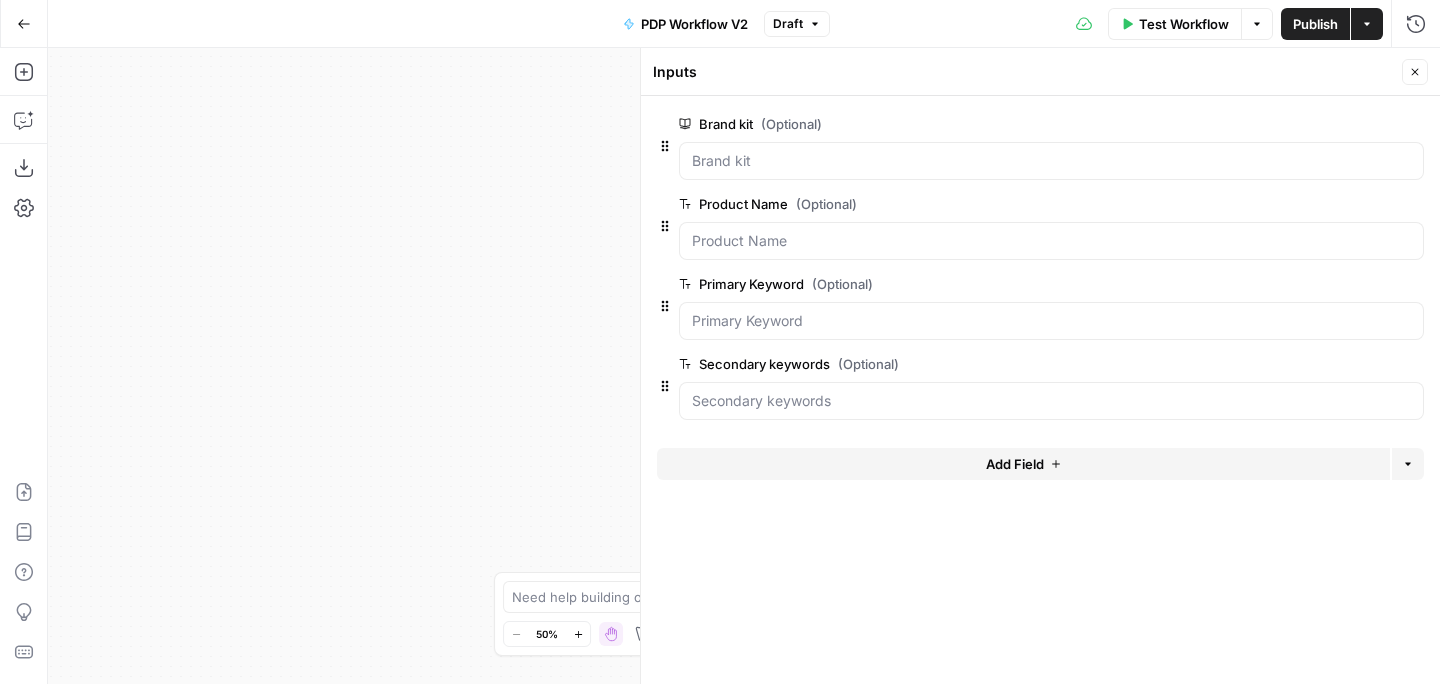 click on "PDP Workflow V2" at bounding box center [694, 24] 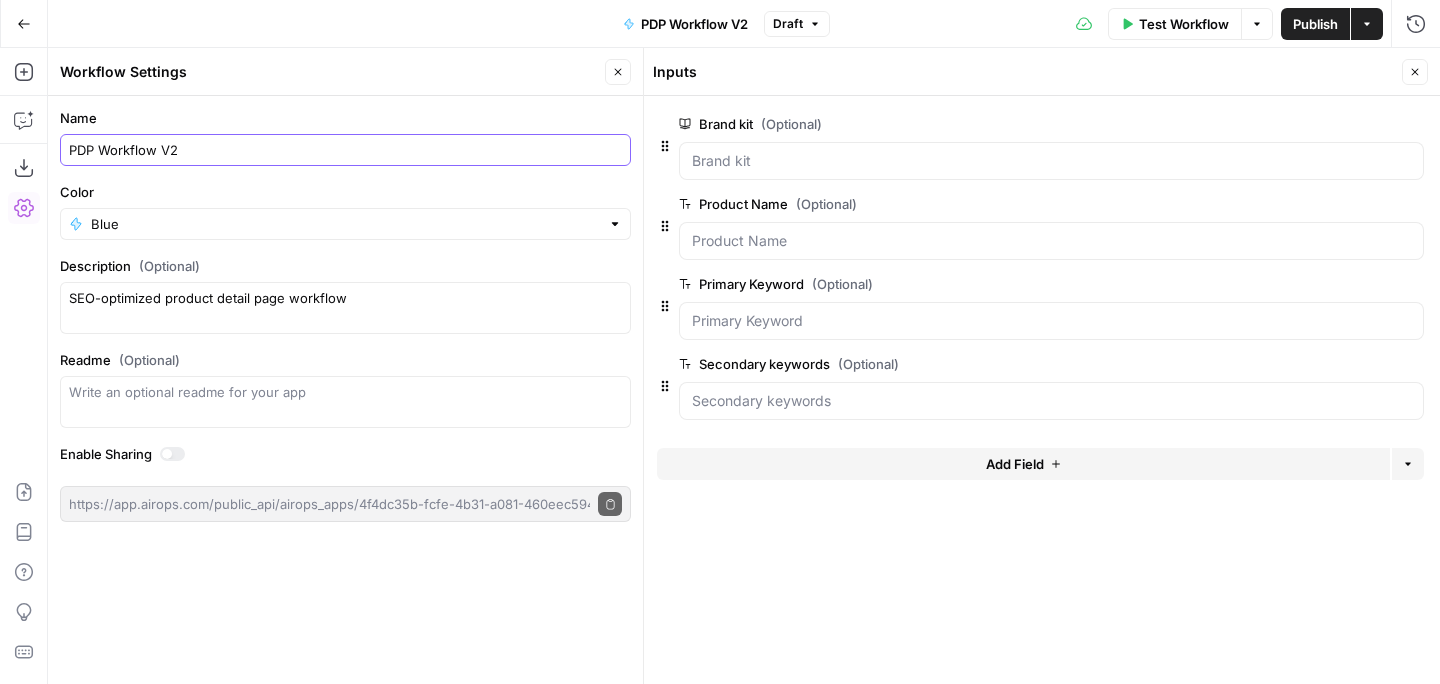 click on "PDP Workflow V2" at bounding box center [345, 150] 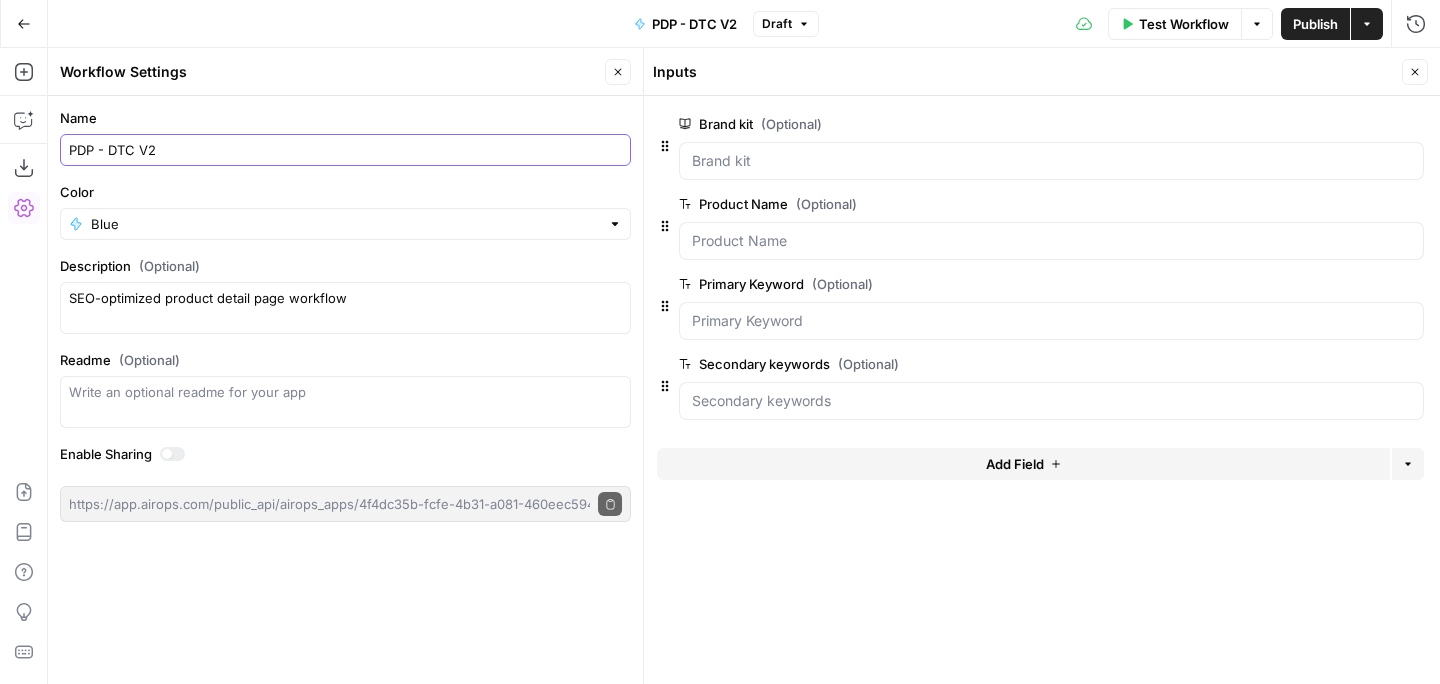 type on "PDP - DTC V2" 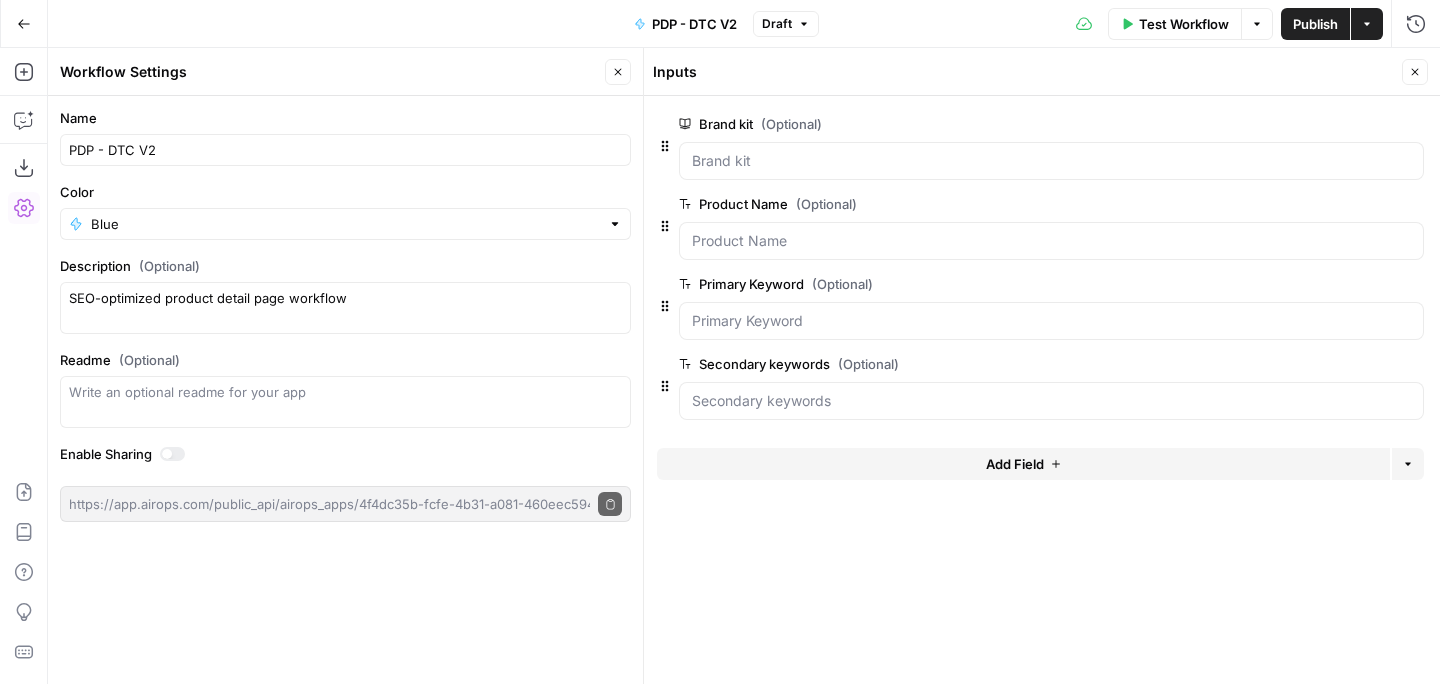click on "Name PDP - DTC V2 Color Blue Description   (Optional) SEO-optimized product detail page workflow Readme   (Optional) Write an optional readme for your app Enable Sharing https://app.airops.com/public_api/airops_apps/4f4dc35b-fcfe-4b31-a081-460eec594031/execute Copy public execute URL" at bounding box center [345, 315] 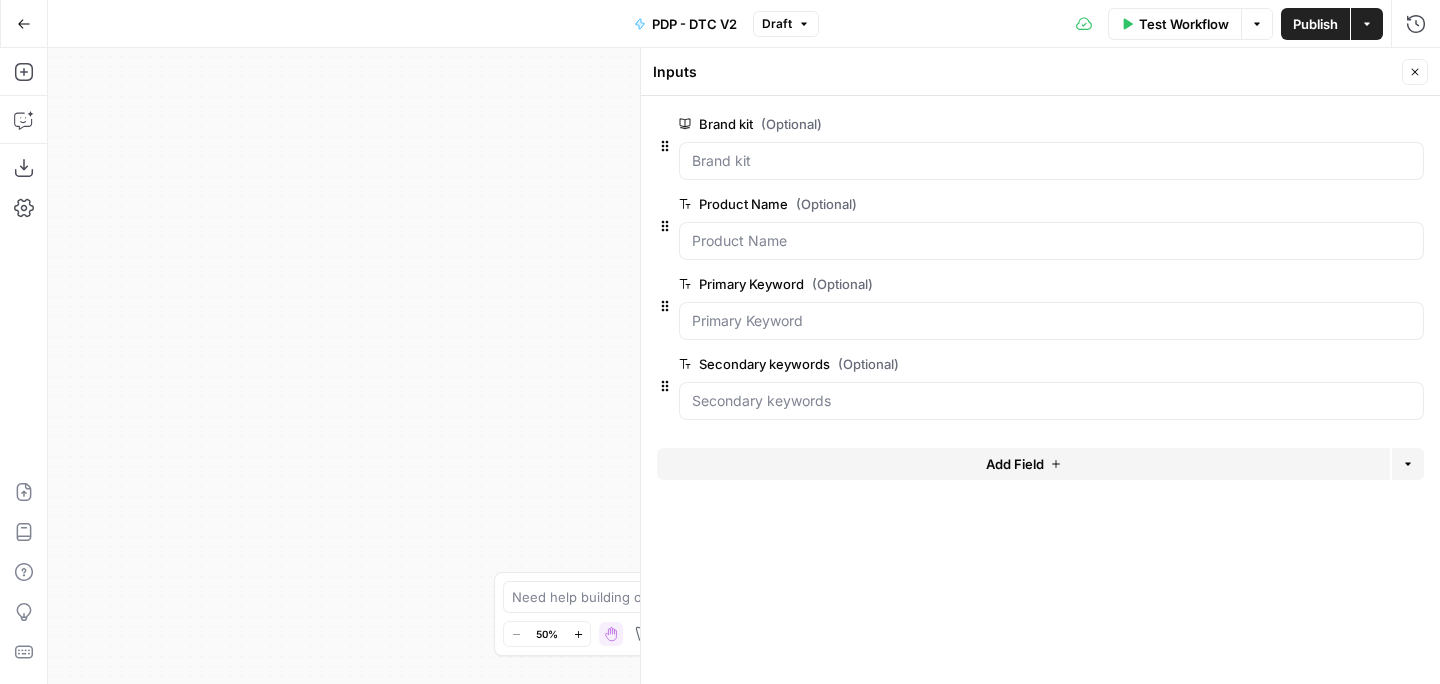 click 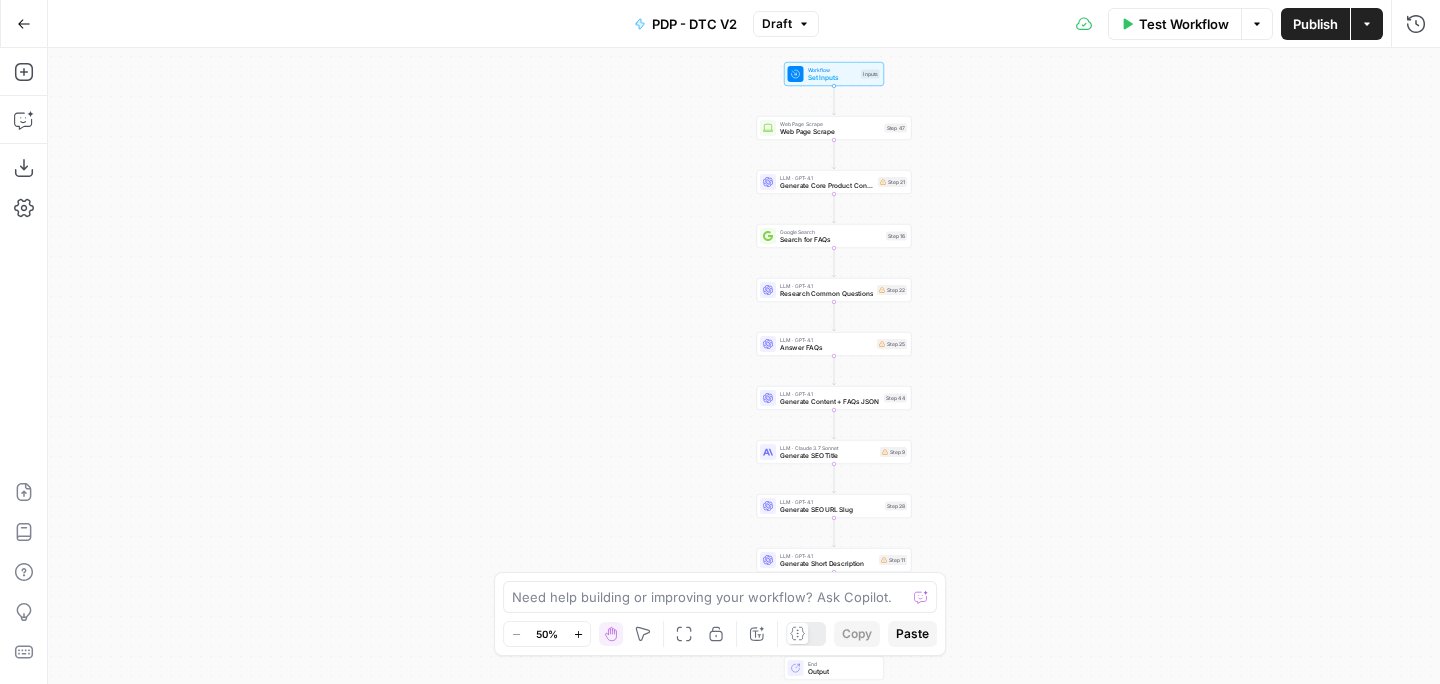 click on "Workflow" at bounding box center [833, 70] 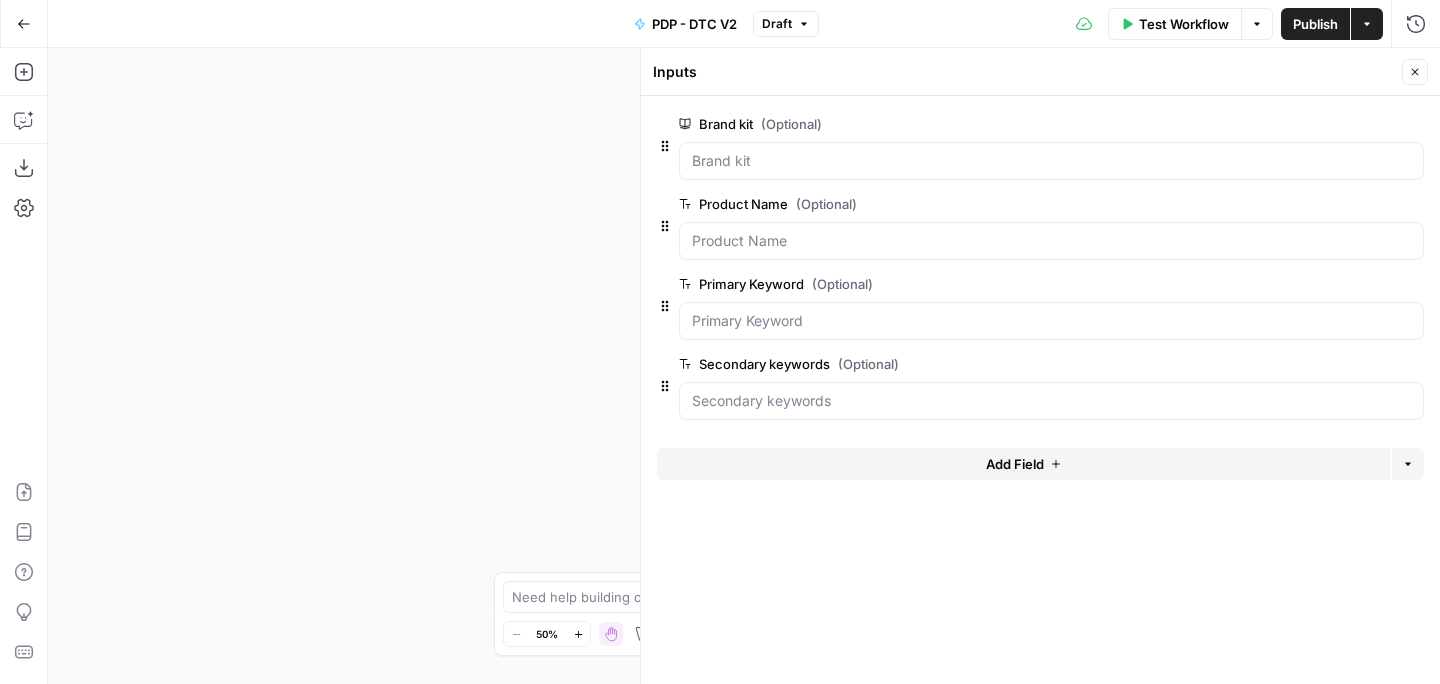 click on "Add Field" at bounding box center [1023, 464] 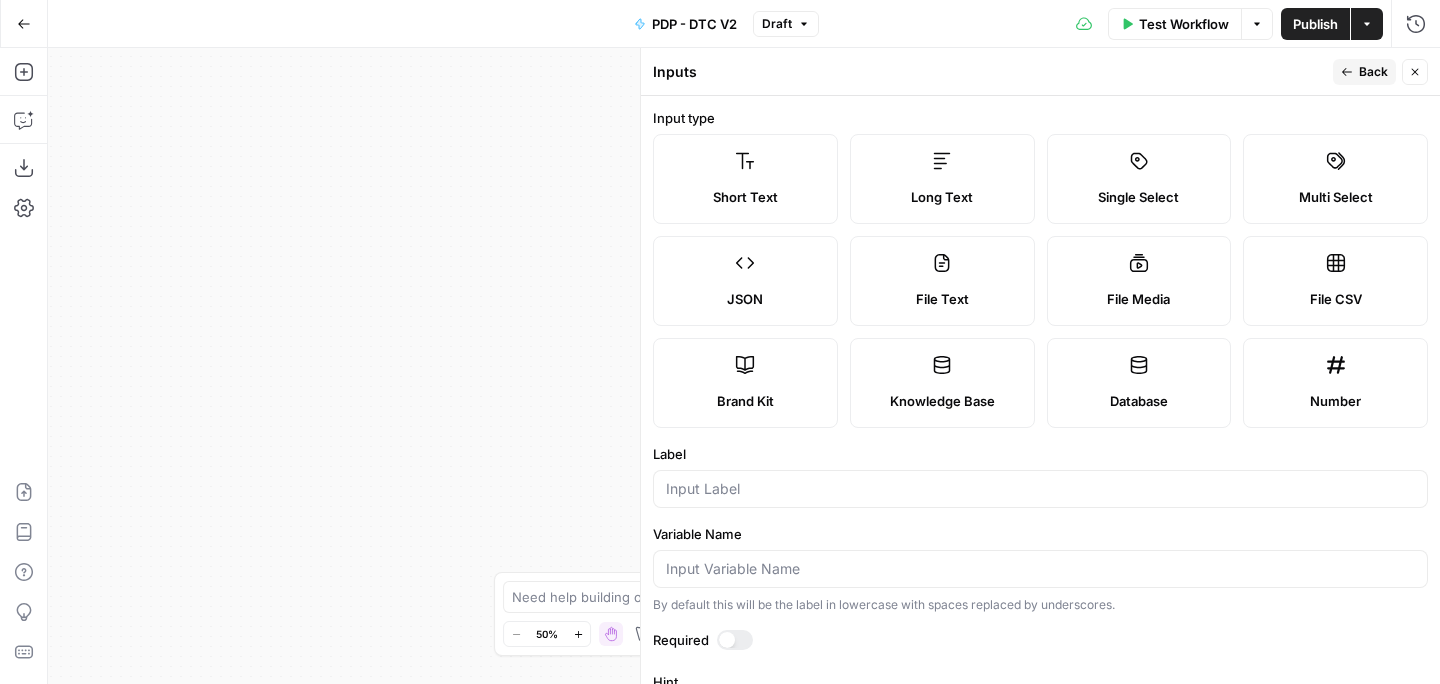 click on "Short Text" at bounding box center (745, 179) 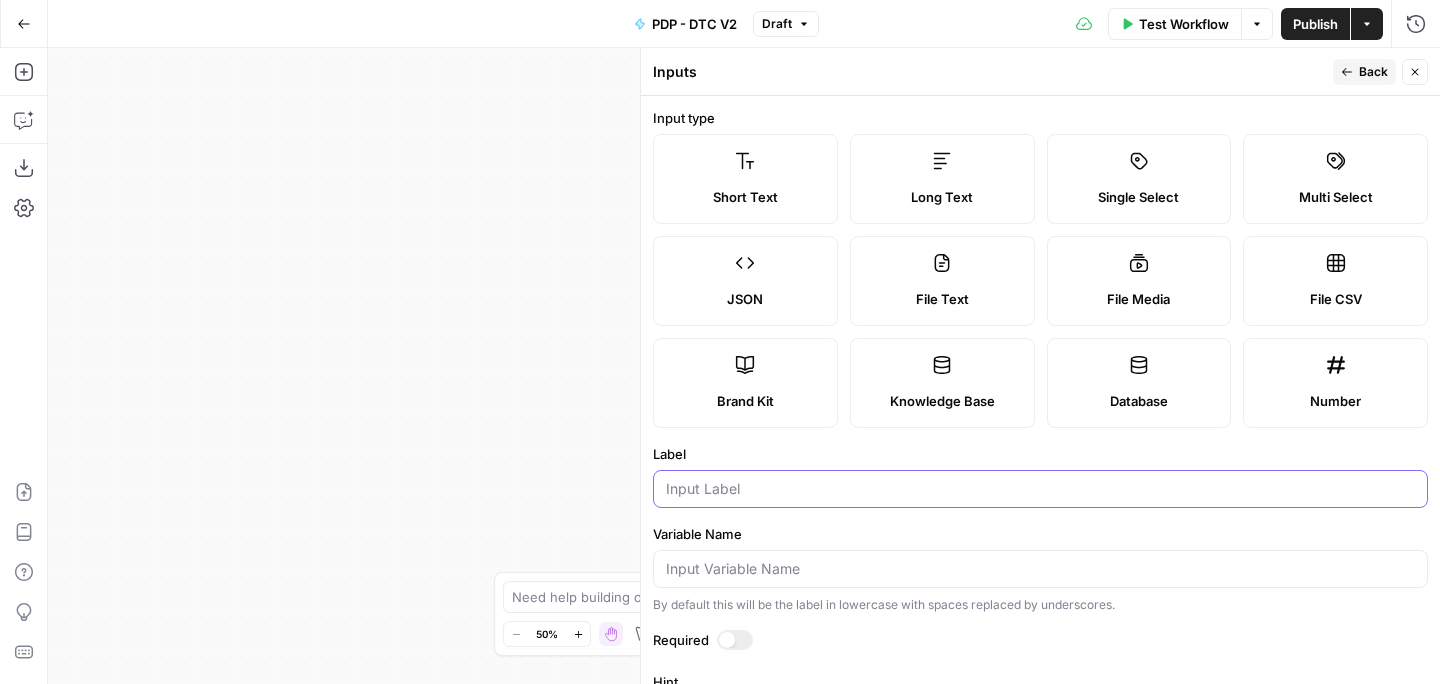 click on "Label" at bounding box center (1040, 489) 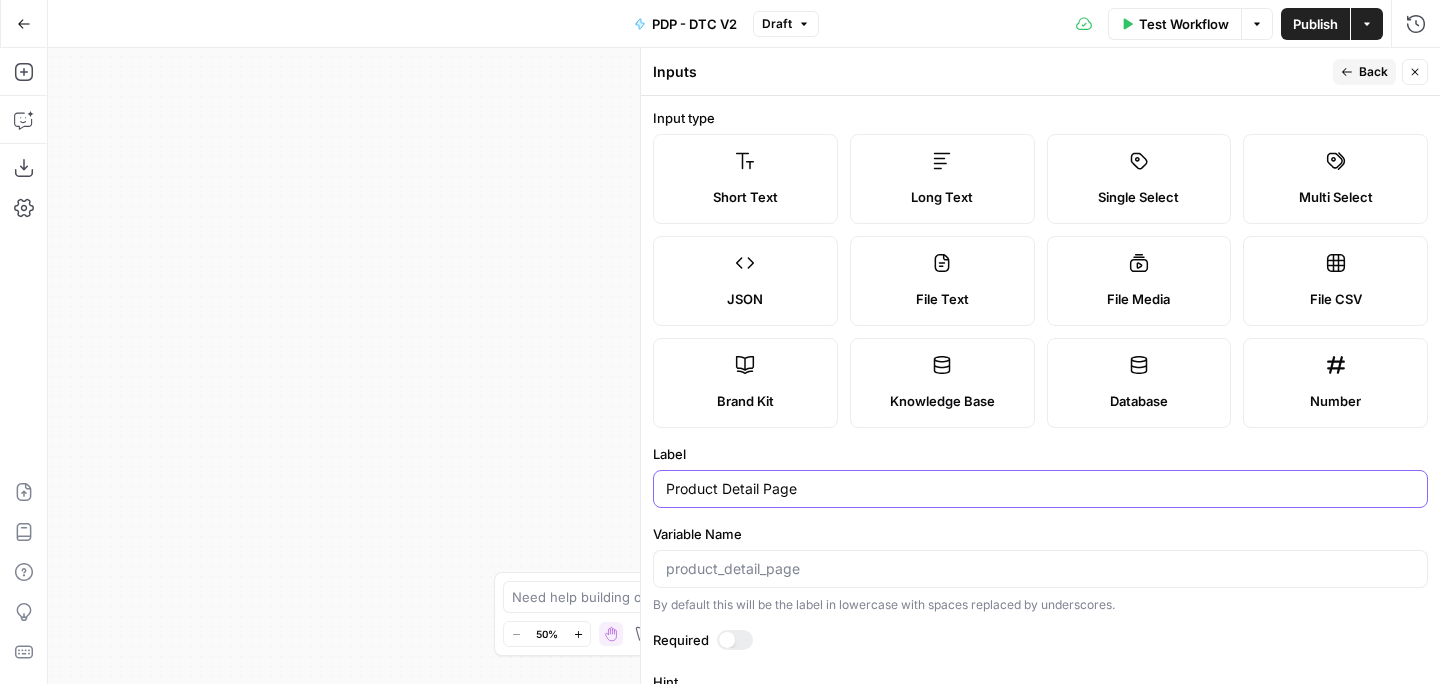 type on "Product Detail Page" 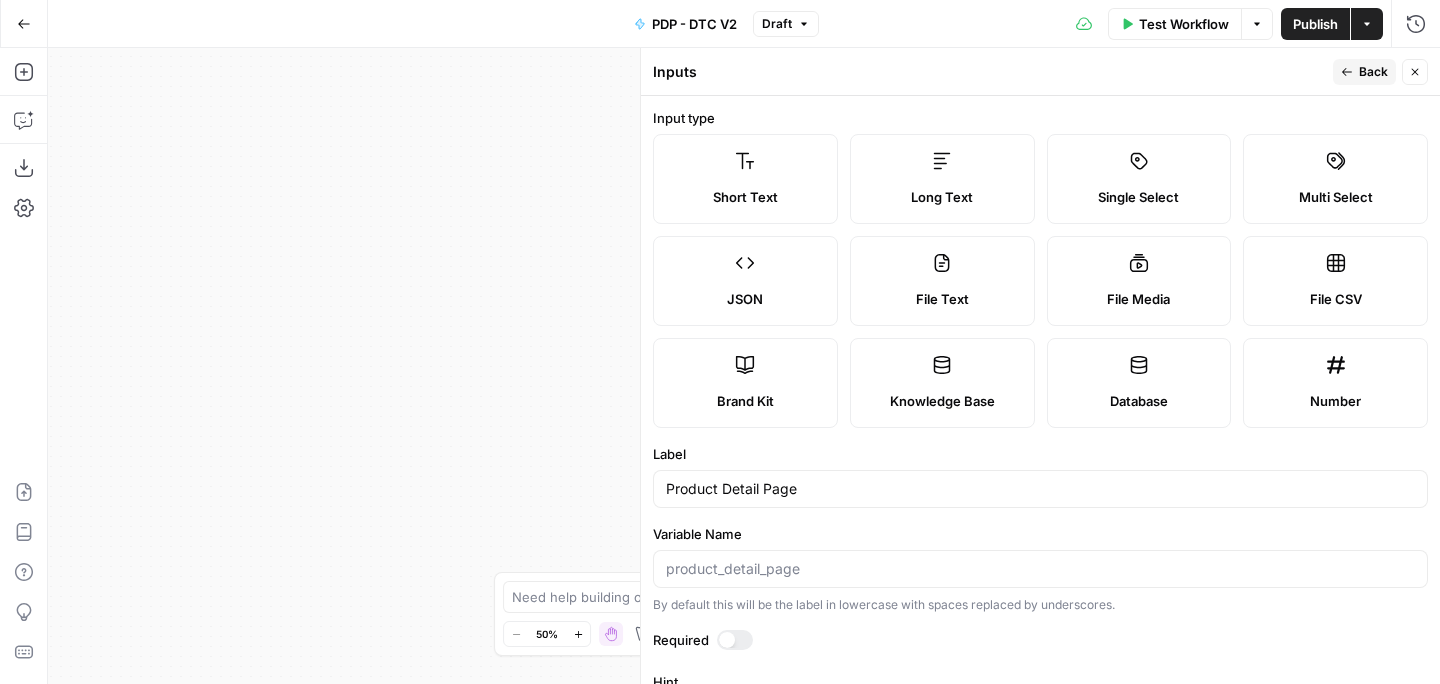 click on "Back" at bounding box center (1373, 72) 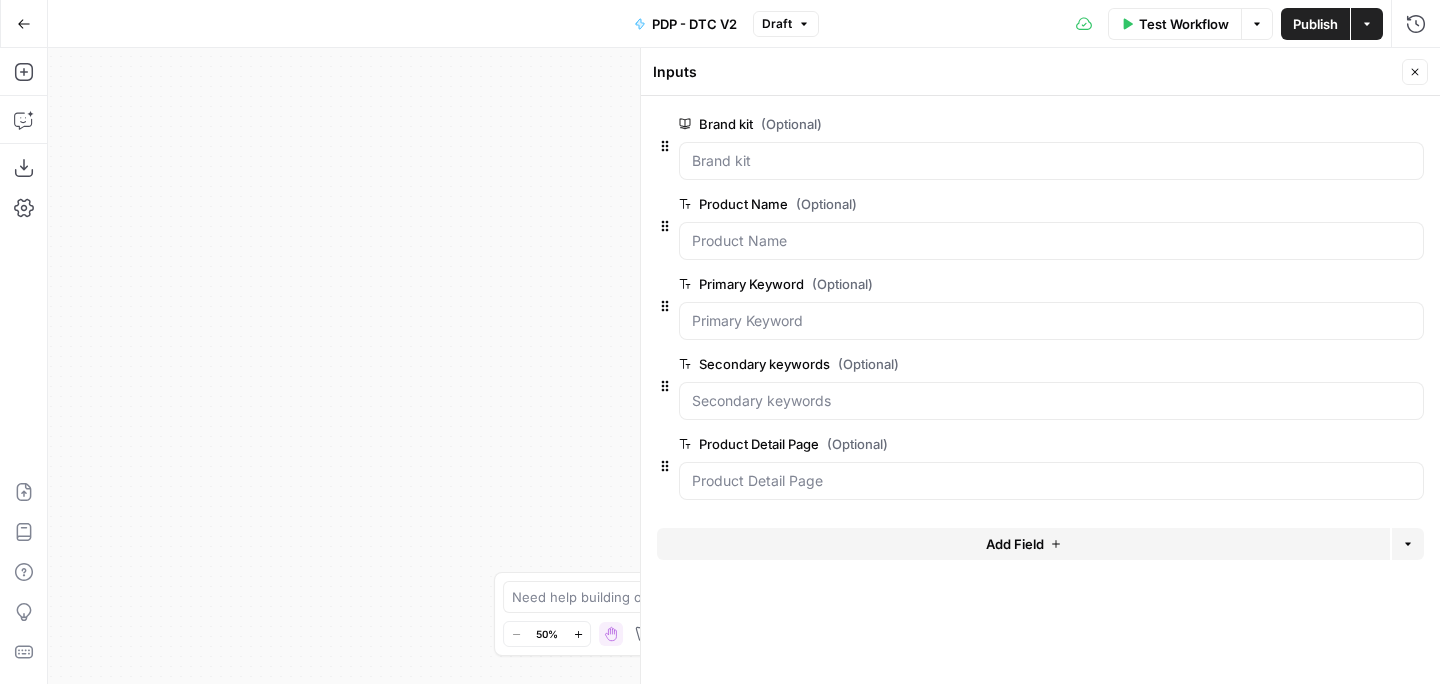 click 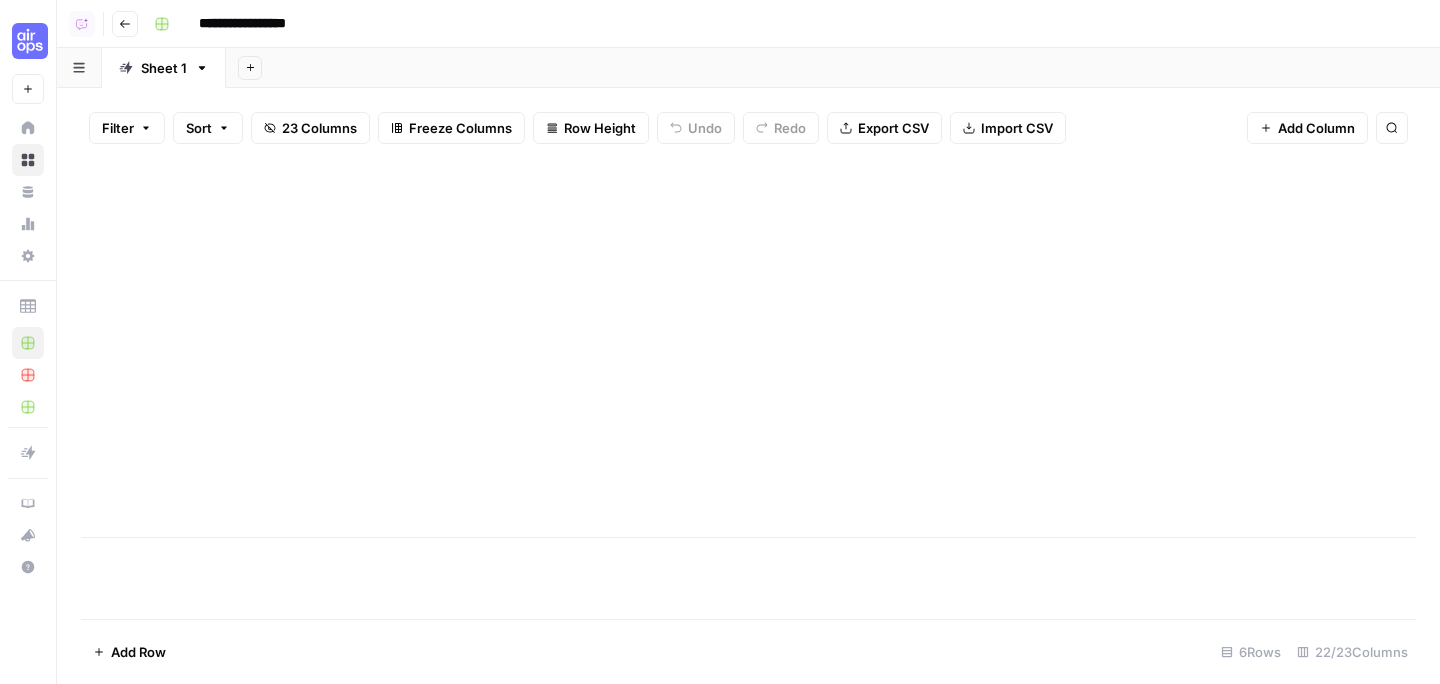 scroll, scrollTop: 0, scrollLeft: 0, axis: both 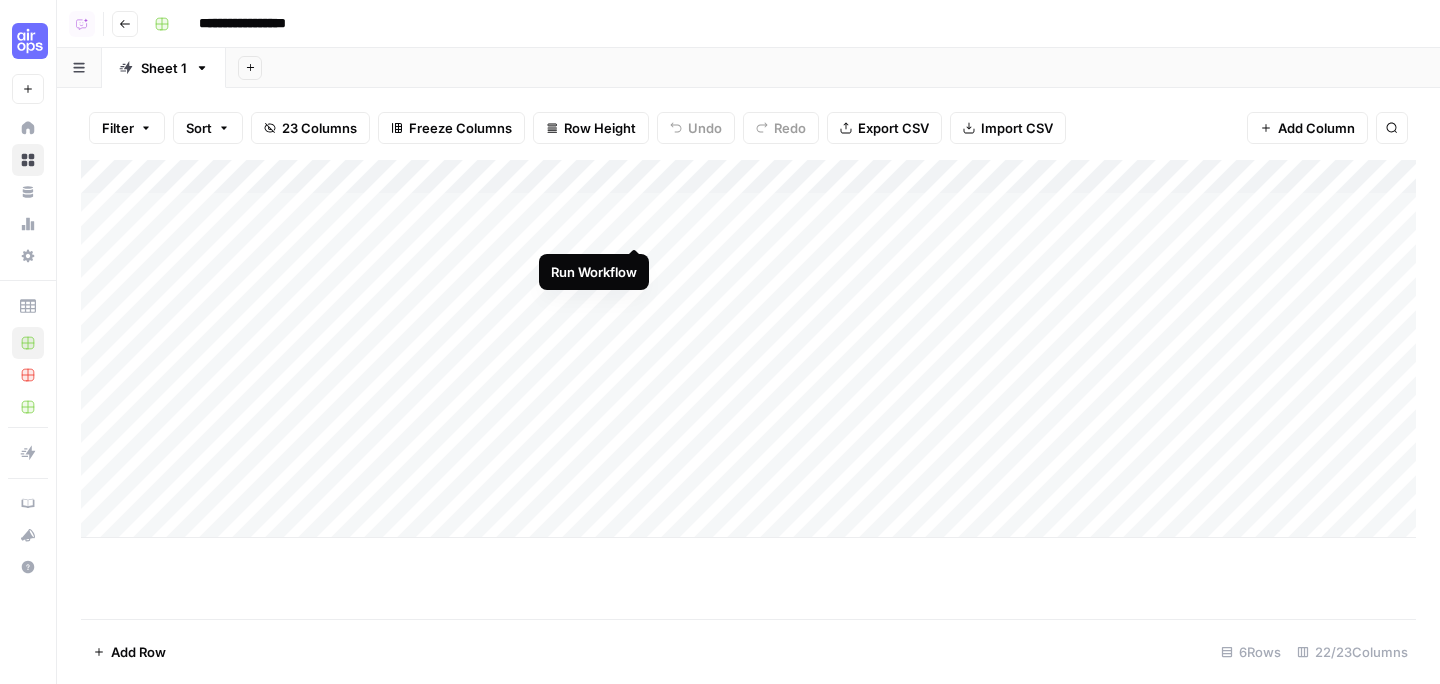 click on "Add Column" at bounding box center [748, 349] 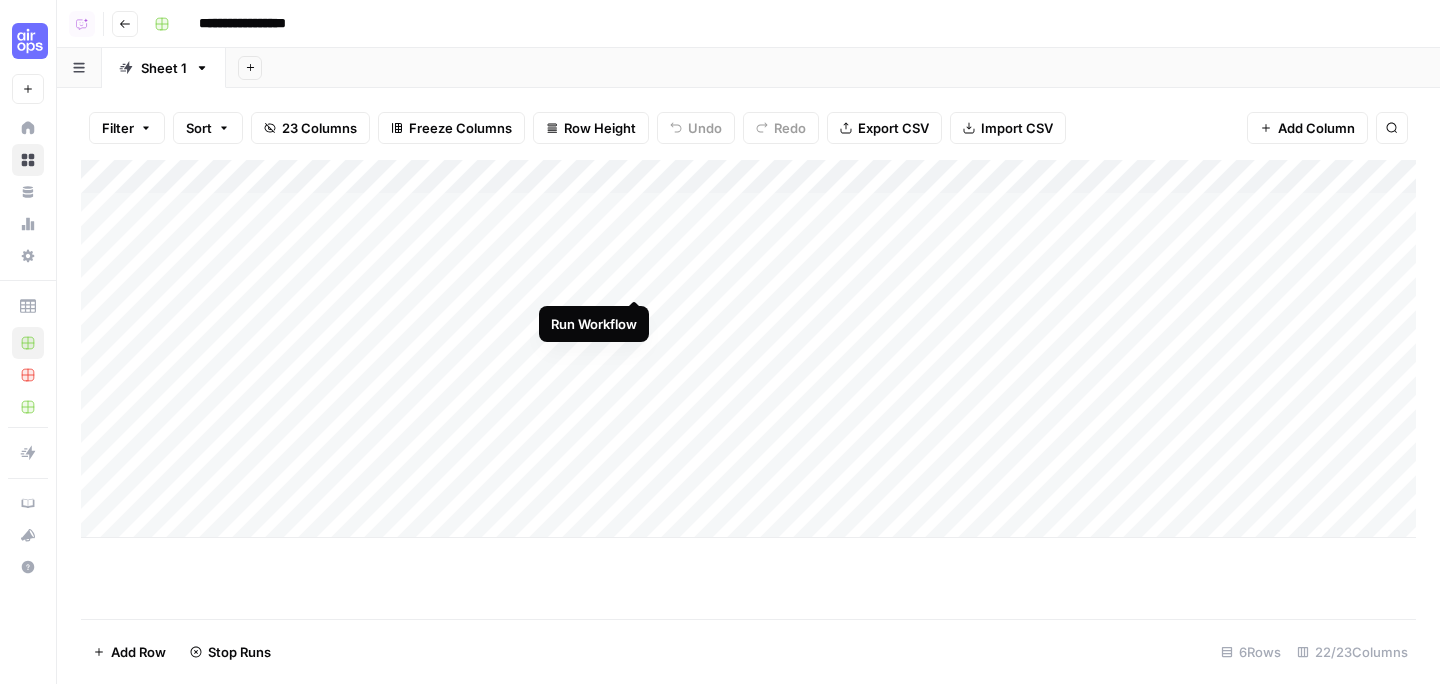click on "Add Column" at bounding box center [748, 349] 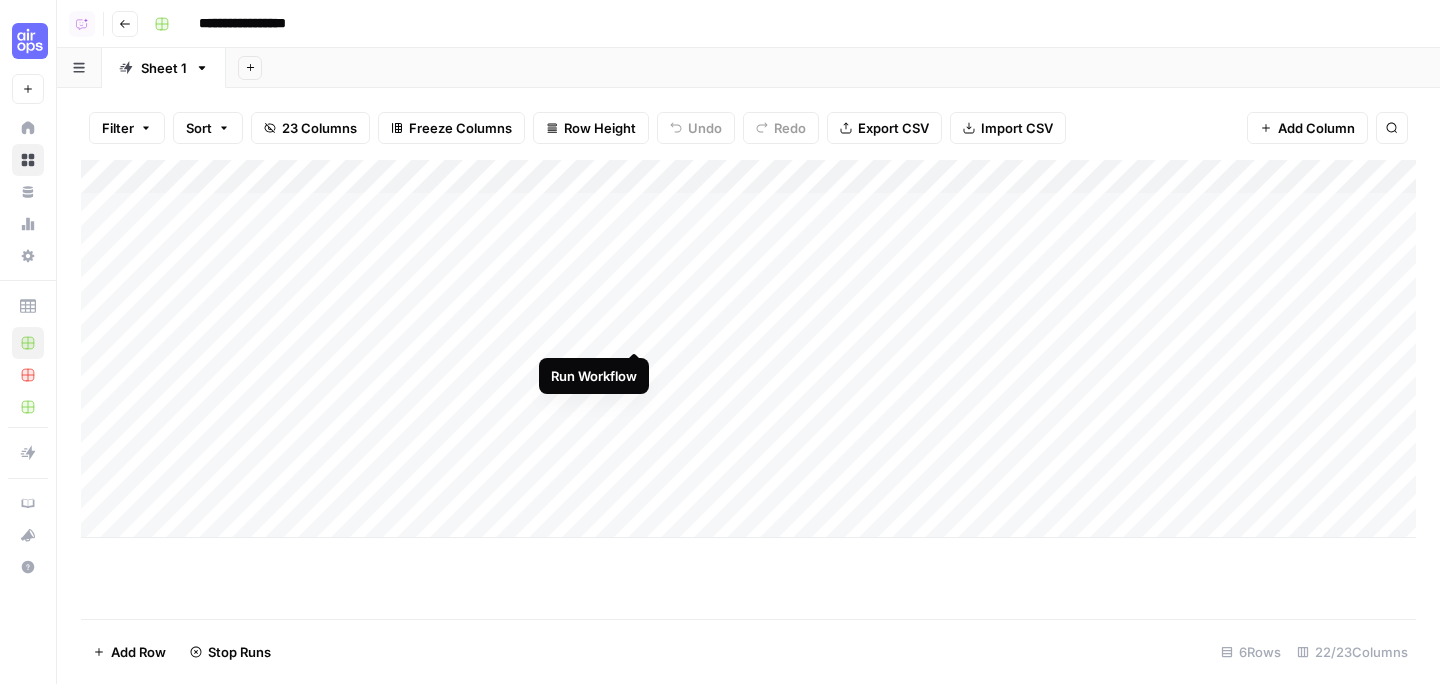 click on "Add Column" at bounding box center (748, 349) 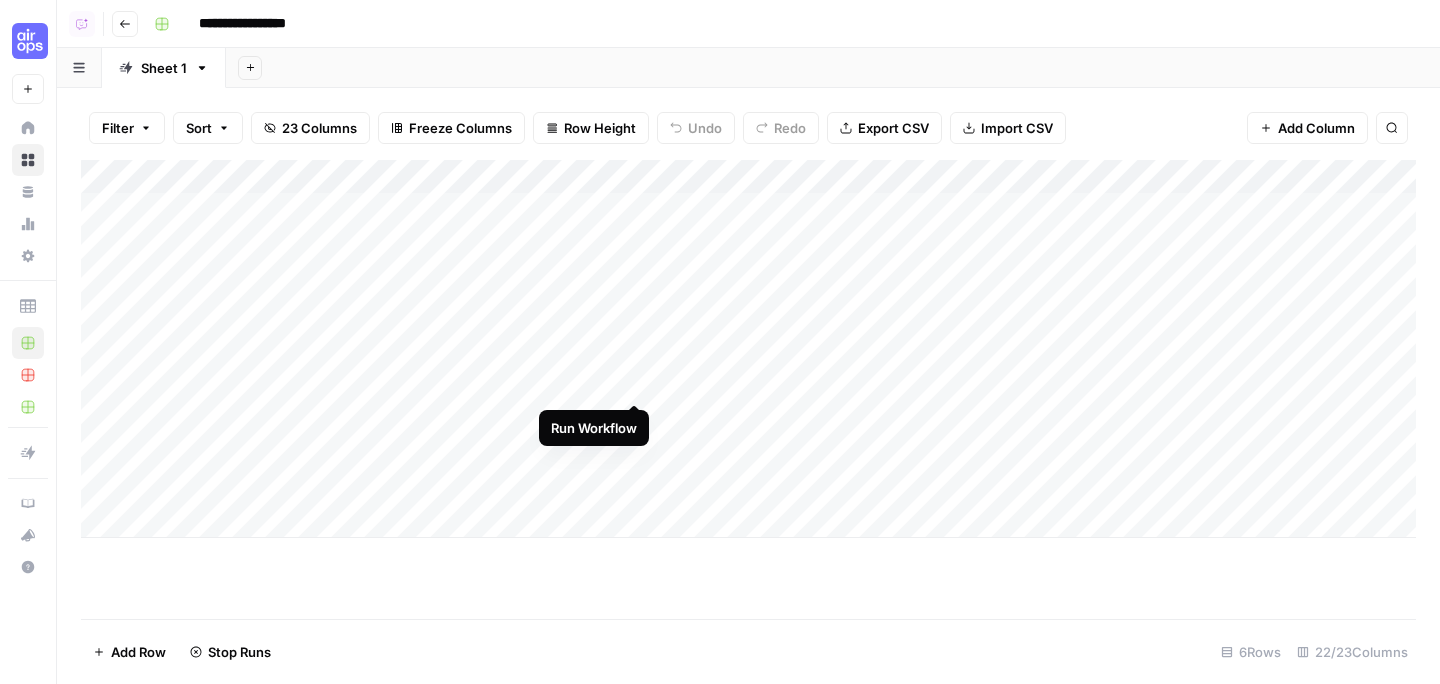 click on "Add Column" at bounding box center (748, 349) 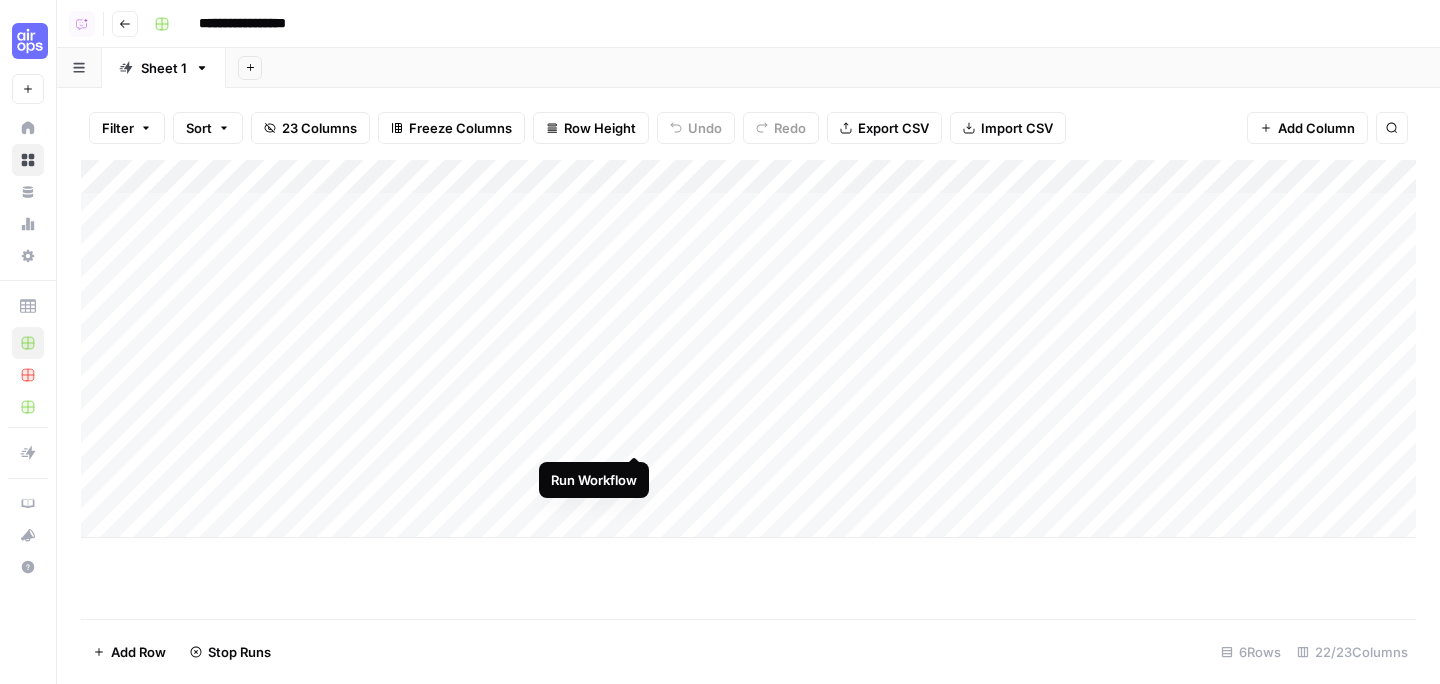 click on "Add Column" at bounding box center [748, 349] 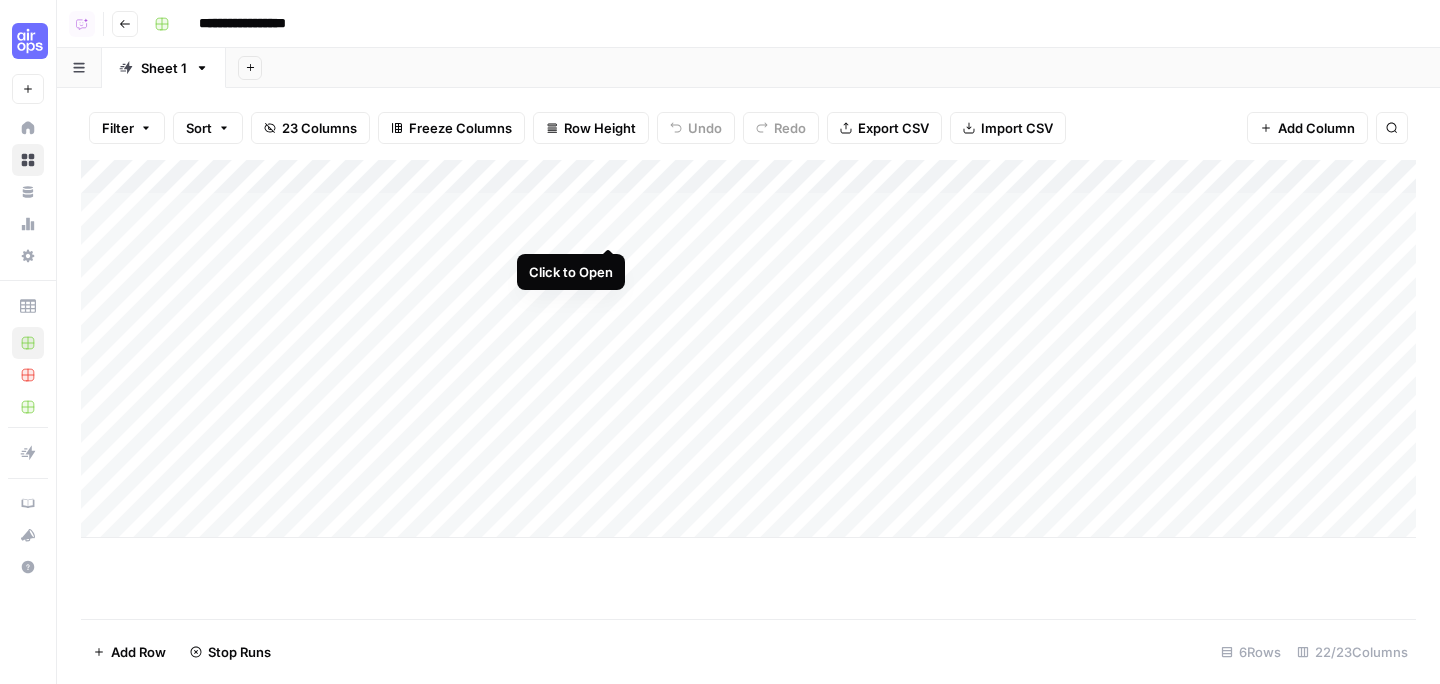 click on "Add Column" at bounding box center [748, 349] 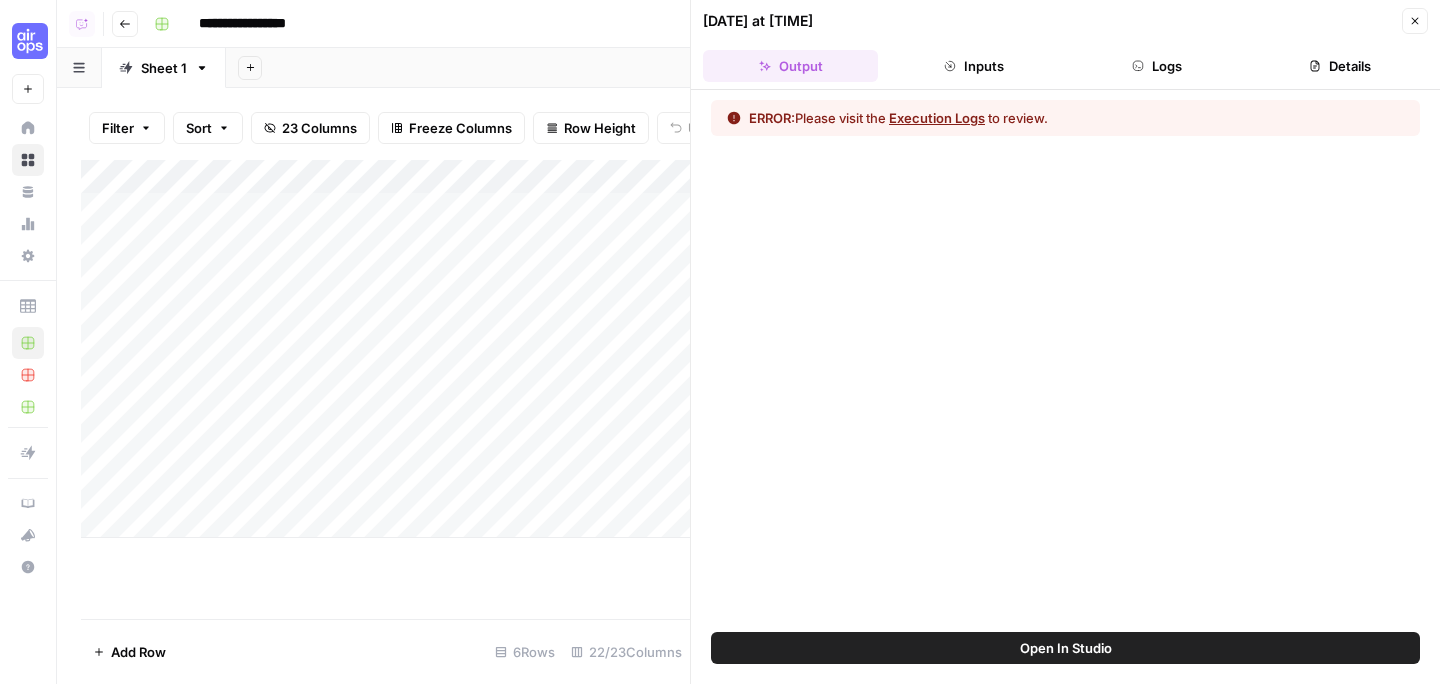 click on "Execution Logs" at bounding box center [937, 118] 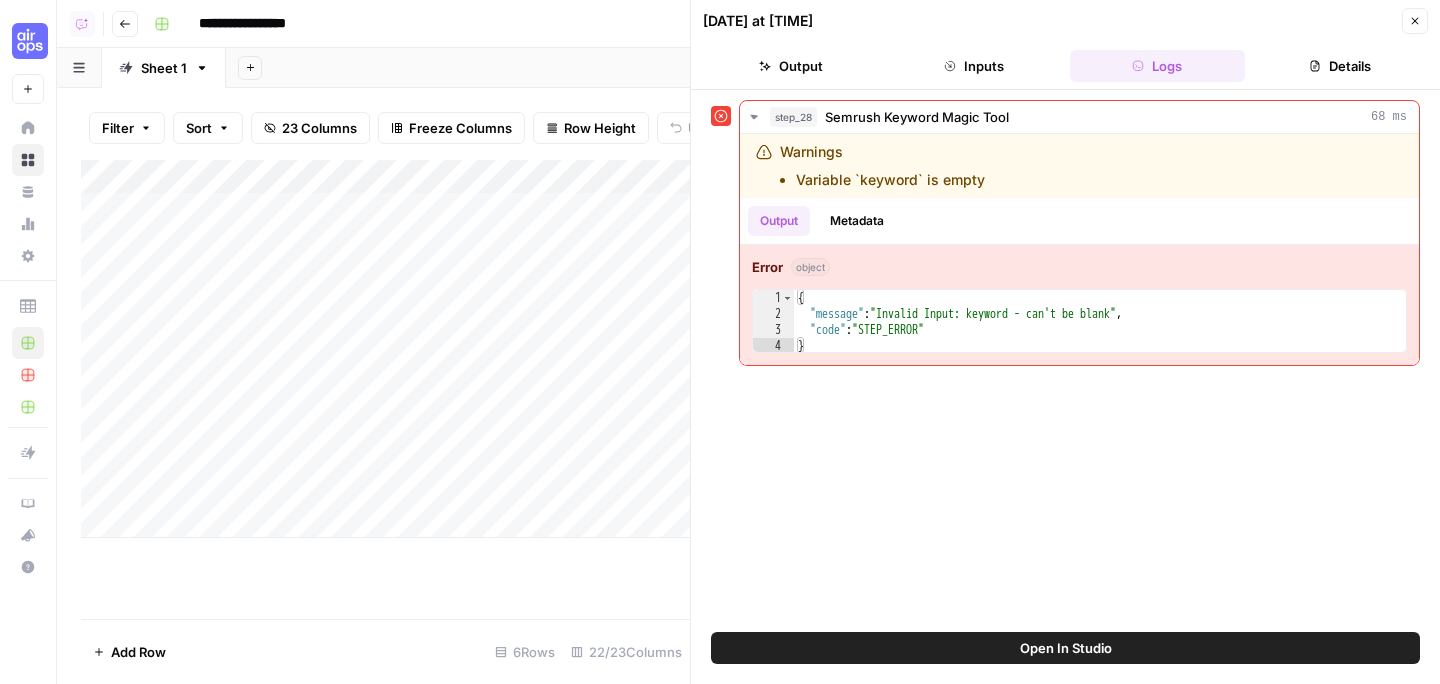 click 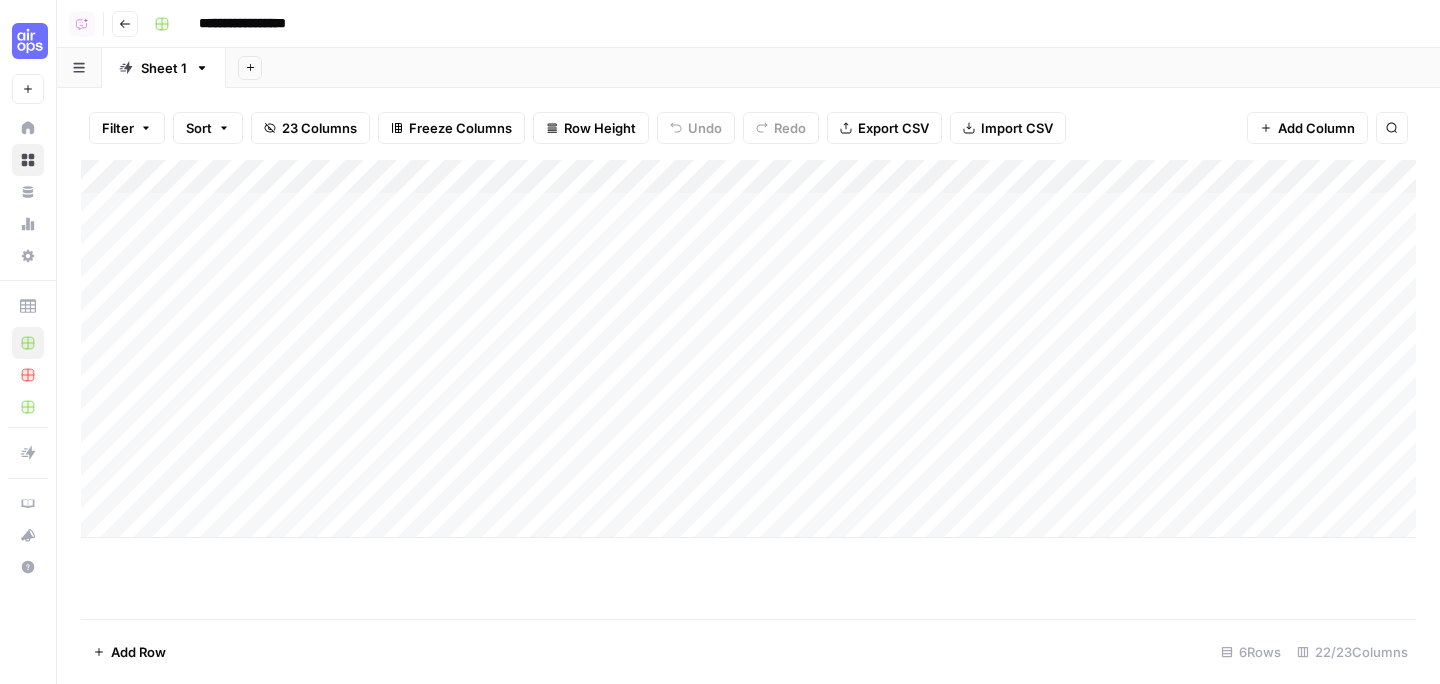 click on "Add Column" at bounding box center (748, 349) 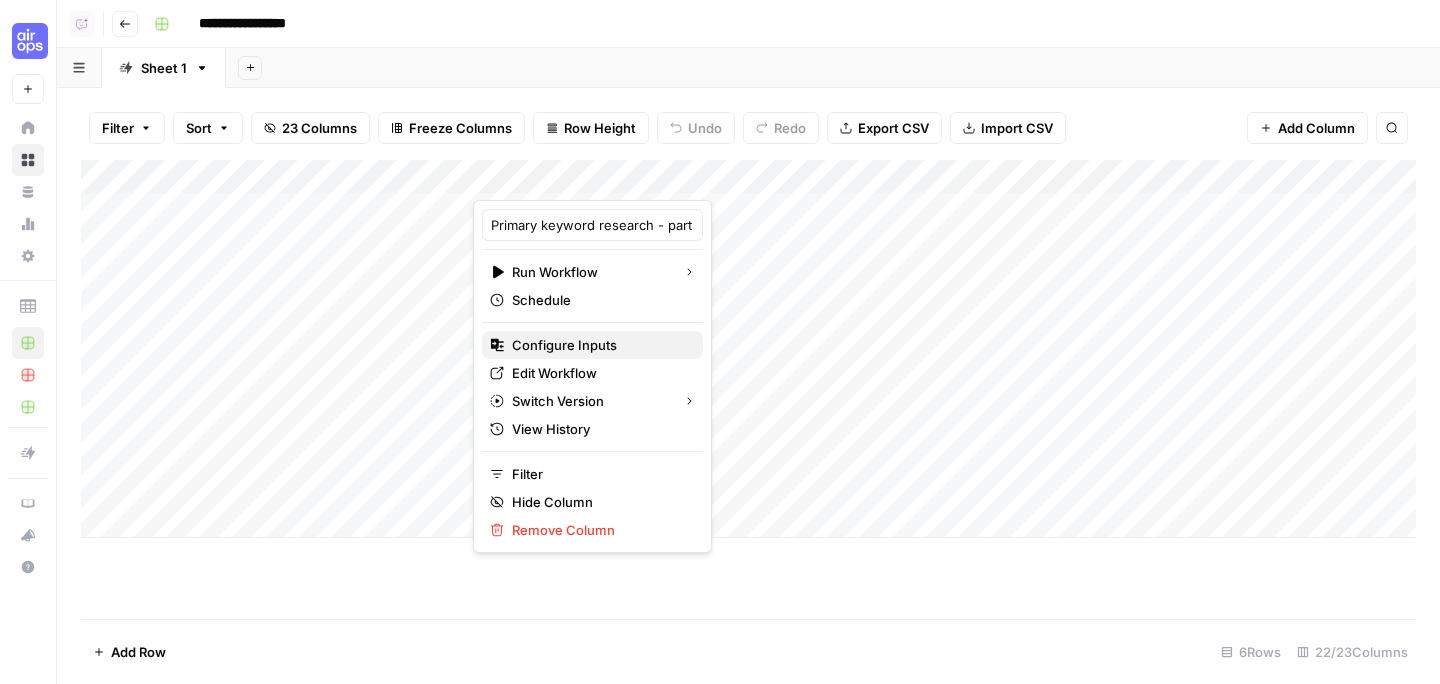 click on "Configure Inputs" at bounding box center (599, 345) 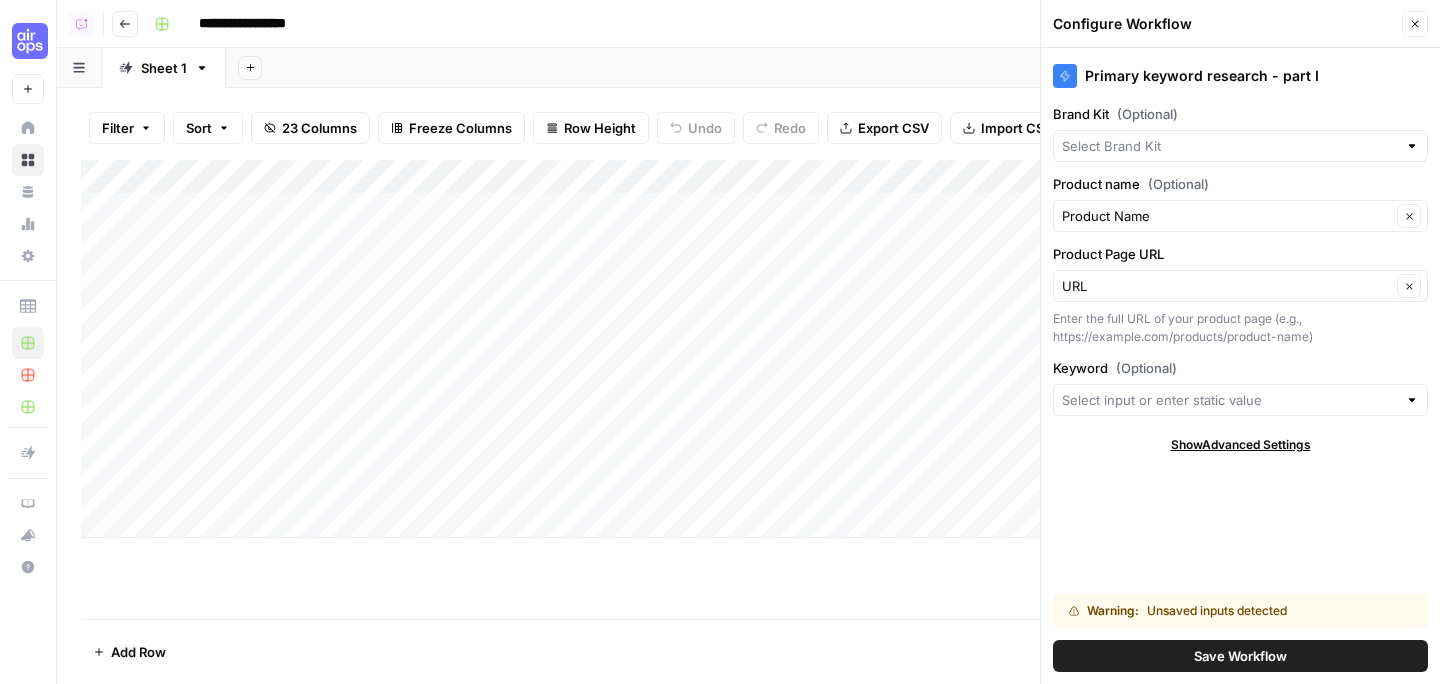 type on "Sunday" 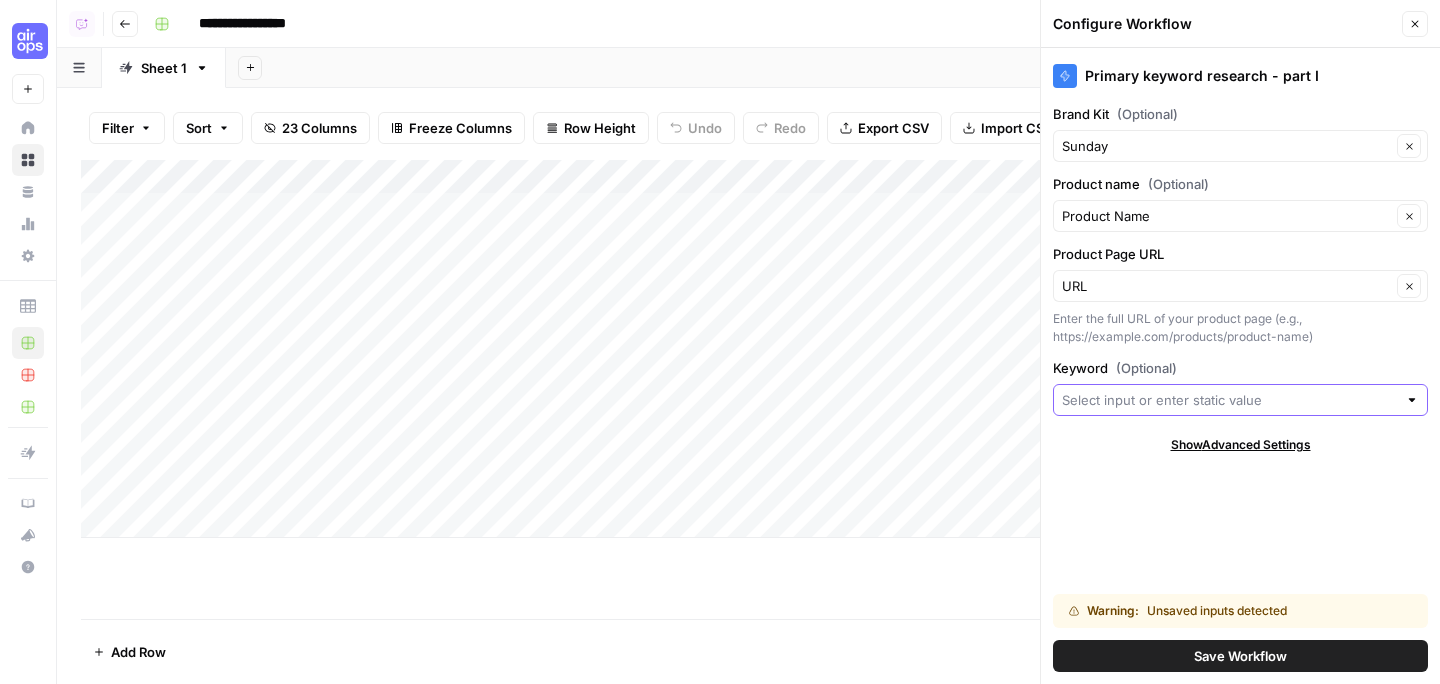 click on "Keyword   (Optional)" at bounding box center [1229, 400] 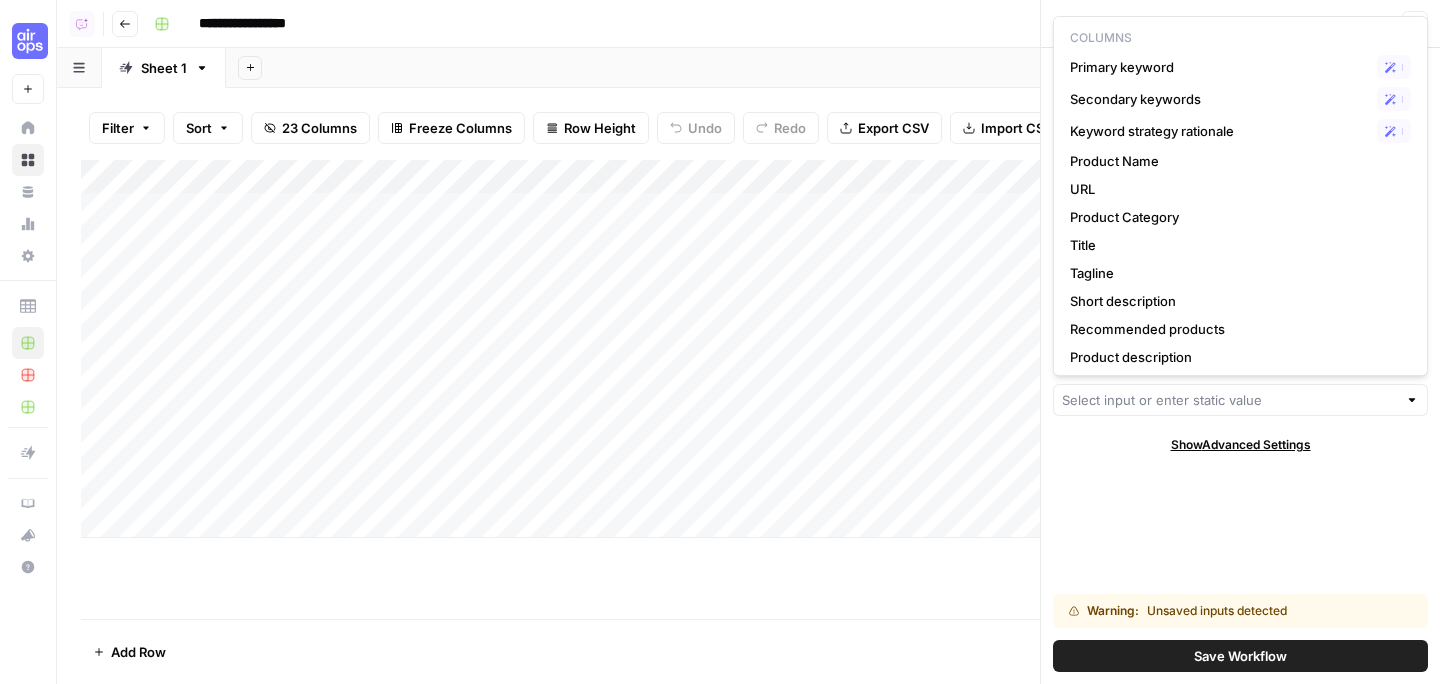 click on "Add Column" at bounding box center (748, 389) 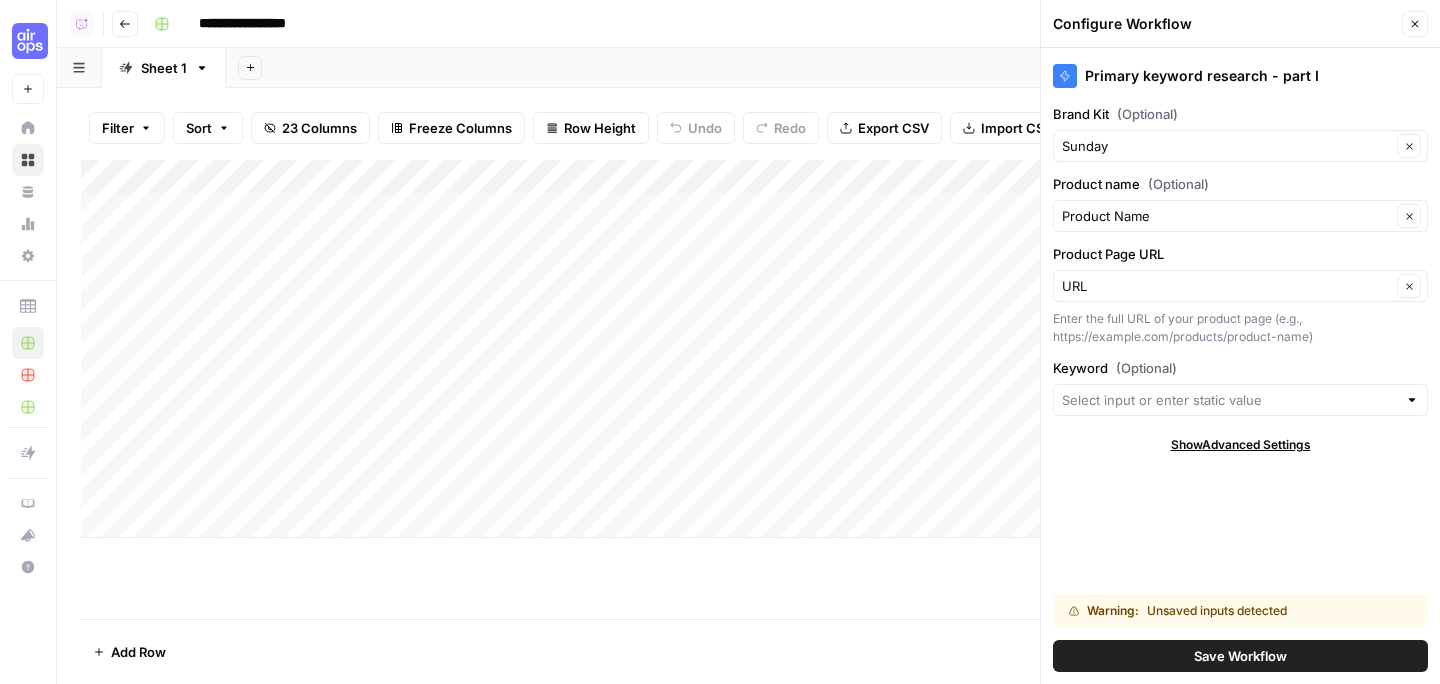 click on "Add Column" at bounding box center [748, 349] 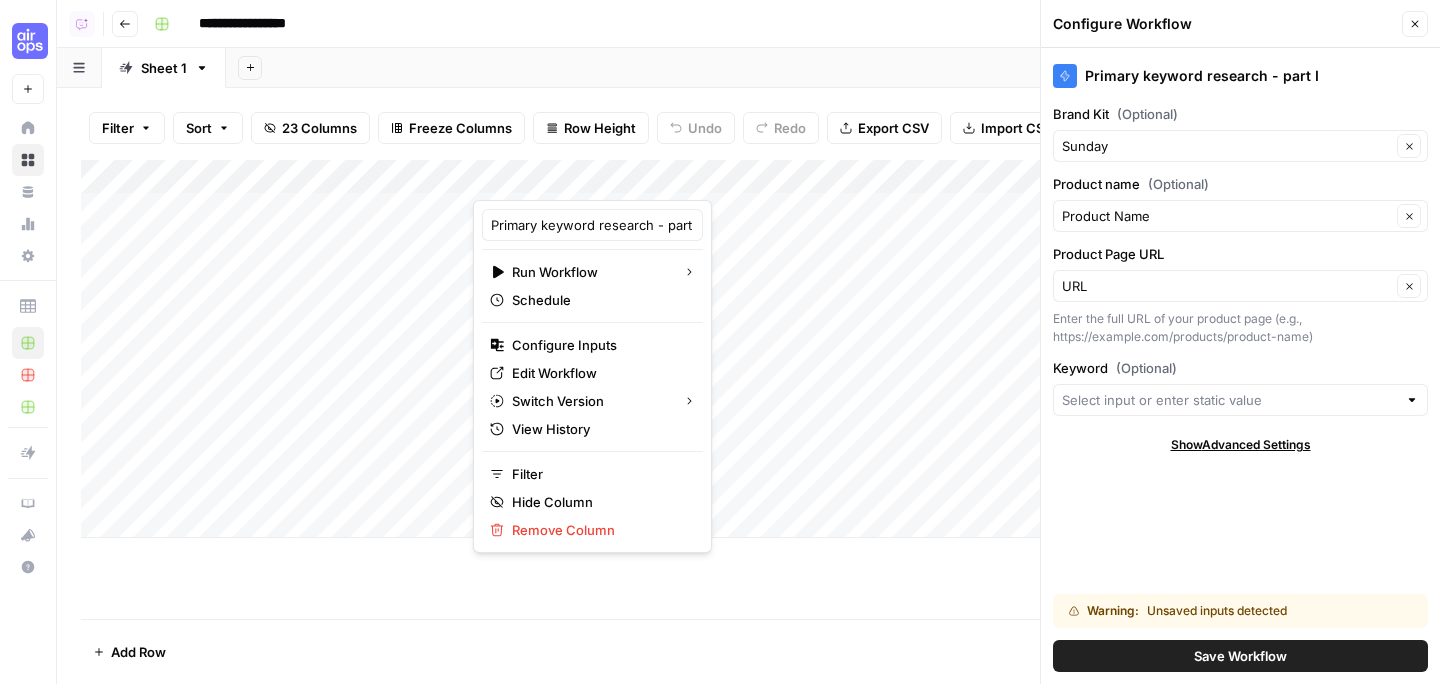 click 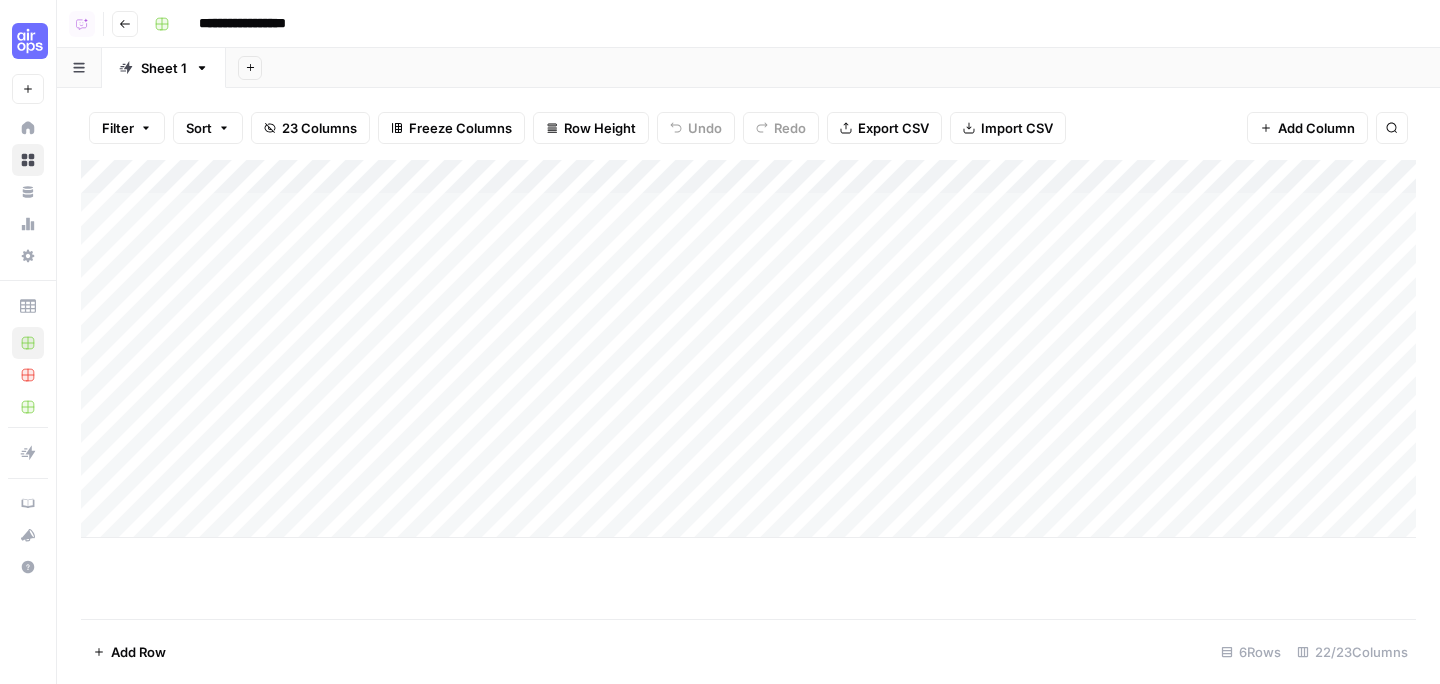 click 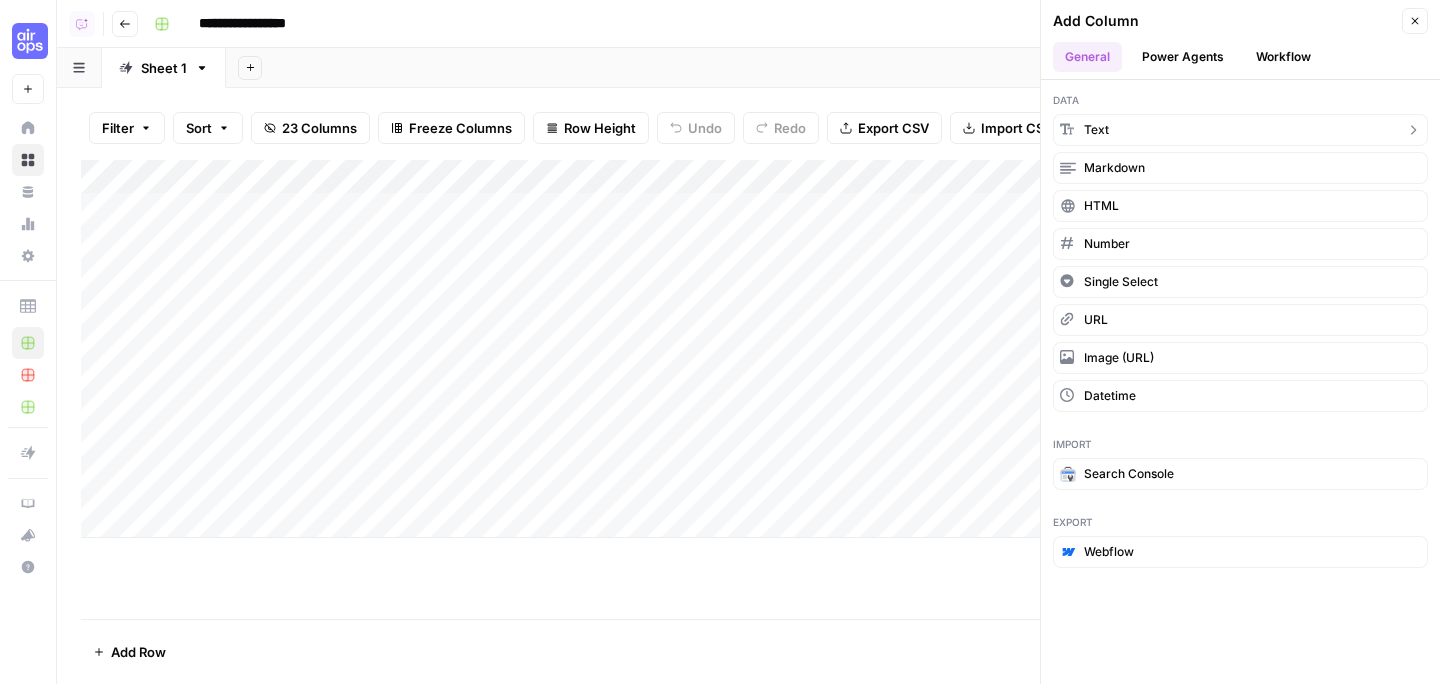 click on "text" at bounding box center [1240, 130] 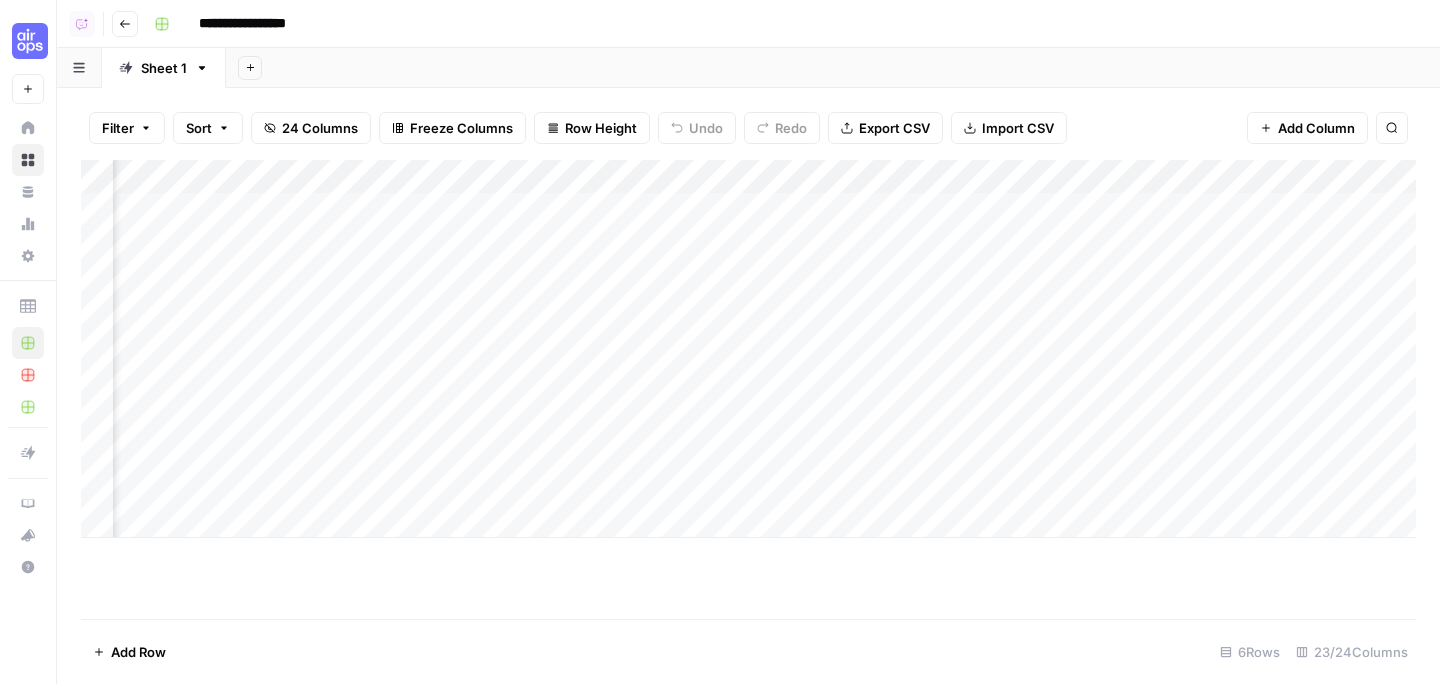 scroll, scrollTop: 0, scrollLeft: 2949, axis: horizontal 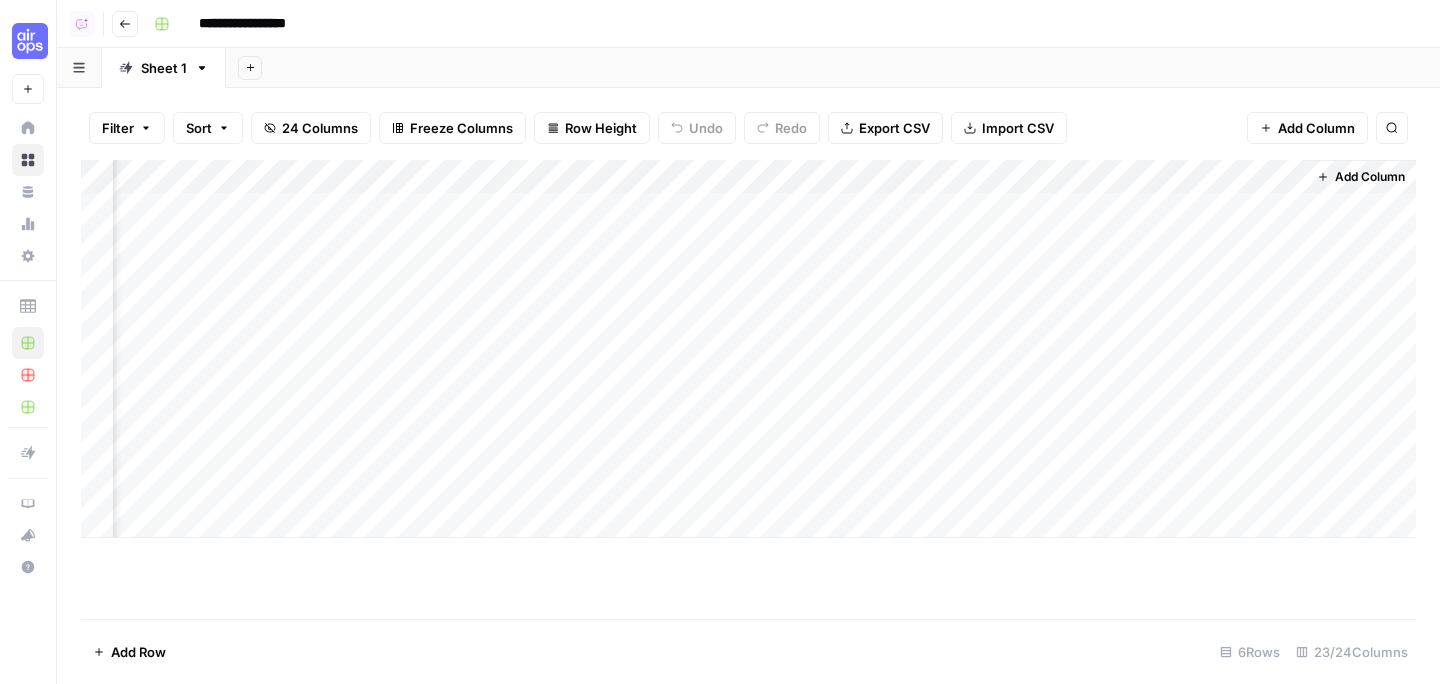 click on "Add Column" at bounding box center (748, 349) 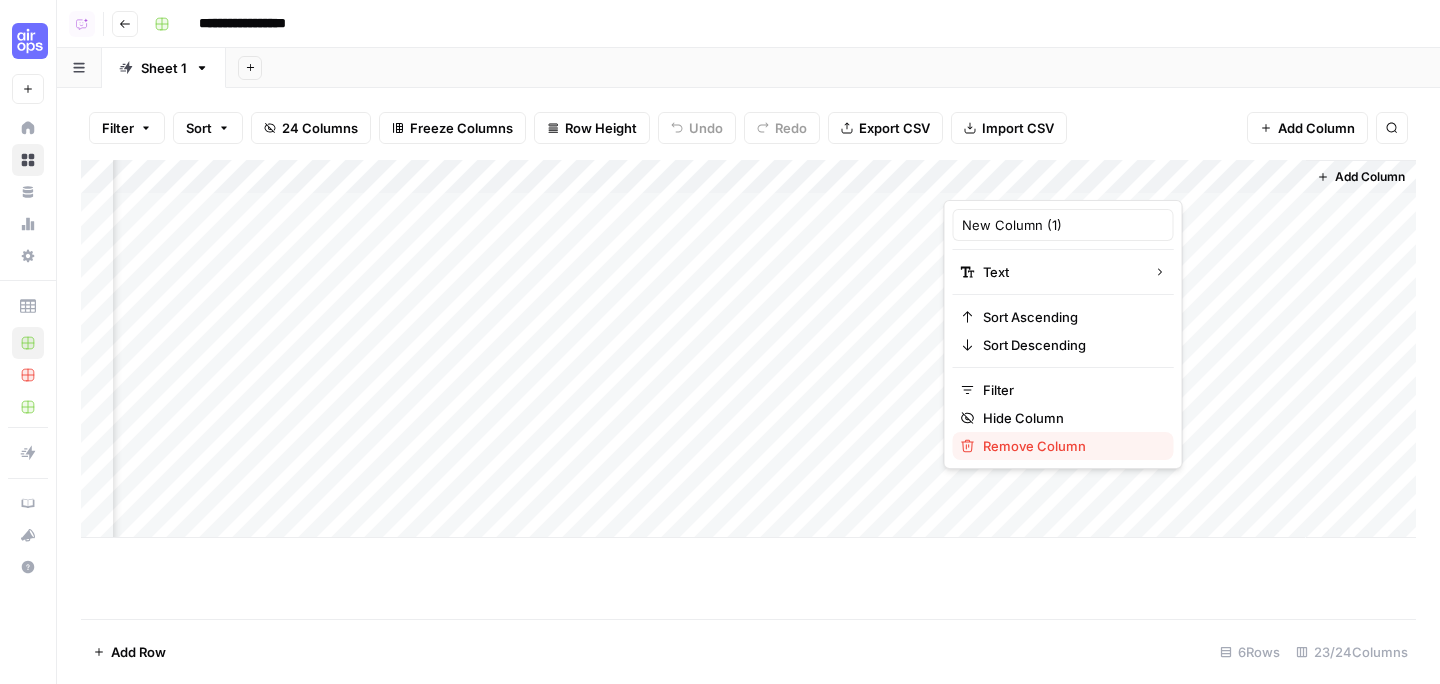 click on "Remove Column" at bounding box center (1070, 446) 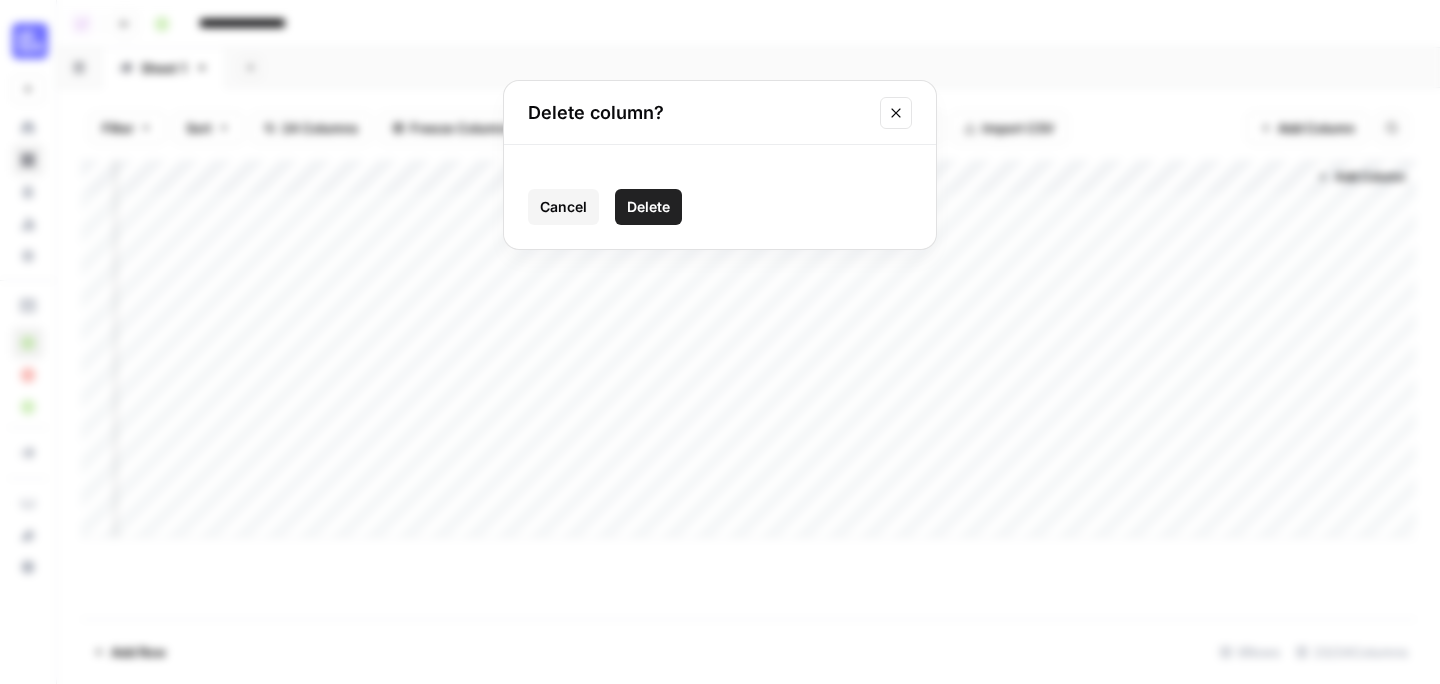 click on "Delete" at bounding box center [648, 207] 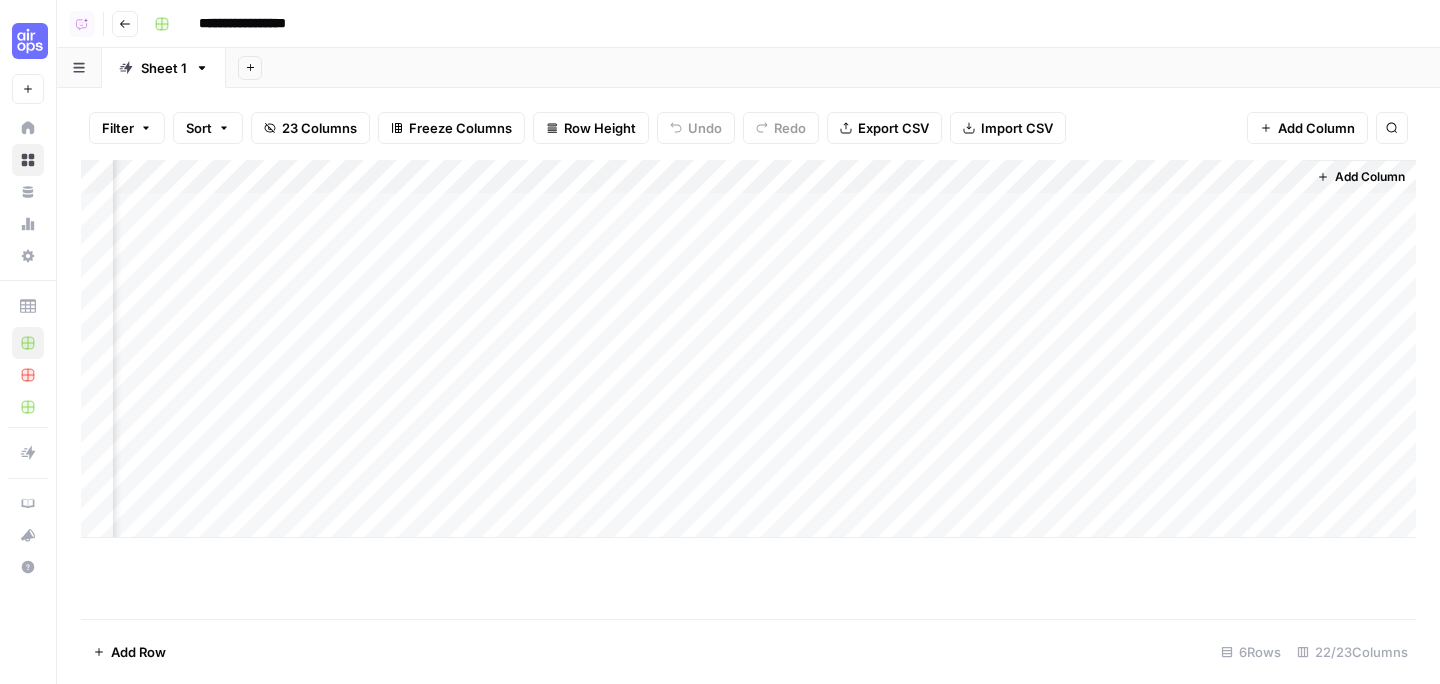 scroll, scrollTop: 0, scrollLeft: 2769, axis: horizontal 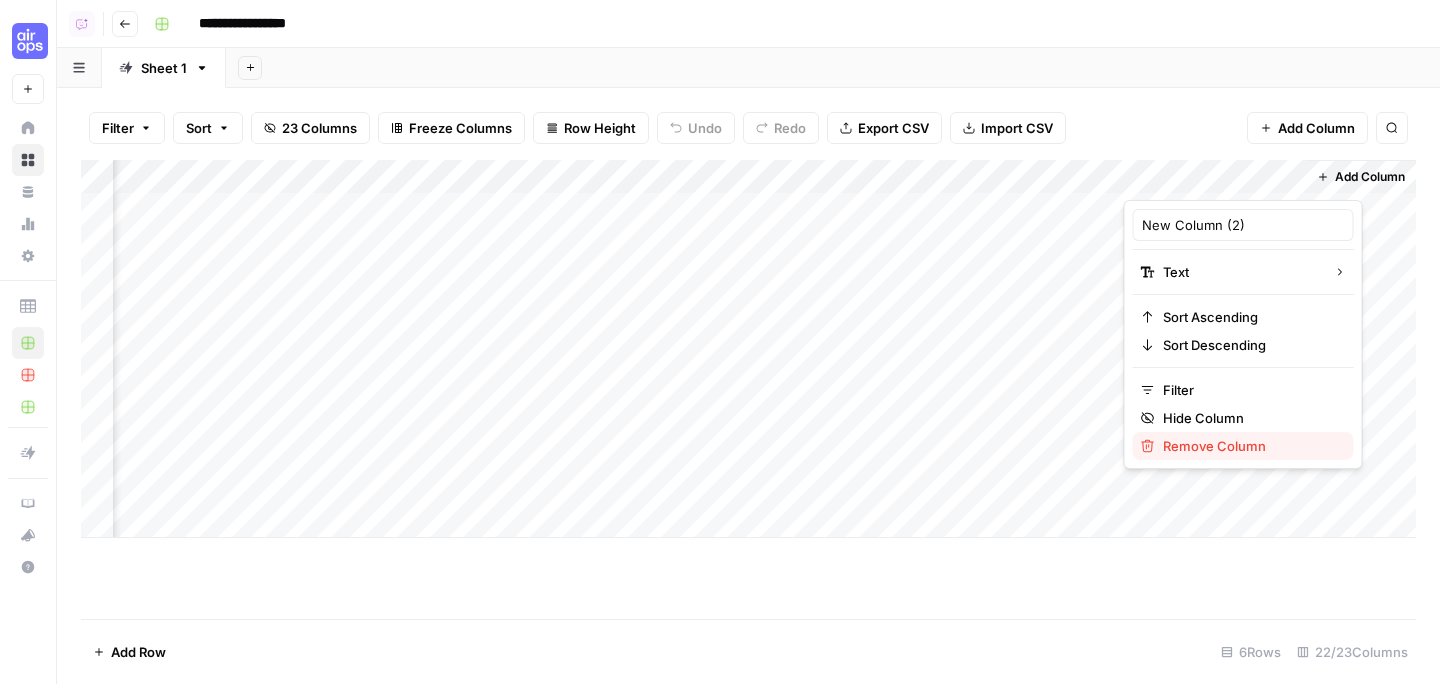 click on "Remove Column" at bounding box center [1250, 446] 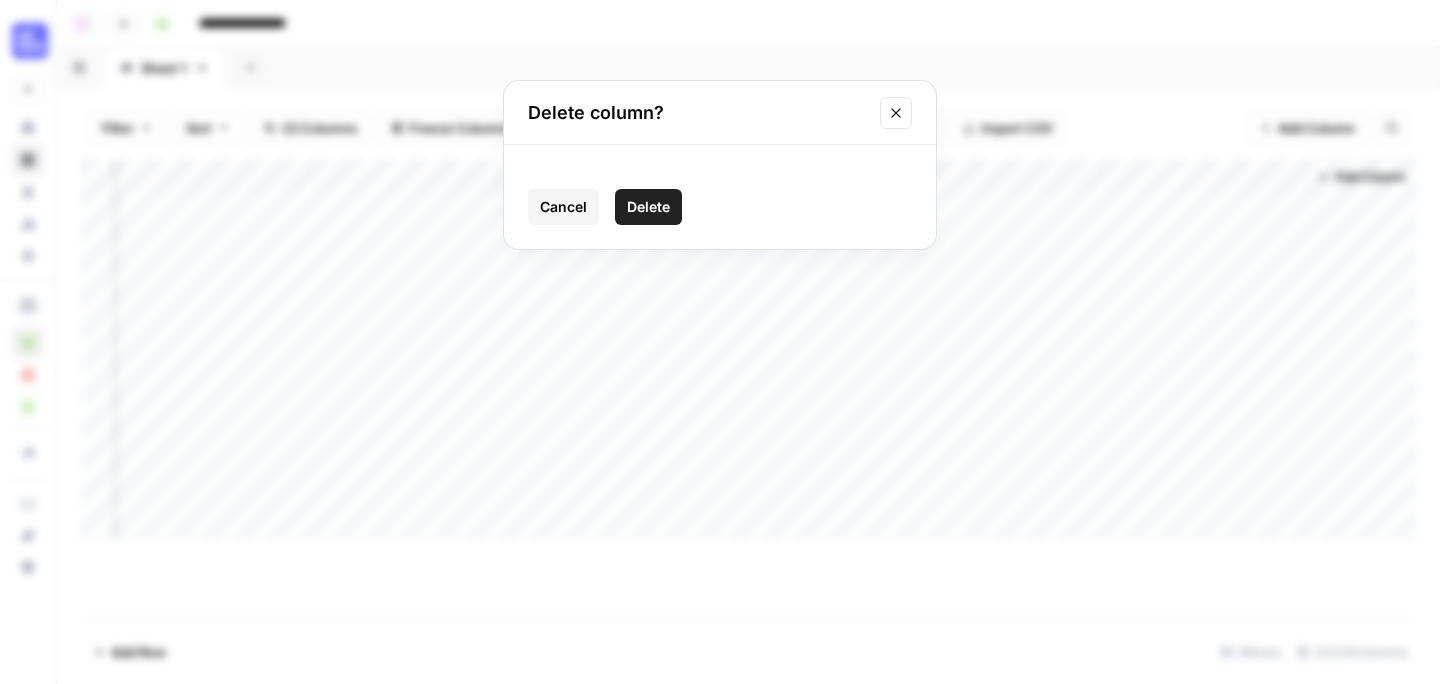 click on "Delete" at bounding box center (648, 207) 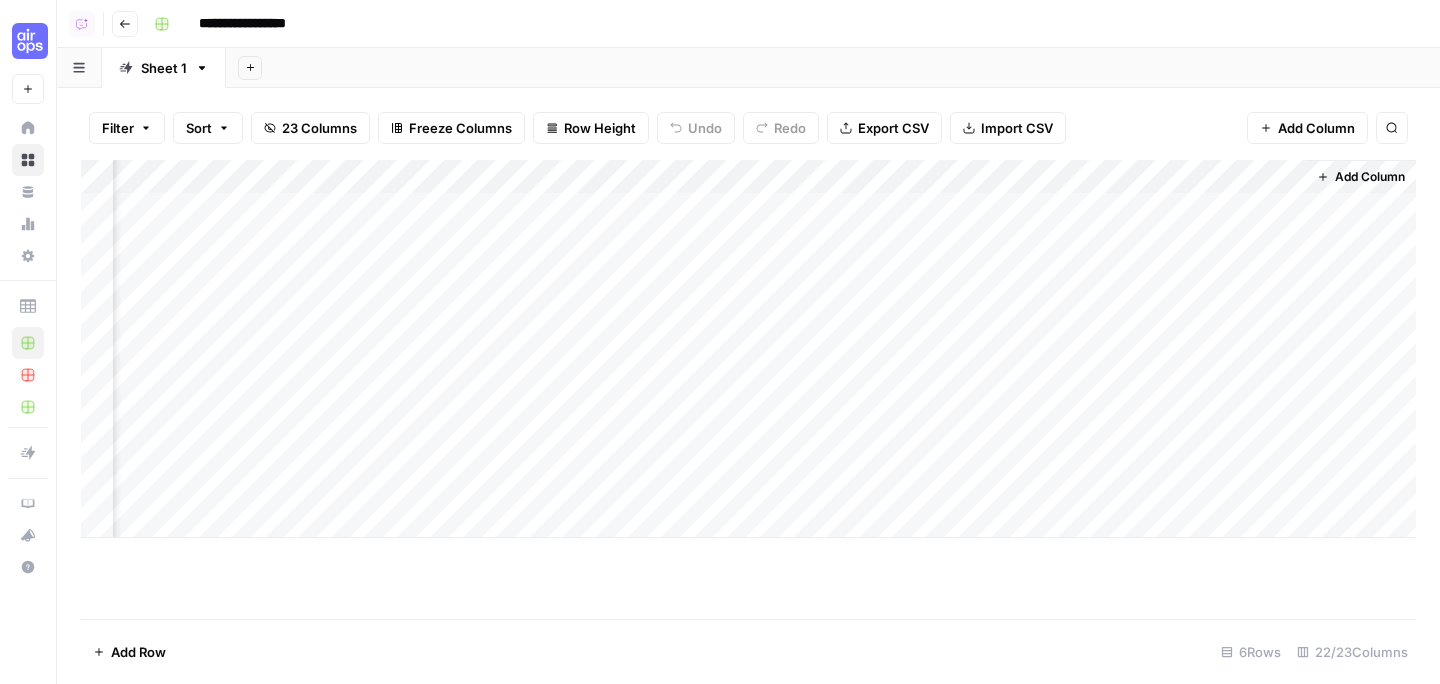 scroll, scrollTop: 0, scrollLeft: 2589, axis: horizontal 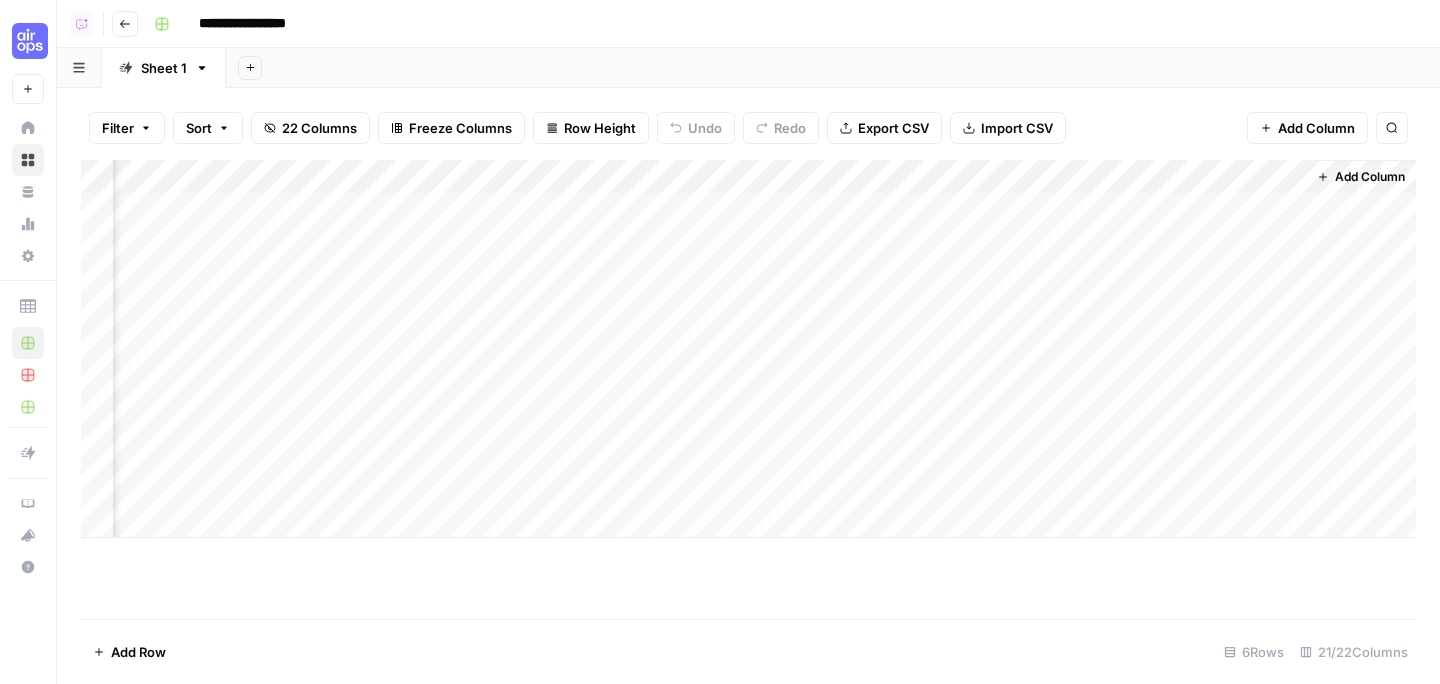 click on "Add Column" at bounding box center [748, 349] 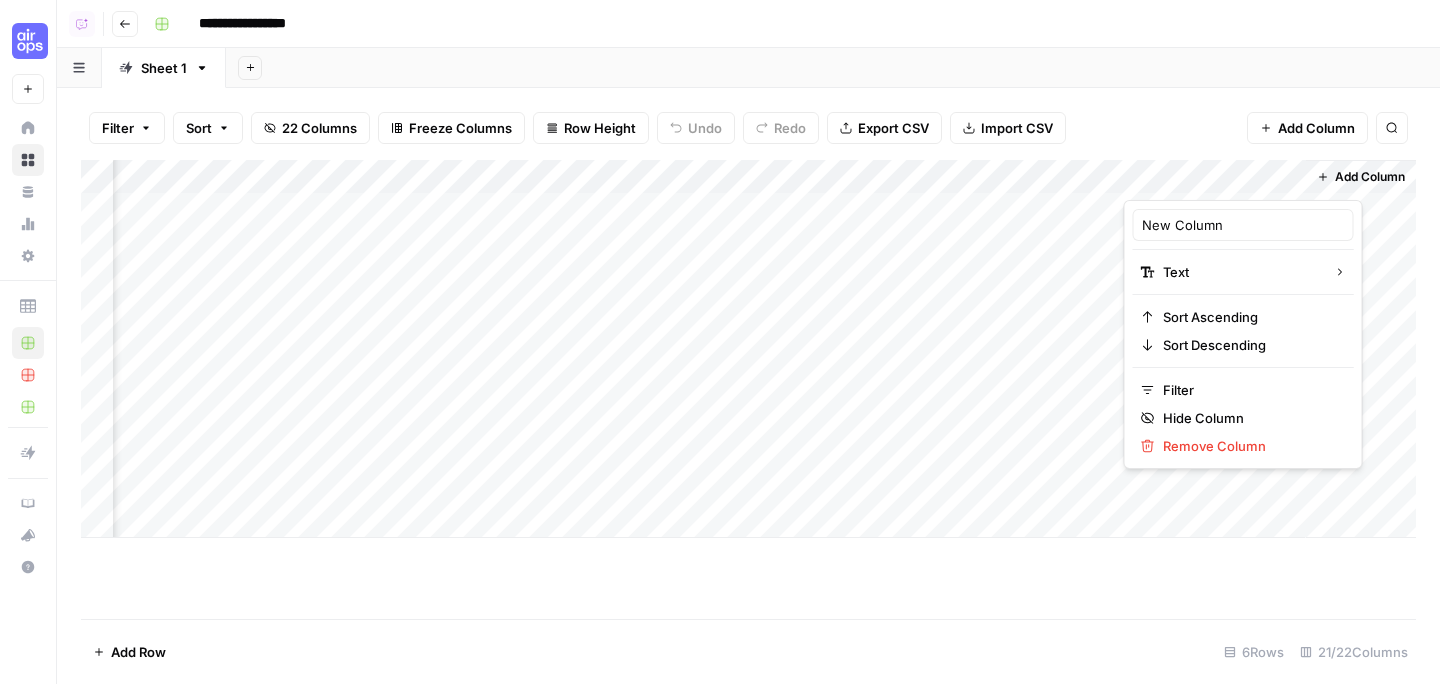 click at bounding box center (1214, 180) 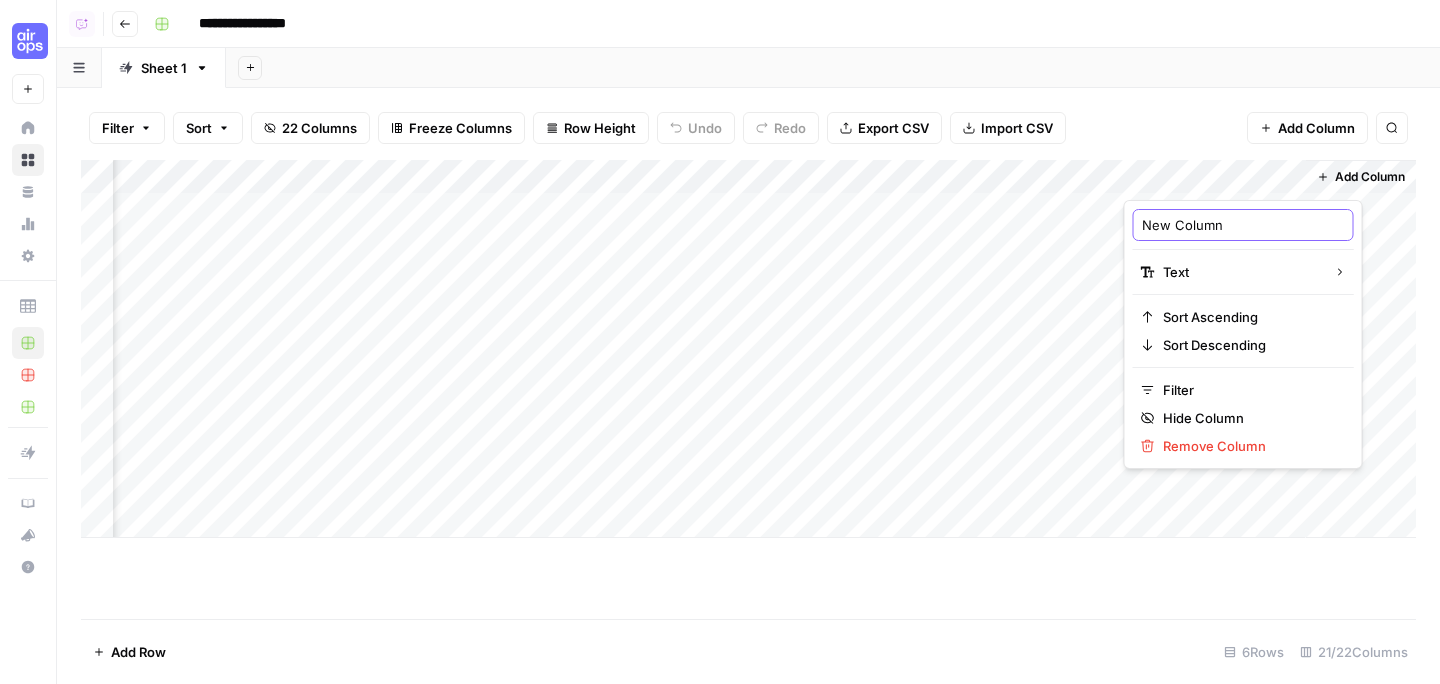 click on "New Column" at bounding box center [1243, 225] 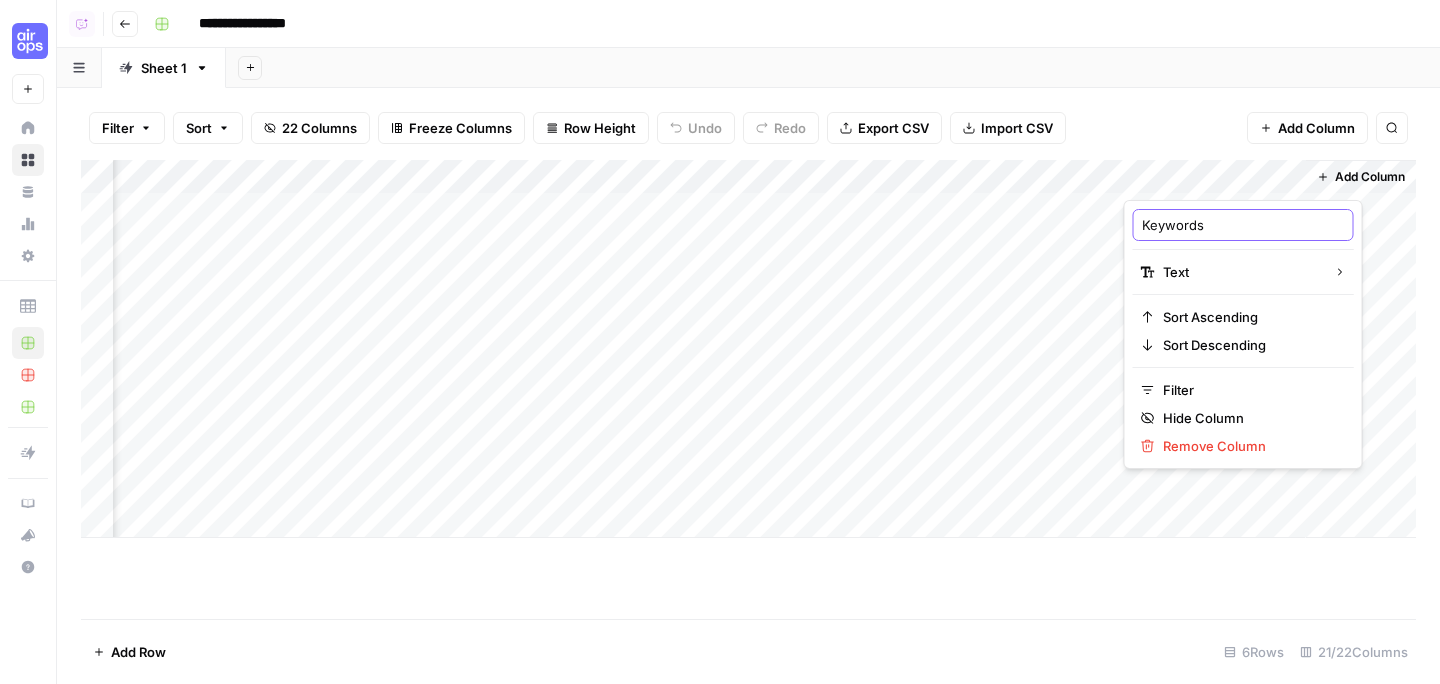 type on "Keyword" 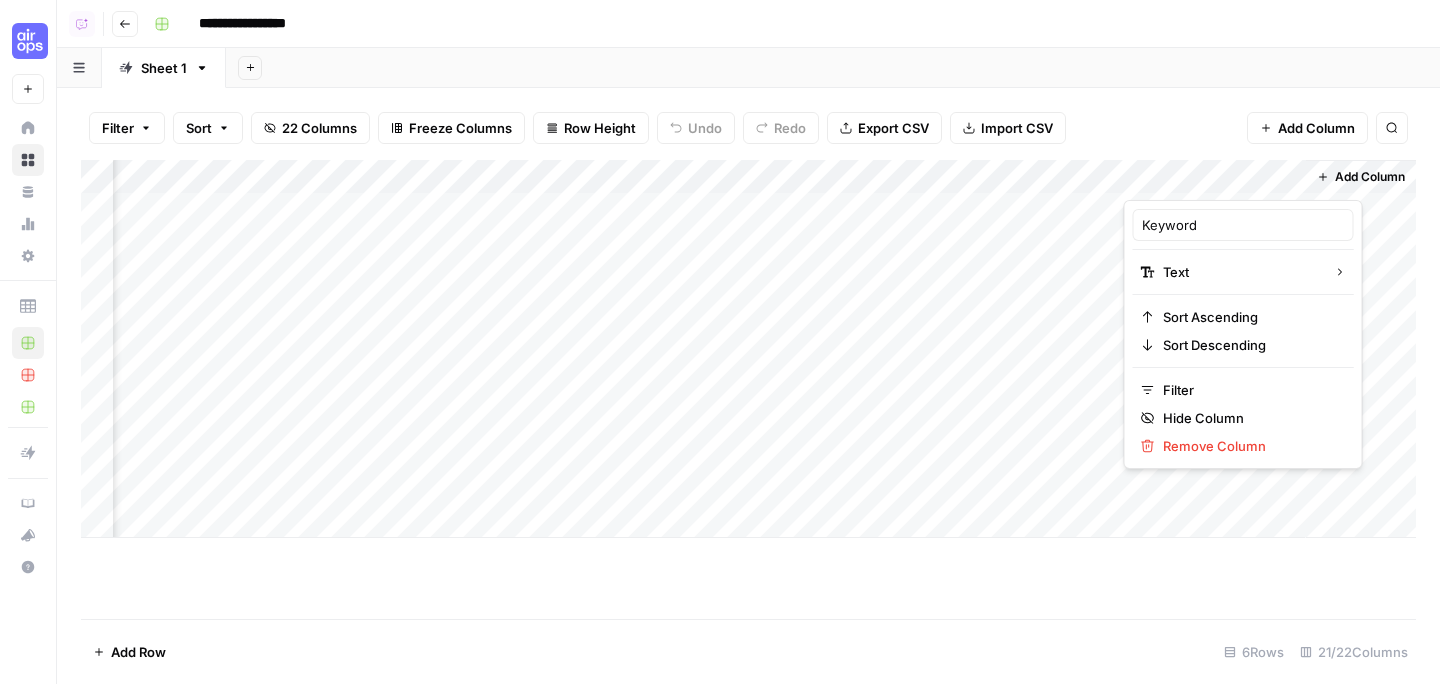 click on "Filter Sort 22 Columns Freeze Columns Row Height Undo Redo Export CSV Import CSV Add Column Search" at bounding box center (748, 128) 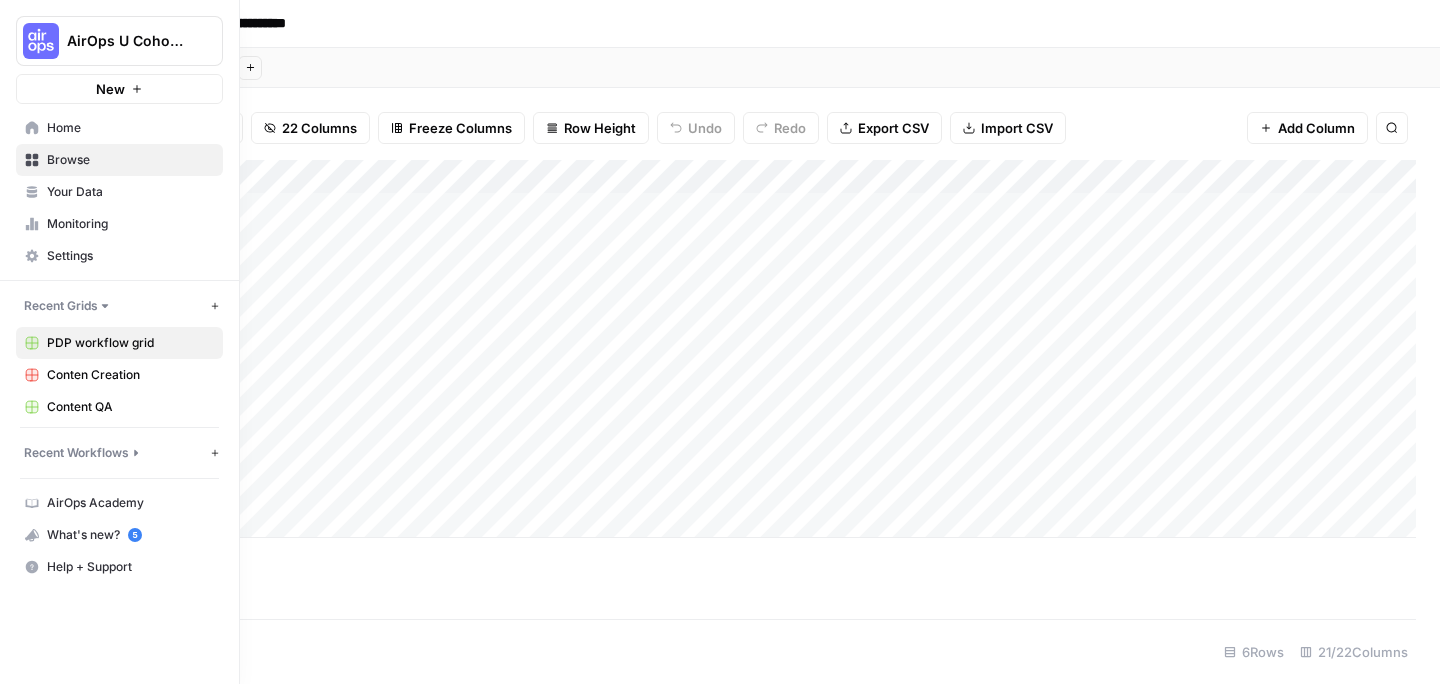 scroll, scrollTop: 0, scrollLeft: 0, axis: both 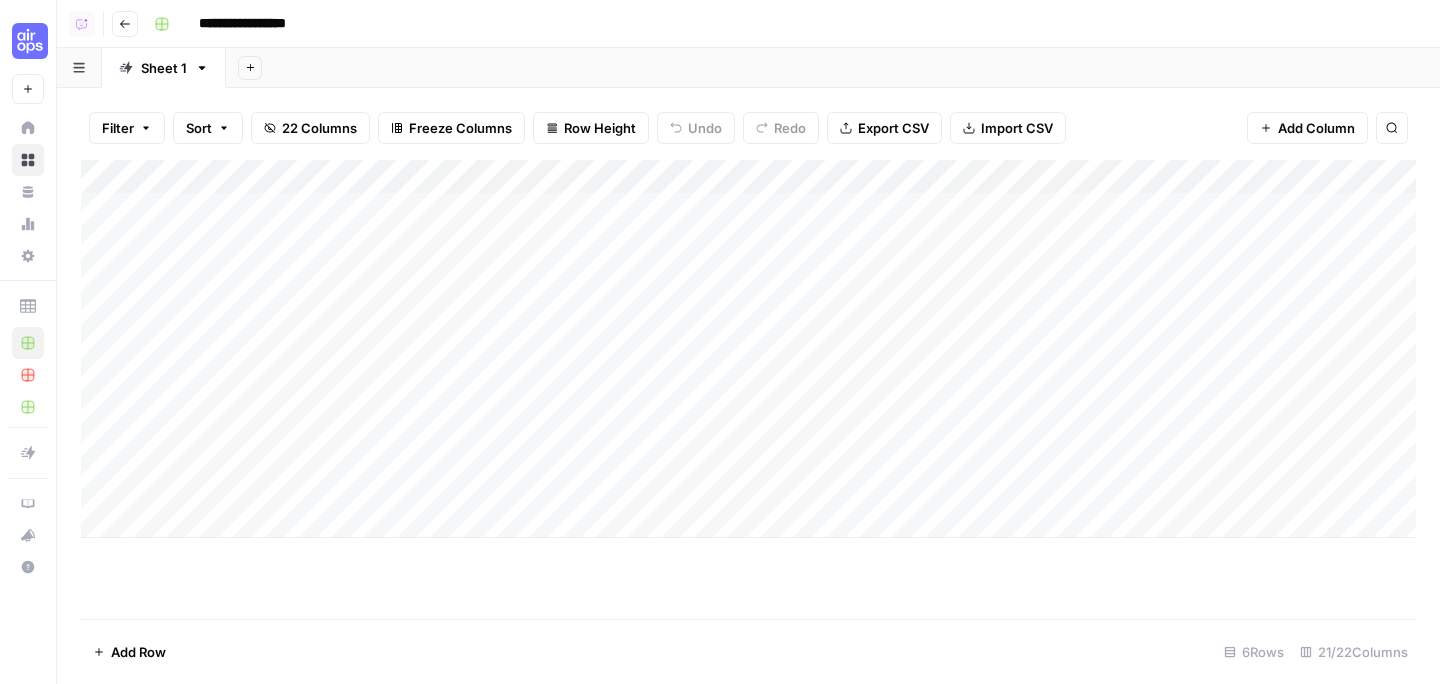 drag, startPoint x: 1177, startPoint y: 178, endPoint x: 547, endPoint y: 140, distance: 631.145 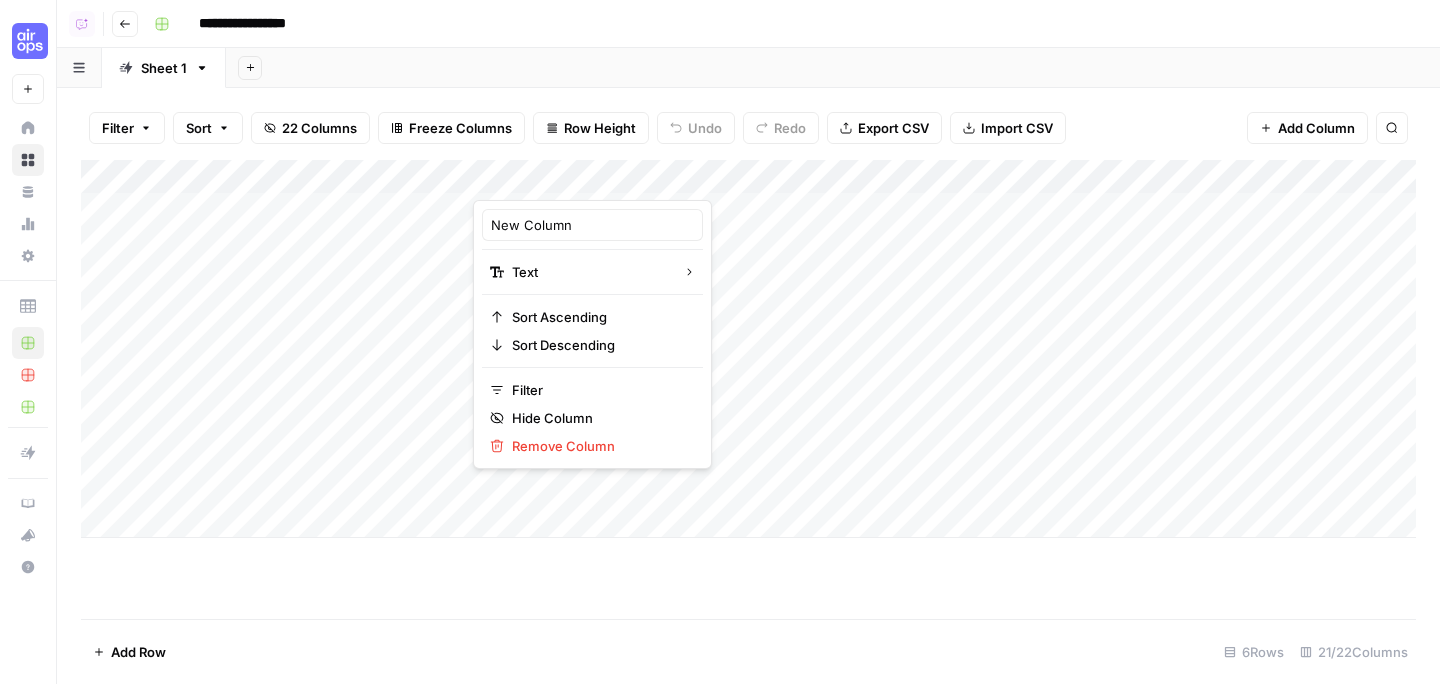 click at bounding box center (563, 180) 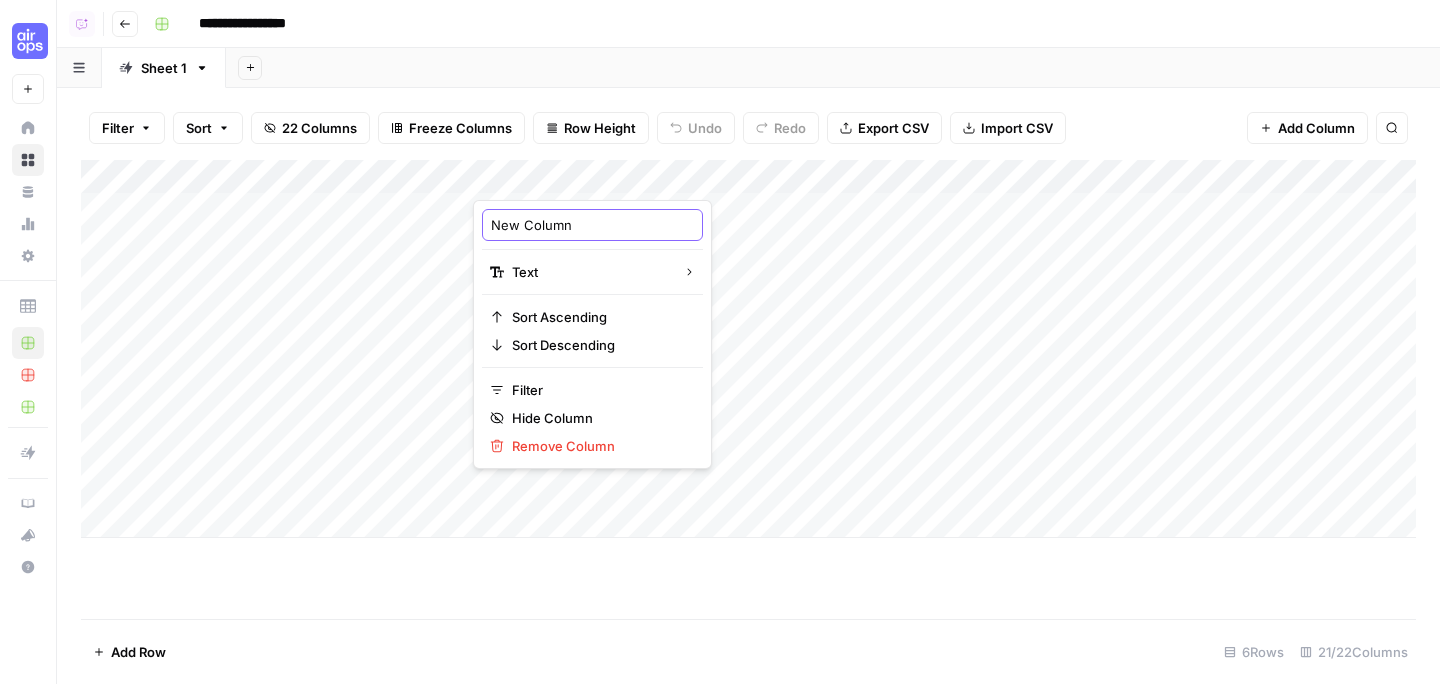 click on "New Column" at bounding box center [592, 225] 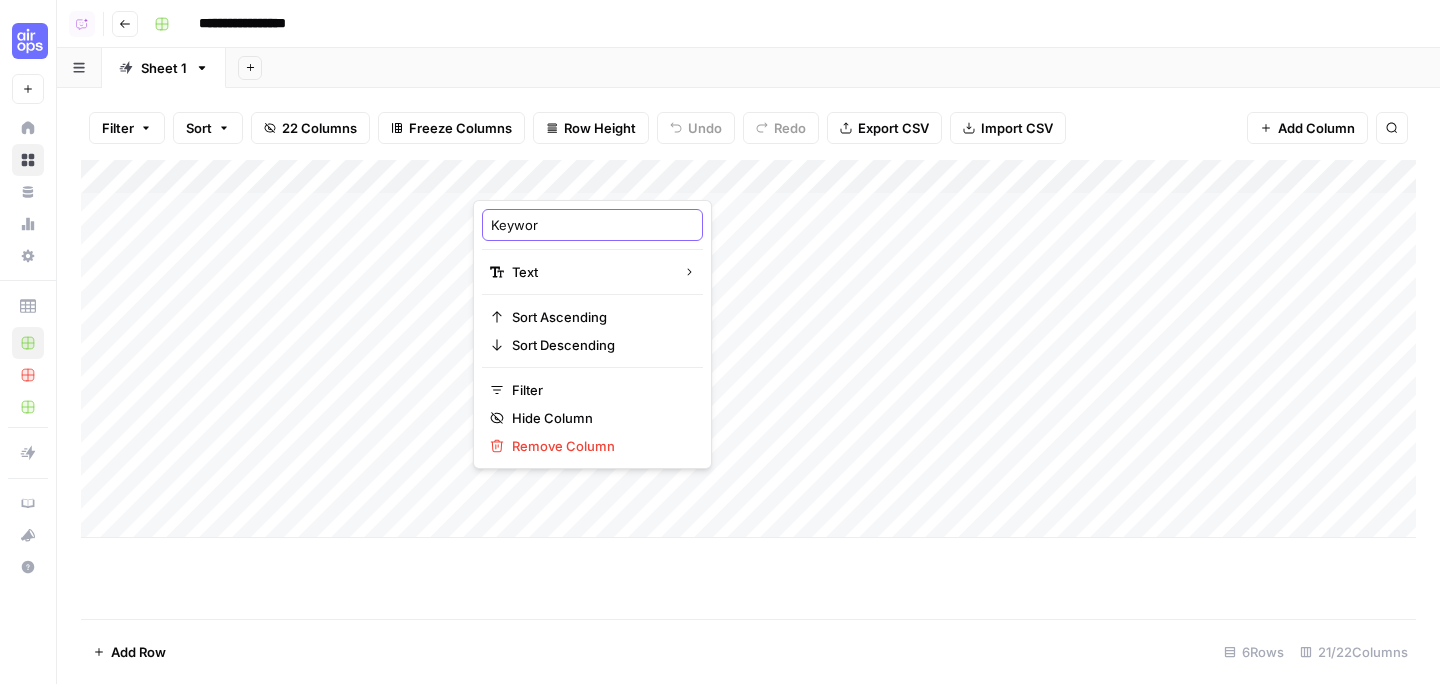 type on "Keyword" 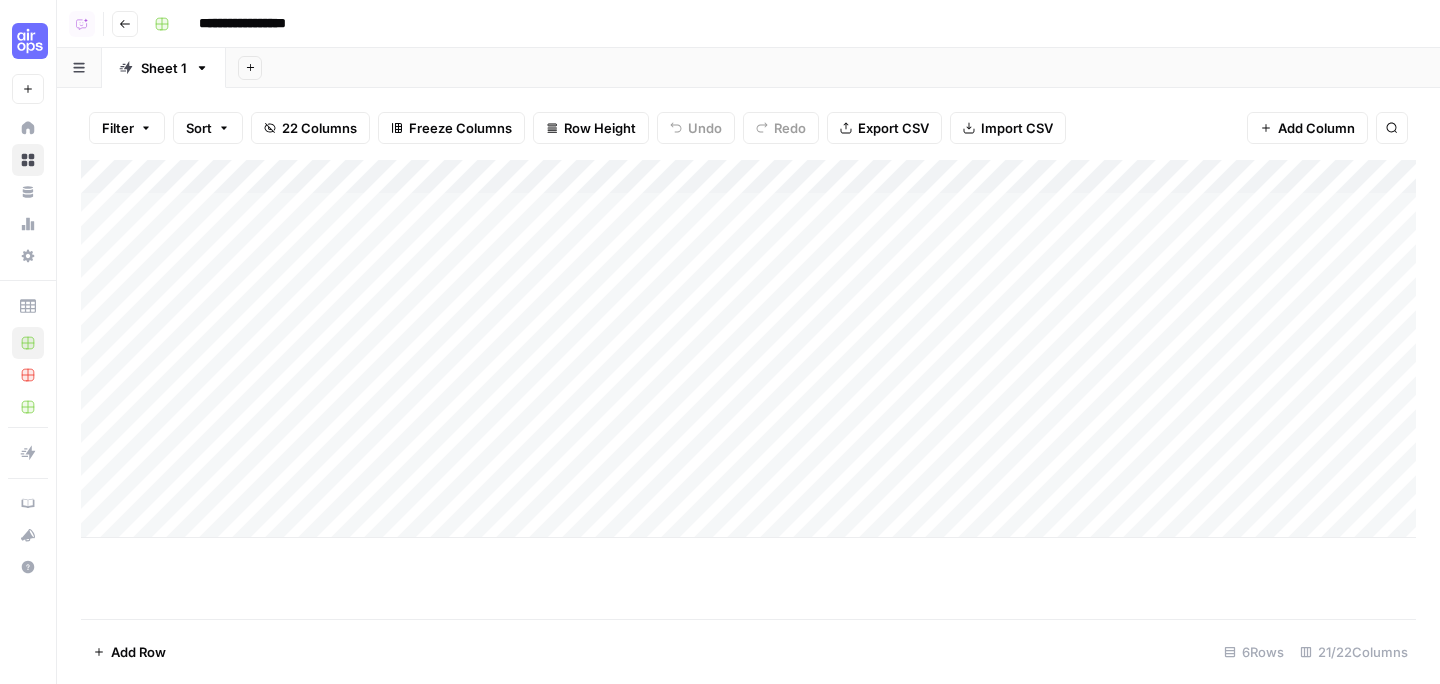 click on "Add Column" at bounding box center (748, 349) 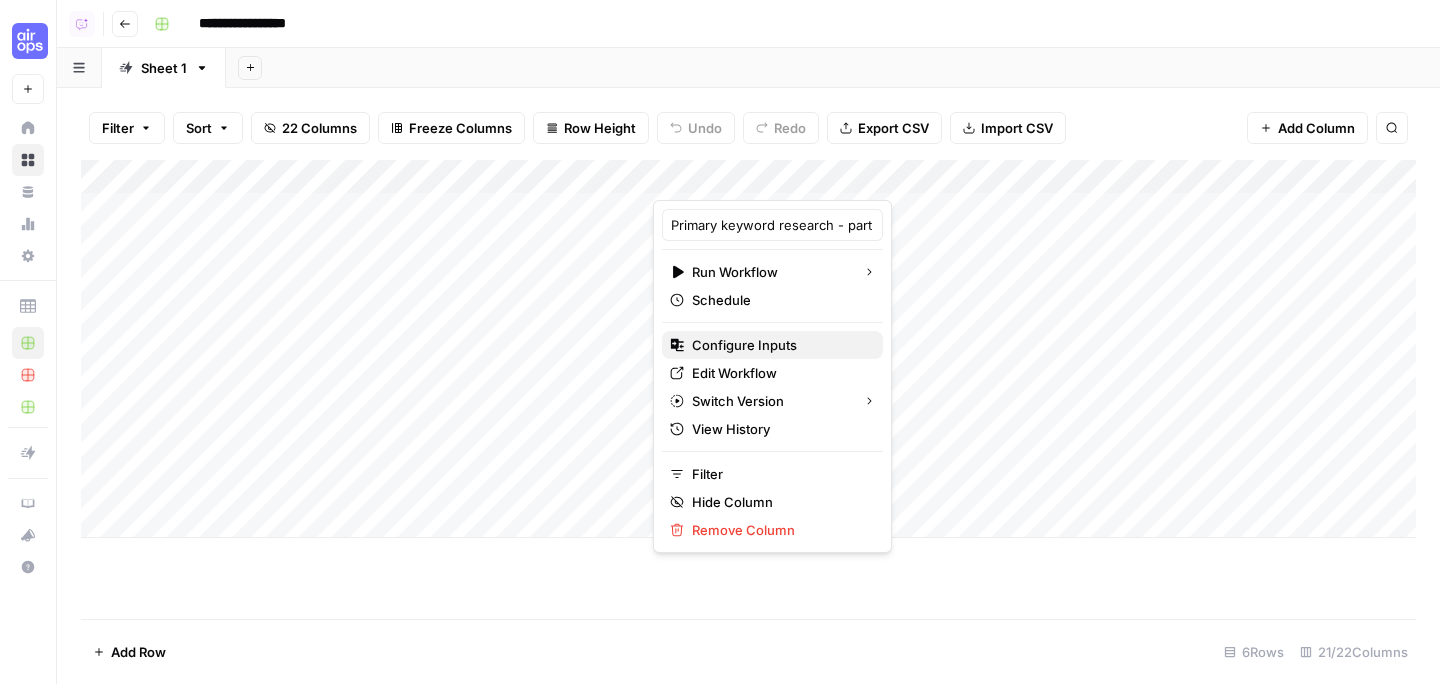 click on "Configure Inputs" at bounding box center (779, 345) 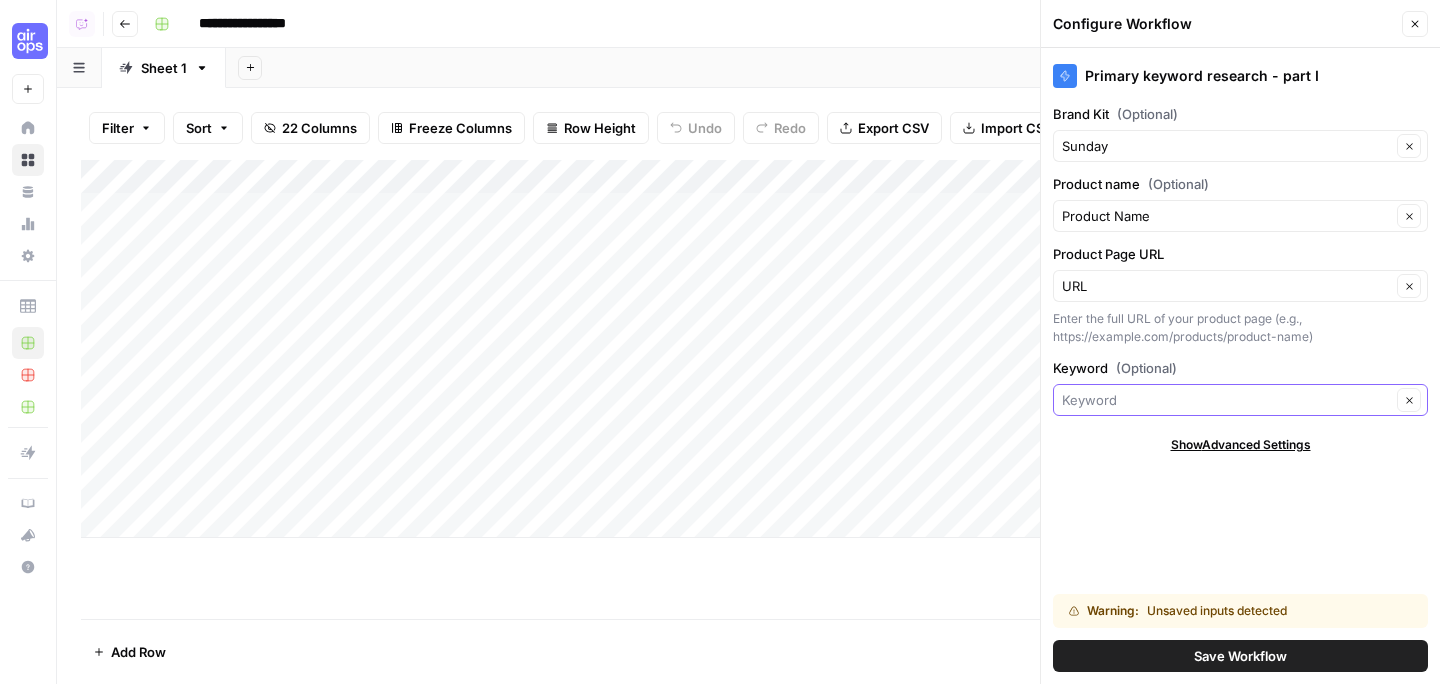 click on "Keyword   (Optional)" at bounding box center (1226, 400) 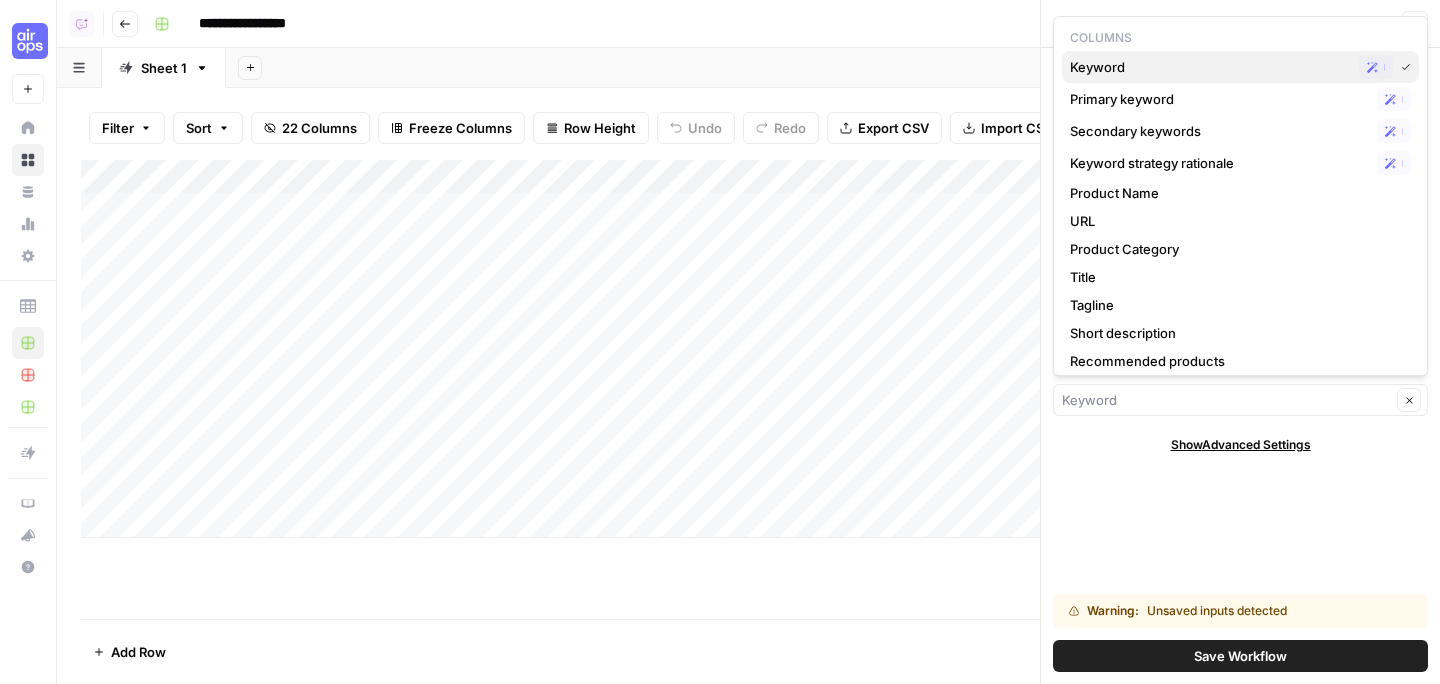 click on "Keyword" at bounding box center (1210, 67) 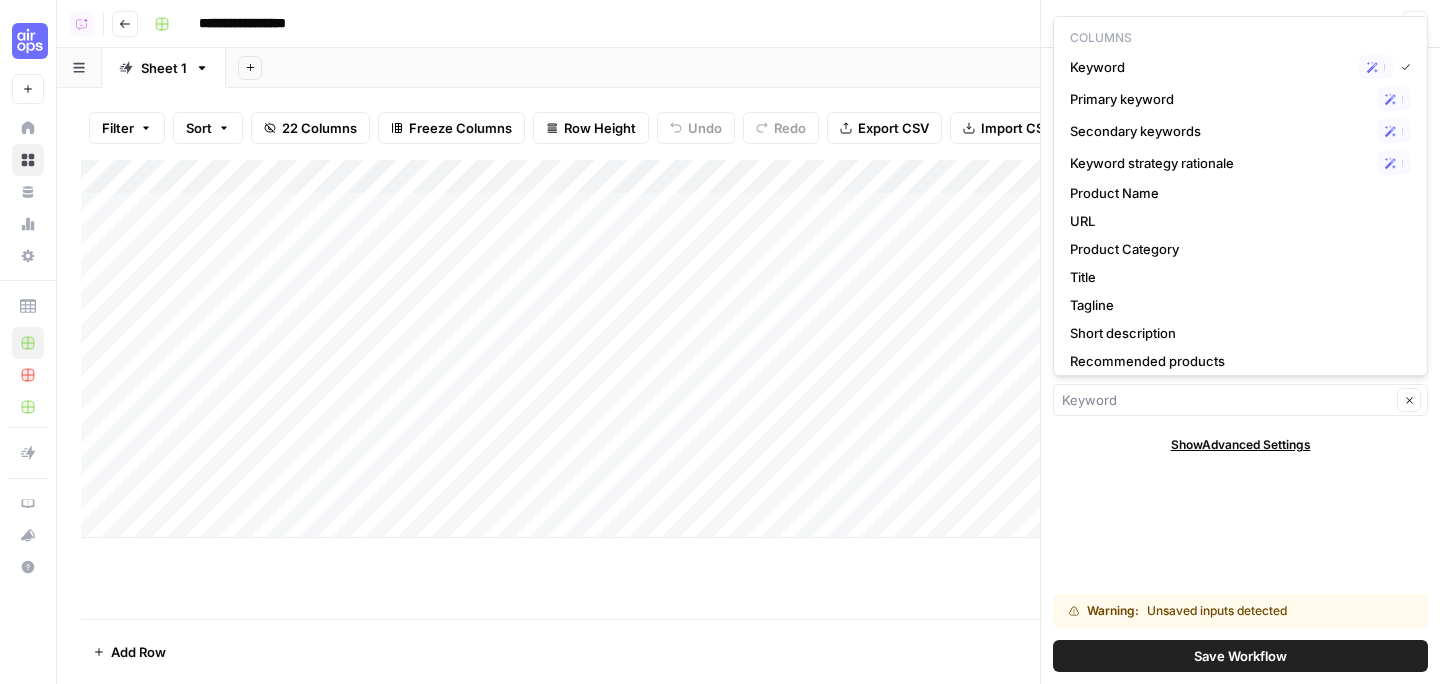 type on "Keyword" 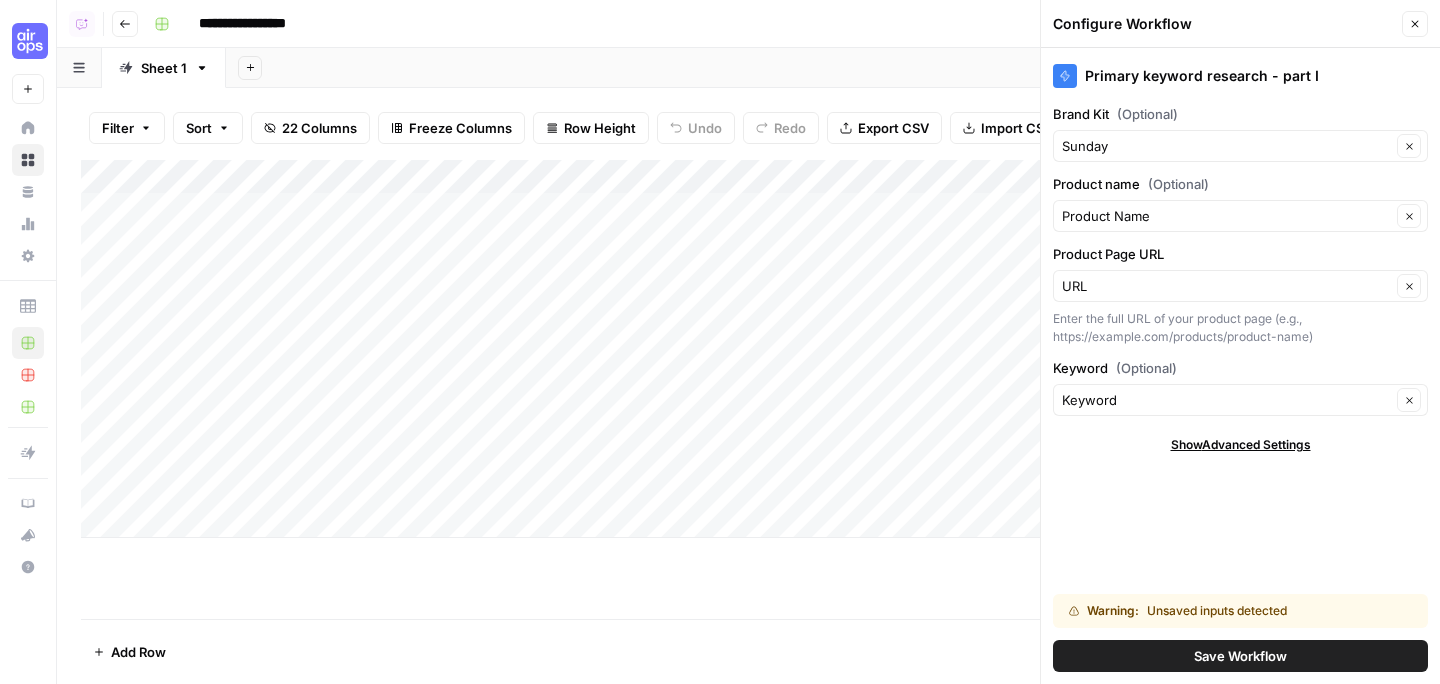 click on "Save Workflow" at bounding box center [1240, 656] 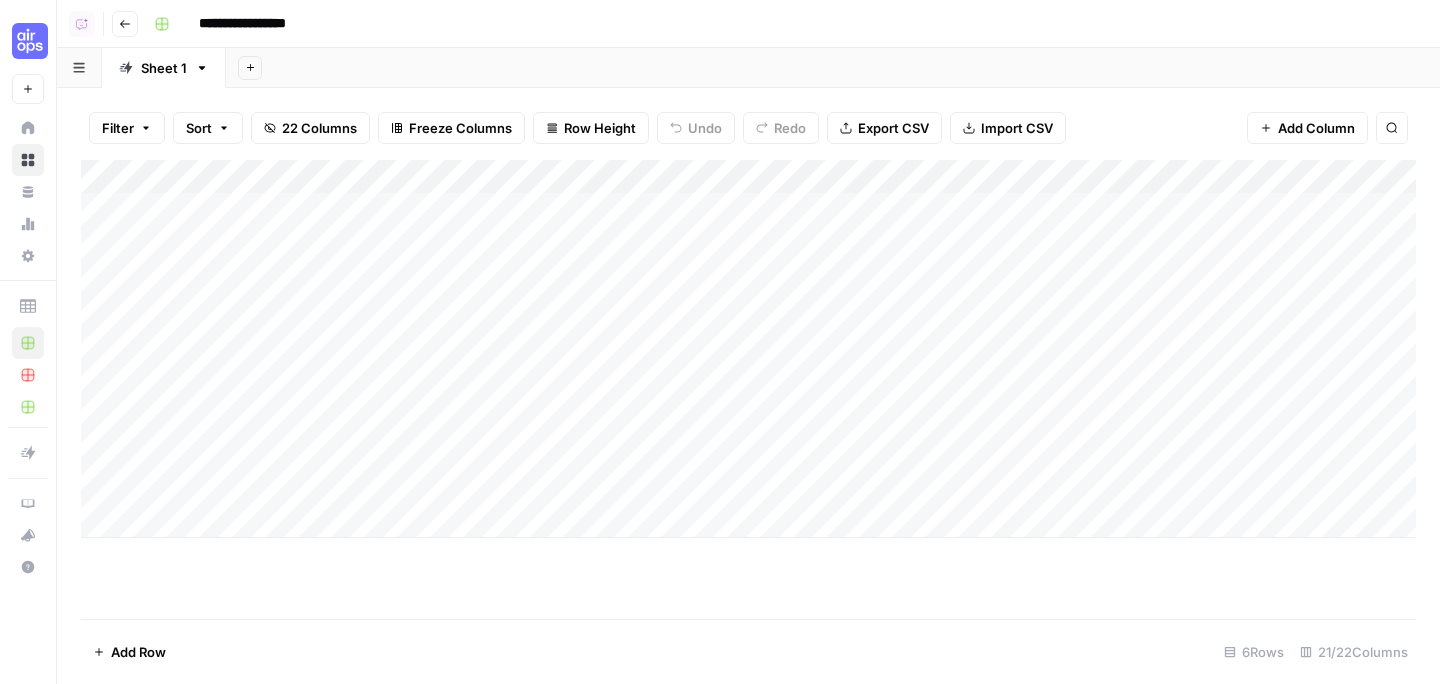 click on "Add Column" at bounding box center (748, 349) 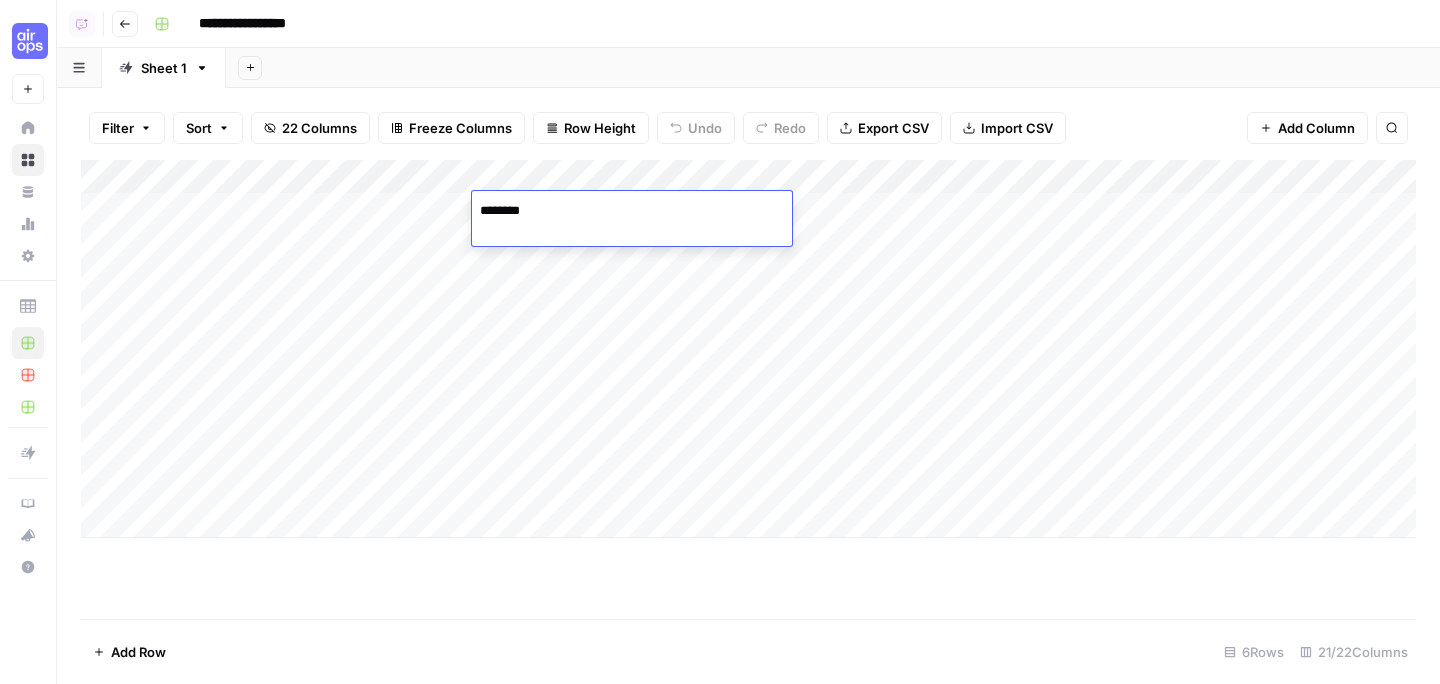 type on "*******" 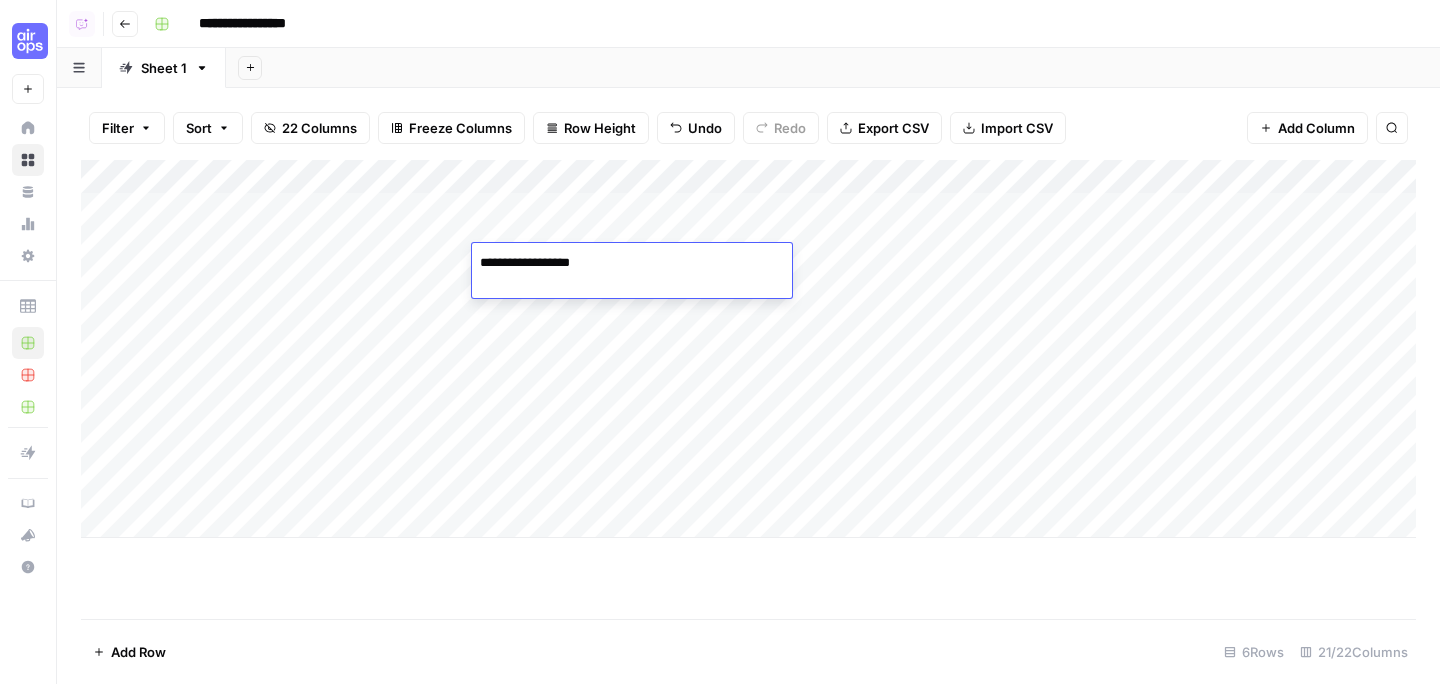 type on "**********" 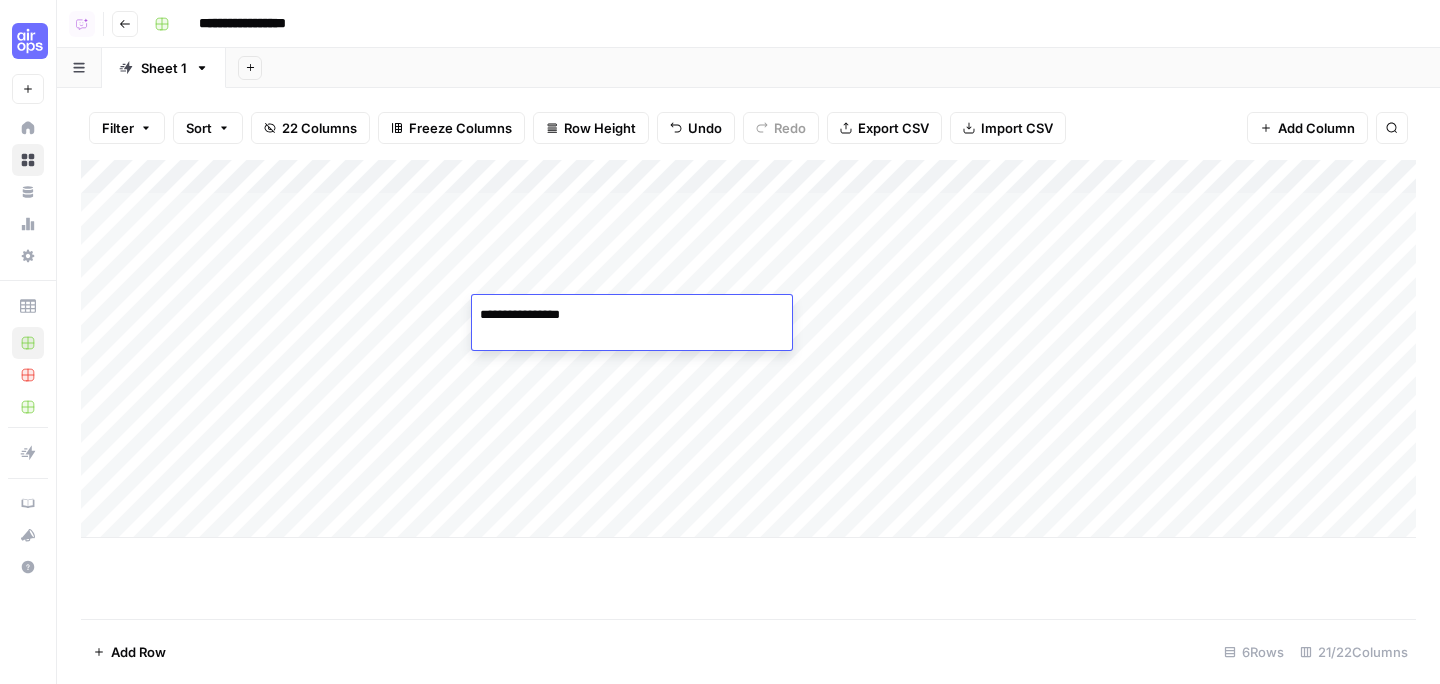 type on "**********" 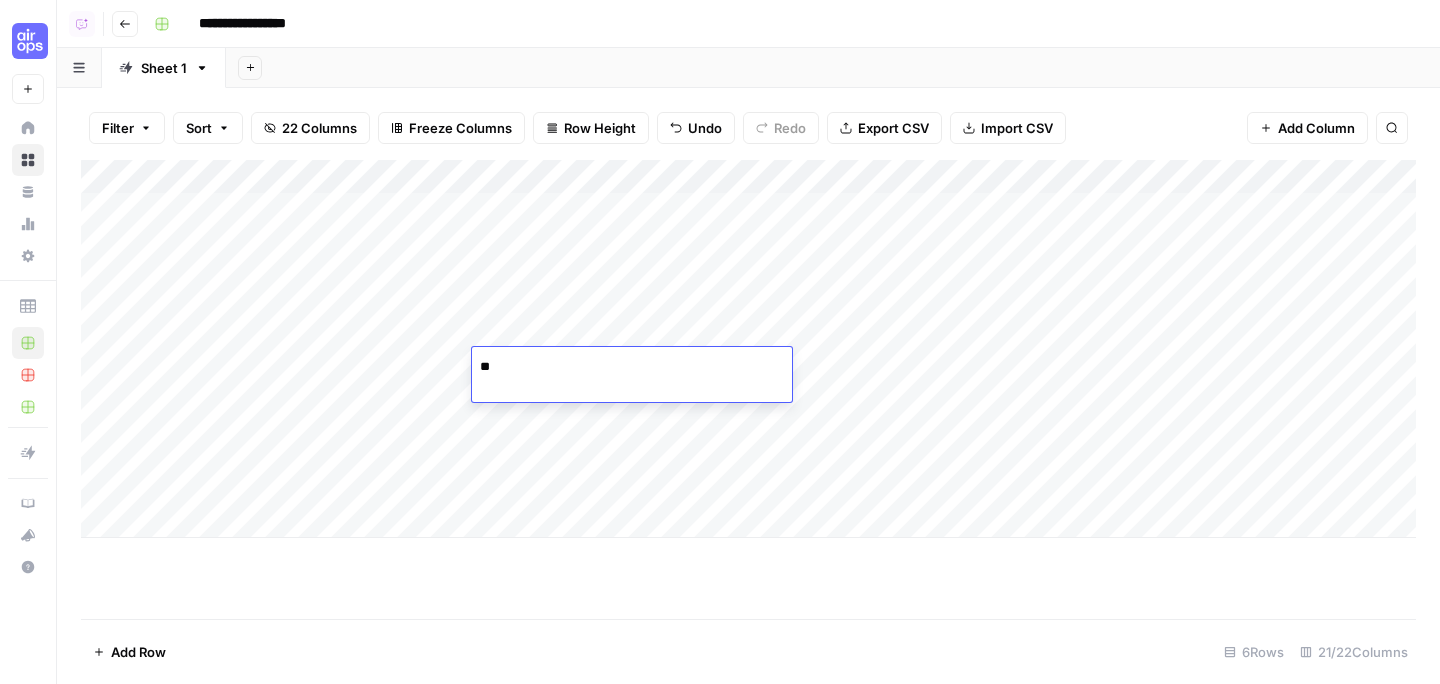 type on "*" 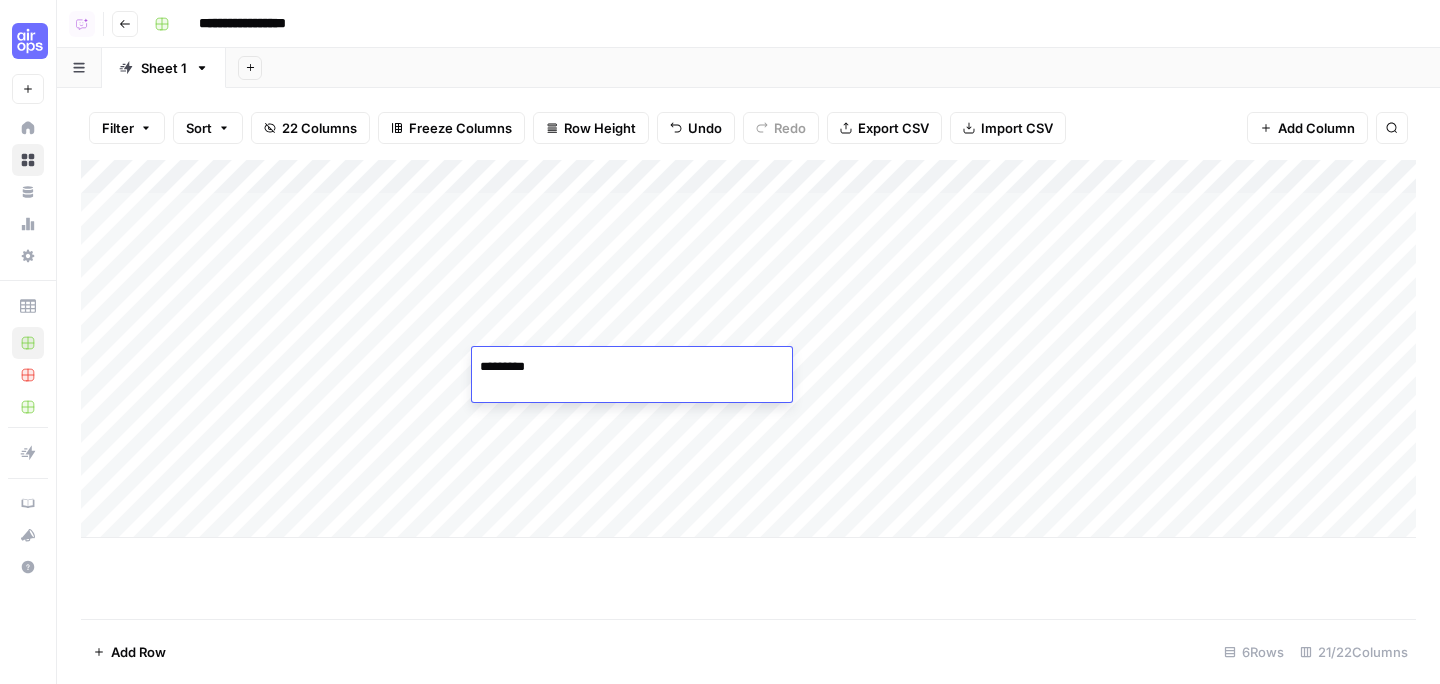 type on "**********" 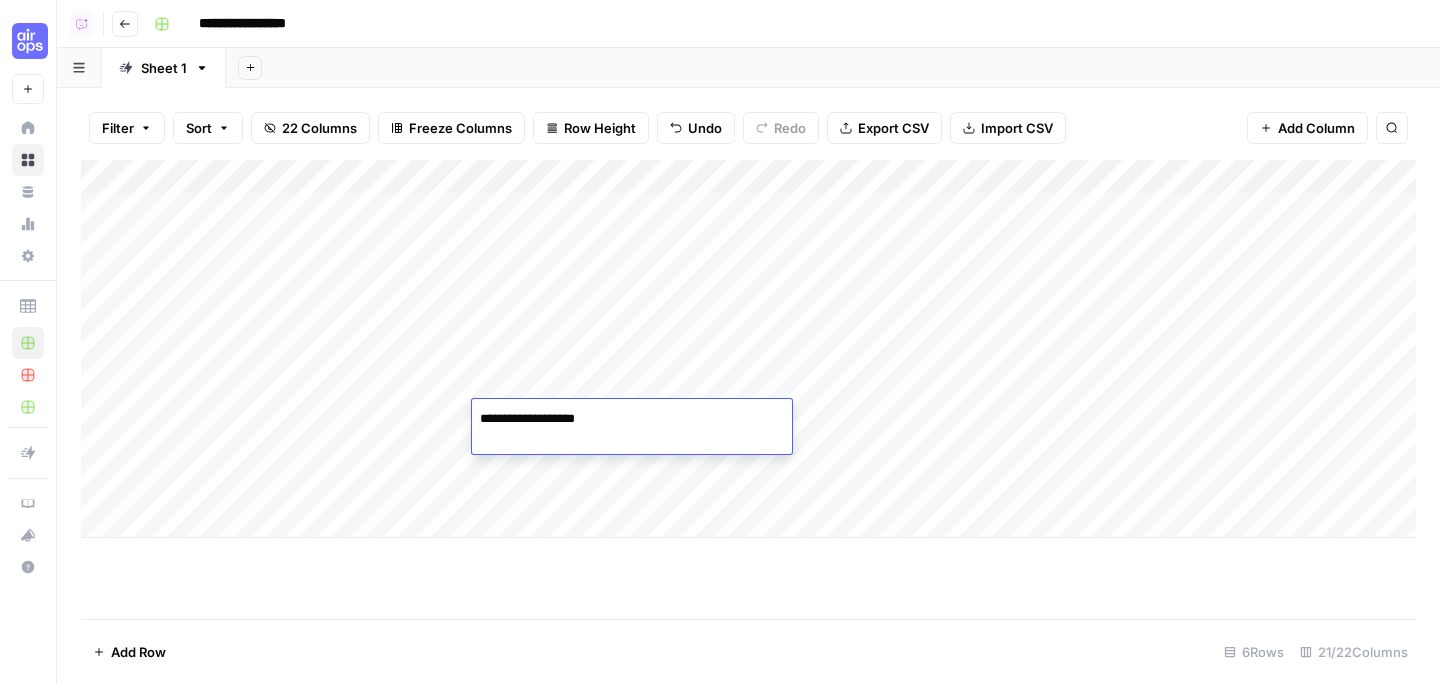 type on "**********" 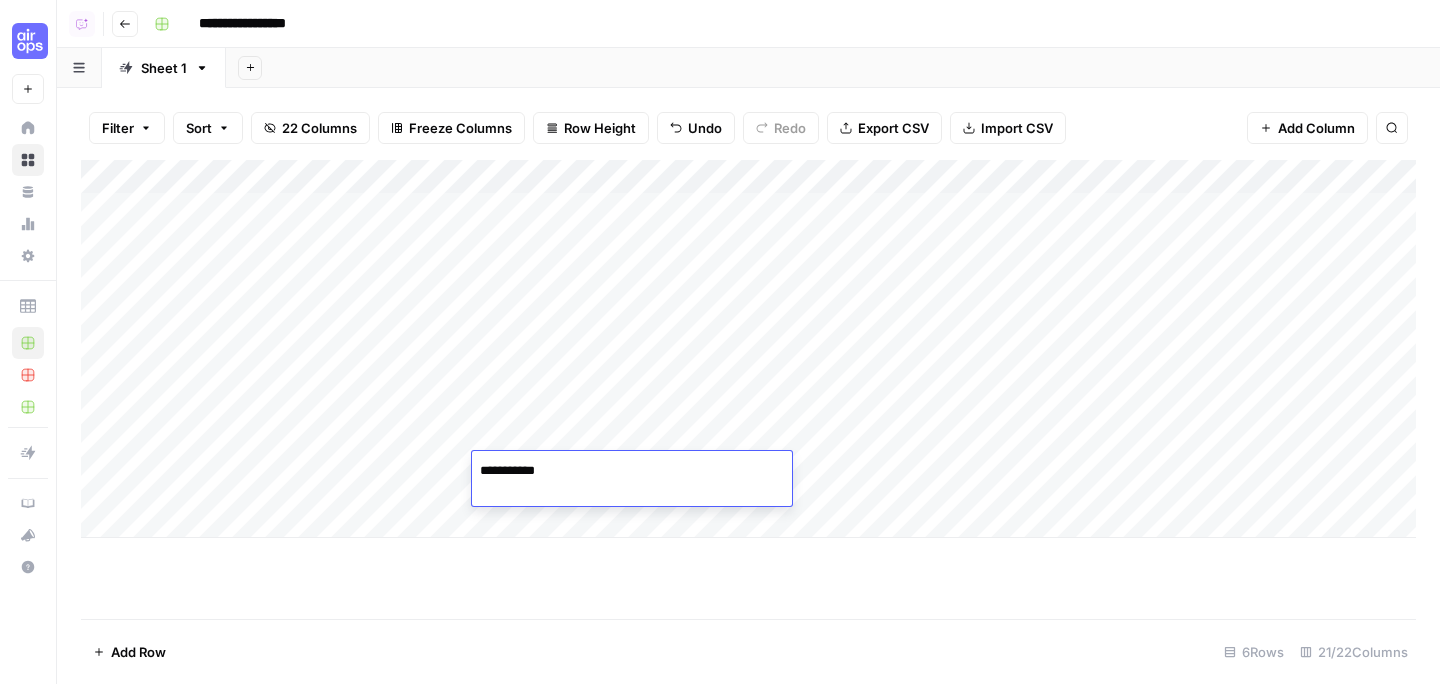 type on "**********" 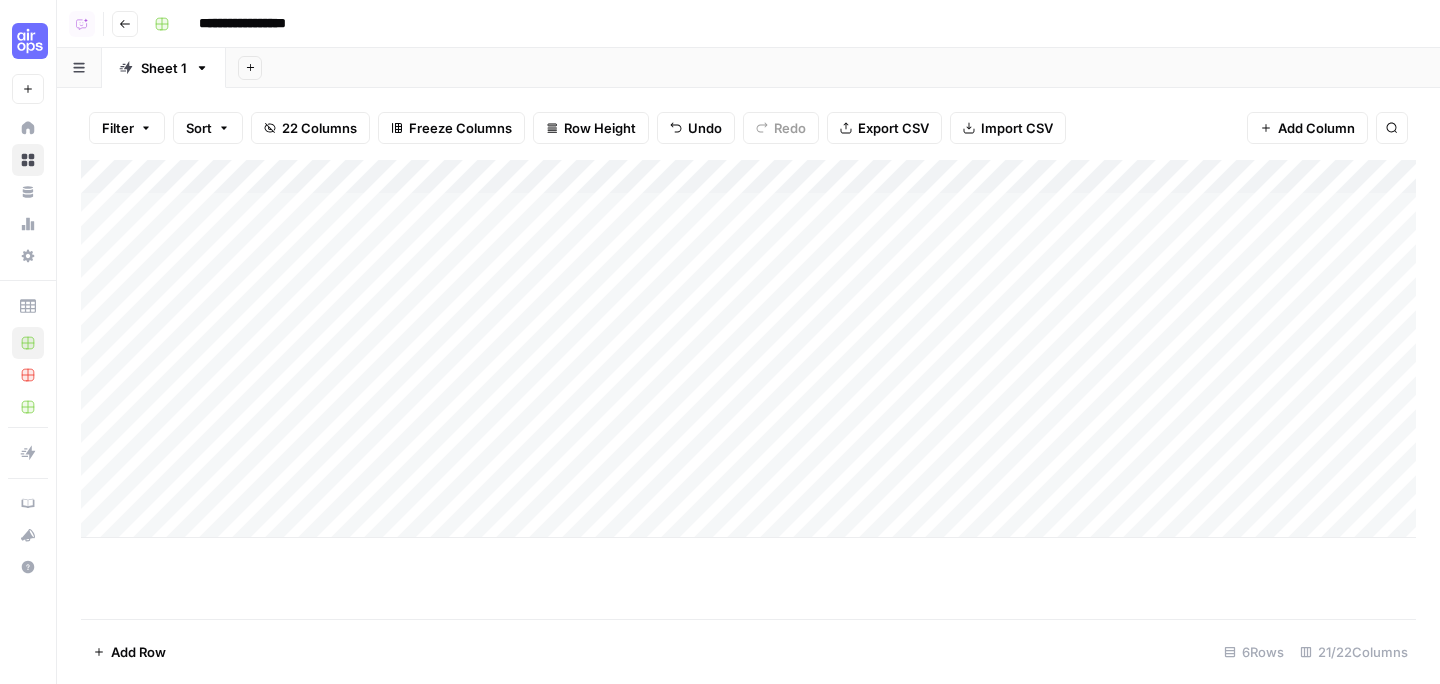 click on "Add Column" at bounding box center (748, 389) 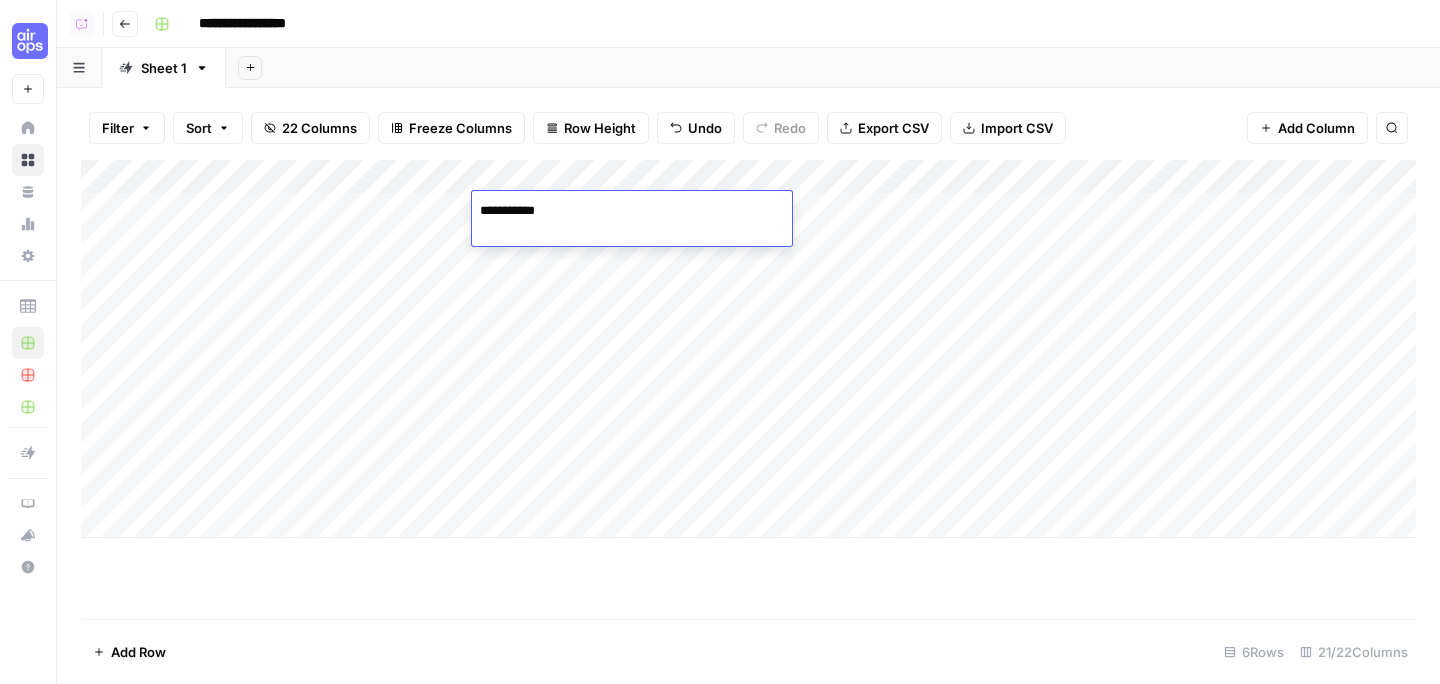type on "**********" 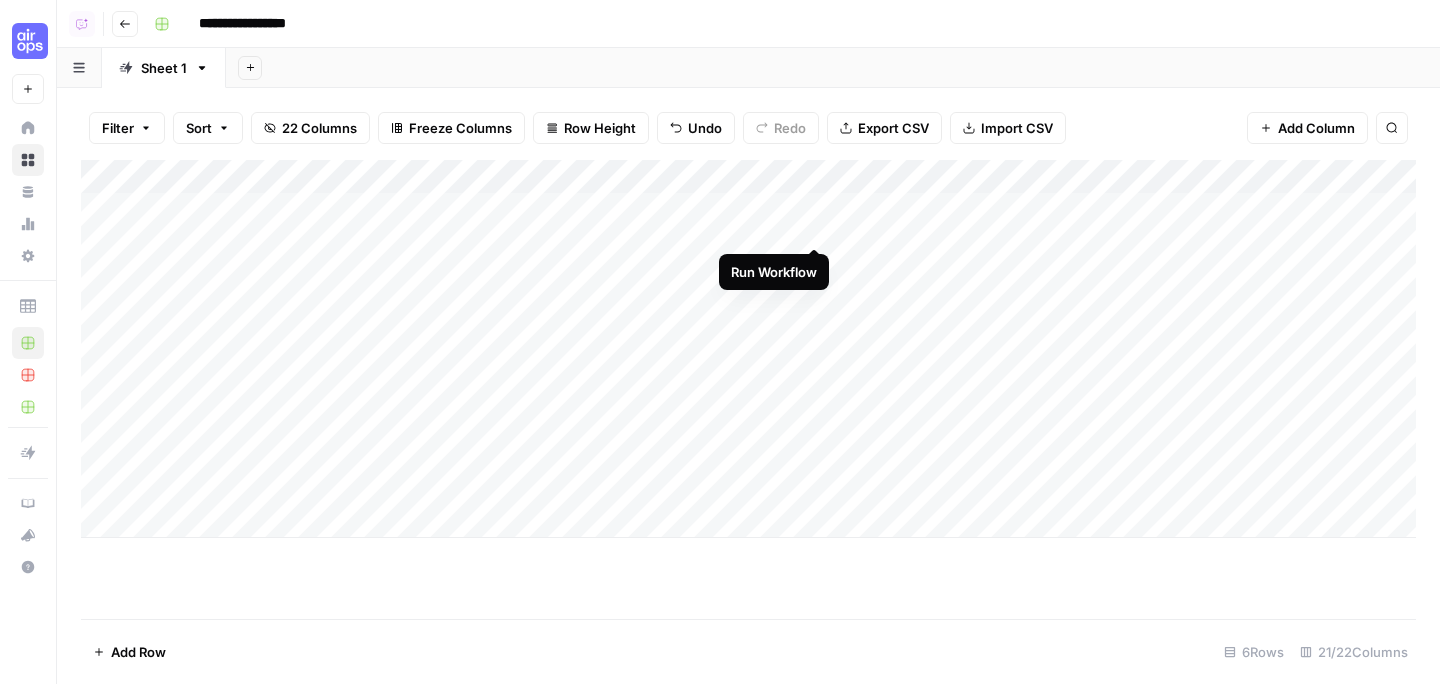 click on "Add Column" at bounding box center [748, 349] 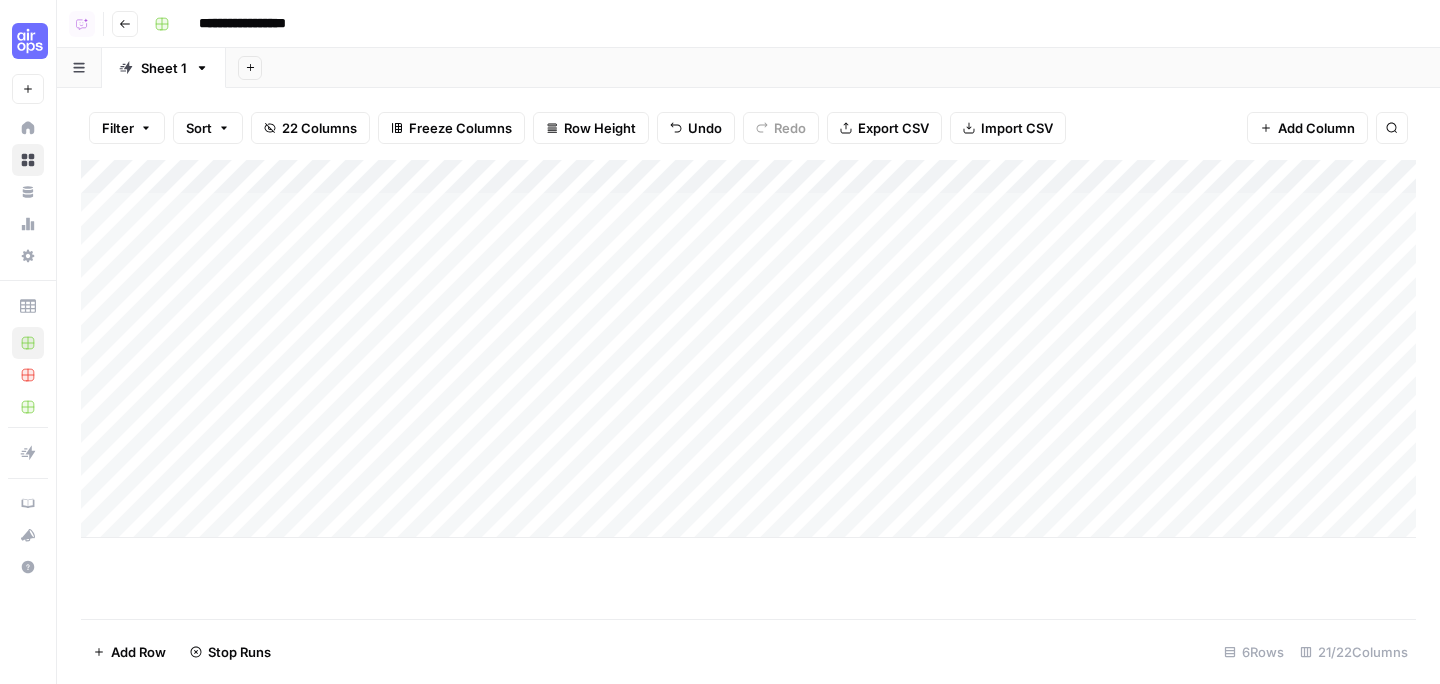 click on "Add Column" at bounding box center (748, 349) 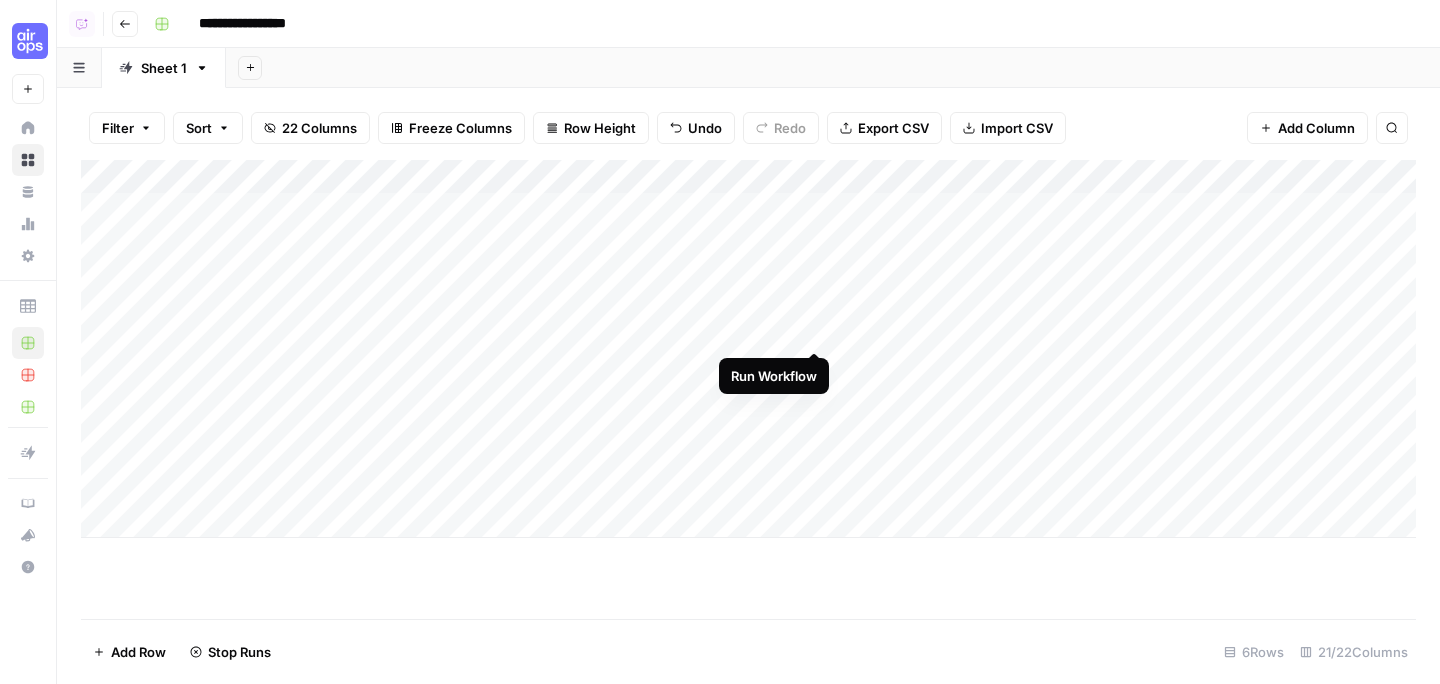 click on "Add Column" at bounding box center (748, 349) 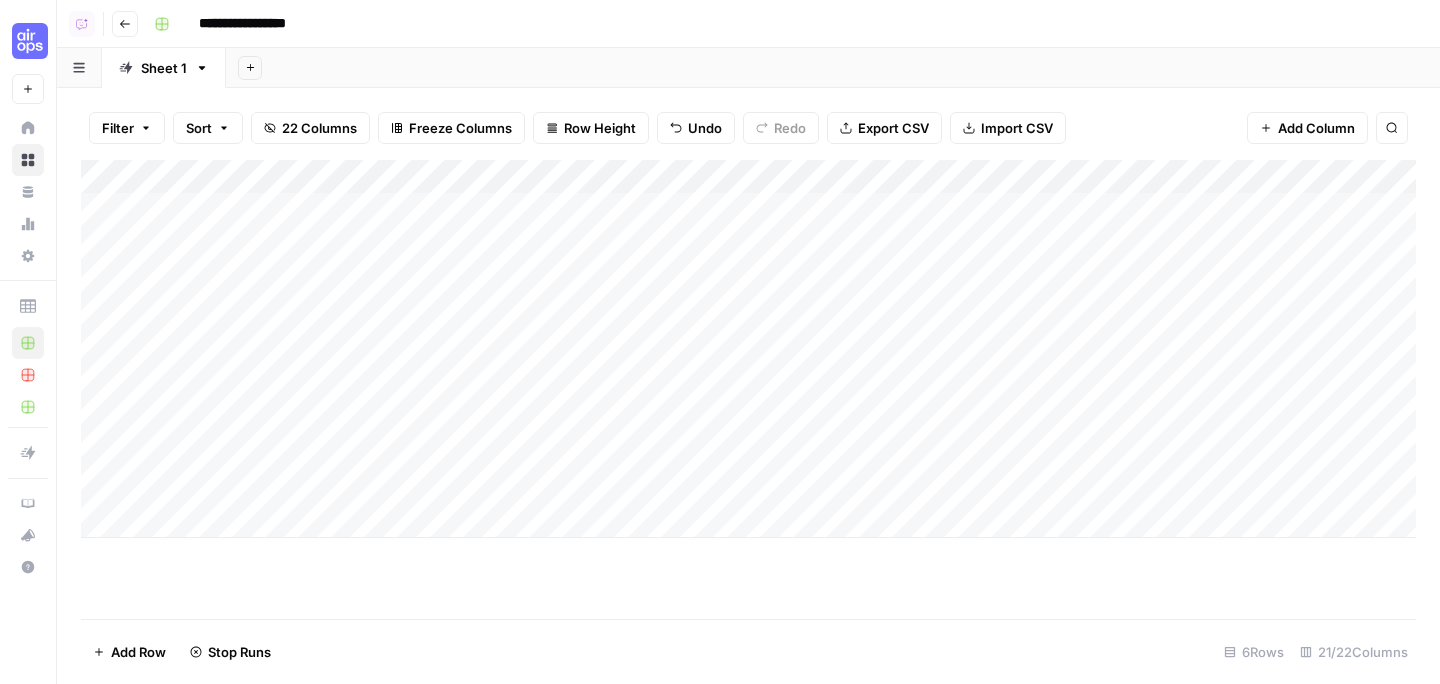 click on "Add Column" at bounding box center [748, 349] 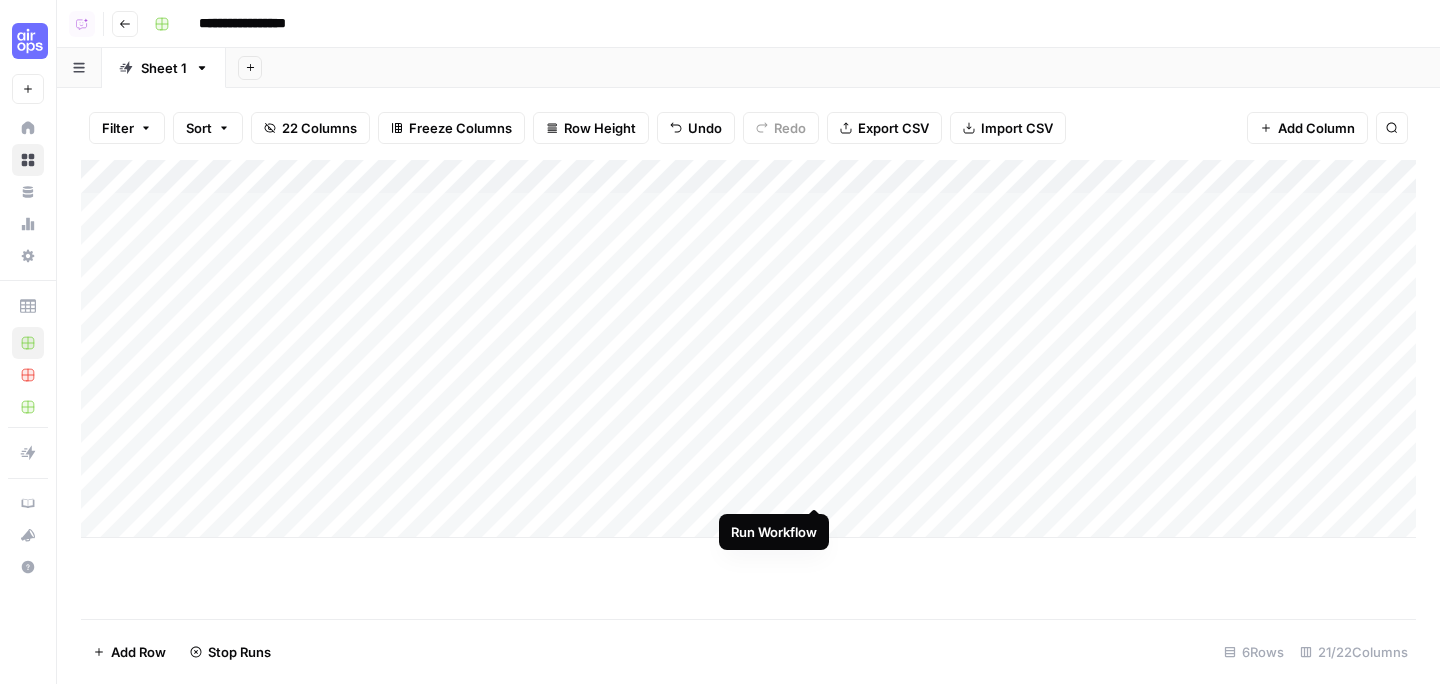 click on "Add Column" at bounding box center [748, 349] 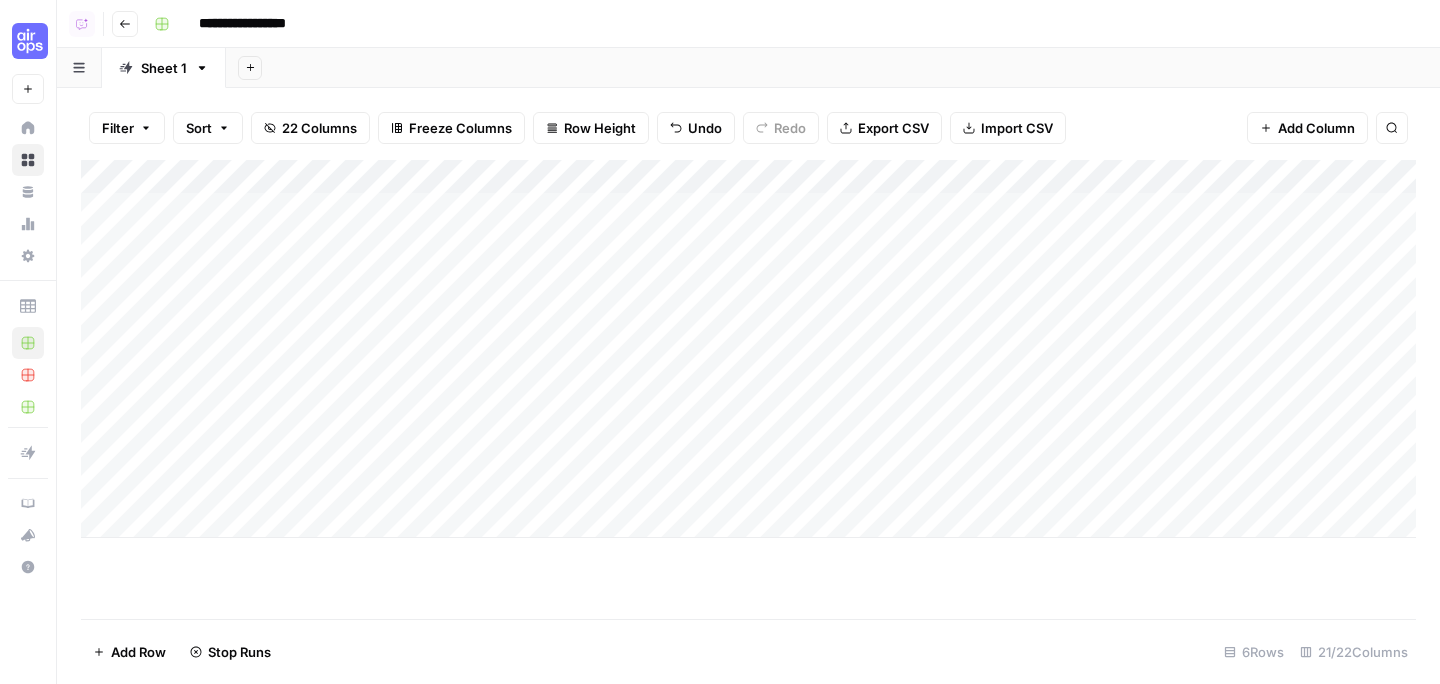 click on "Add Column" at bounding box center (748, 349) 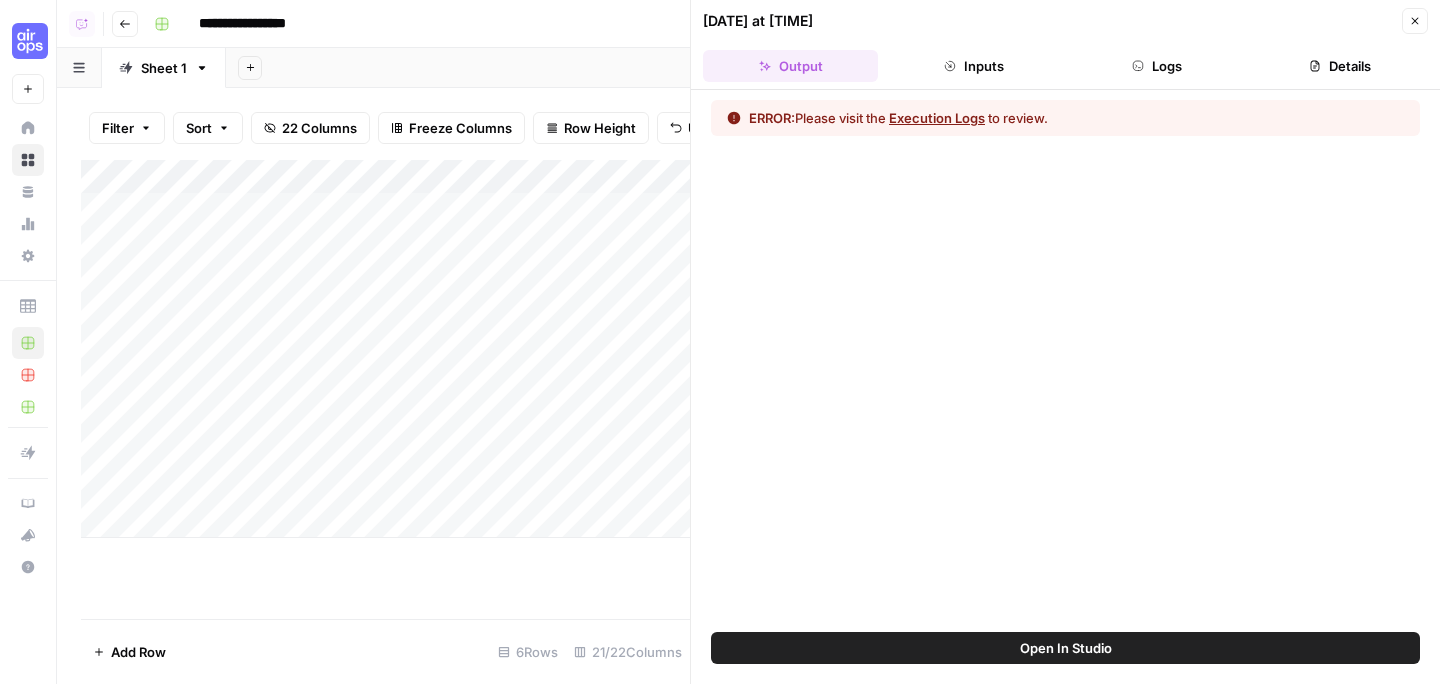 click on "Logs" at bounding box center [1157, 66] 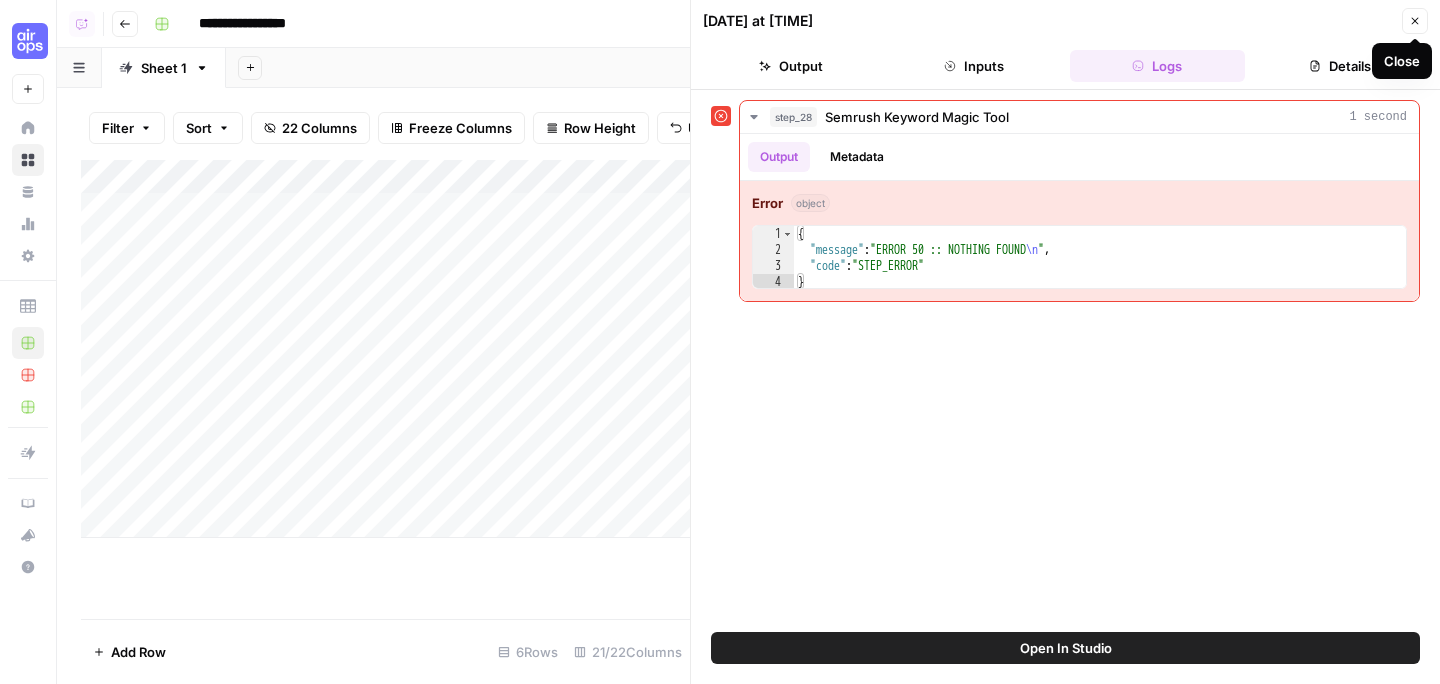 click 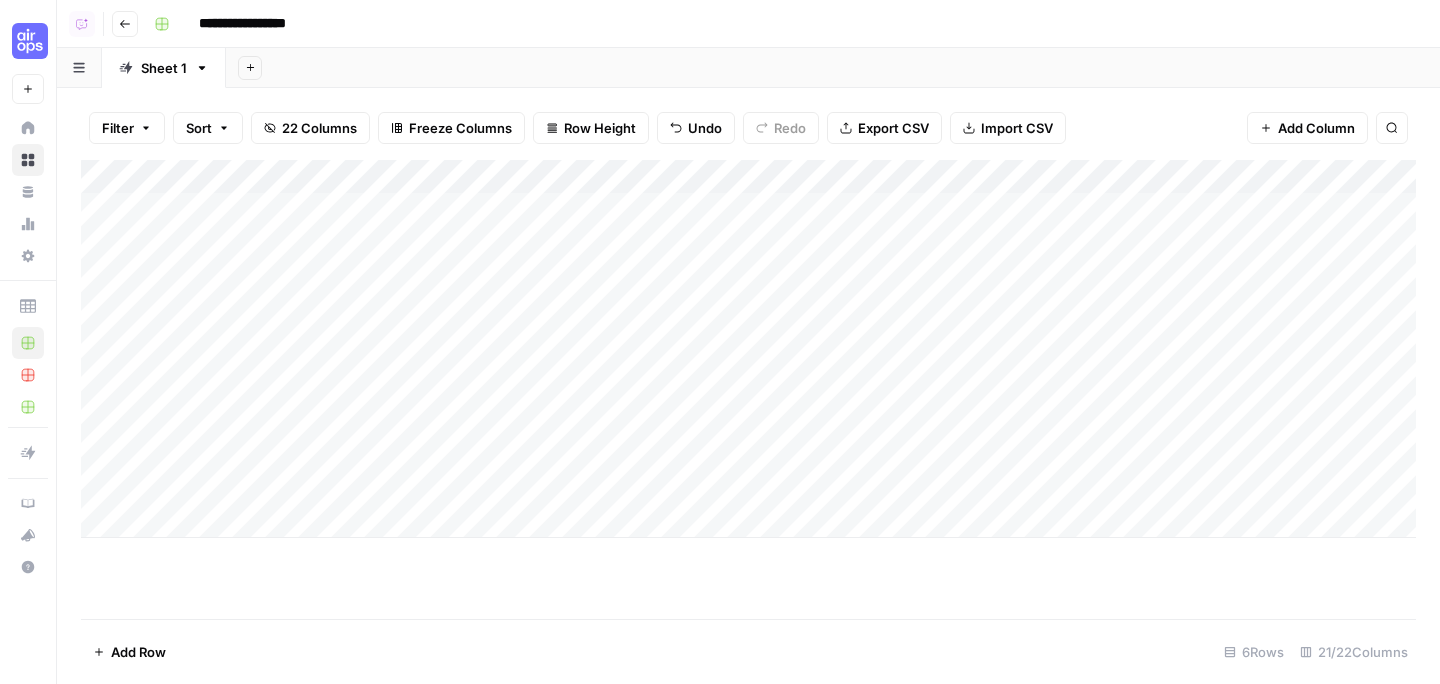 click on "Add Column" at bounding box center [748, 349] 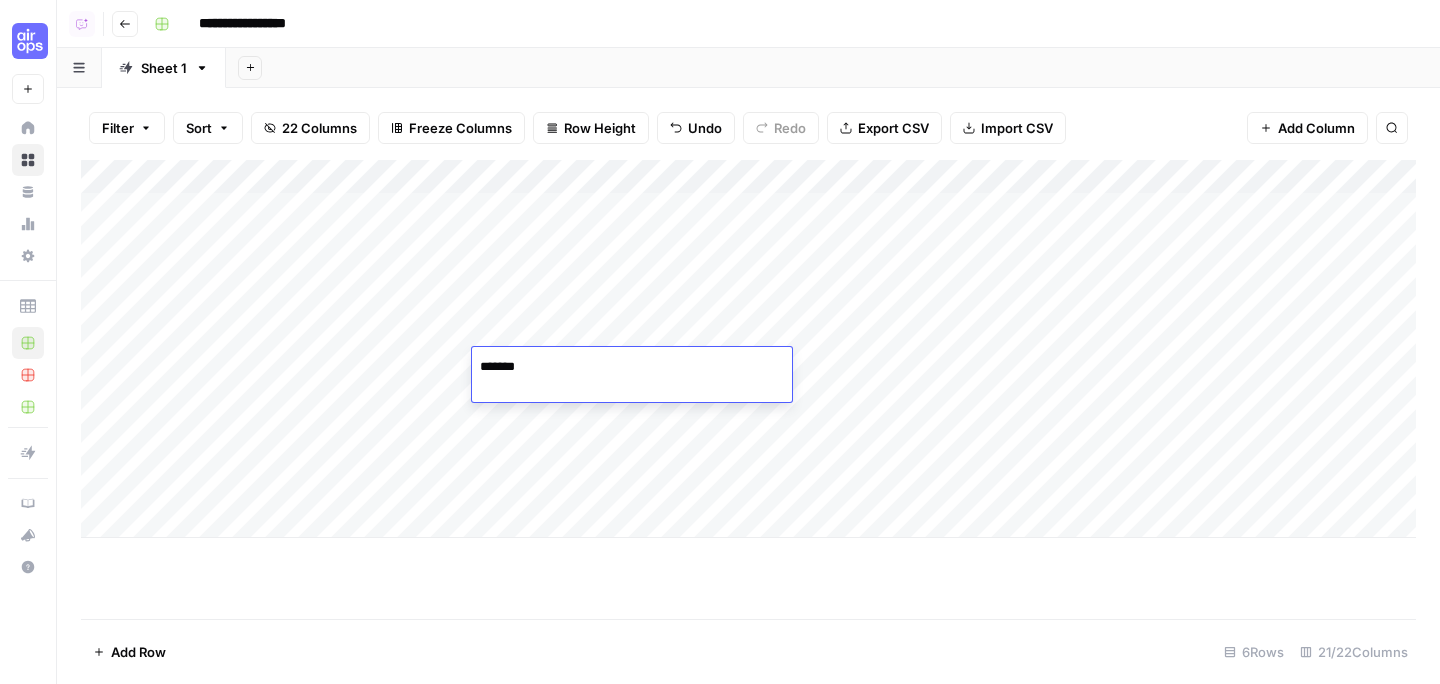 type on "********" 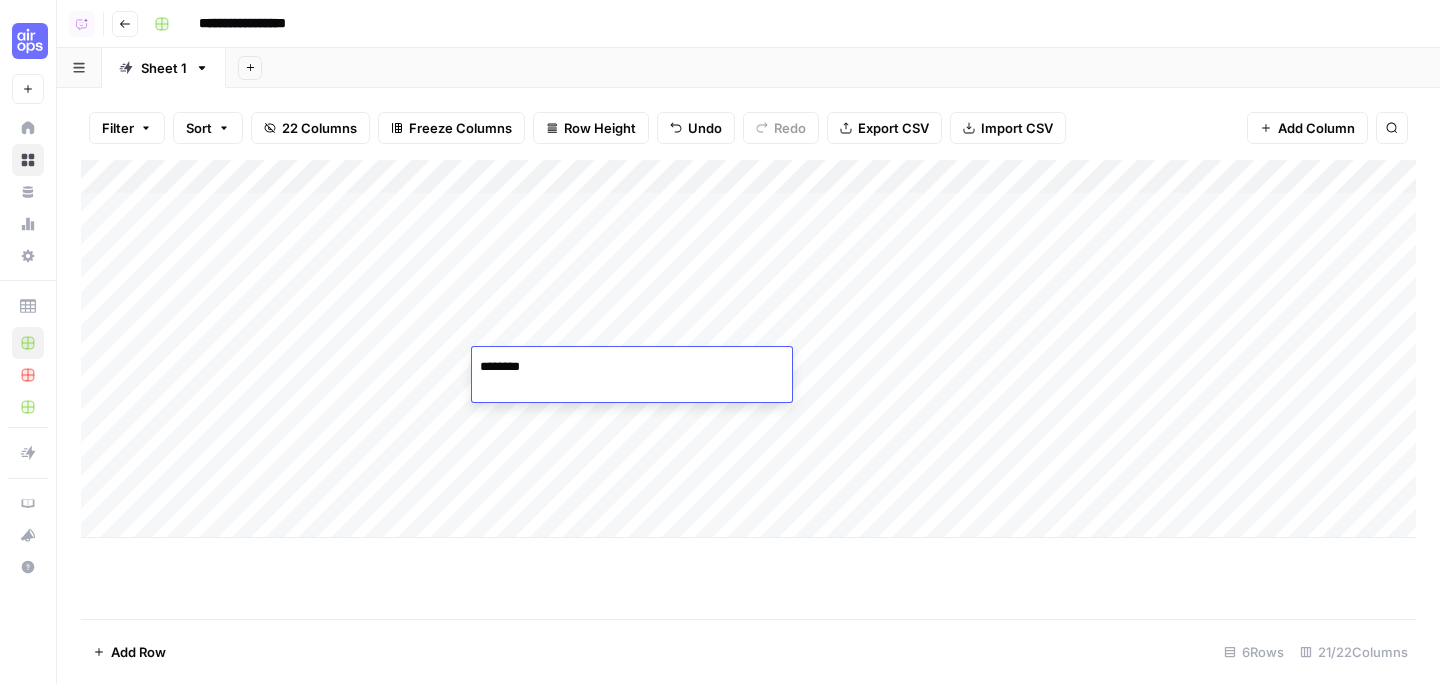 click on "Add Column" at bounding box center (748, 349) 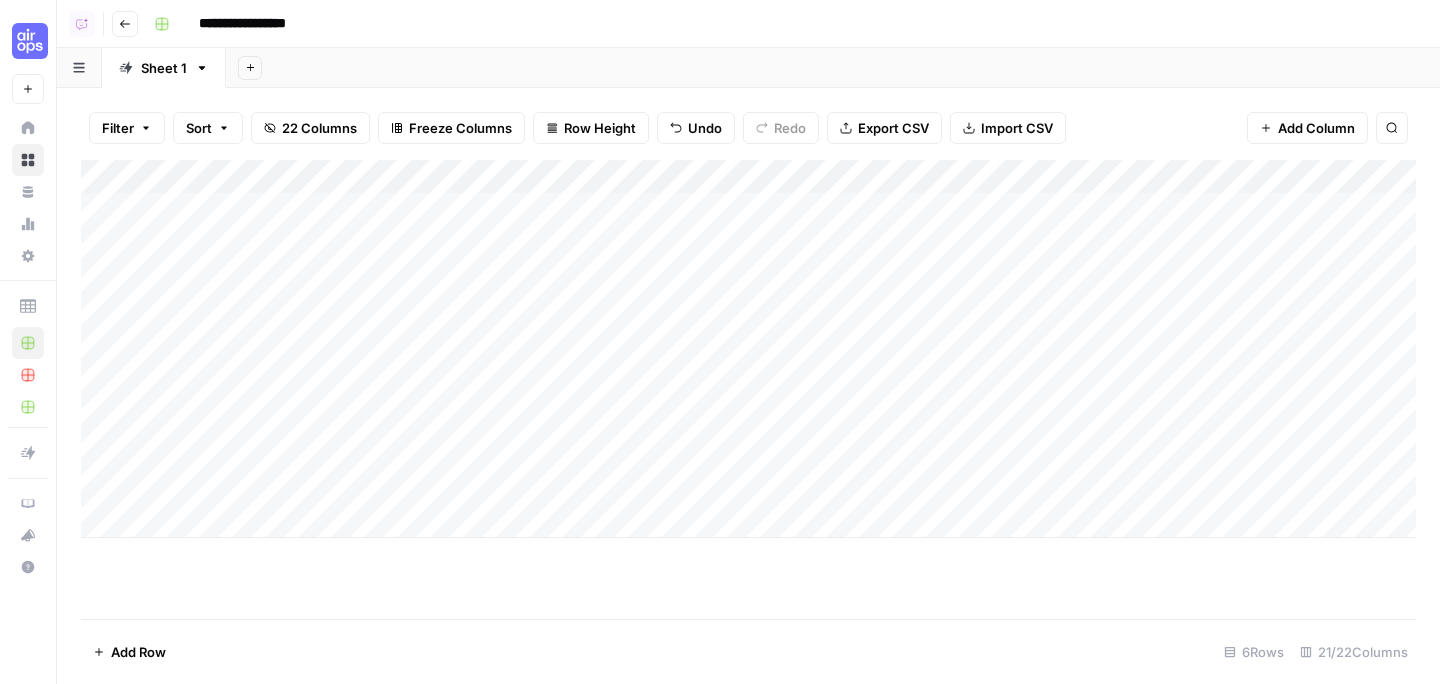 click on "Add Column" at bounding box center [748, 349] 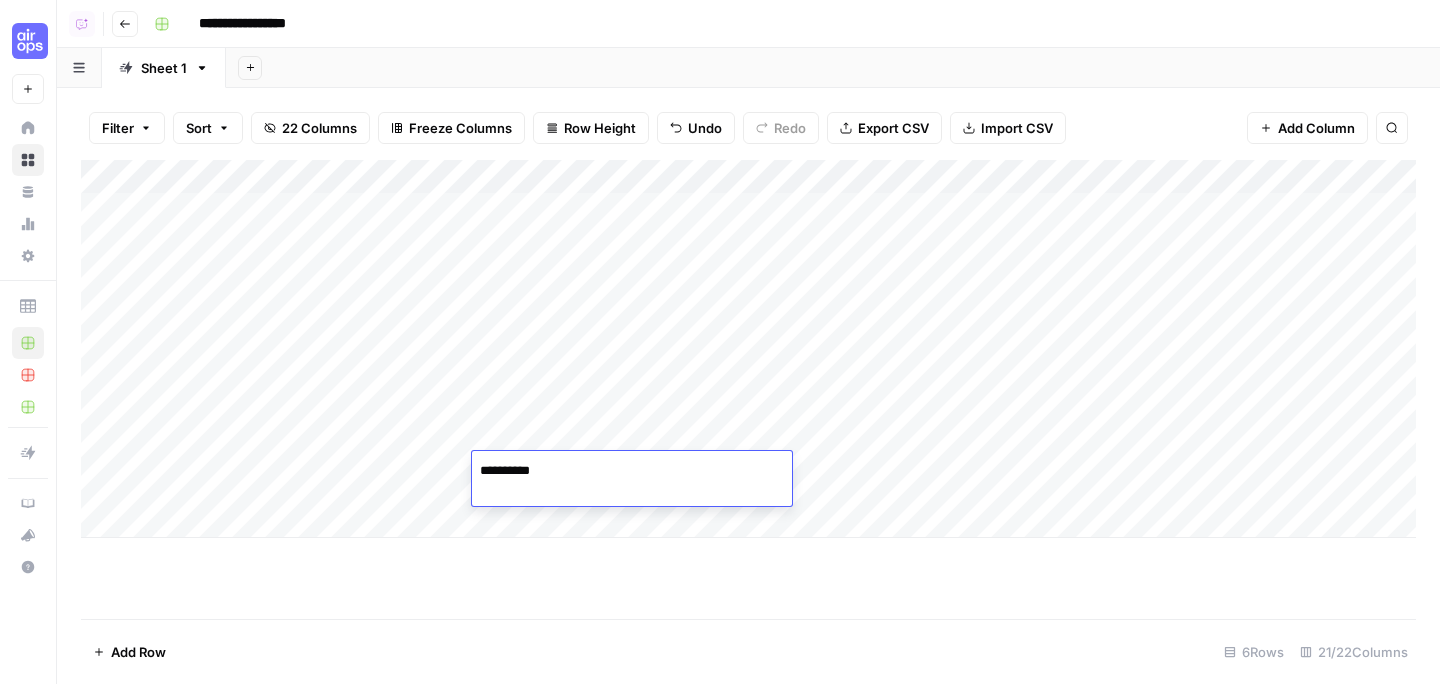 drag, startPoint x: 547, startPoint y: 471, endPoint x: 503, endPoint y: 471, distance: 44 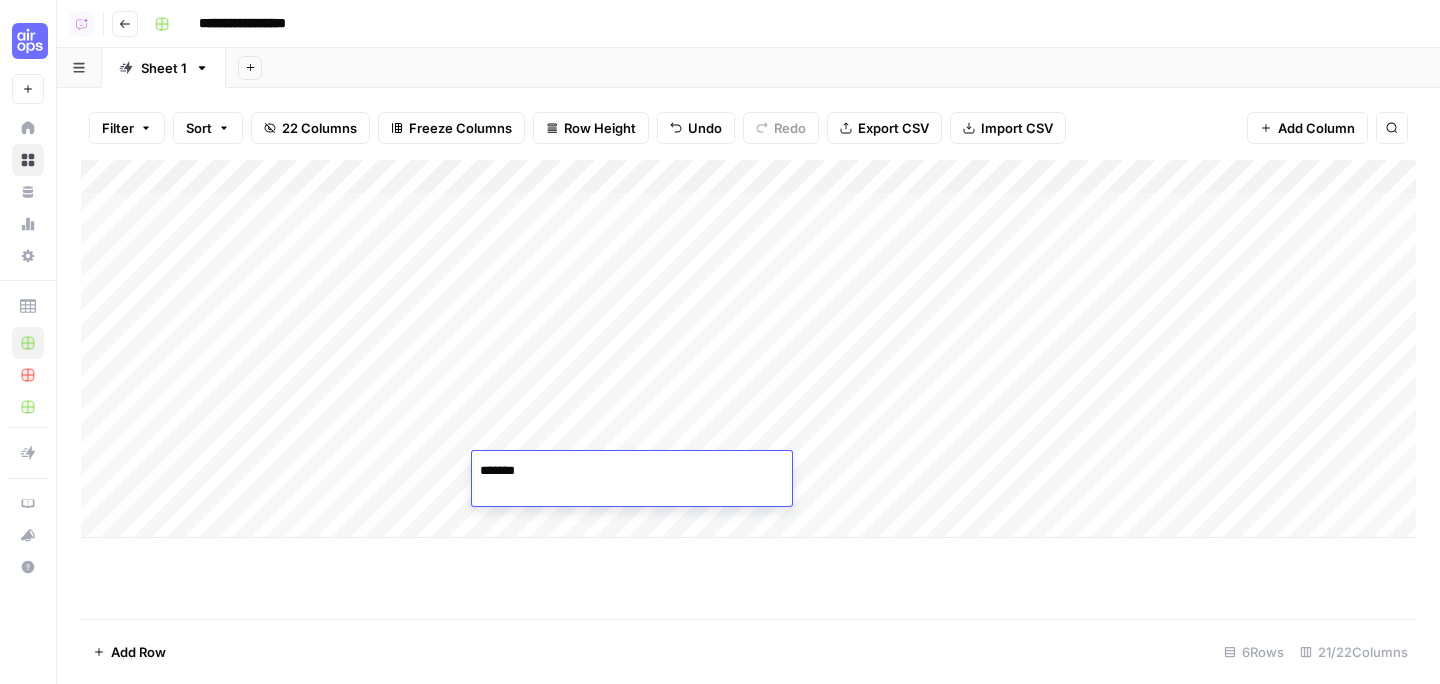 type on "********" 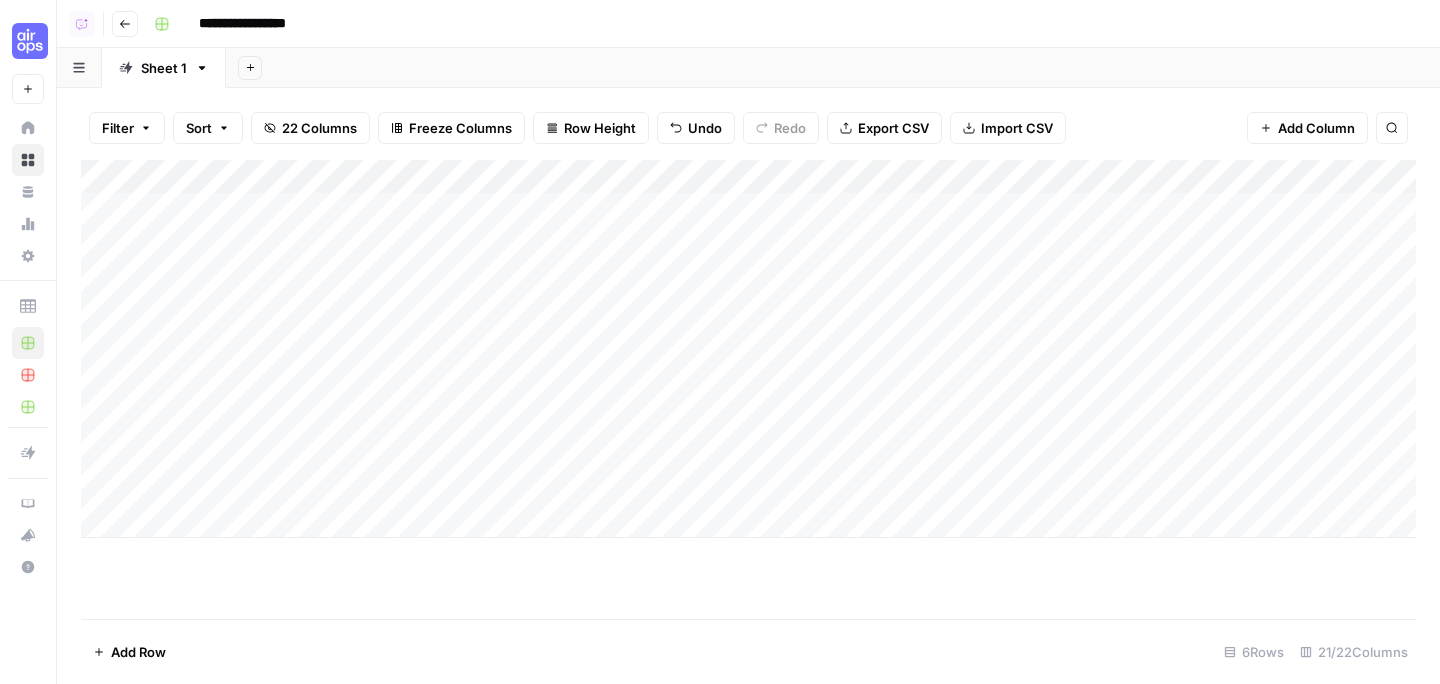 click on "Add Column" at bounding box center (748, 349) 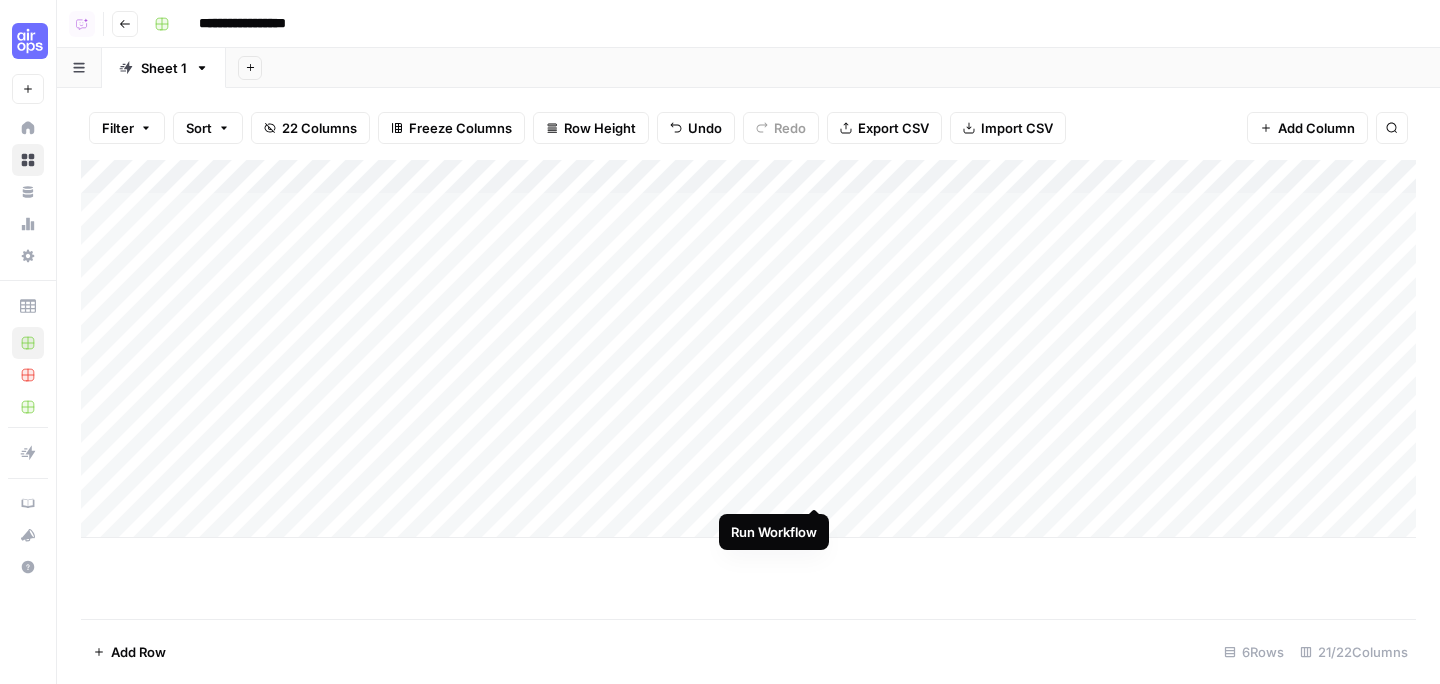 click on "Add Column" at bounding box center (748, 349) 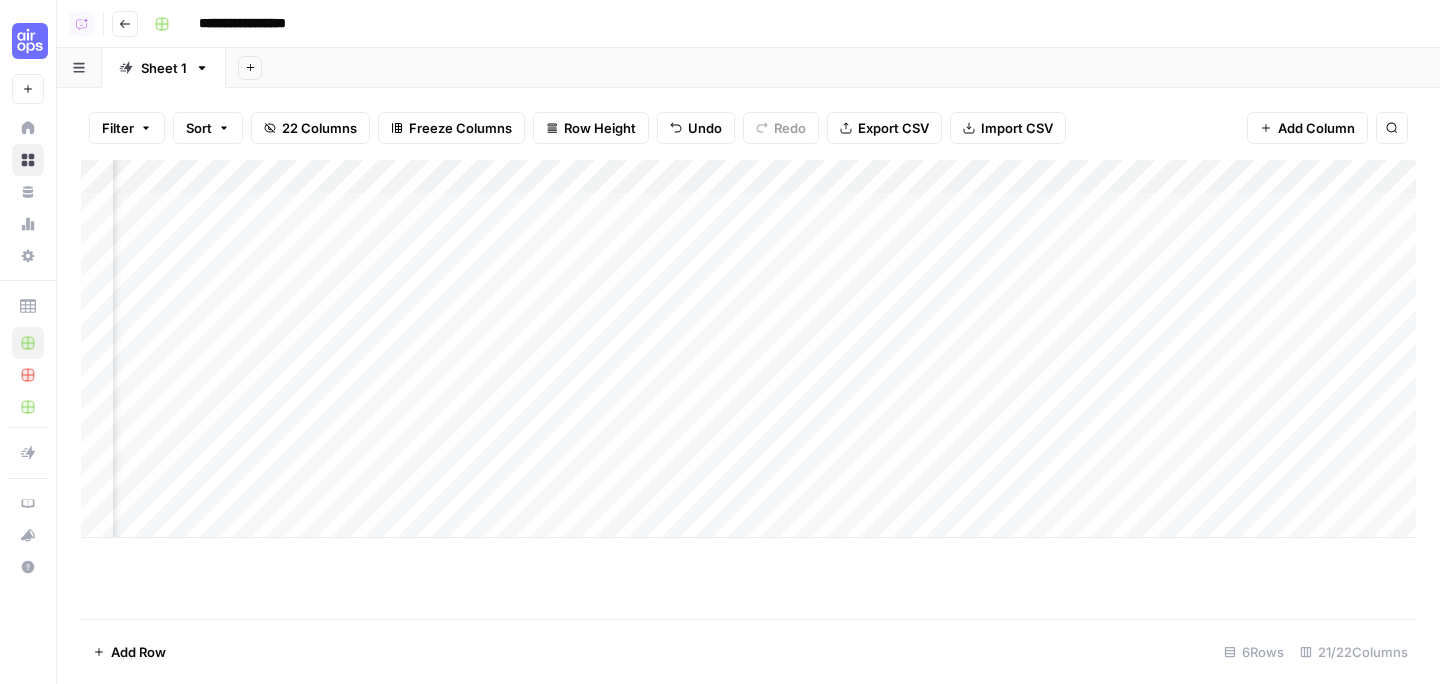 scroll, scrollTop: 0, scrollLeft: 552, axis: horizontal 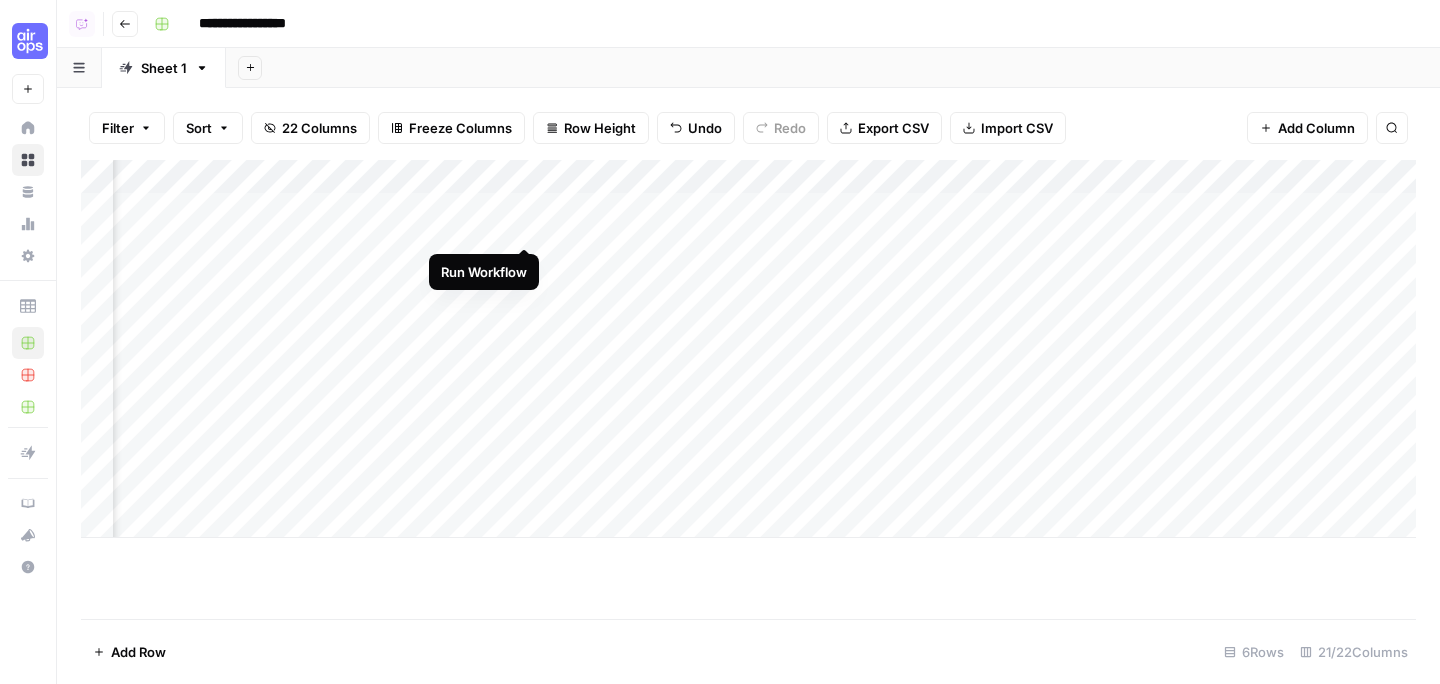 click on "Add Column" at bounding box center [748, 349] 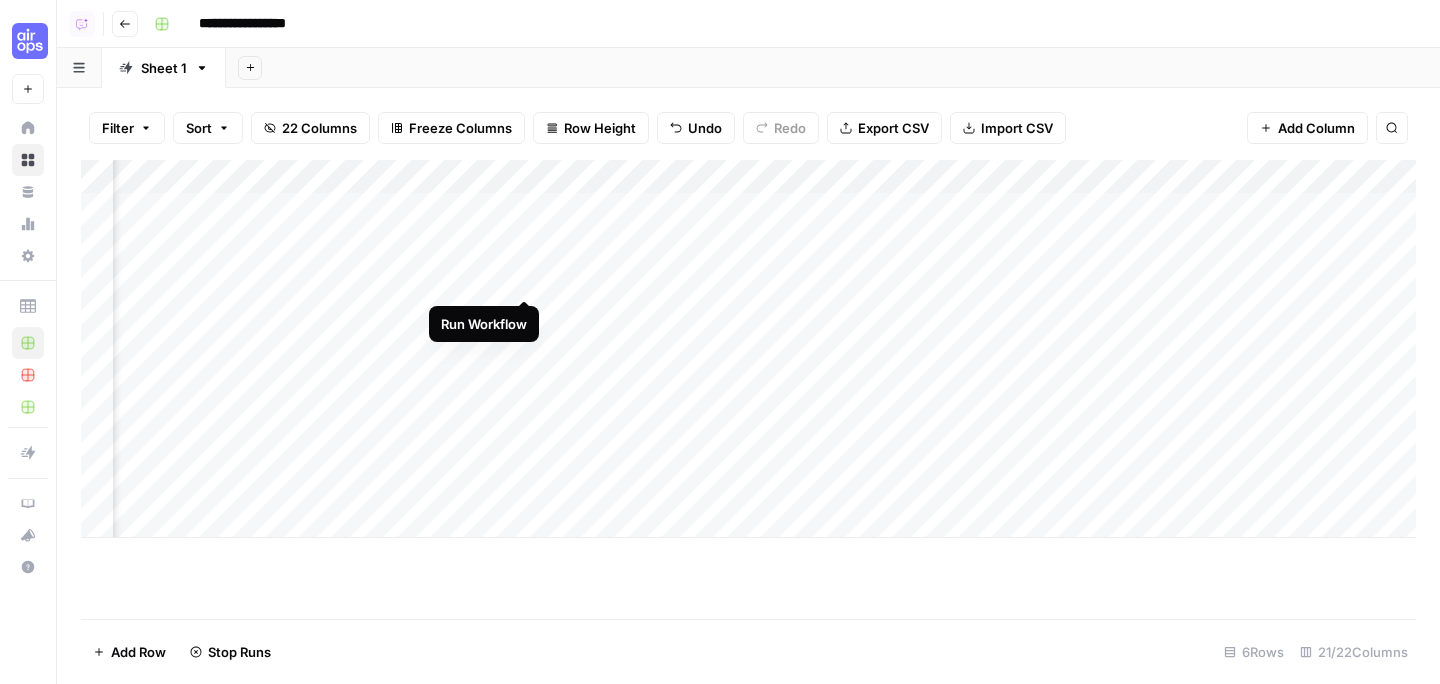 click on "Add Column" at bounding box center [748, 349] 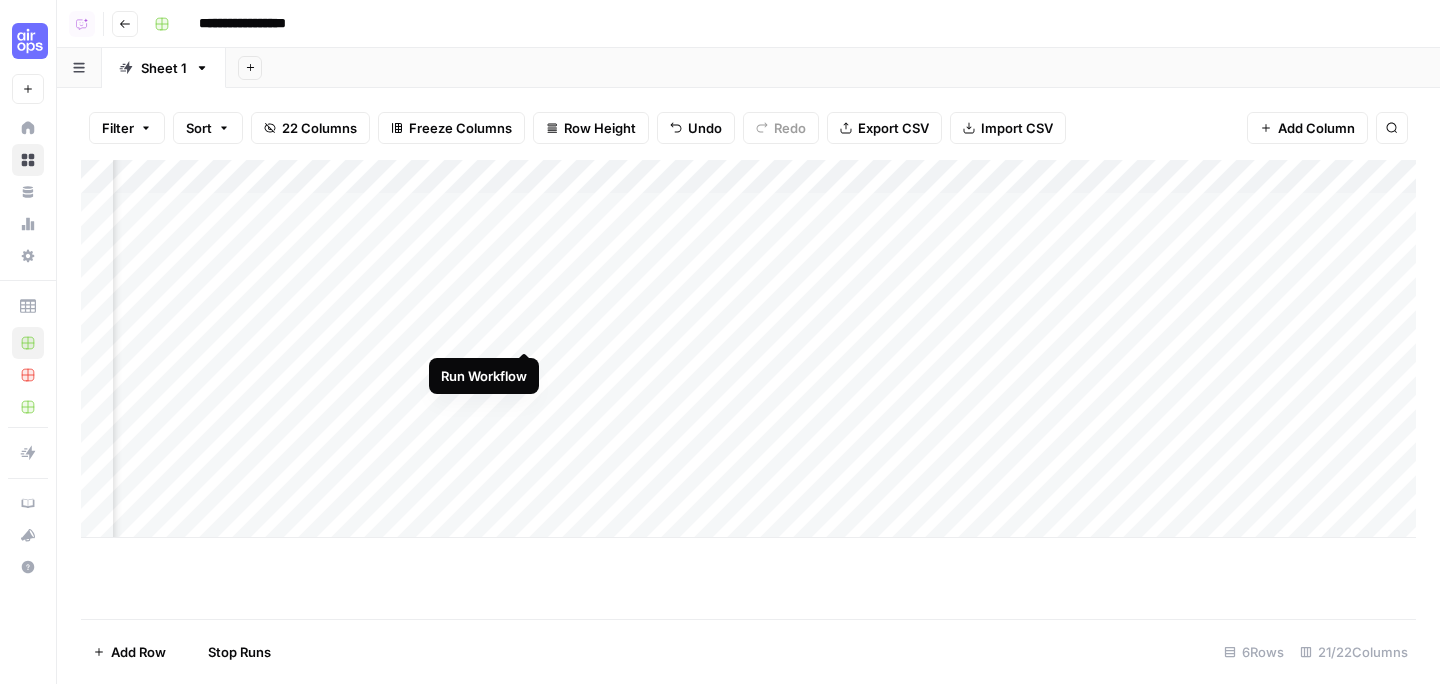 click on "Add Column" at bounding box center [748, 349] 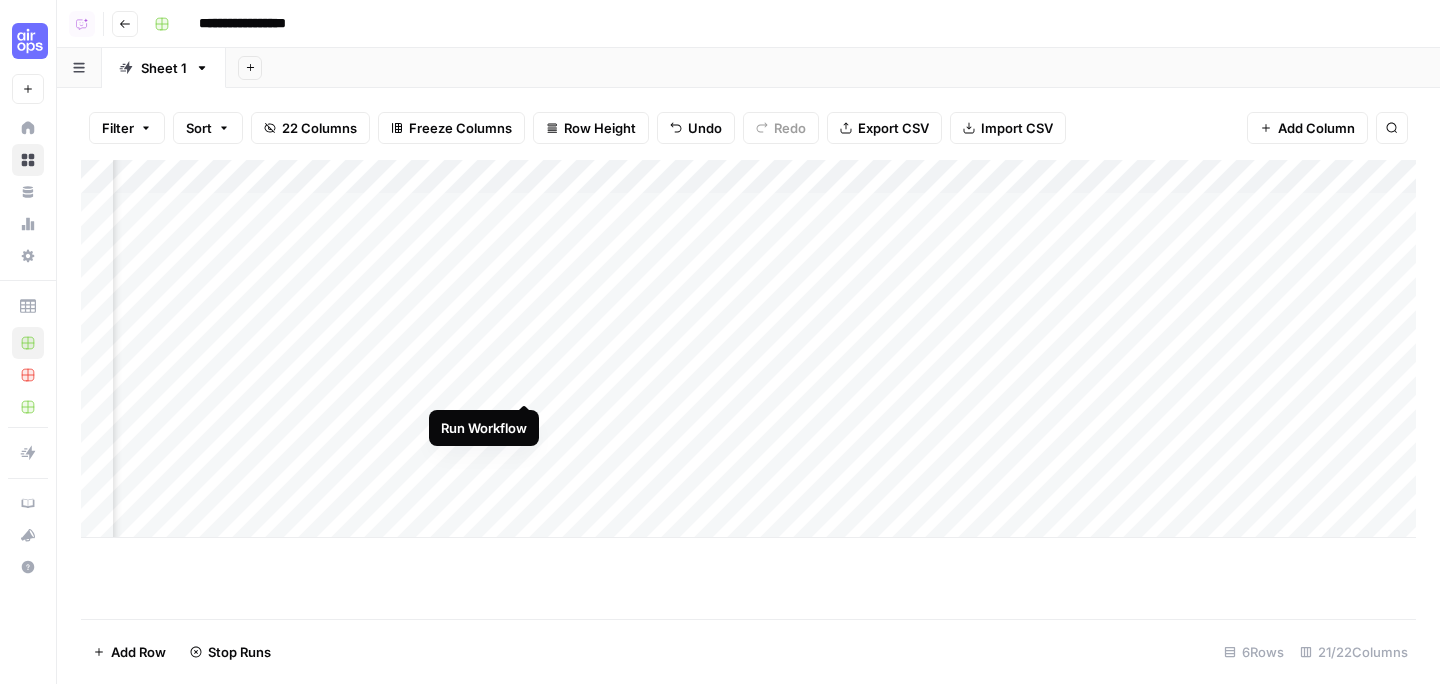 click on "Add Column" at bounding box center [748, 349] 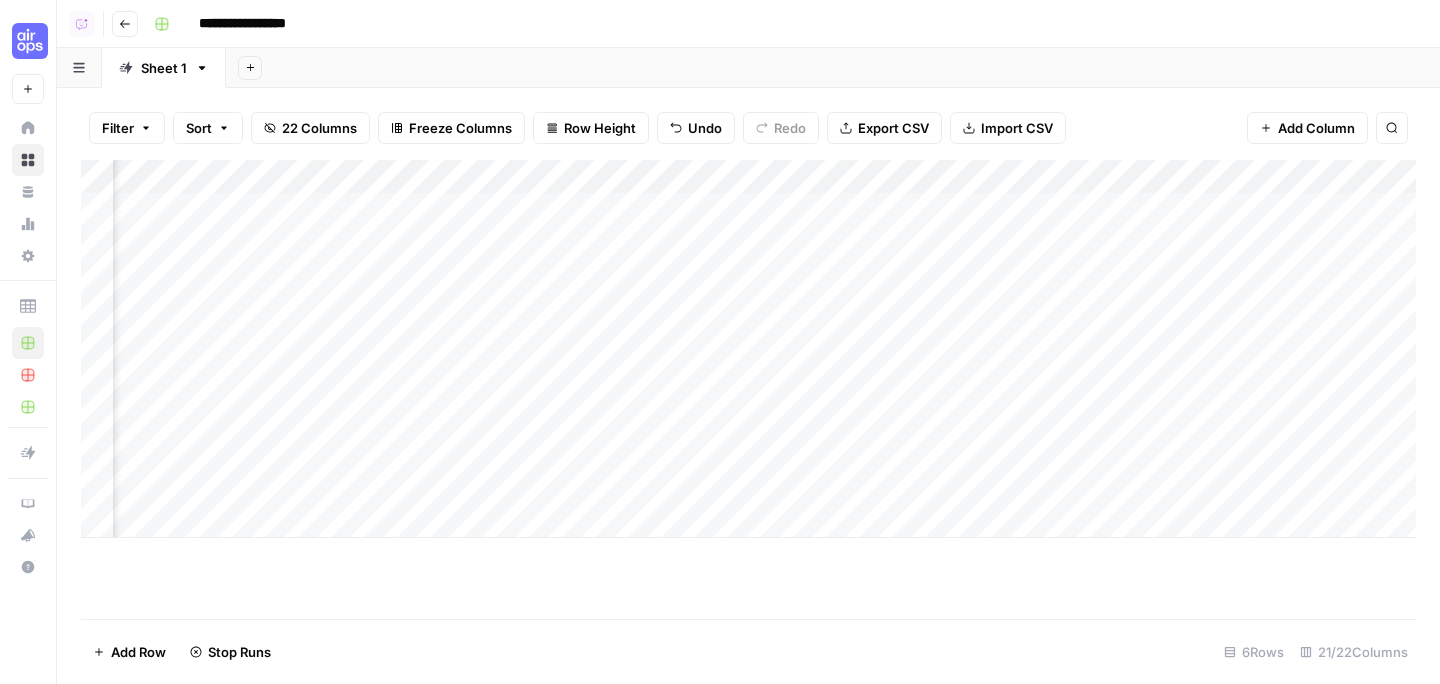 click on "Add Column" at bounding box center [748, 349] 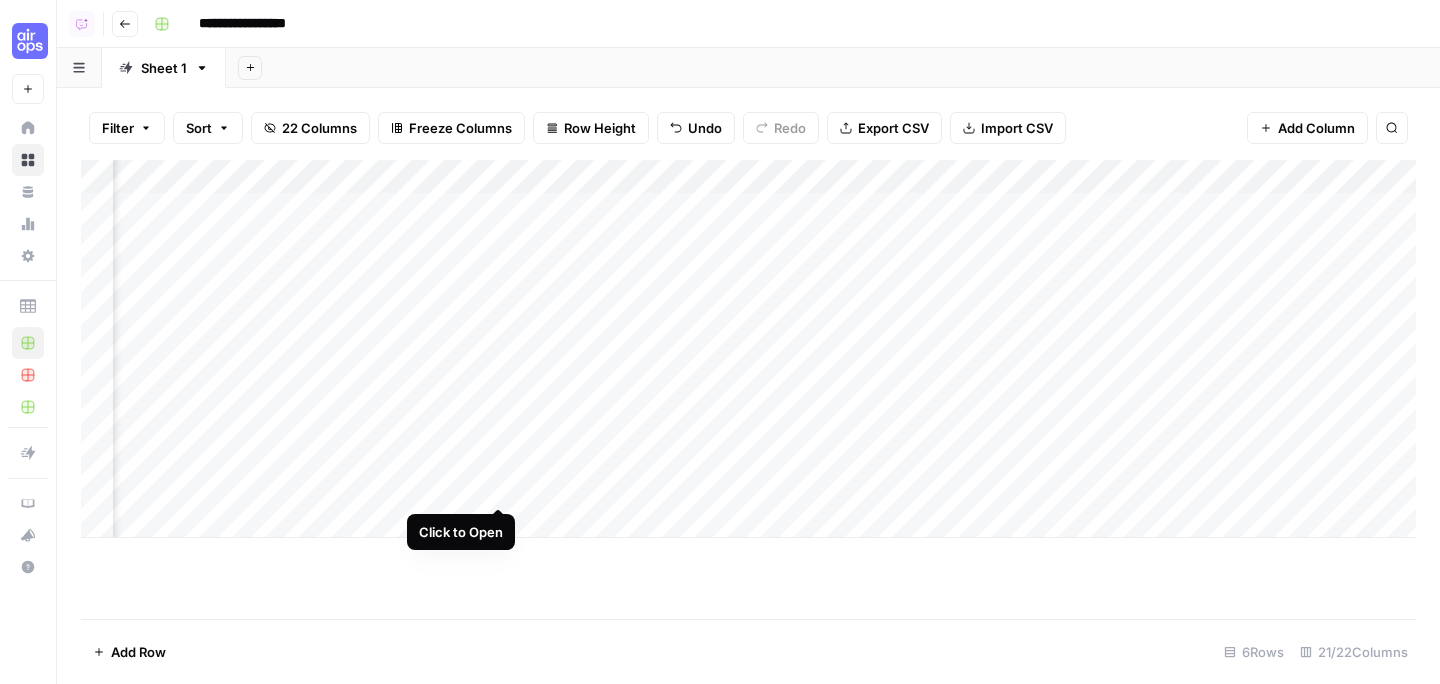 click on "Add Column" at bounding box center (748, 349) 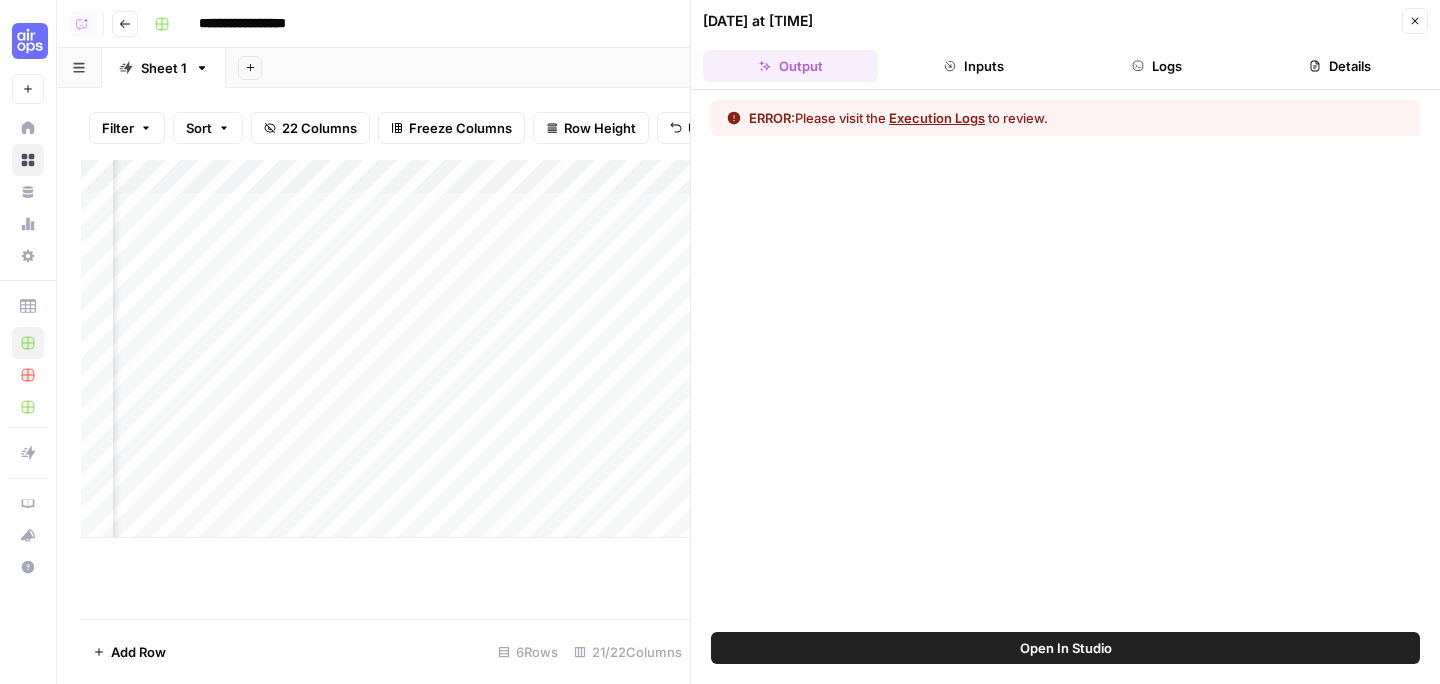 click 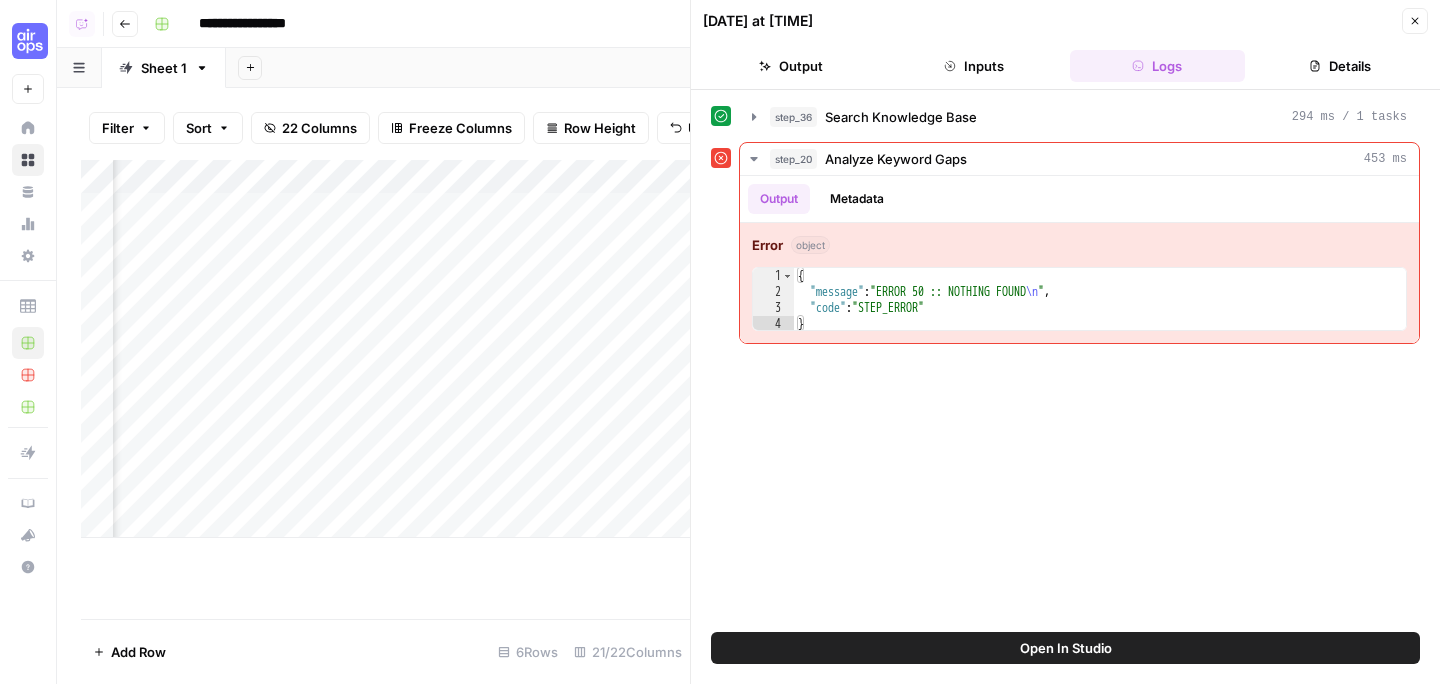 scroll, scrollTop: 0, scrollLeft: 414, axis: horizontal 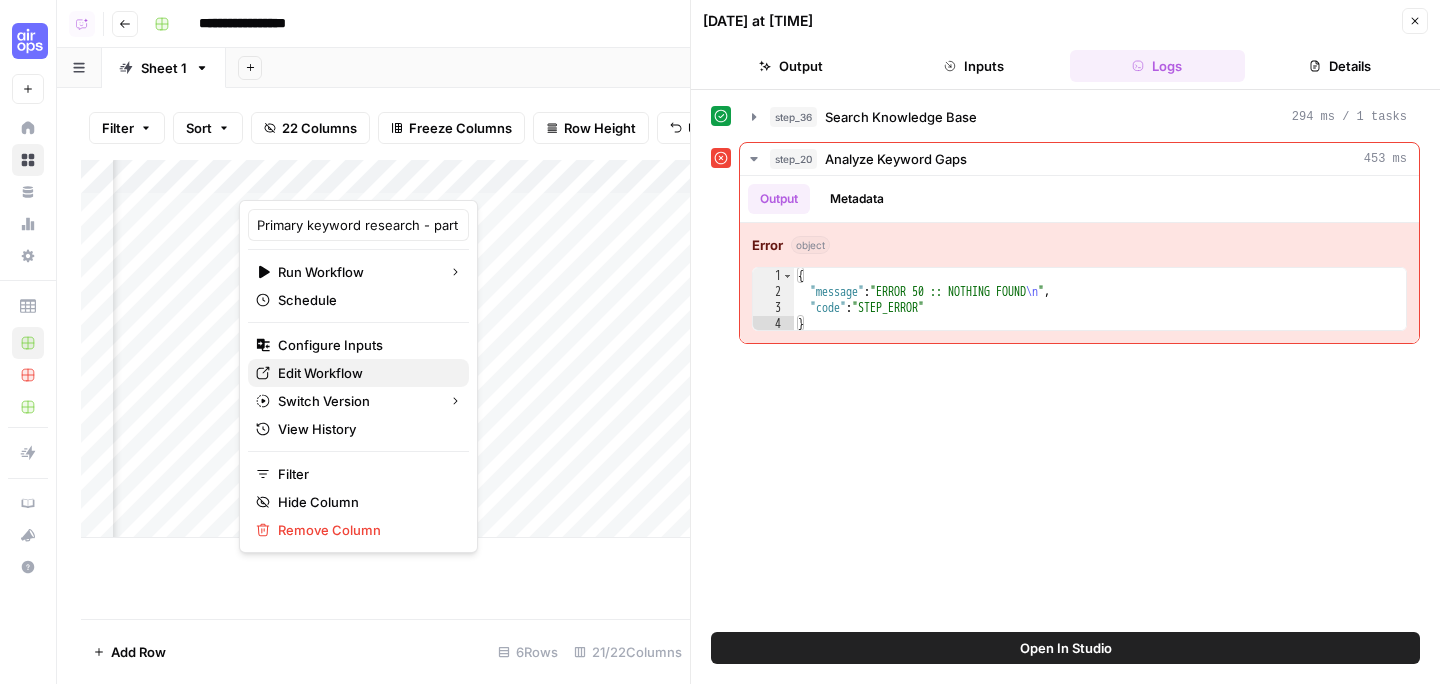 click on "Edit Workflow" at bounding box center [365, 373] 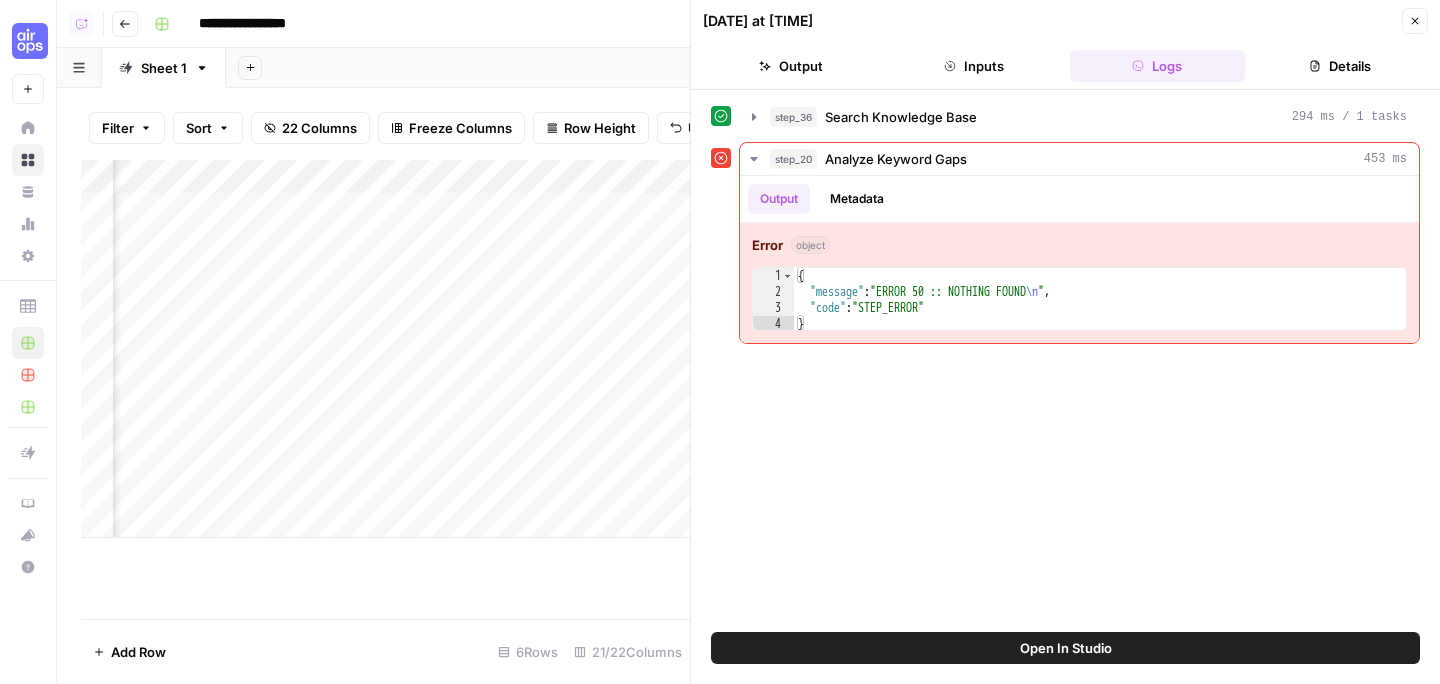 scroll, scrollTop: 0, scrollLeft: 167, axis: horizontal 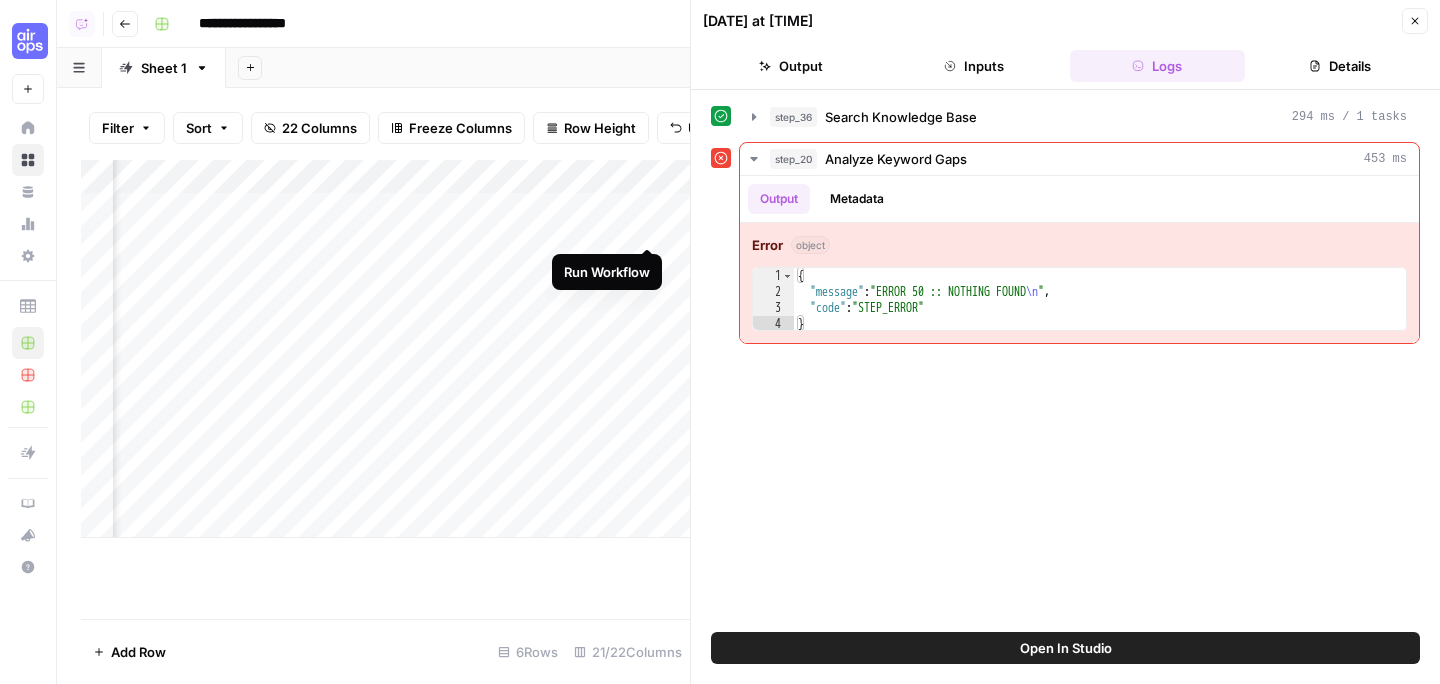 click on "Add Column" at bounding box center [385, 349] 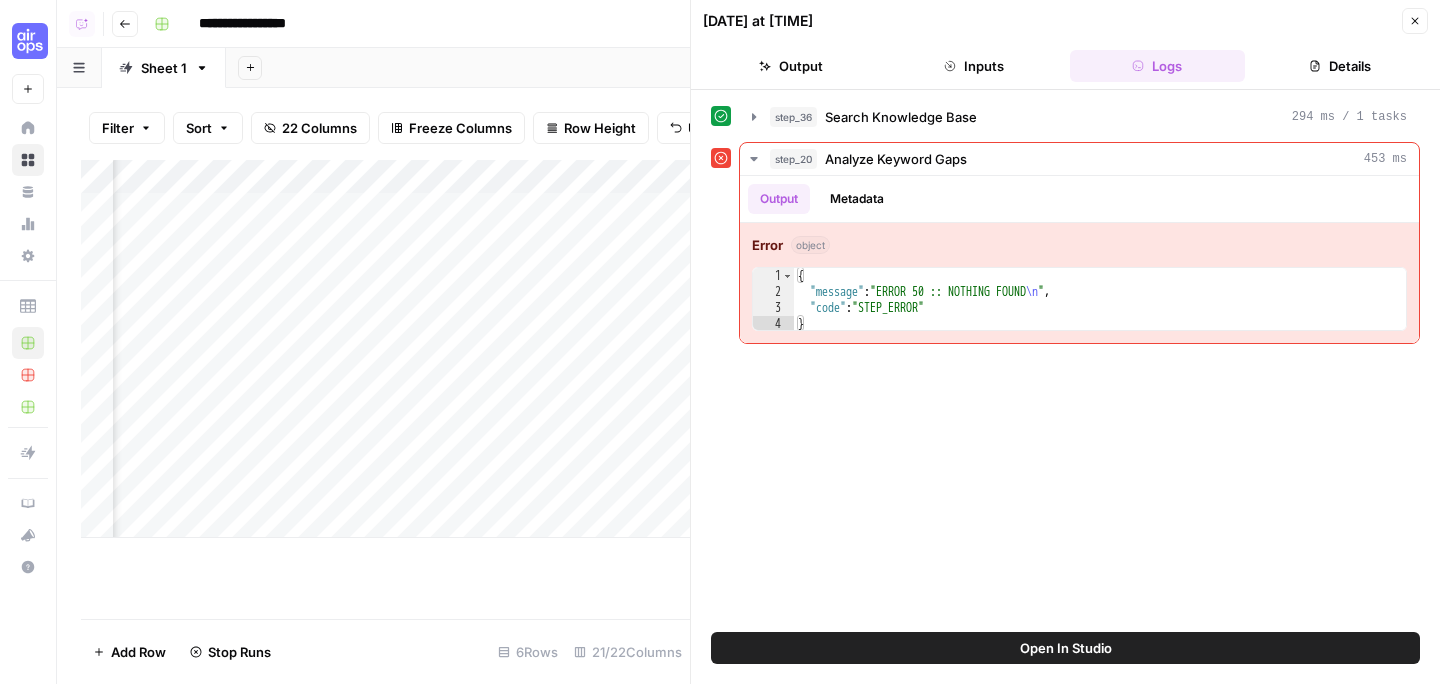 click on "Add Column" at bounding box center [385, 349] 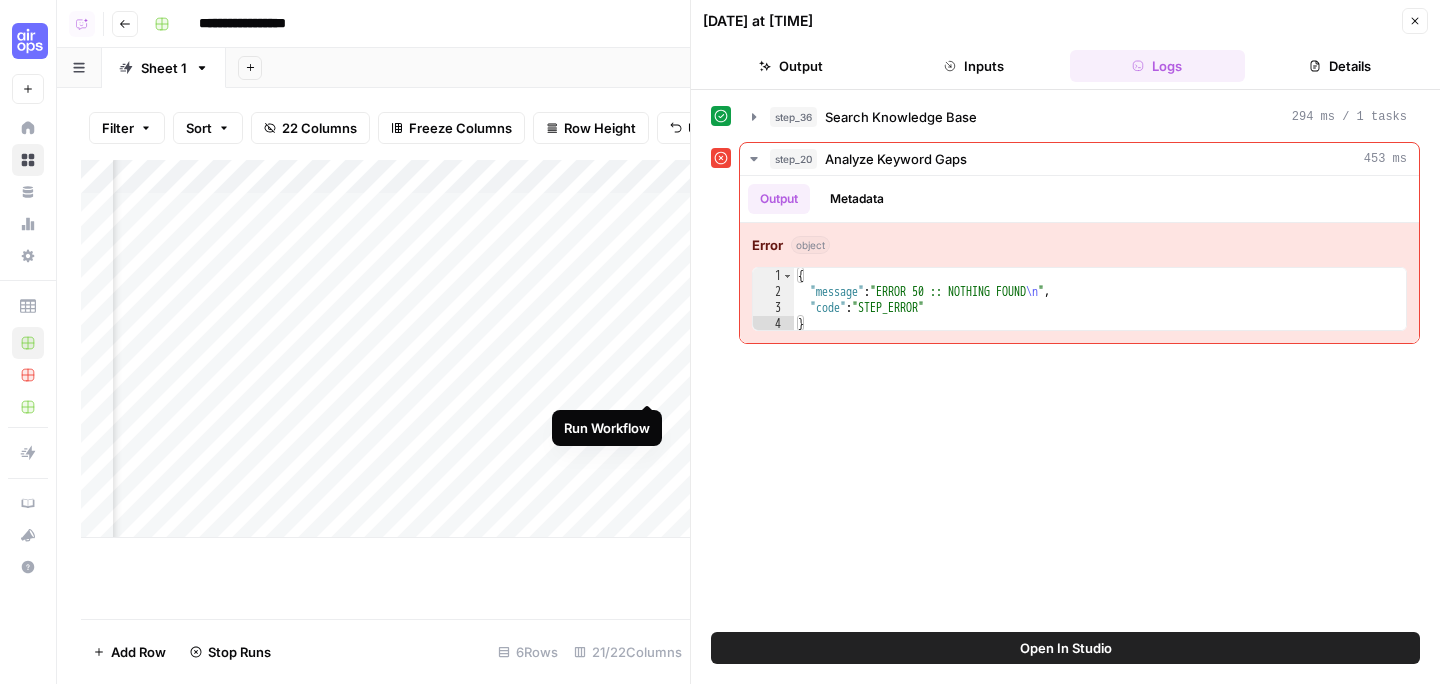 click on "Add Column" at bounding box center [385, 349] 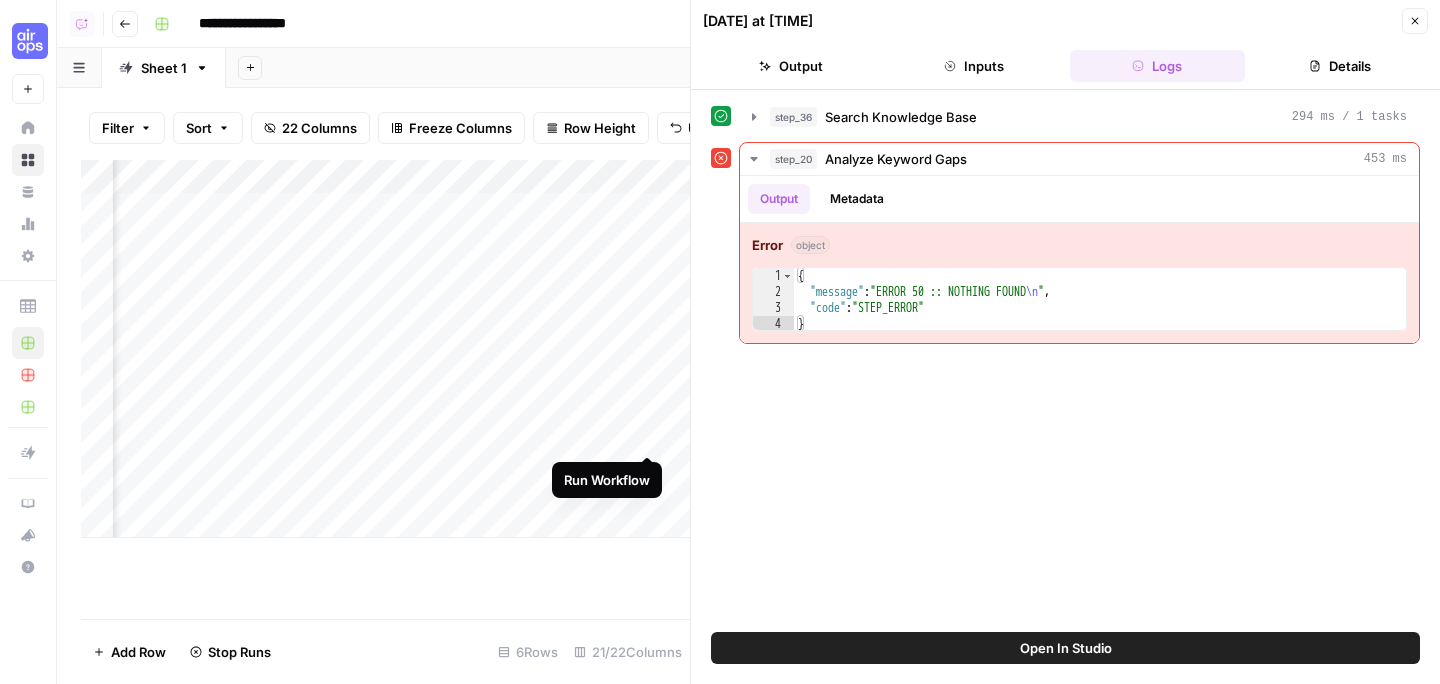click on "Add Column" at bounding box center [385, 349] 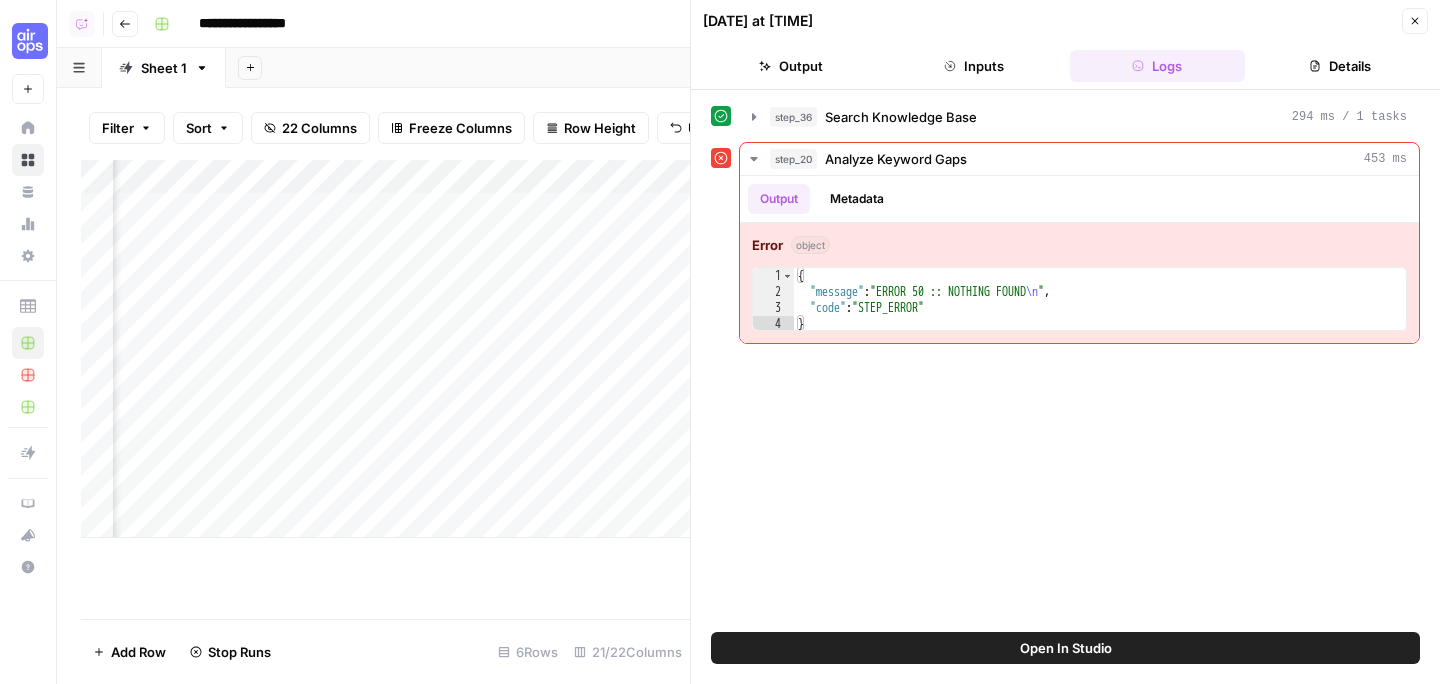 click on "Add Column" at bounding box center (385, 349) 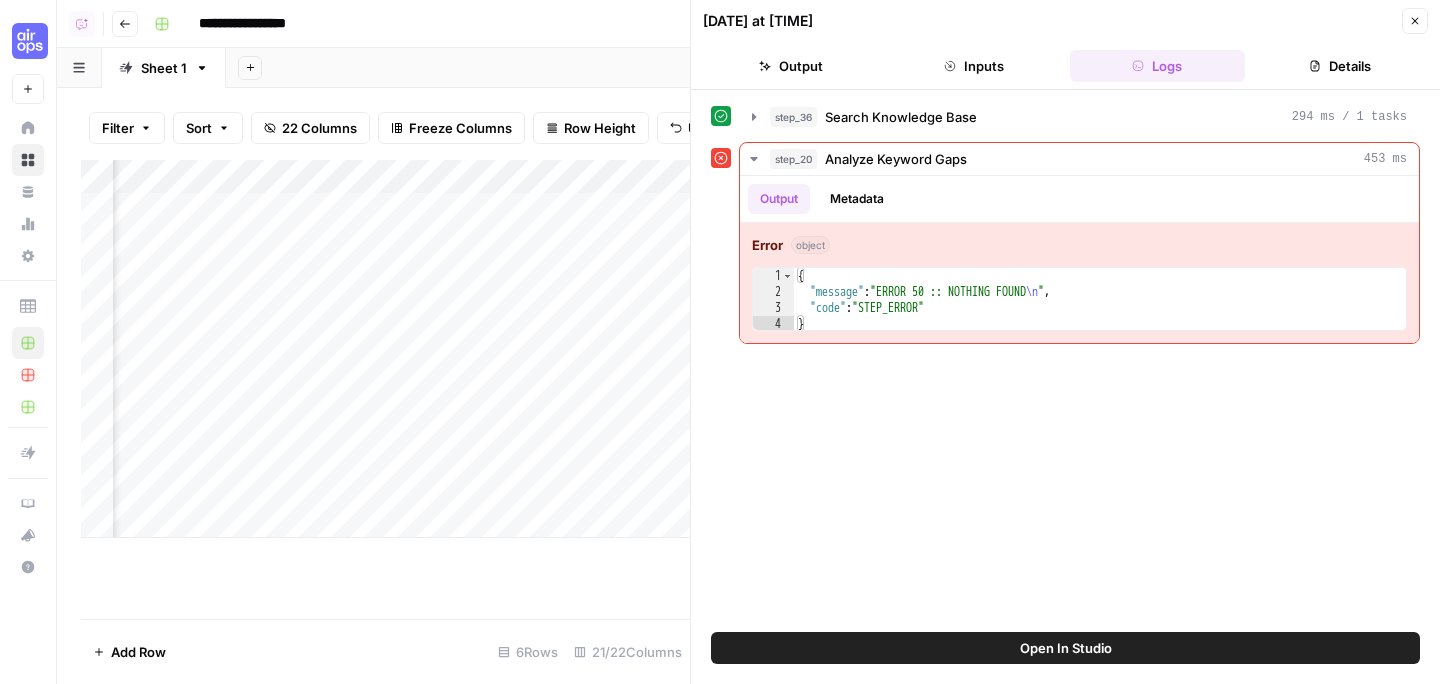 click 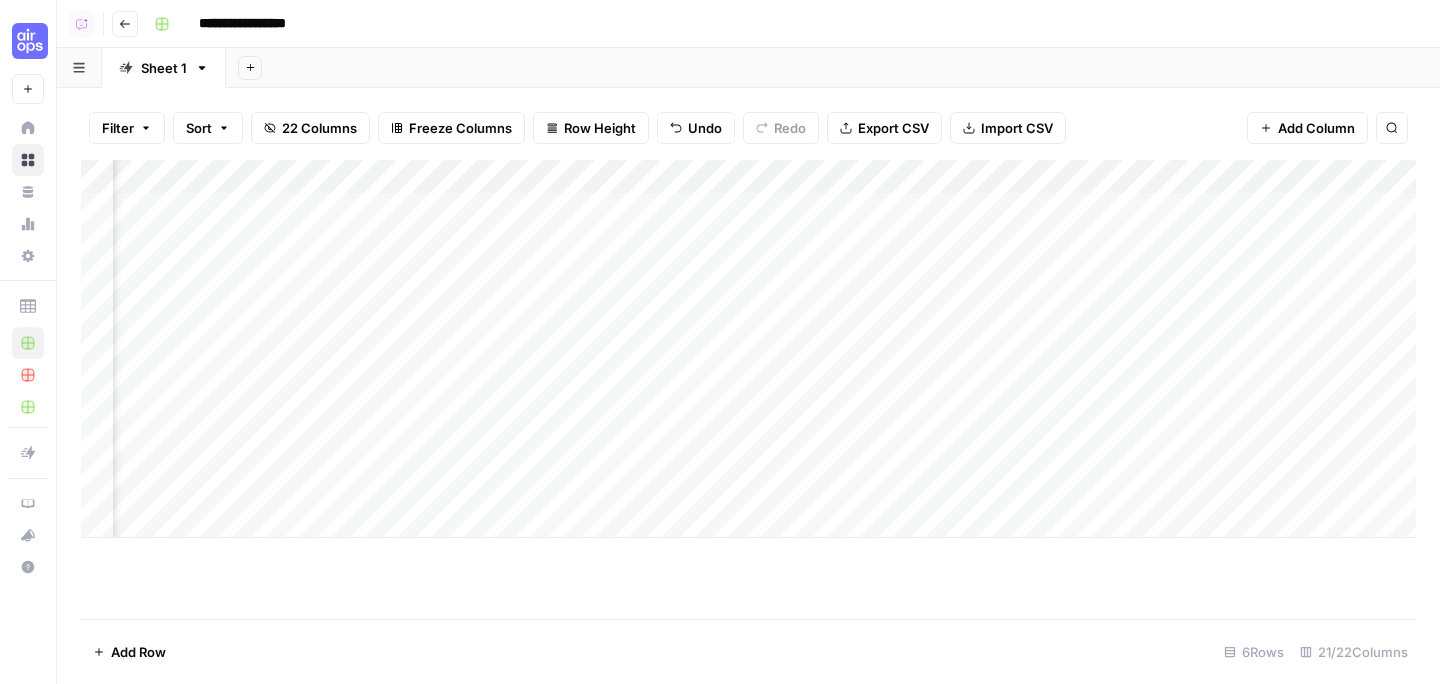 scroll, scrollTop: 0, scrollLeft: 2589, axis: horizontal 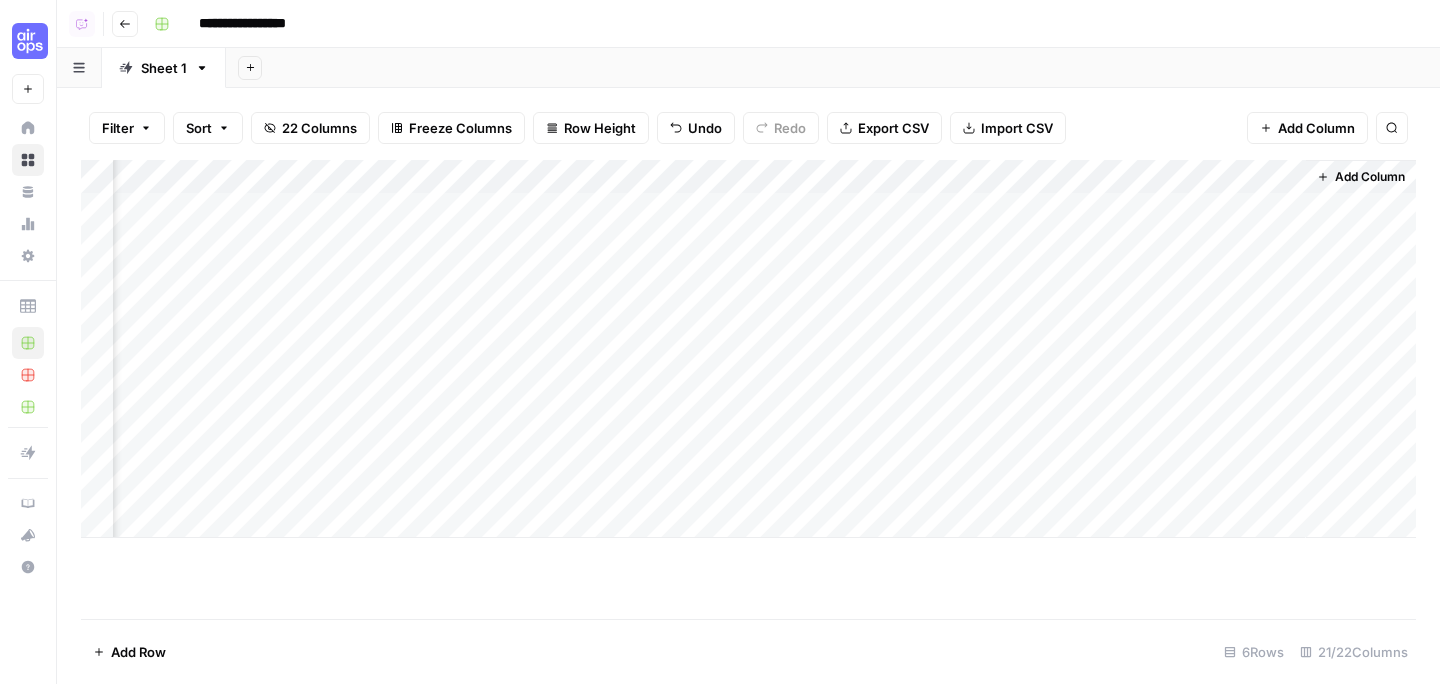click on "Add Column" at bounding box center (748, 349) 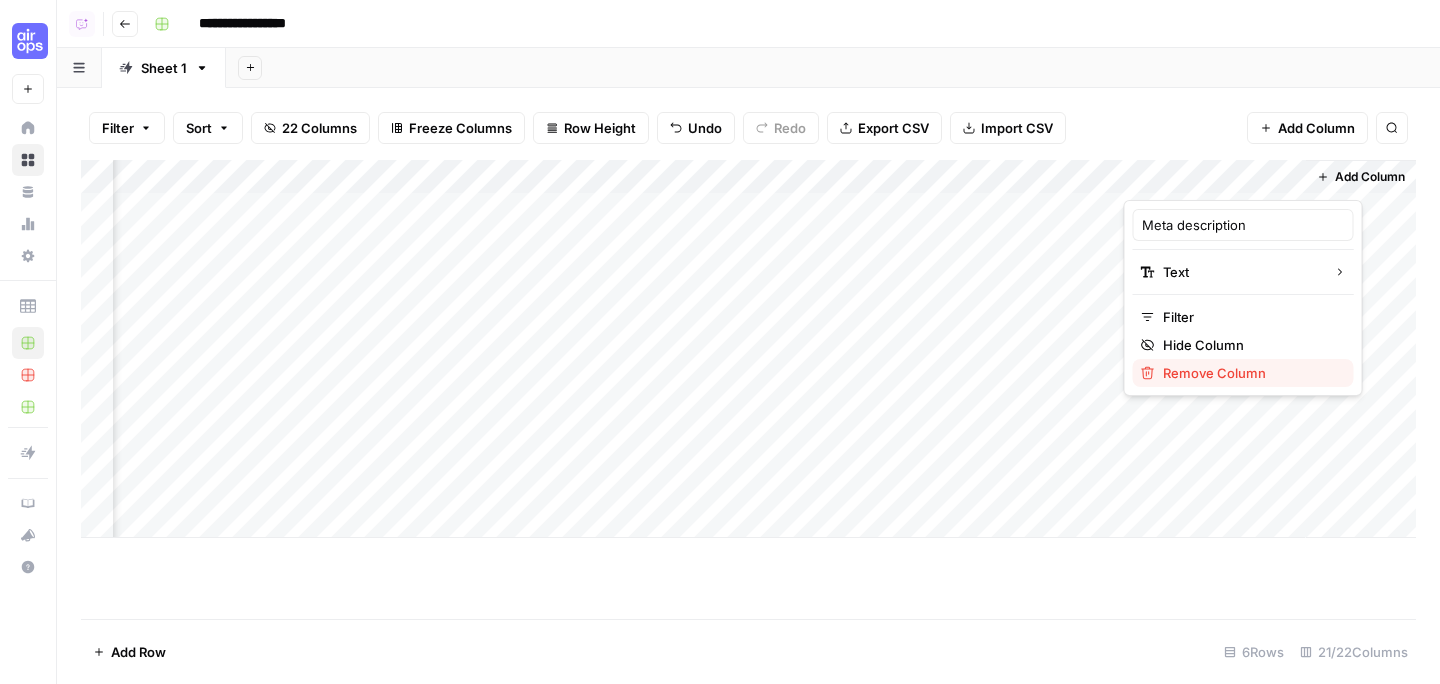 click on "Remove Column" at bounding box center [1250, 373] 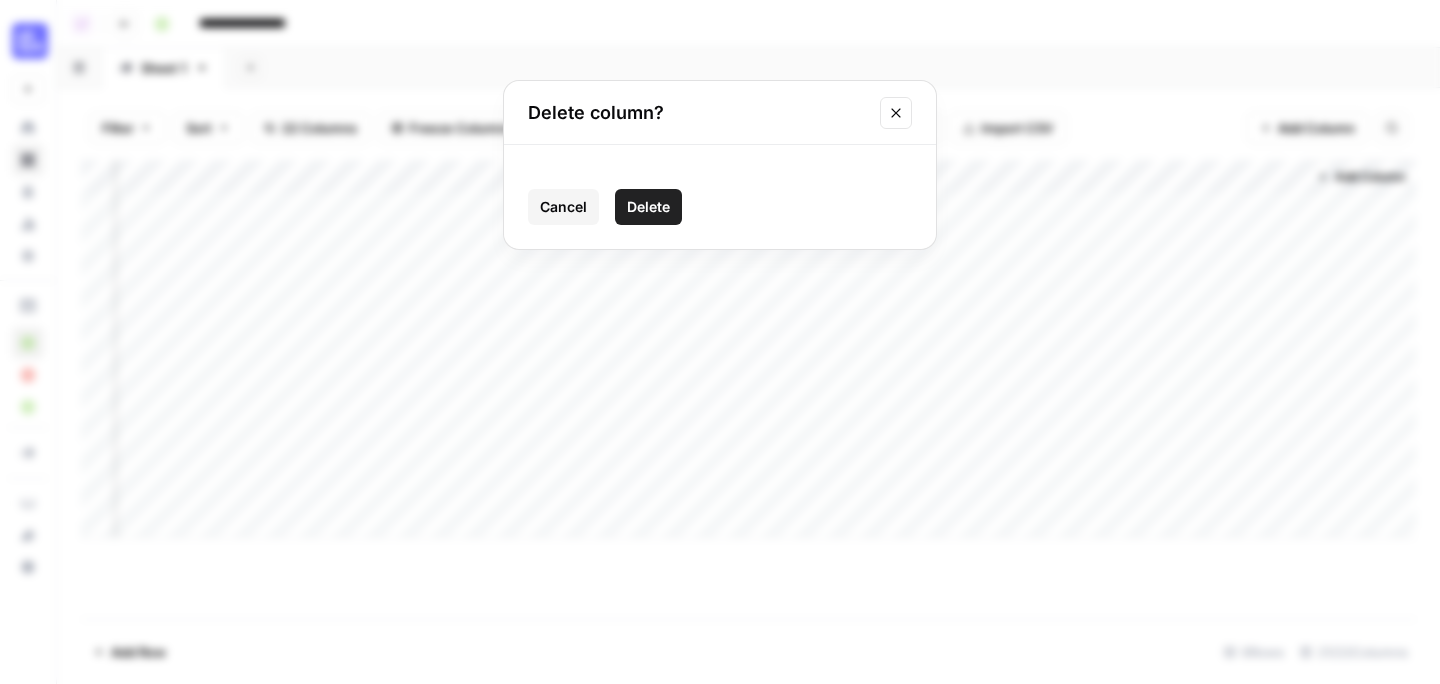 click on "Delete" at bounding box center (648, 207) 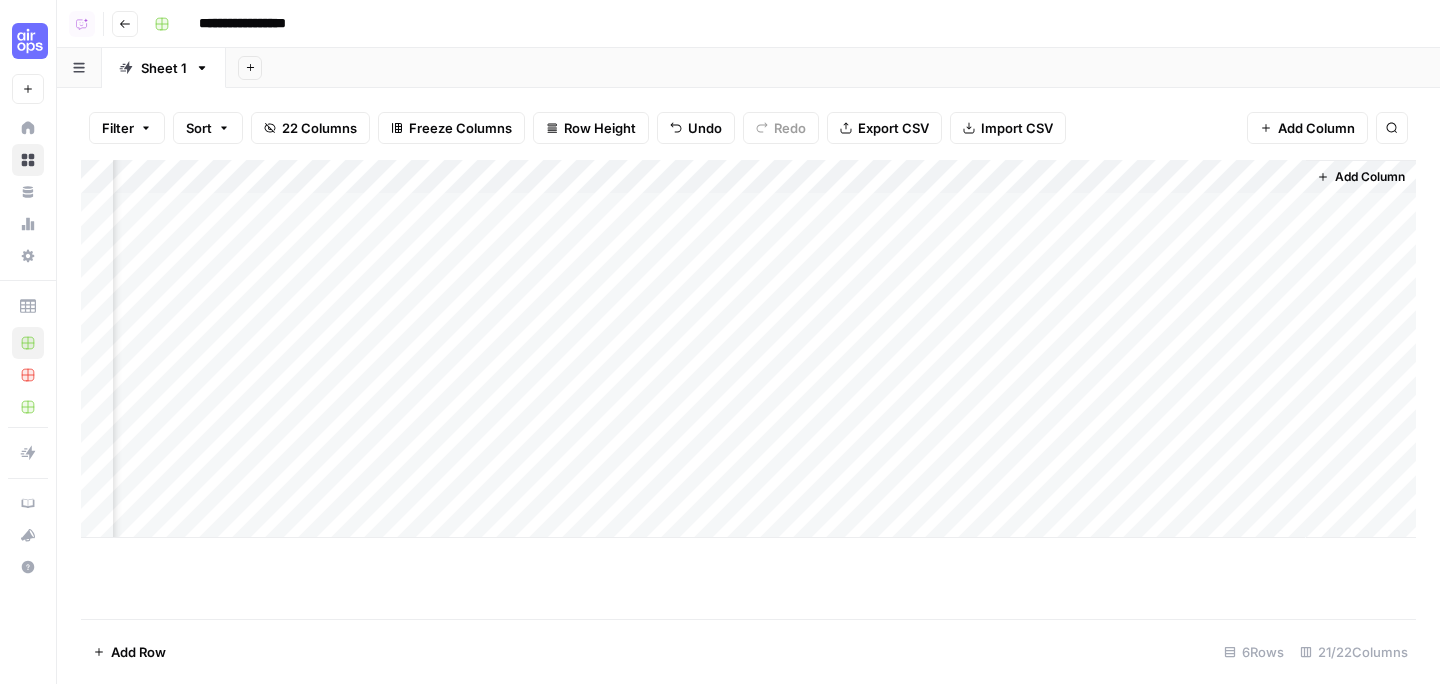 scroll, scrollTop: 0, scrollLeft: 2409, axis: horizontal 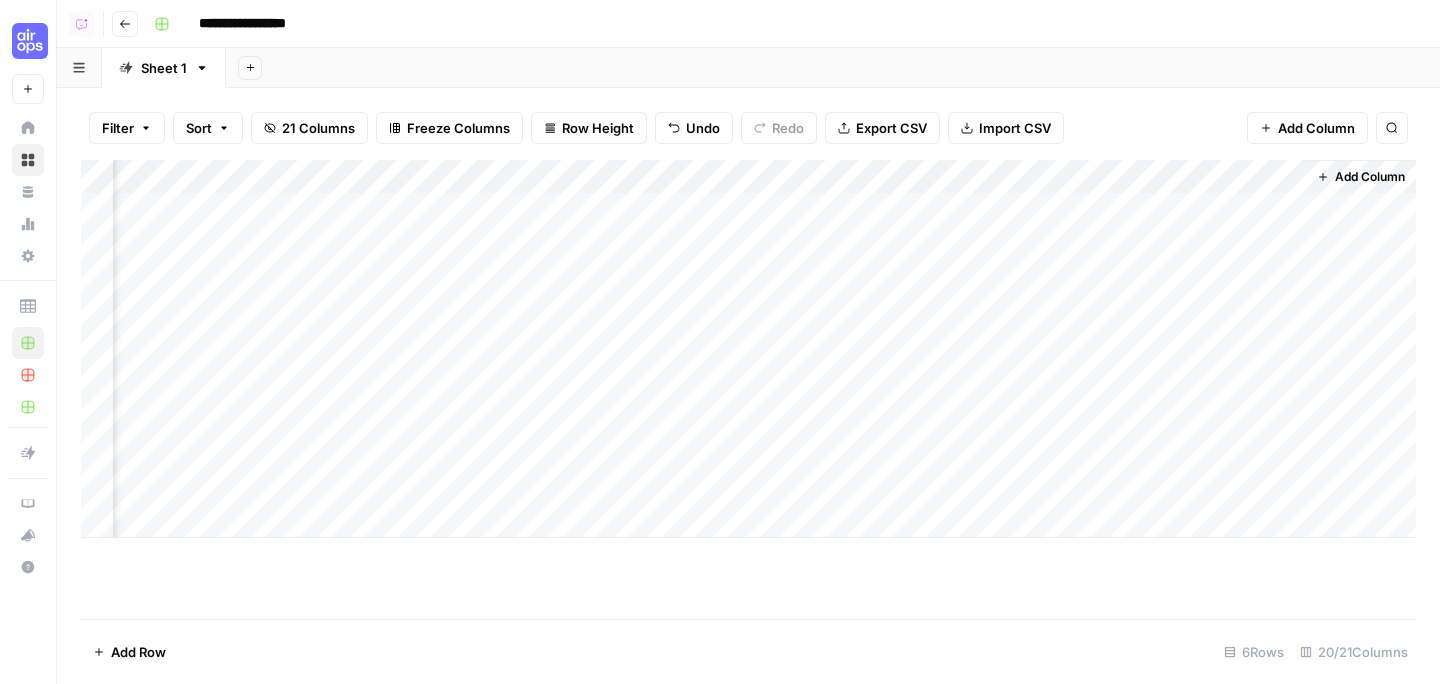 click on "Add Column" at bounding box center [748, 349] 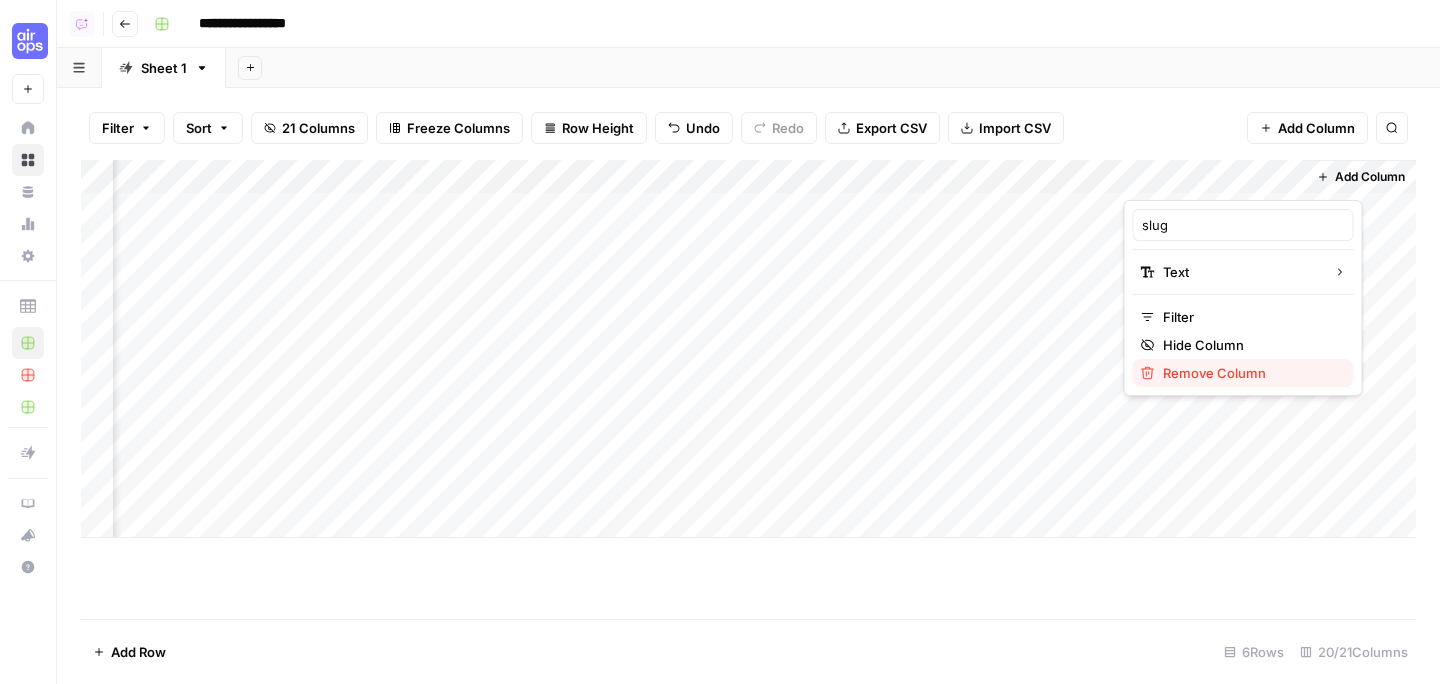click on "Remove Column" at bounding box center [1250, 373] 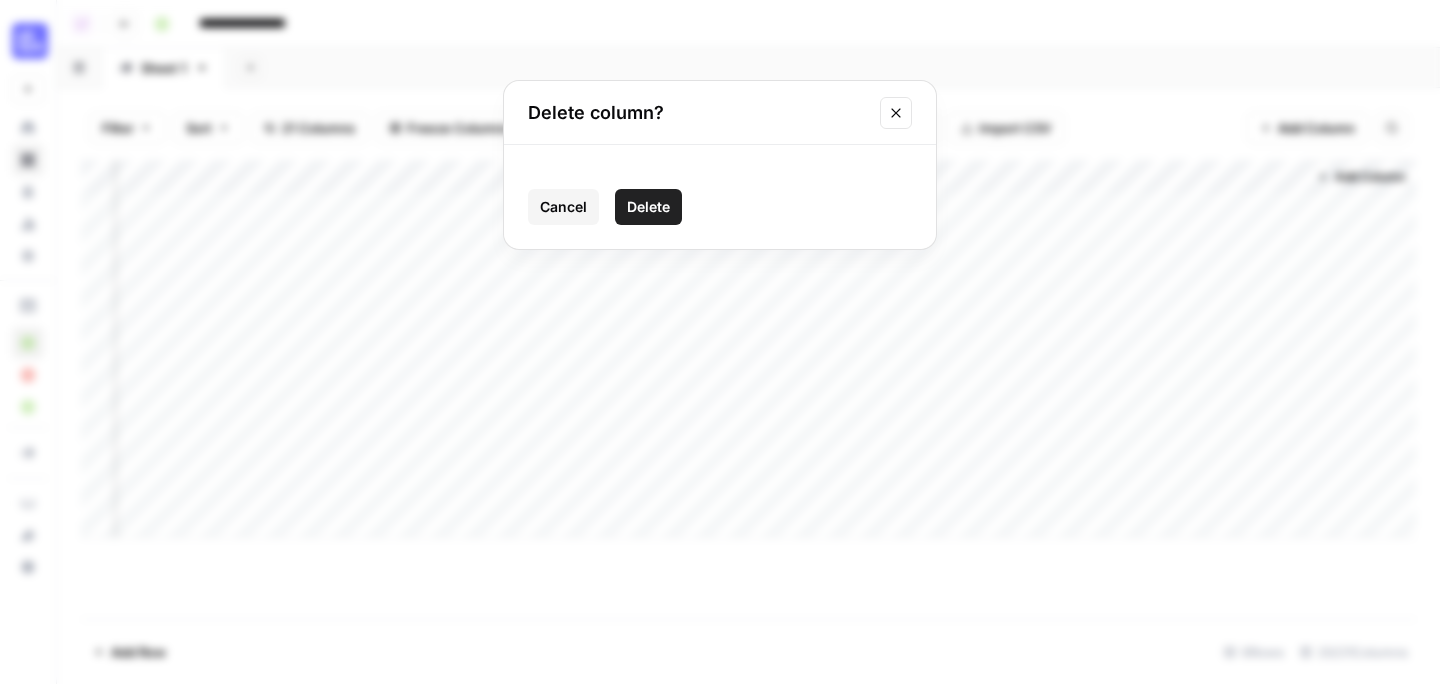 click on "Cancel Delete" at bounding box center (720, 207) 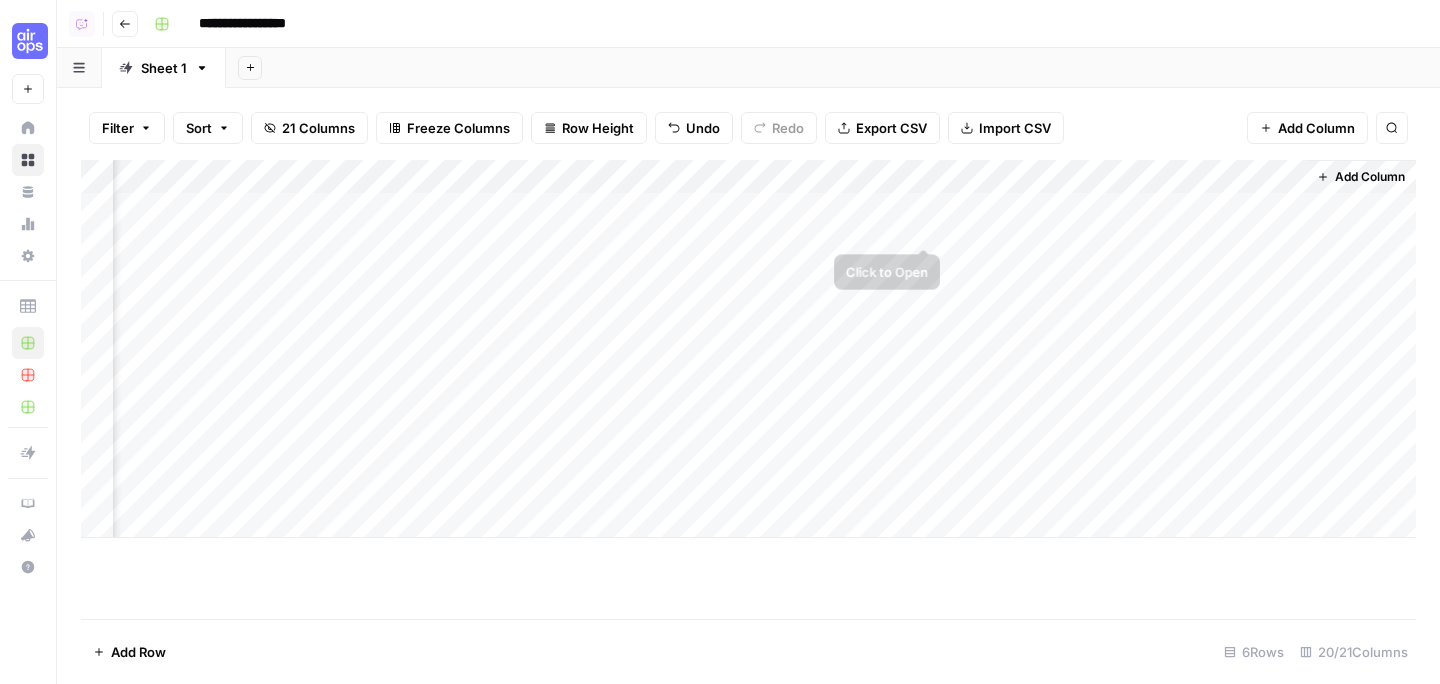 scroll, scrollTop: 0, scrollLeft: 2229, axis: horizontal 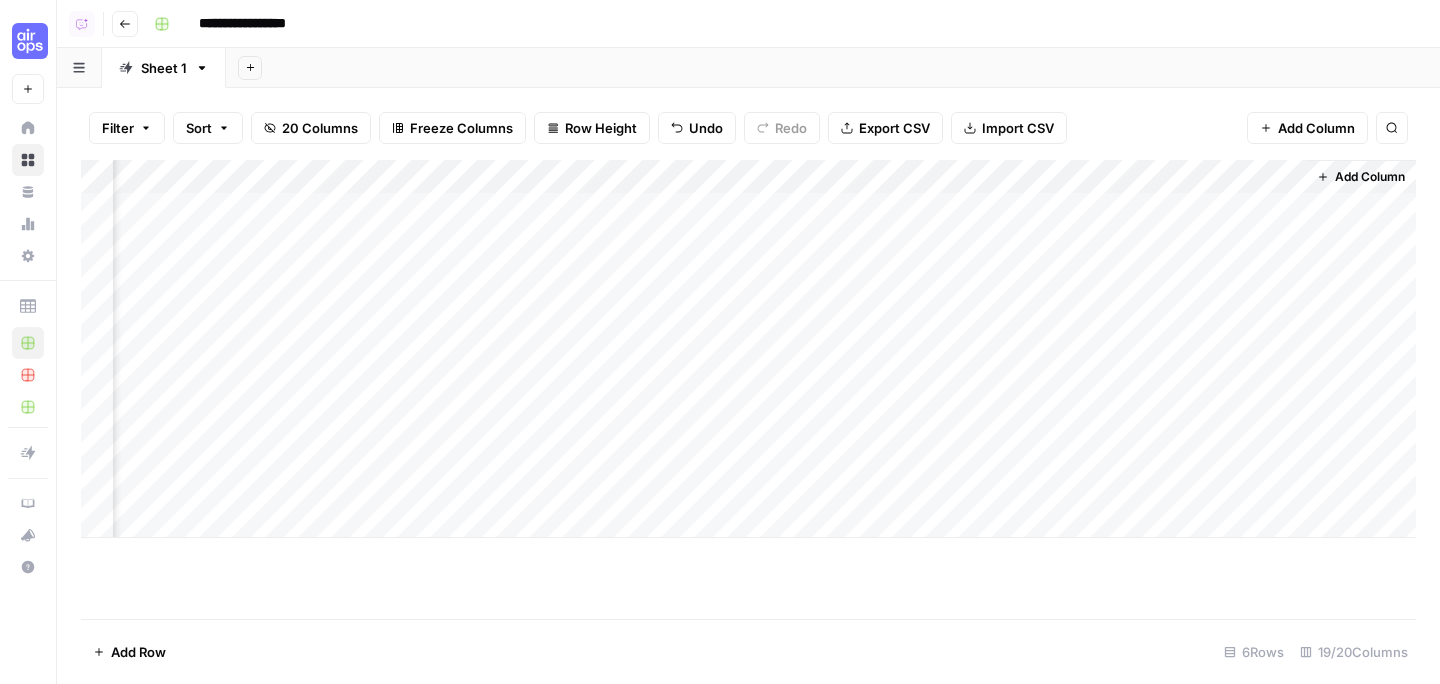 click on "Add Column" at bounding box center [748, 349] 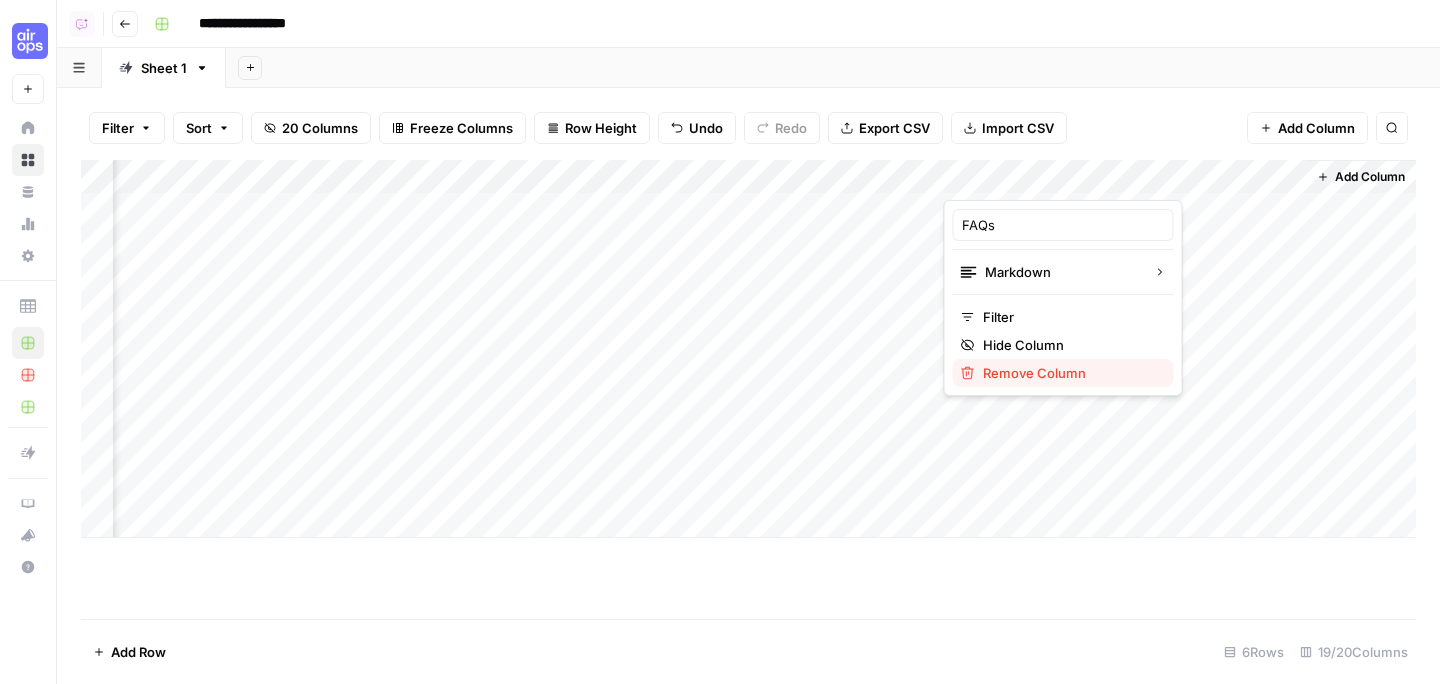 click on "Remove Column" at bounding box center [1070, 373] 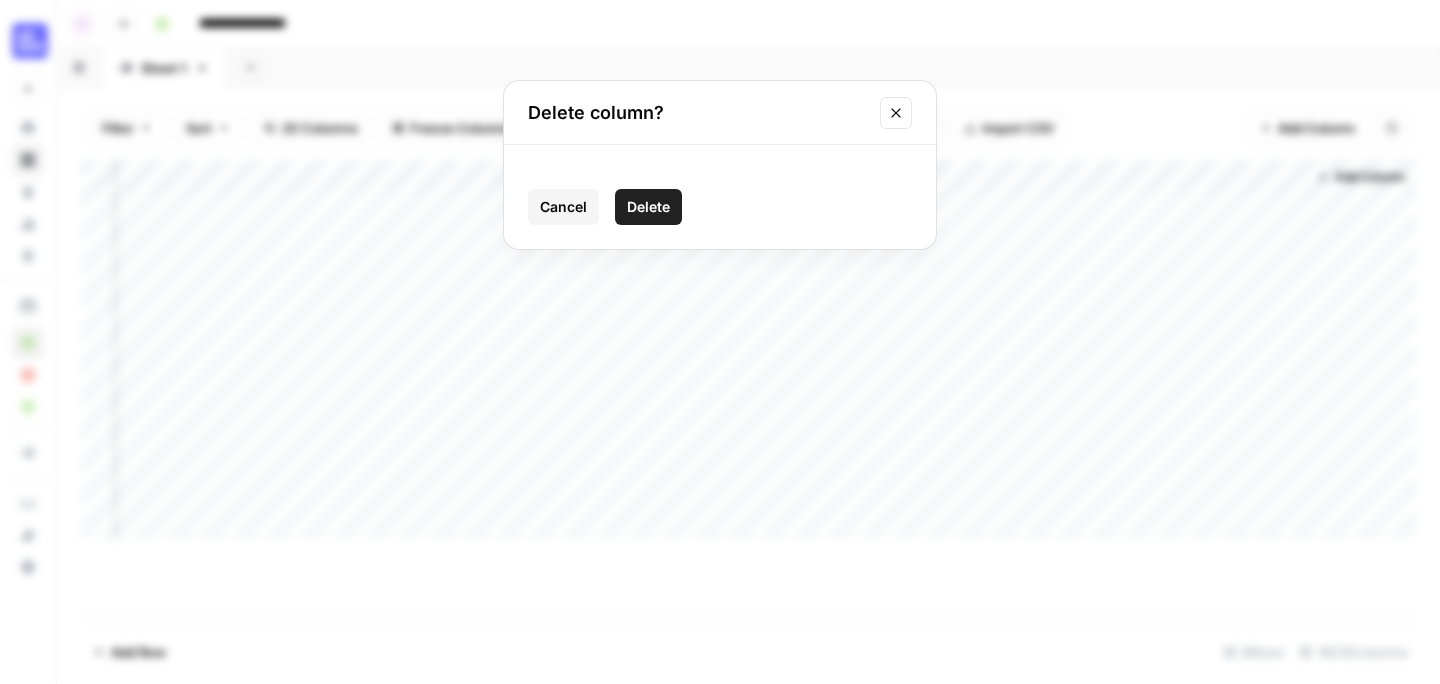 click on "Delete" at bounding box center [648, 207] 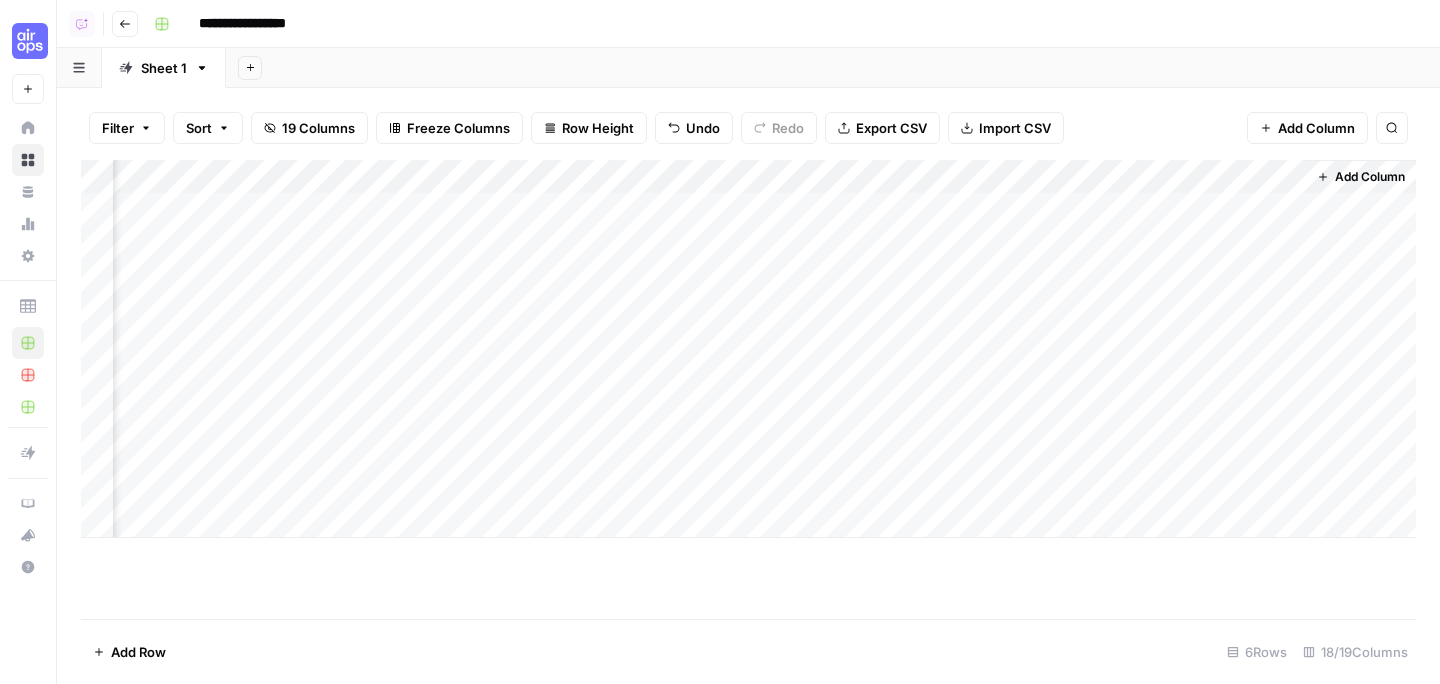 scroll, scrollTop: 0, scrollLeft: 2049, axis: horizontal 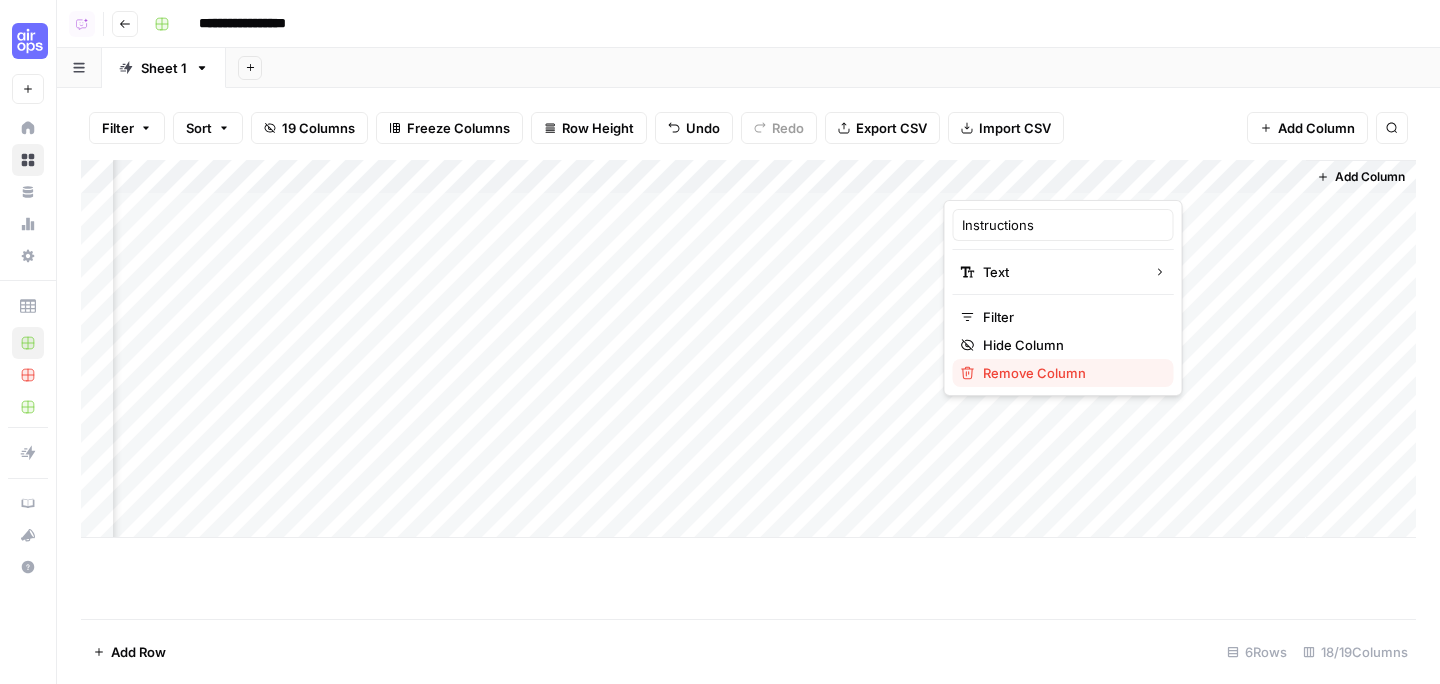 click on "Remove Column" at bounding box center (1070, 373) 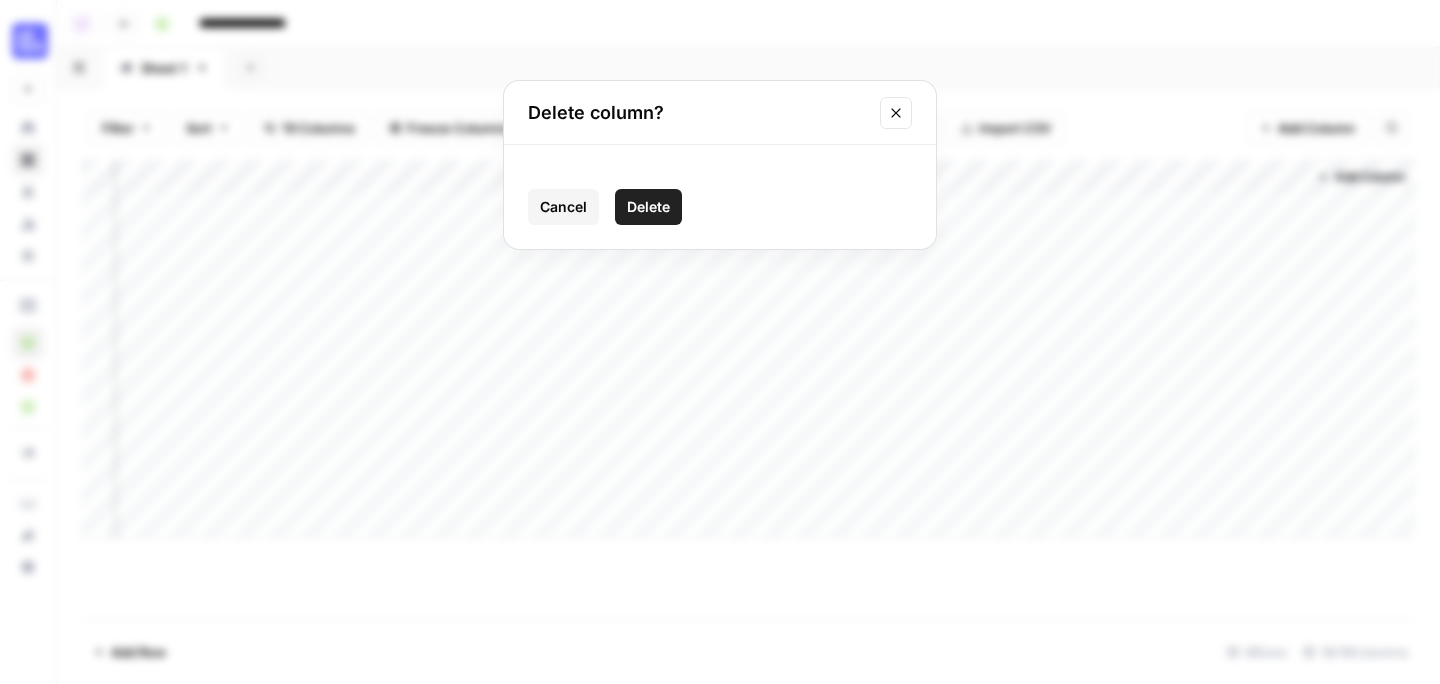click on "Delete" at bounding box center (648, 207) 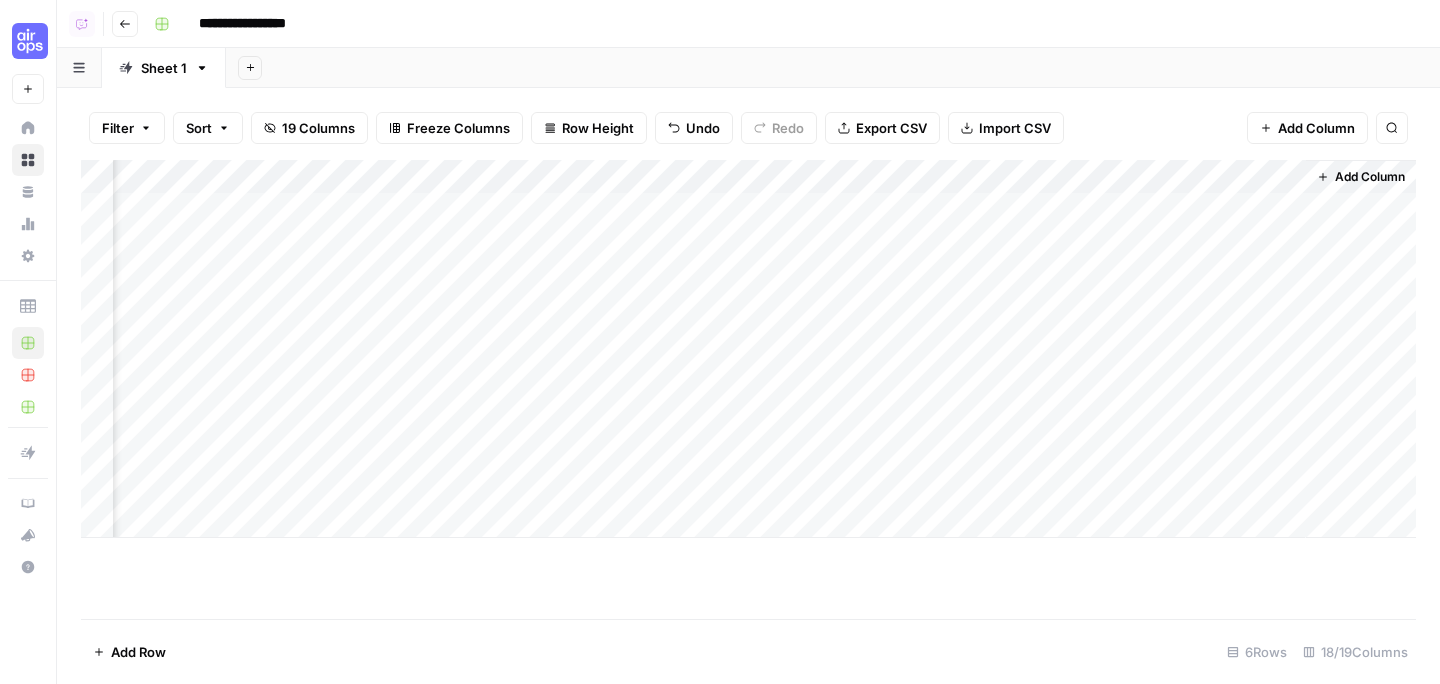 scroll, scrollTop: 0, scrollLeft: 1869, axis: horizontal 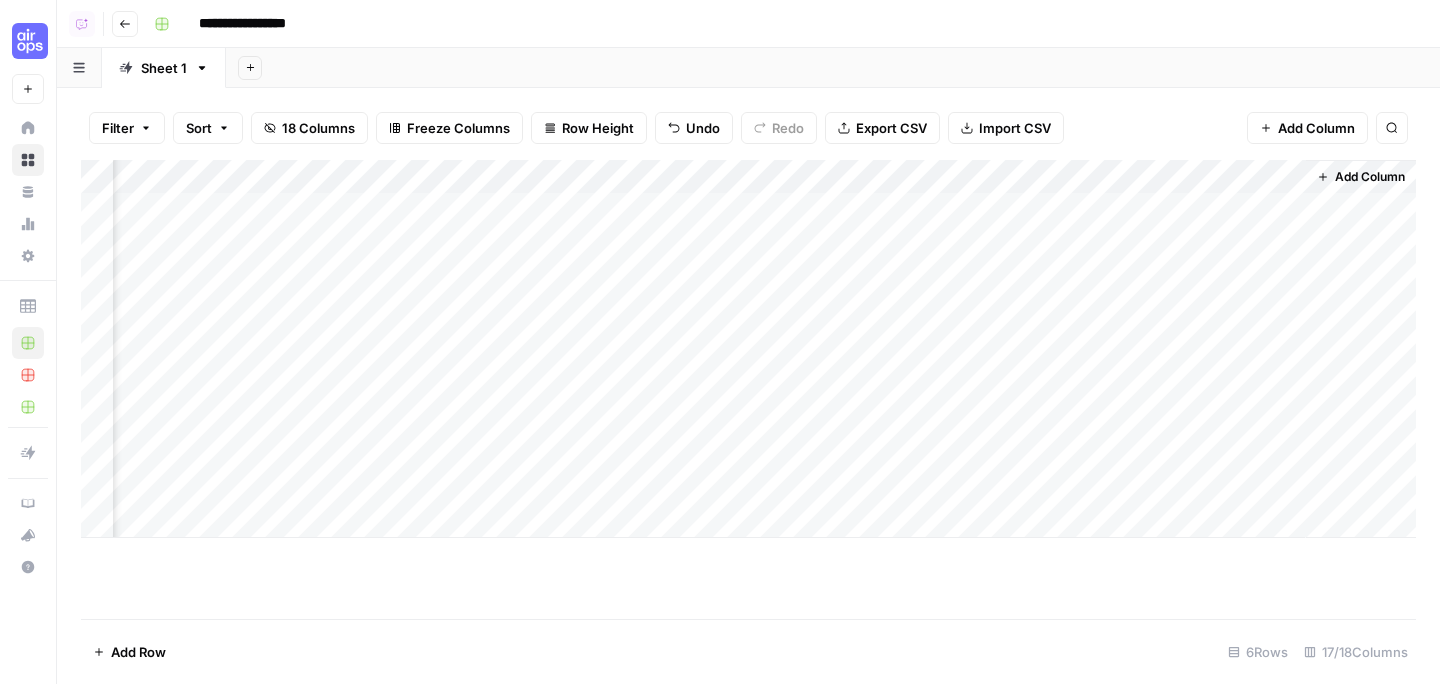 click on "Add Column" at bounding box center [748, 349] 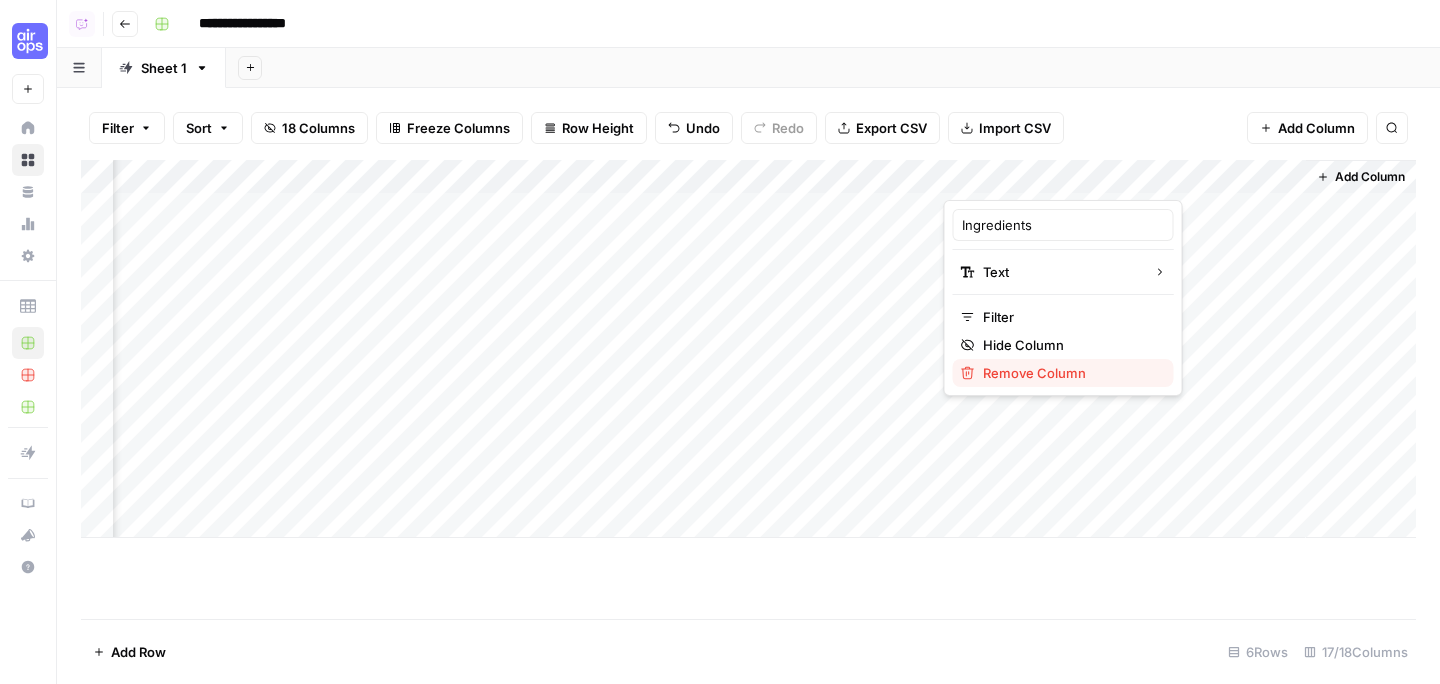 click on "Remove Column" at bounding box center [1070, 373] 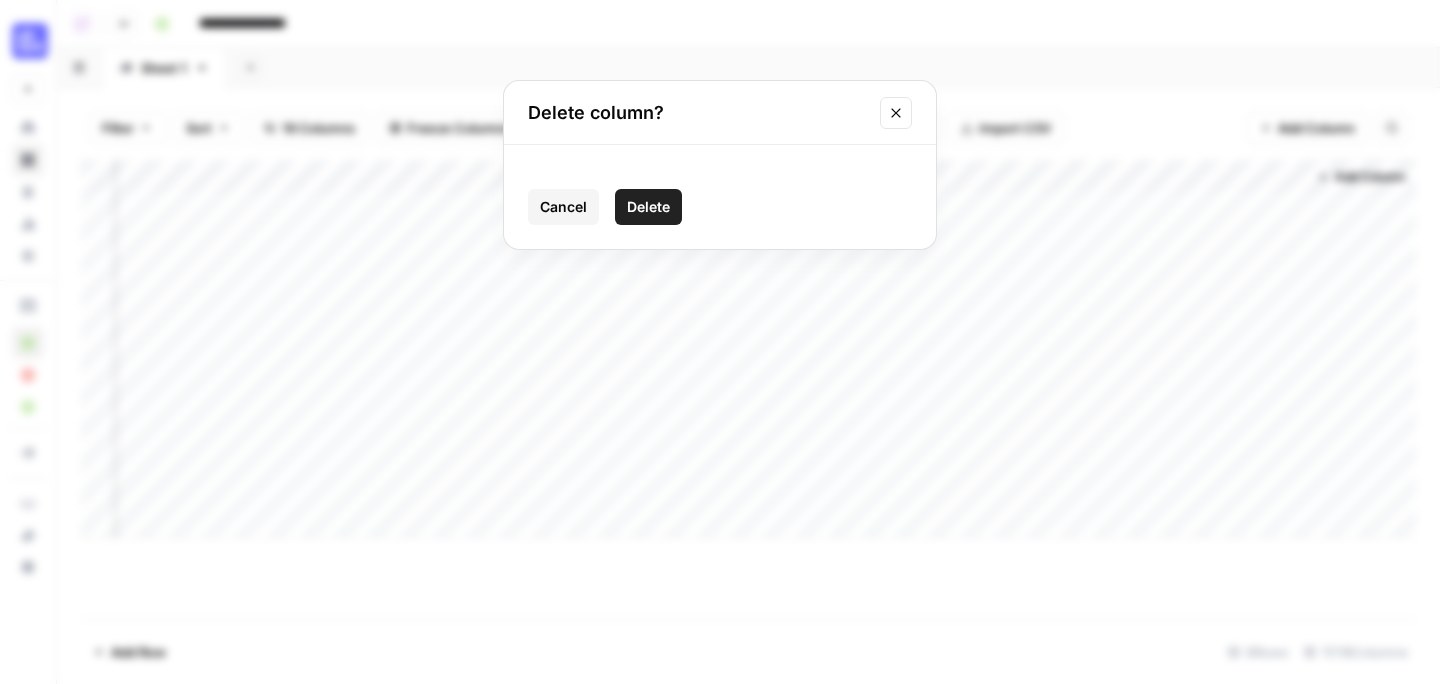 click on "Delete" at bounding box center (648, 207) 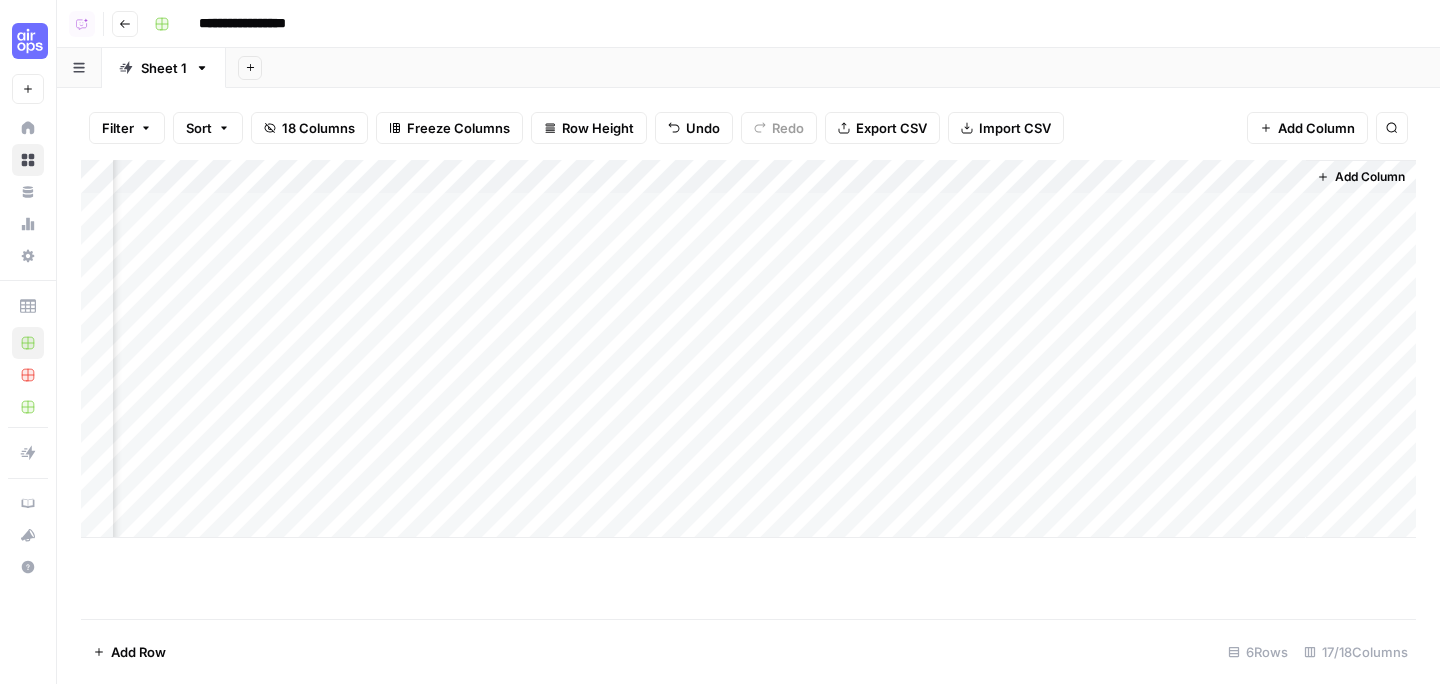 scroll, scrollTop: 0, scrollLeft: 1689, axis: horizontal 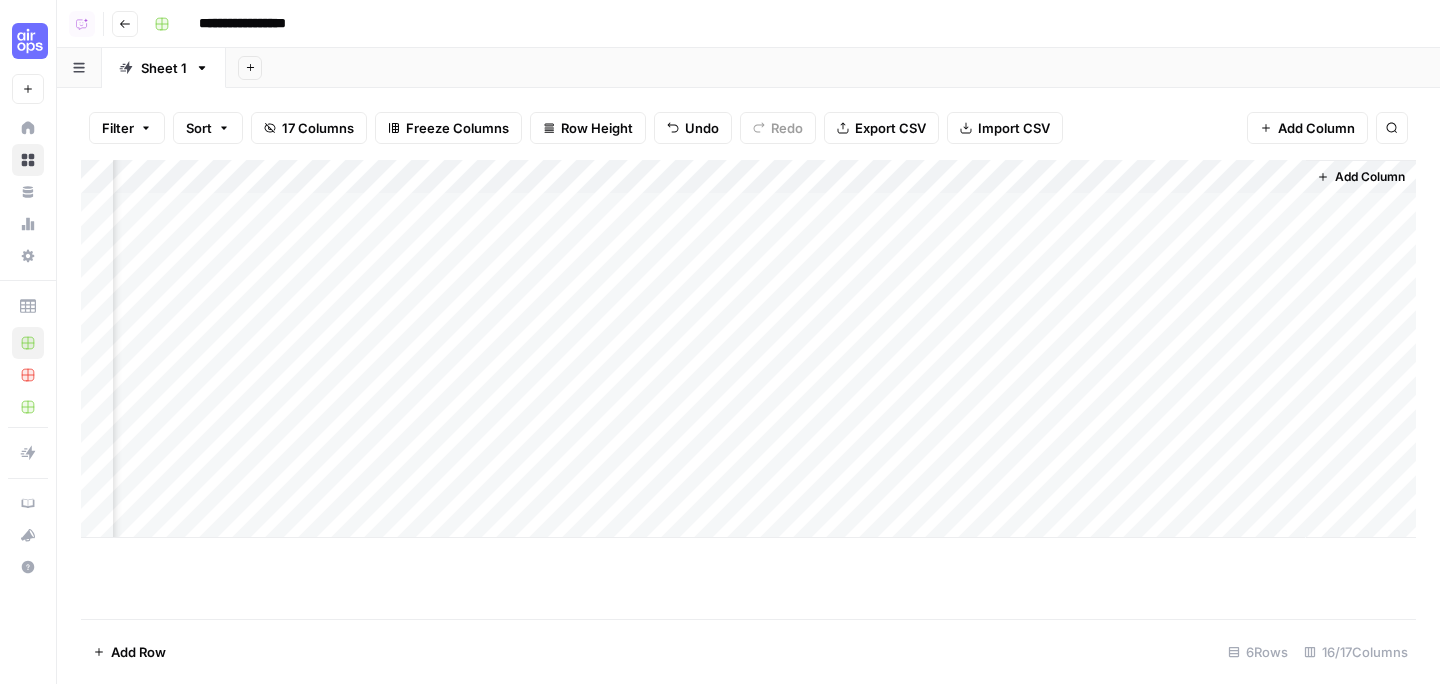 click on "Add Column" at bounding box center [748, 349] 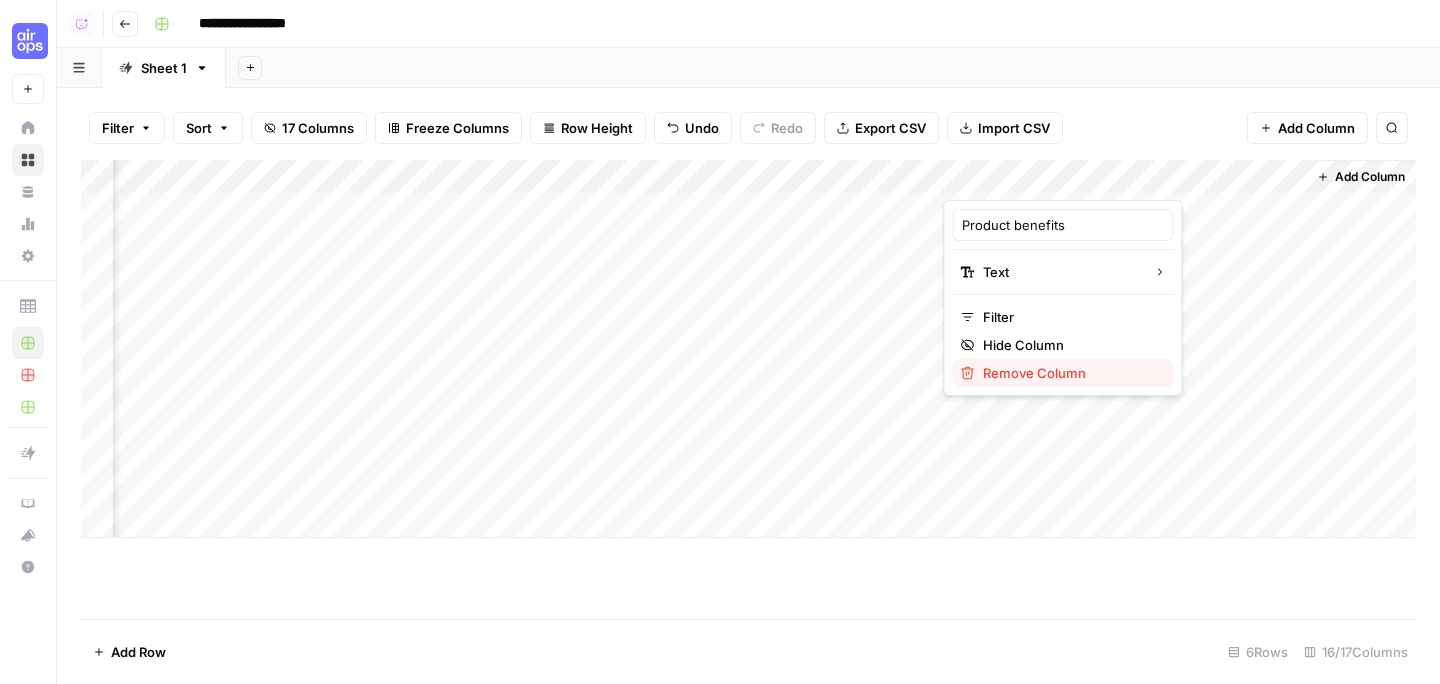click on "Remove Column" at bounding box center (1070, 373) 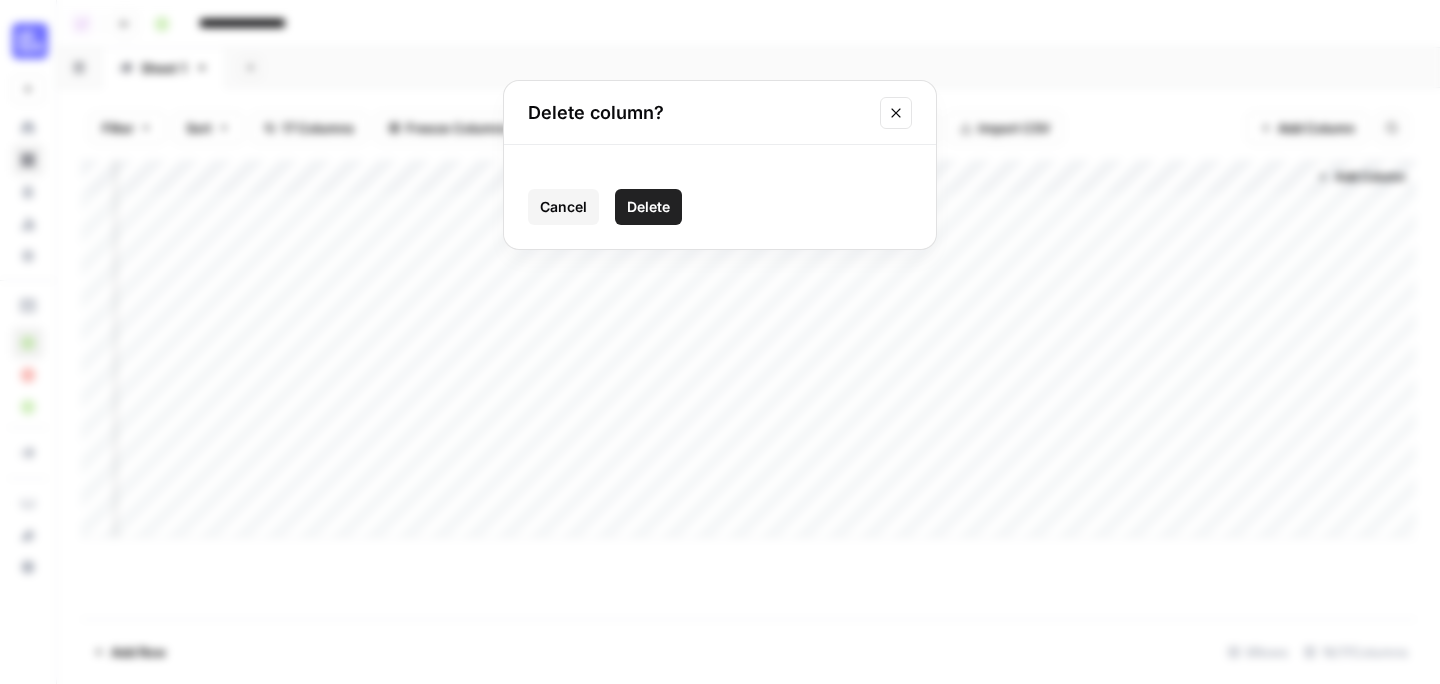 click on "Delete" at bounding box center [648, 207] 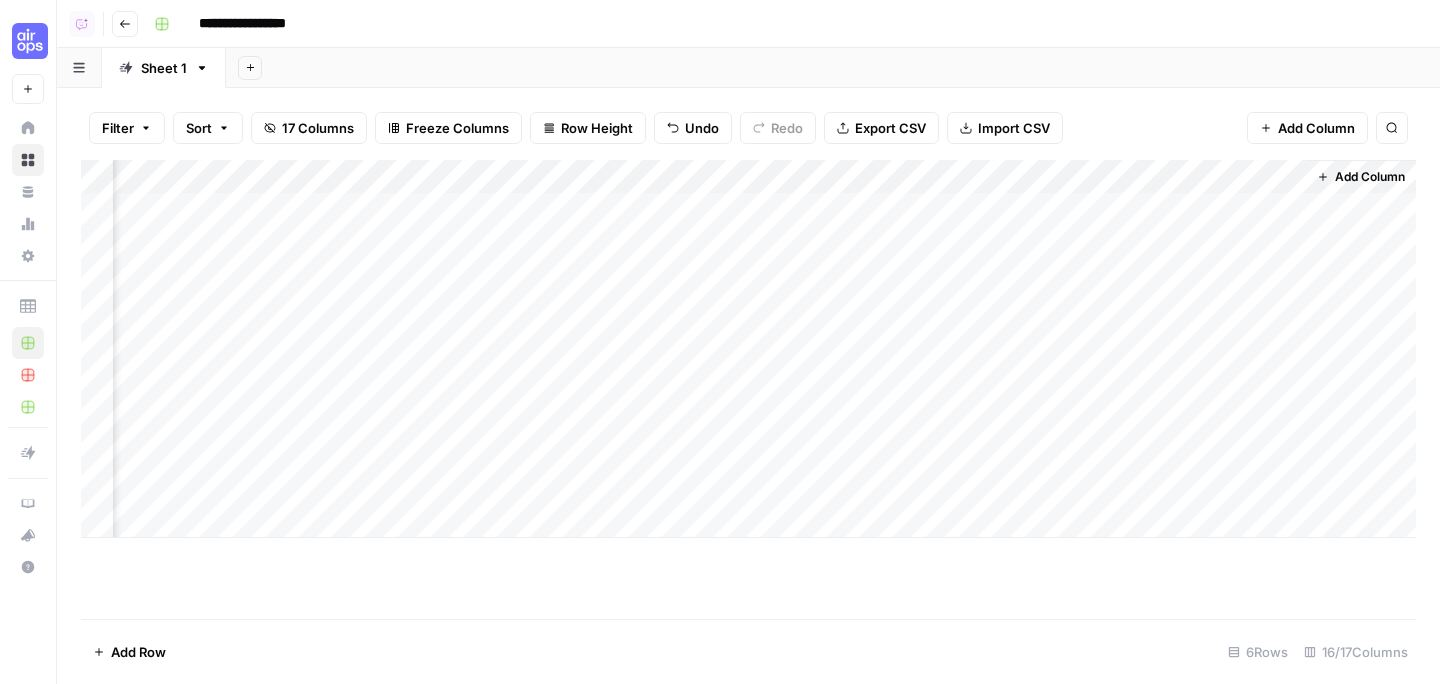 scroll, scrollTop: 0, scrollLeft: 1509, axis: horizontal 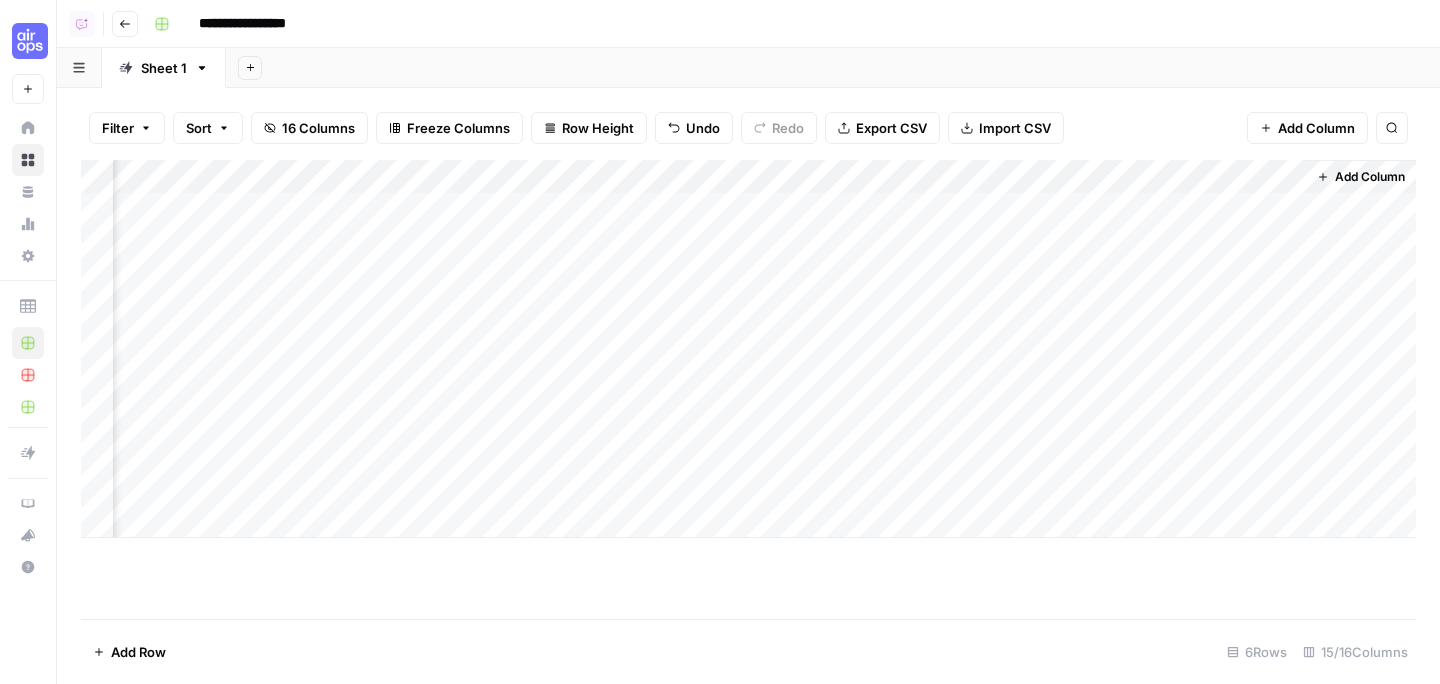 click on "Add Column" at bounding box center [748, 349] 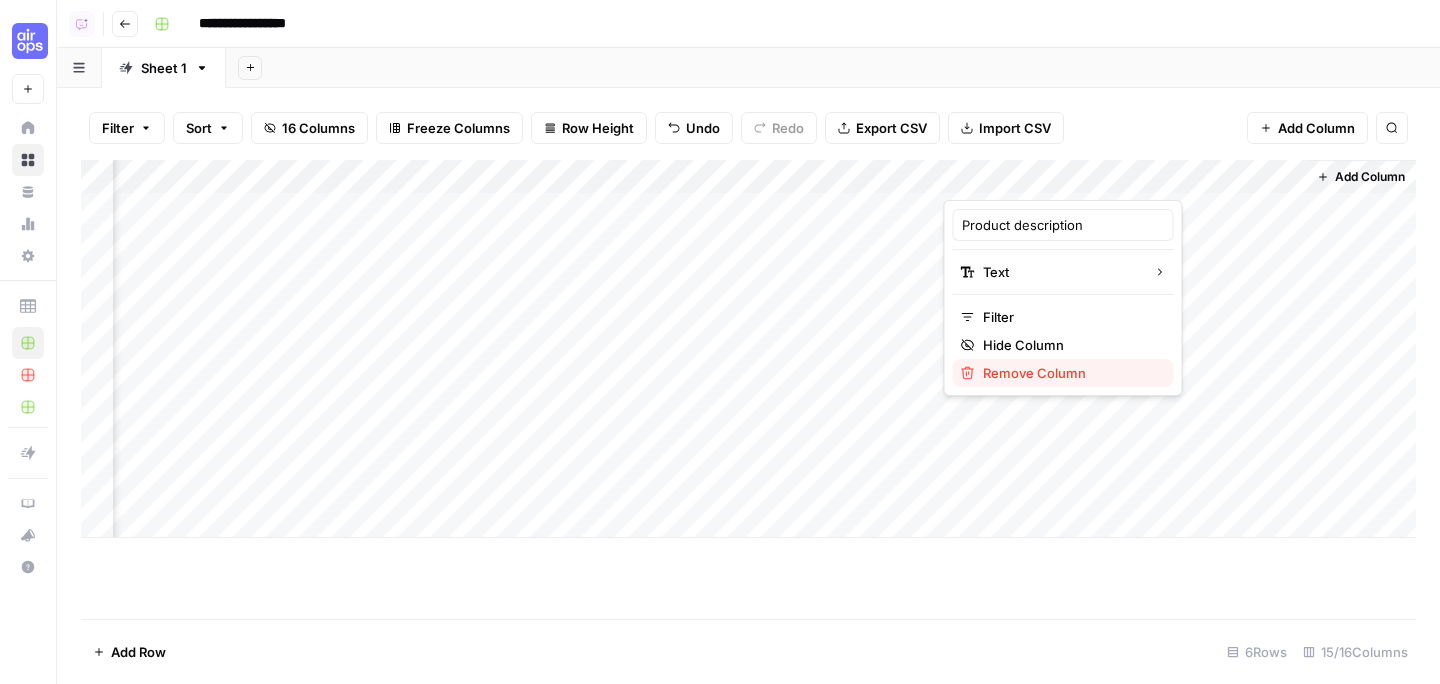 click on "Remove Column" at bounding box center (1070, 373) 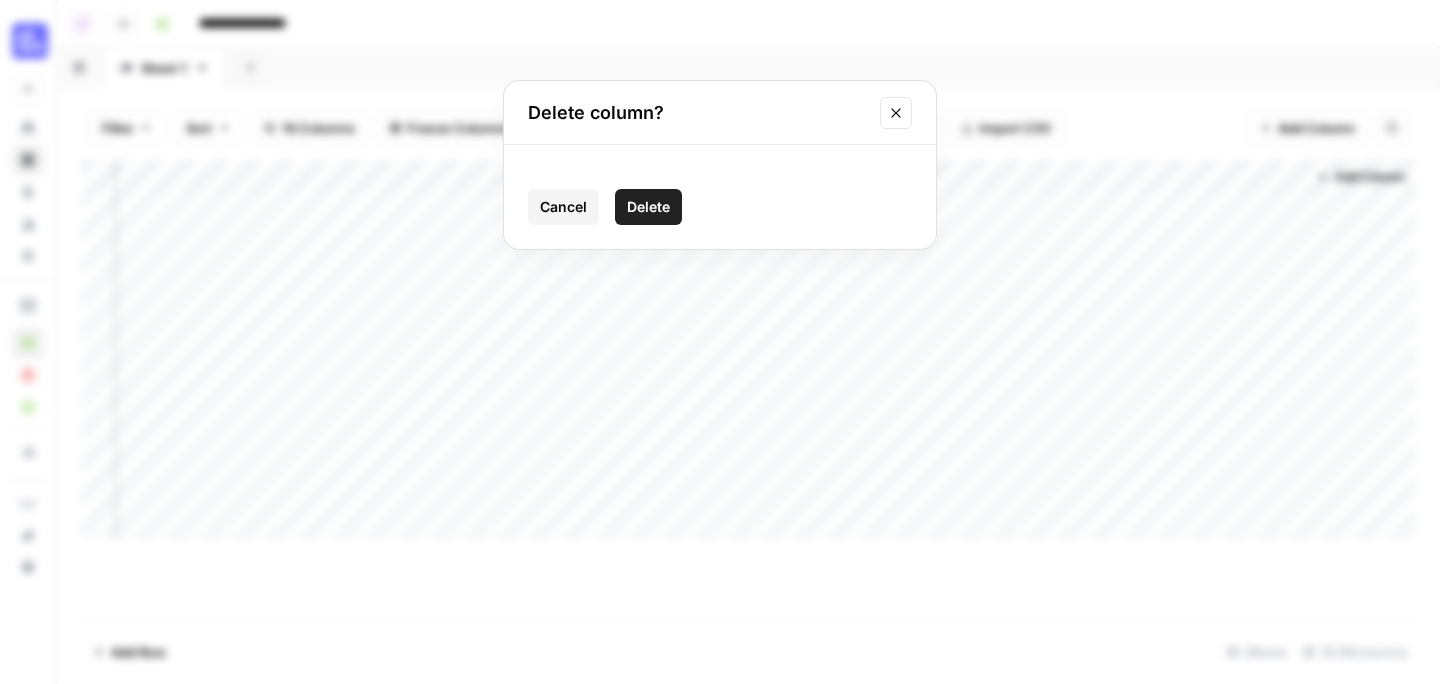 click on "Delete" at bounding box center (648, 207) 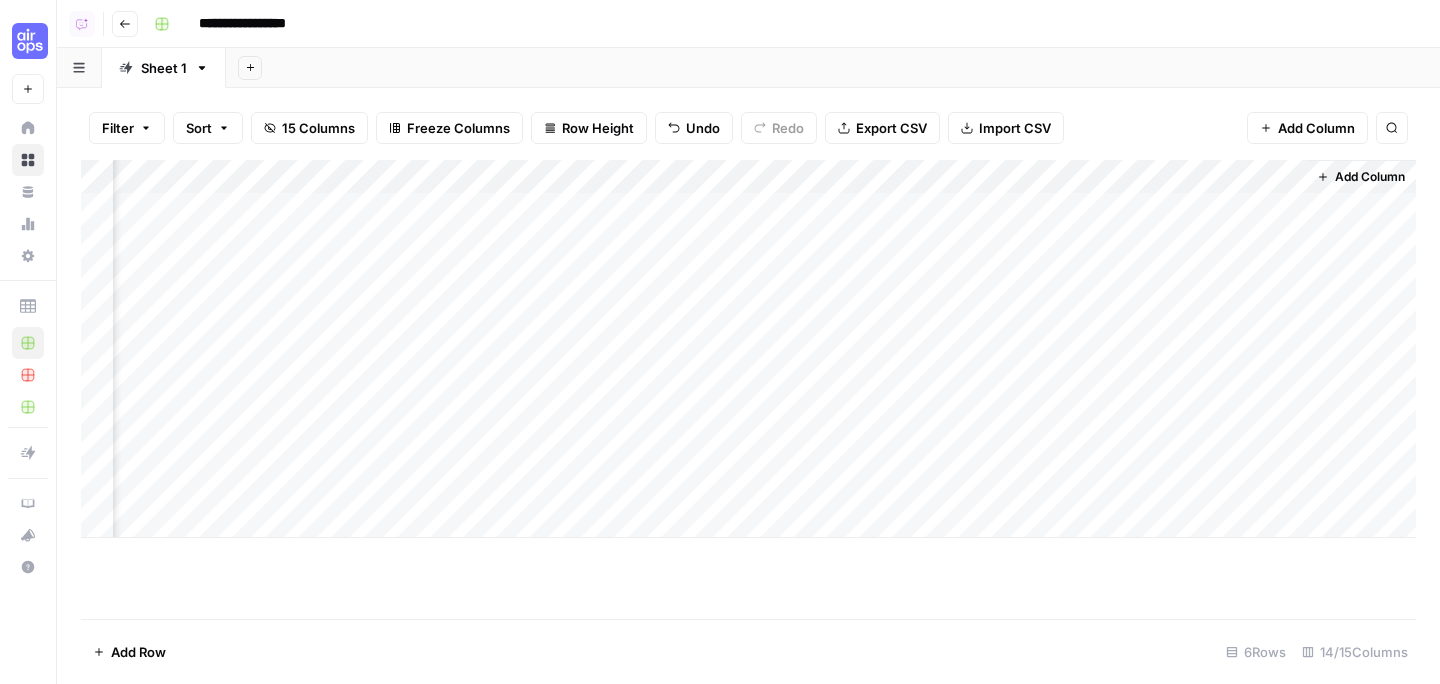 scroll, scrollTop: 0, scrollLeft: 1329, axis: horizontal 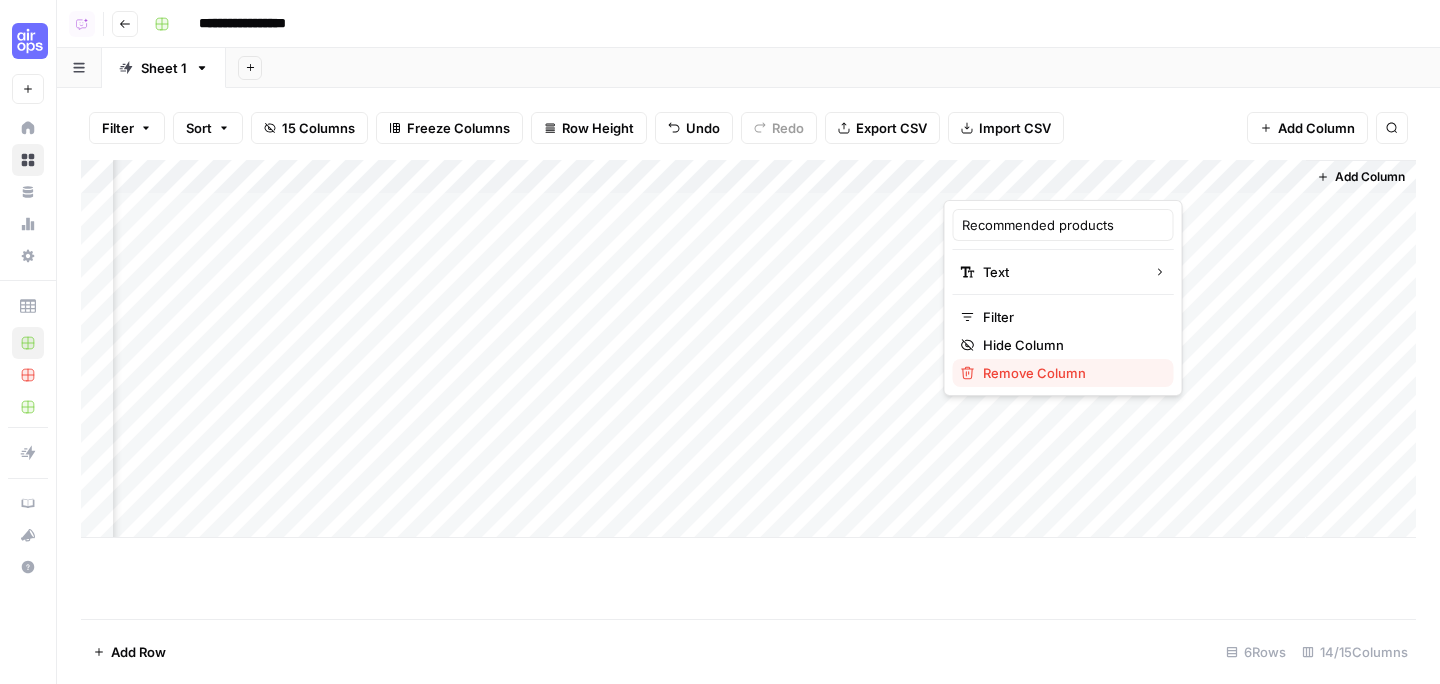 click on "Remove Column" at bounding box center (1070, 373) 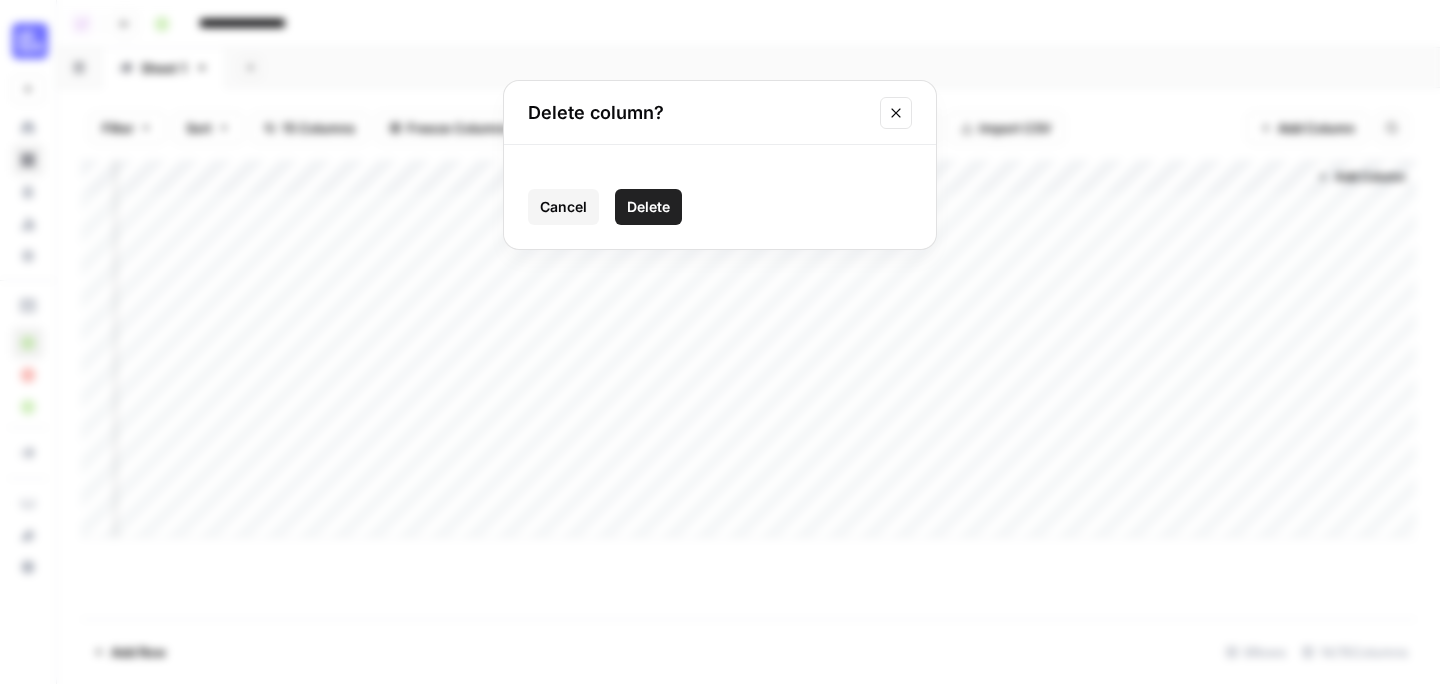 click on "Delete" at bounding box center [648, 207] 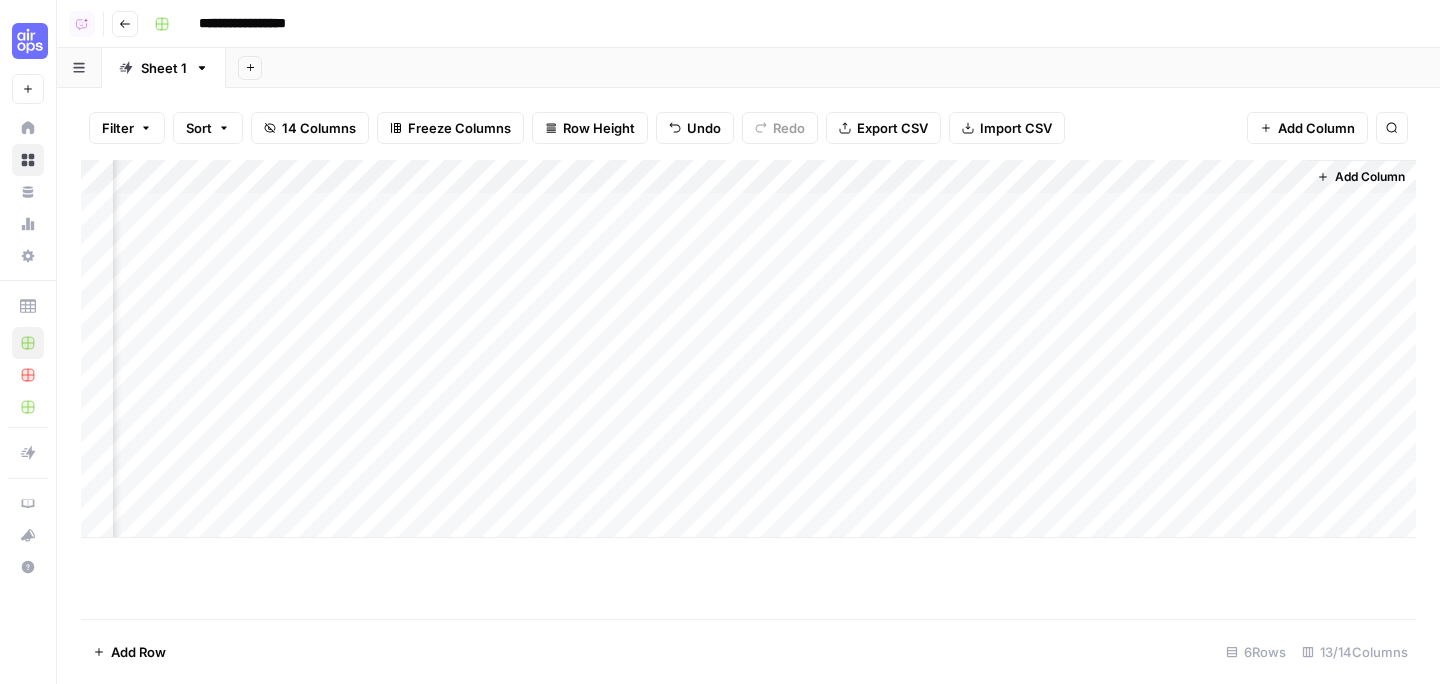 scroll, scrollTop: 0, scrollLeft: 1149, axis: horizontal 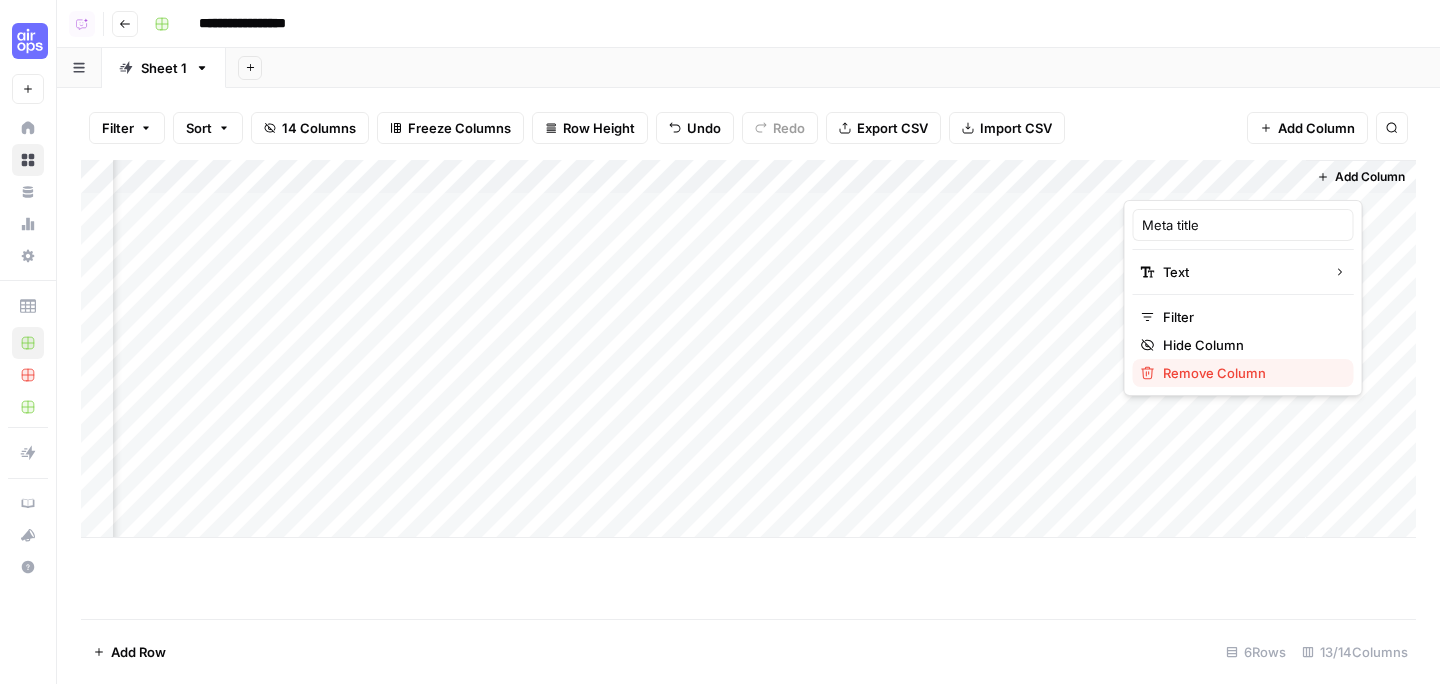 click on "Remove Column" at bounding box center (1250, 373) 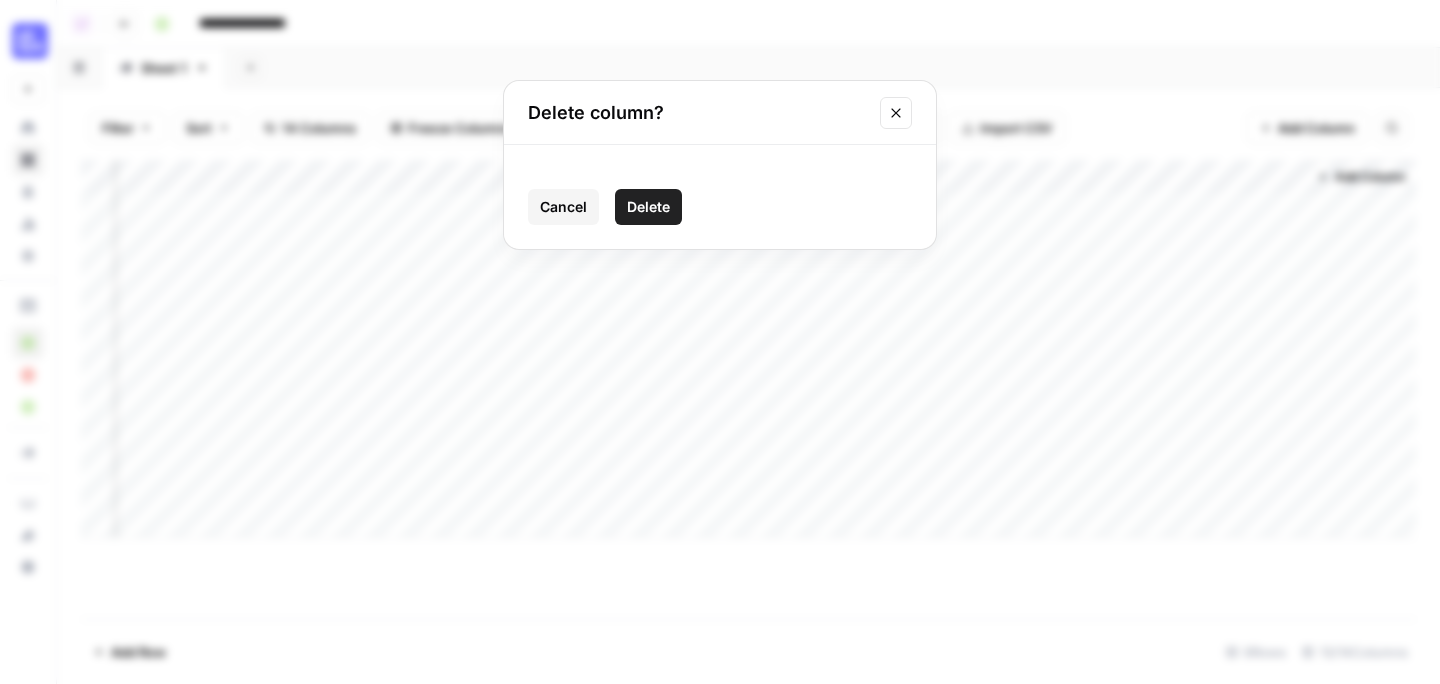 click on "Delete" at bounding box center (648, 207) 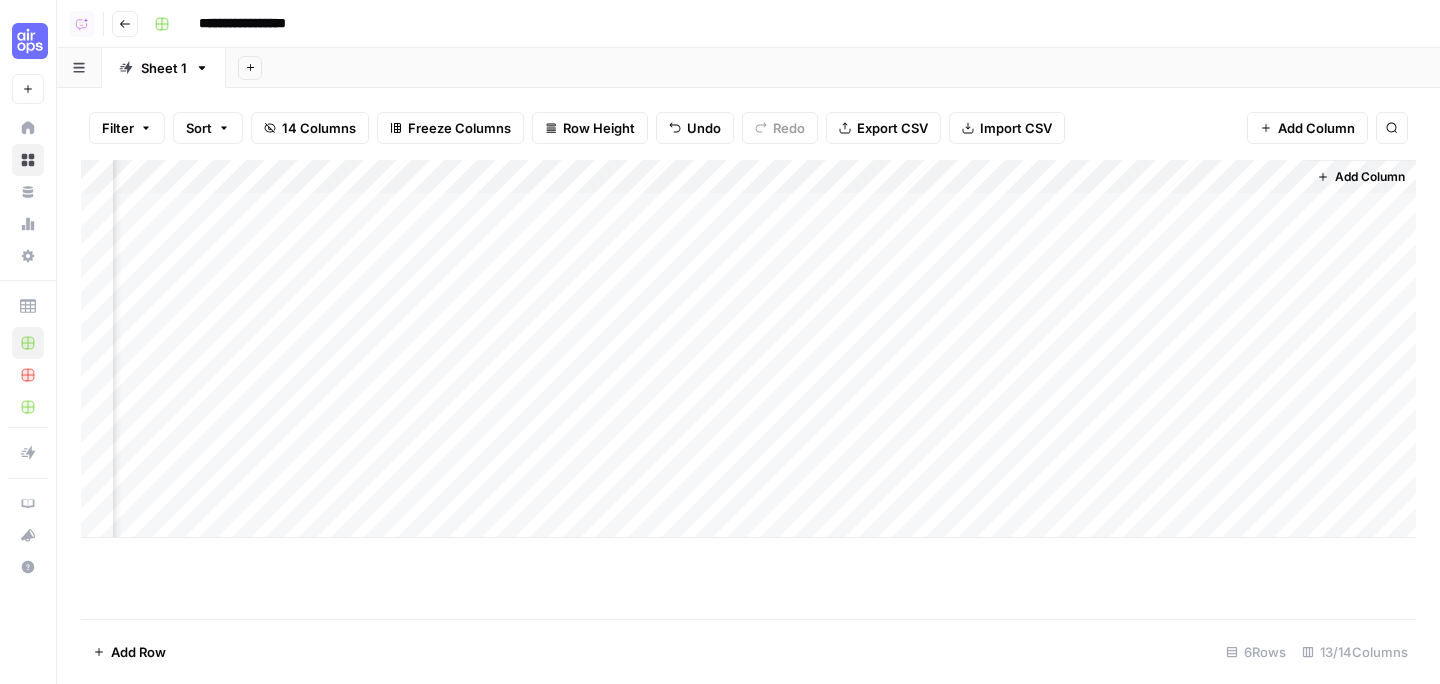 scroll, scrollTop: 0, scrollLeft: 969, axis: horizontal 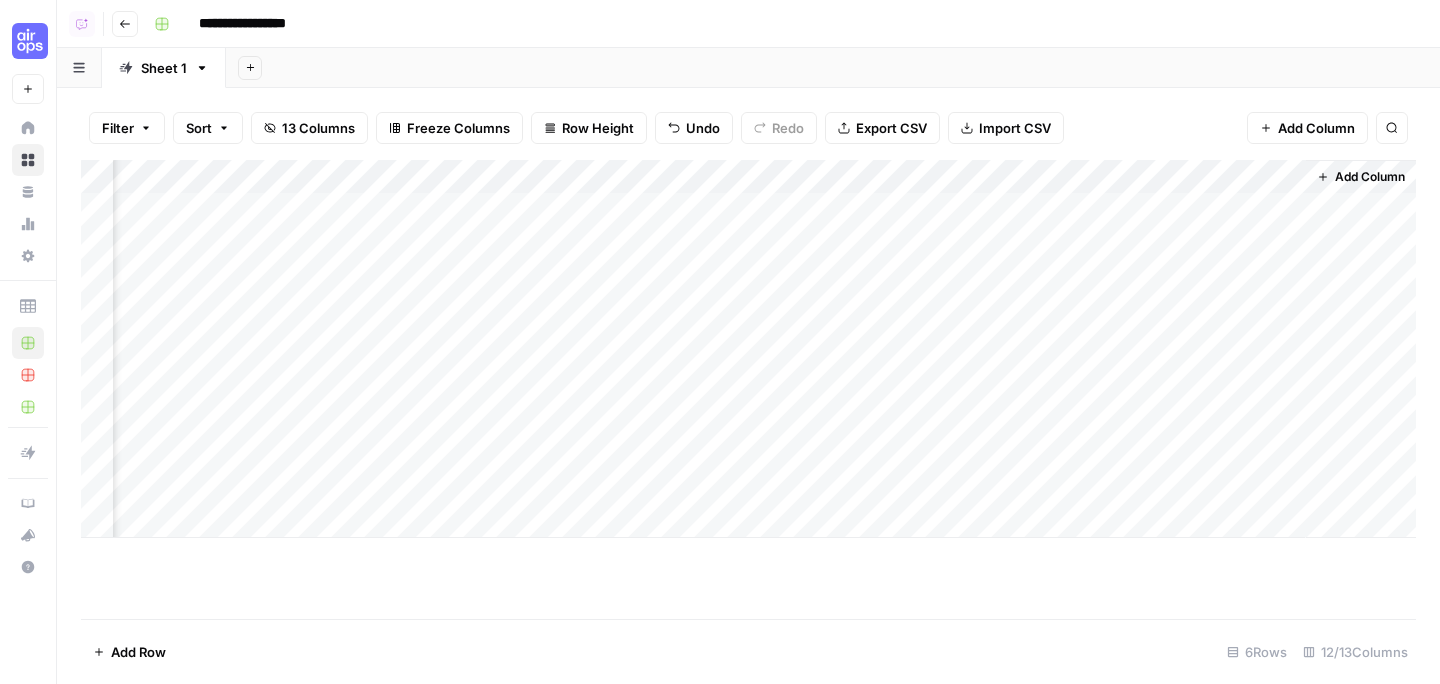 click on "Add Column" at bounding box center (748, 349) 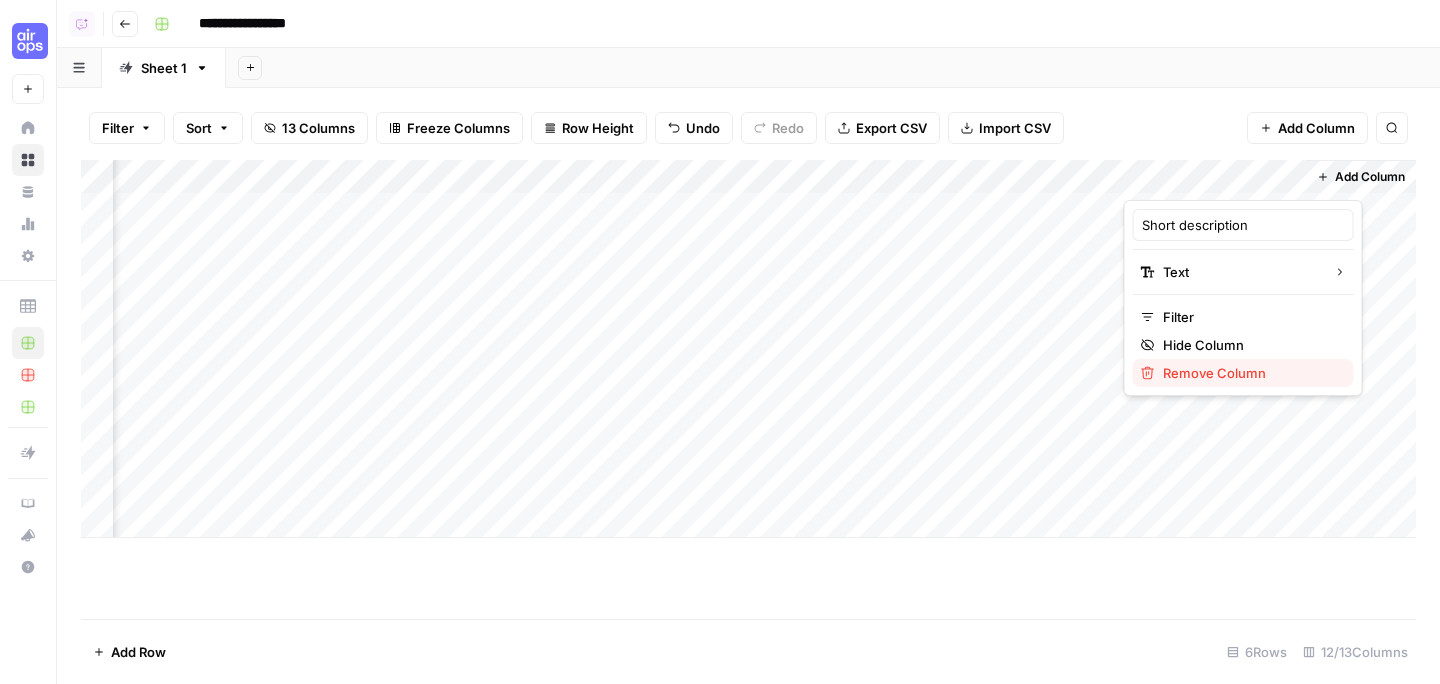 click on "Remove Column" at bounding box center [1250, 373] 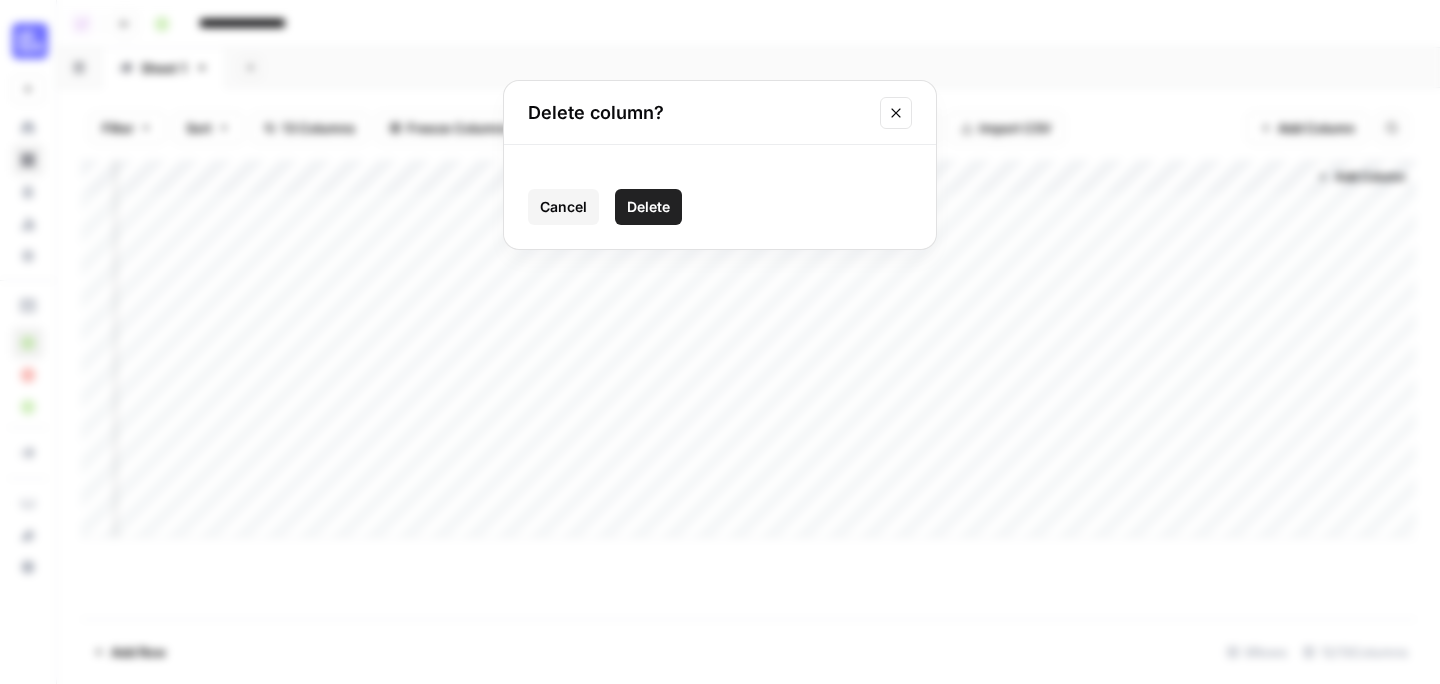 click on "Delete" at bounding box center [648, 207] 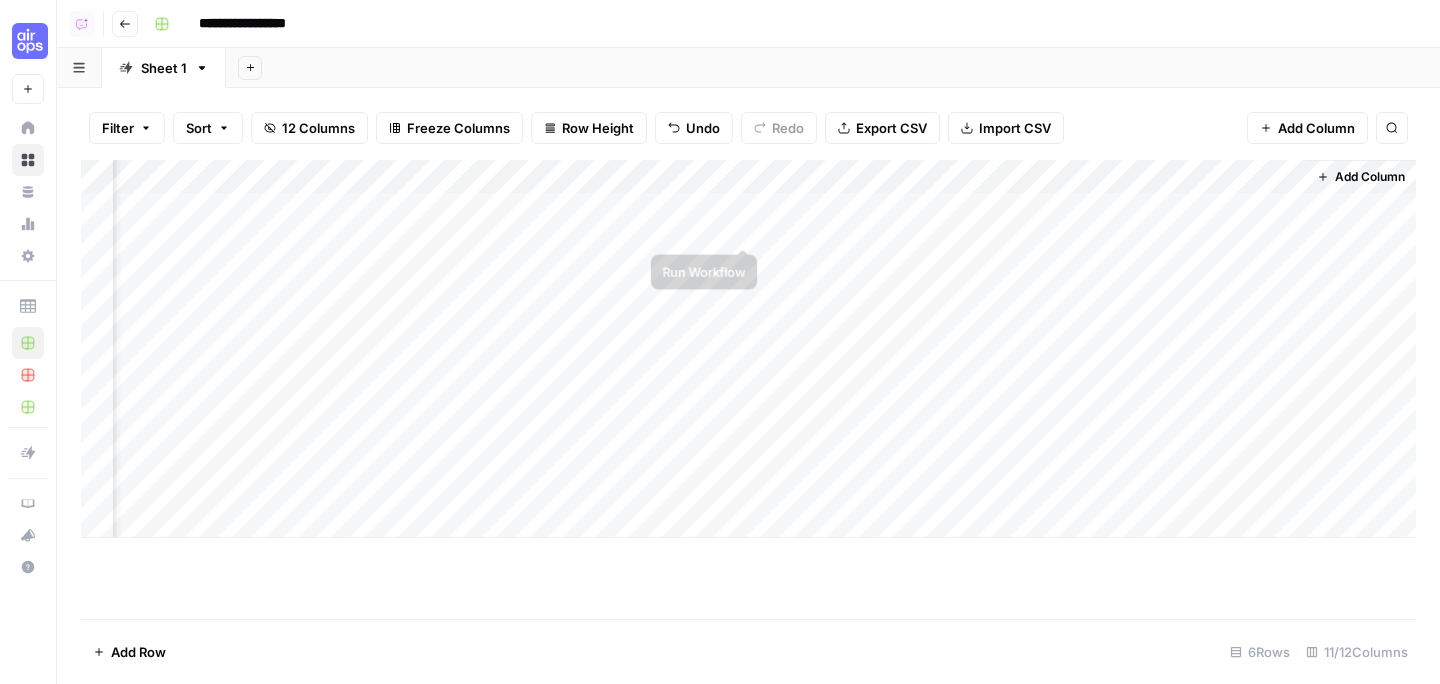 scroll, scrollTop: 0, scrollLeft: 789, axis: horizontal 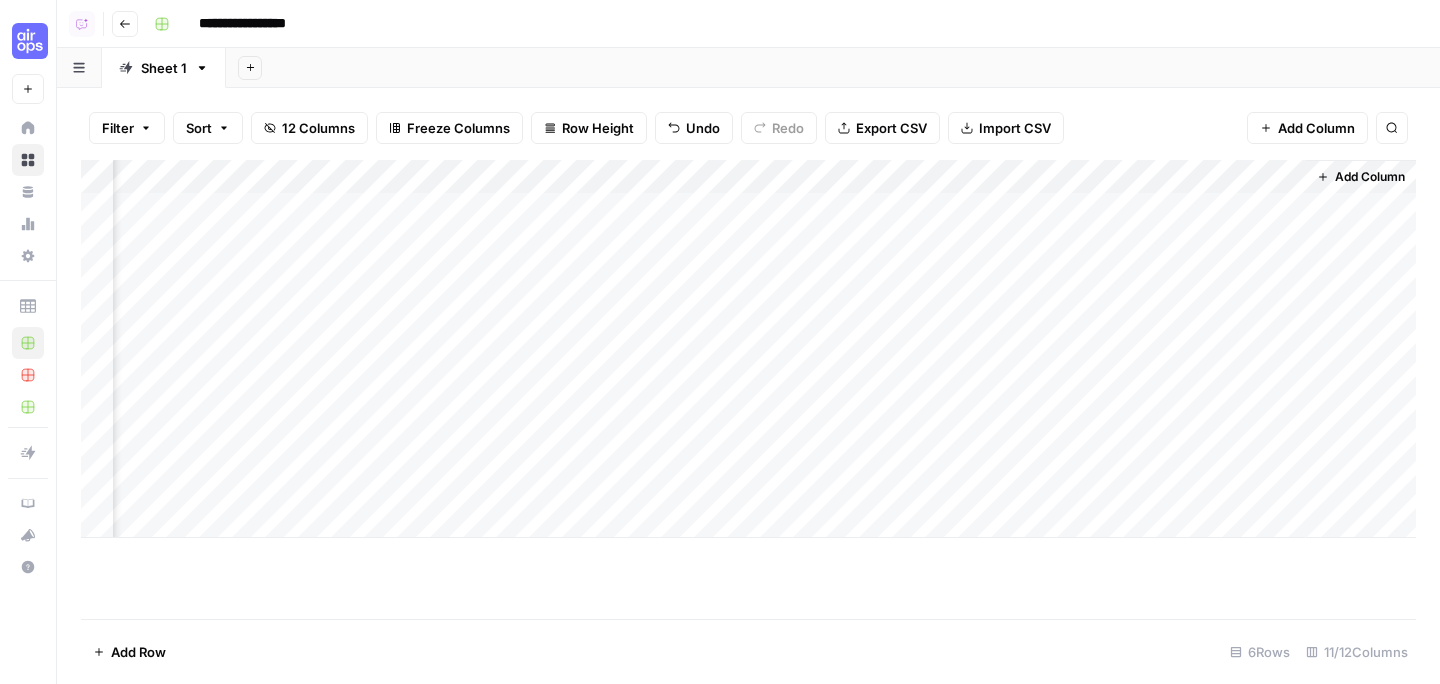 click on "Add Column" at bounding box center [748, 349] 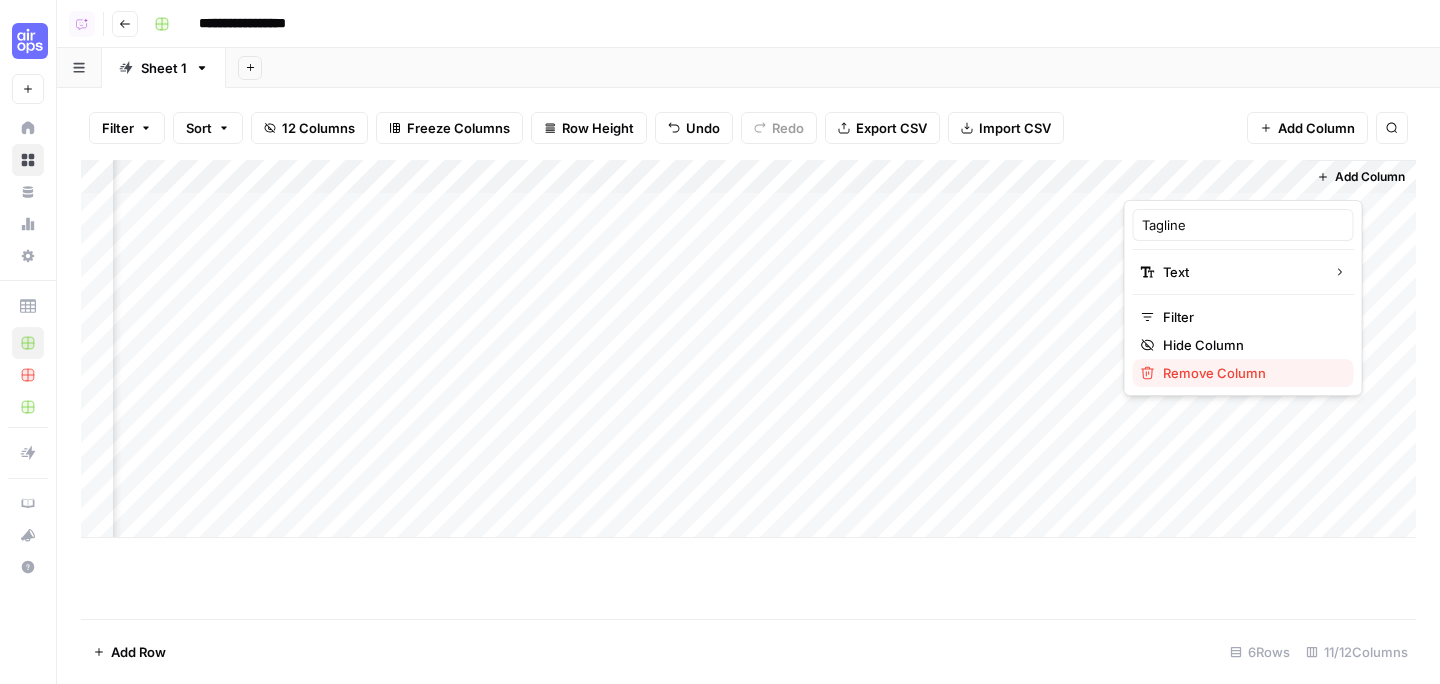 click on "Remove Column" at bounding box center [1250, 373] 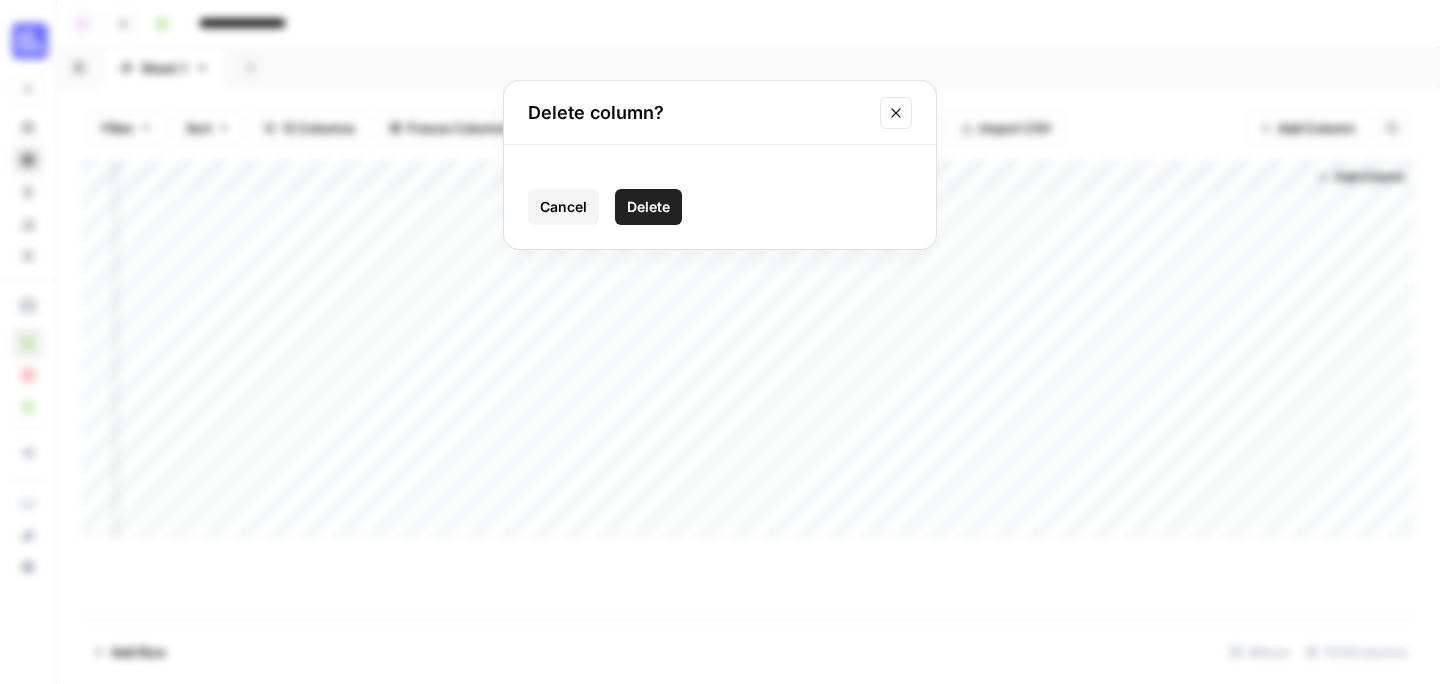 click on "Delete" at bounding box center [648, 207] 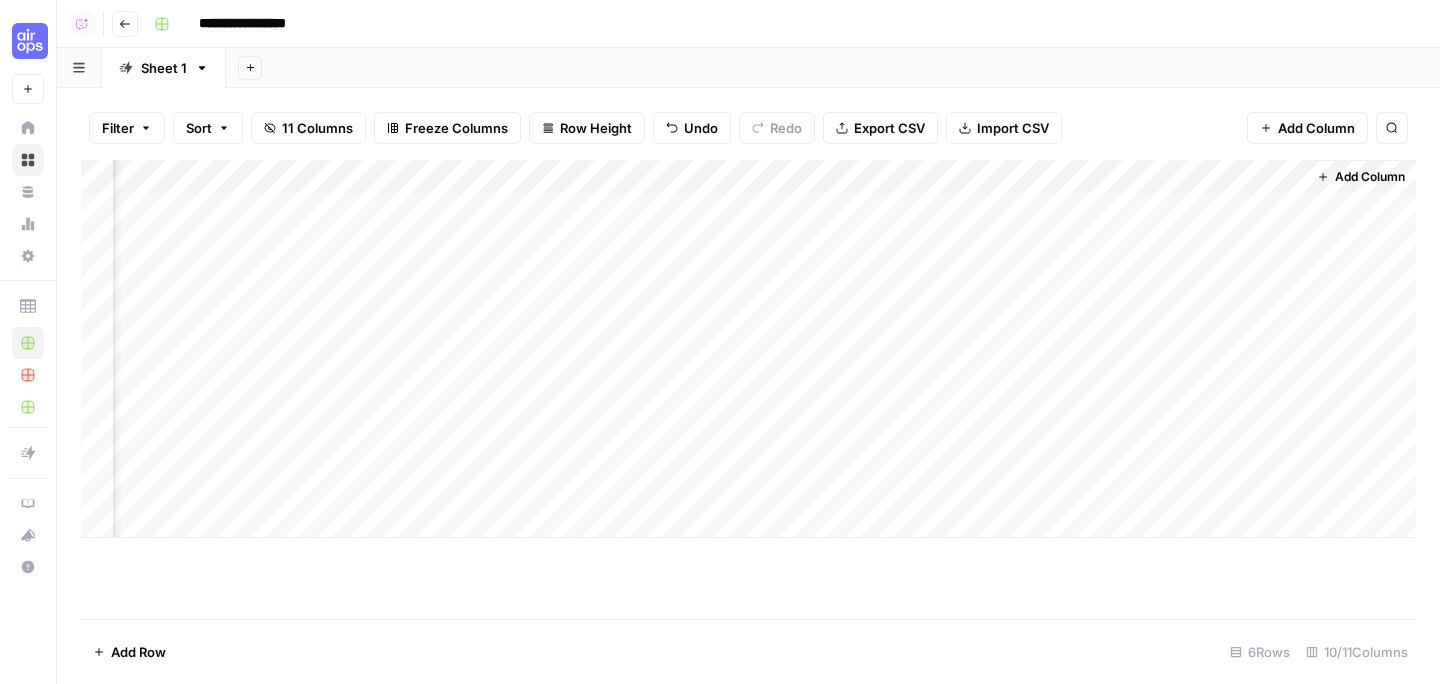 scroll, scrollTop: 0, scrollLeft: 609, axis: horizontal 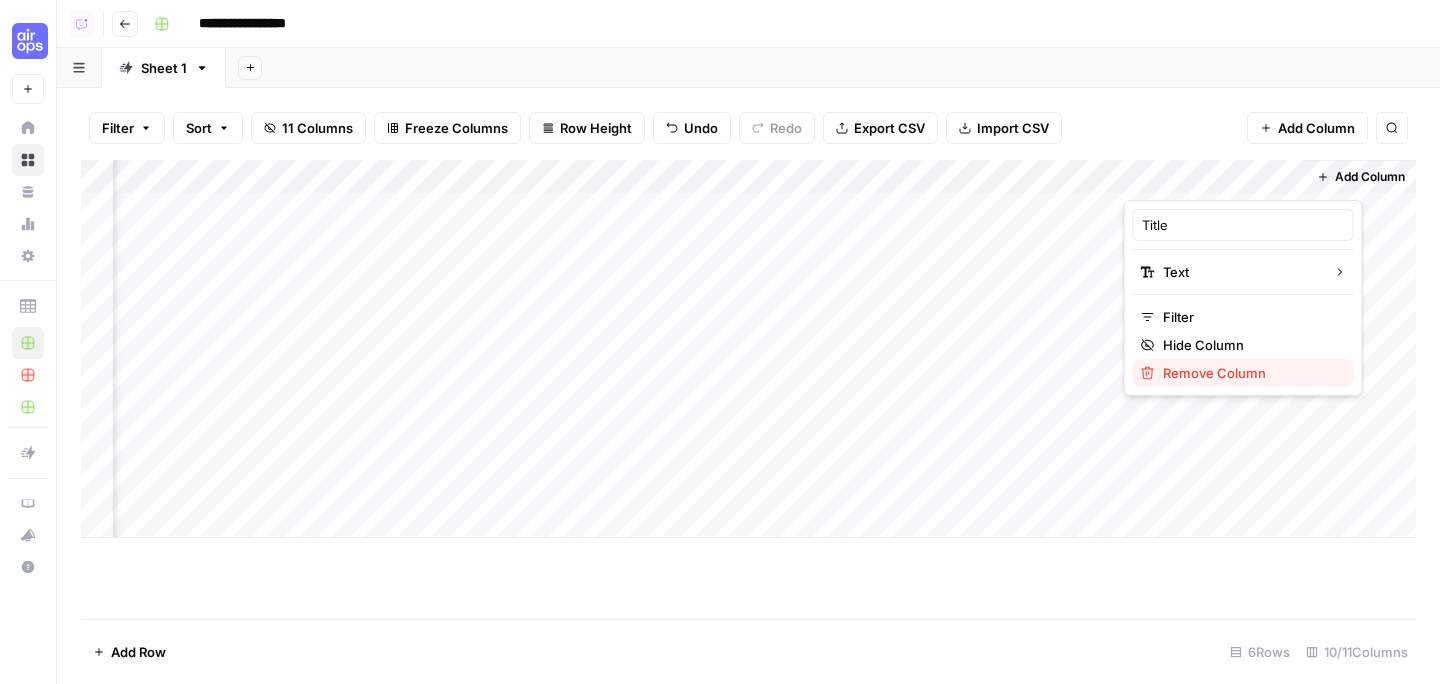 click on "Remove Column" at bounding box center (1250, 373) 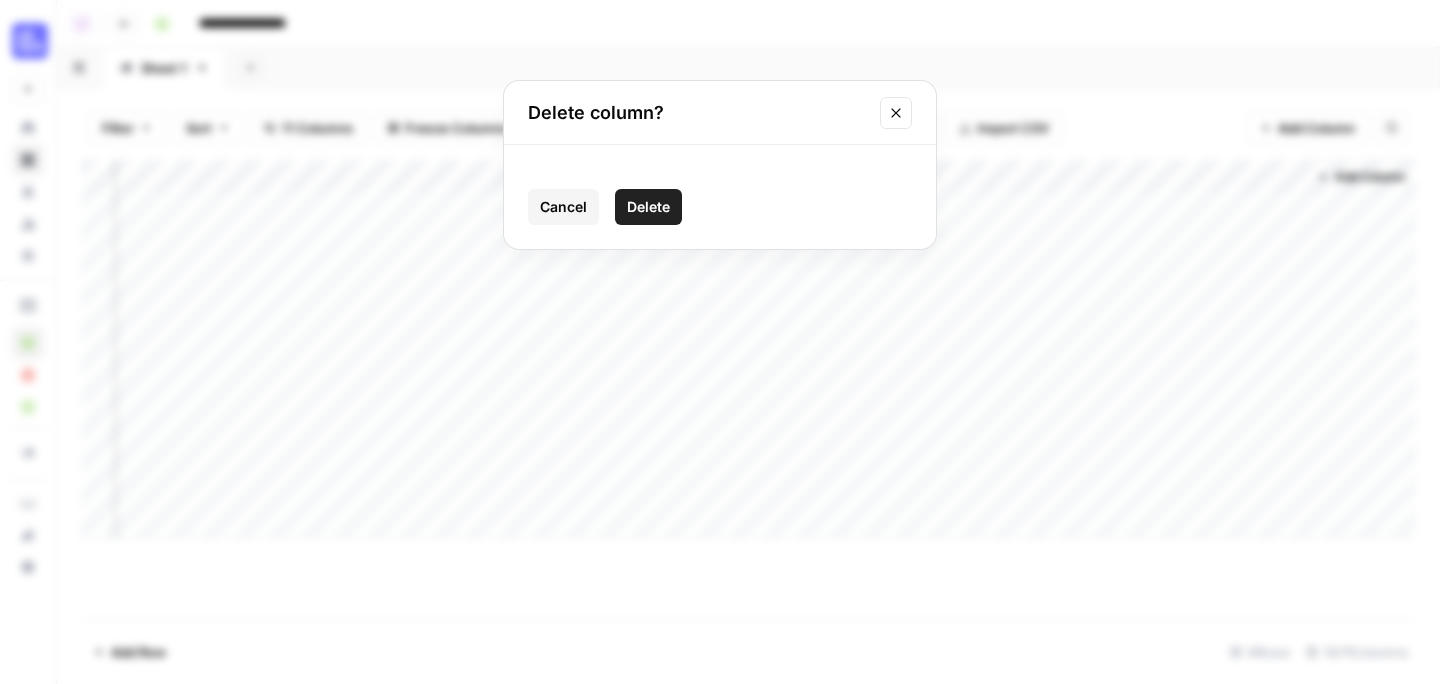 click on "Delete" at bounding box center [648, 207] 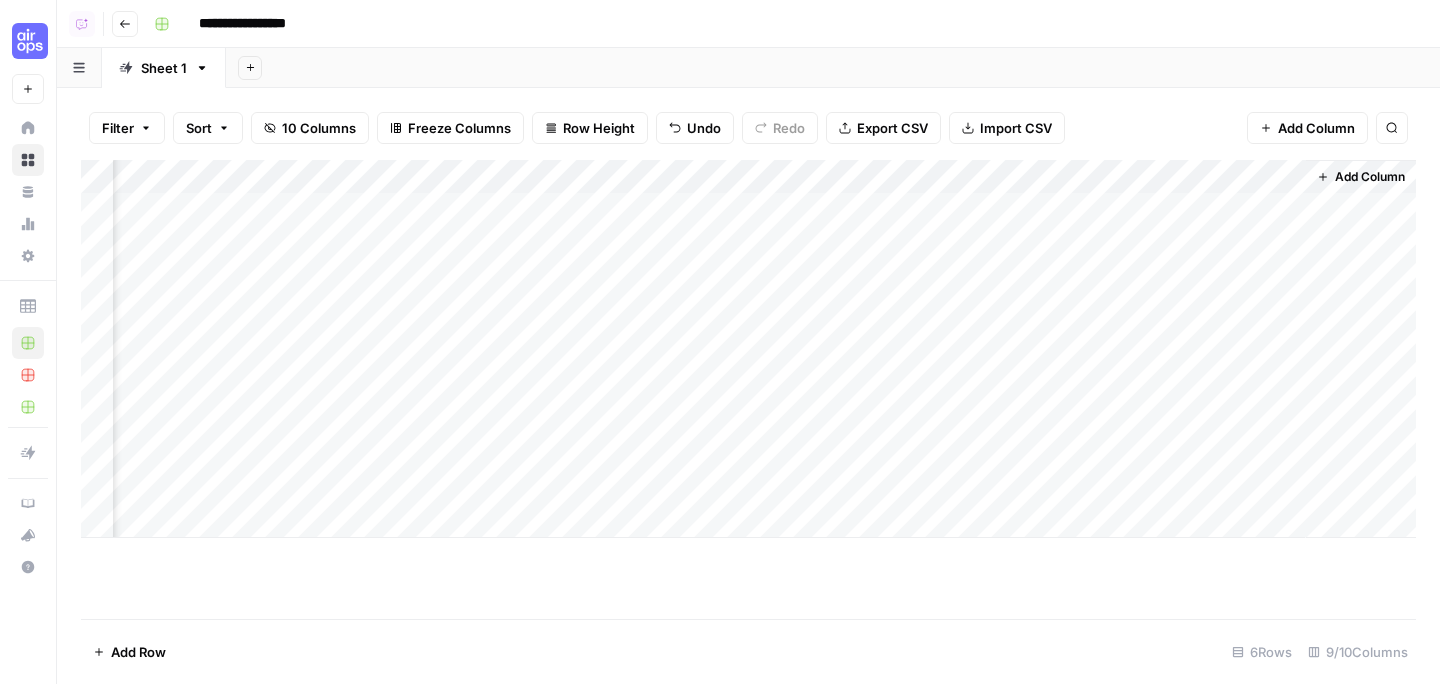 scroll, scrollTop: 0, scrollLeft: 429, axis: horizontal 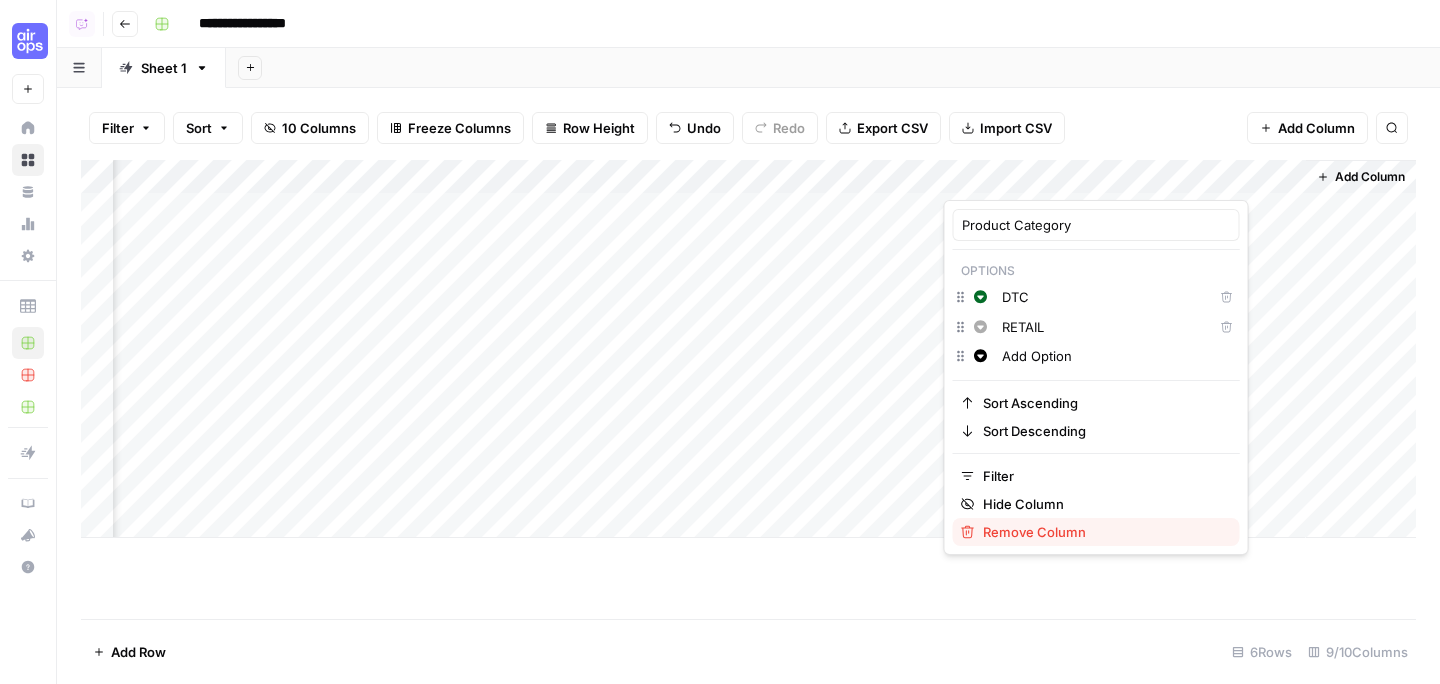 click on "Remove Column" at bounding box center [1103, 532] 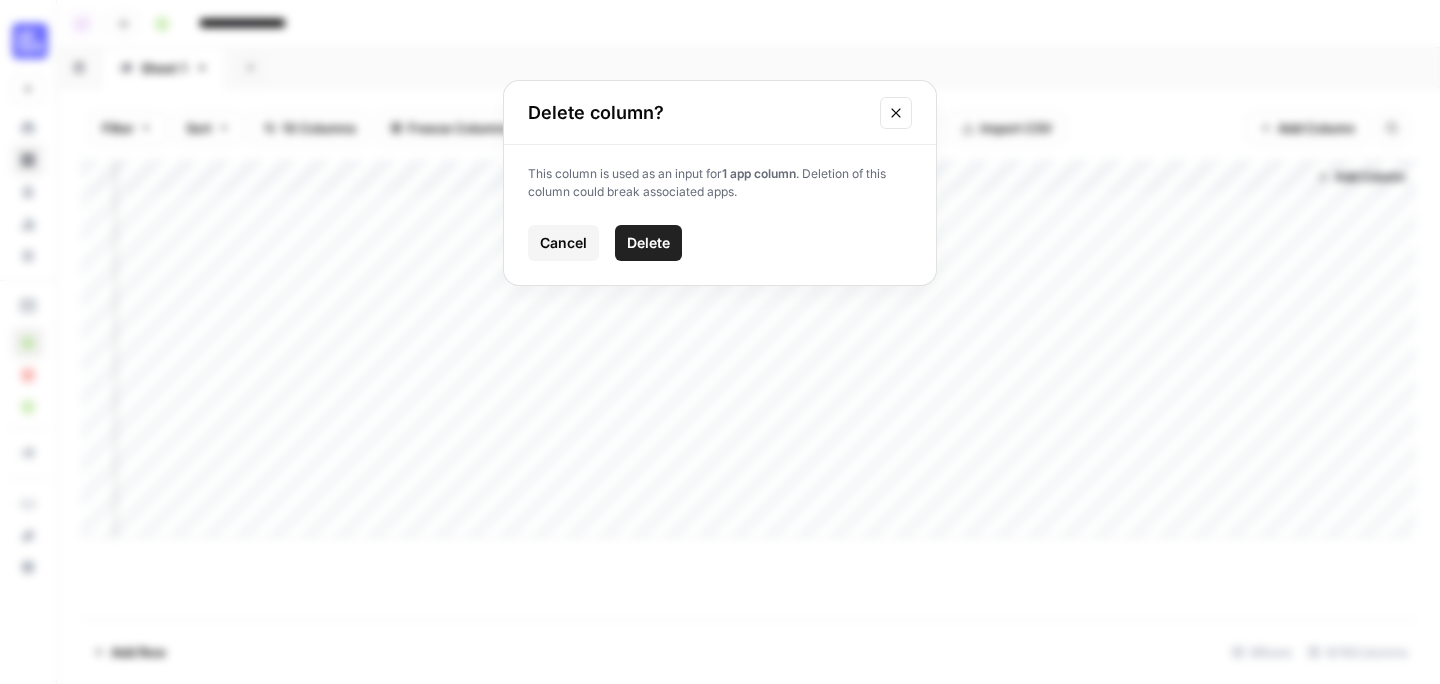 click on "Delete" at bounding box center (648, 243) 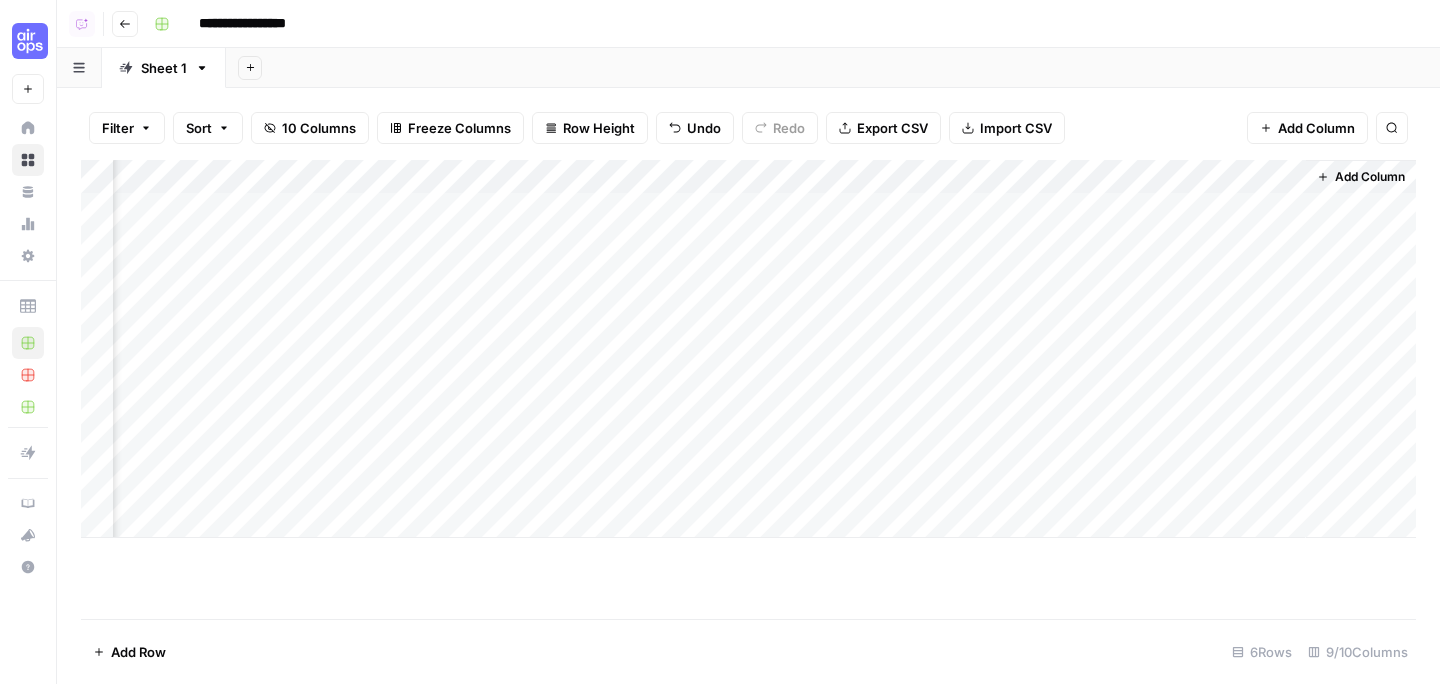 scroll, scrollTop: 0, scrollLeft: 249, axis: horizontal 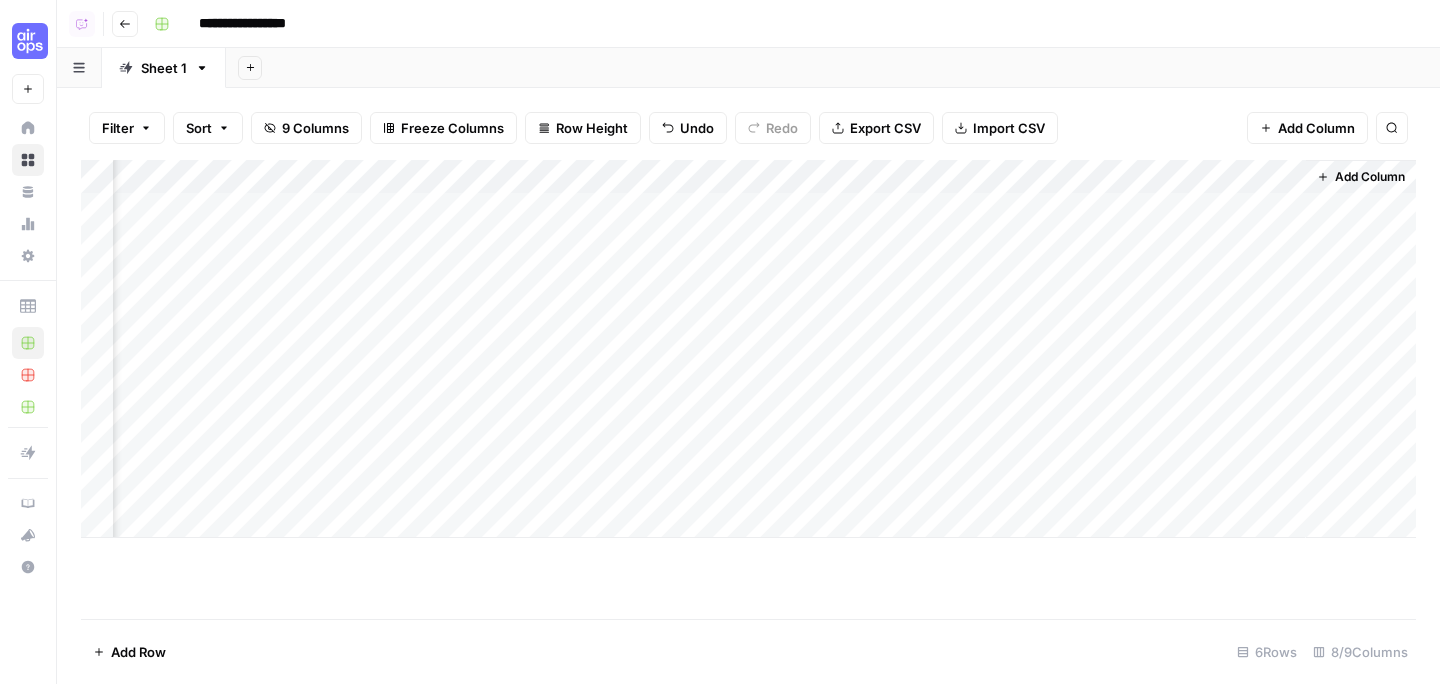 click on "Add Column" at bounding box center (748, 349) 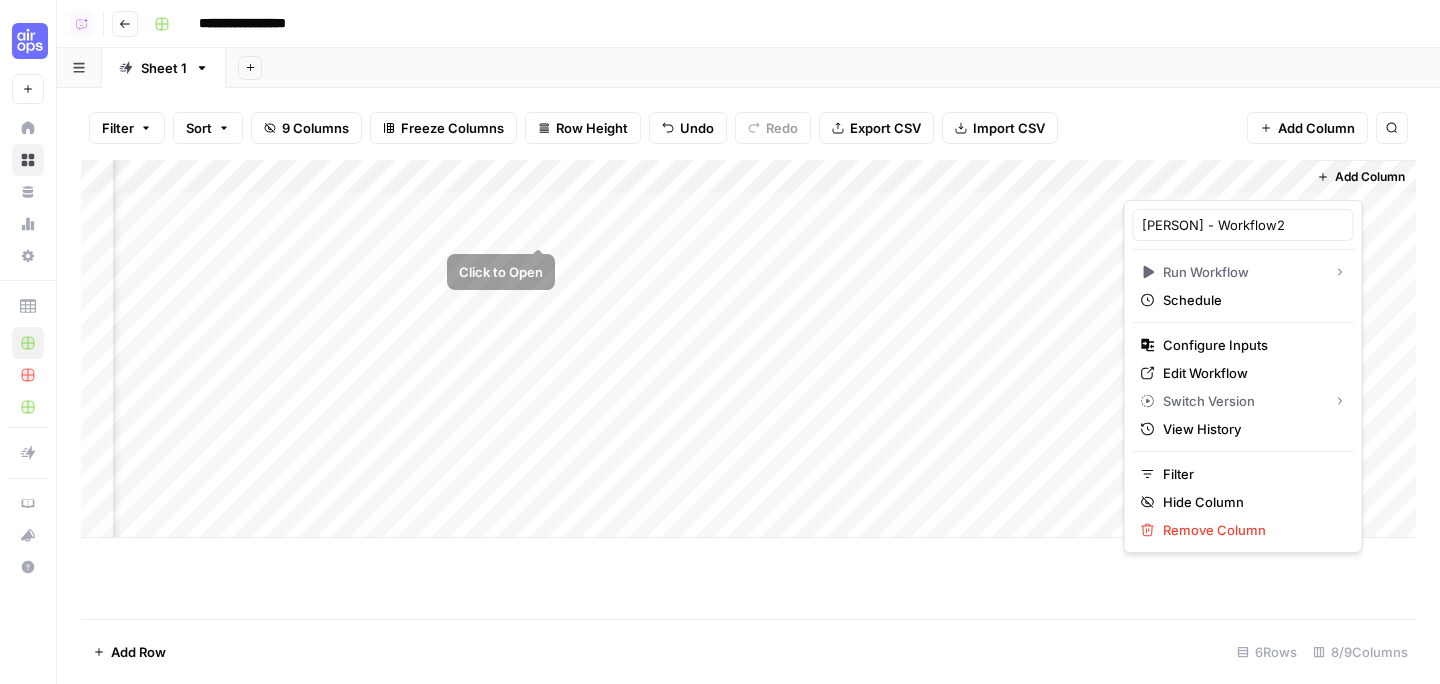 click on "Add Column" at bounding box center [748, 349] 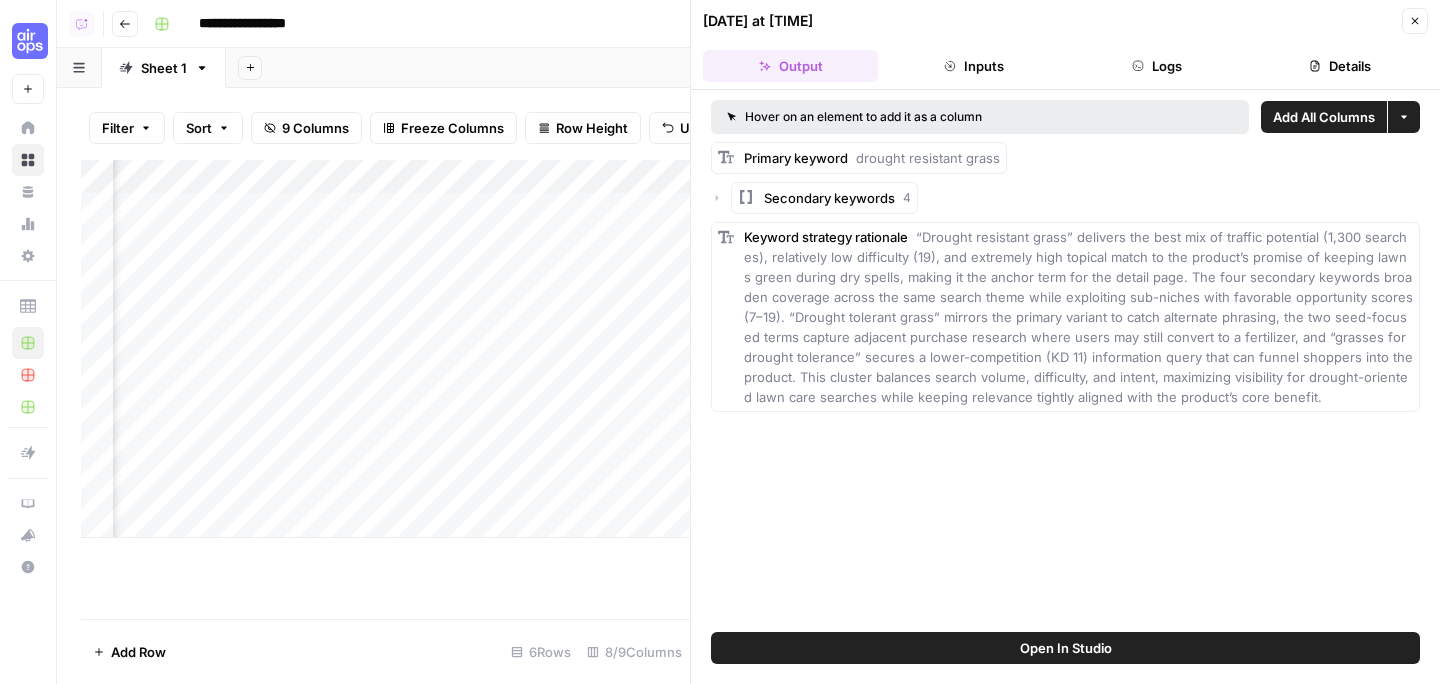 click on "Add All Columns" at bounding box center [1324, 117] 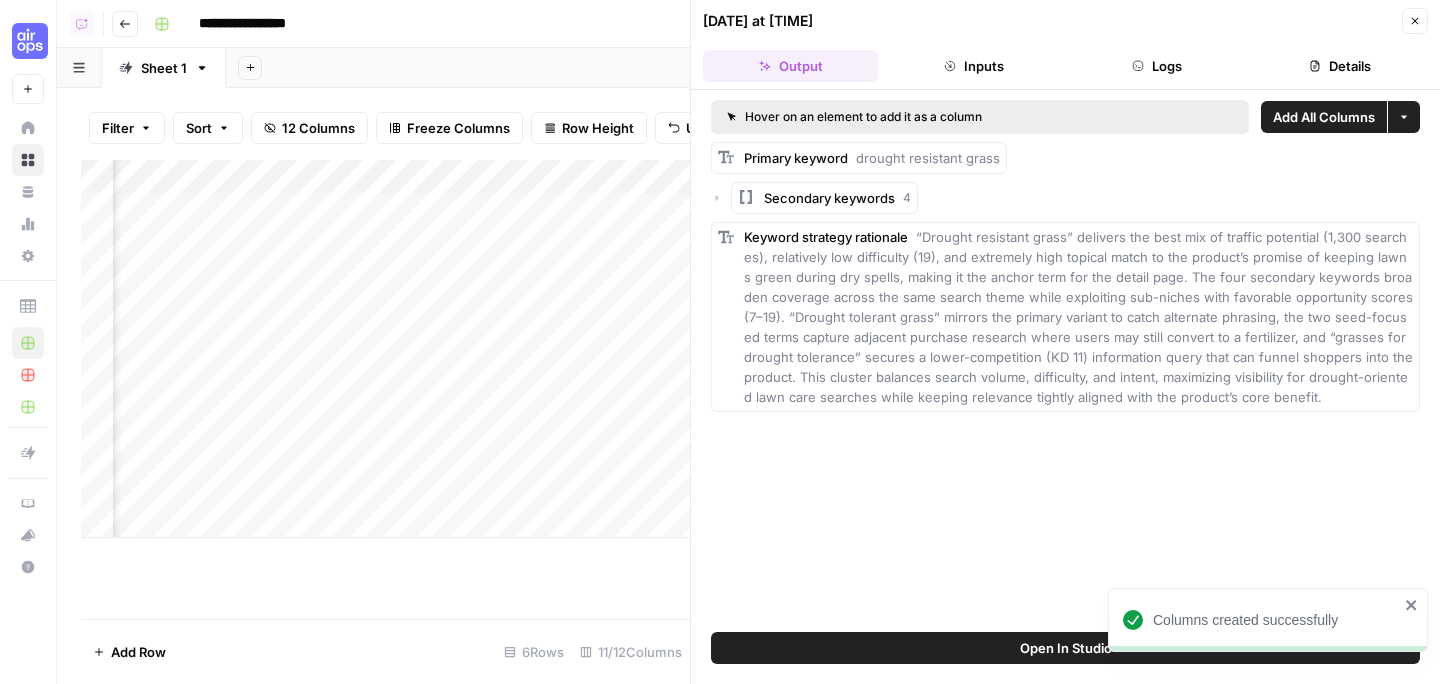 scroll, scrollTop: 0, scrollLeft: 474, axis: horizontal 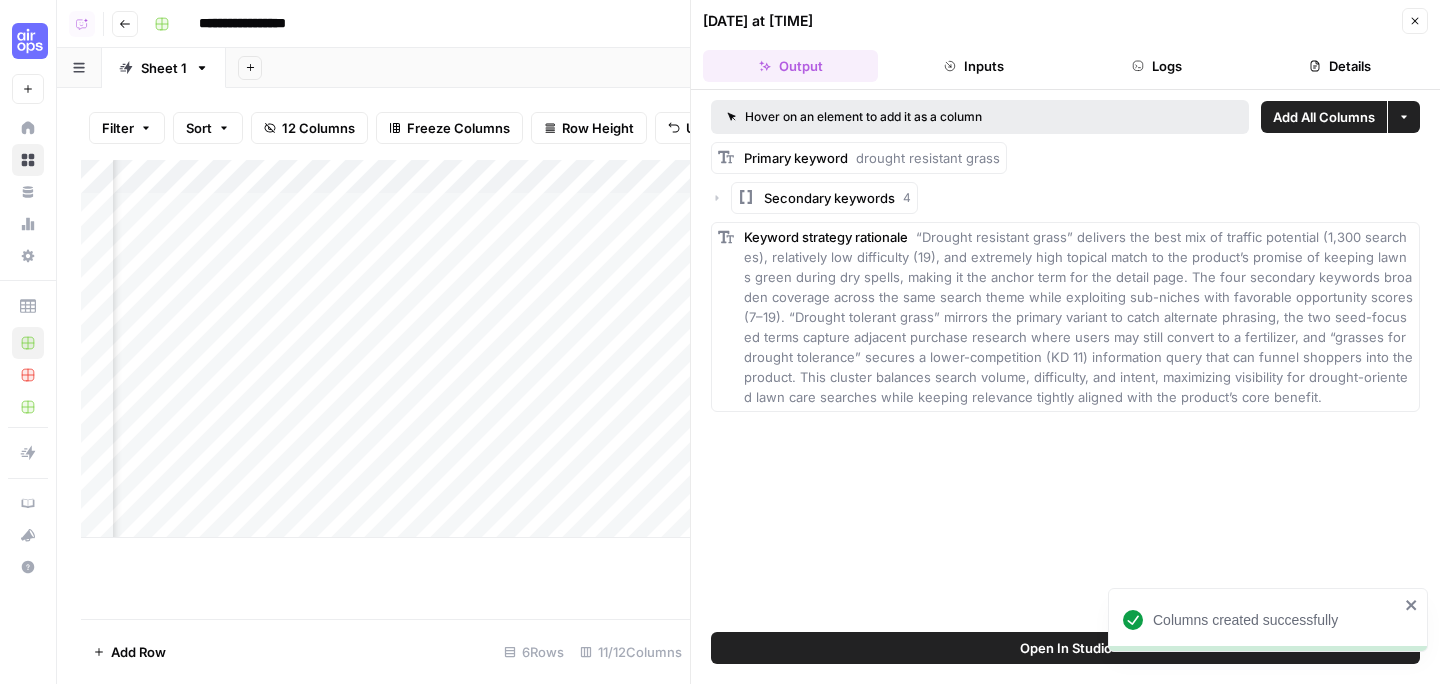 click on "Close" at bounding box center (1415, 21) 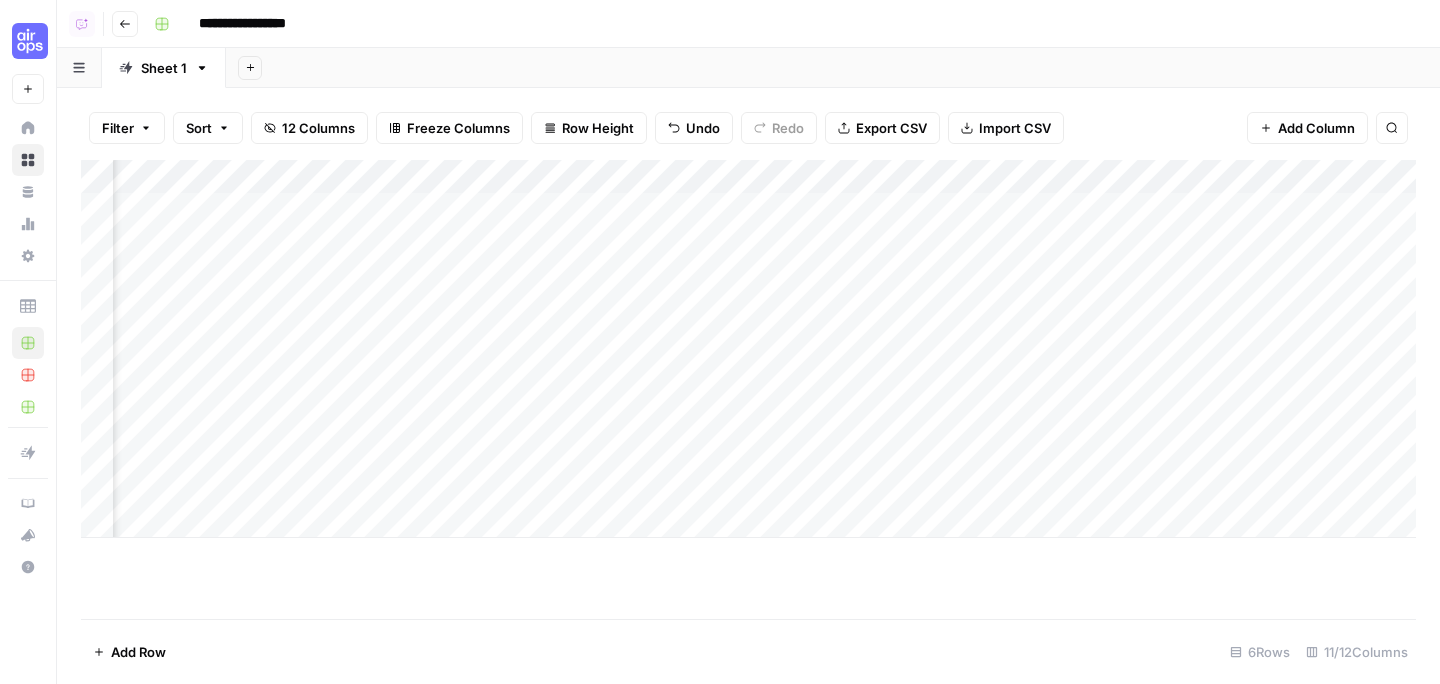 scroll, scrollTop: 0, scrollLeft: 259, axis: horizontal 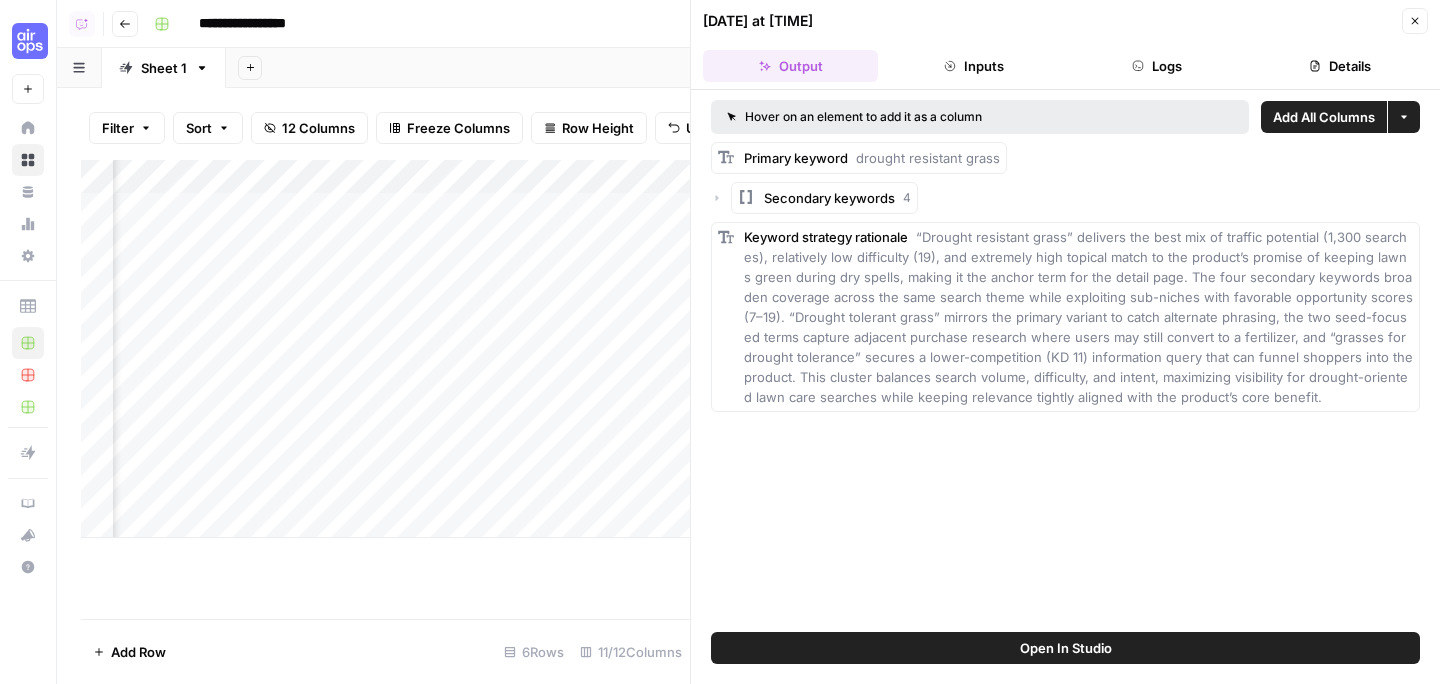 click 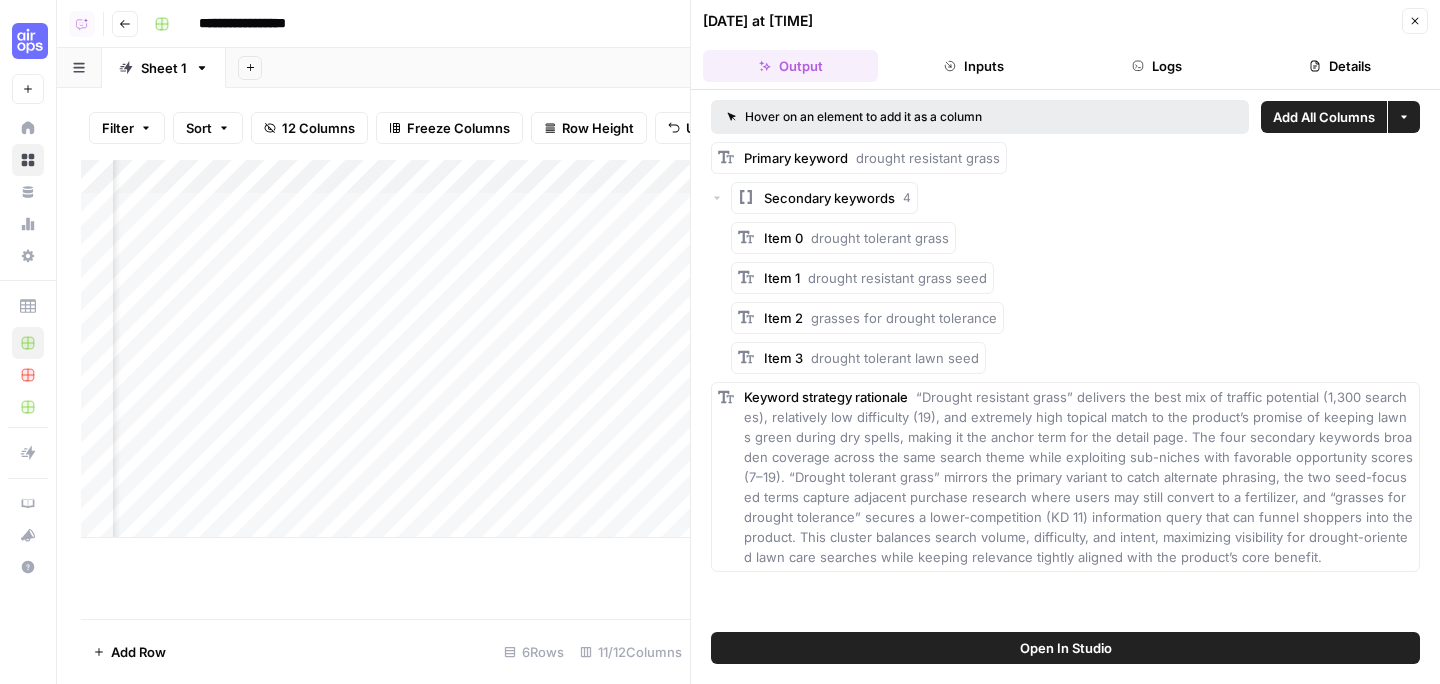 scroll, scrollTop: 0, scrollLeft: 91, axis: horizontal 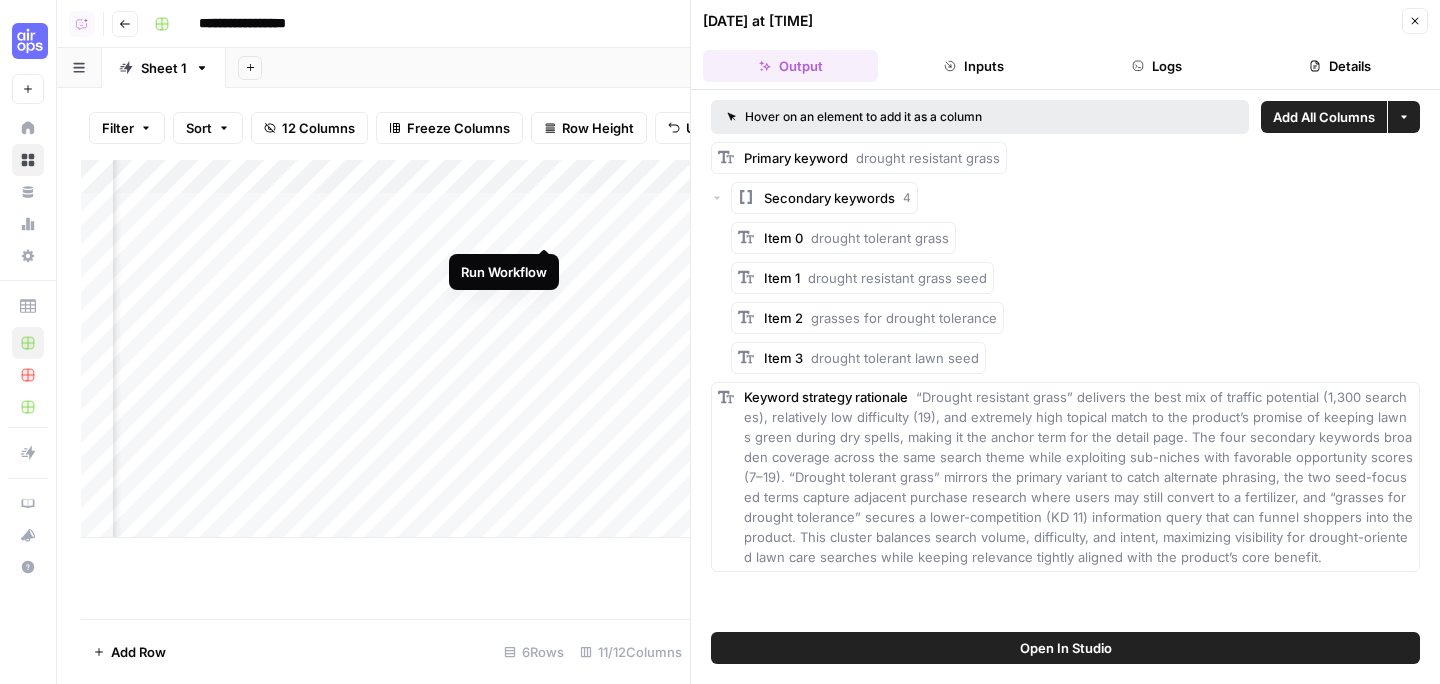 click on "Add Column" at bounding box center (385, 349) 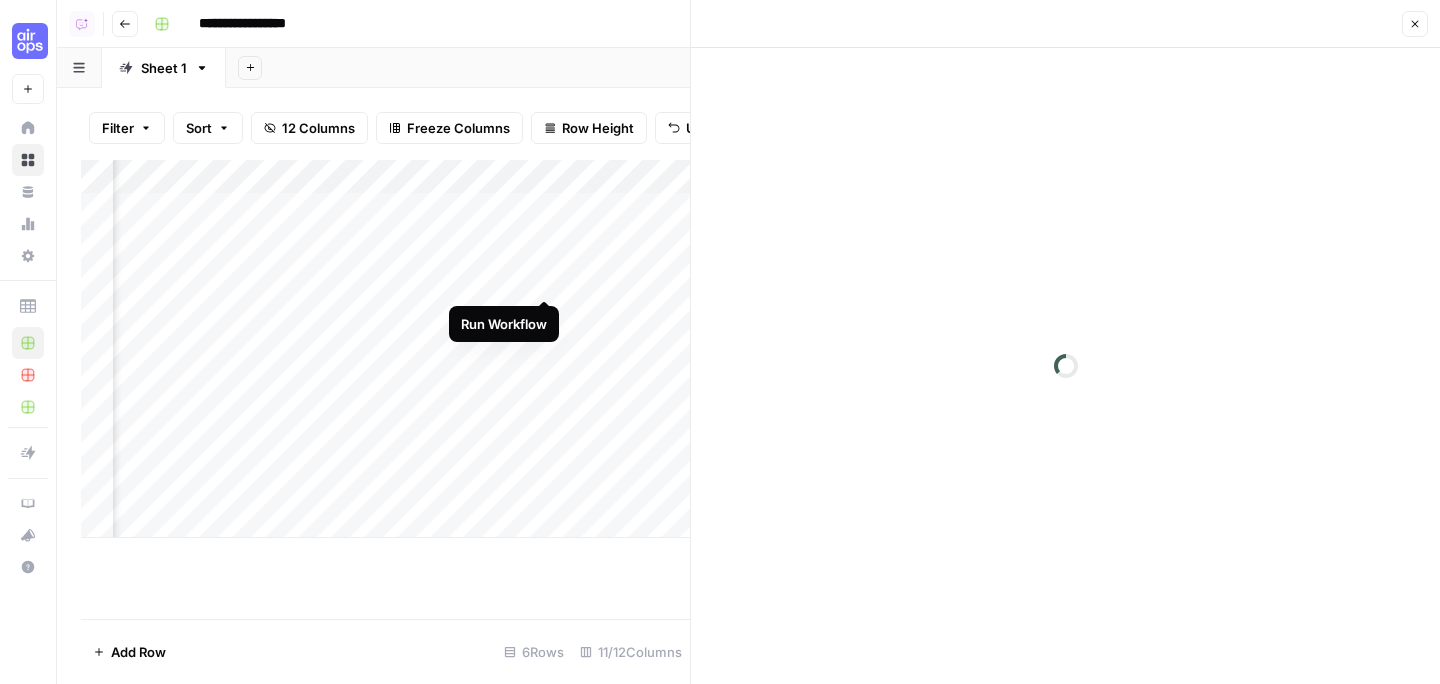 click on "Add Column" at bounding box center (385, 349) 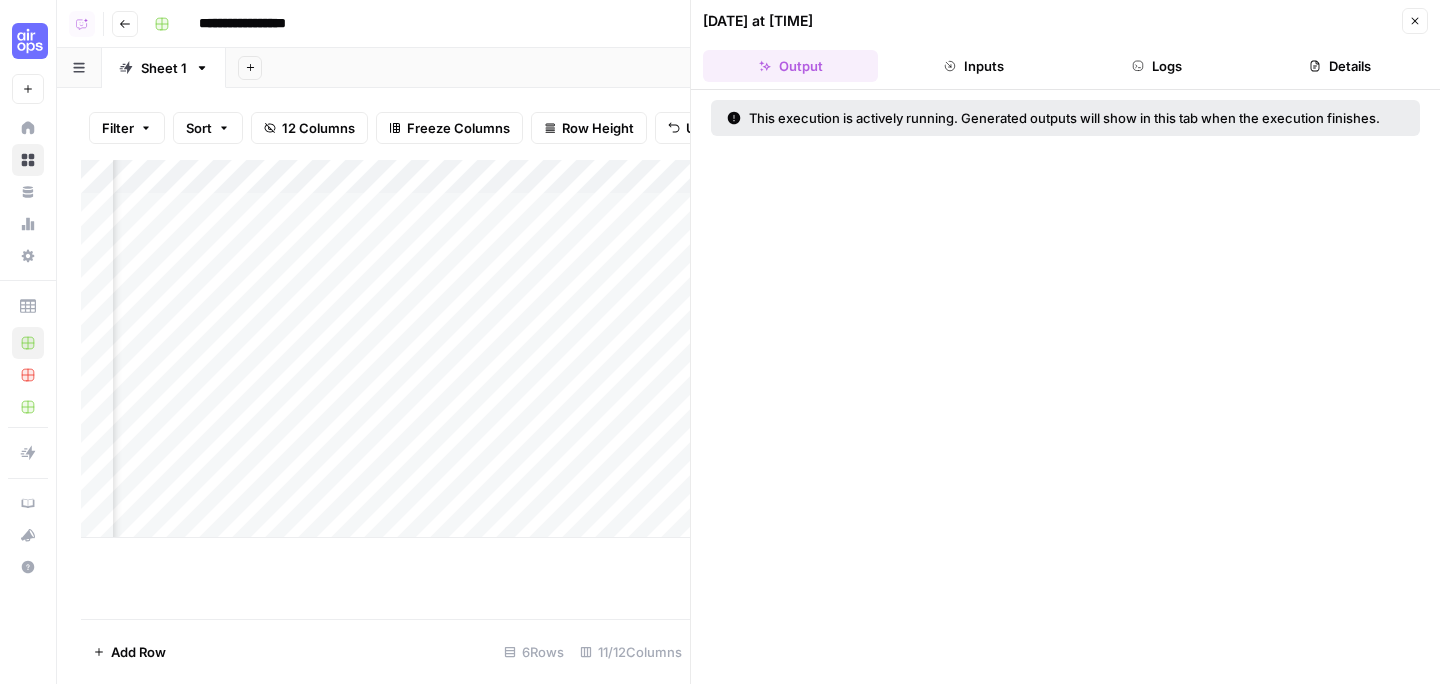 click on "Close" at bounding box center [1415, 21] 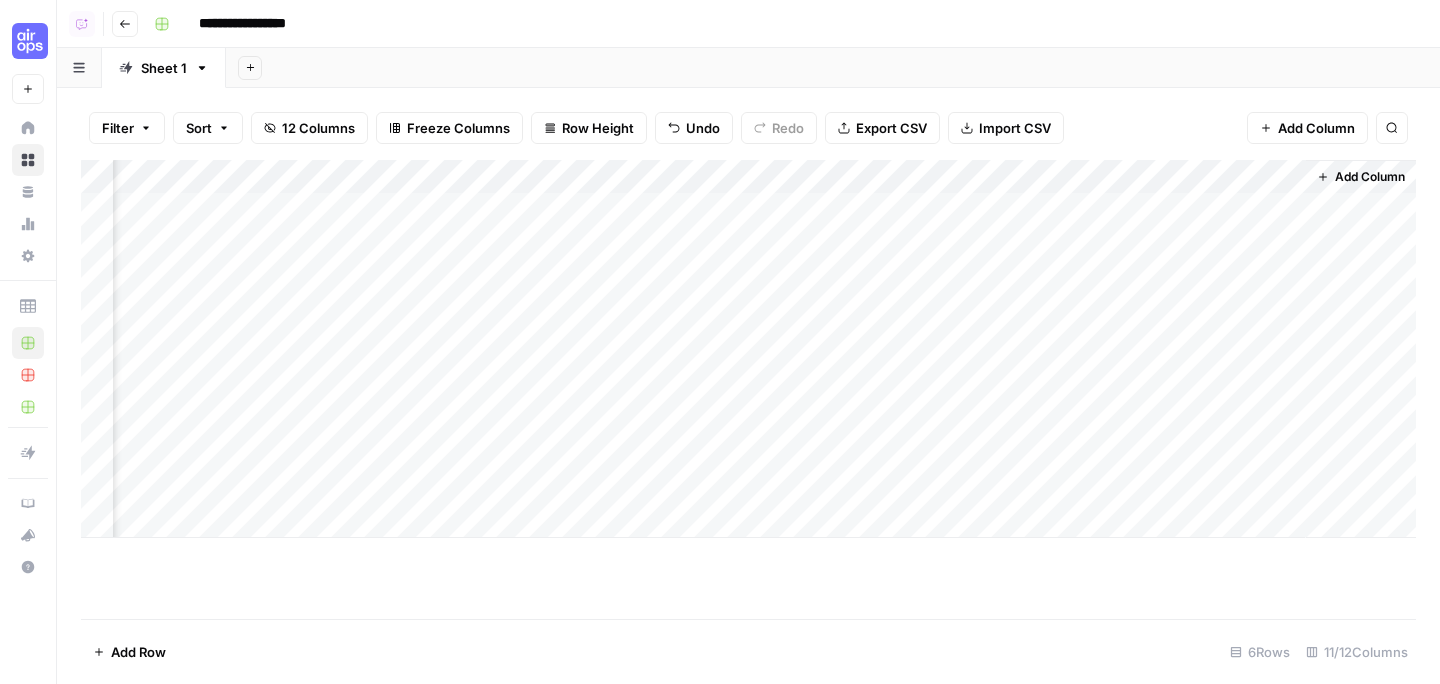 scroll, scrollTop: 0, scrollLeft: 555, axis: horizontal 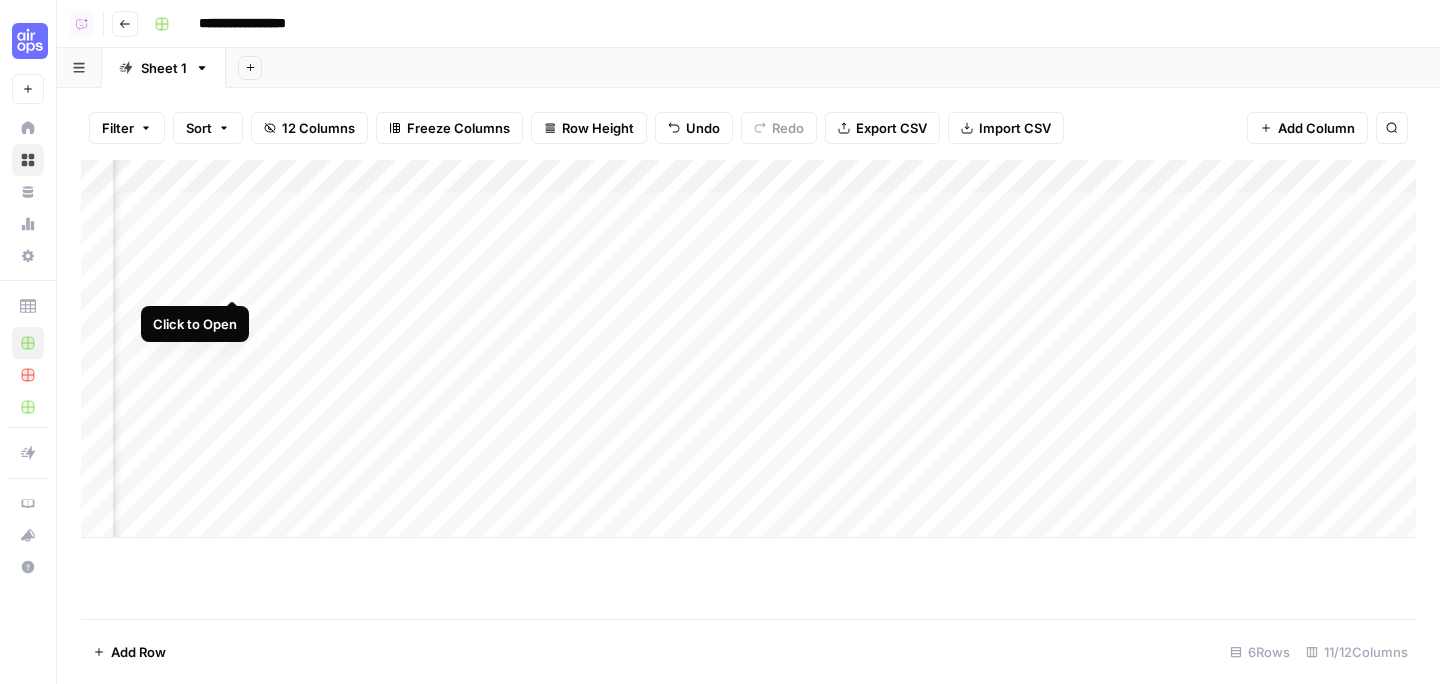 click on "Add Column" at bounding box center (748, 349) 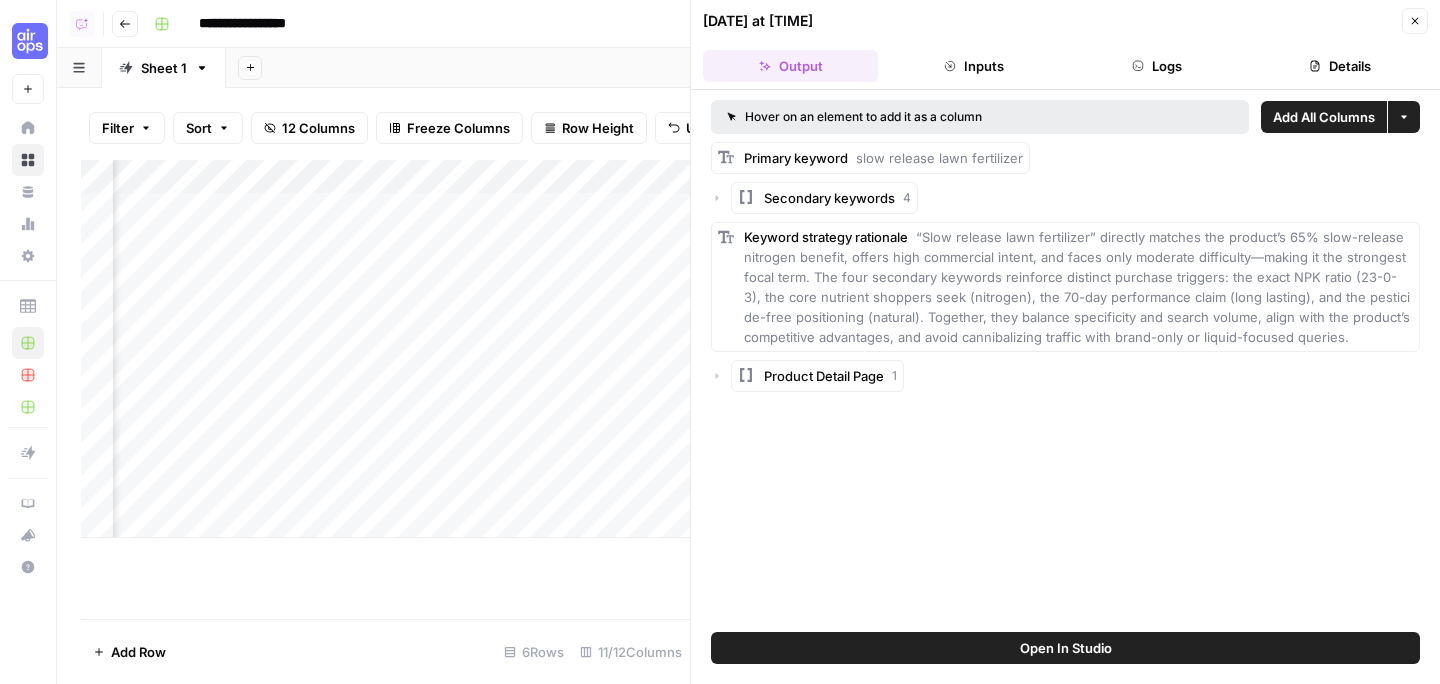 click on "Add All Columns" at bounding box center (1324, 117) 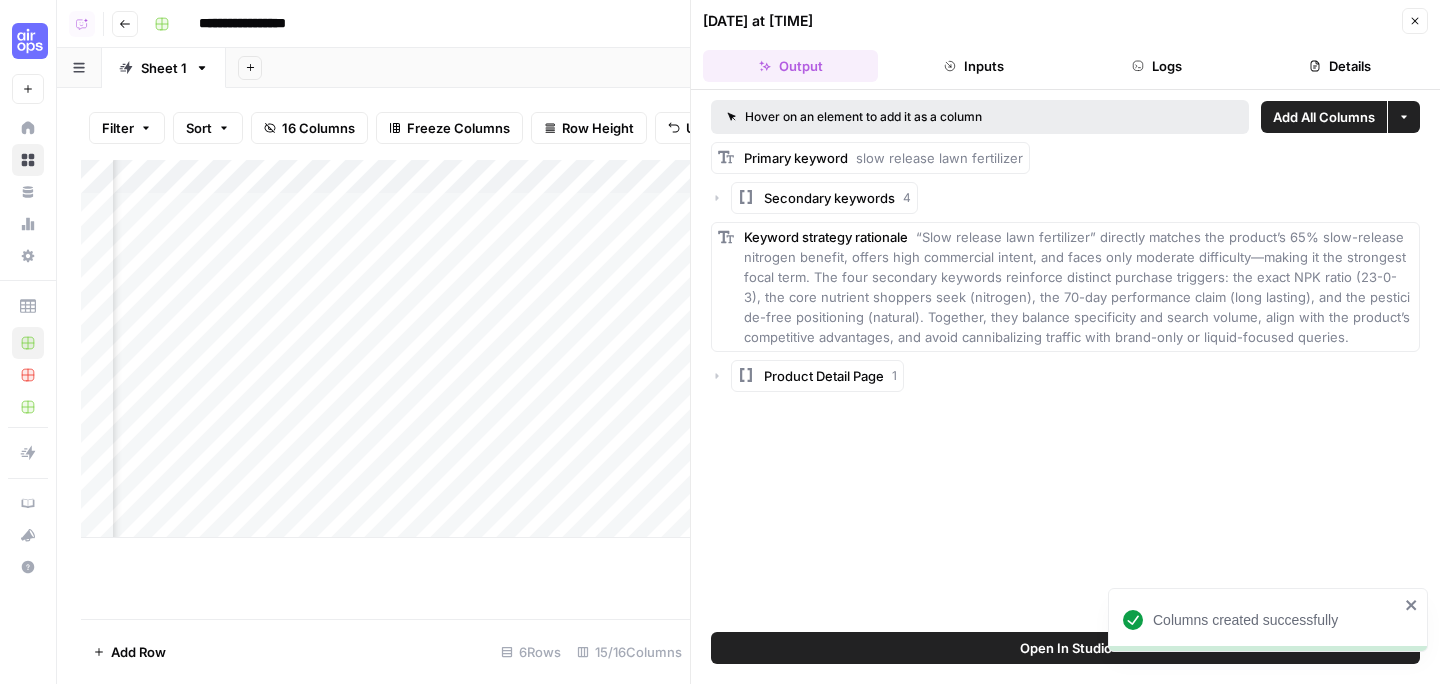 click 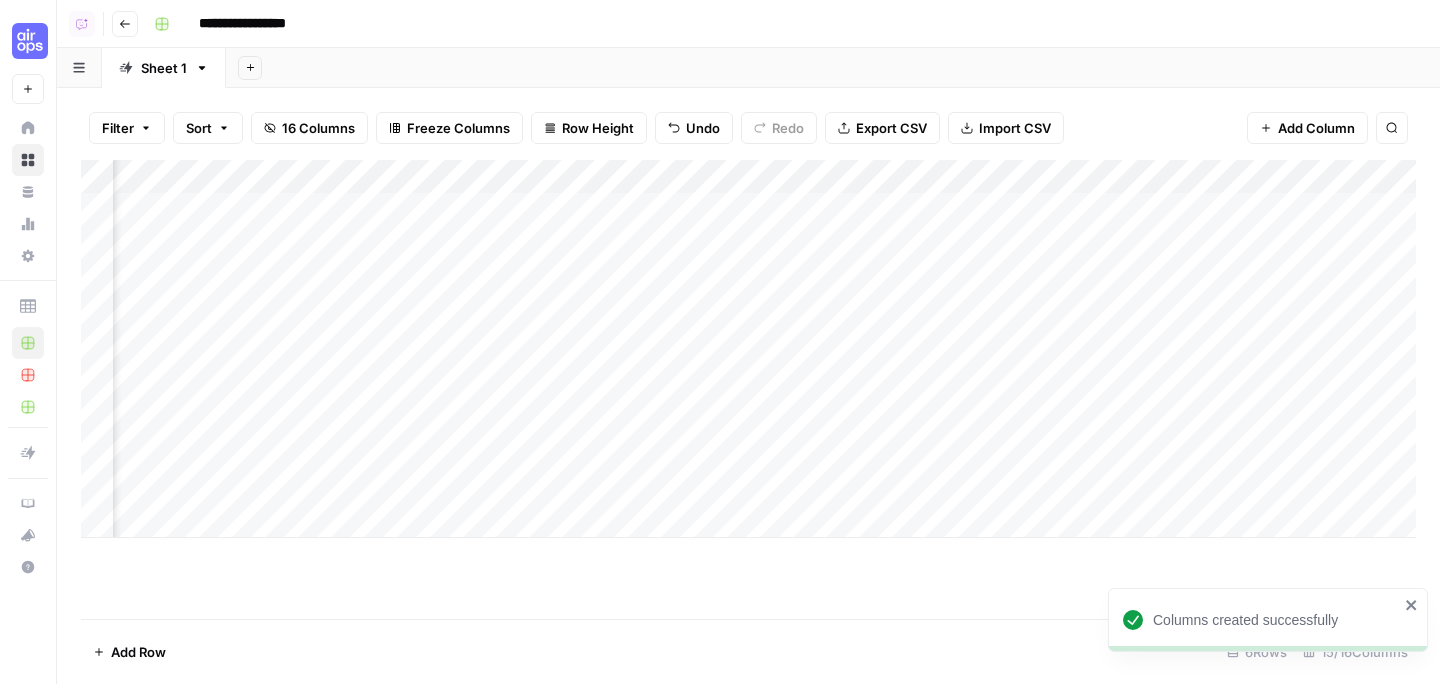 click on "Add Column" at bounding box center [748, 349] 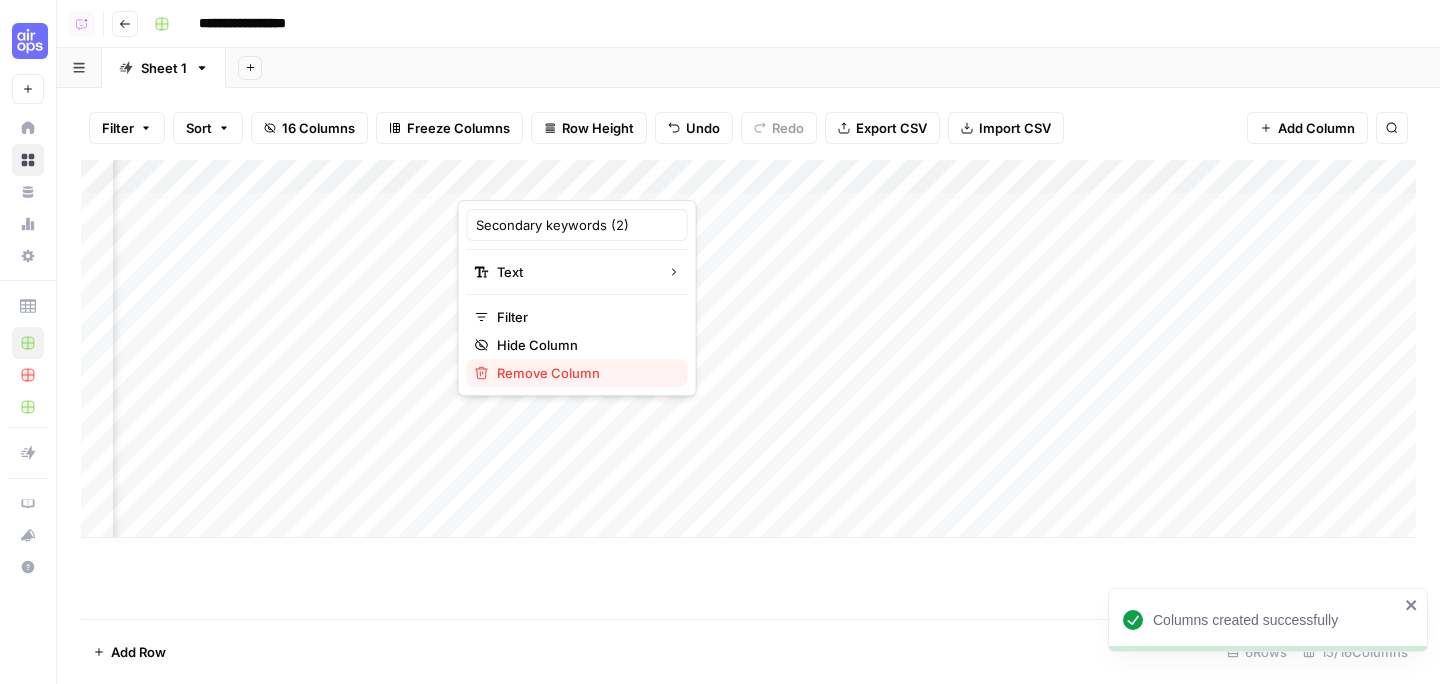 click on "Remove Column" at bounding box center [584, 373] 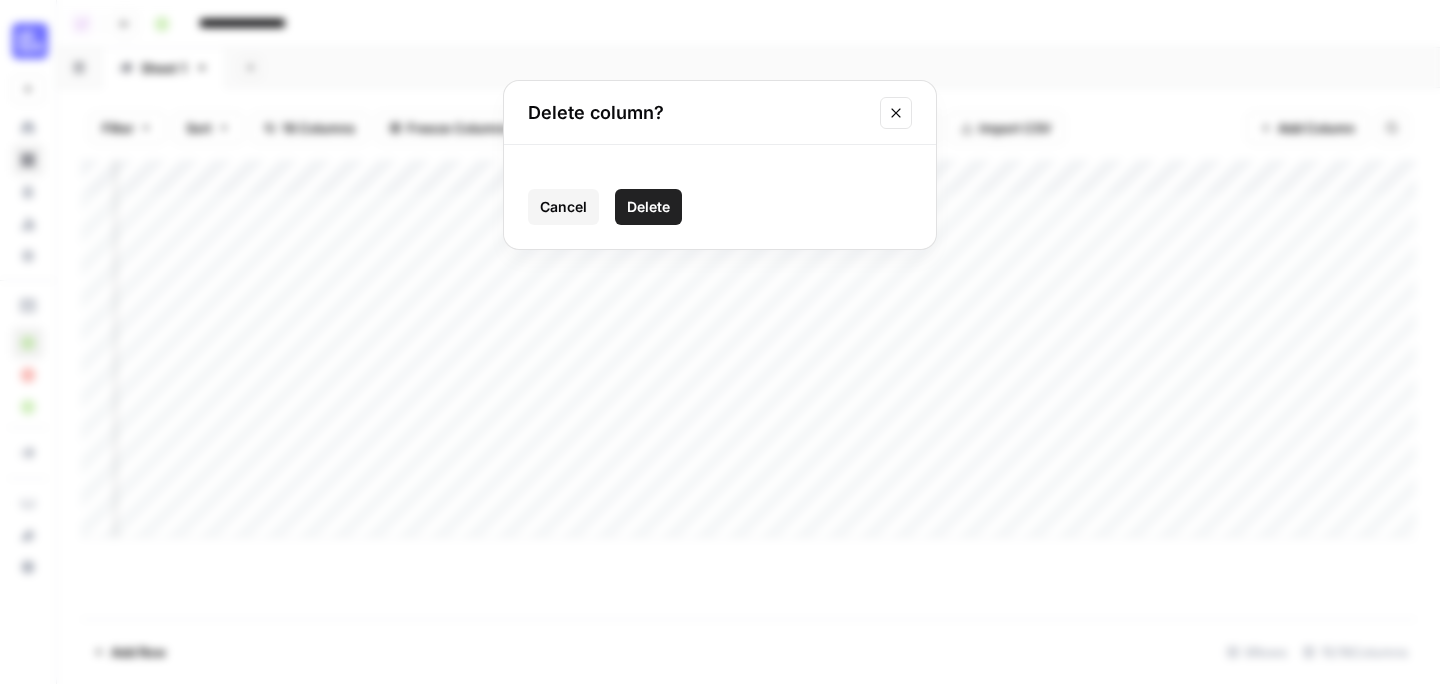 click on "Delete" at bounding box center [648, 207] 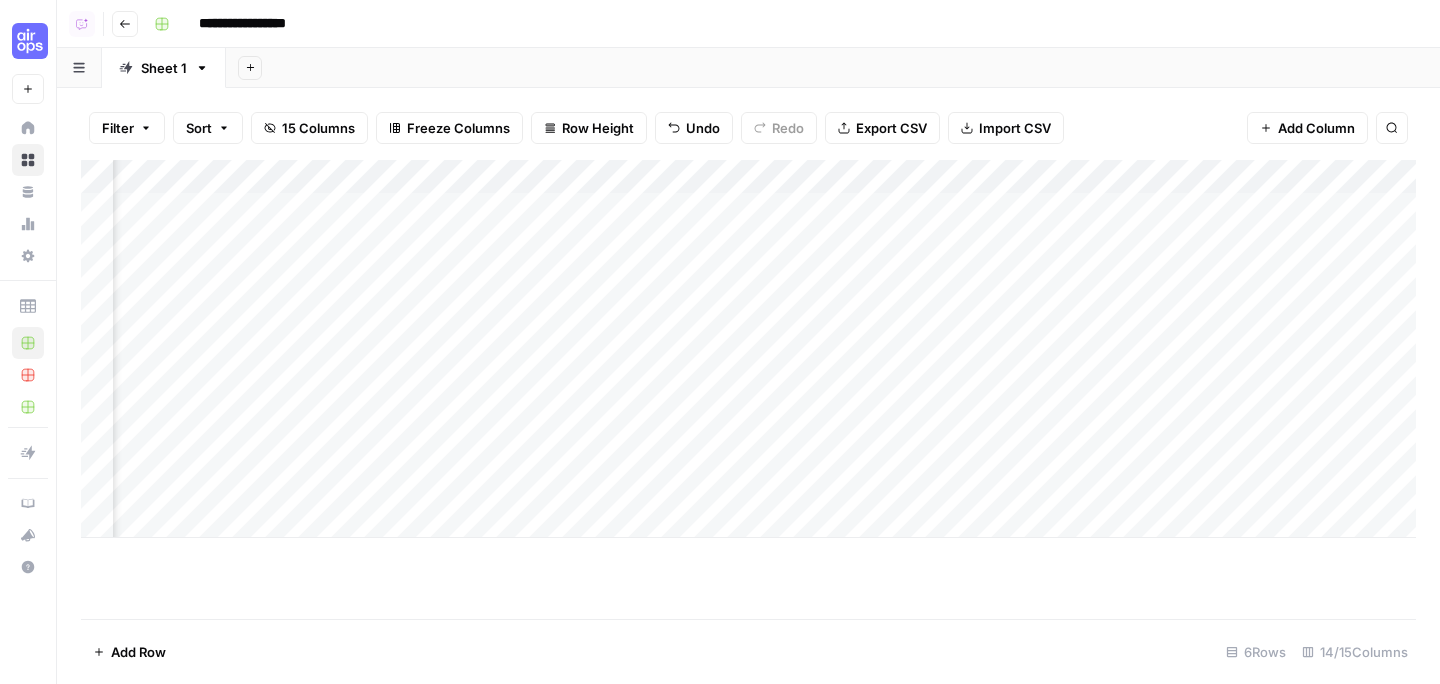 click on "Add Column" at bounding box center [748, 349] 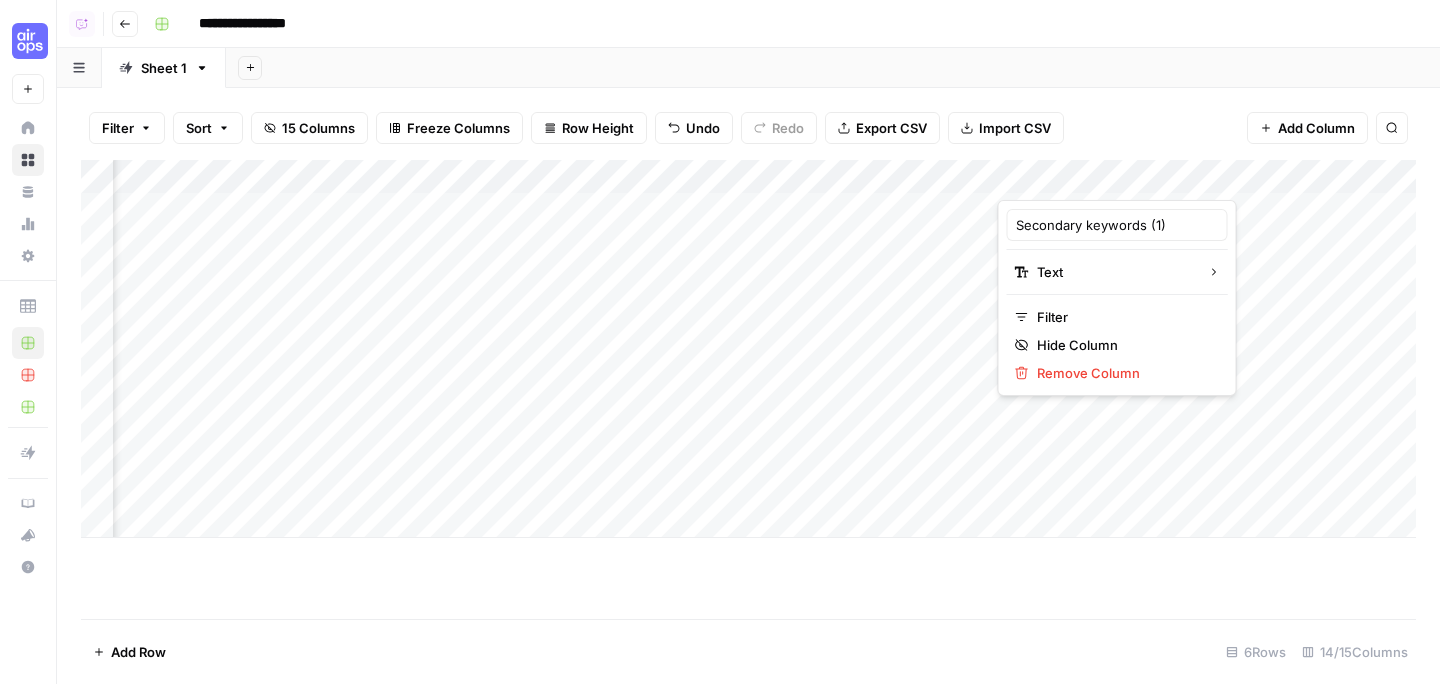 click at bounding box center (1088, 180) 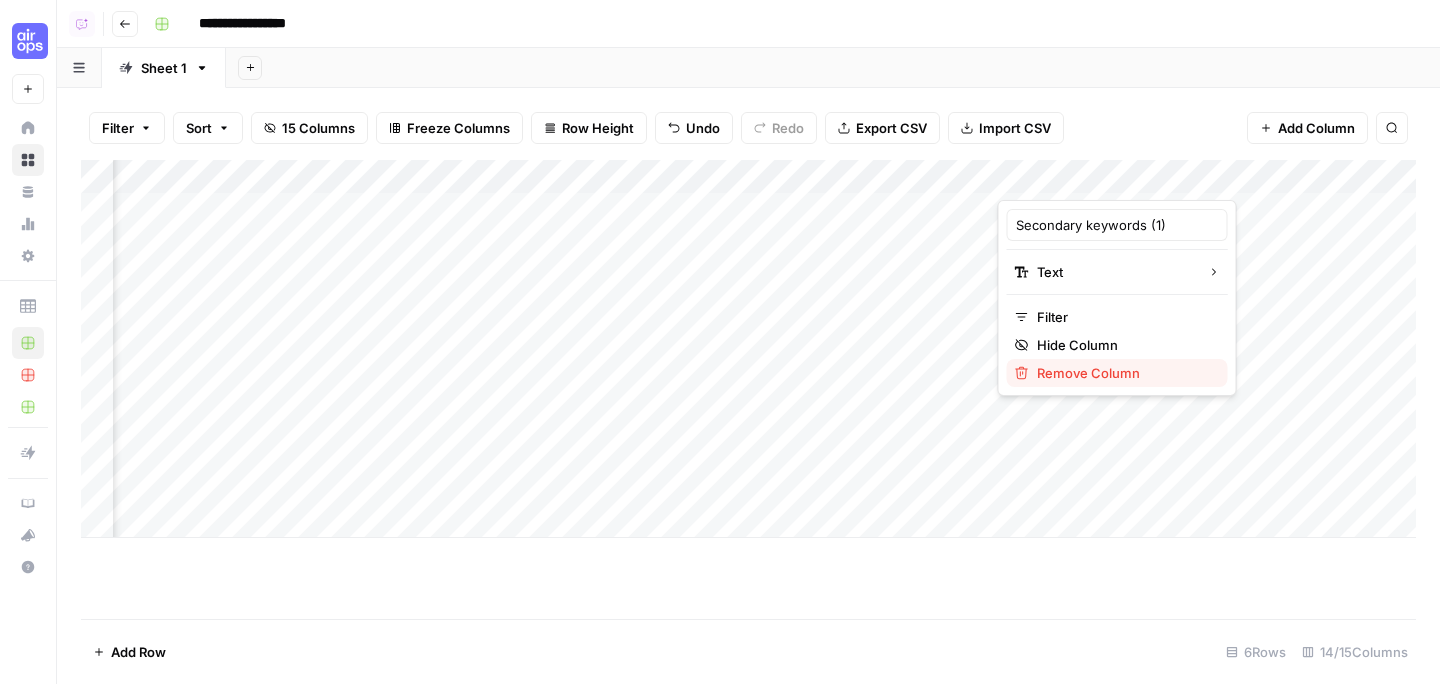 click on "Remove Column" at bounding box center [1124, 373] 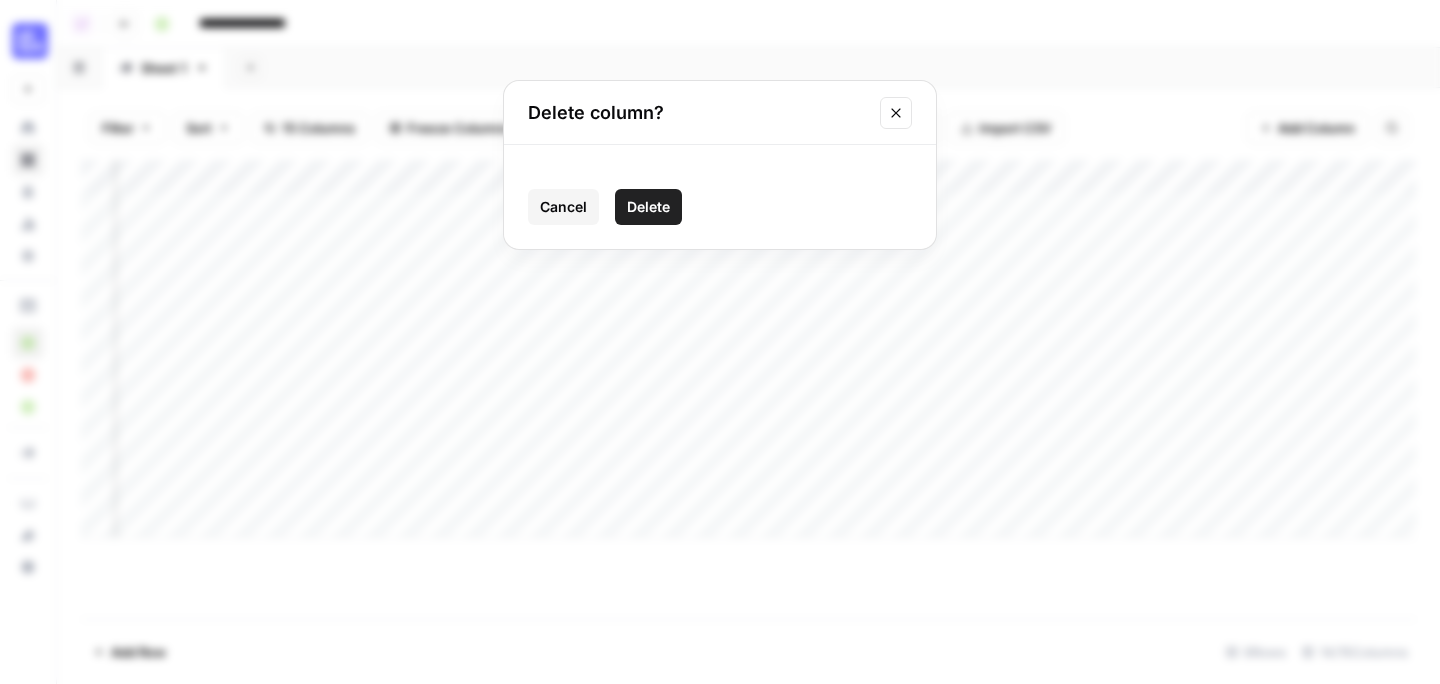 click on "Delete" at bounding box center [648, 207] 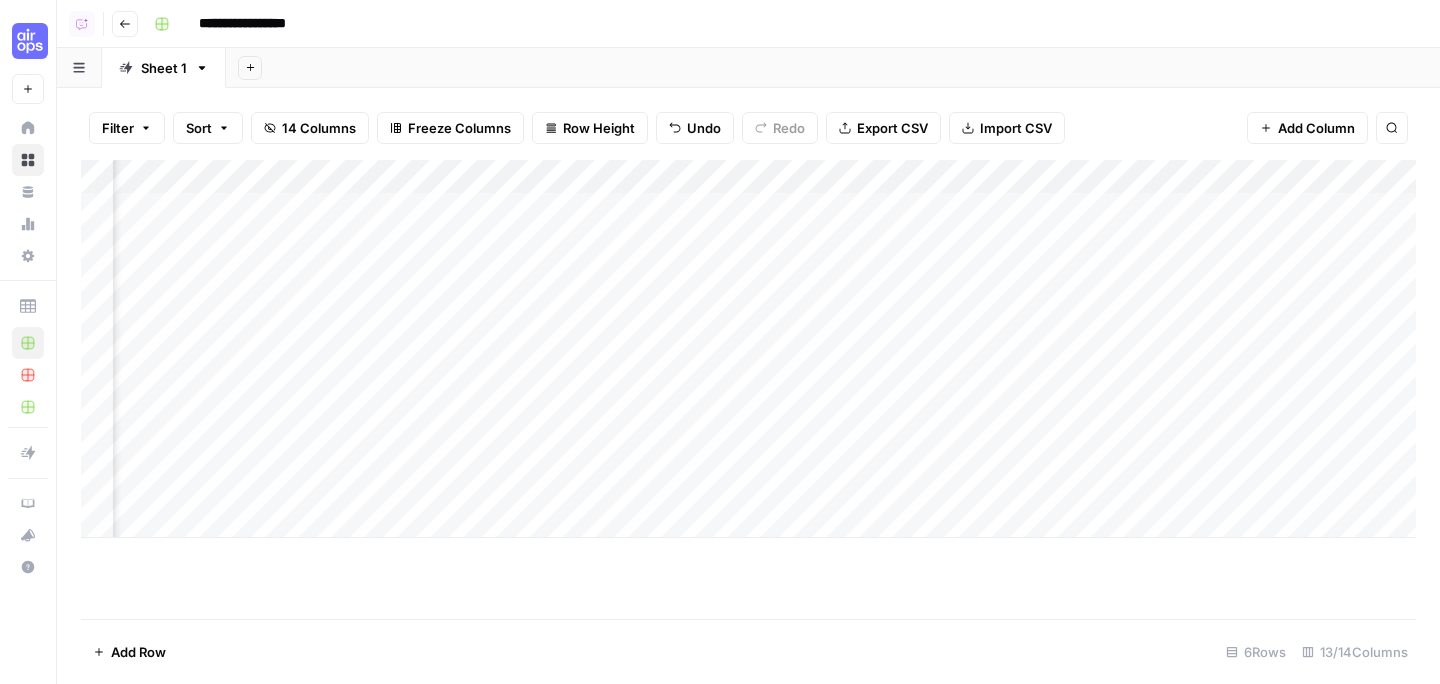 click on "Add Column" at bounding box center [748, 349] 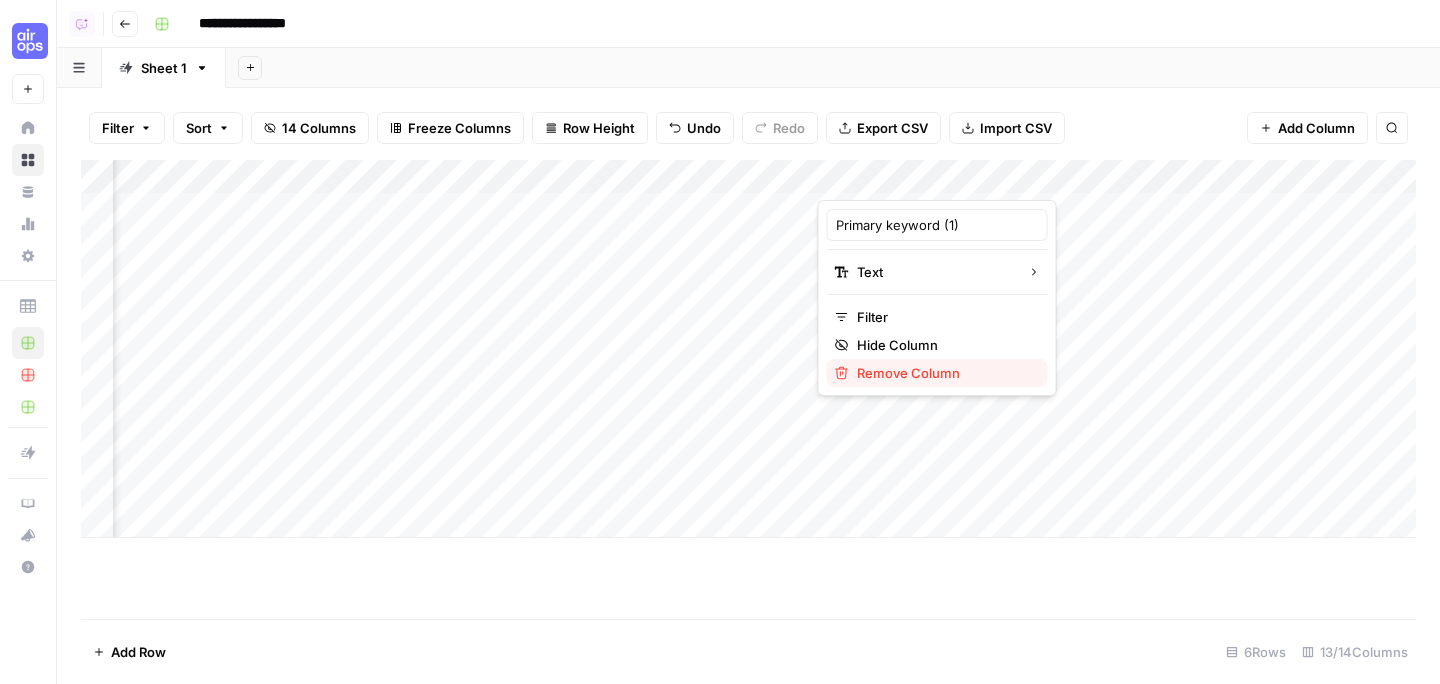 click on "Remove Column" at bounding box center (944, 373) 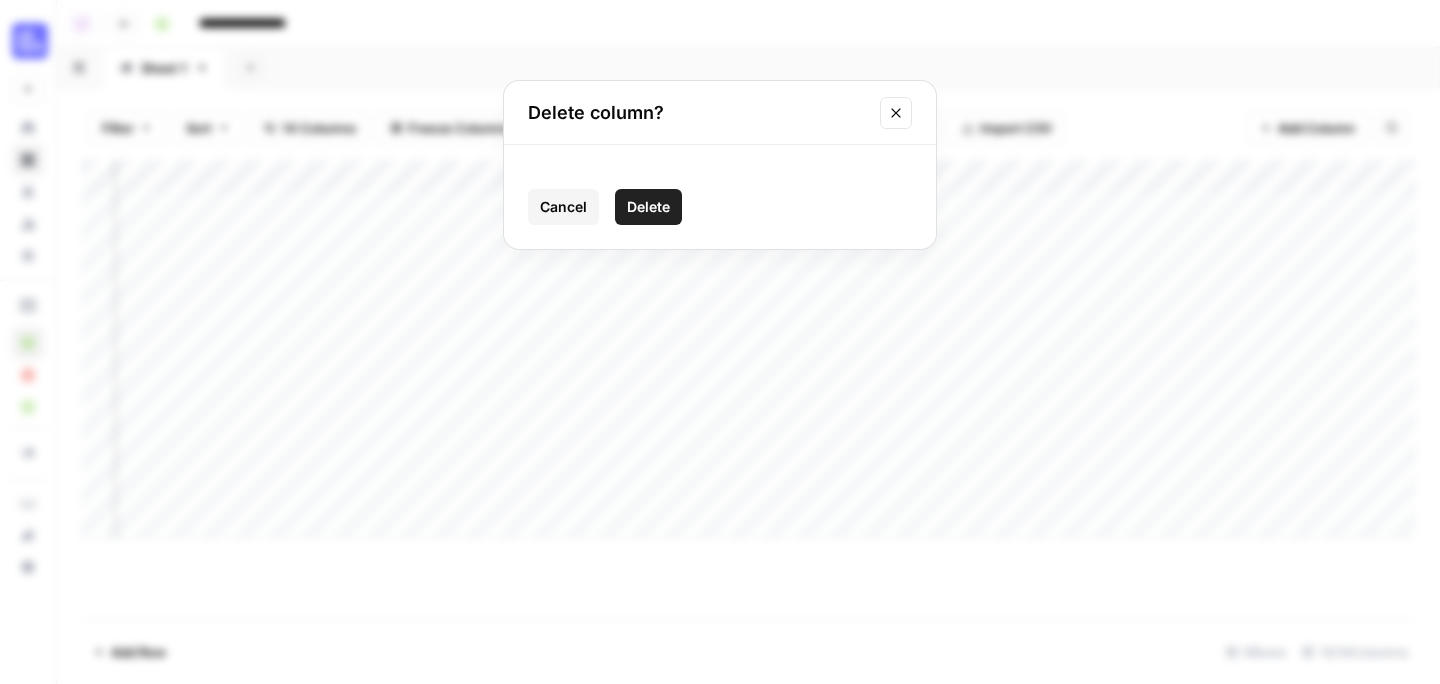 click on "Delete" at bounding box center (648, 207) 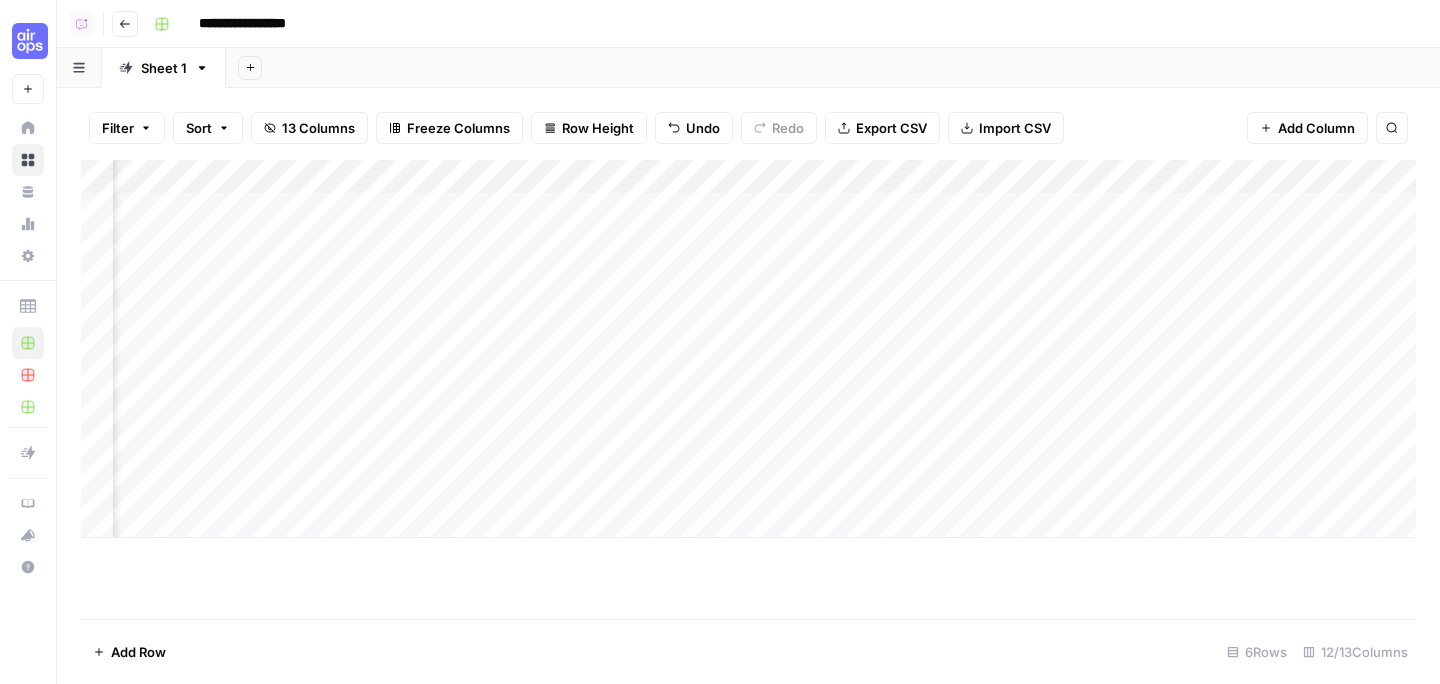 click on "Add Column" at bounding box center [748, 349] 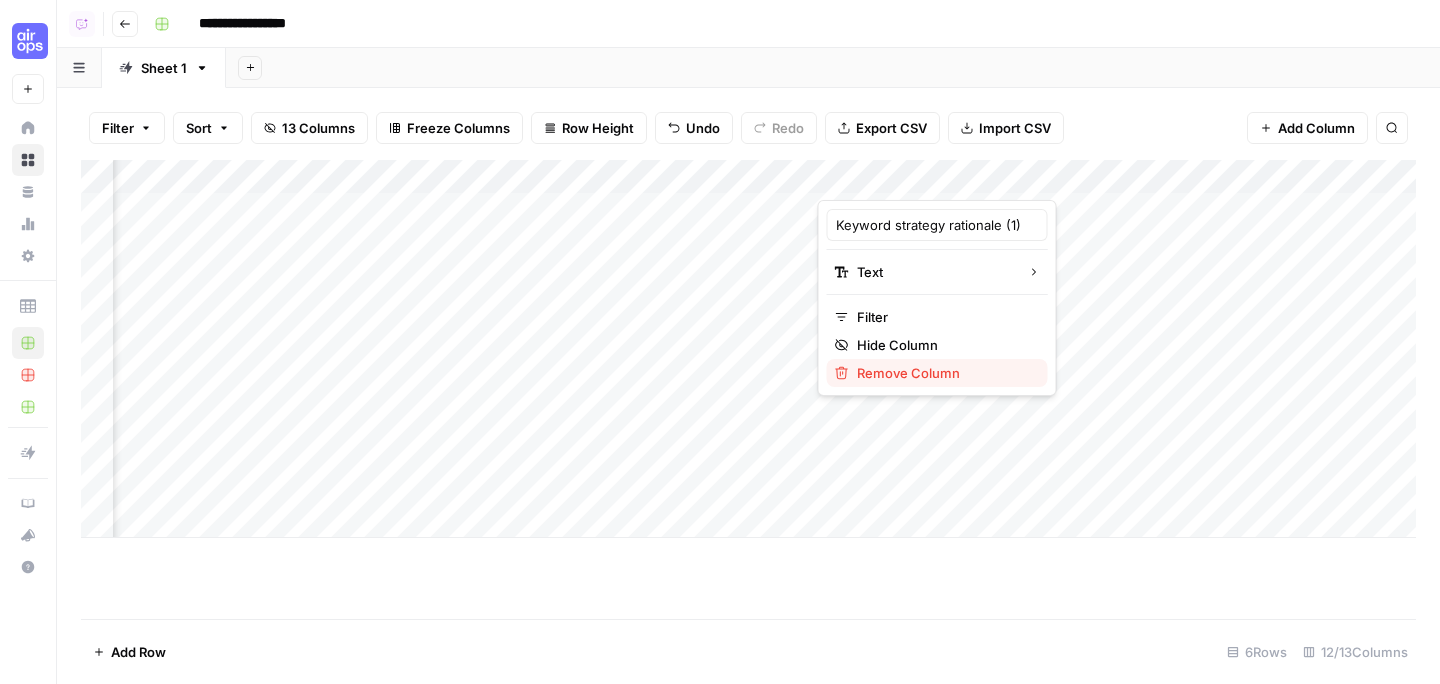 click on "Remove Column" at bounding box center [944, 373] 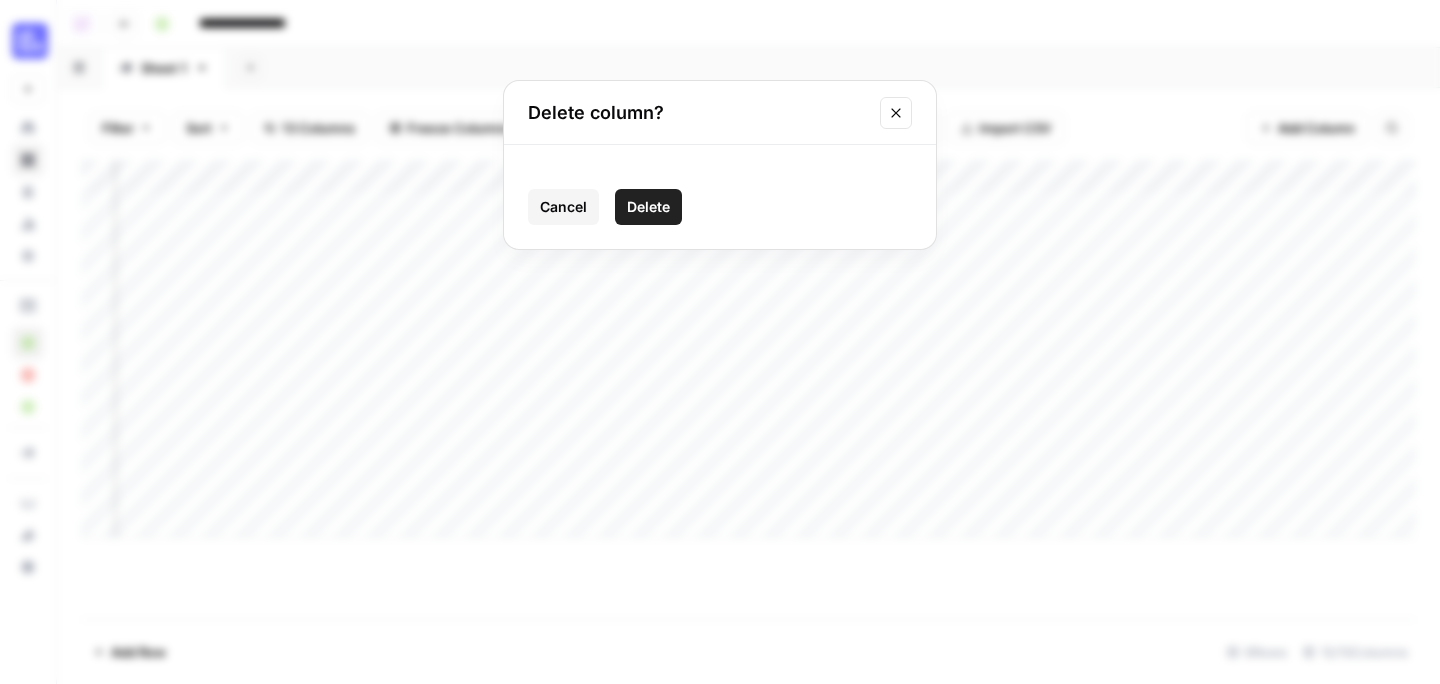 click on "Delete" at bounding box center (648, 207) 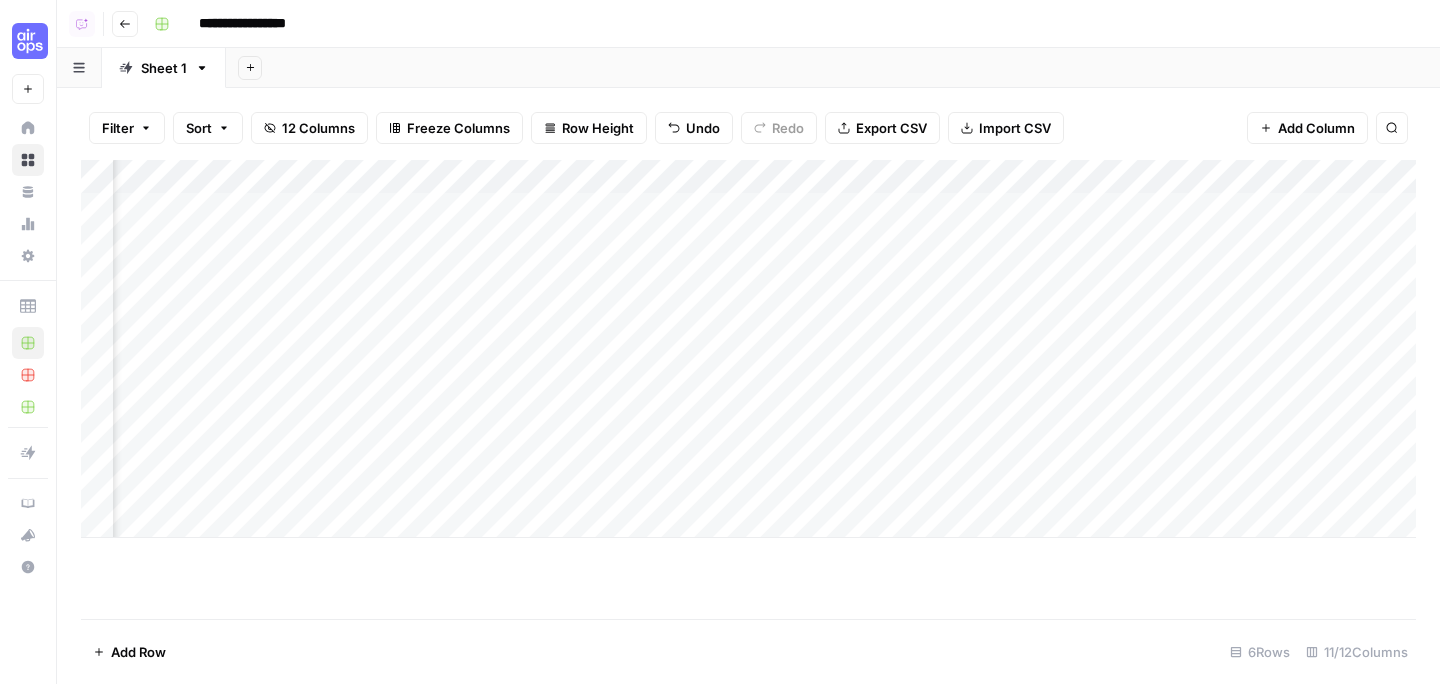 click on "Add Column" at bounding box center (748, 349) 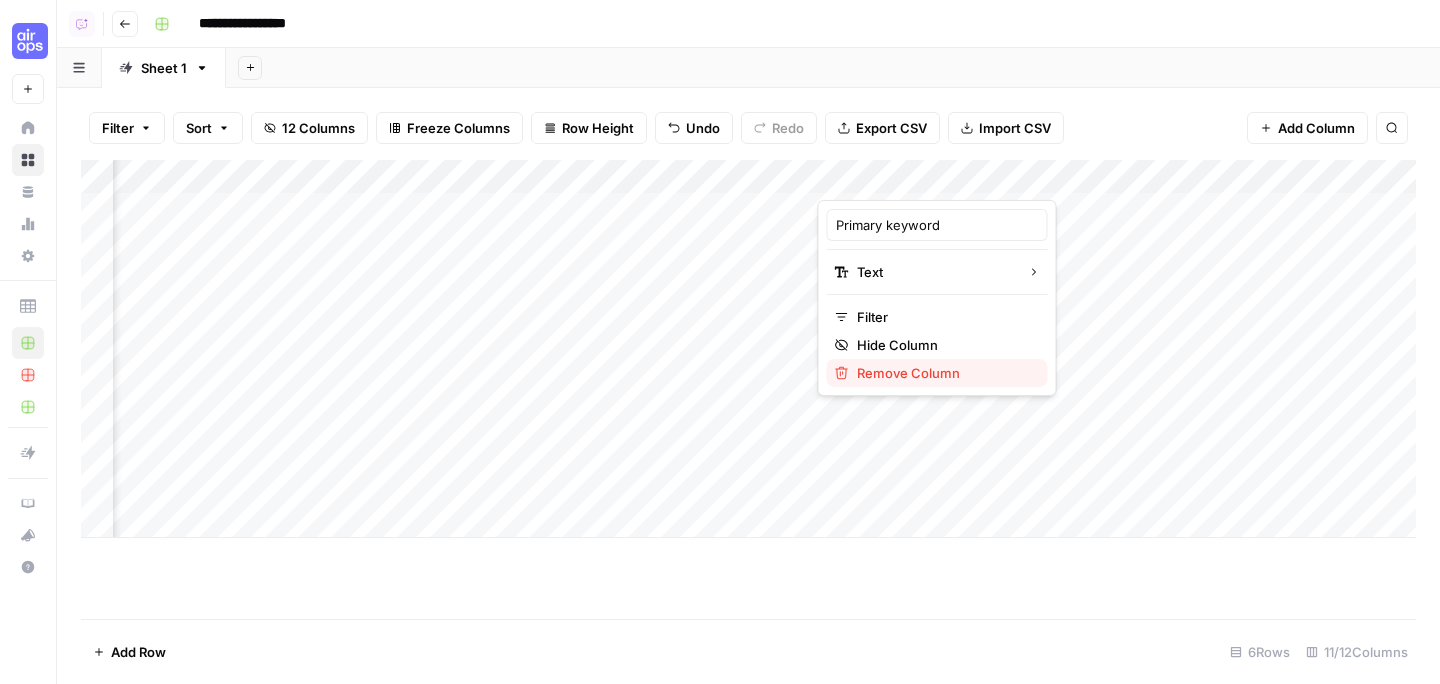 click on "Remove Column" at bounding box center [944, 373] 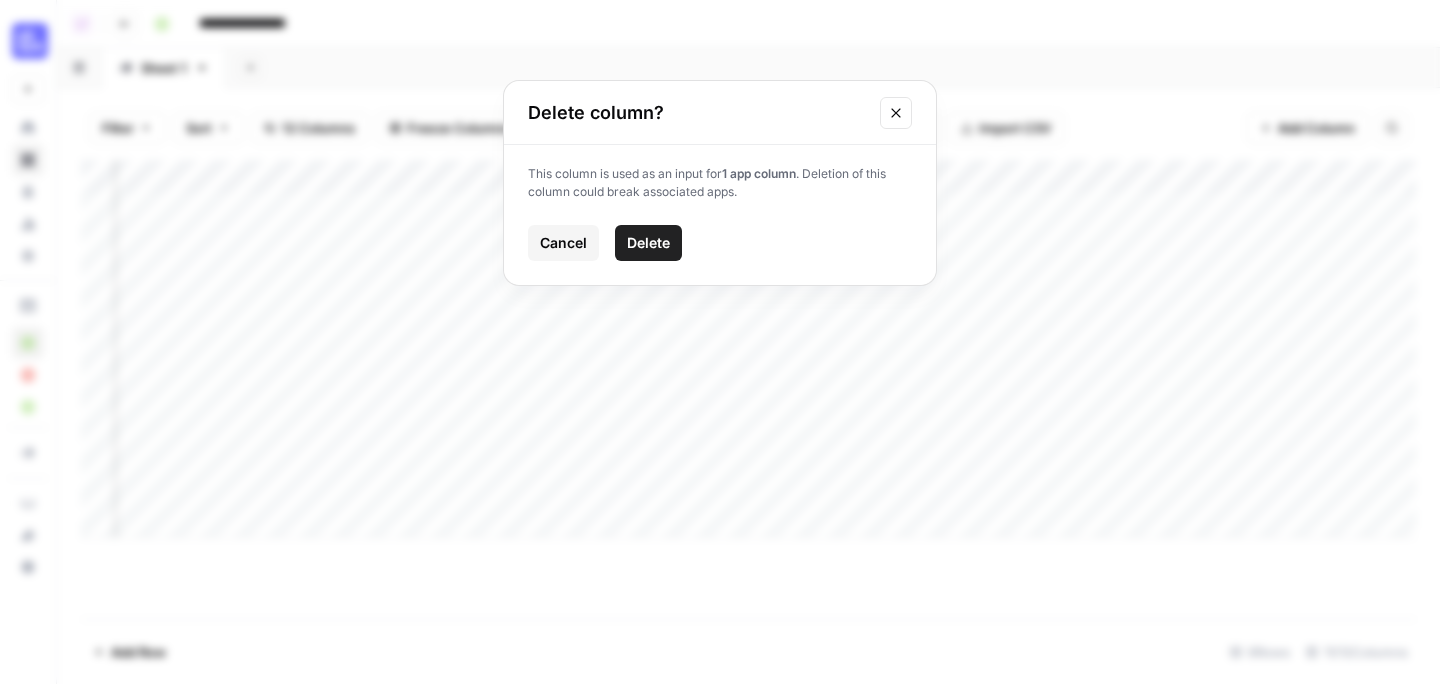 click on "Delete" at bounding box center (648, 243) 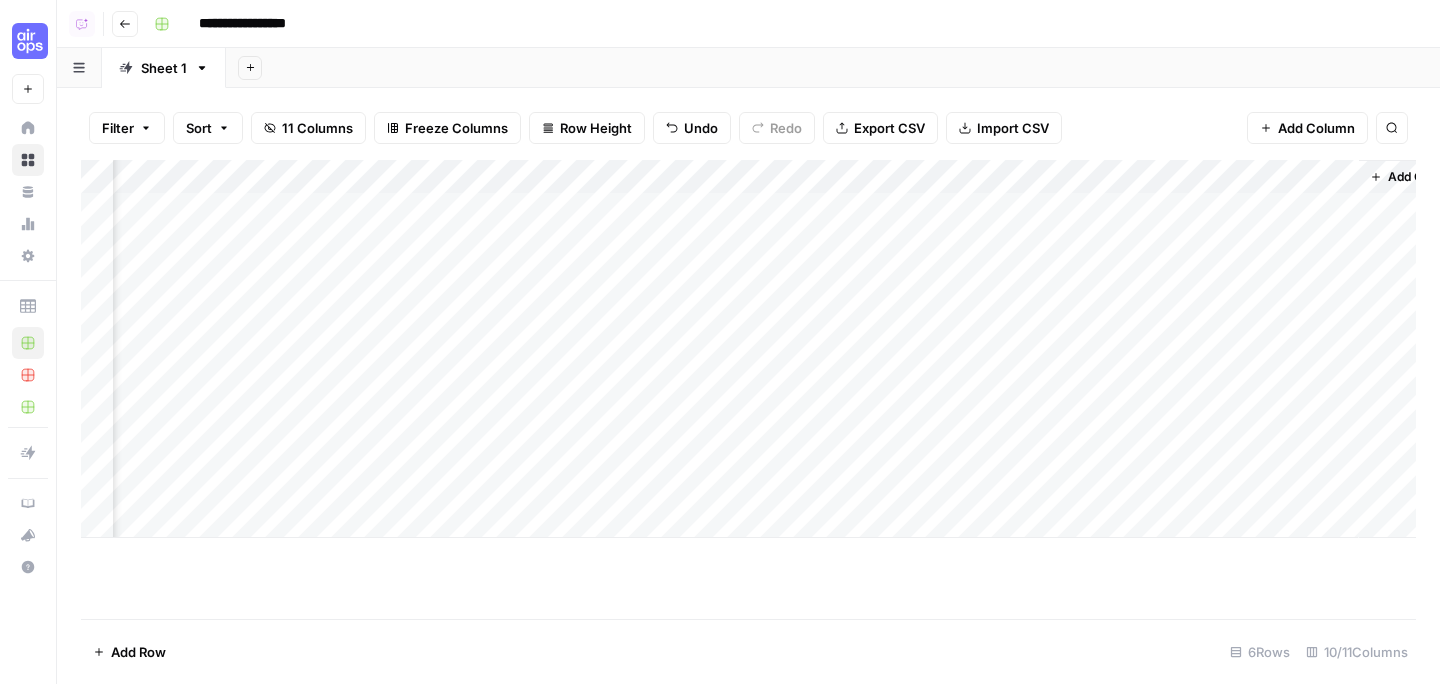 click on "Add Column" at bounding box center (748, 349) 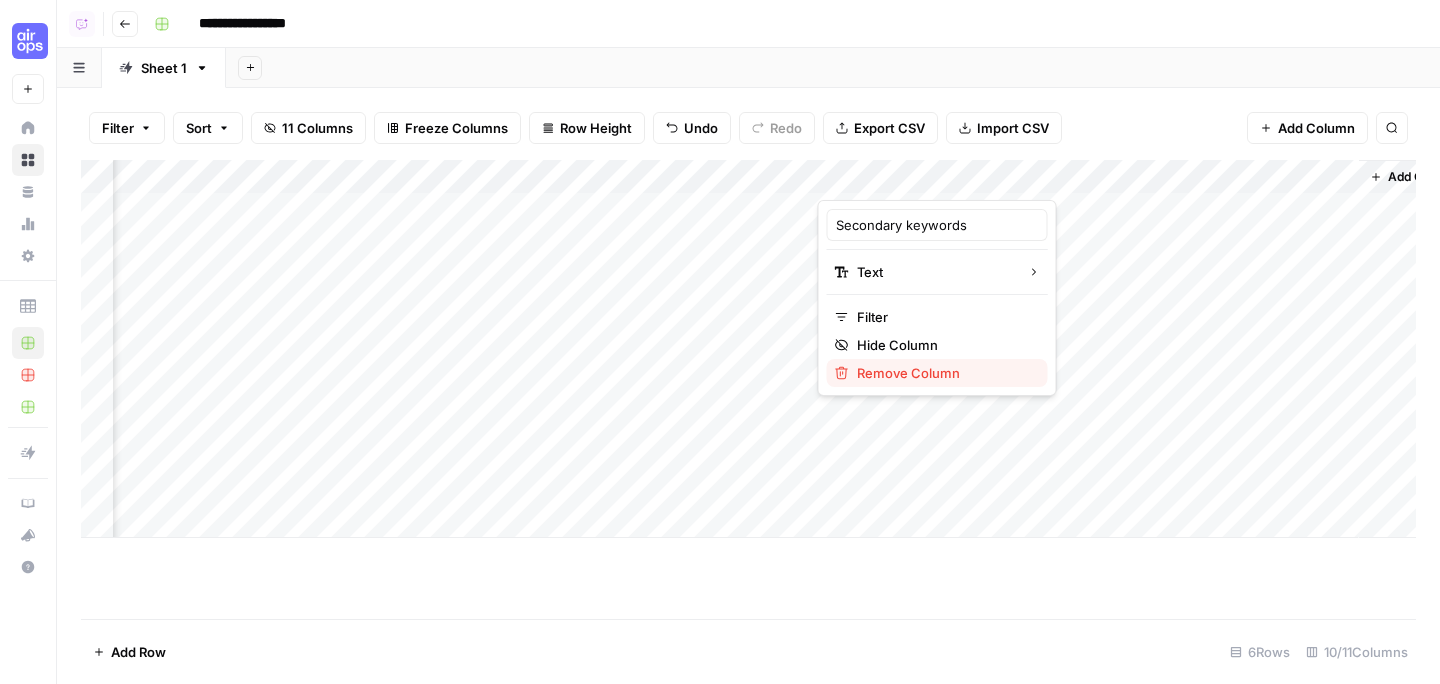 click on "Remove Column" at bounding box center [944, 373] 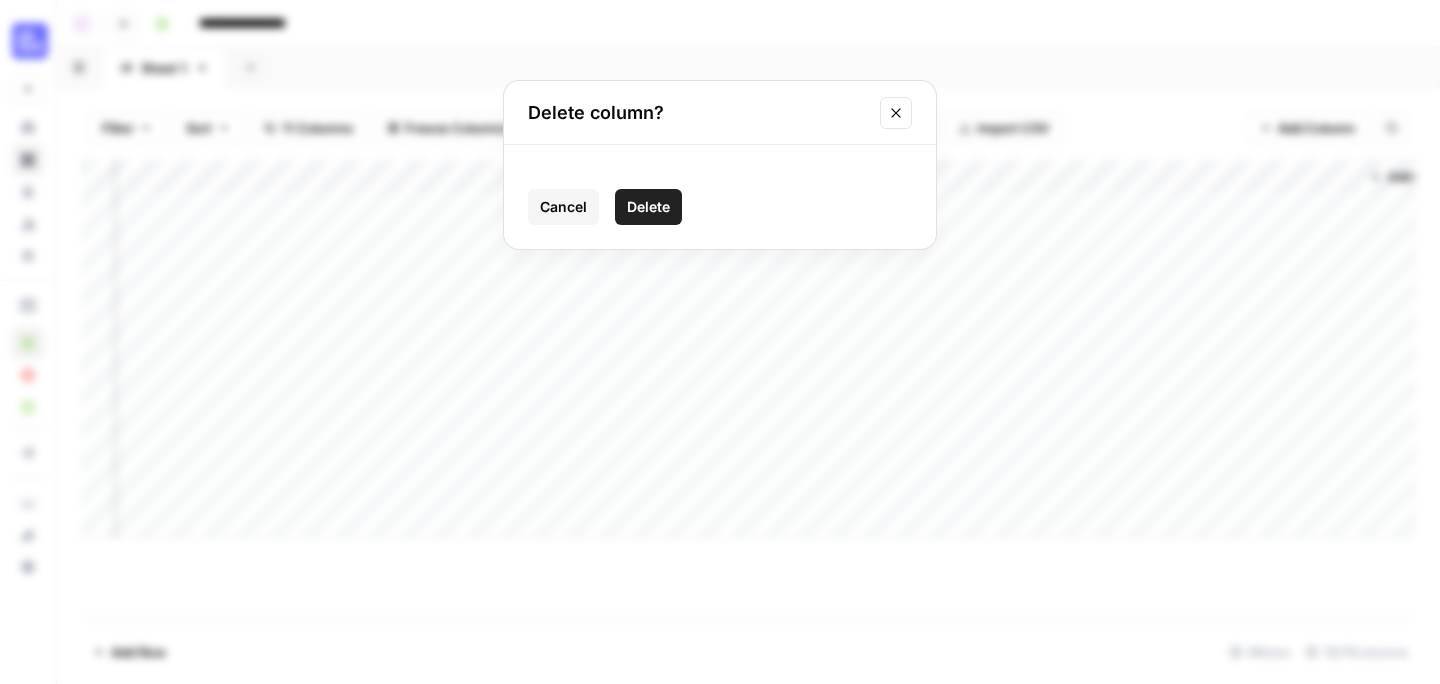 click on "Delete" at bounding box center [648, 207] 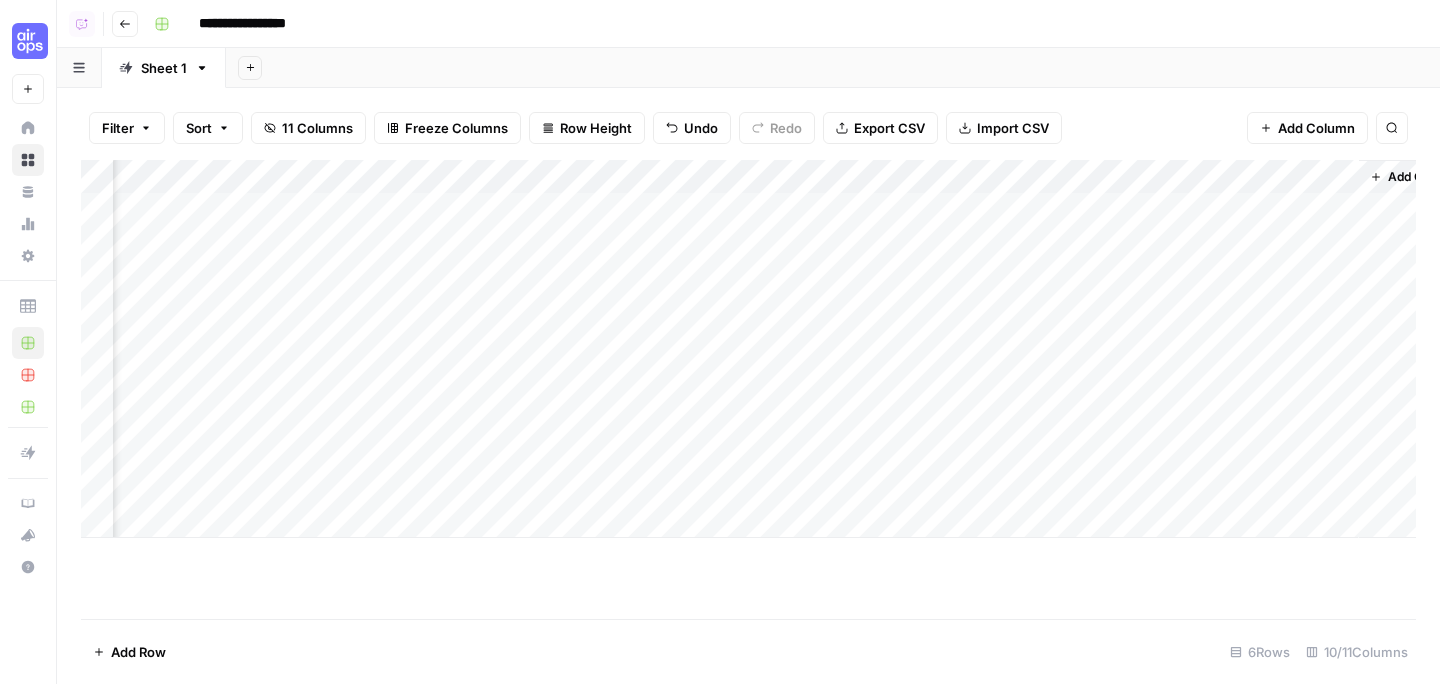 scroll, scrollTop: 0, scrollLeft: 429, axis: horizontal 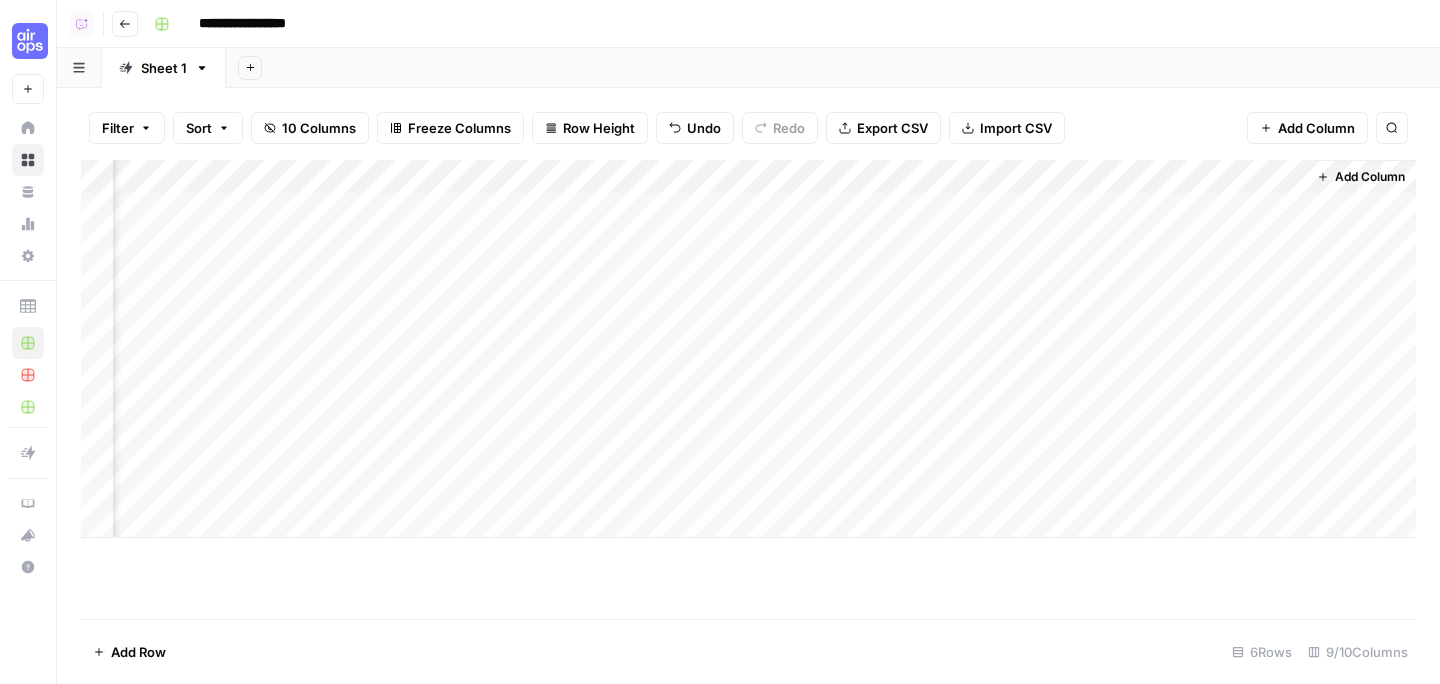 click on "Add Column" at bounding box center [748, 349] 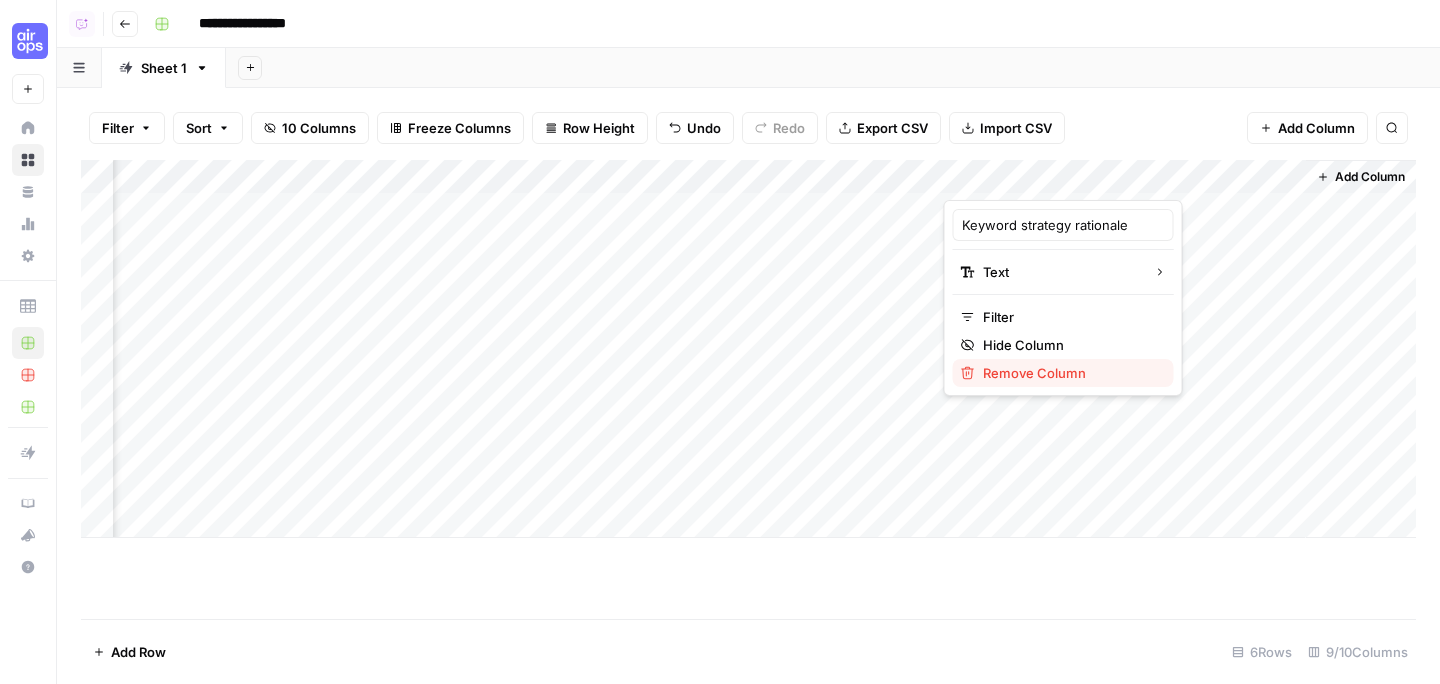 click on "Remove Column" at bounding box center (1070, 373) 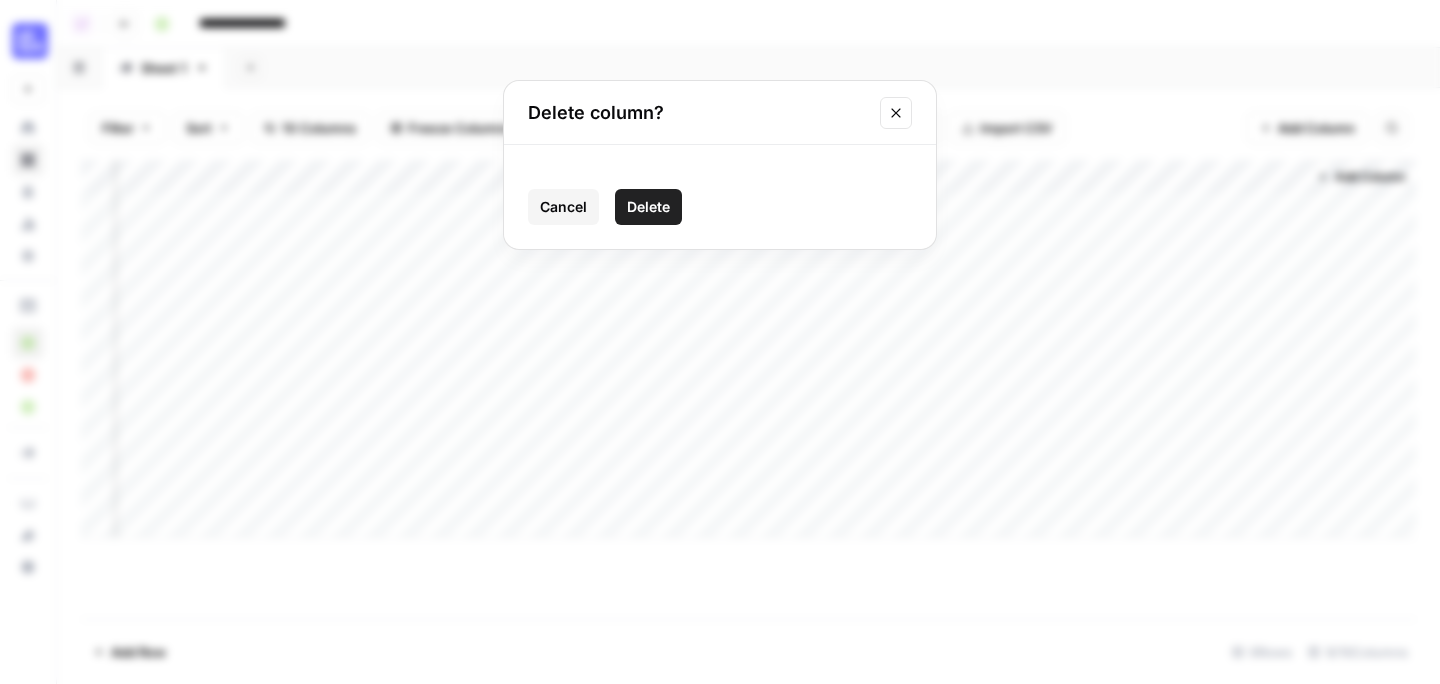click on "Delete" at bounding box center [648, 207] 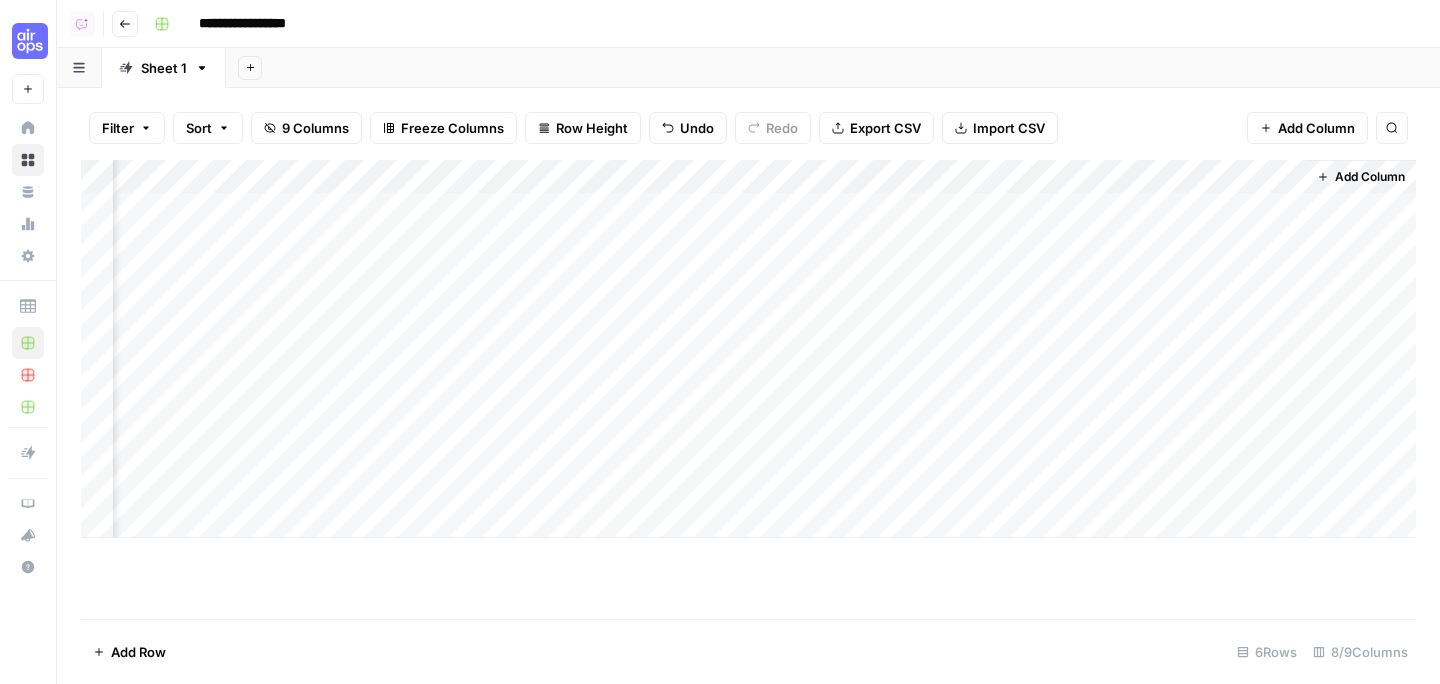 scroll, scrollTop: 0, scrollLeft: 249, axis: horizontal 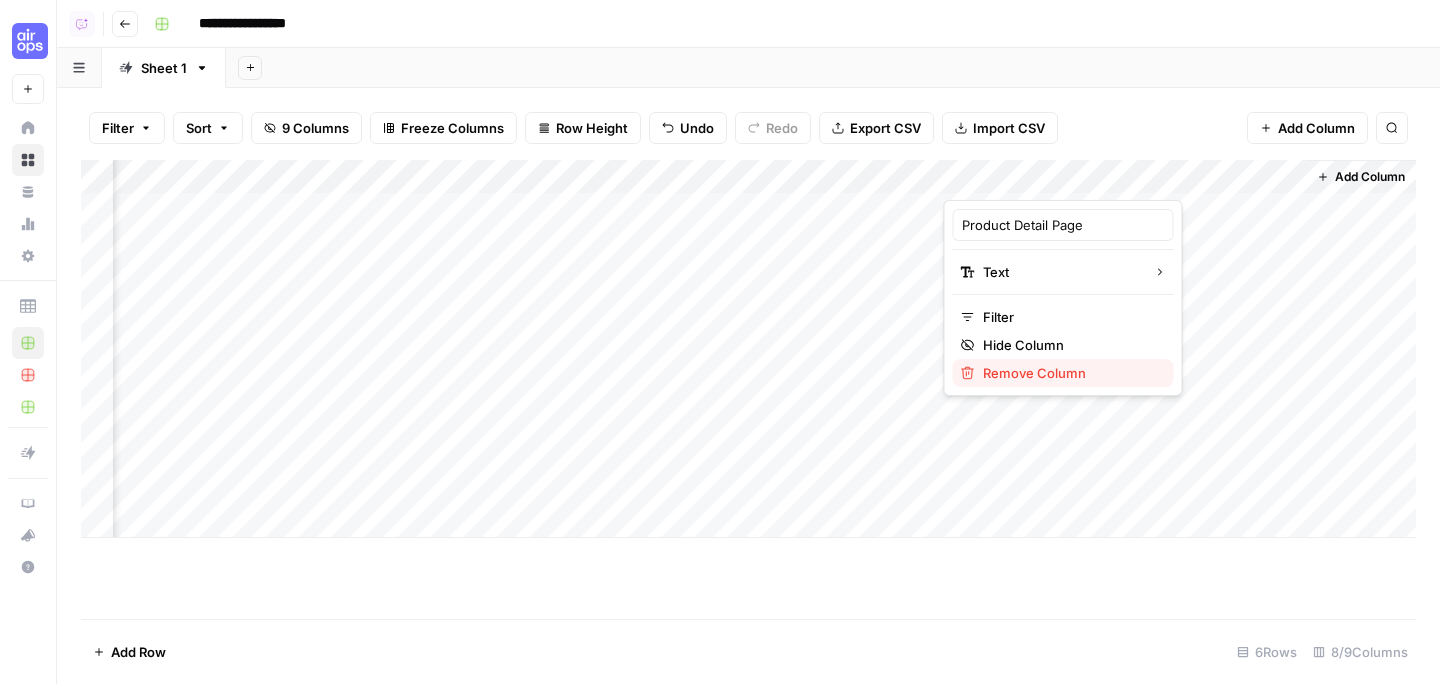 click on "Remove Column" at bounding box center (1070, 373) 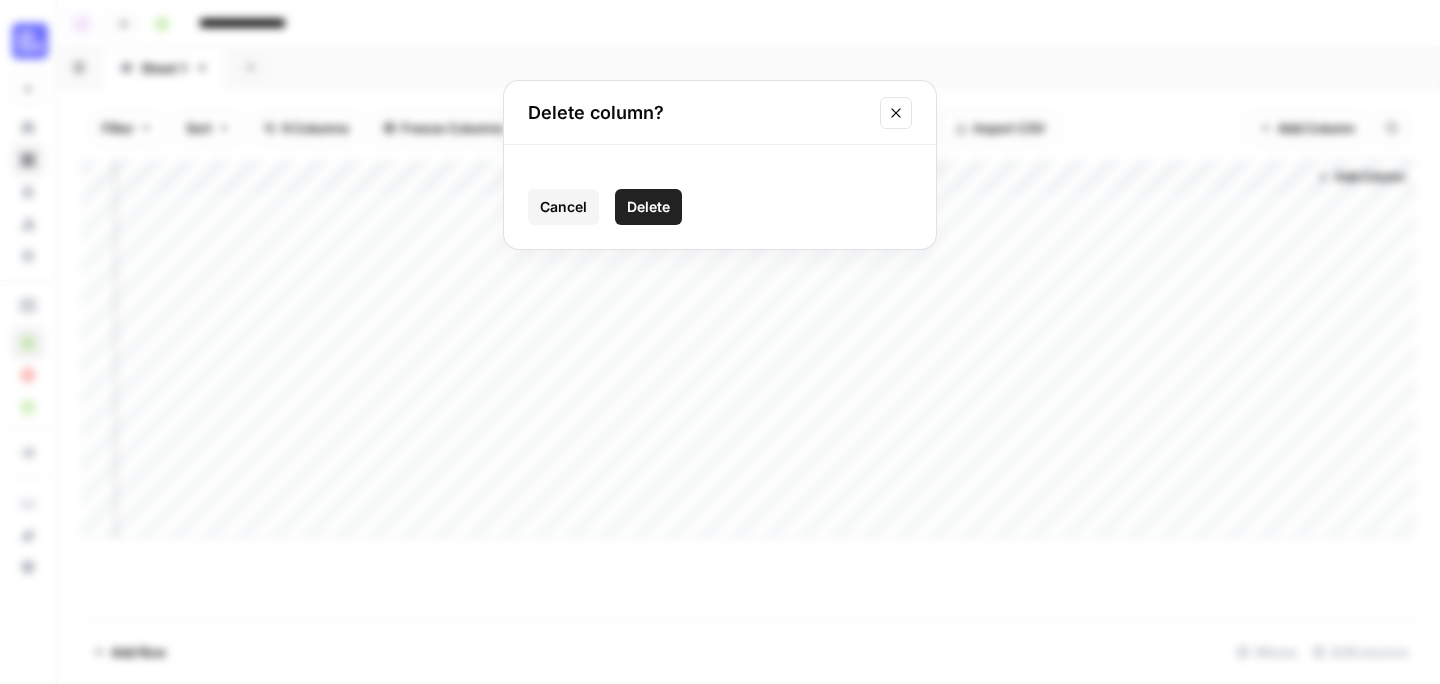 click on "Delete" at bounding box center (648, 207) 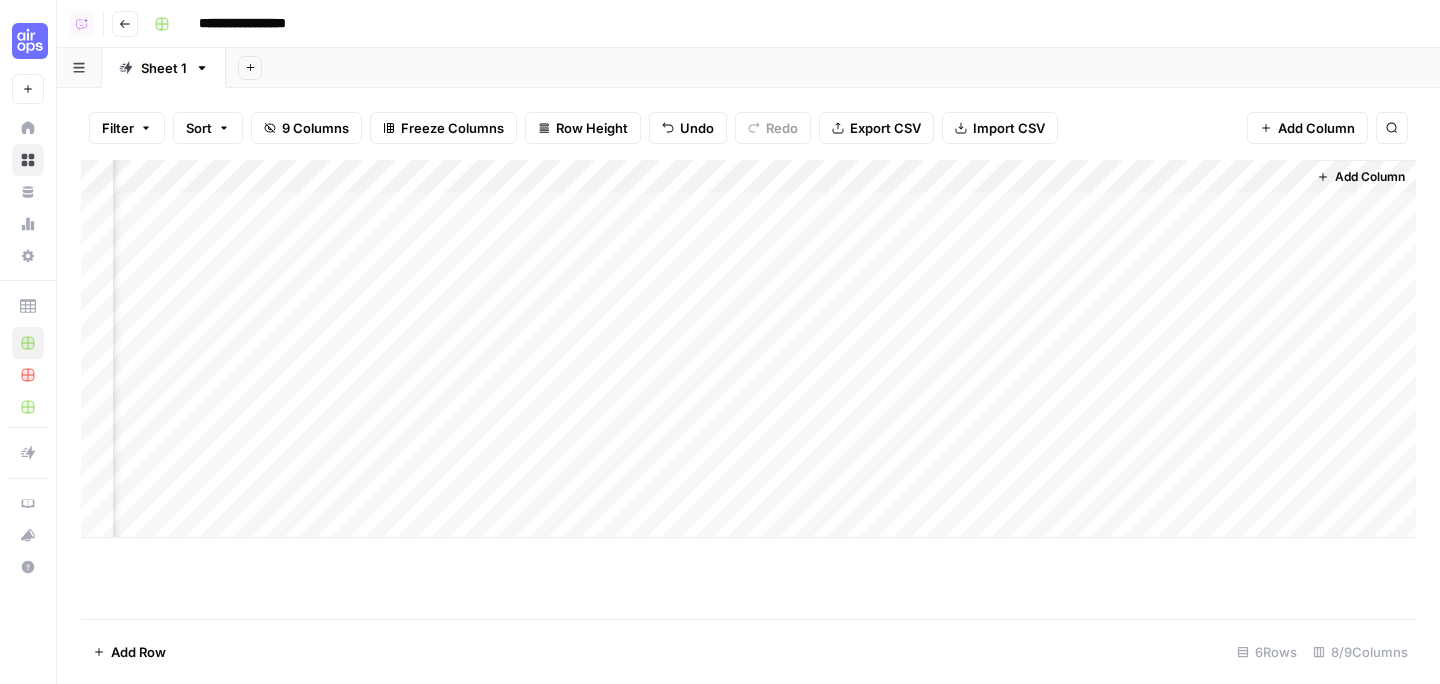 scroll, scrollTop: 0, scrollLeft: 69, axis: horizontal 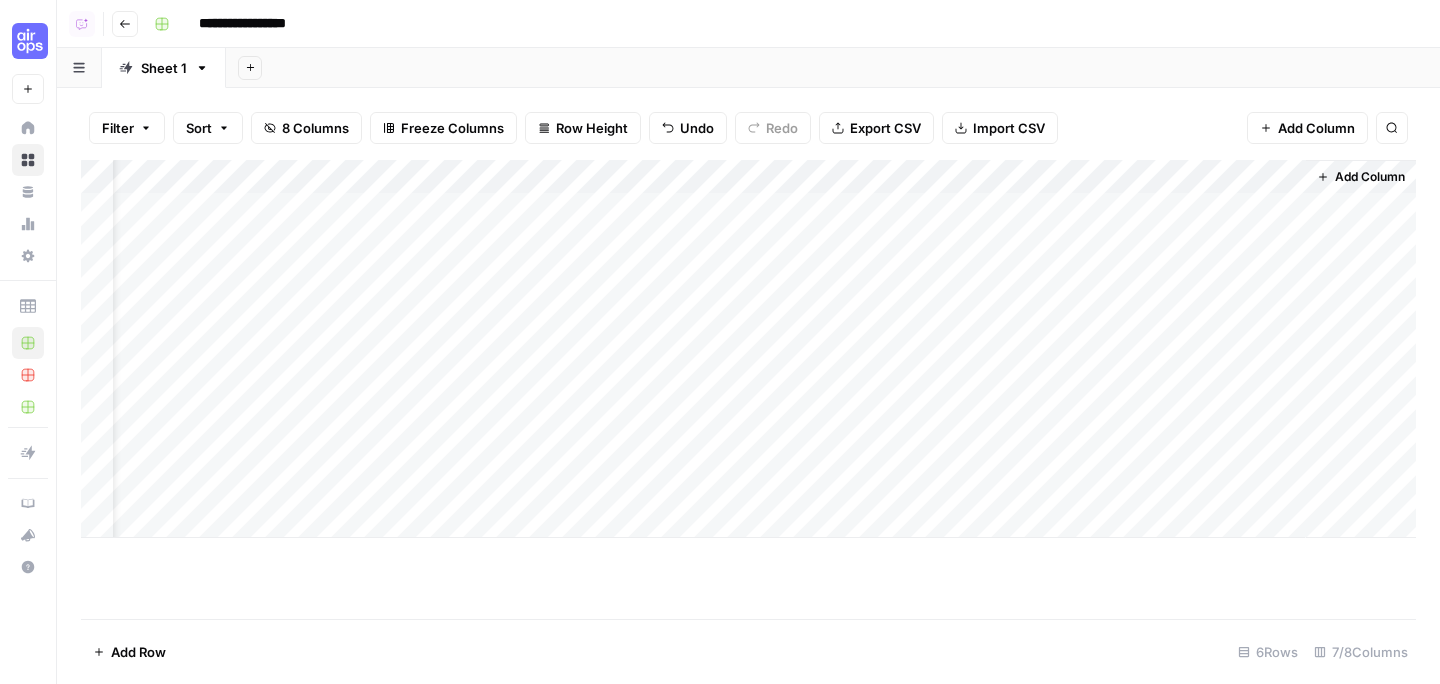click on "Add Column" at bounding box center [748, 349] 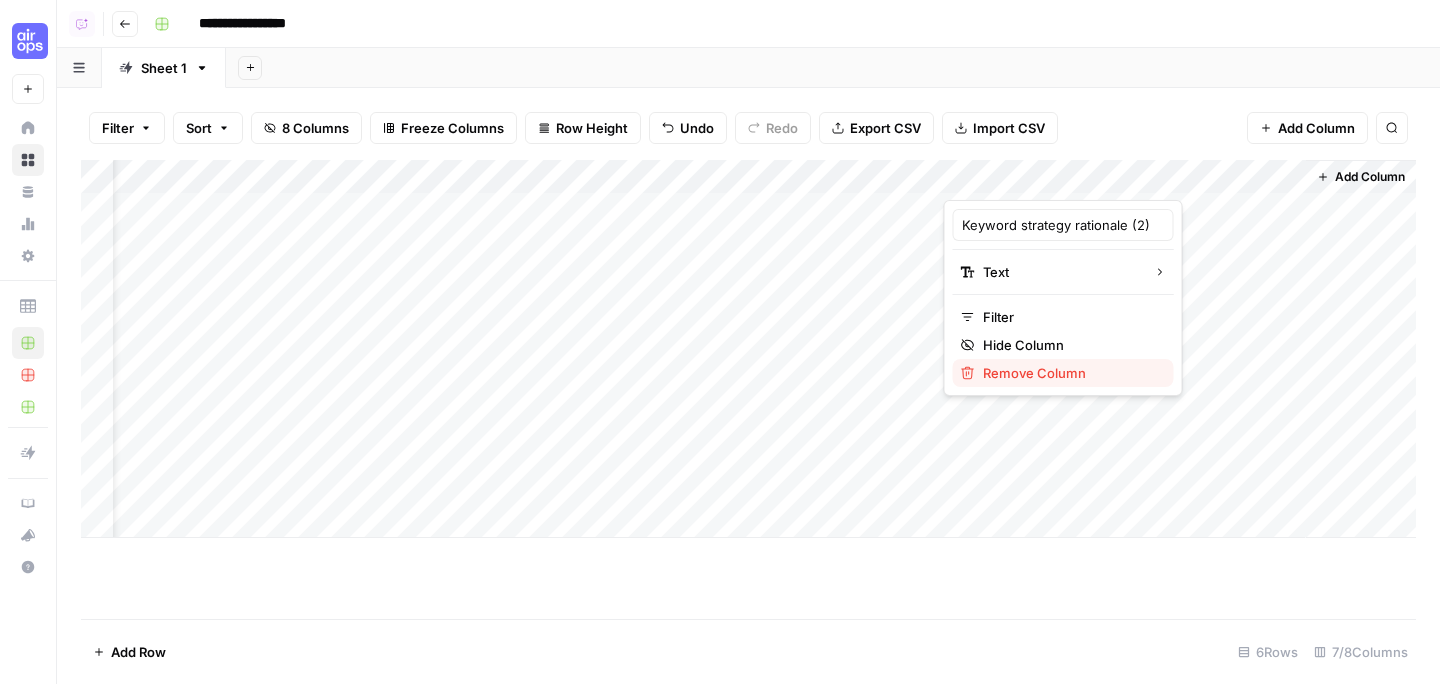 click on "Remove Column" at bounding box center (1070, 373) 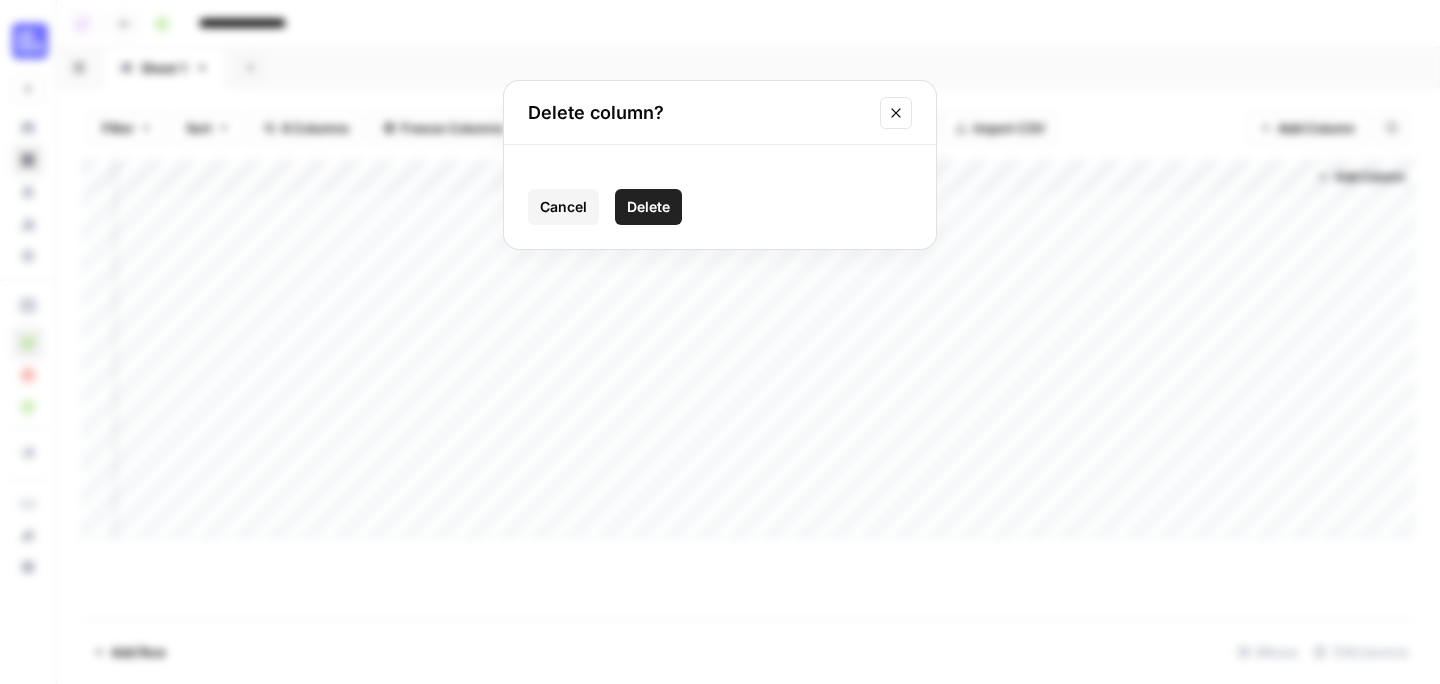 click on "Delete" at bounding box center (648, 207) 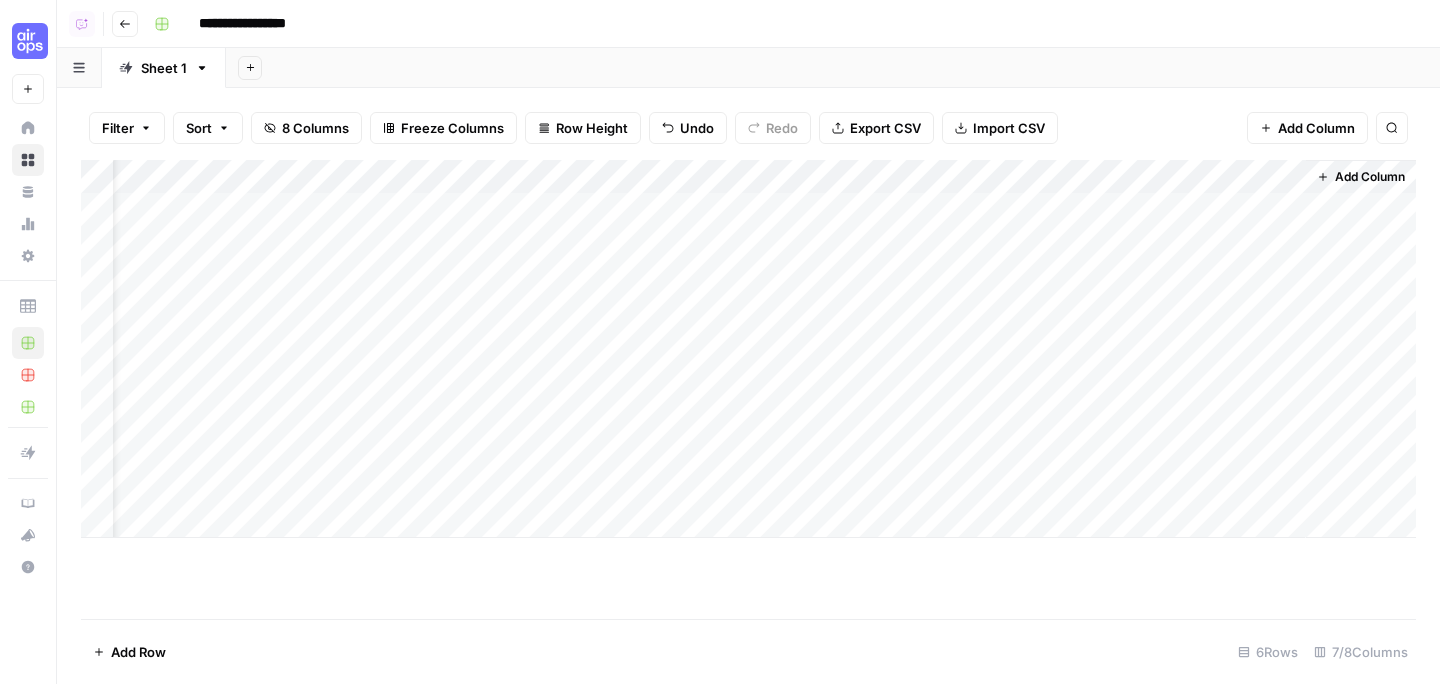 scroll, scrollTop: 0, scrollLeft: 0, axis: both 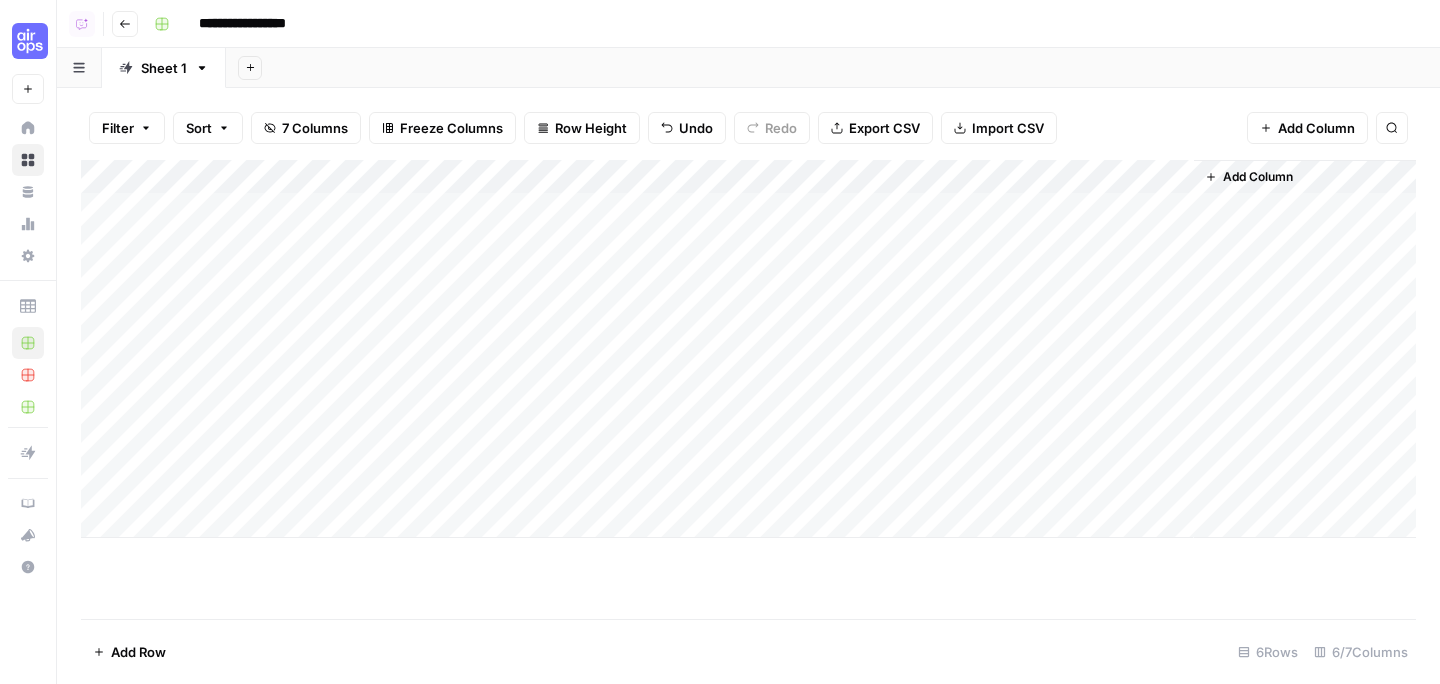 click on "Add Column" at bounding box center (748, 349) 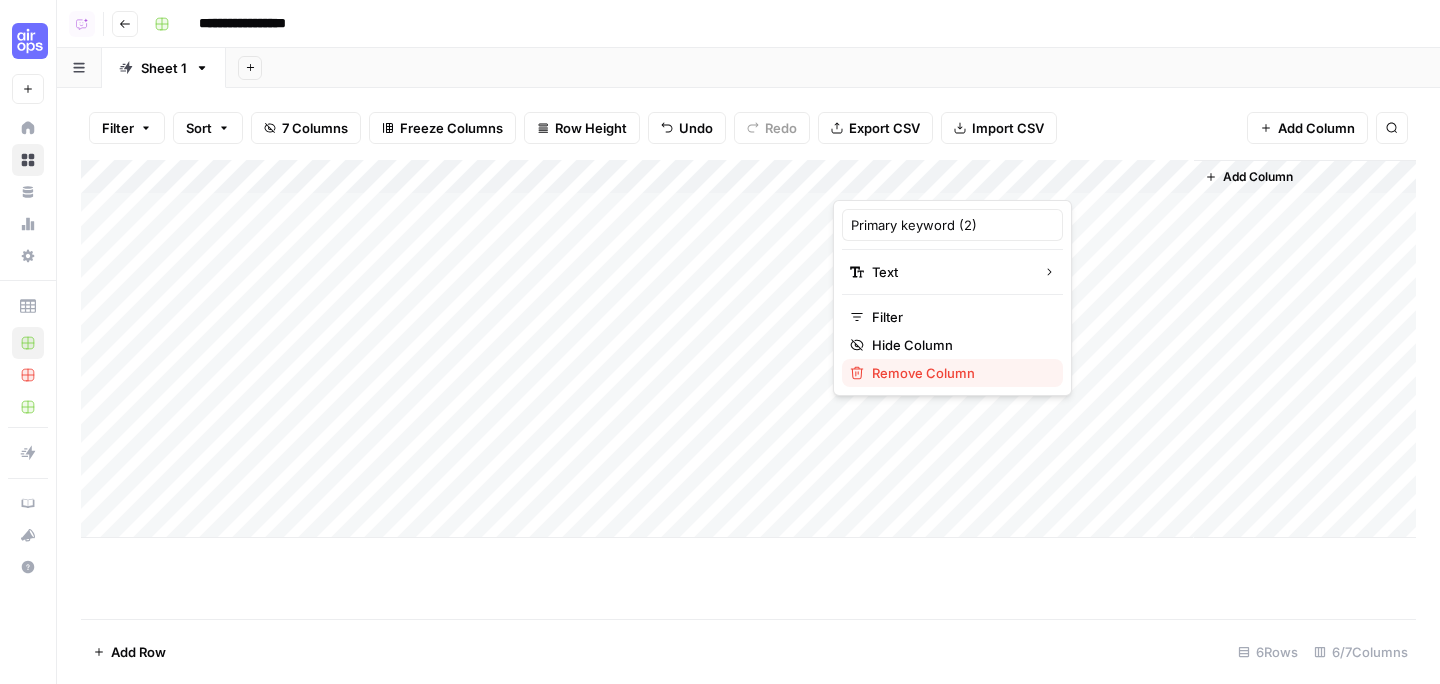 click on "Remove Column" at bounding box center [959, 373] 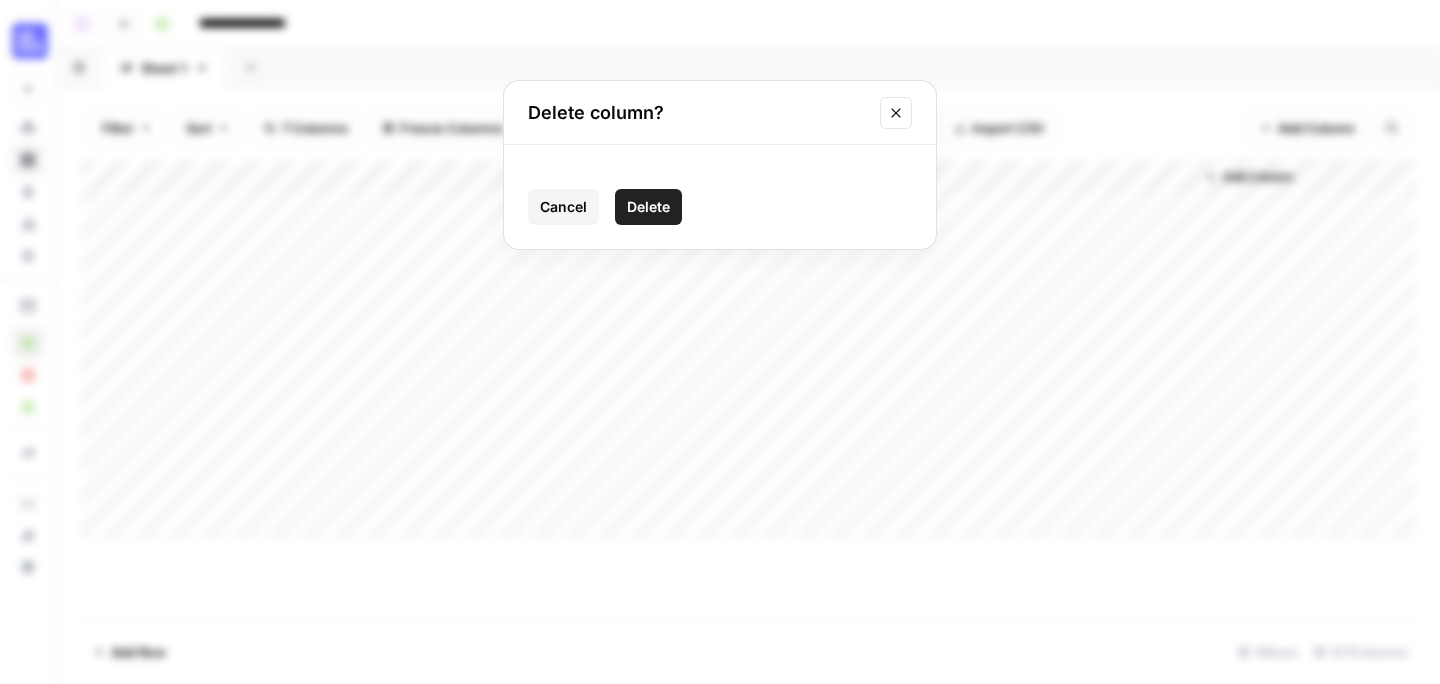 click on "Delete" at bounding box center [648, 207] 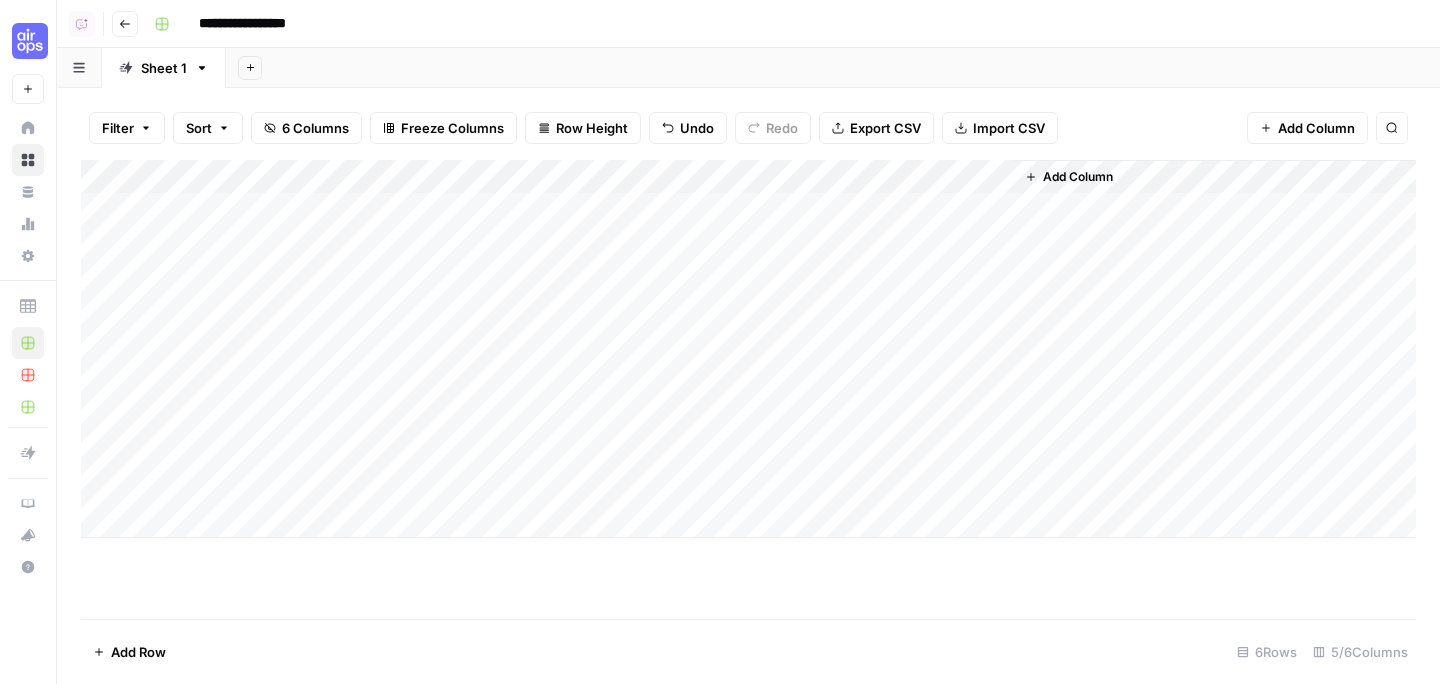 click on "Add Column" at bounding box center [748, 349] 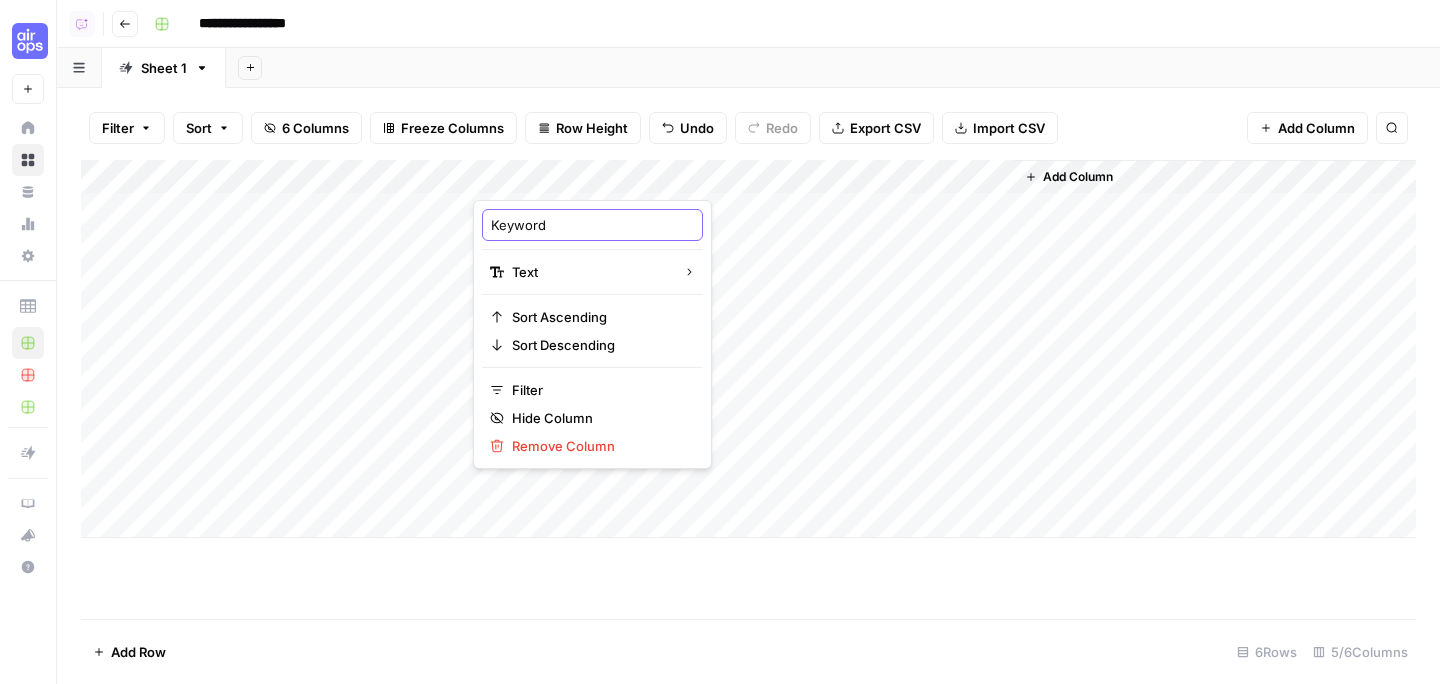 click on "Keyword" at bounding box center (592, 225) 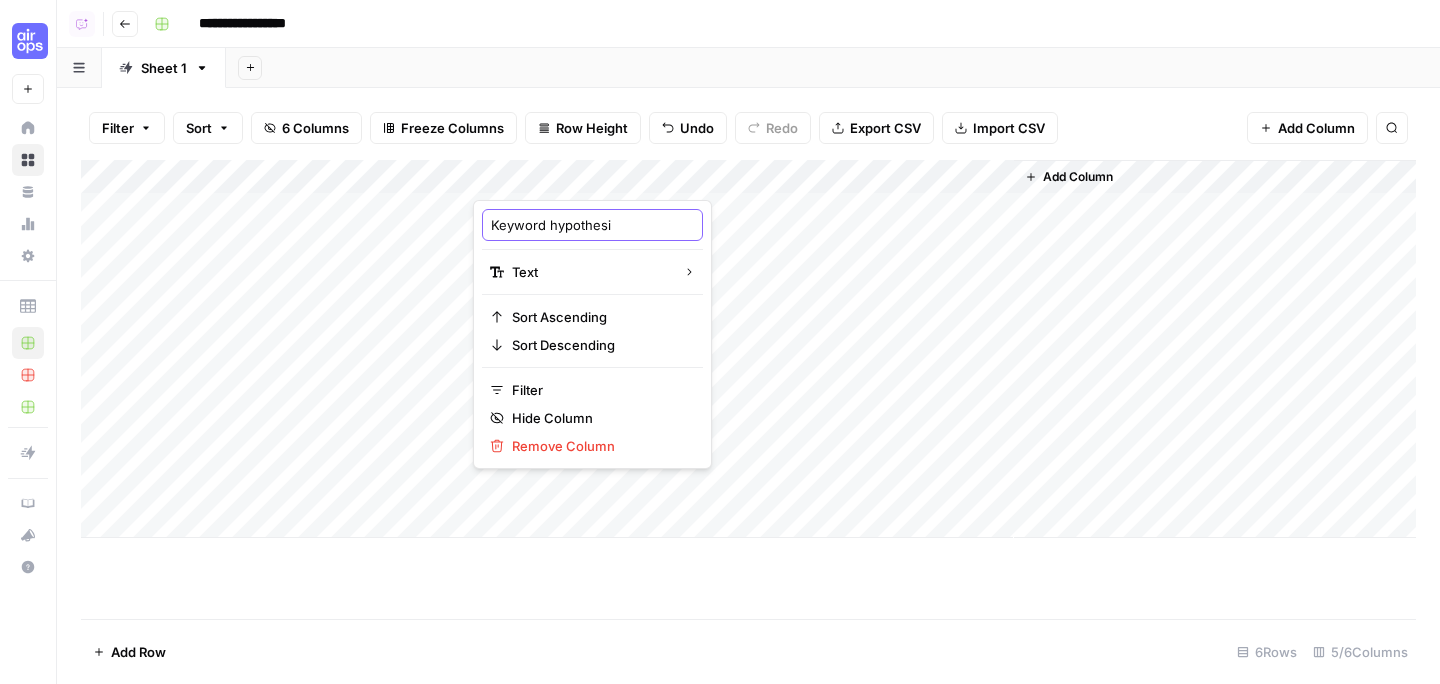 type on "Keyword hypothesis" 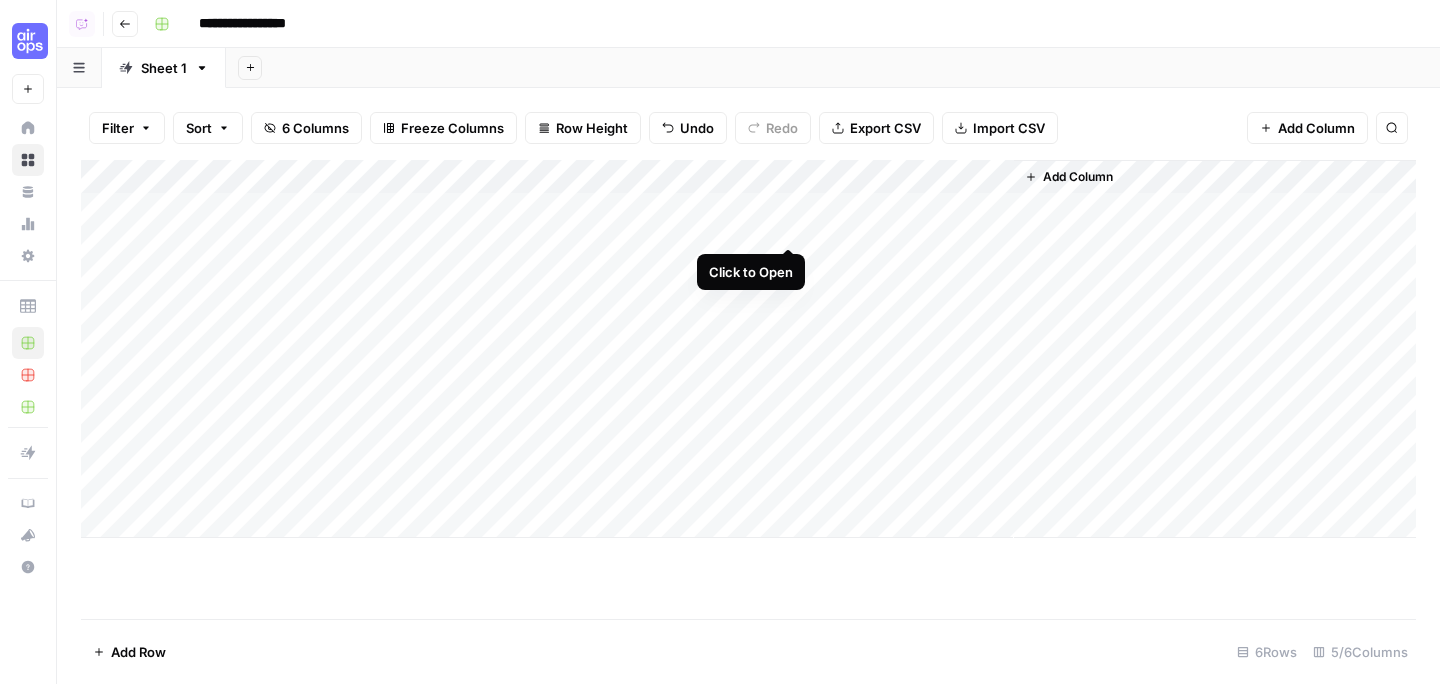 click on "Add Column" at bounding box center [748, 349] 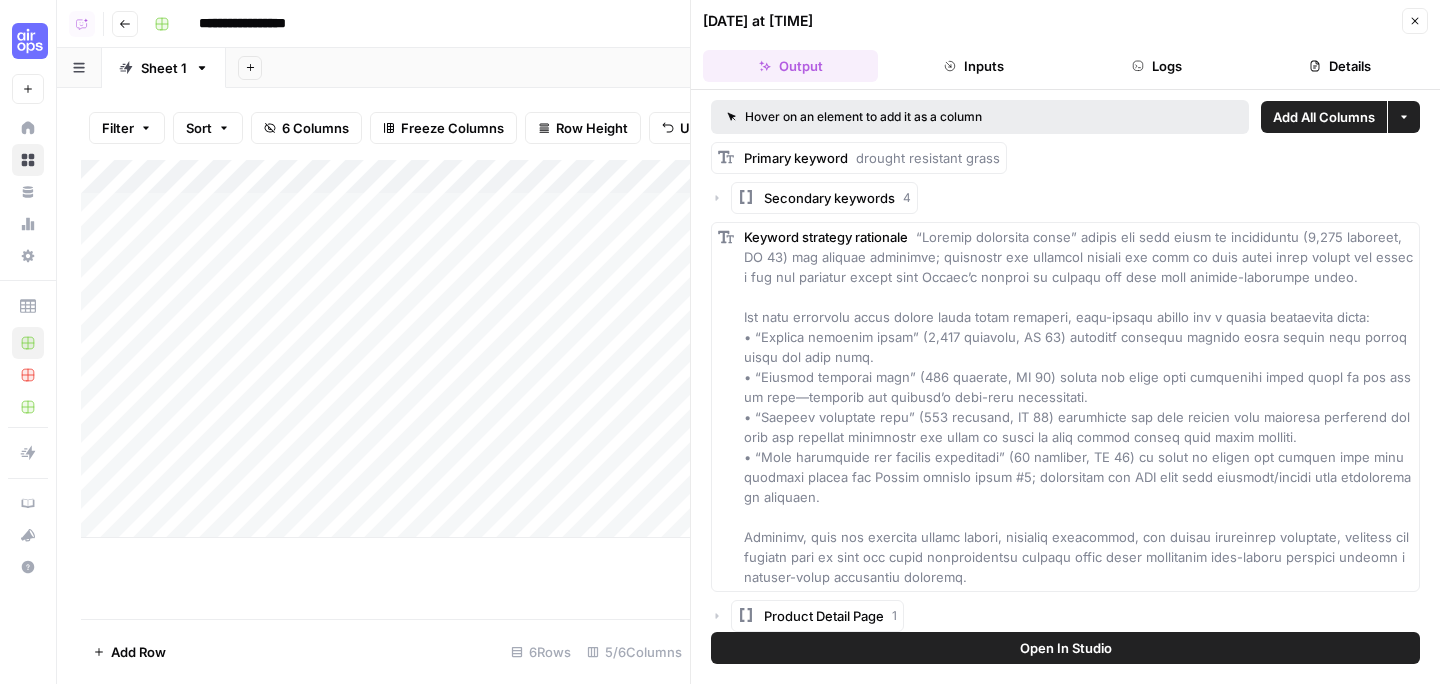 click on "Add All Columns" at bounding box center [1324, 117] 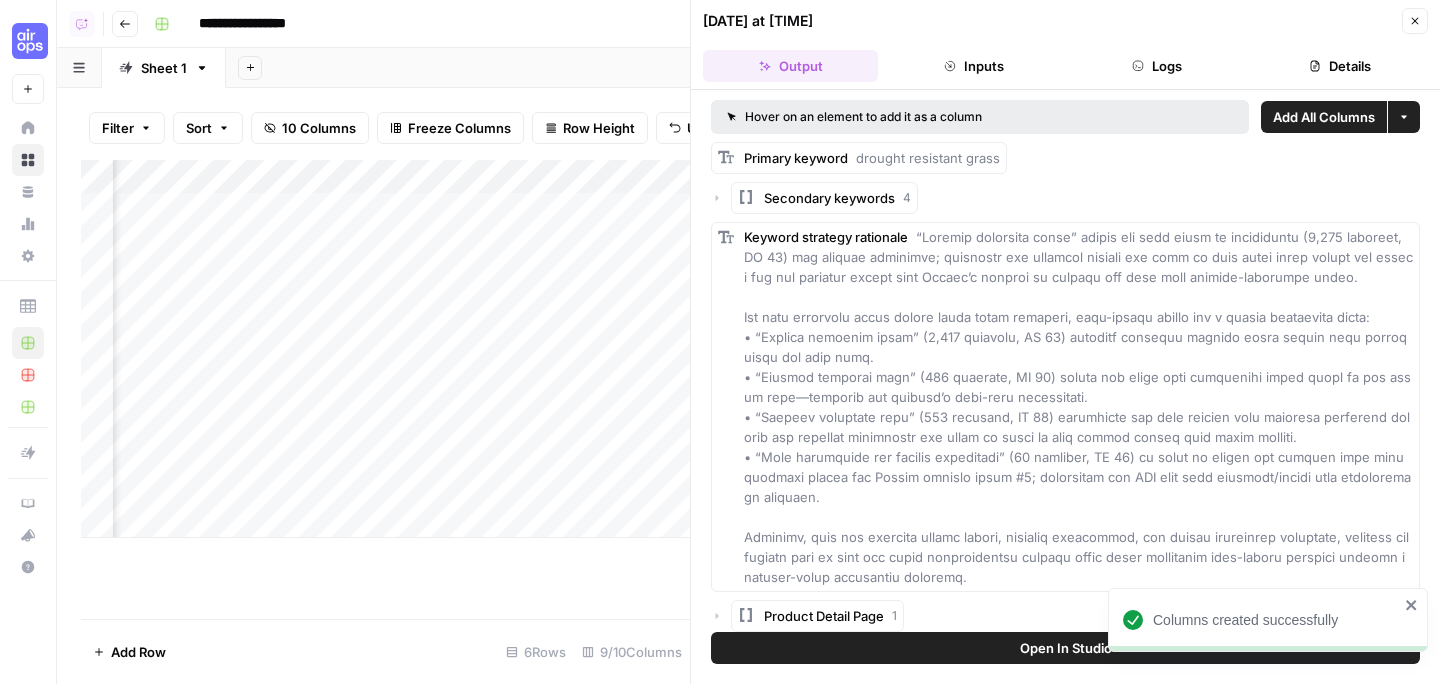 scroll, scrollTop: 0, scrollLeft: 474, axis: horizontal 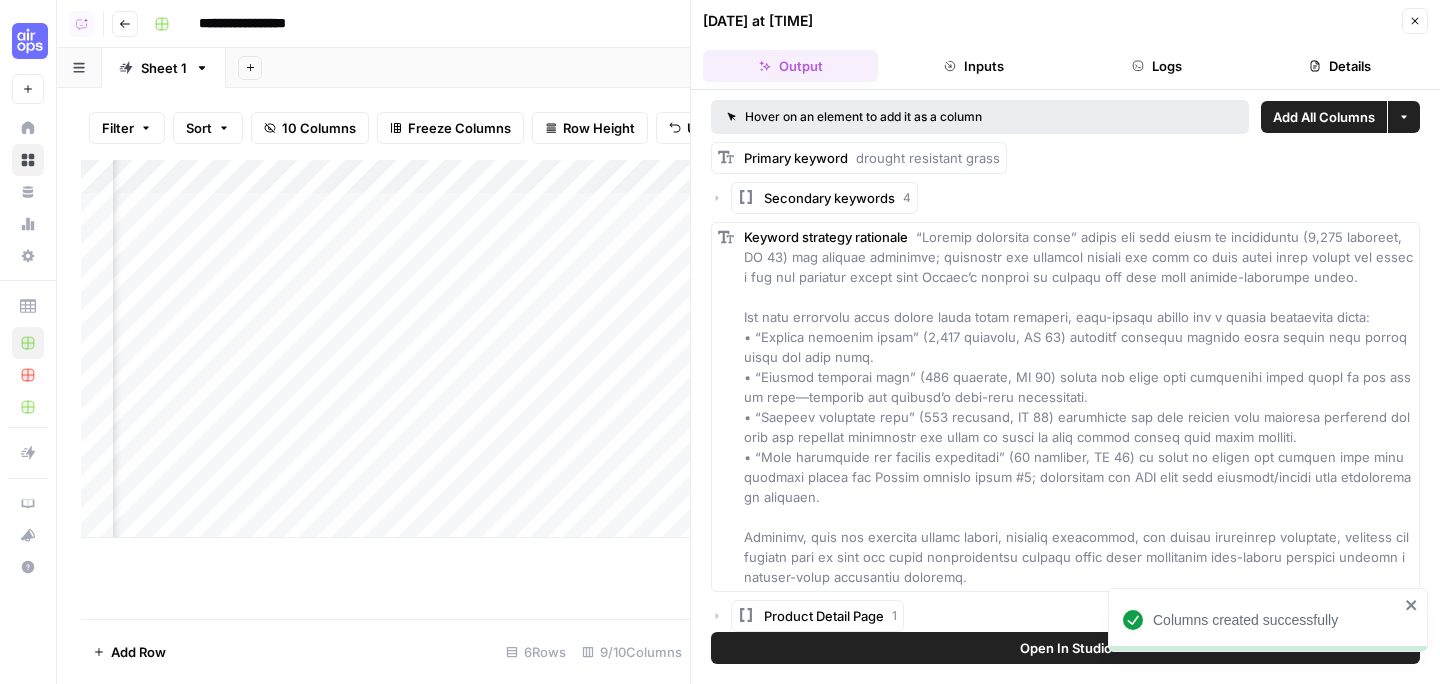 click on "Close" at bounding box center [1415, 21] 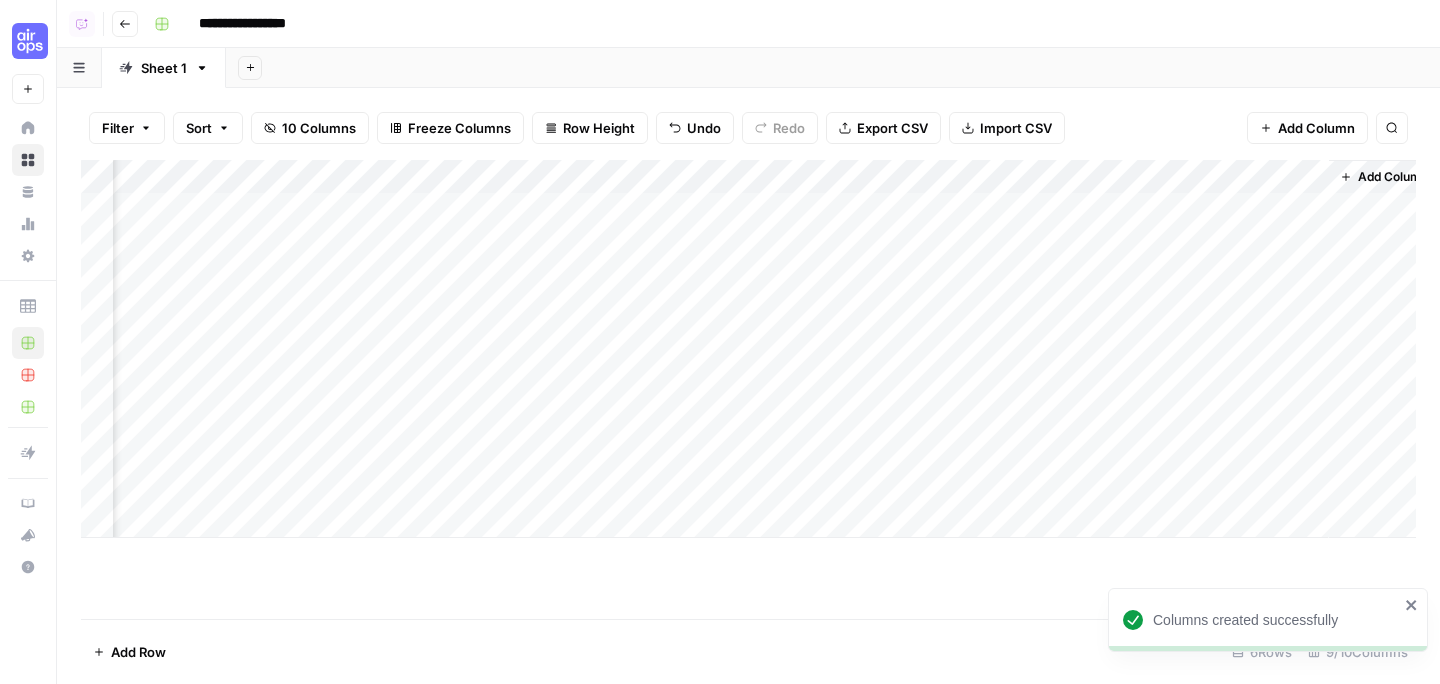 scroll, scrollTop: 0, scrollLeft: 429, axis: horizontal 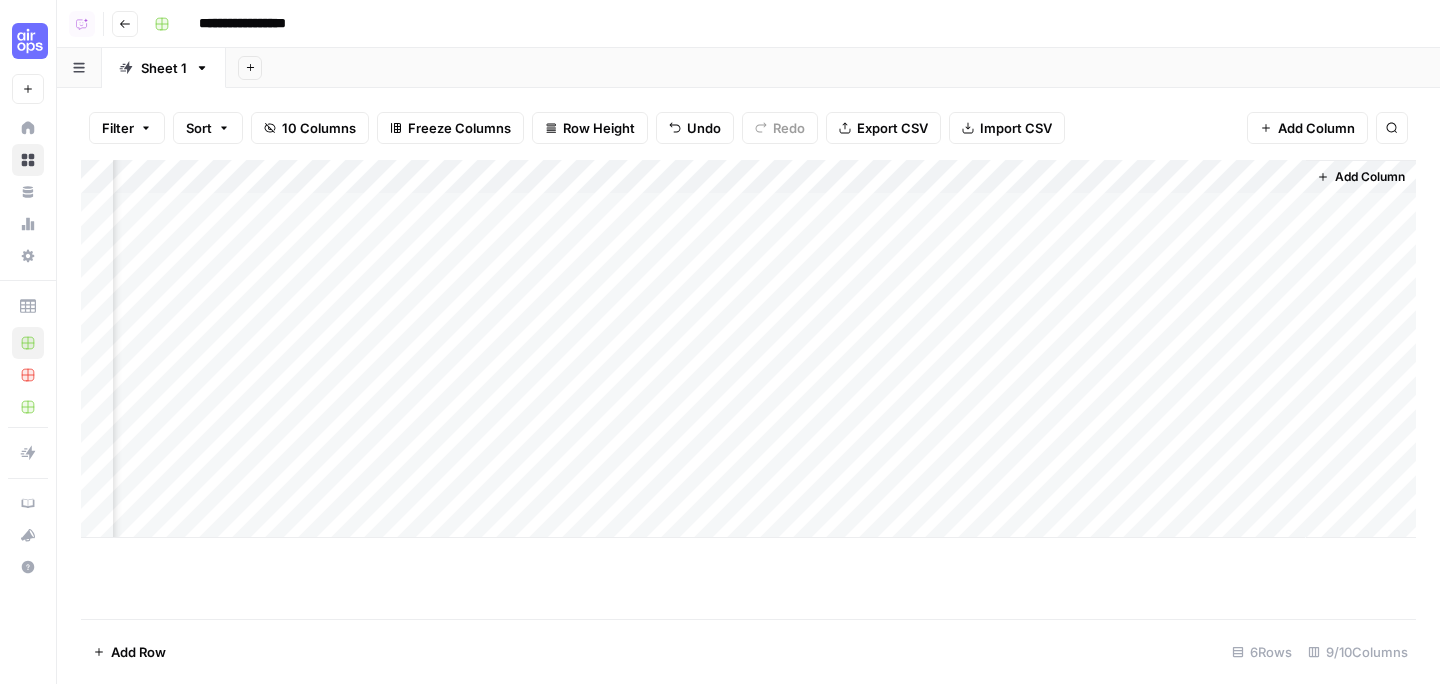 click on "Add Column" at bounding box center [748, 349] 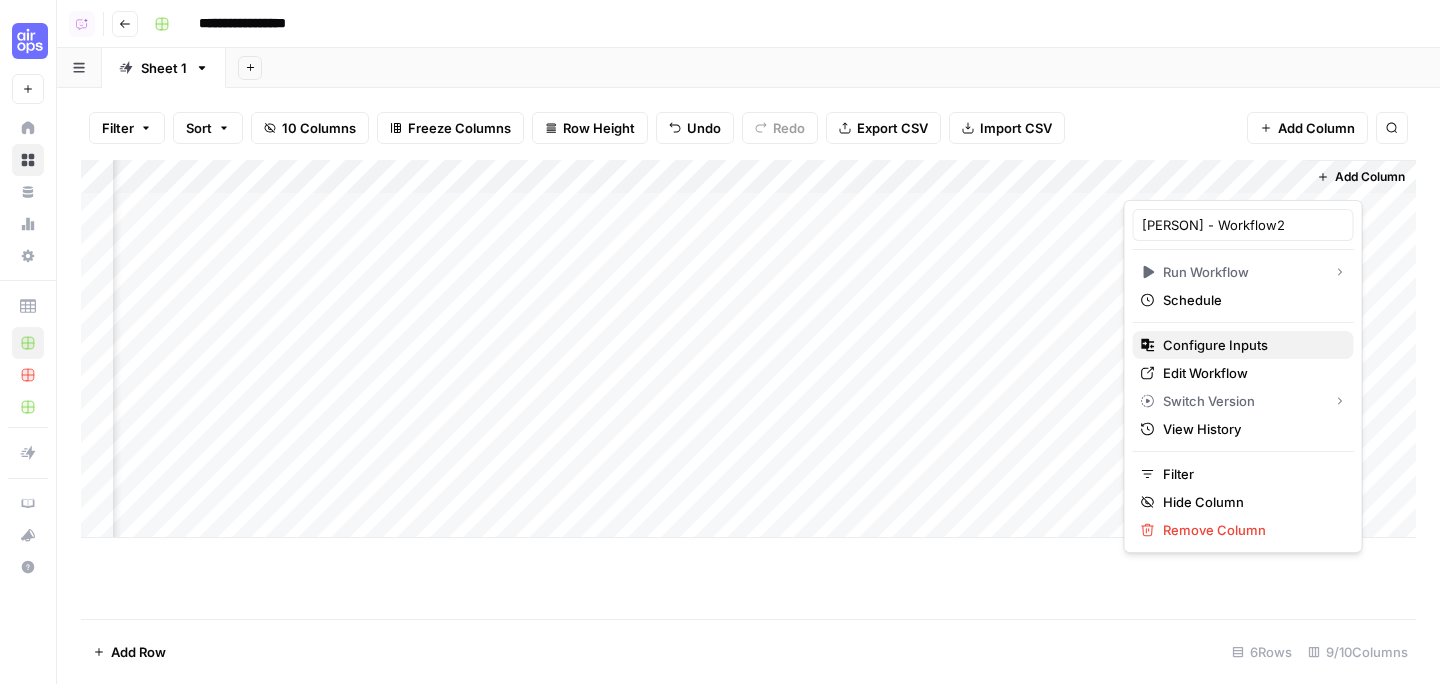 click on "Configure Inputs" at bounding box center [1250, 345] 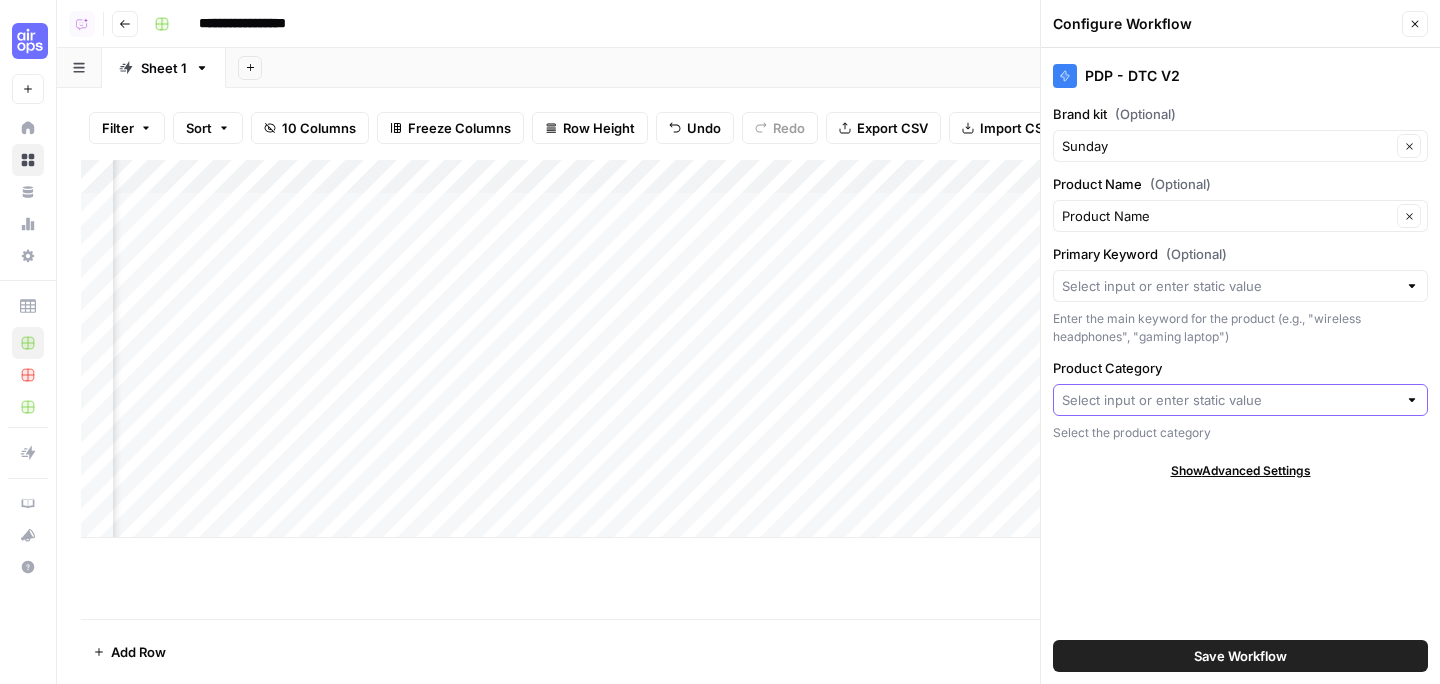 click on "Product Category" at bounding box center (1229, 400) 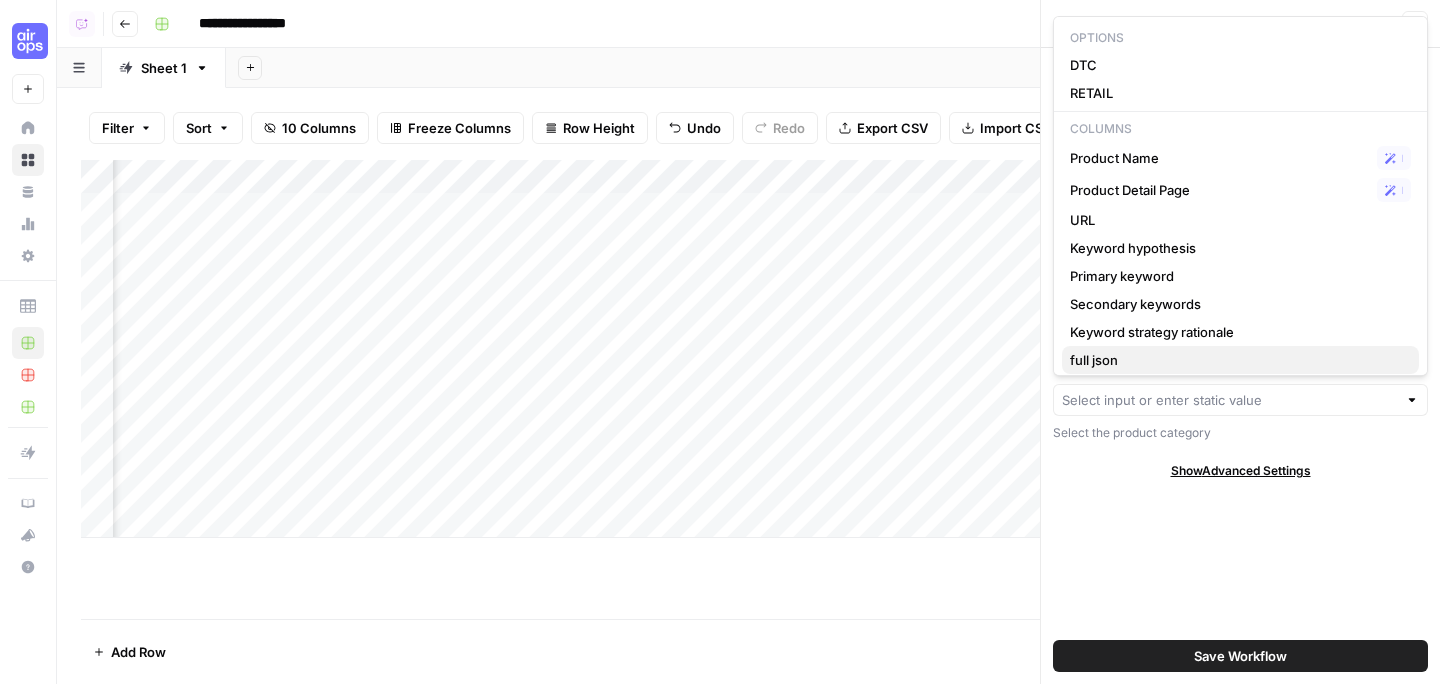 click on "full json" at bounding box center [1236, 360] 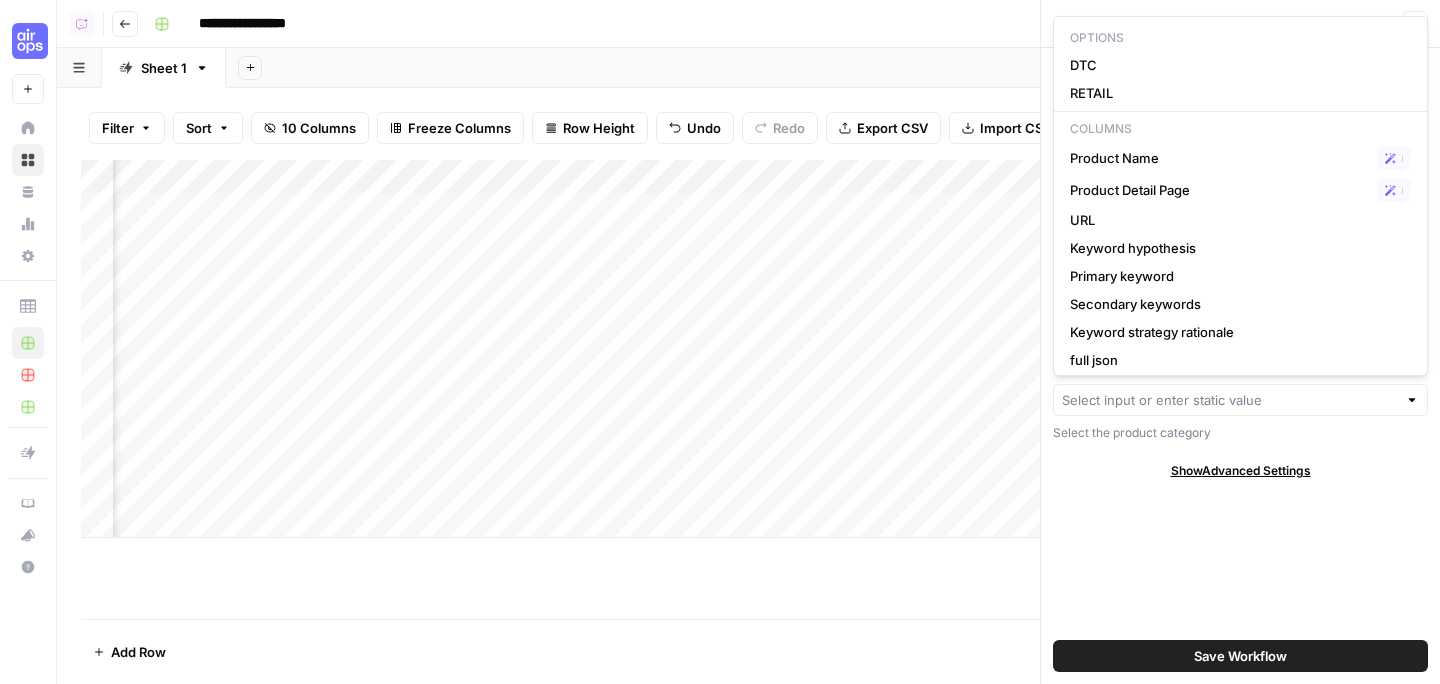 type on "full json" 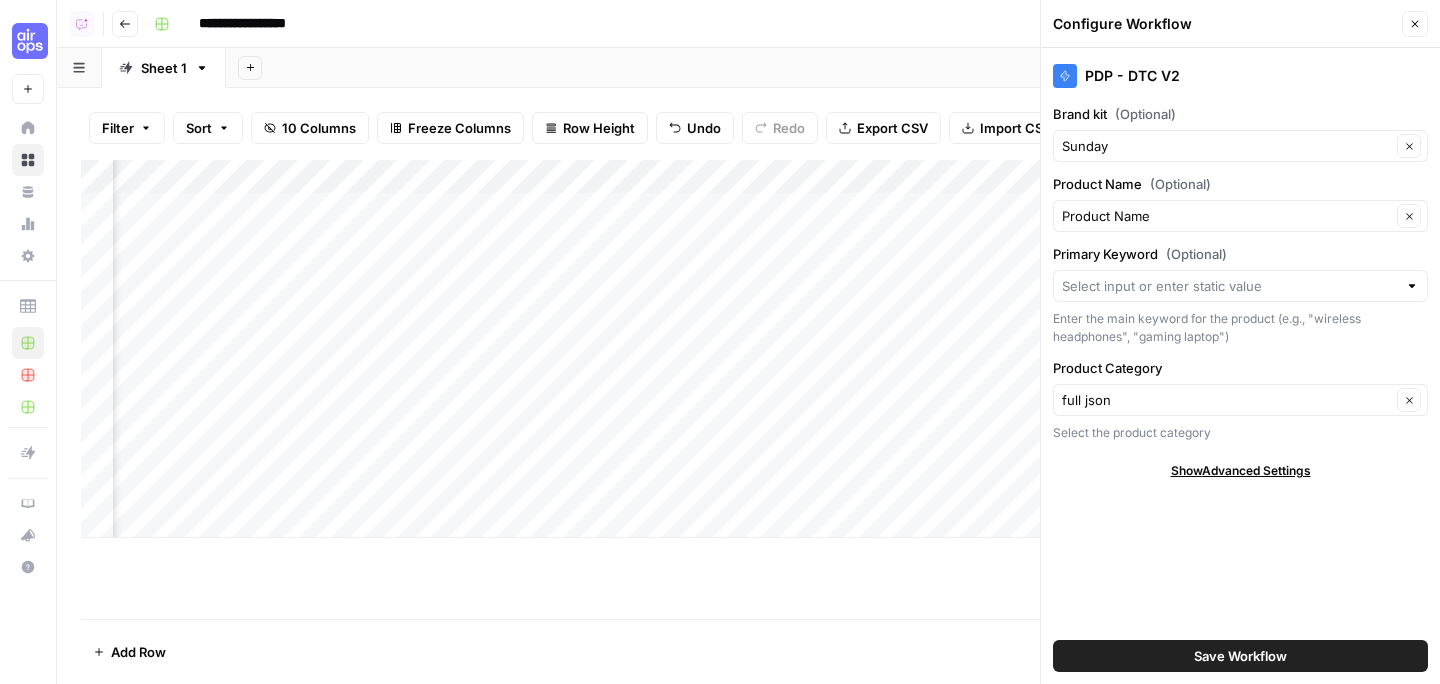 scroll, scrollTop: 0, scrollLeft: 628, axis: horizontal 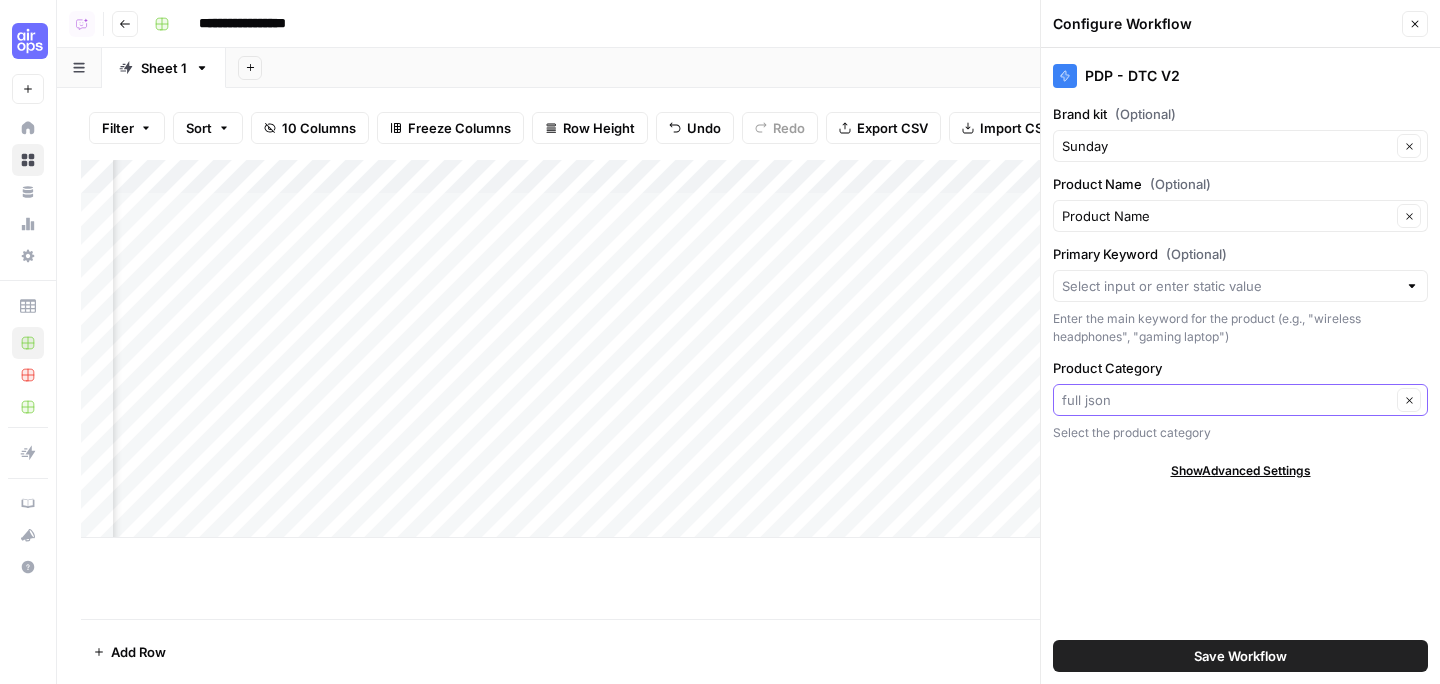 click on "Product Category" at bounding box center [1226, 400] 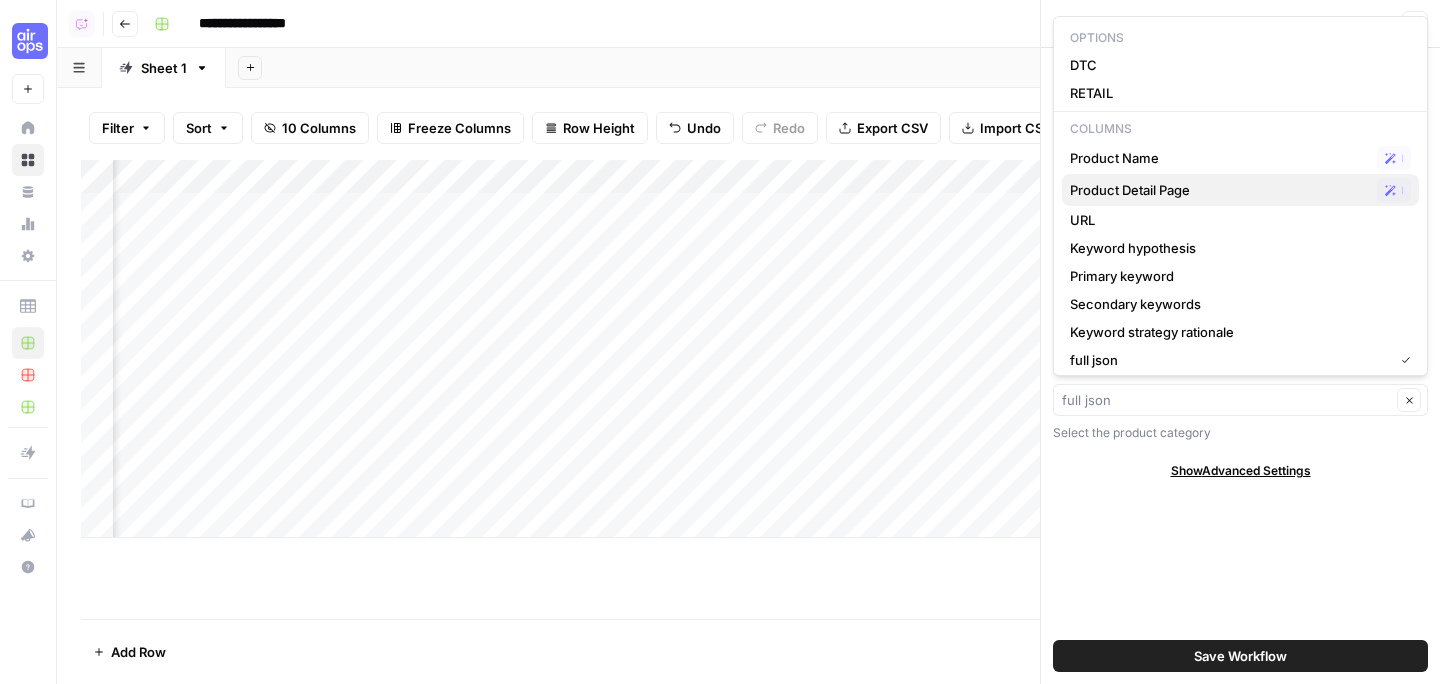 click on "Product Detail Page" at bounding box center [1219, 190] 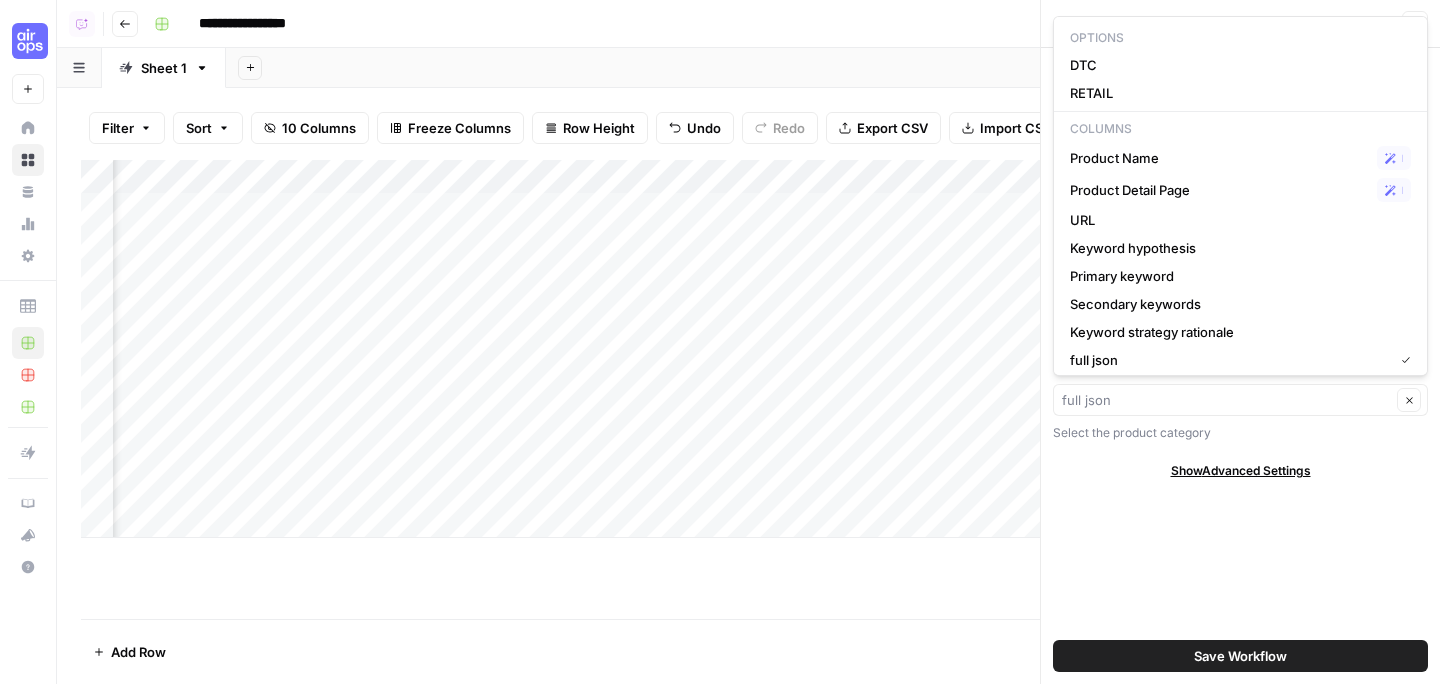 type on "Product Detail Page" 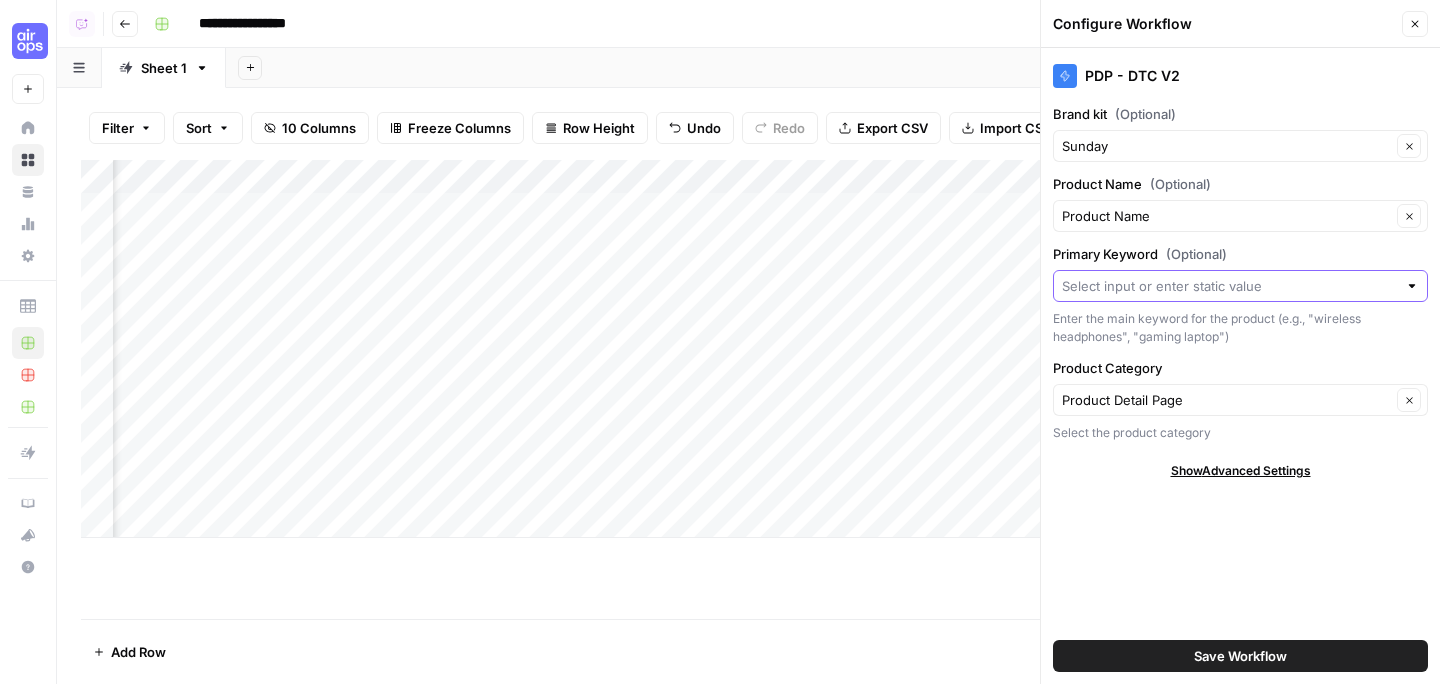 click on "Primary Keyword   (Optional)" at bounding box center (1229, 286) 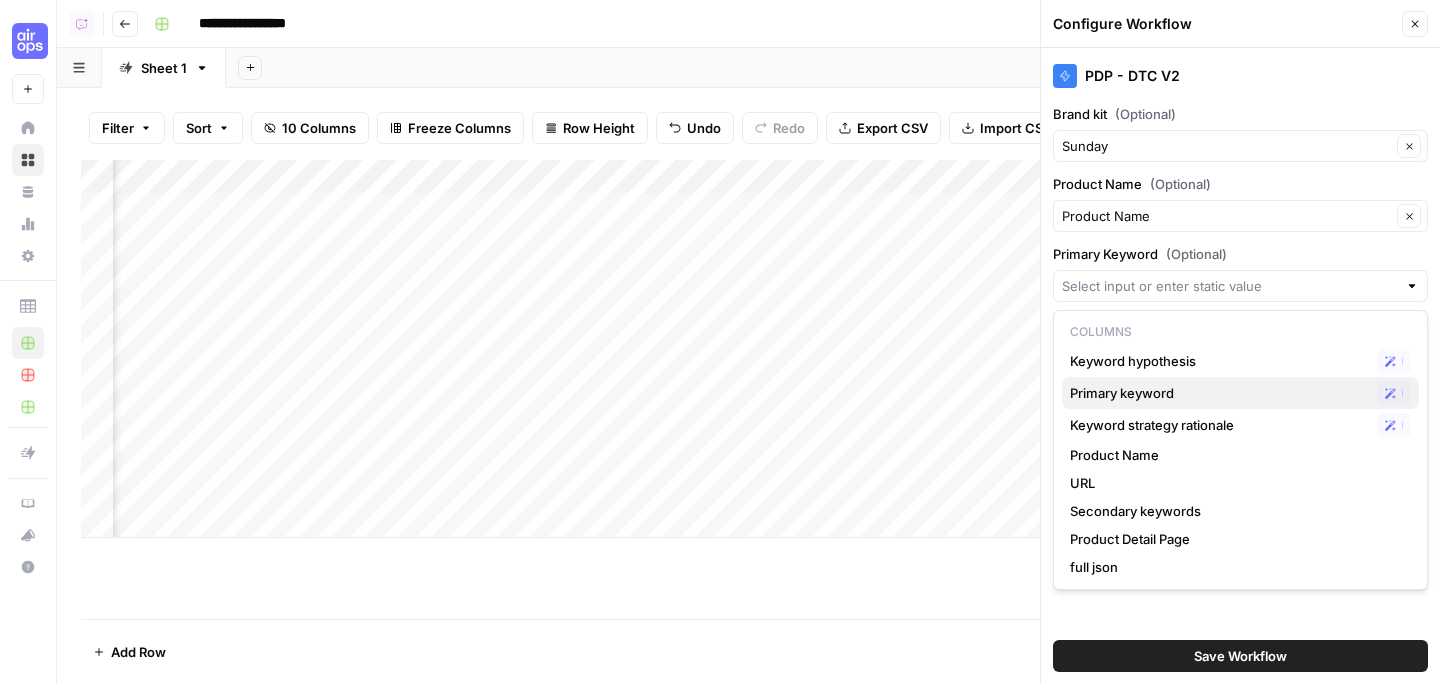 click on "Primary keyword" at bounding box center (1219, 393) 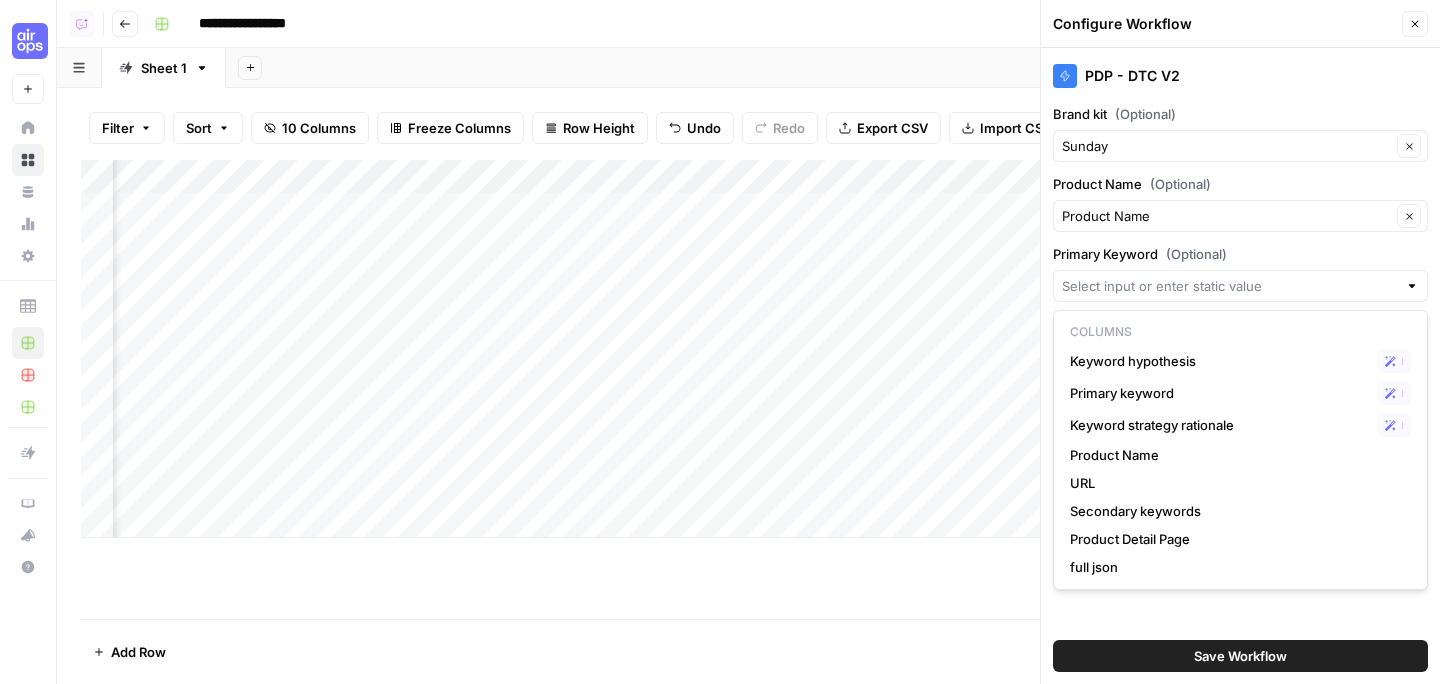 type on "Primary keyword" 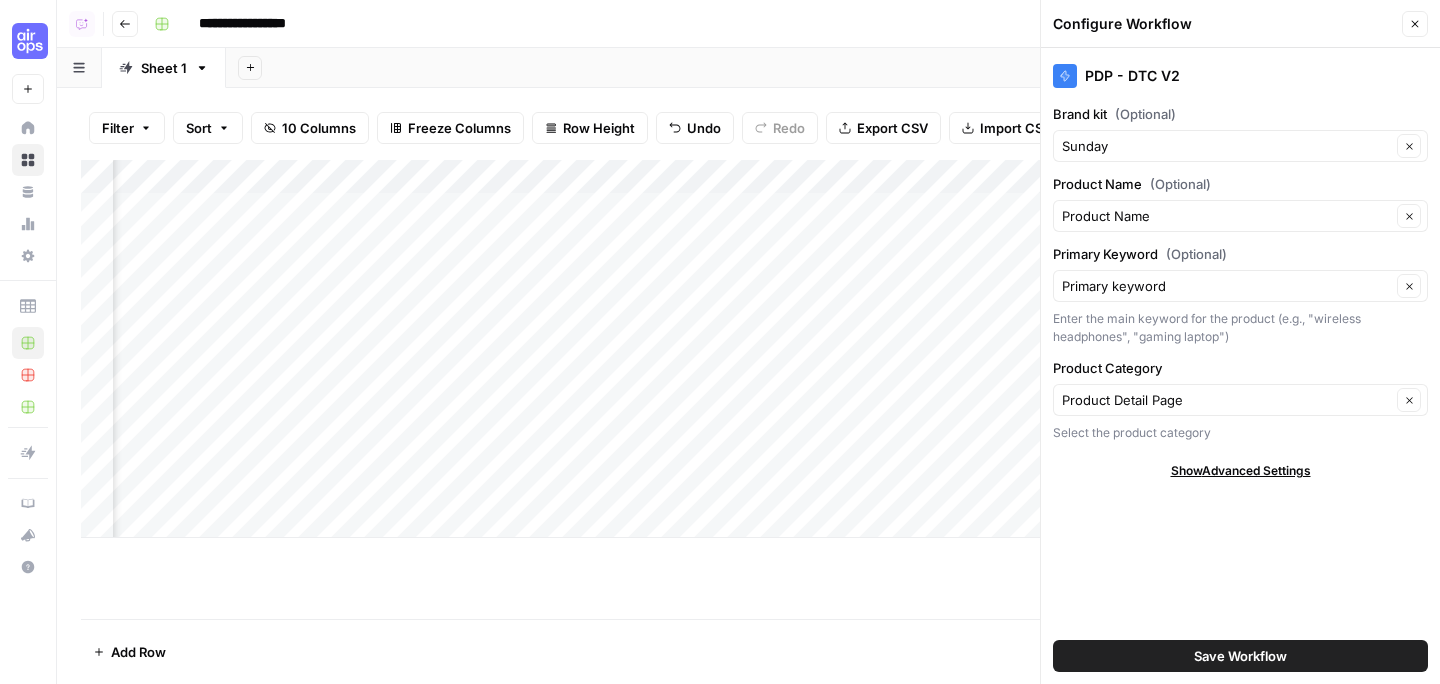 click on "Save Workflow" at bounding box center [1240, 656] 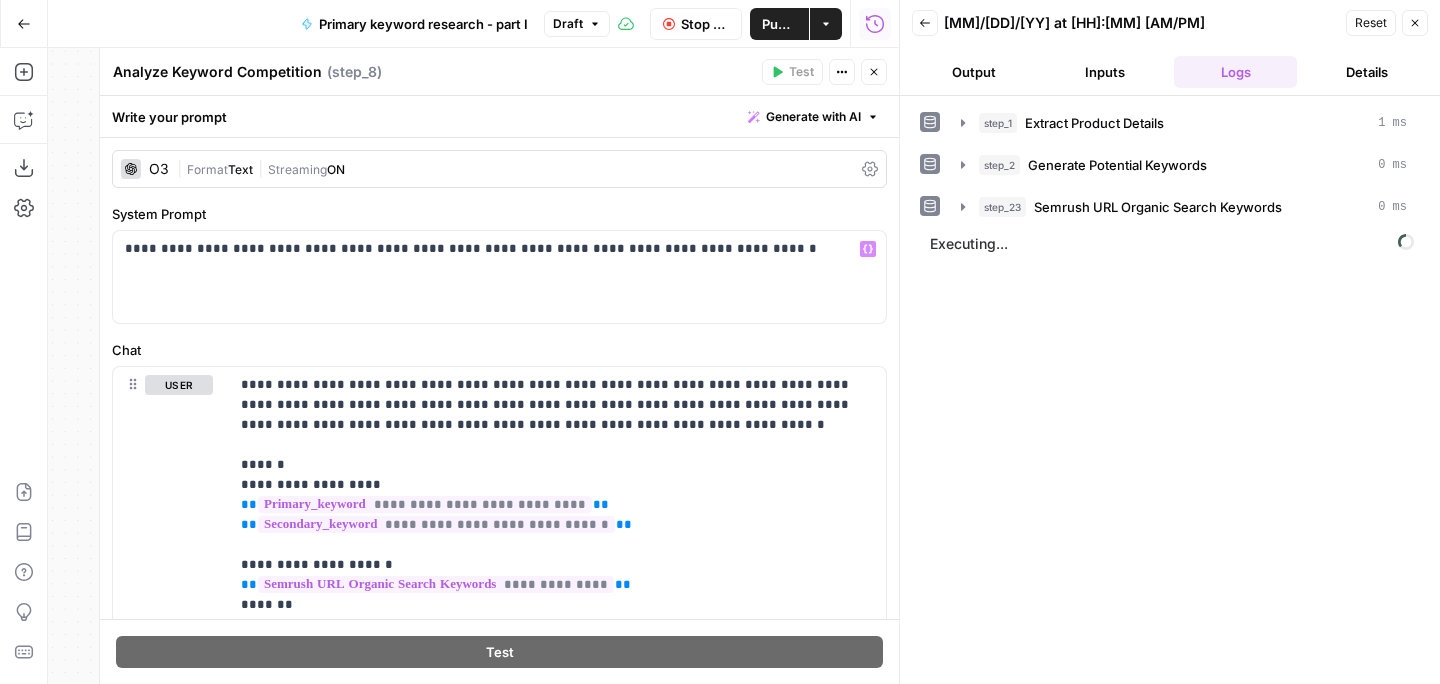 scroll, scrollTop: 0, scrollLeft: 0, axis: both 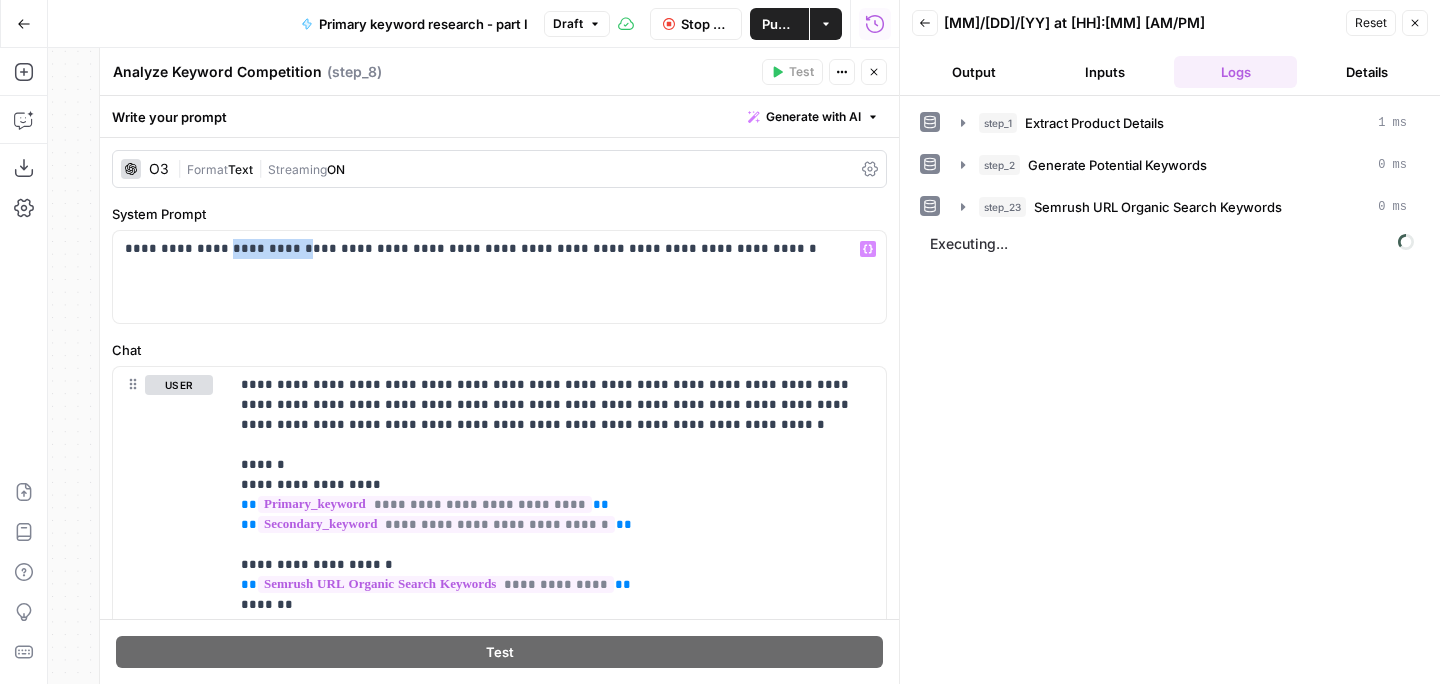 type 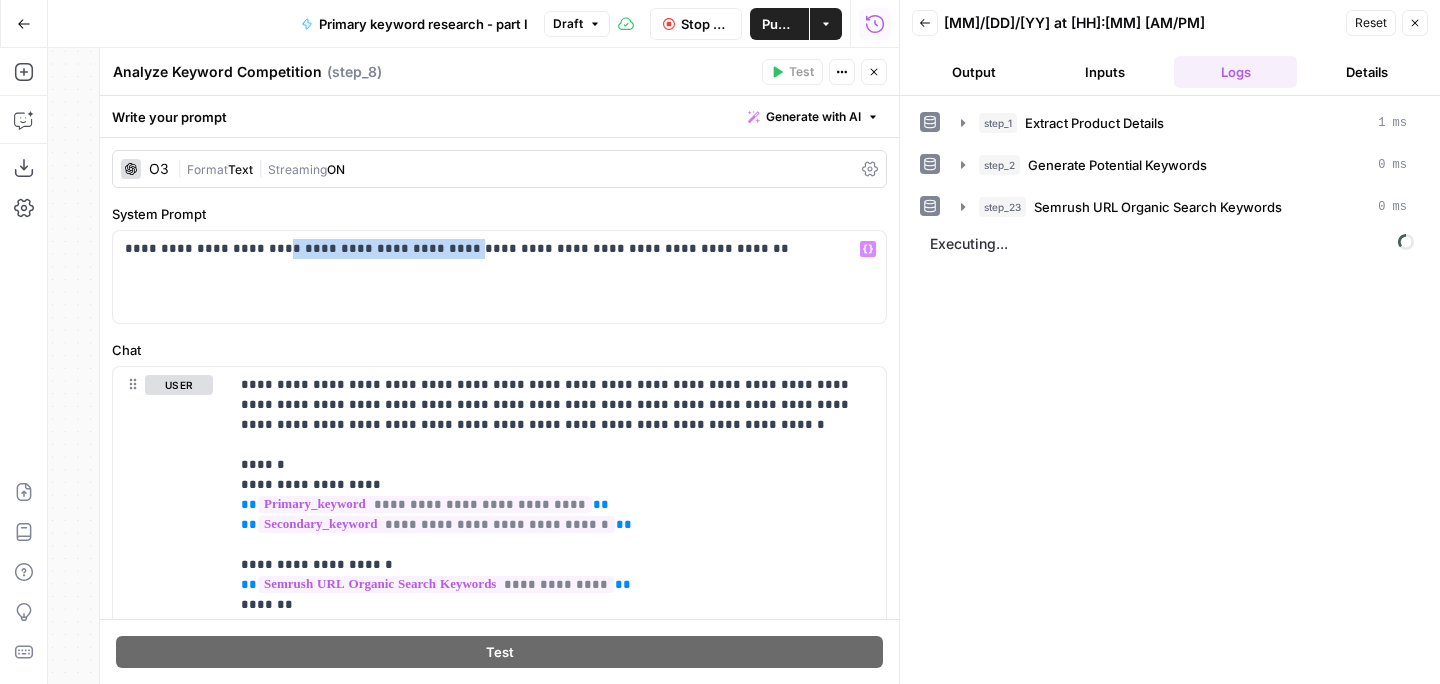 drag, startPoint x: 271, startPoint y: 245, endPoint x: 430, endPoint y: 242, distance: 159.0283 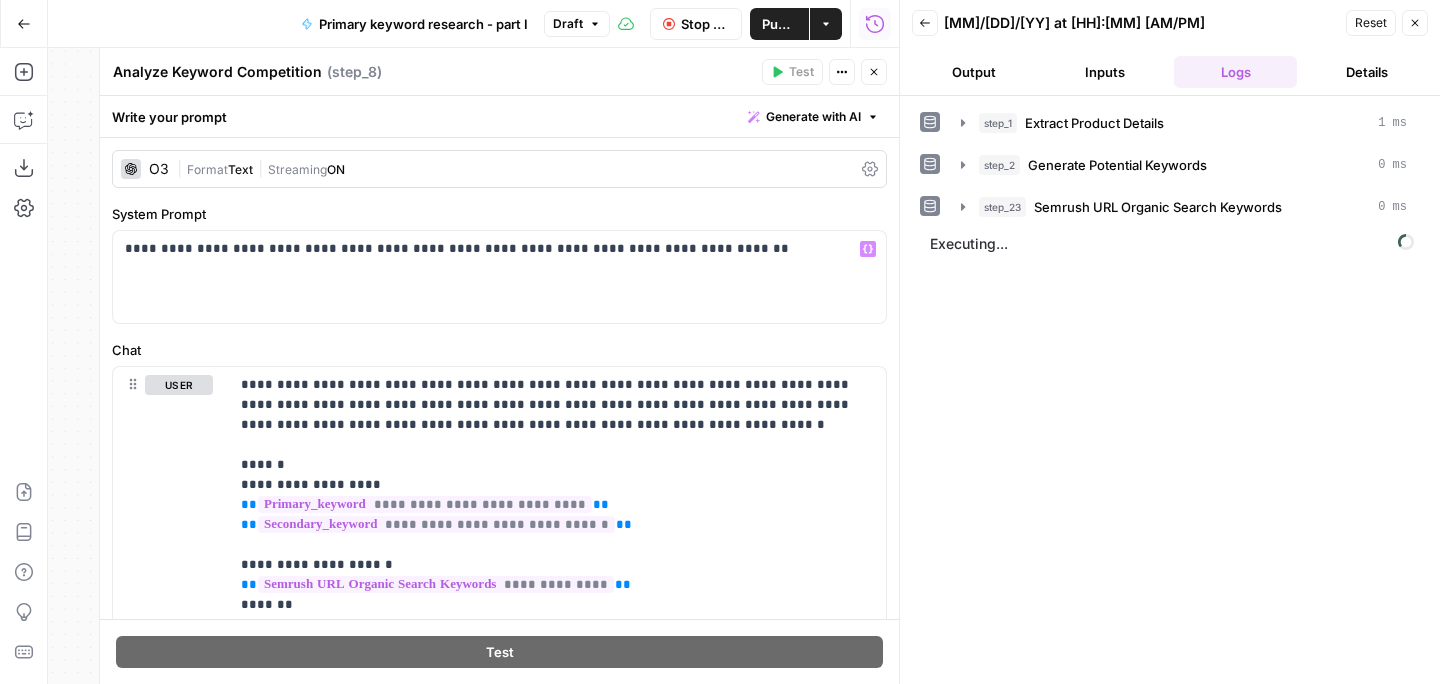 click on "**********" at bounding box center [499, 277] 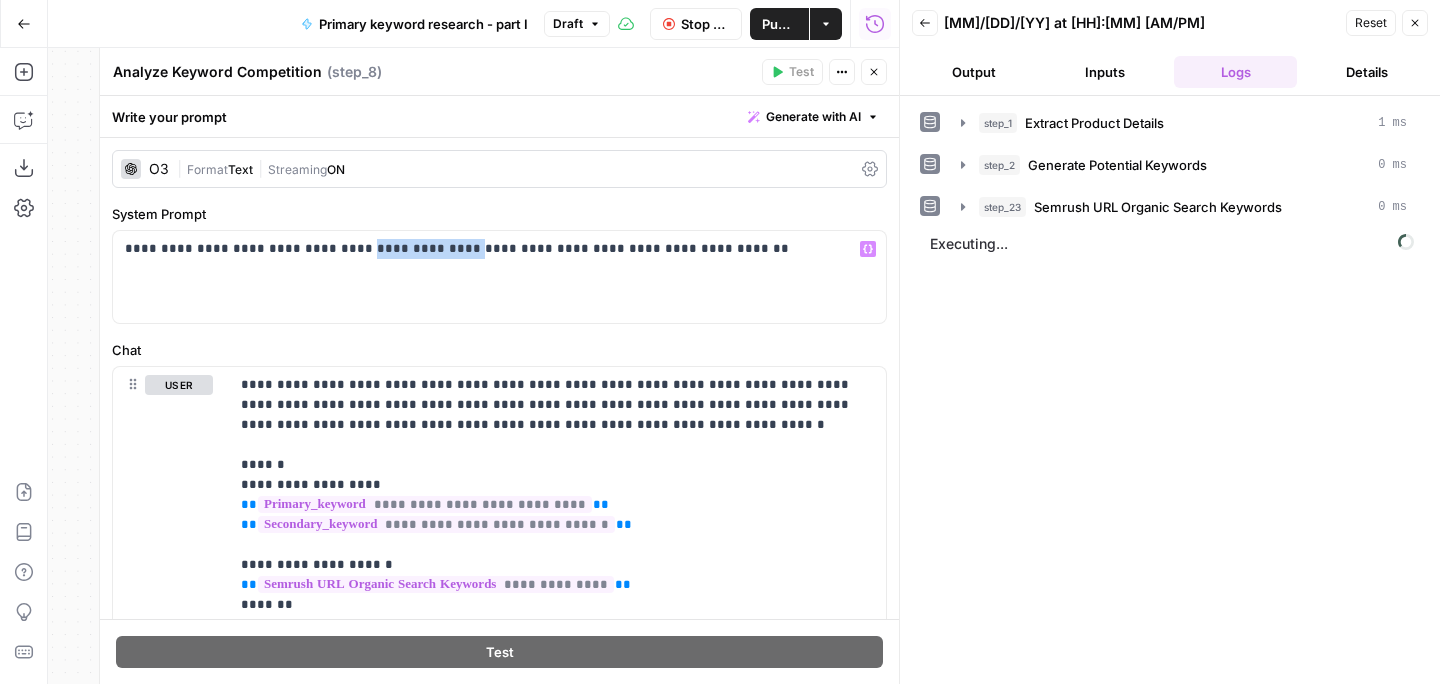 drag, startPoint x: 430, startPoint y: 252, endPoint x: 342, endPoint y: 253, distance: 88.005684 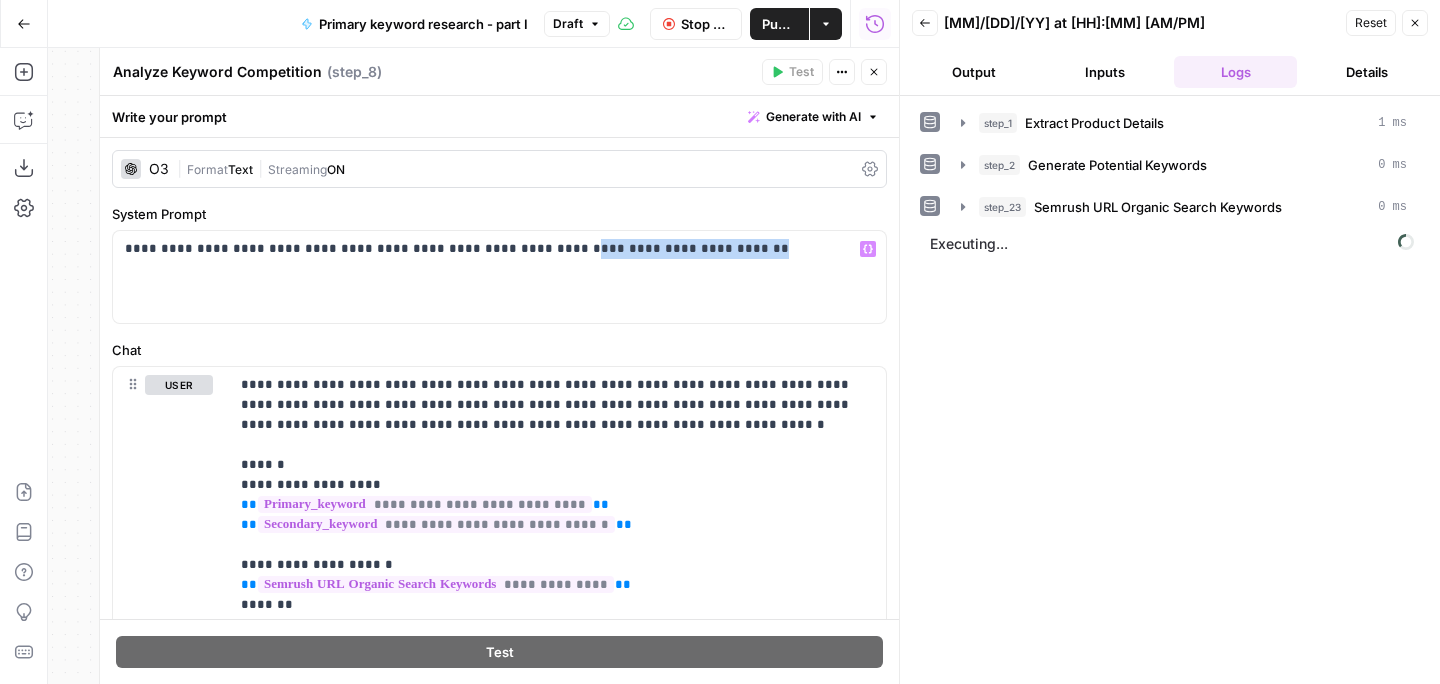 drag, startPoint x: 717, startPoint y: 254, endPoint x: 535, endPoint y: 256, distance: 182.01099 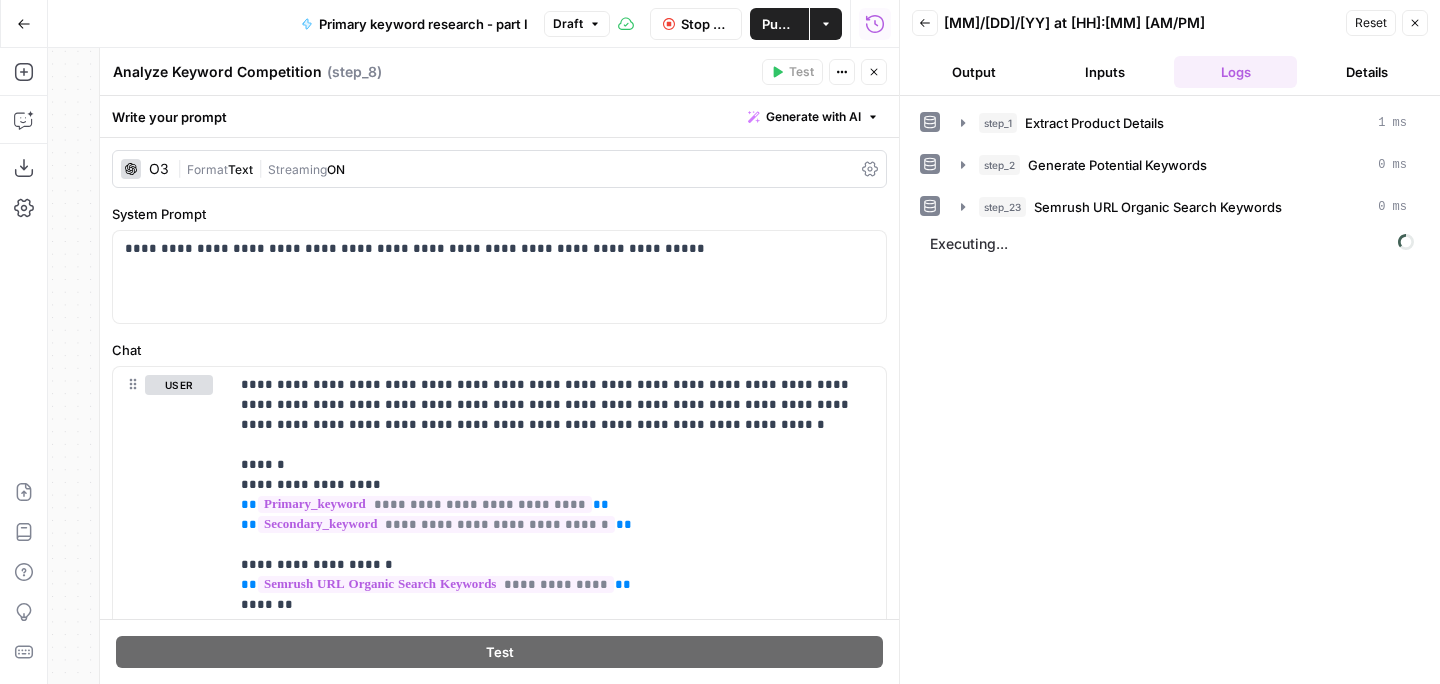 click on "System Prompt" at bounding box center (499, 214) 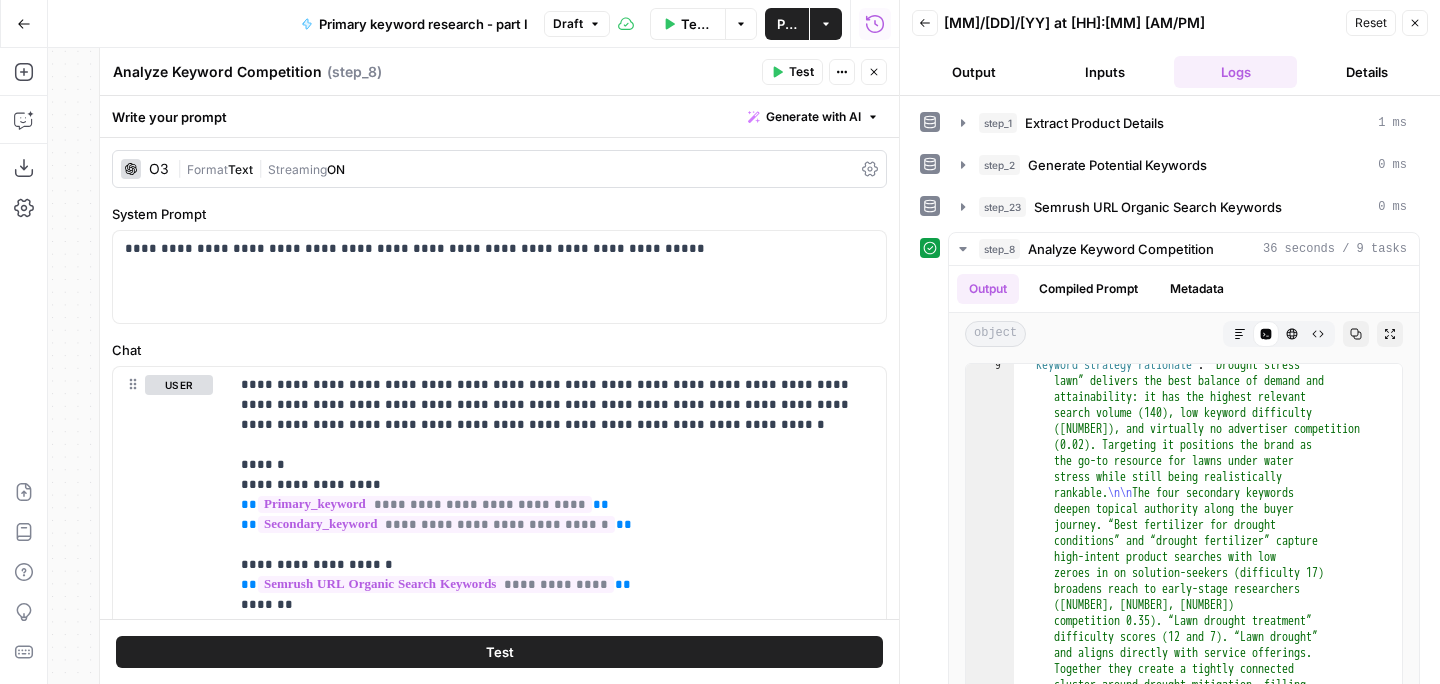 scroll, scrollTop: 135, scrollLeft: 0, axis: vertical 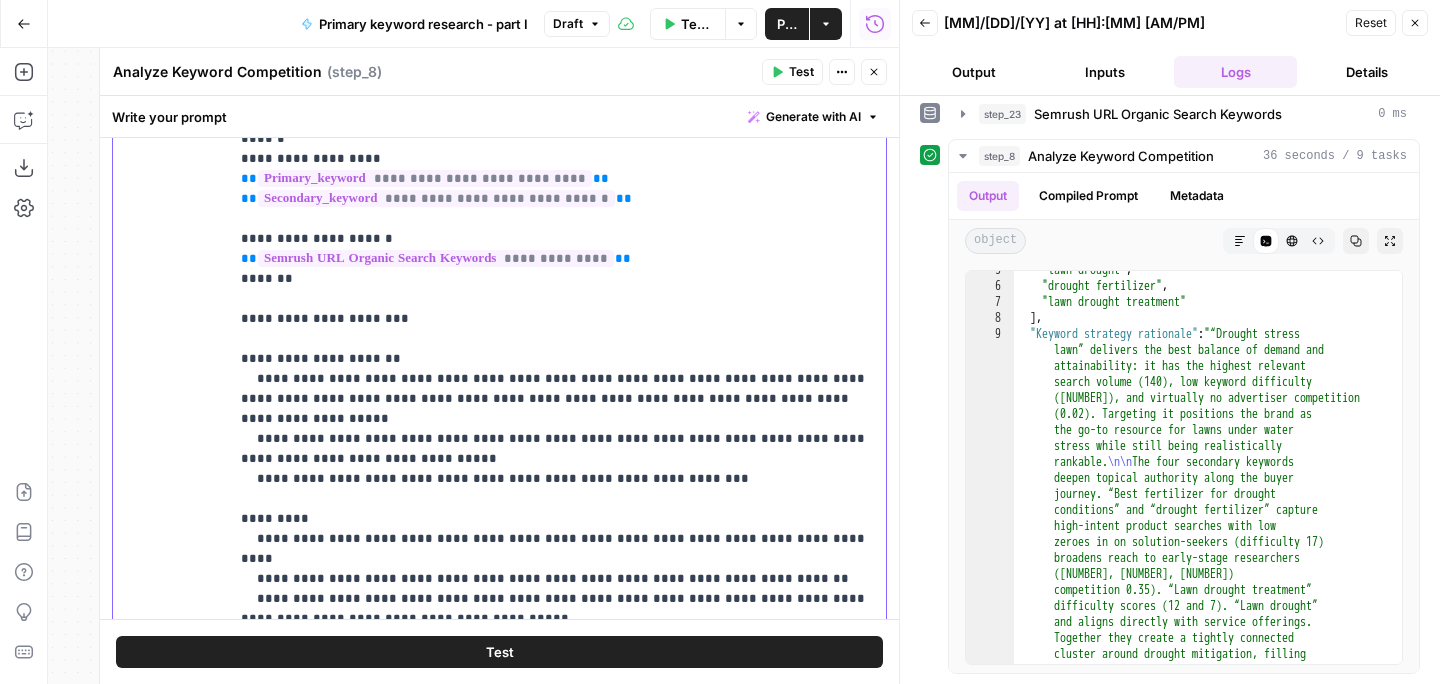 click on "**********" at bounding box center (557, 439) 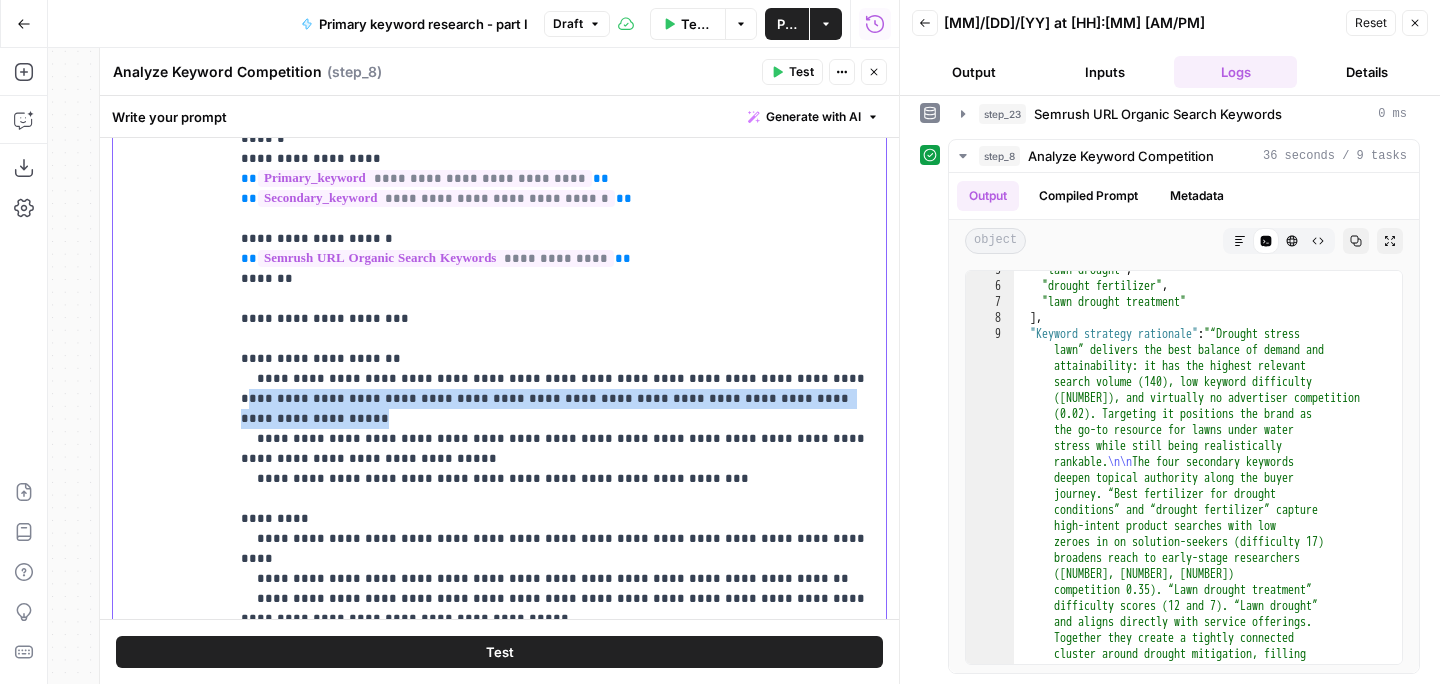 drag, startPoint x: 863, startPoint y: 398, endPoint x: 796, endPoint y: 378, distance: 69.92139 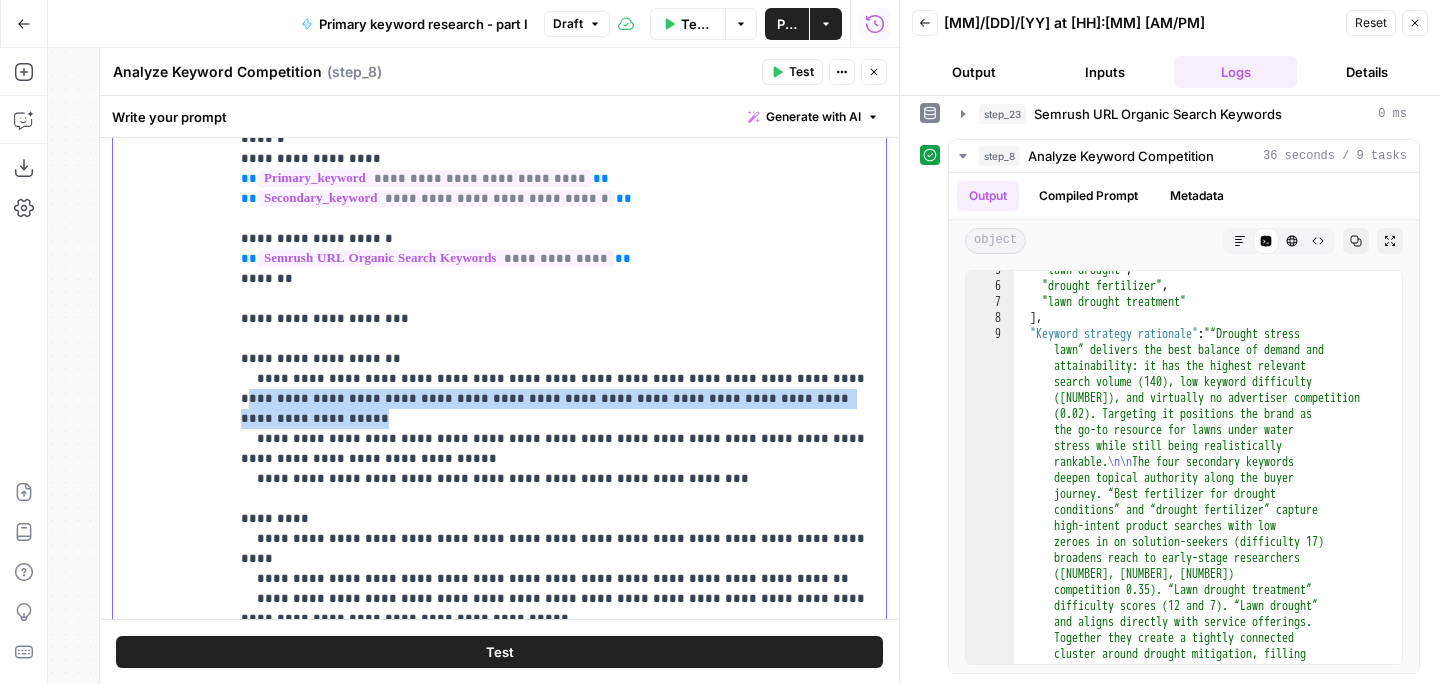 click on "**********" at bounding box center [557, 439] 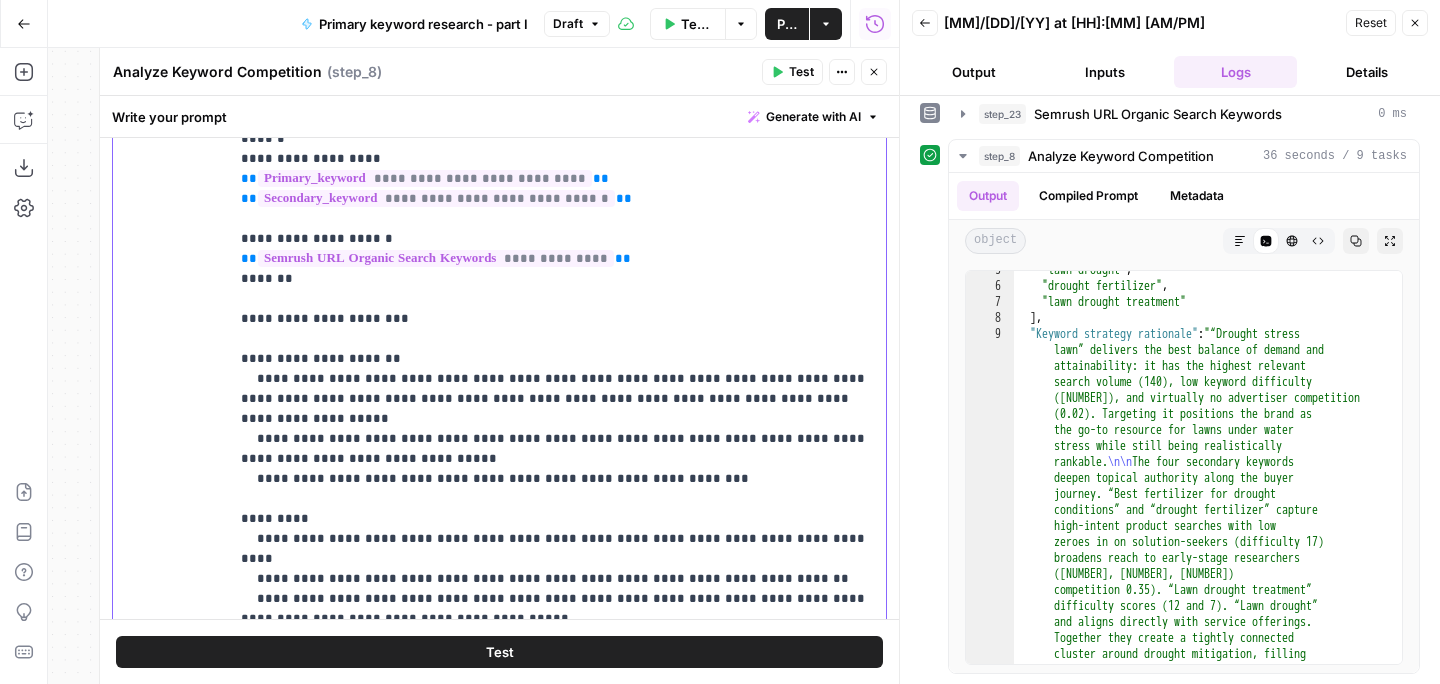 click on "**********" at bounding box center (557, 439) 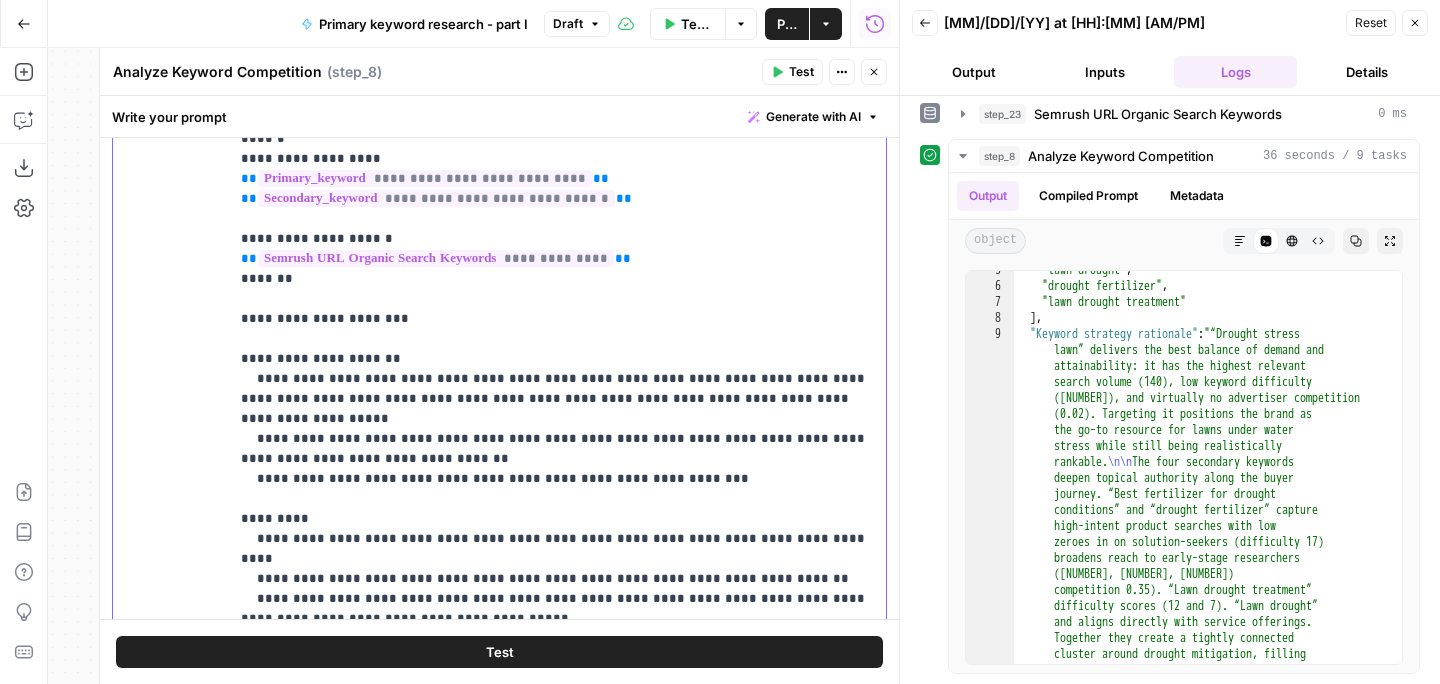 click on "**********" at bounding box center (557, 439) 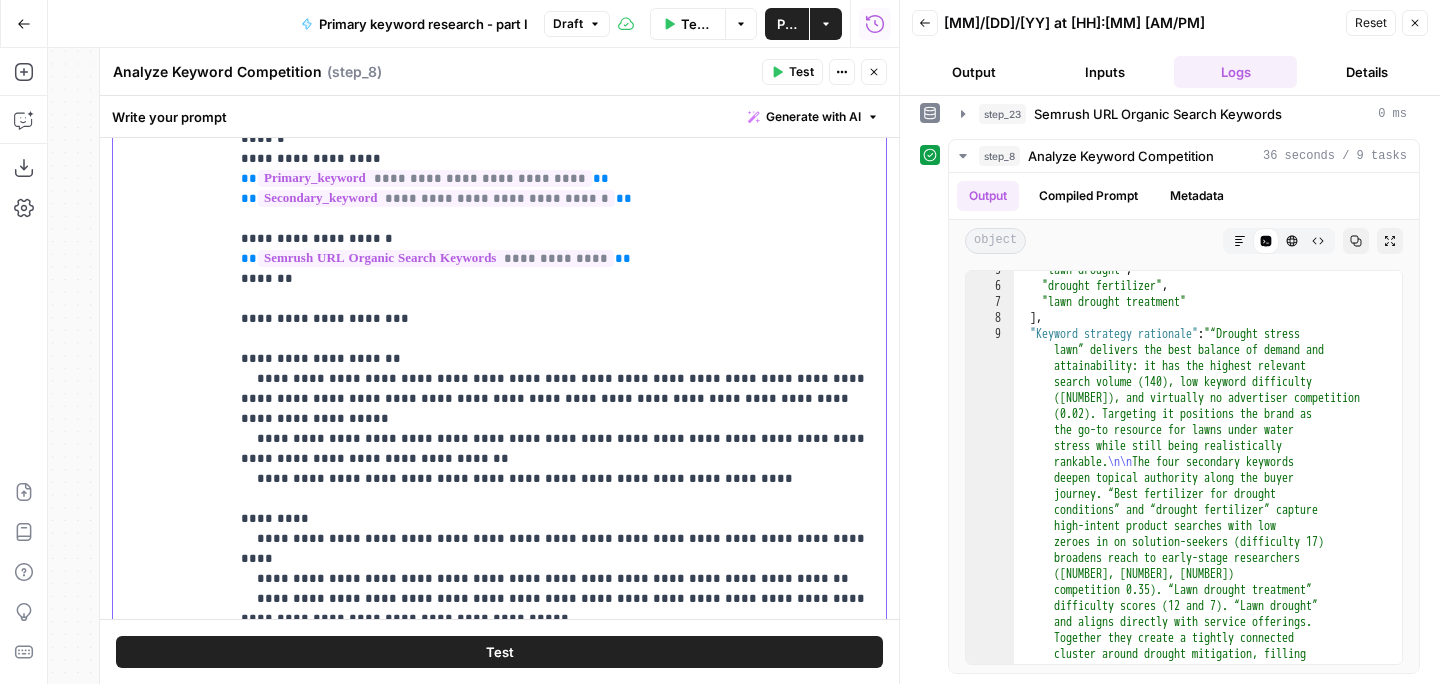 click on "**********" at bounding box center (557, 439) 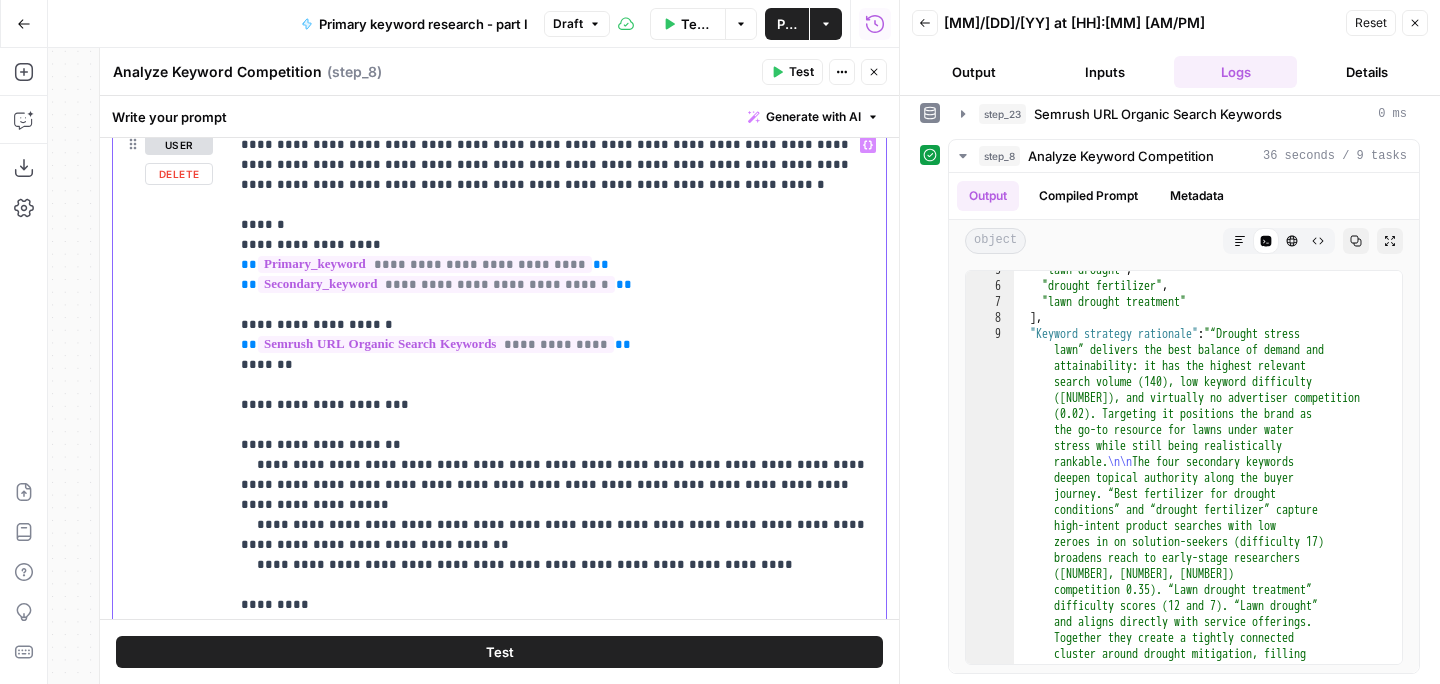scroll, scrollTop: 236, scrollLeft: 0, axis: vertical 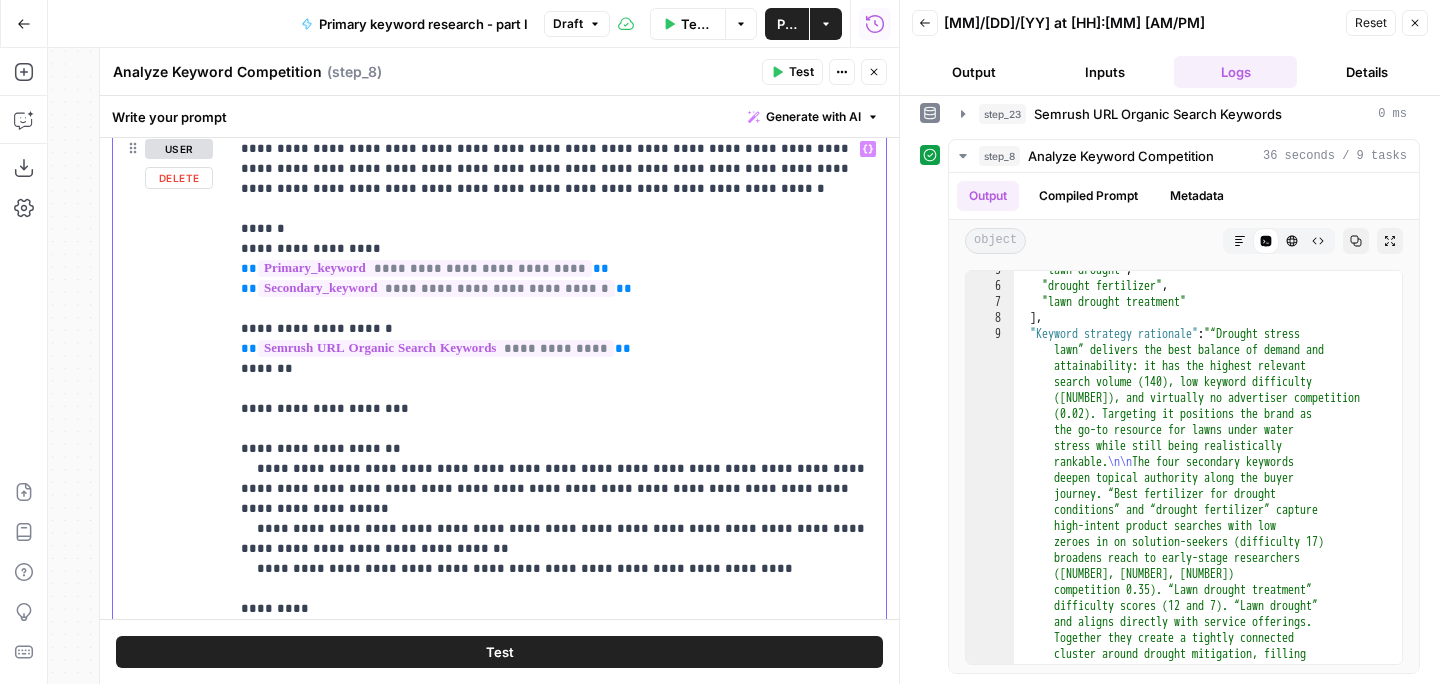 click on "**********" at bounding box center (557, 539) 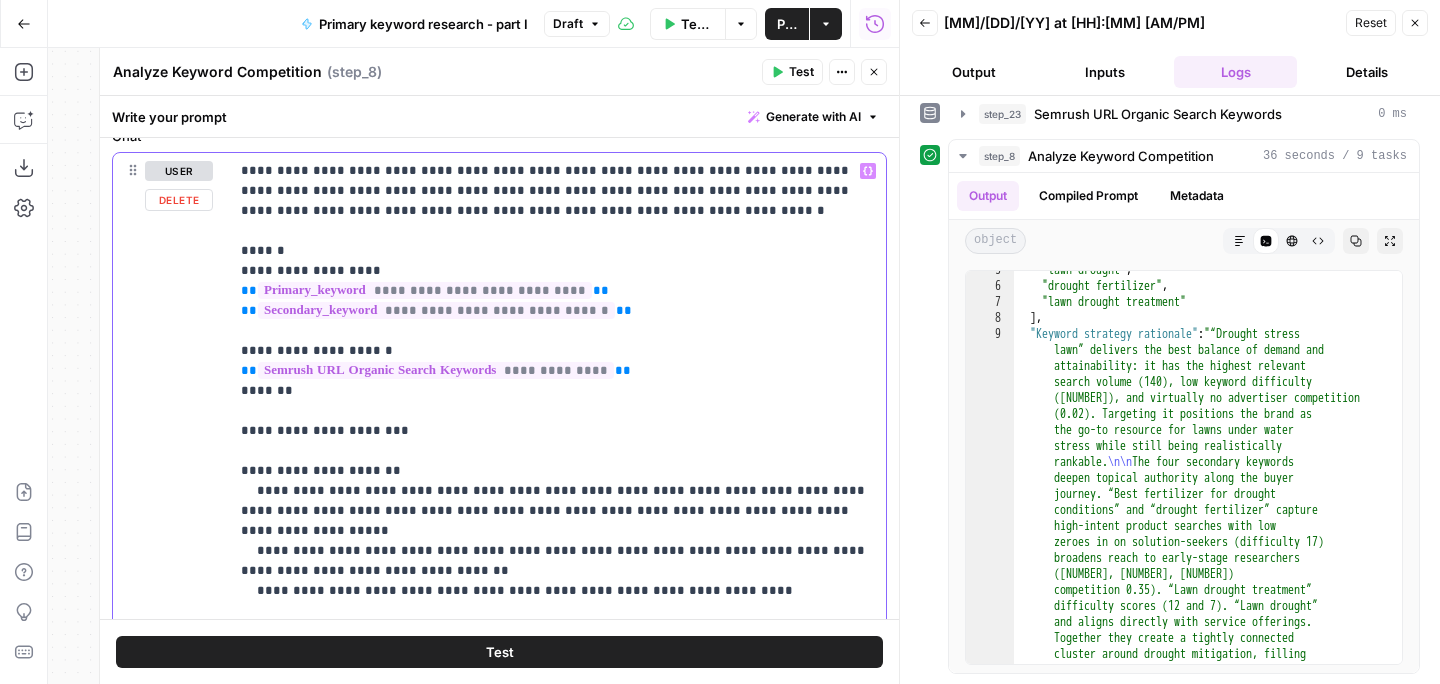 scroll, scrollTop: 215, scrollLeft: 0, axis: vertical 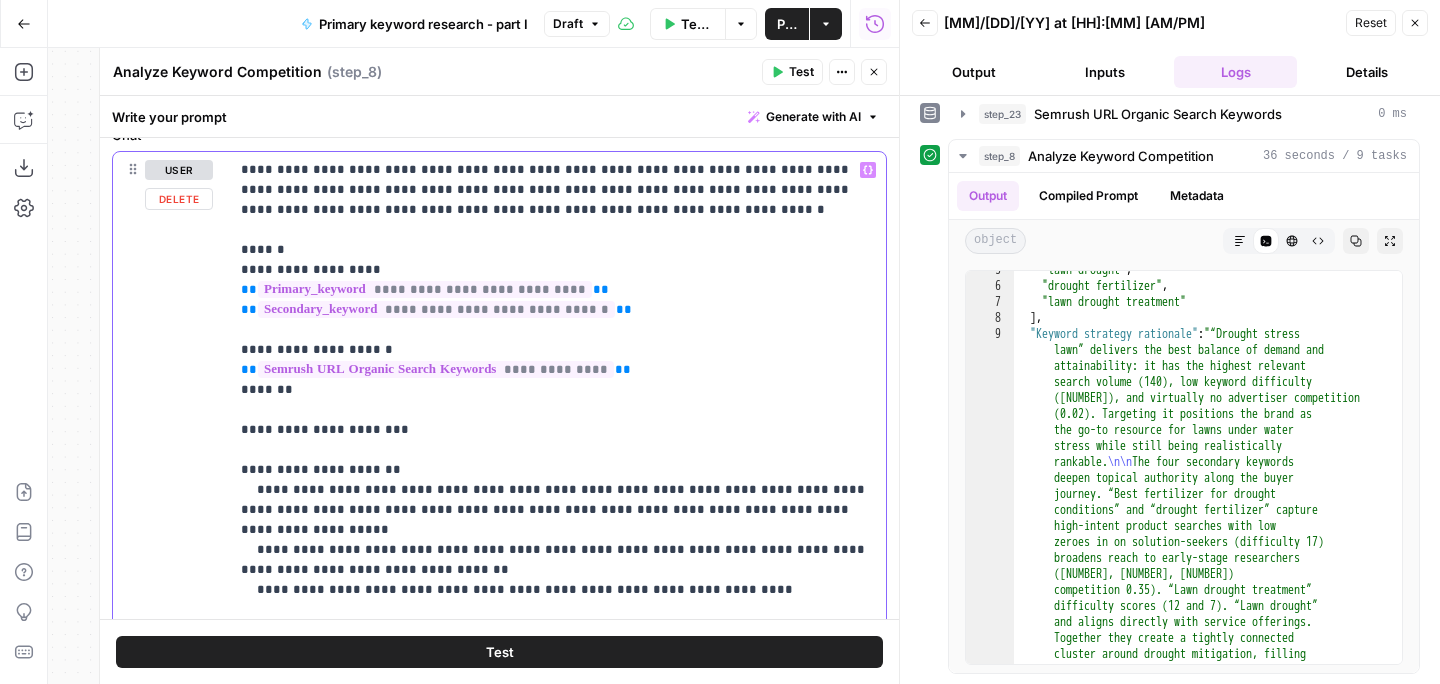 click on "**********" at bounding box center (557, 560) 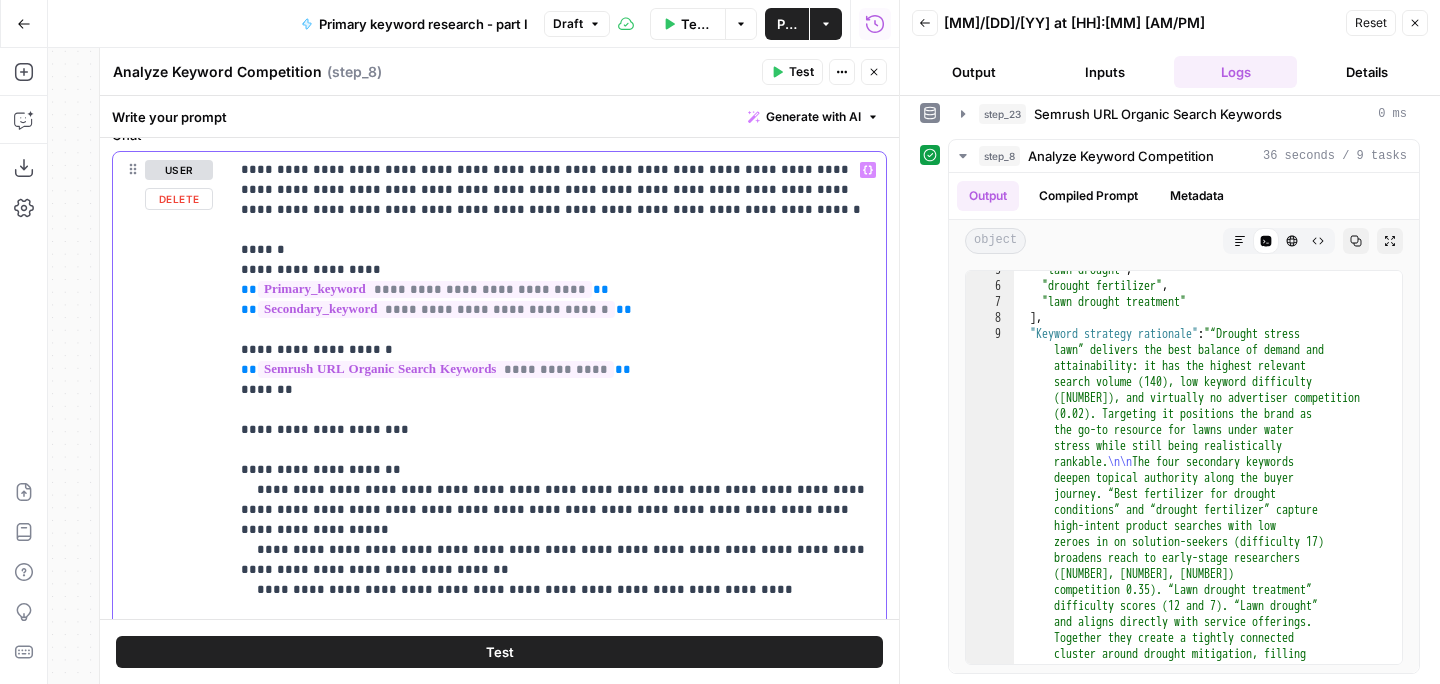 click on "**********" at bounding box center [557, 560] 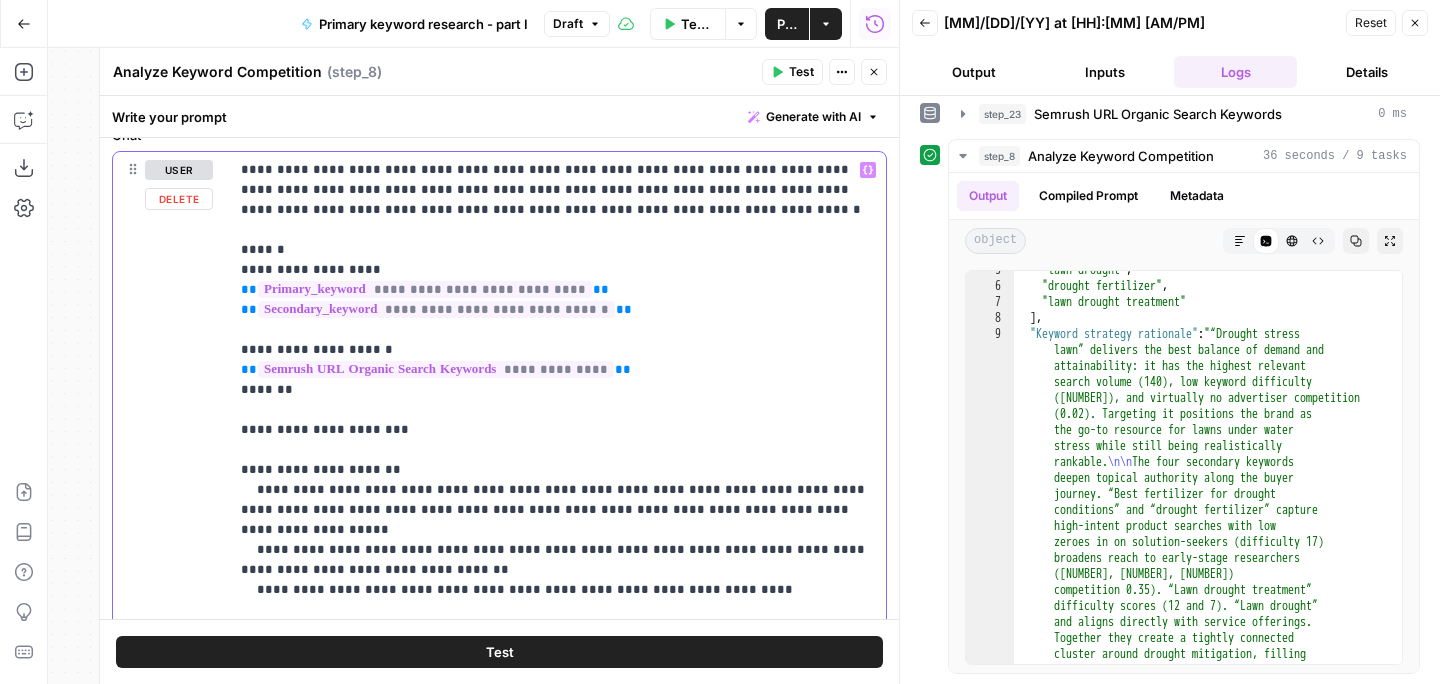 click 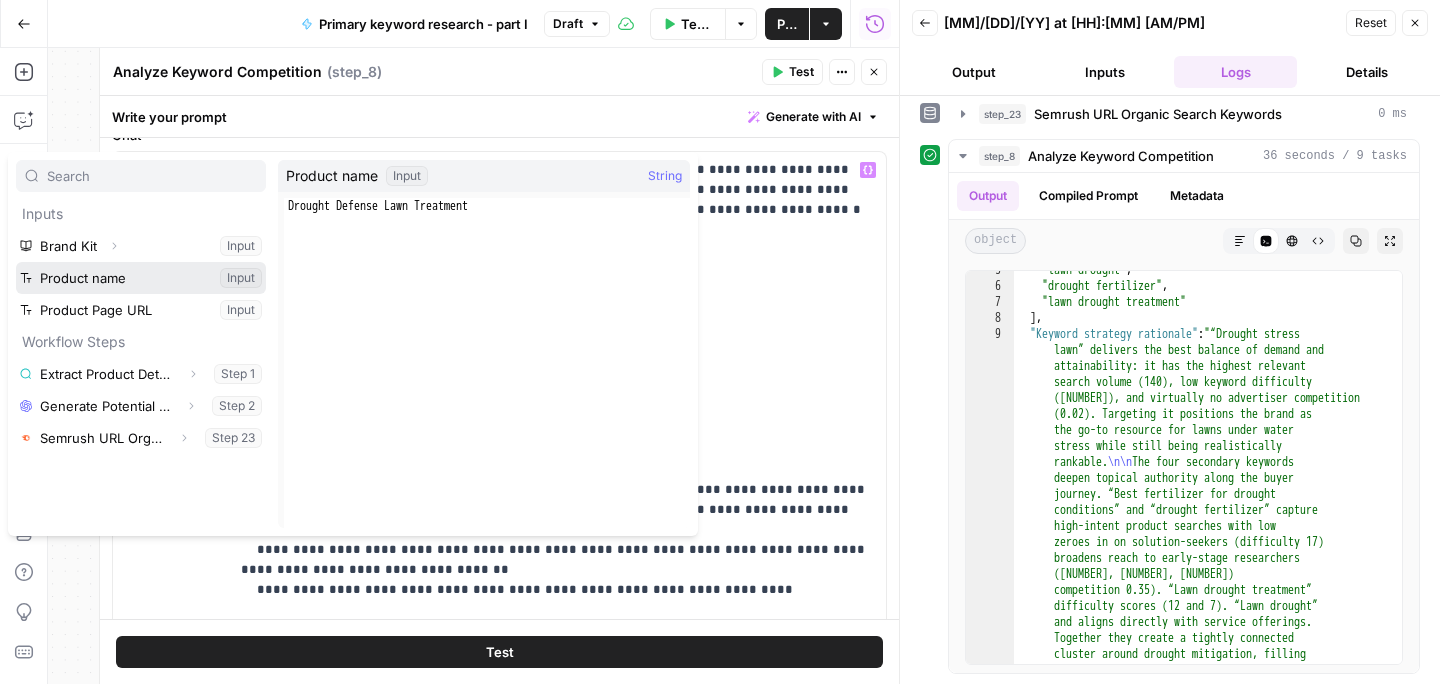 click at bounding box center [141, 278] 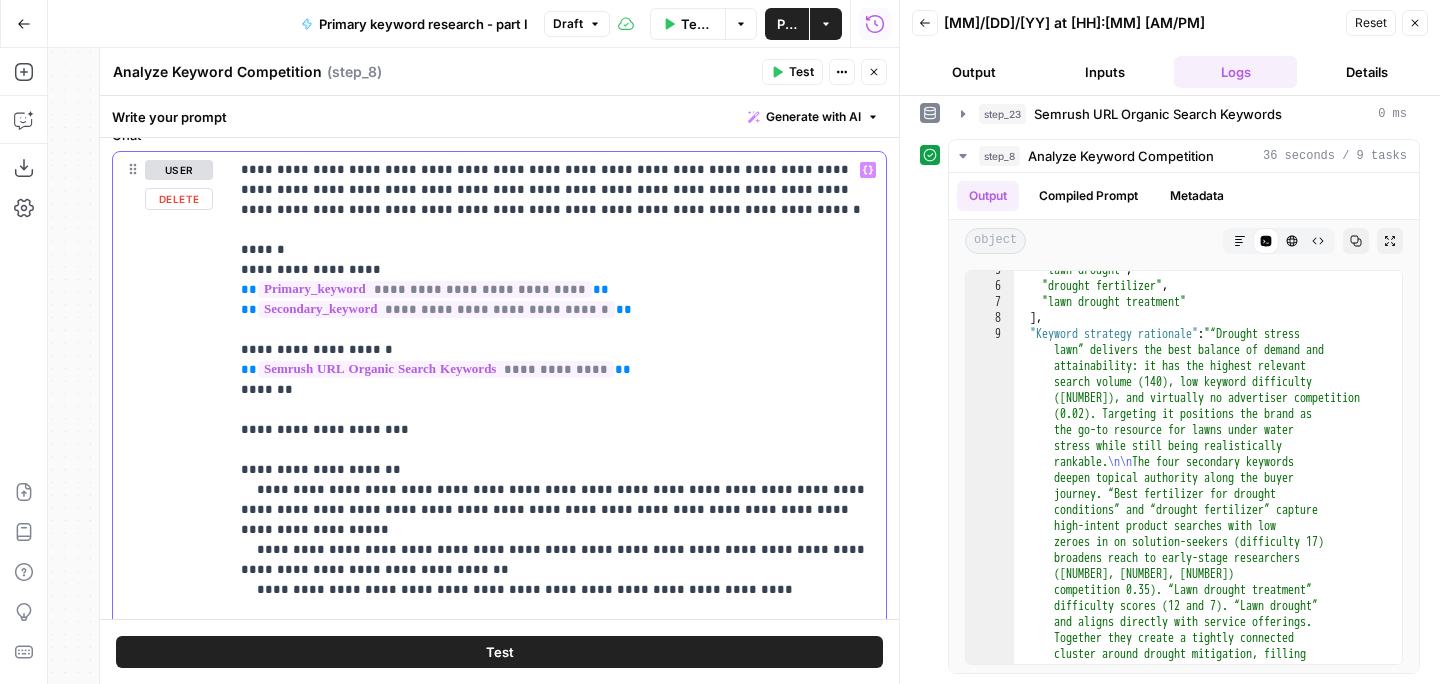 click on "**********" at bounding box center [557, 560] 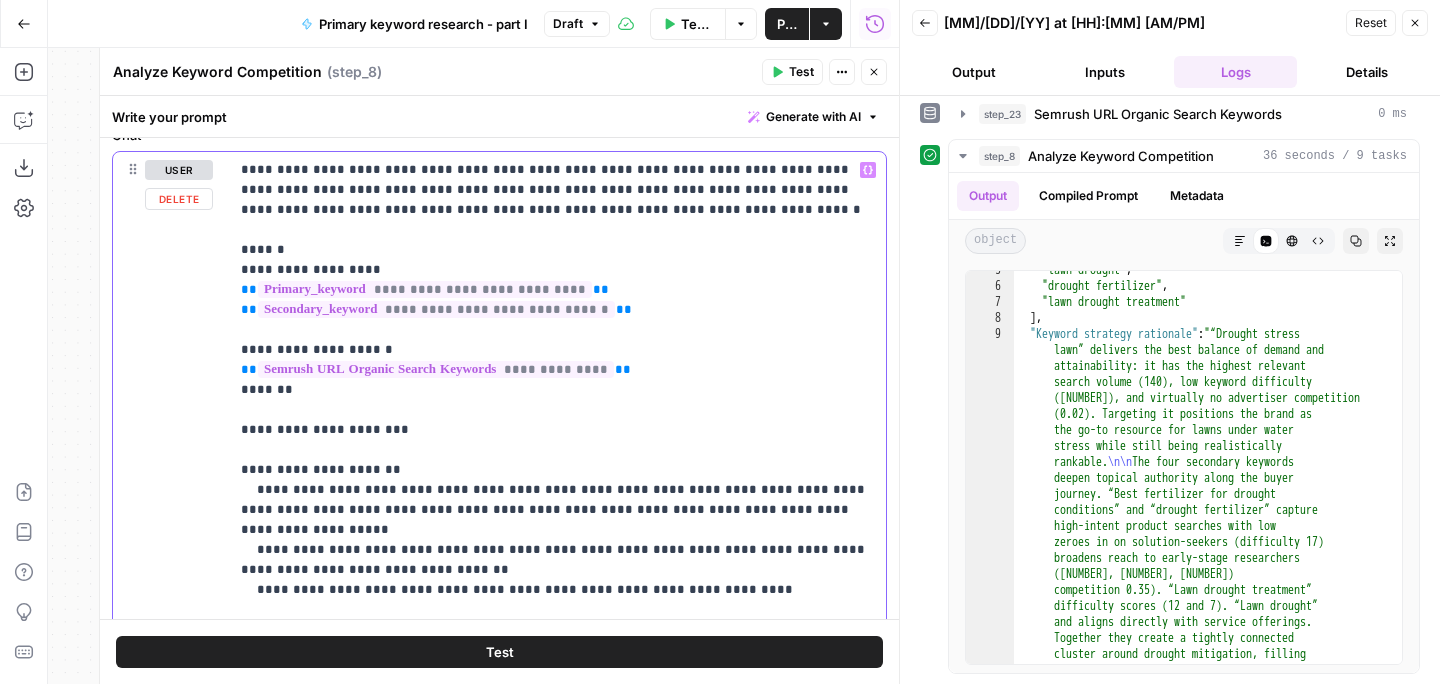 click 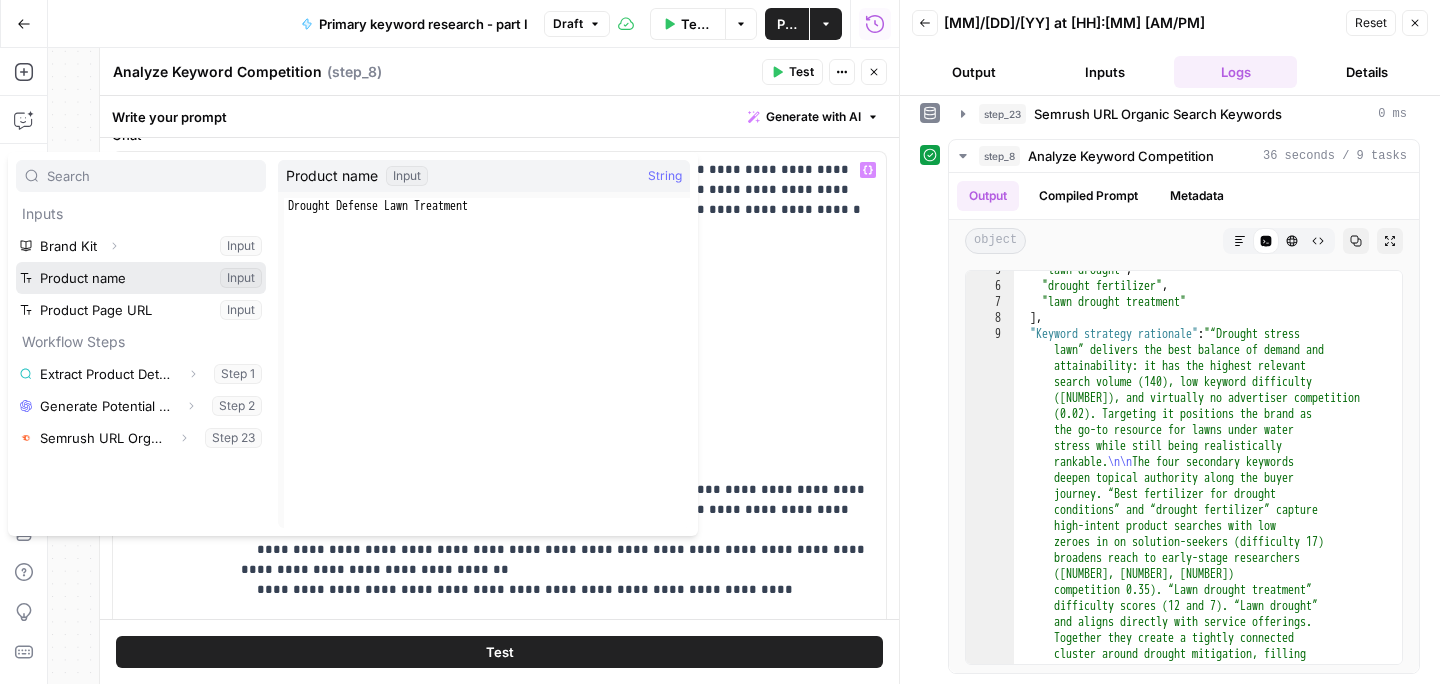 click at bounding box center [141, 278] 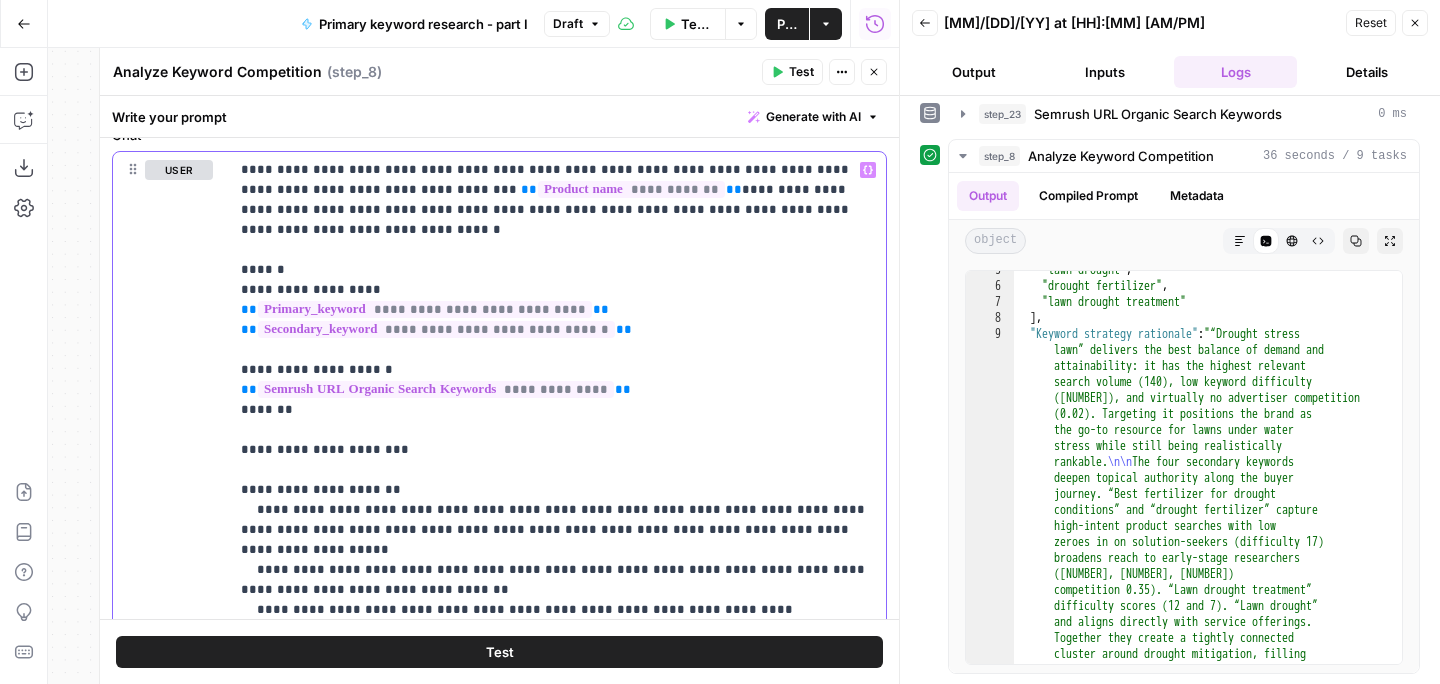 click 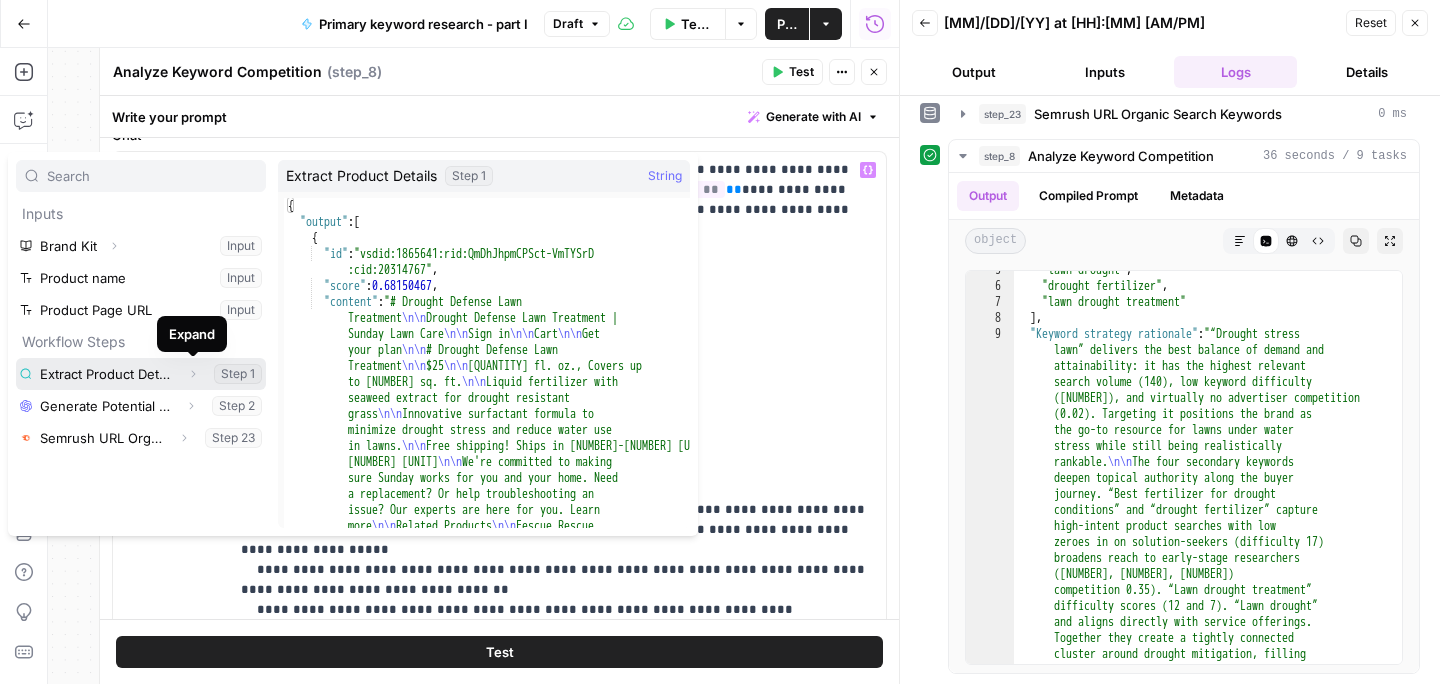 click 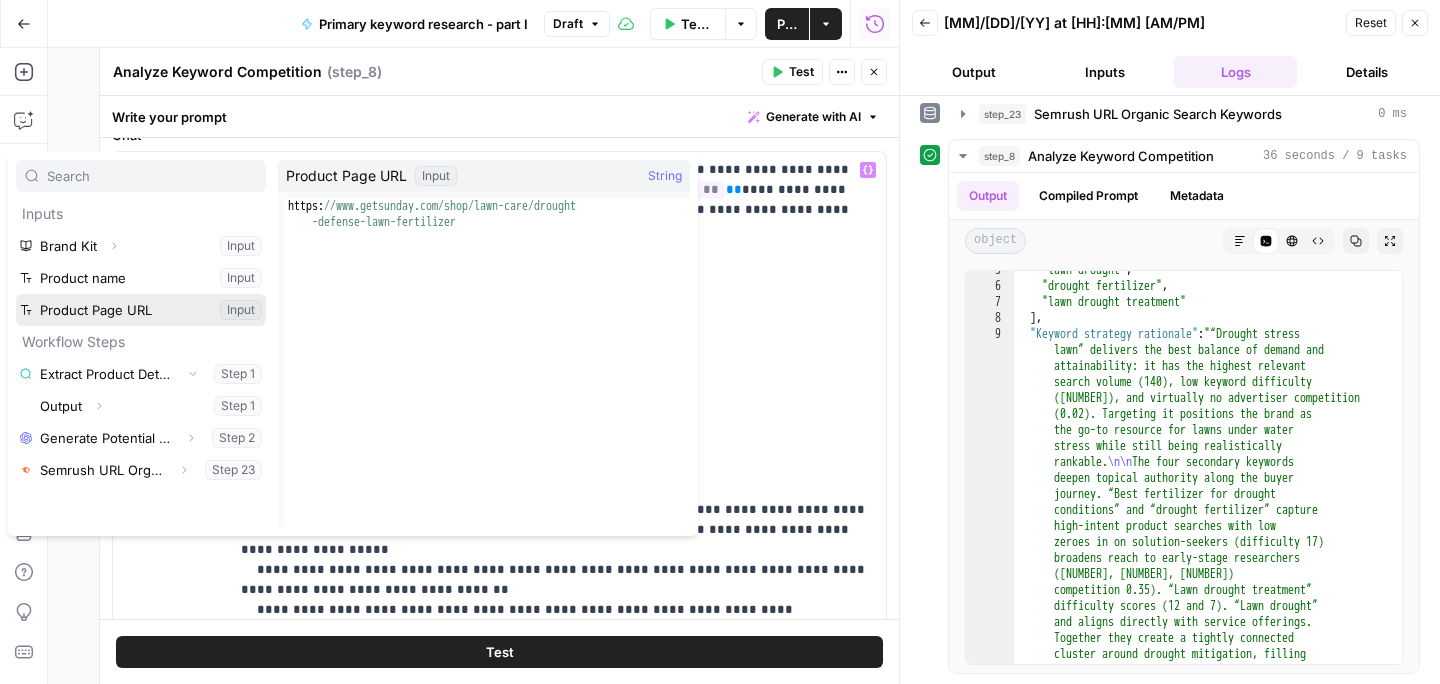 click at bounding box center (141, 310) 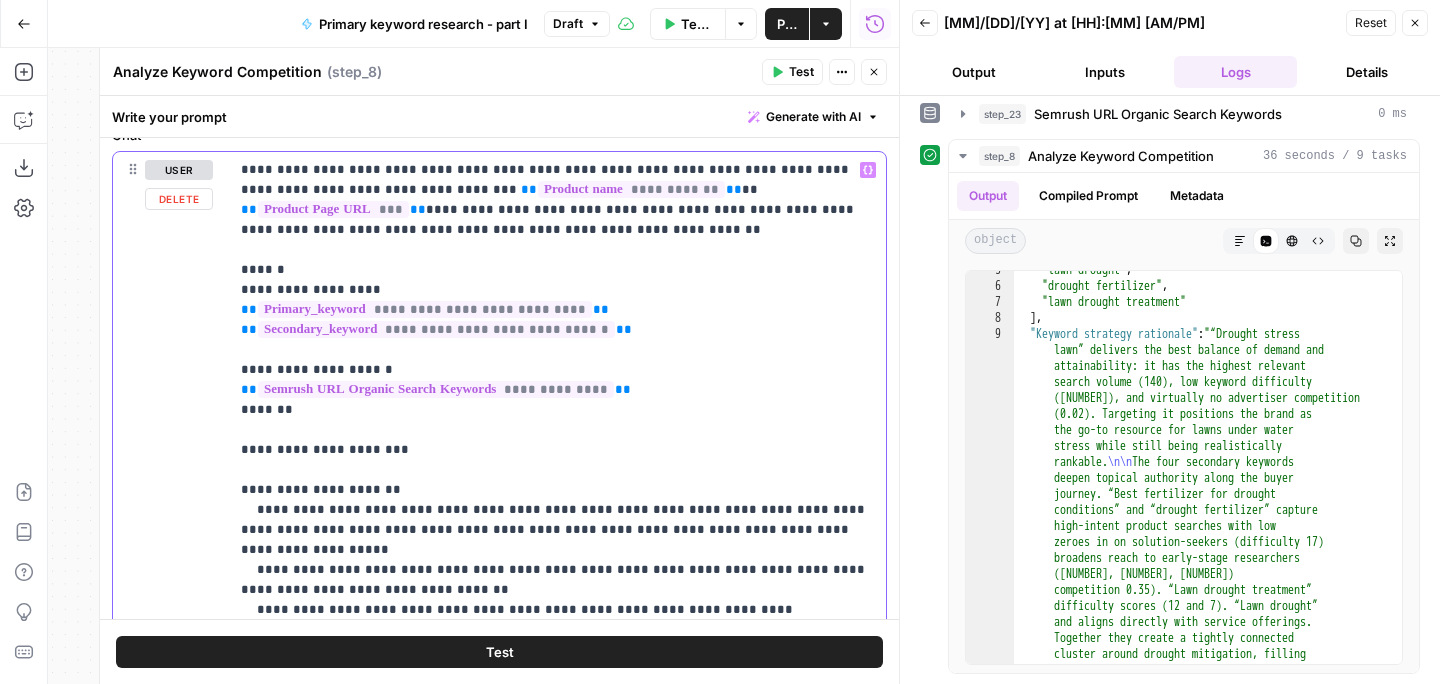 click on "**********" at bounding box center (557, 570) 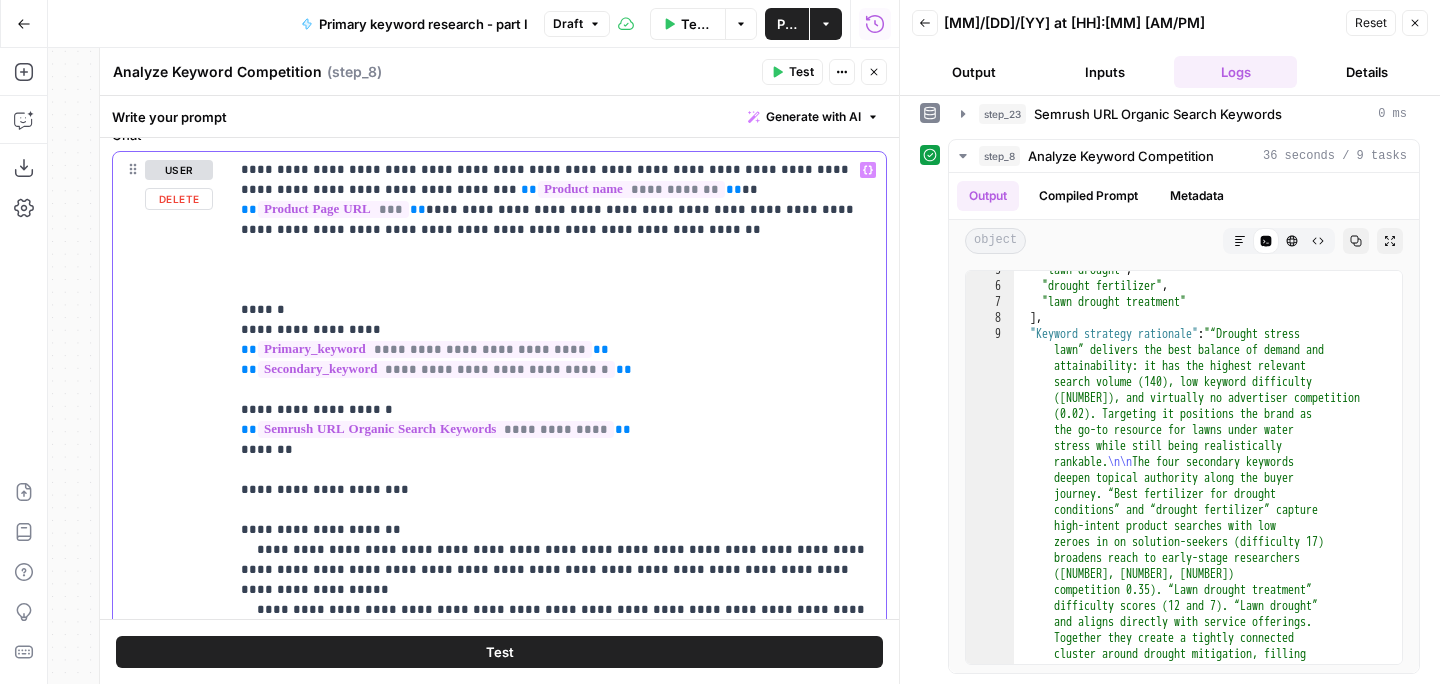 click on "**********" at bounding box center [557, 590] 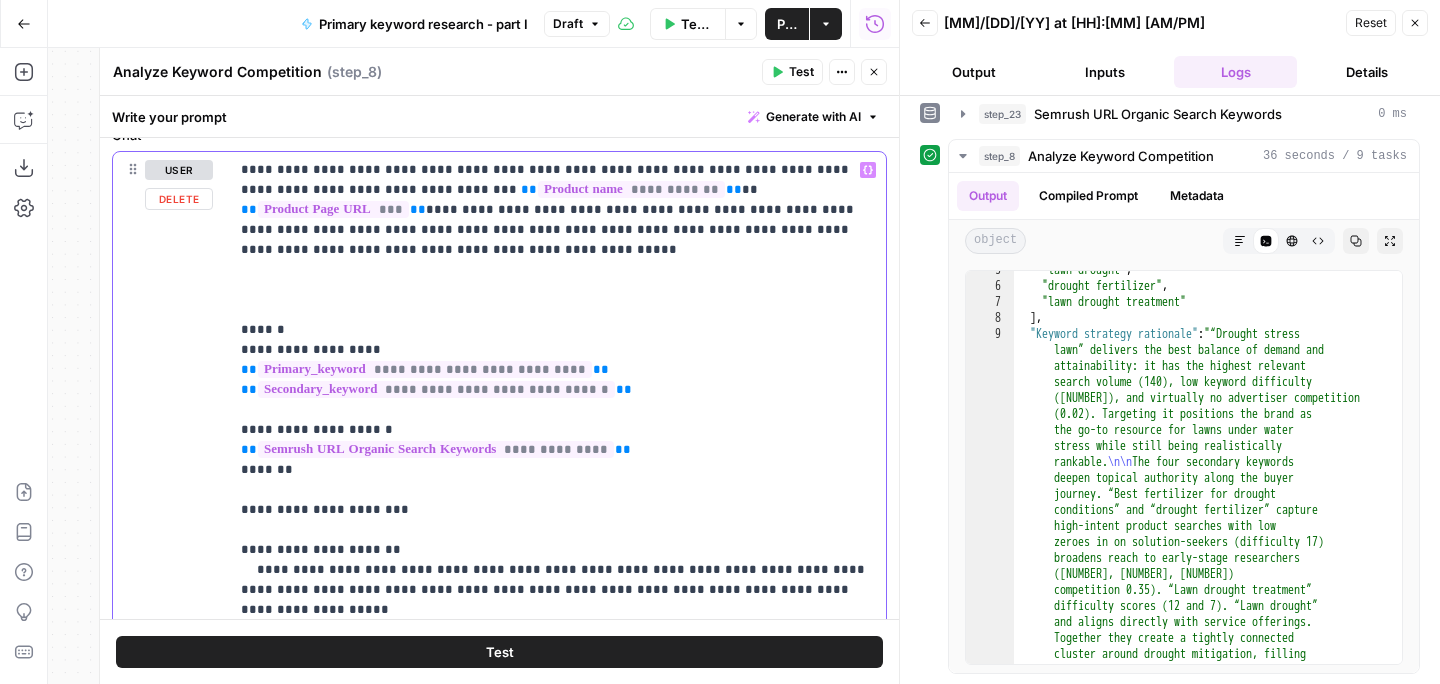 drag, startPoint x: 844, startPoint y: 235, endPoint x: 657, endPoint y: 208, distance: 188.93915 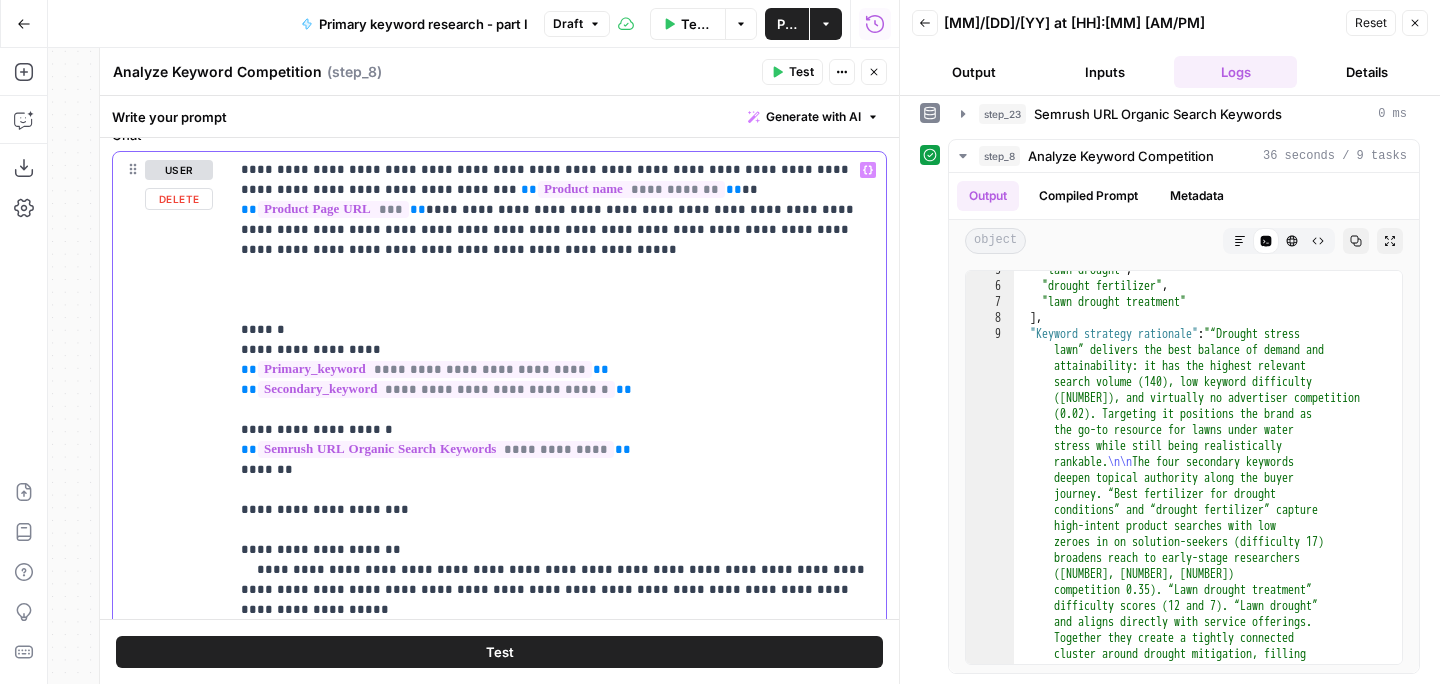 click on "**********" at bounding box center (557, 590) 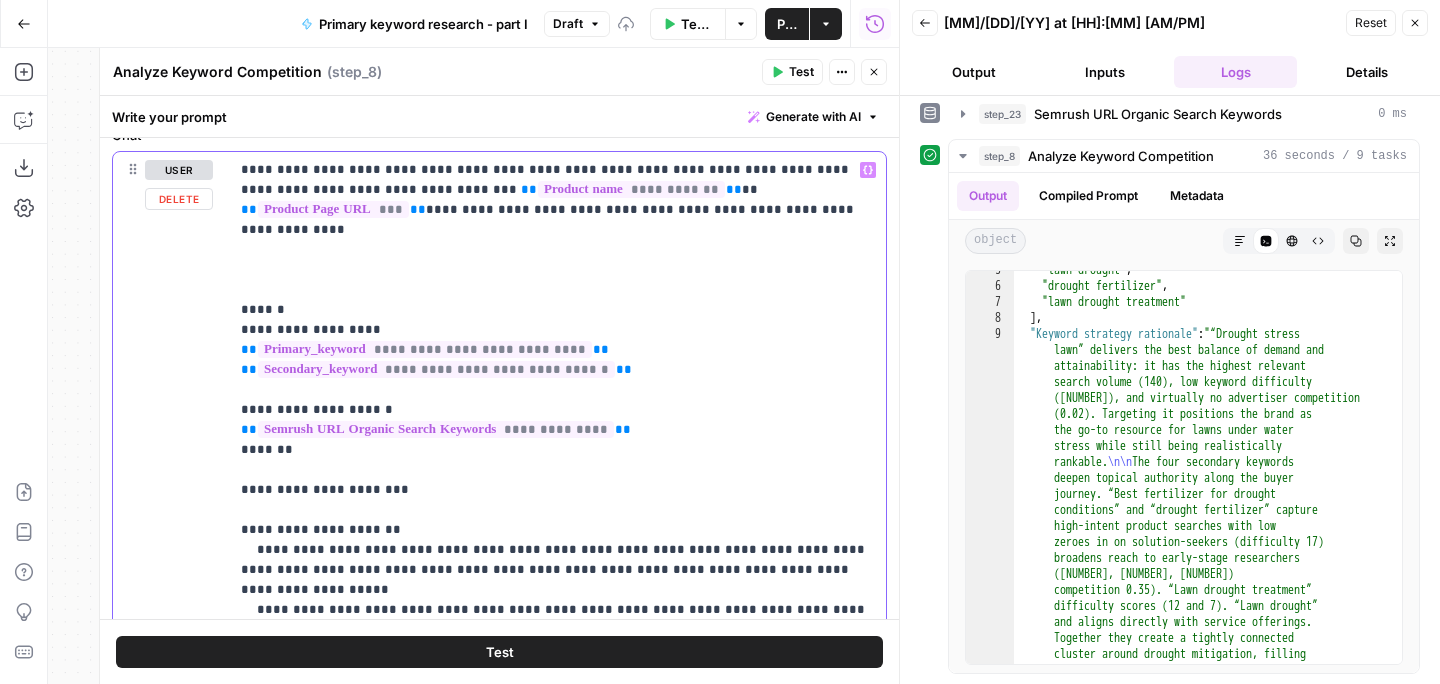 scroll, scrollTop: 41, scrollLeft: 0, axis: vertical 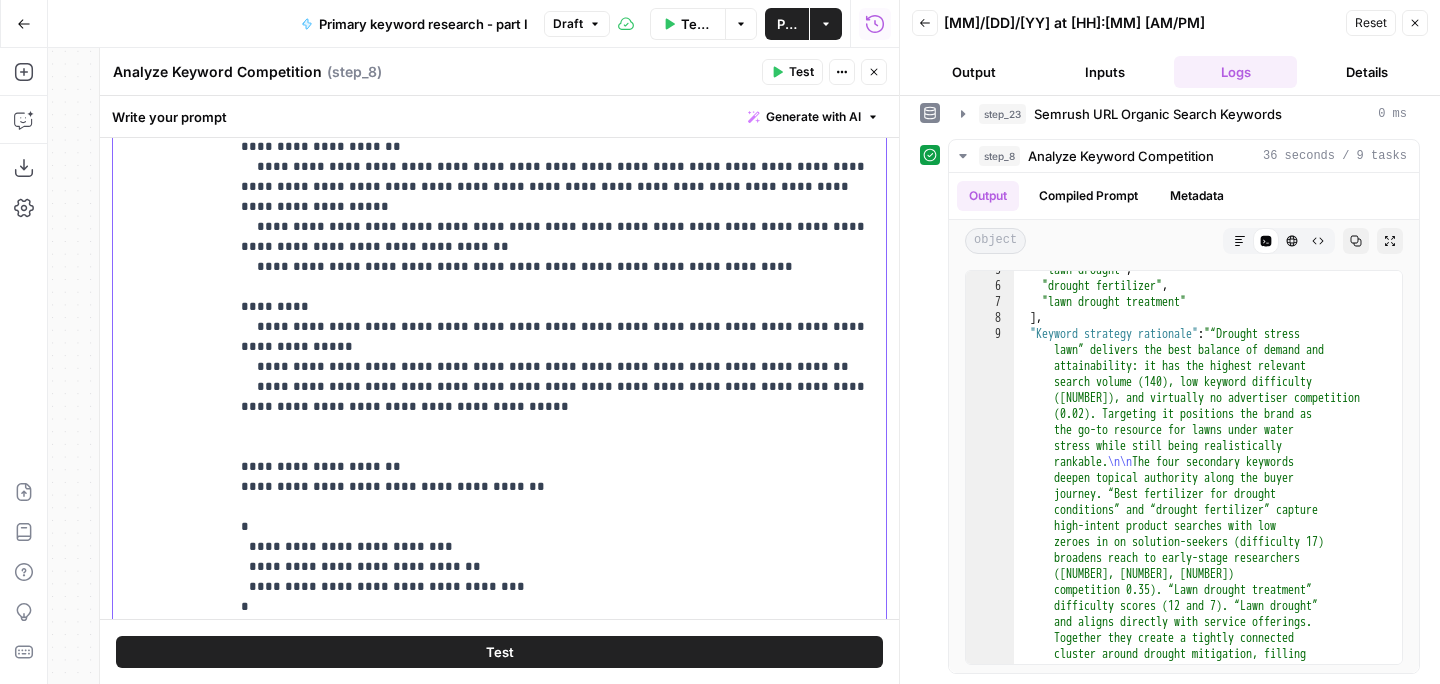 click on "**********" at bounding box center (557, 197) 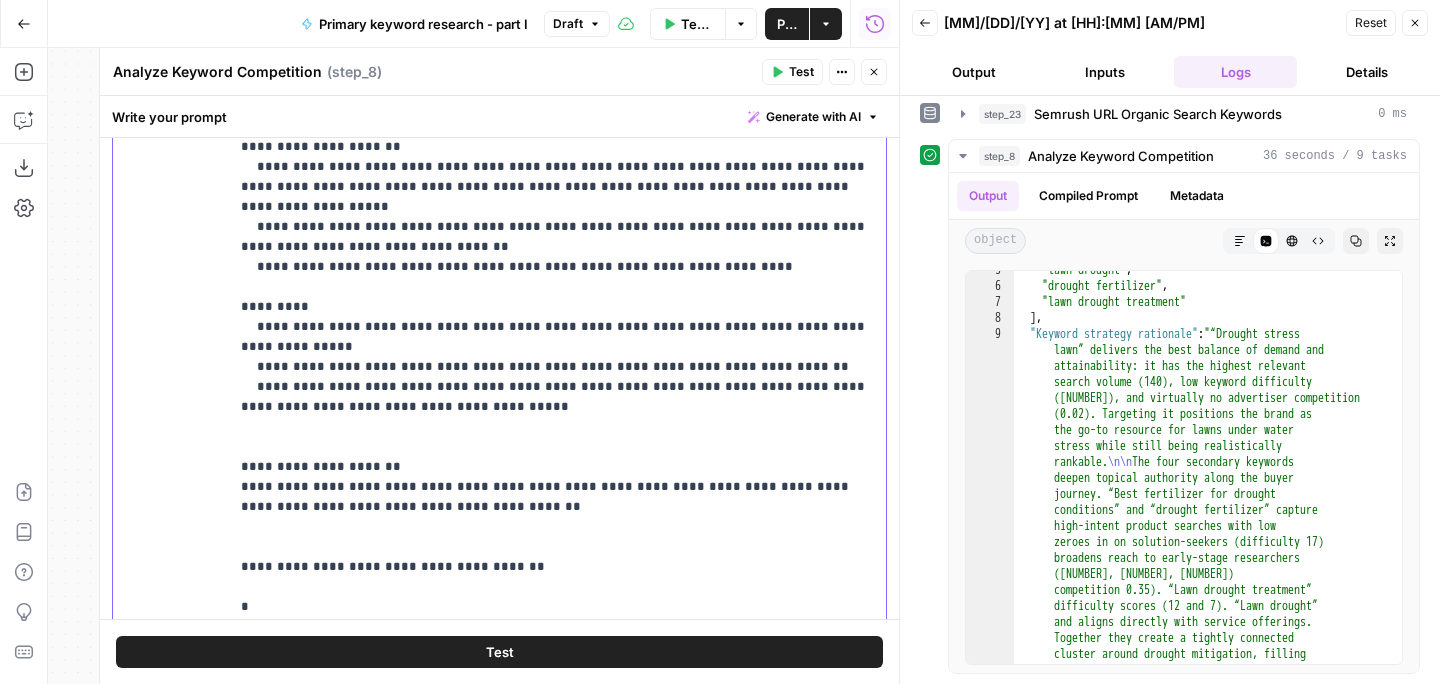 click on "**********" at bounding box center (557, 237) 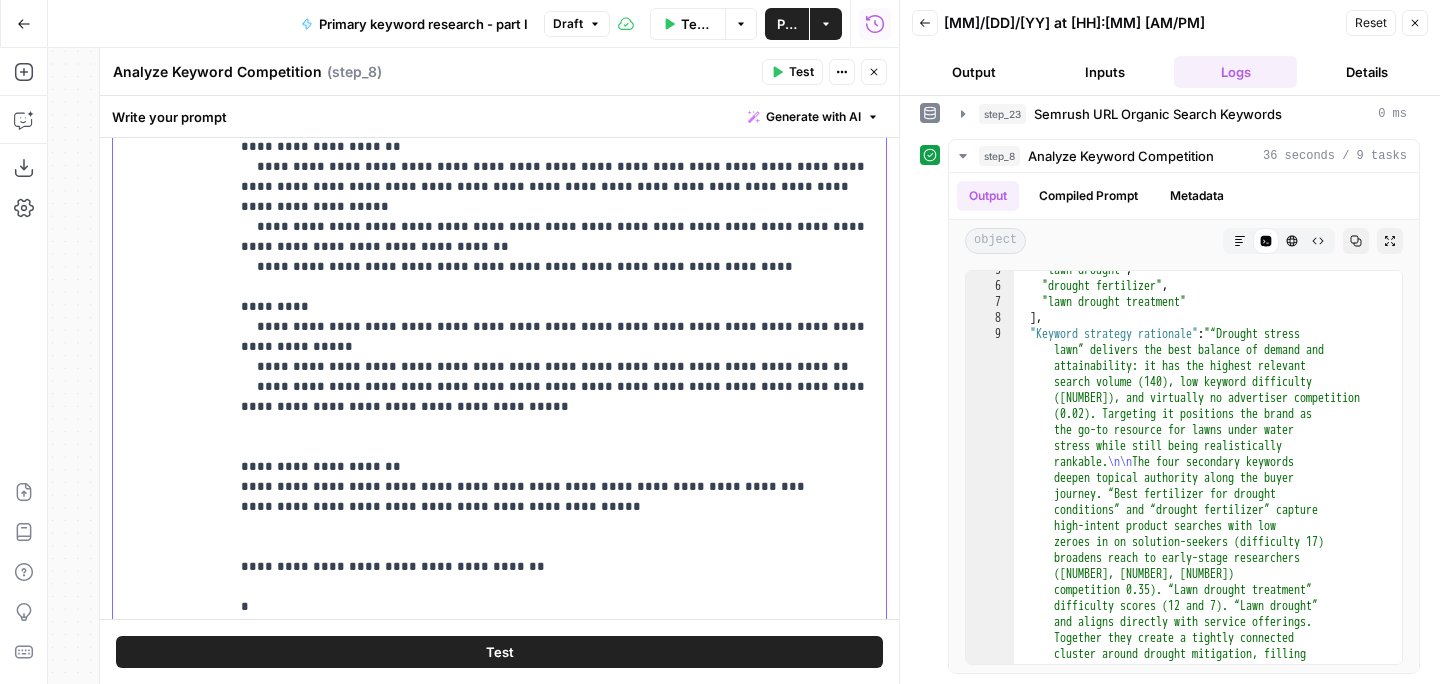 click on "**********" at bounding box center (557, 217) 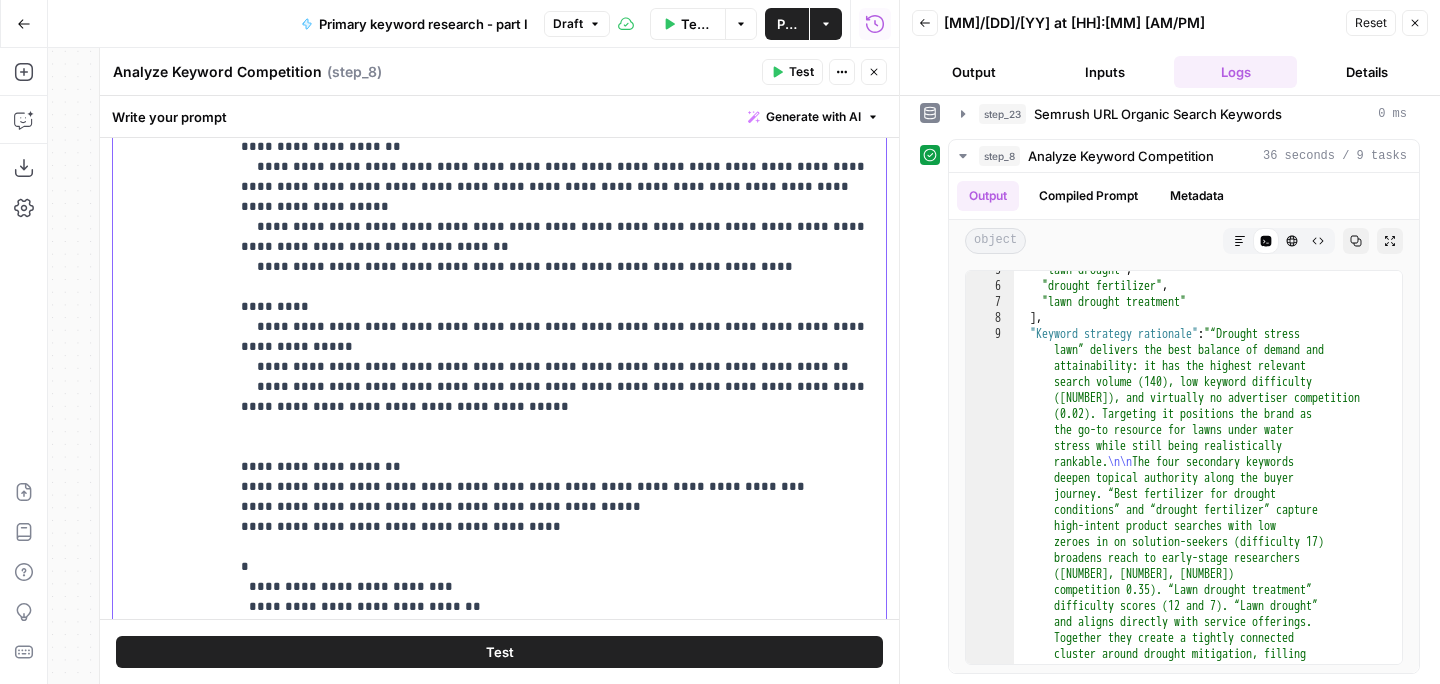 click on "**********" at bounding box center [557, 217] 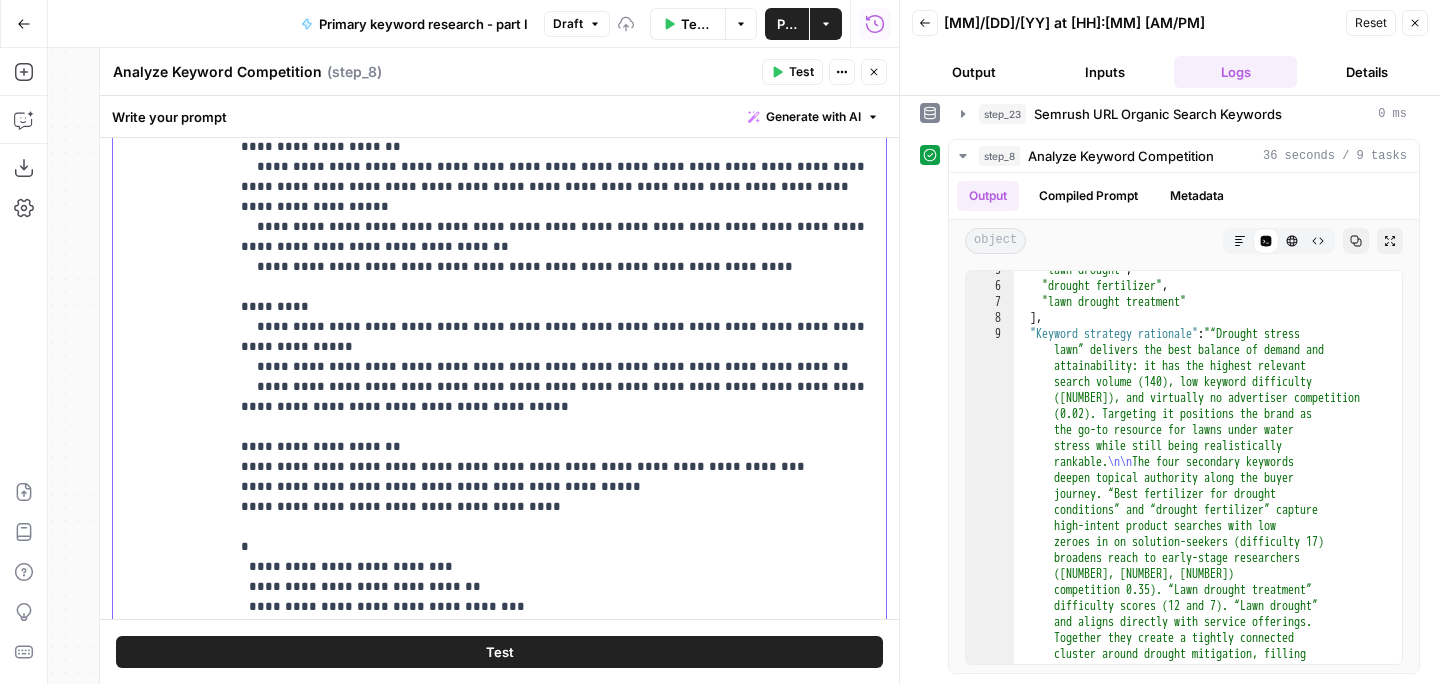 scroll, scrollTop: 0, scrollLeft: 0, axis: both 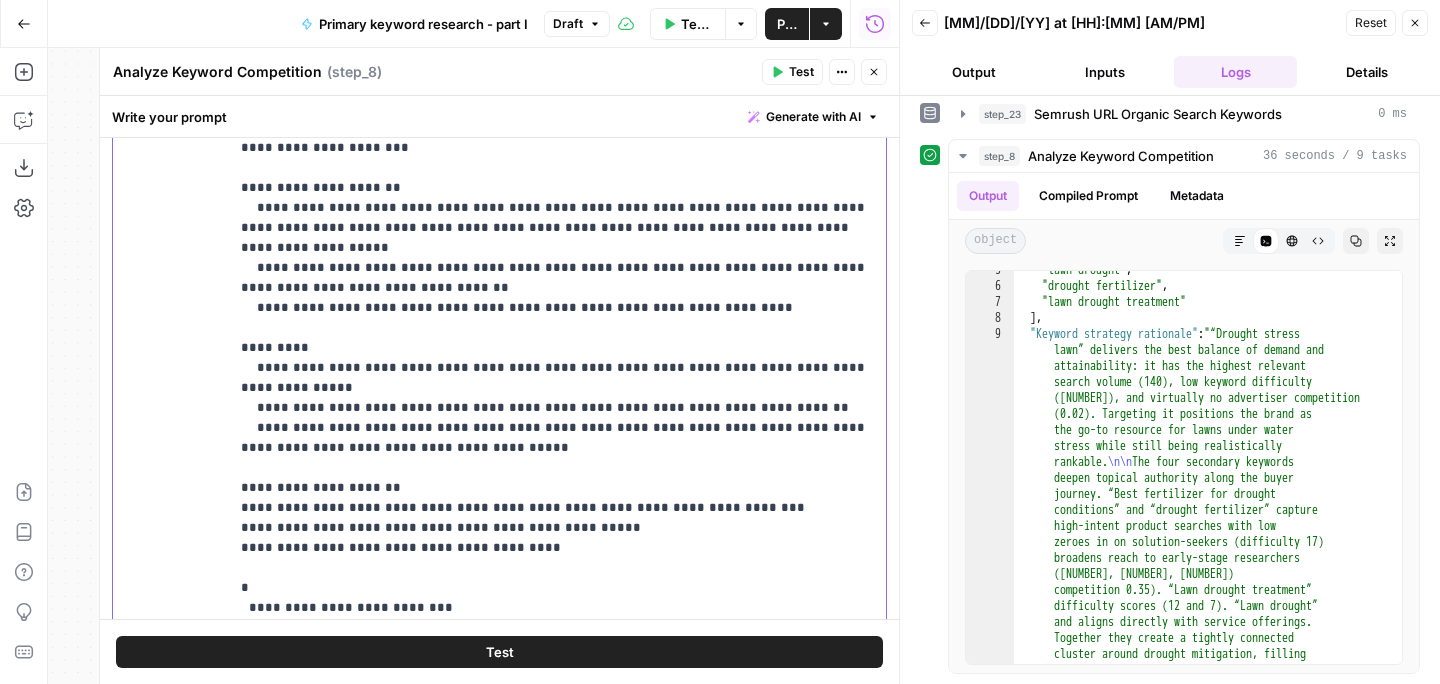 drag, startPoint x: 305, startPoint y: 307, endPoint x: 260, endPoint y: 307, distance: 45 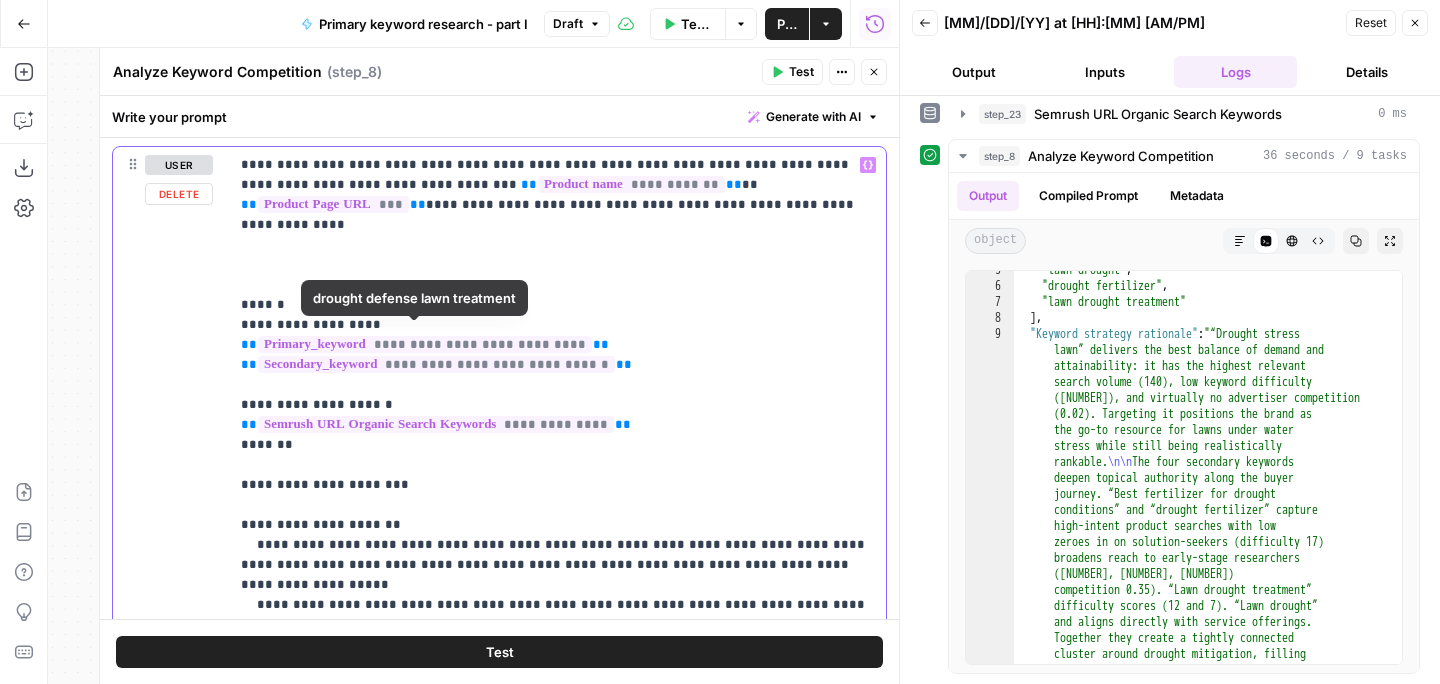 scroll, scrollTop: 196, scrollLeft: 0, axis: vertical 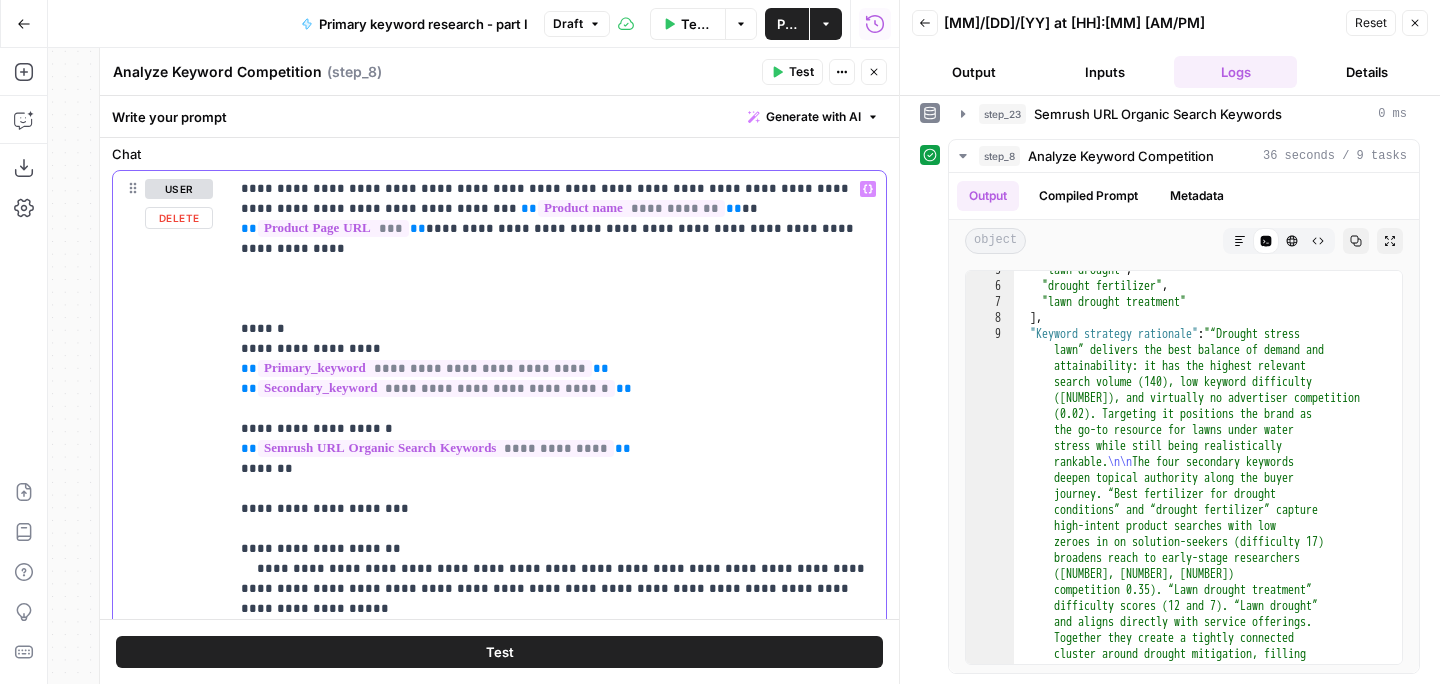 click on "**********" at bounding box center (557, 609) 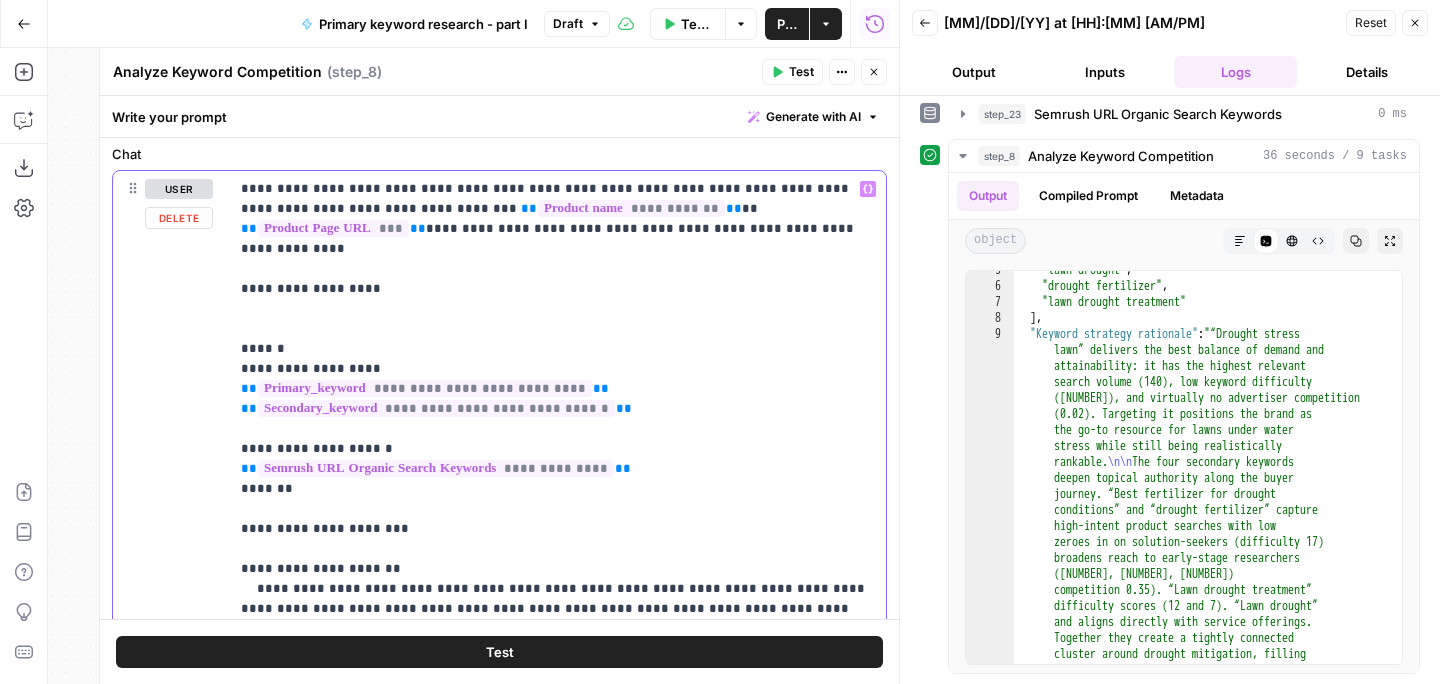 click on "**********" at bounding box center [557, 578] 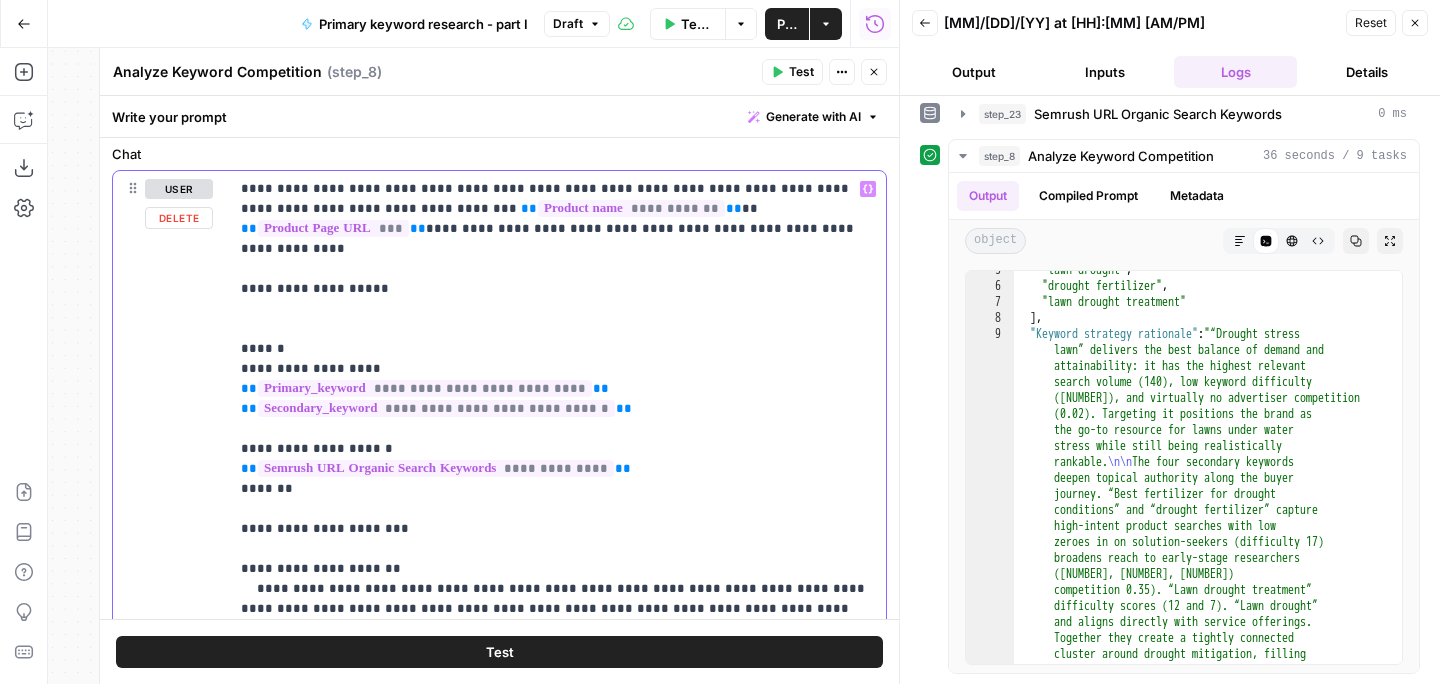 click on "**********" at bounding box center [557, 619] 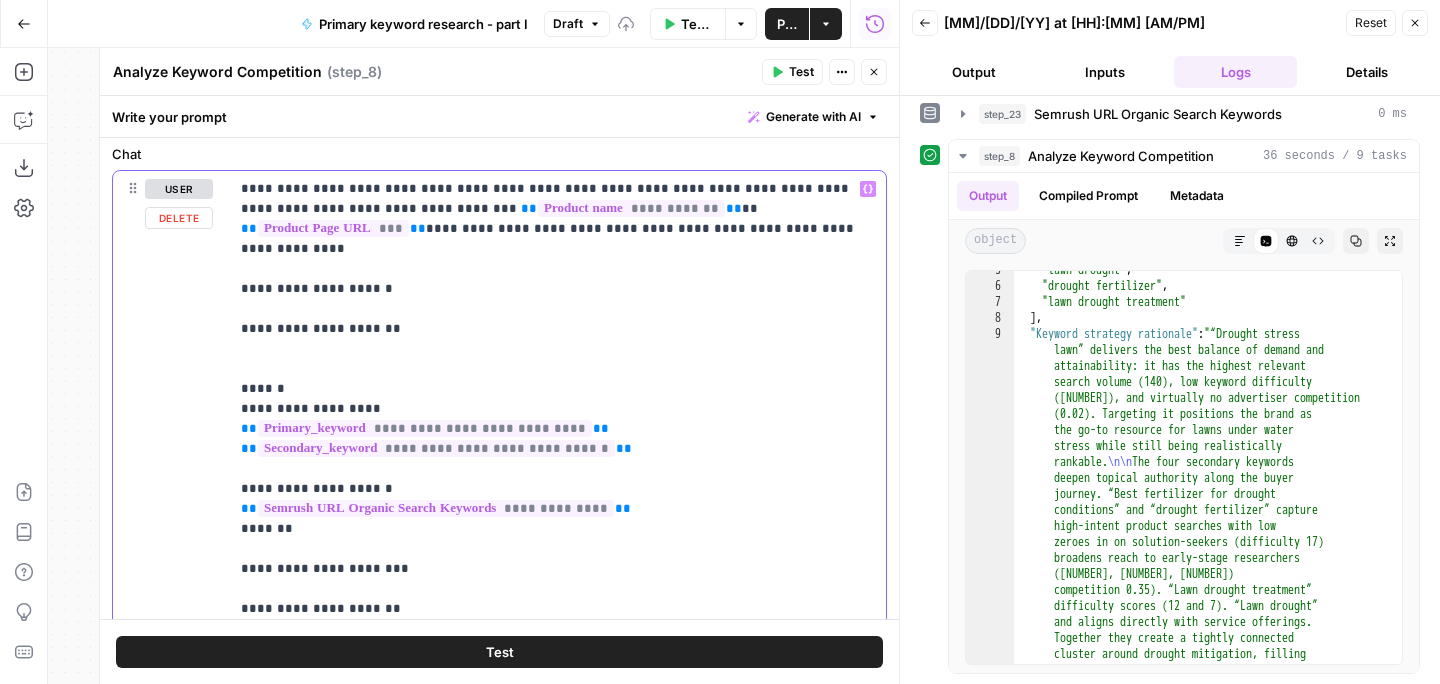 click on "**********" at bounding box center [557, 639] 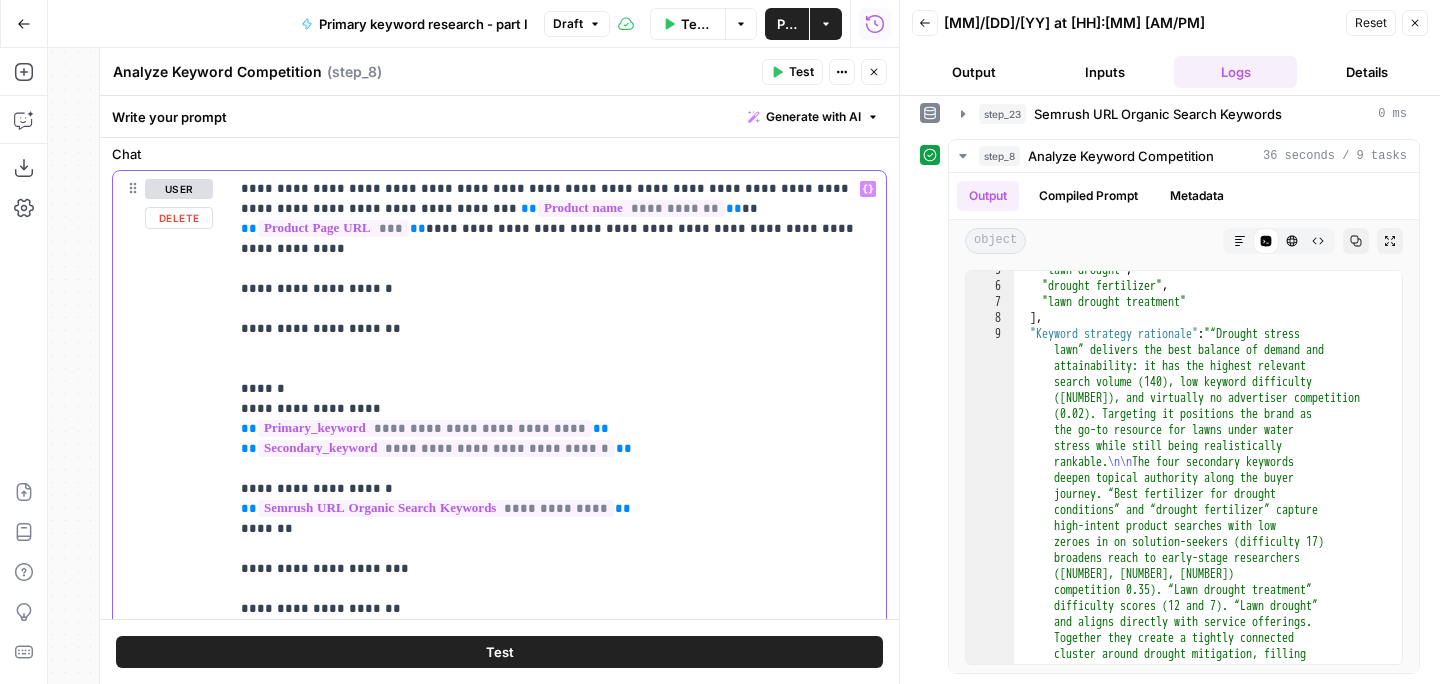 click on "**********" at bounding box center (557, 639) 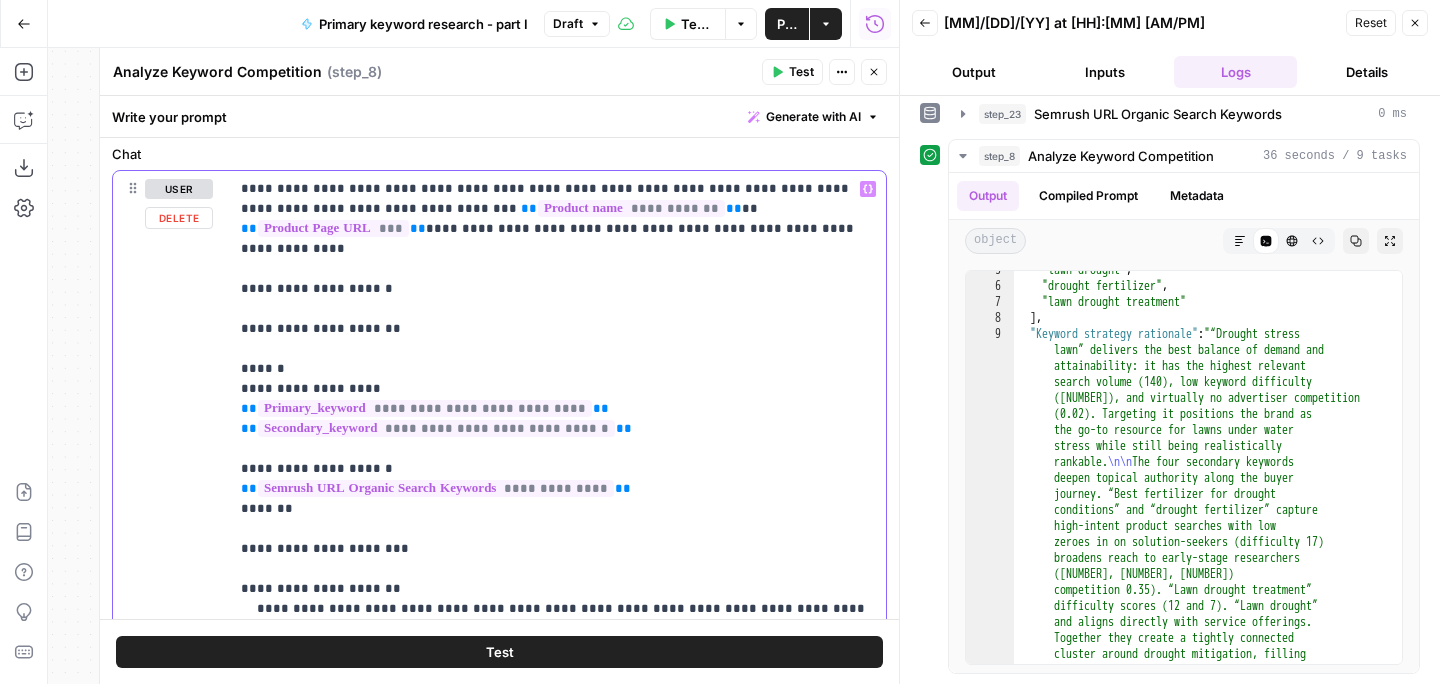 click on "**********" at bounding box center [557, 629] 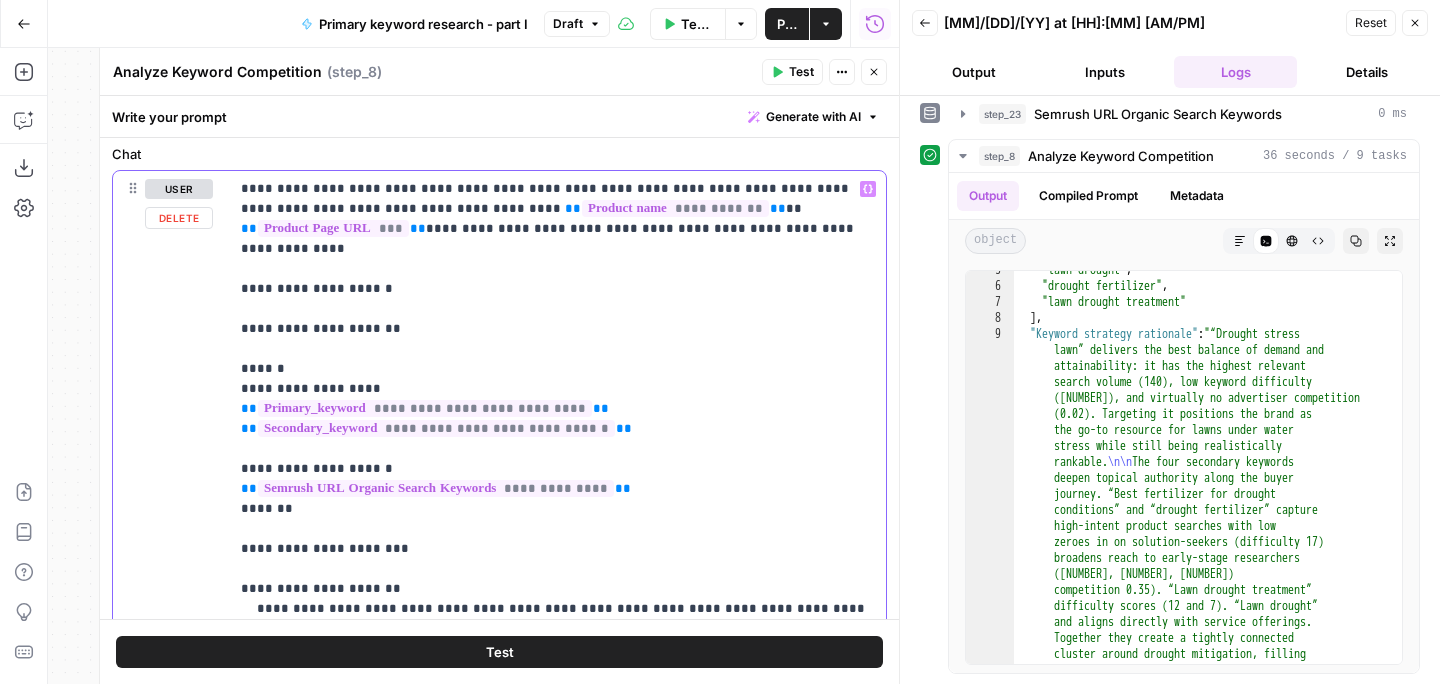 click 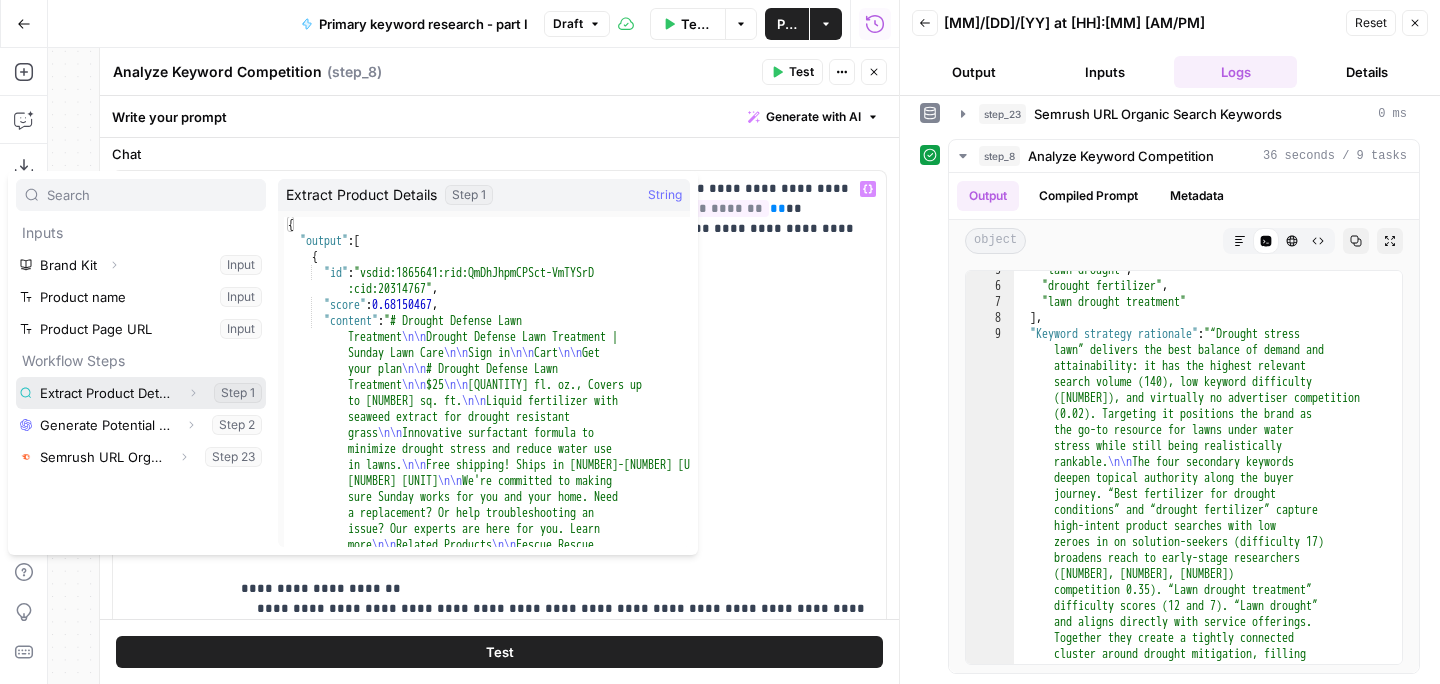 click 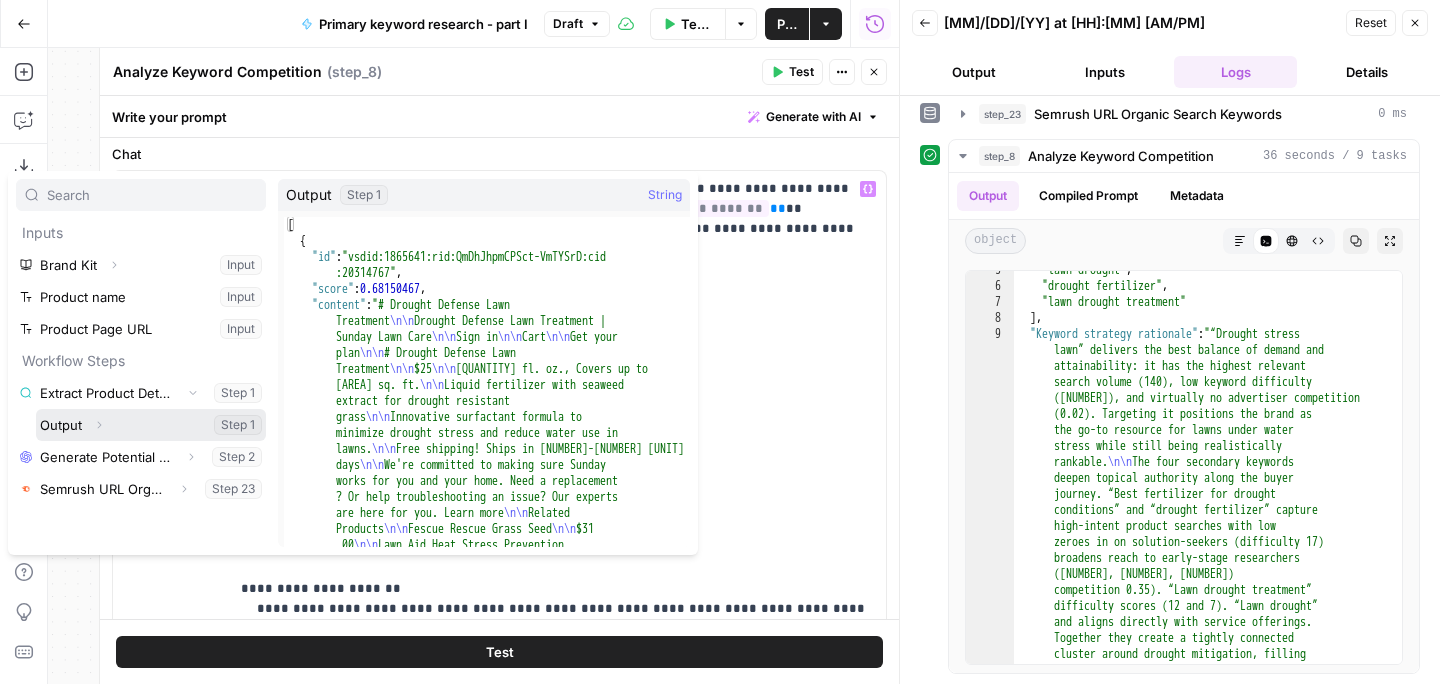 click 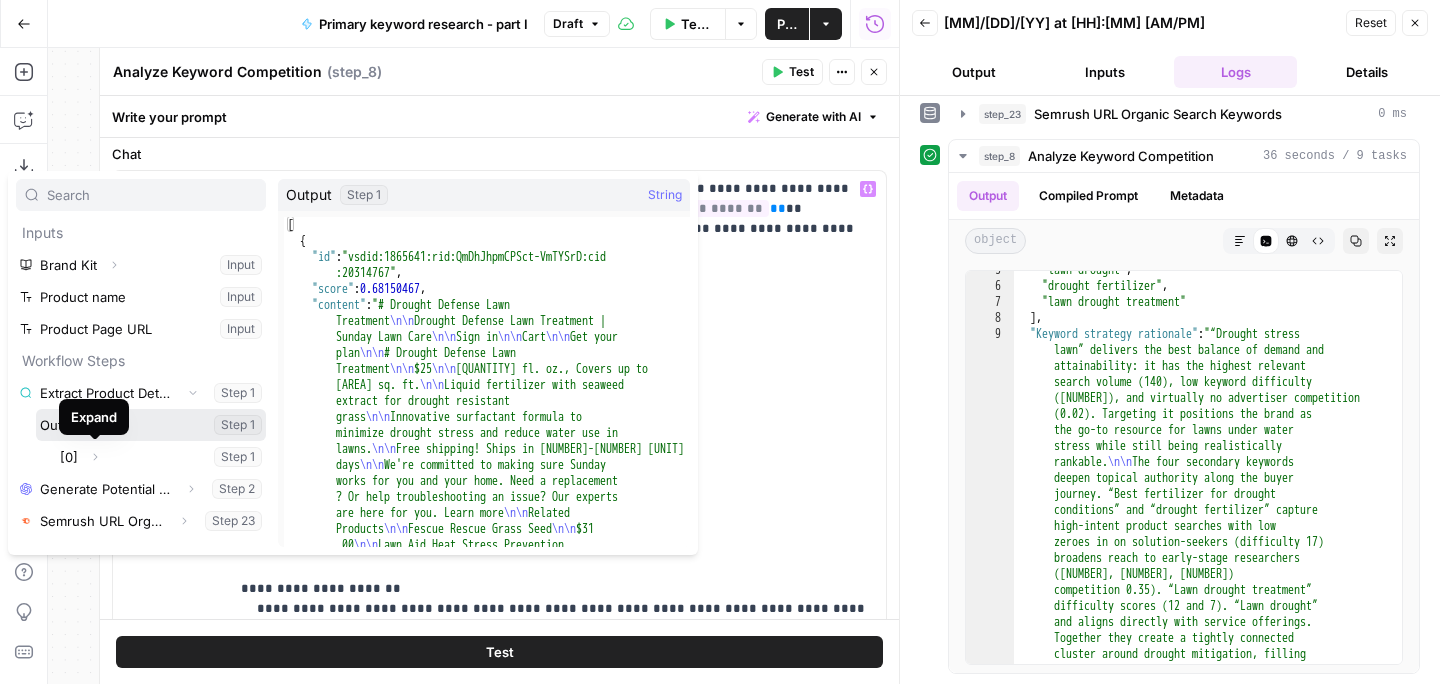 click at bounding box center [151, 425] 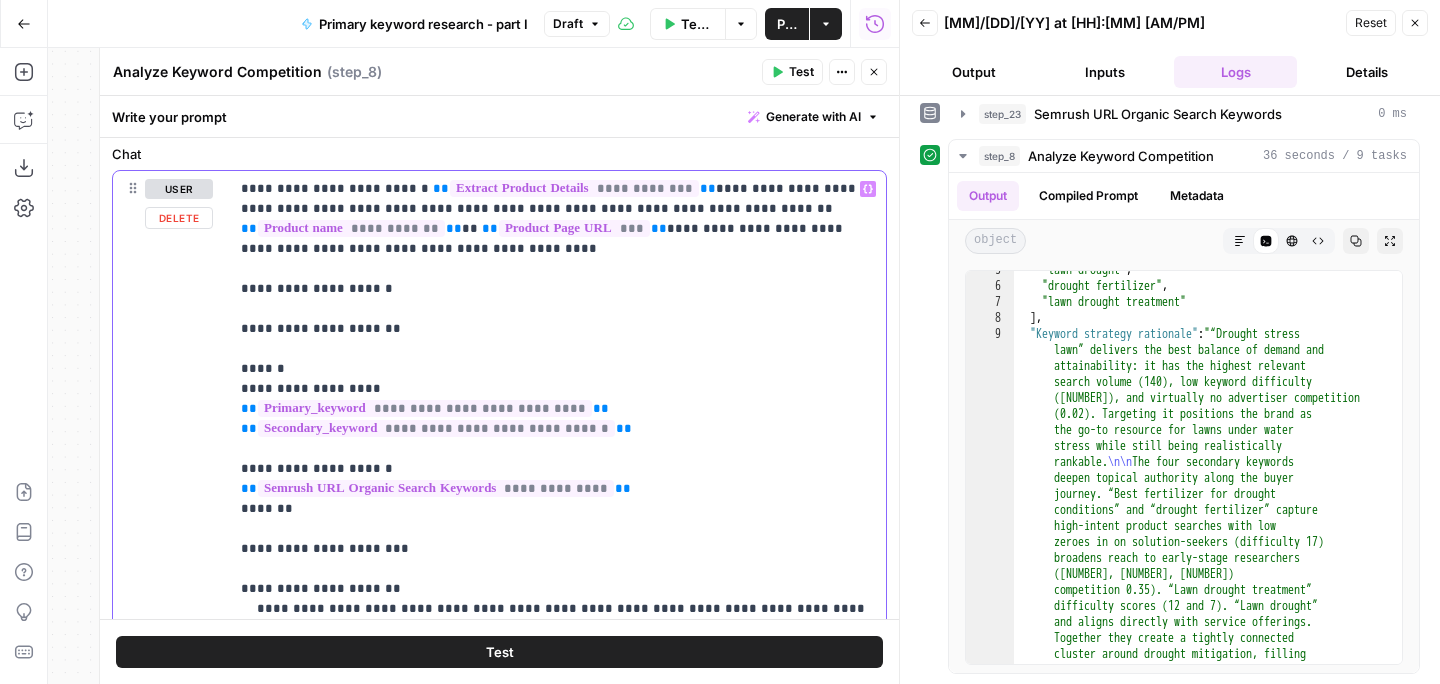drag, startPoint x: 691, startPoint y: 184, endPoint x: 421, endPoint y: 191, distance: 270.09073 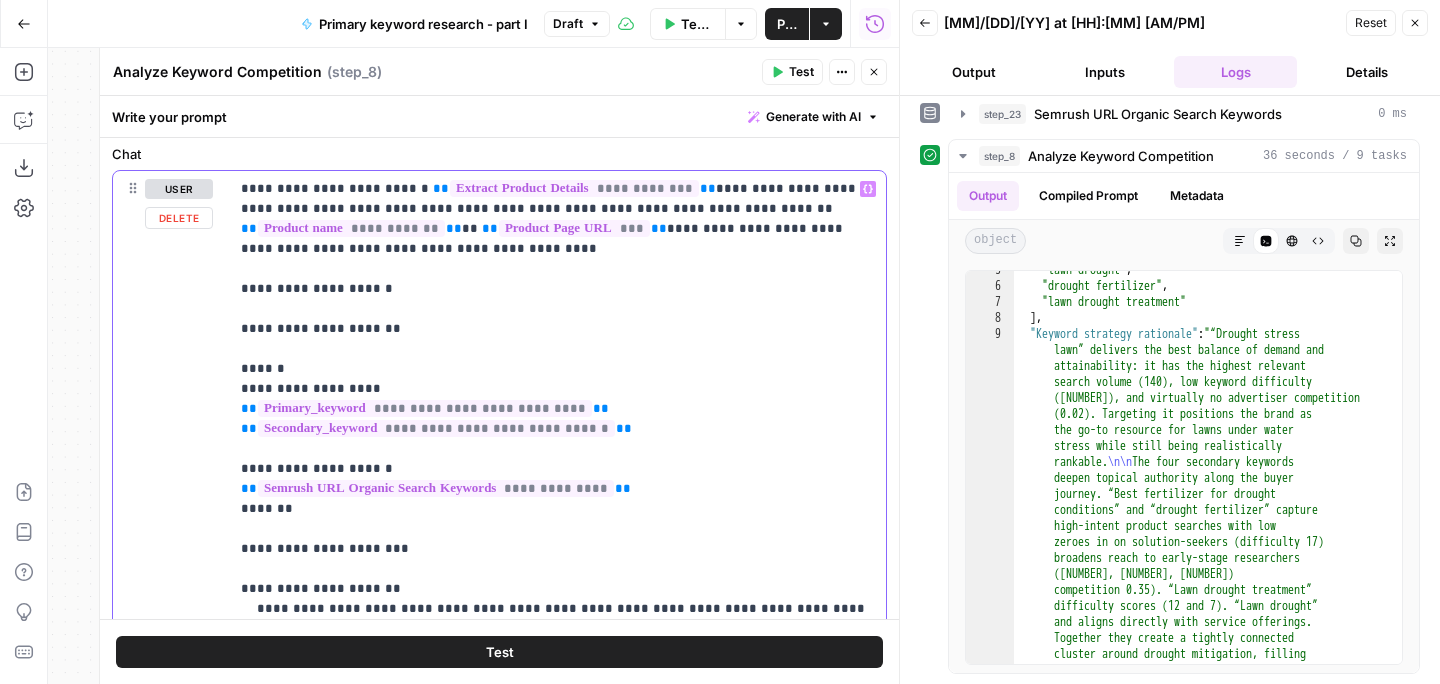 click on "**********" at bounding box center [557, 639] 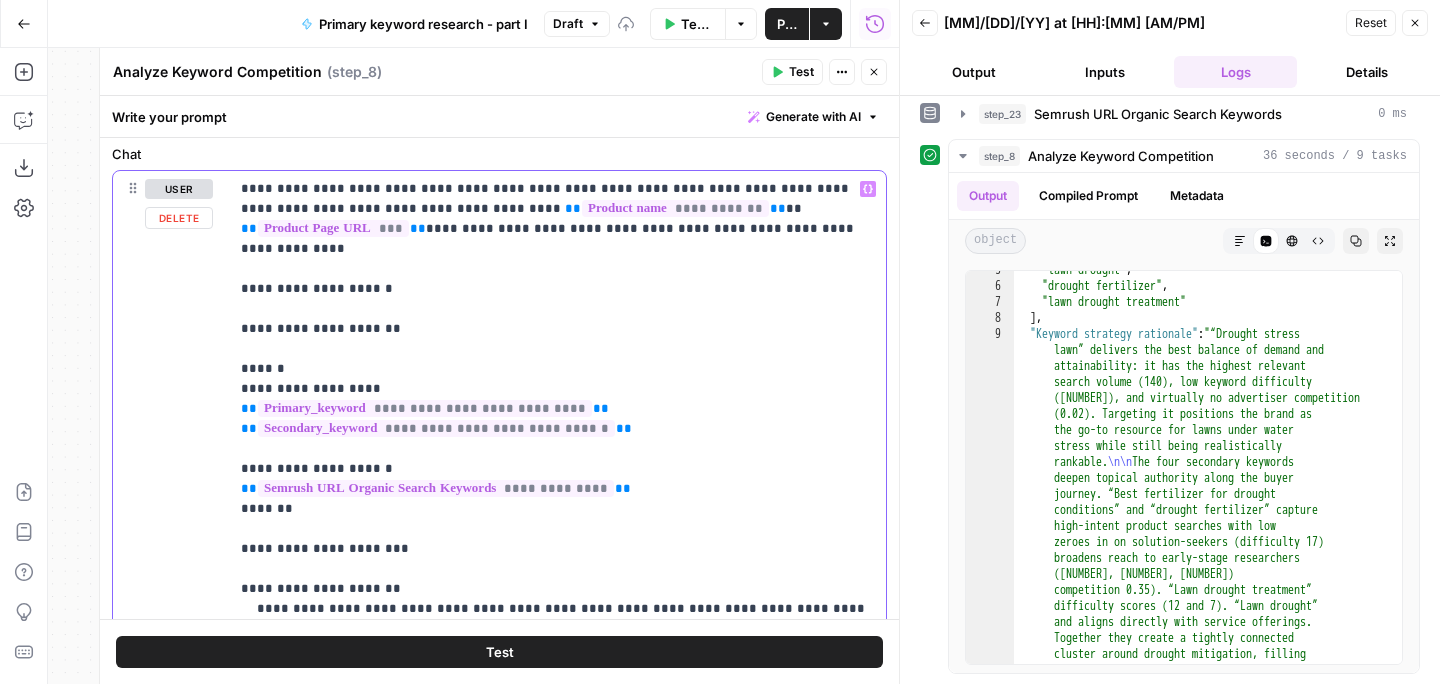 click on "**********" at bounding box center [557, 629] 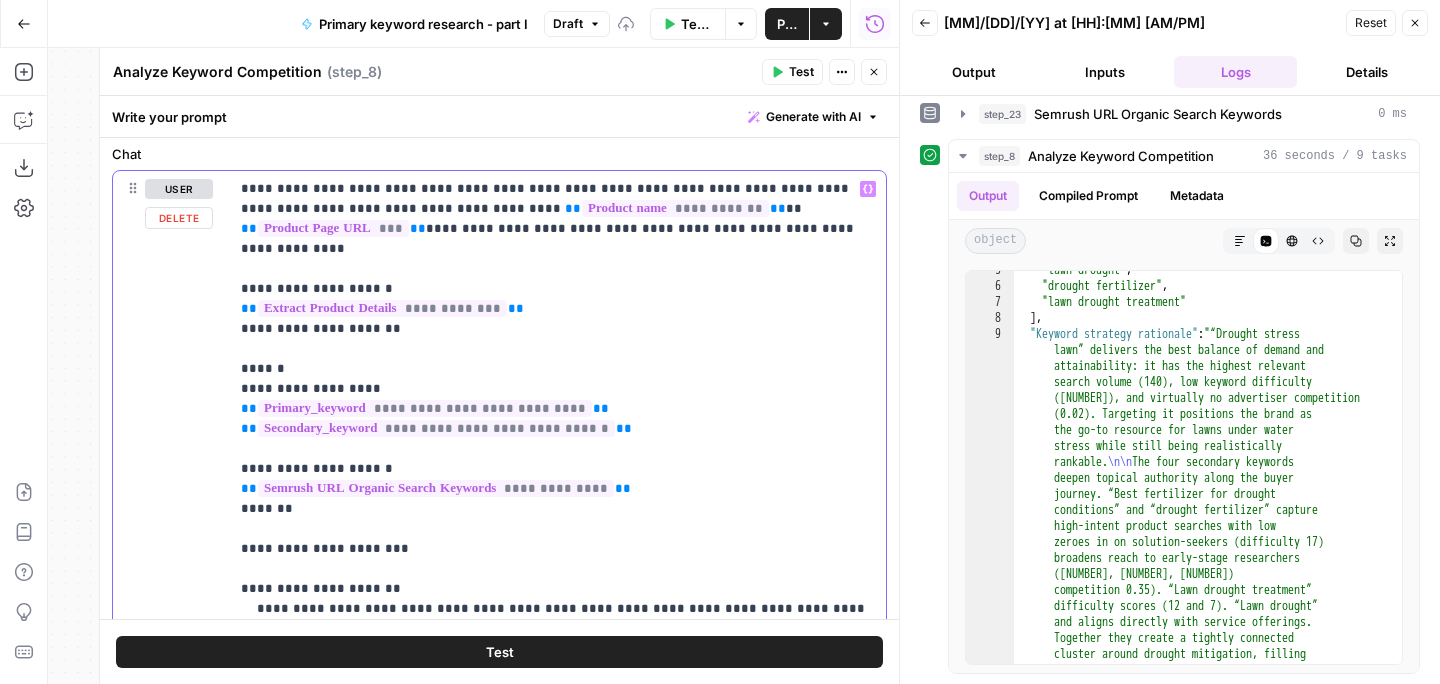click on "**********" at bounding box center [557, 629] 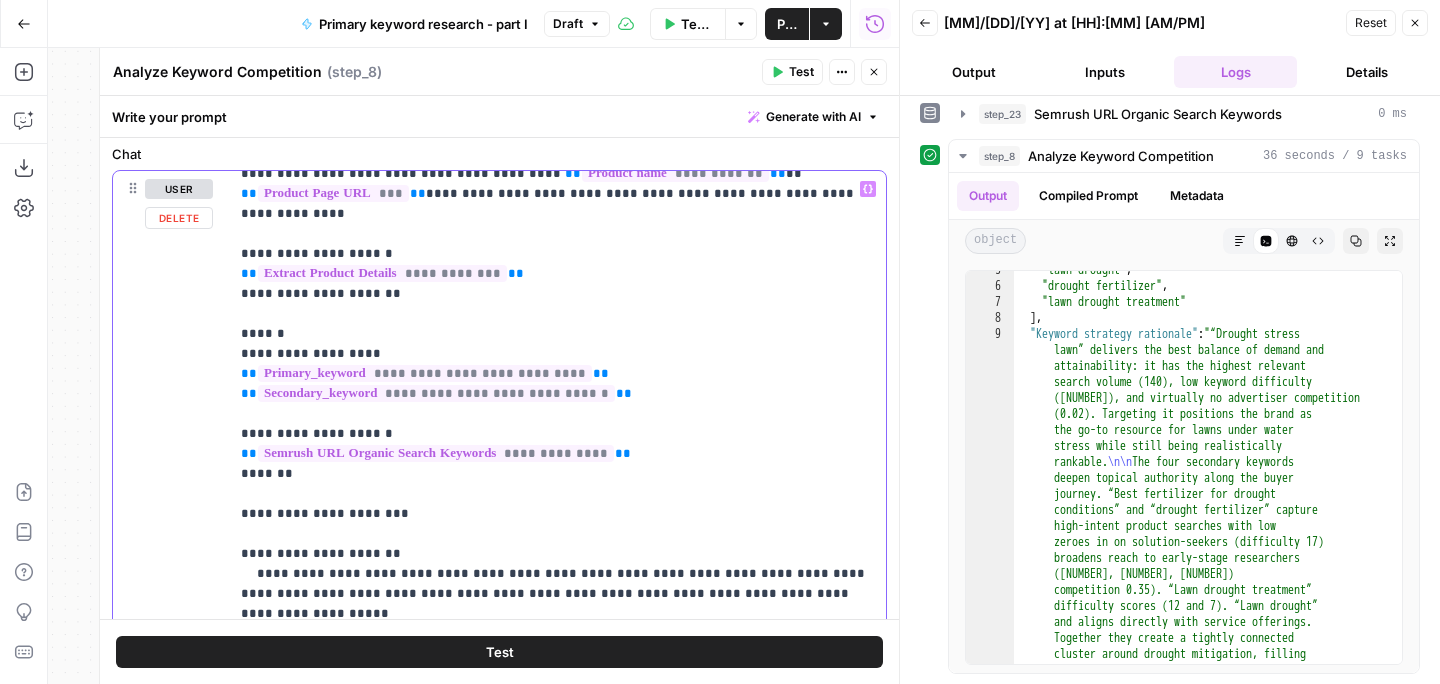 scroll, scrollTop: 38, scrollLeft: 0, axis: vertical 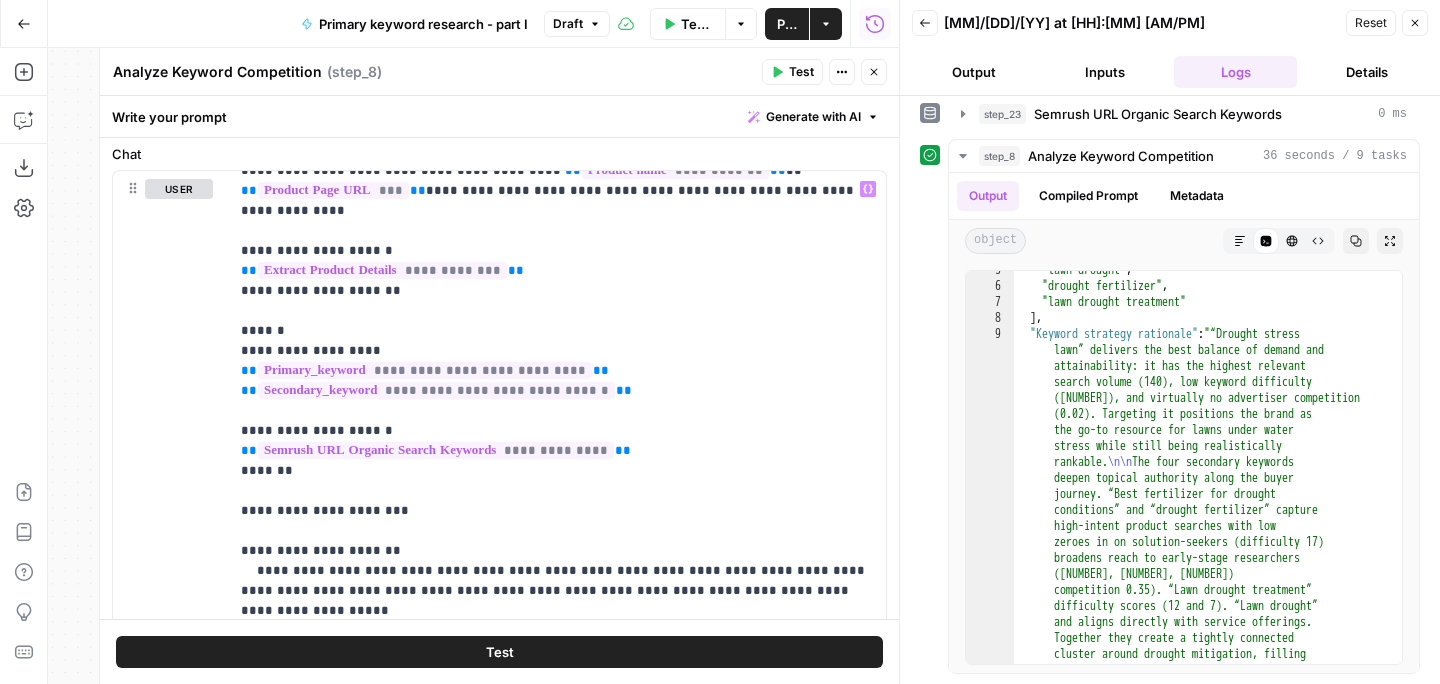 click on "Test" at bounding box center [499, 652] 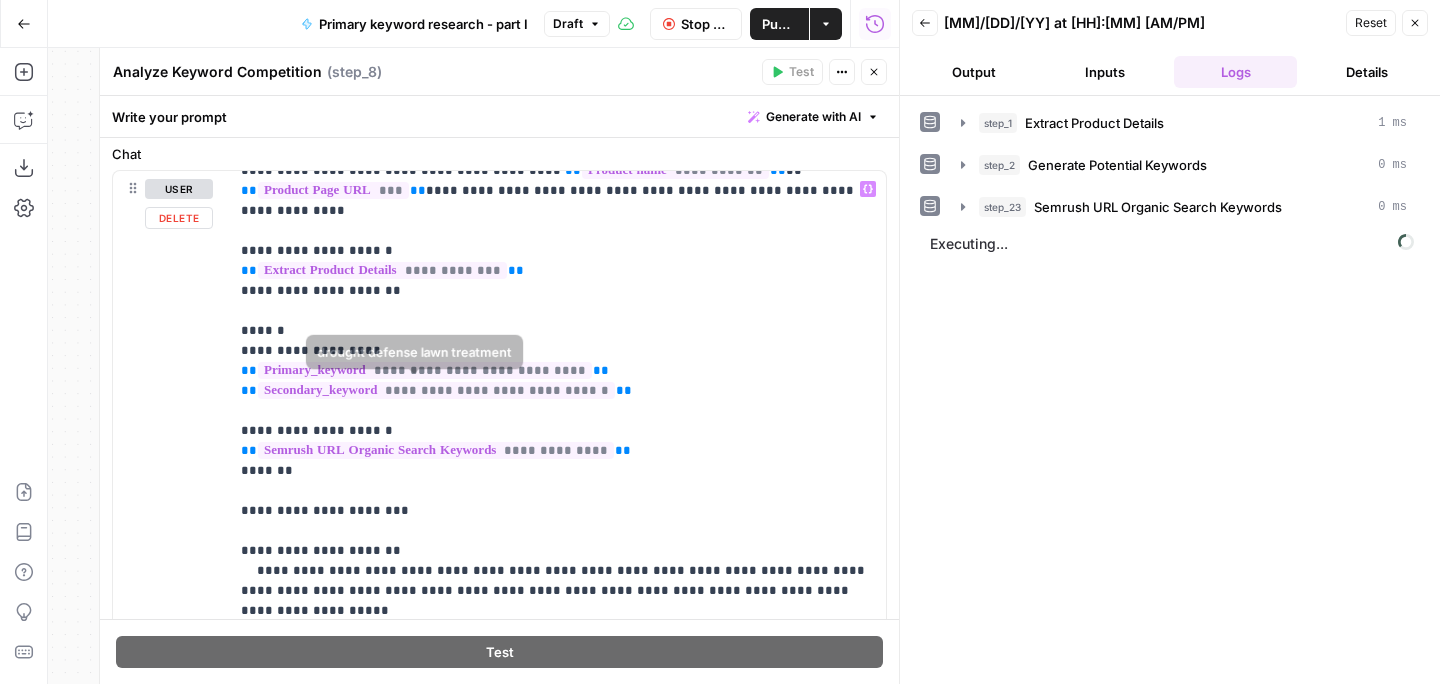 scroll, scrollTop: 0, scrollLeft: 0, axis: both 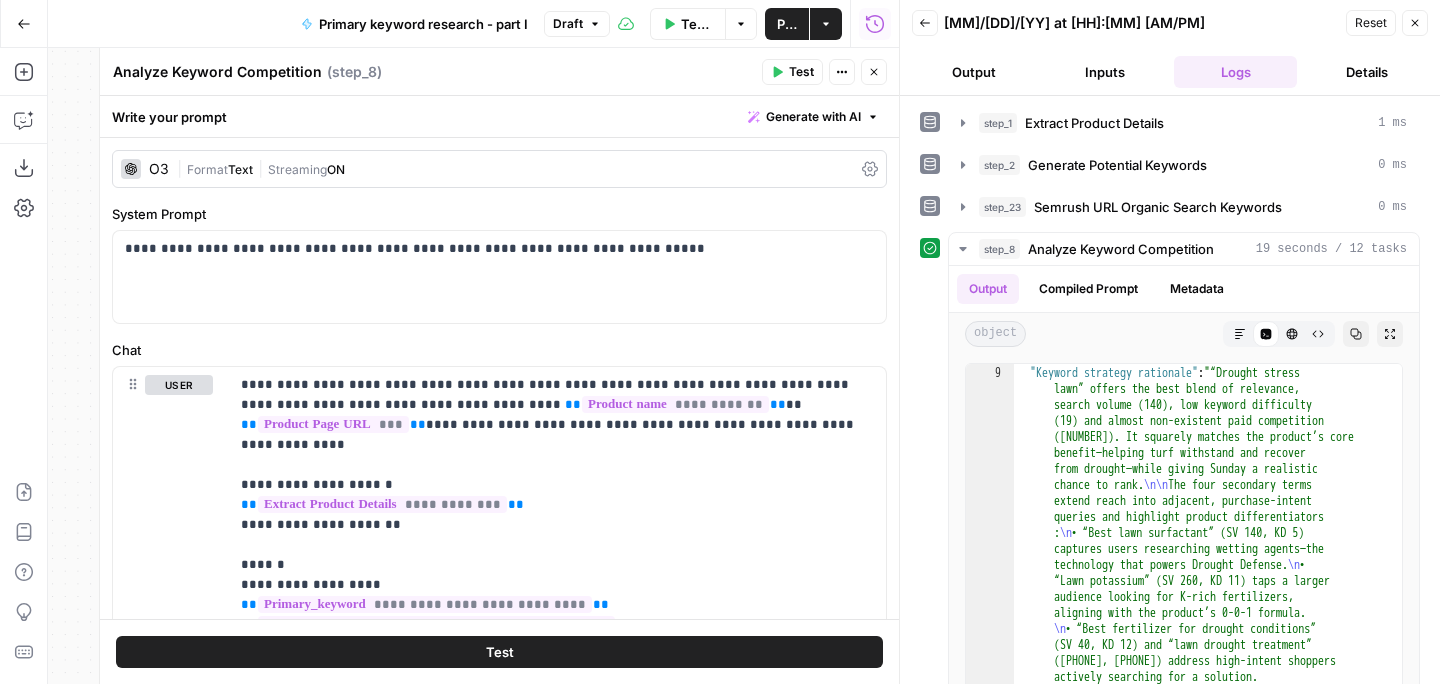 click on "Publish" at bounding box center (787, 24) 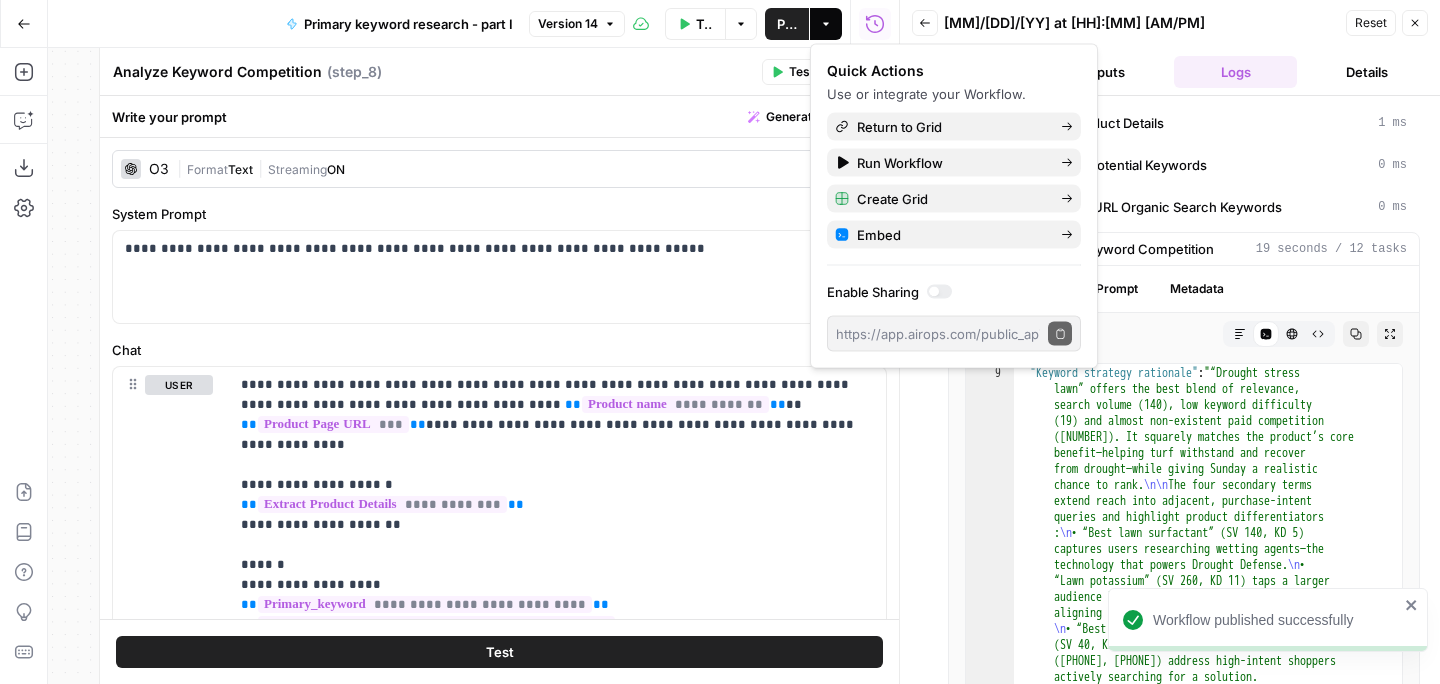 click 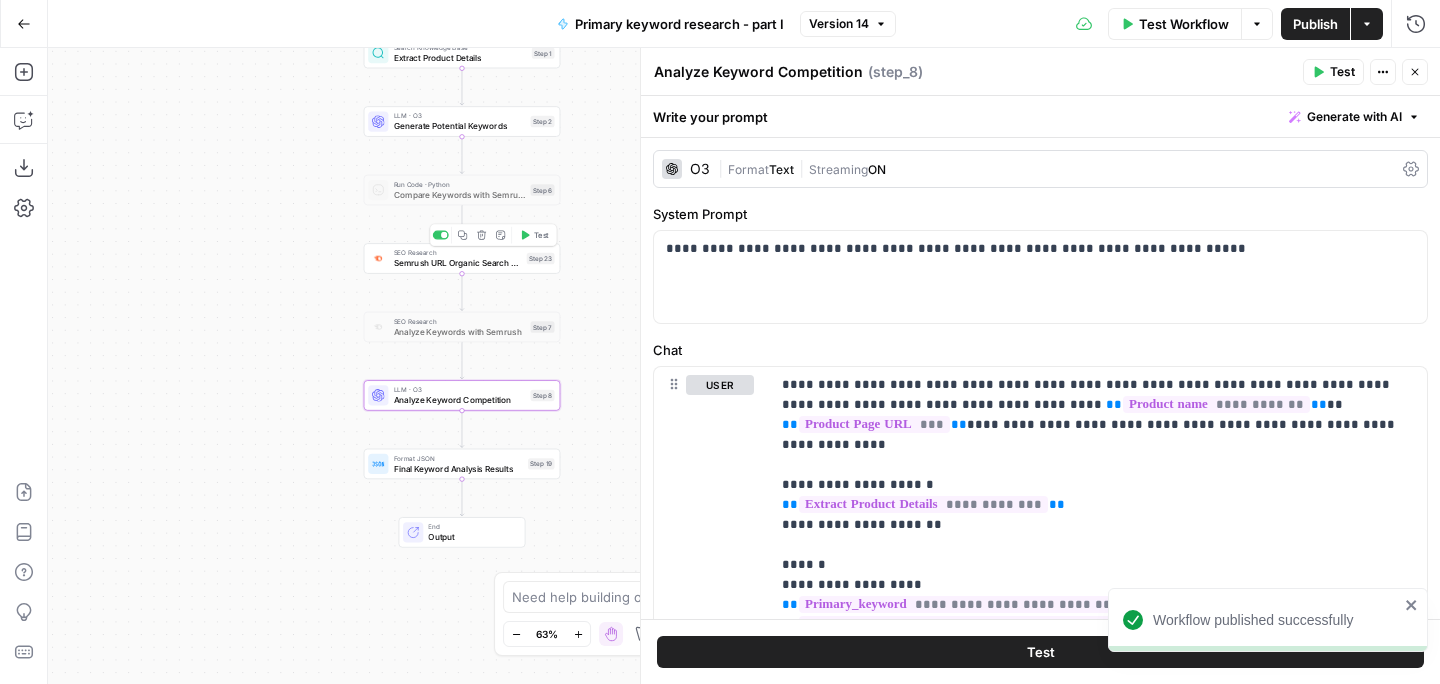 click on "Semrush URL Organic Search Keywords" at bounding box center [458, 263] 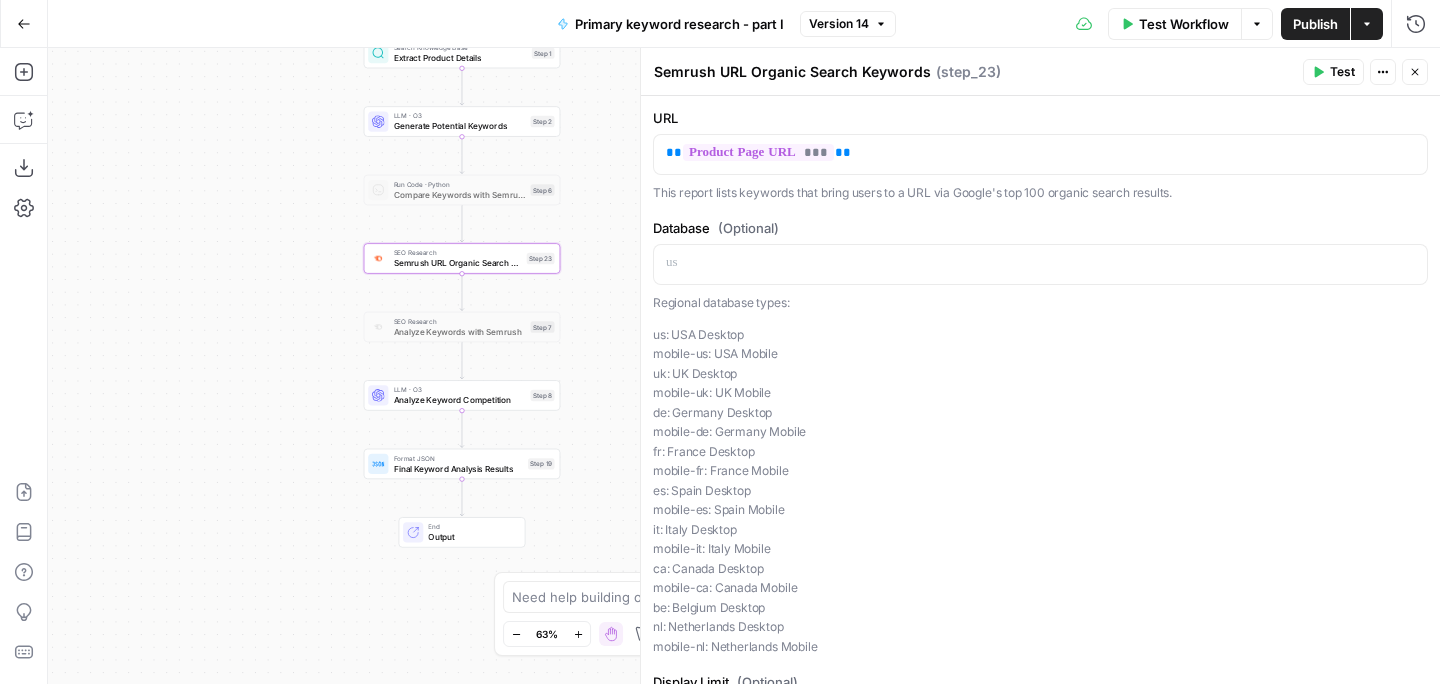 click on "Test" at bounding box center (1333, 72) 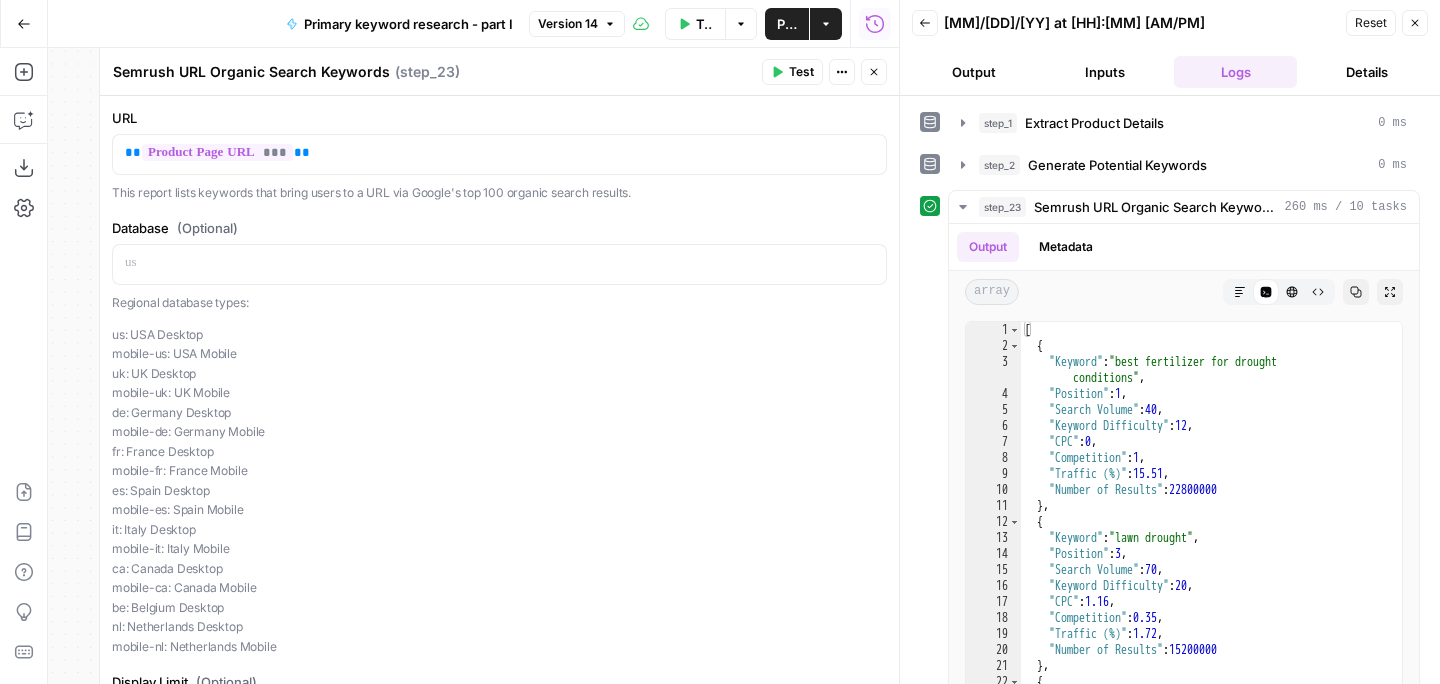 click on "Close" at bounding box center (1415, 23) 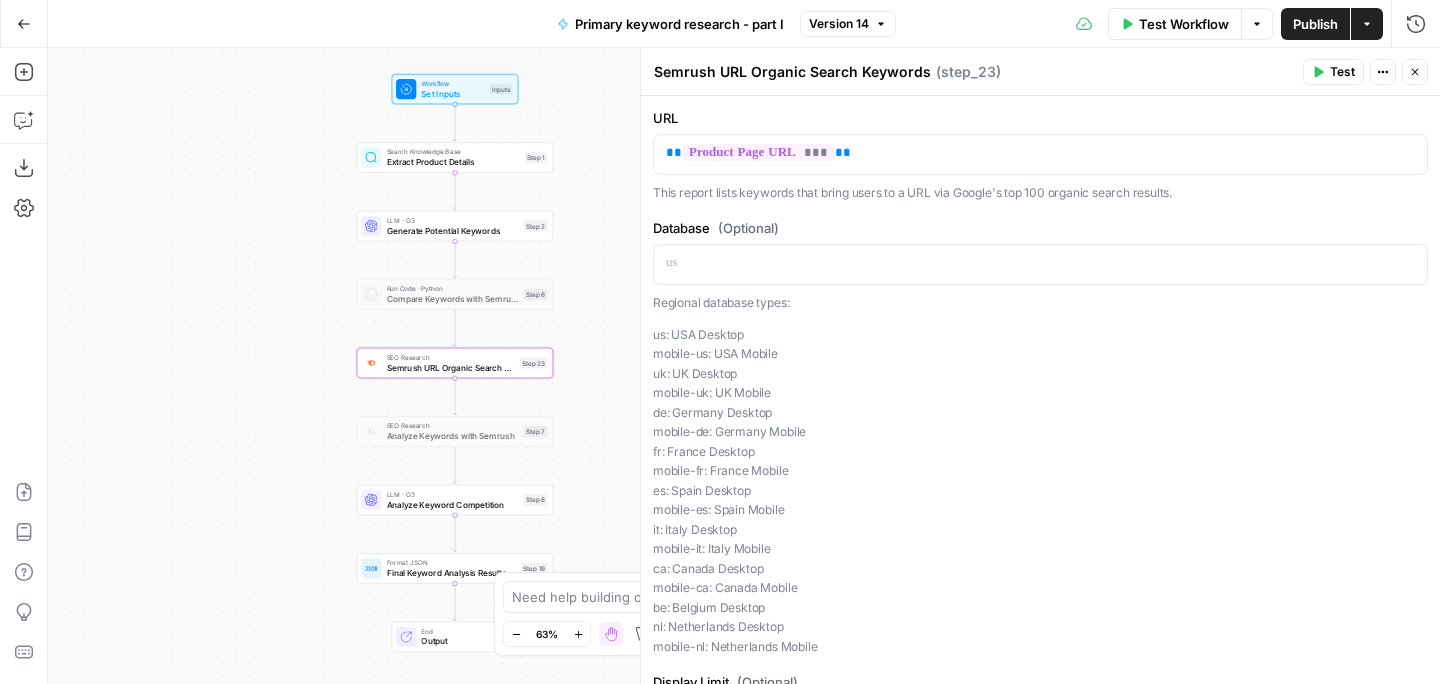 click on "Extract Product Details" at bounding box center (453, 162) 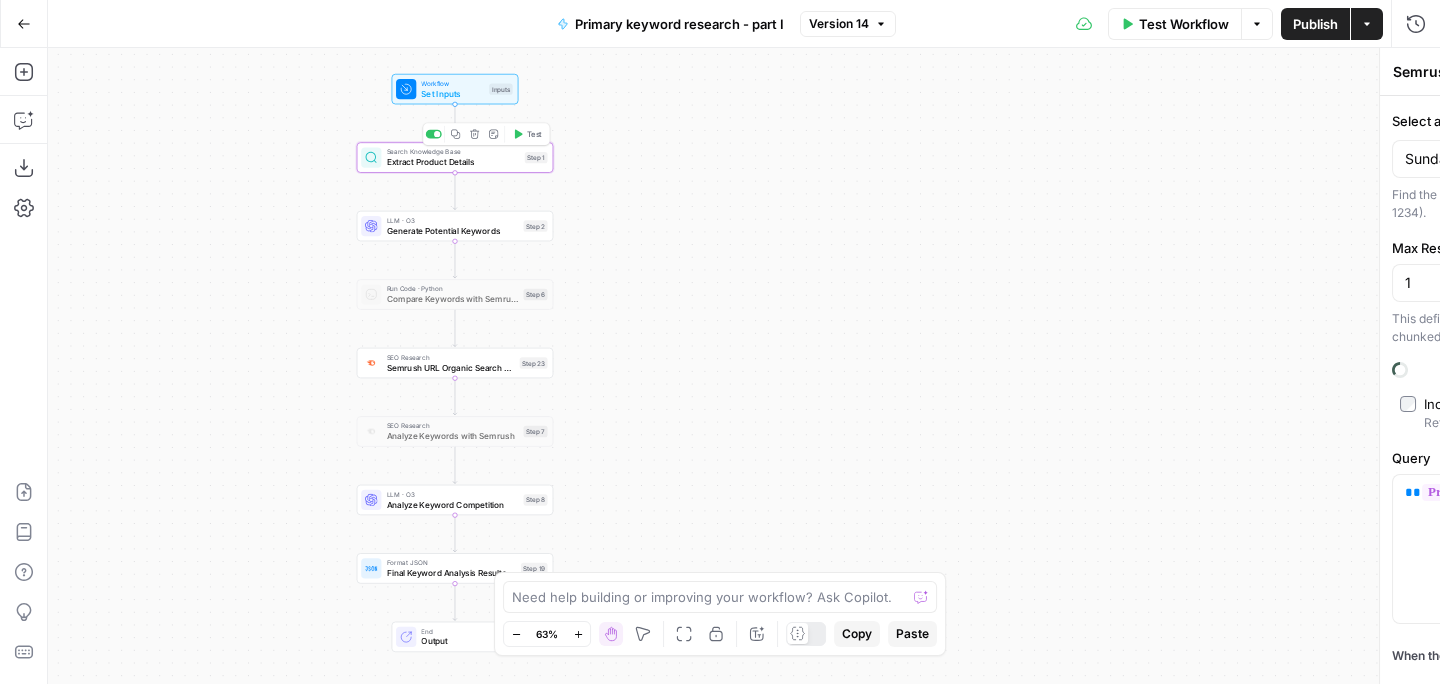 type on "Extract Product Details" 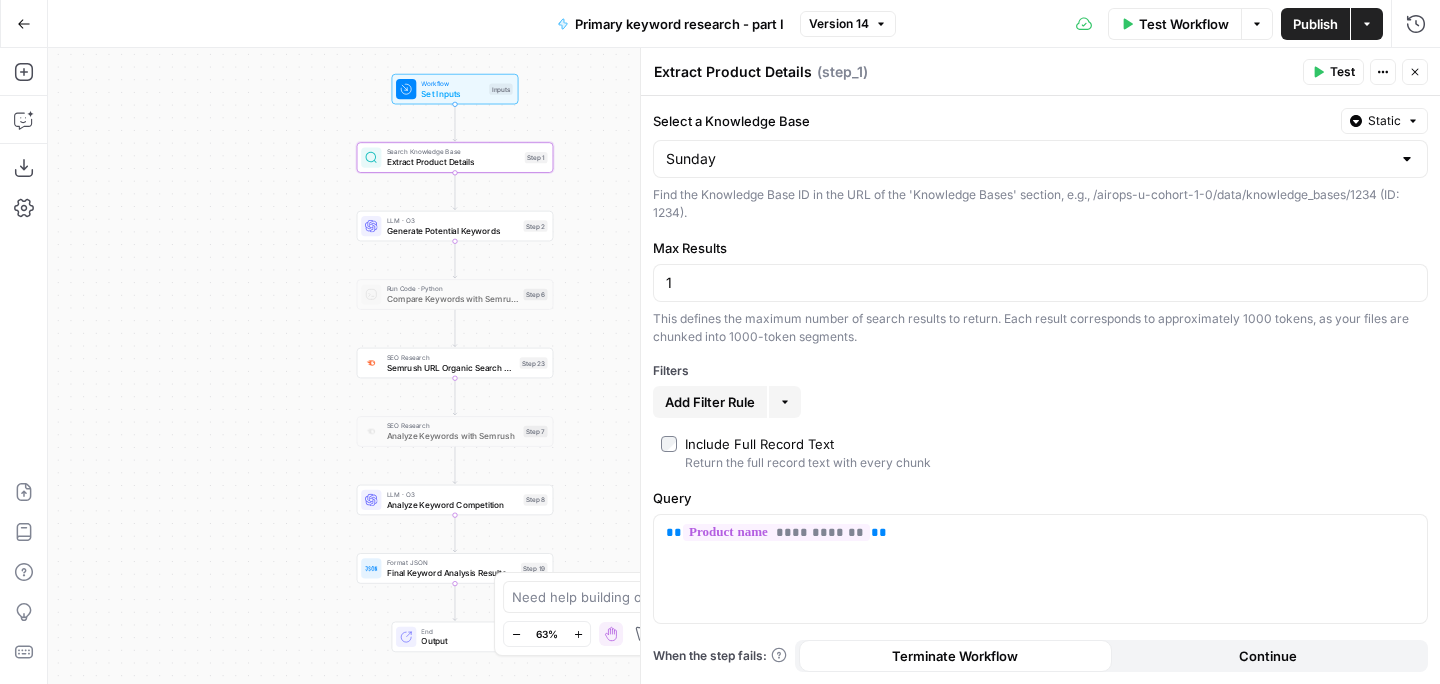 click 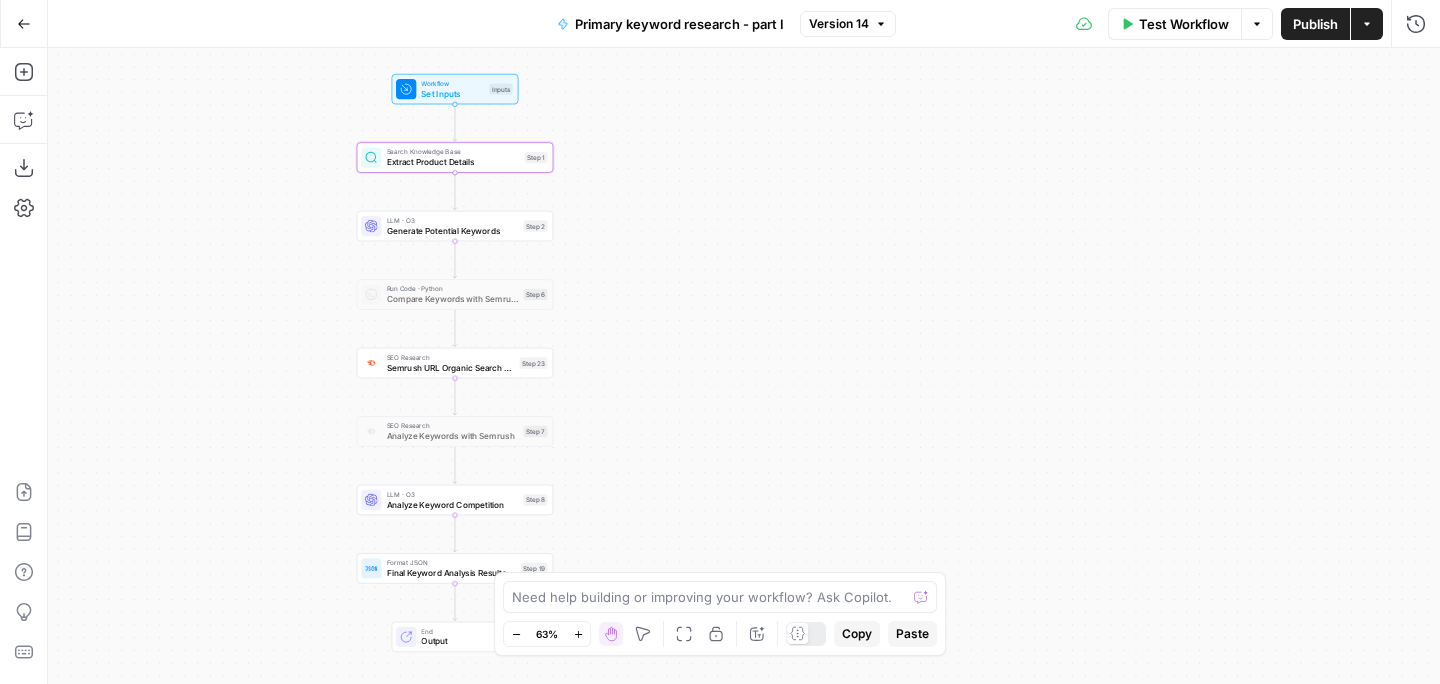 click on "Generate Potential Keywords" at bounding box center (453, 230) 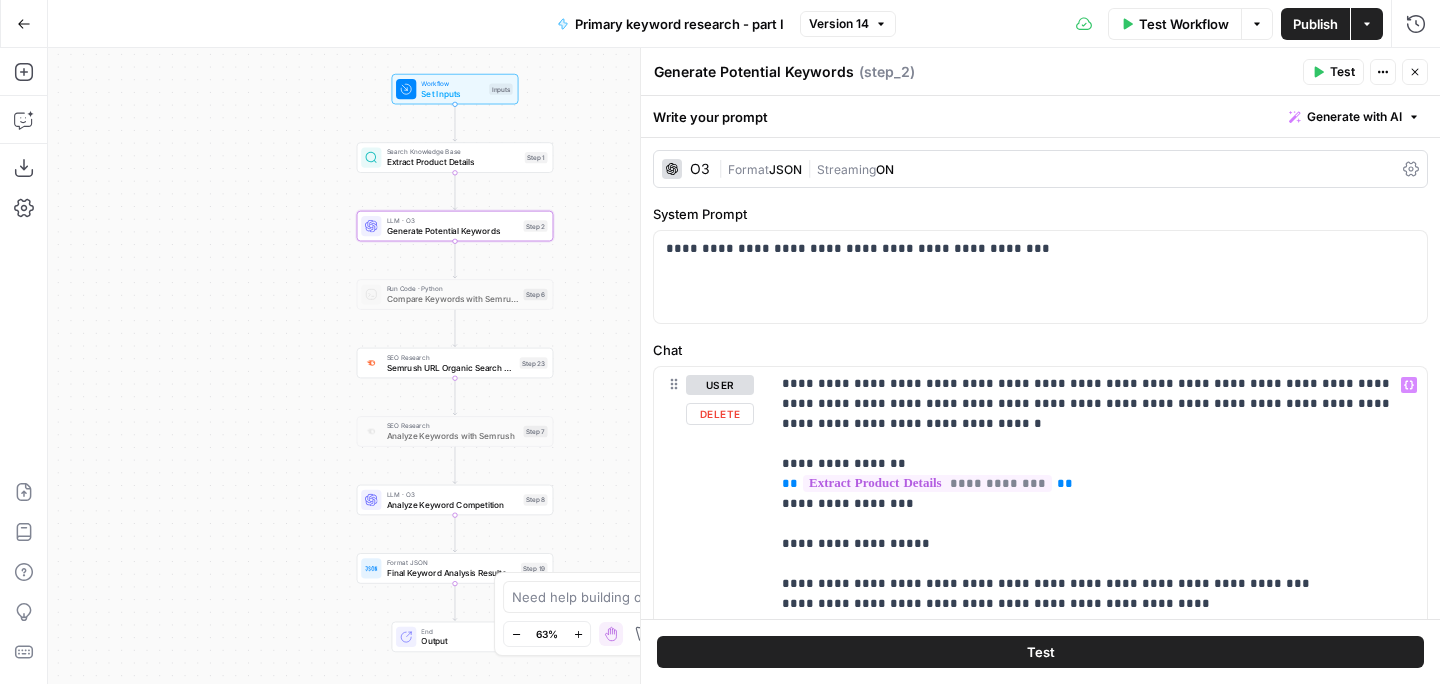 scroll, scrollTop: 41, scrollLeft: 0, axis: vertical 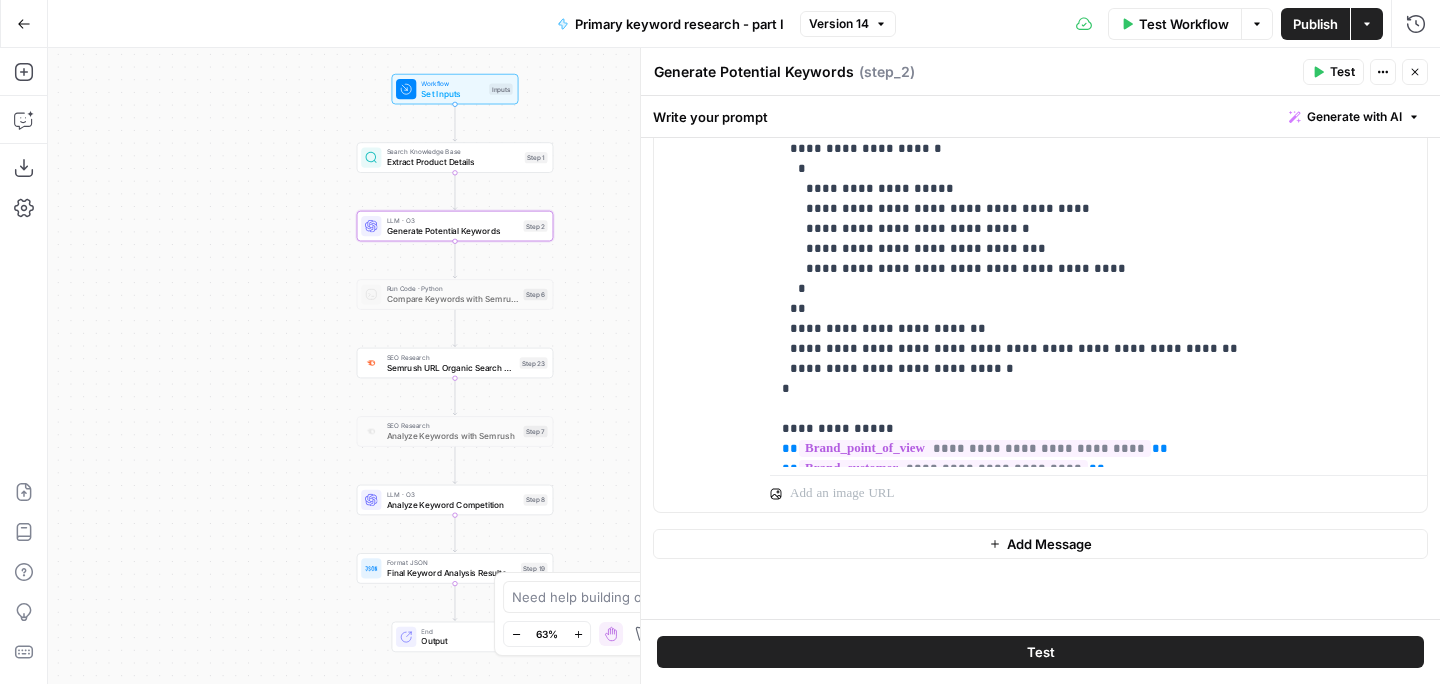 click on "Generate Potential Keywords Generate Potential Keywords  ( step_2 ) Test Actions Close" at bounding box center [1040, 72] 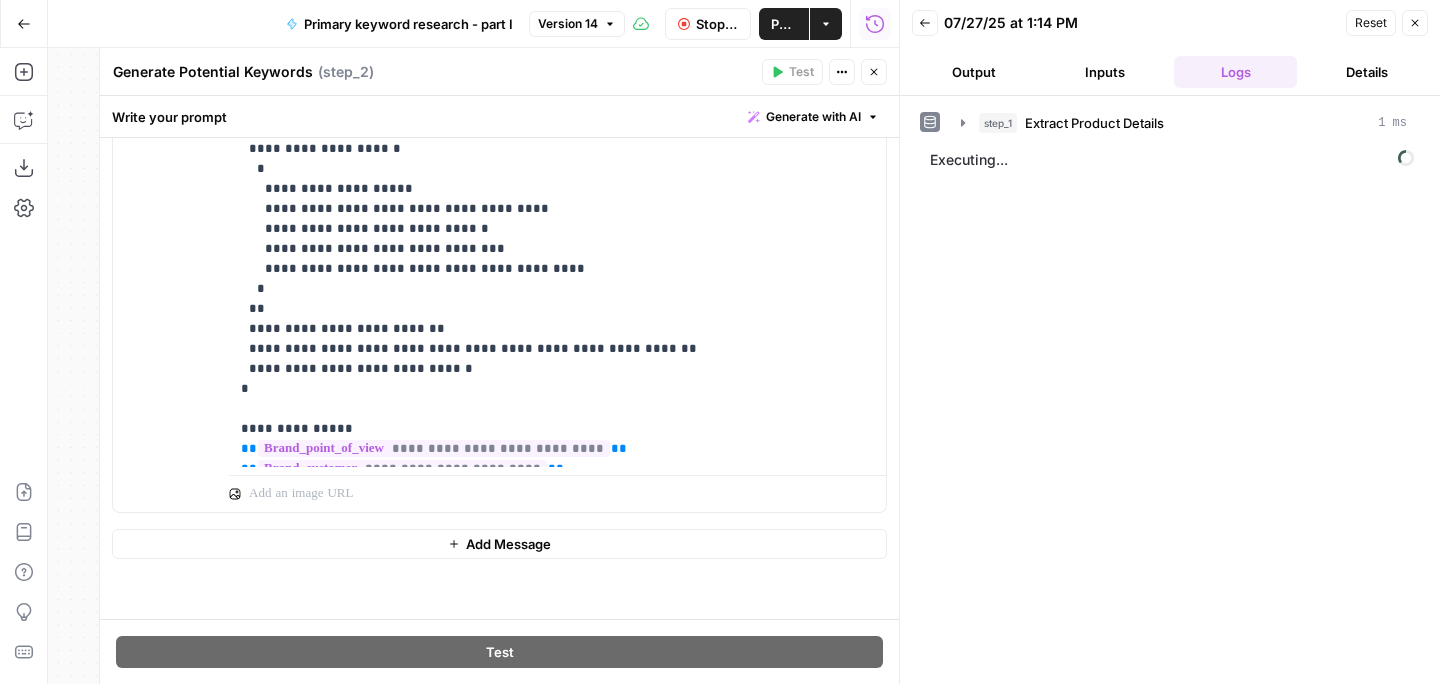 click 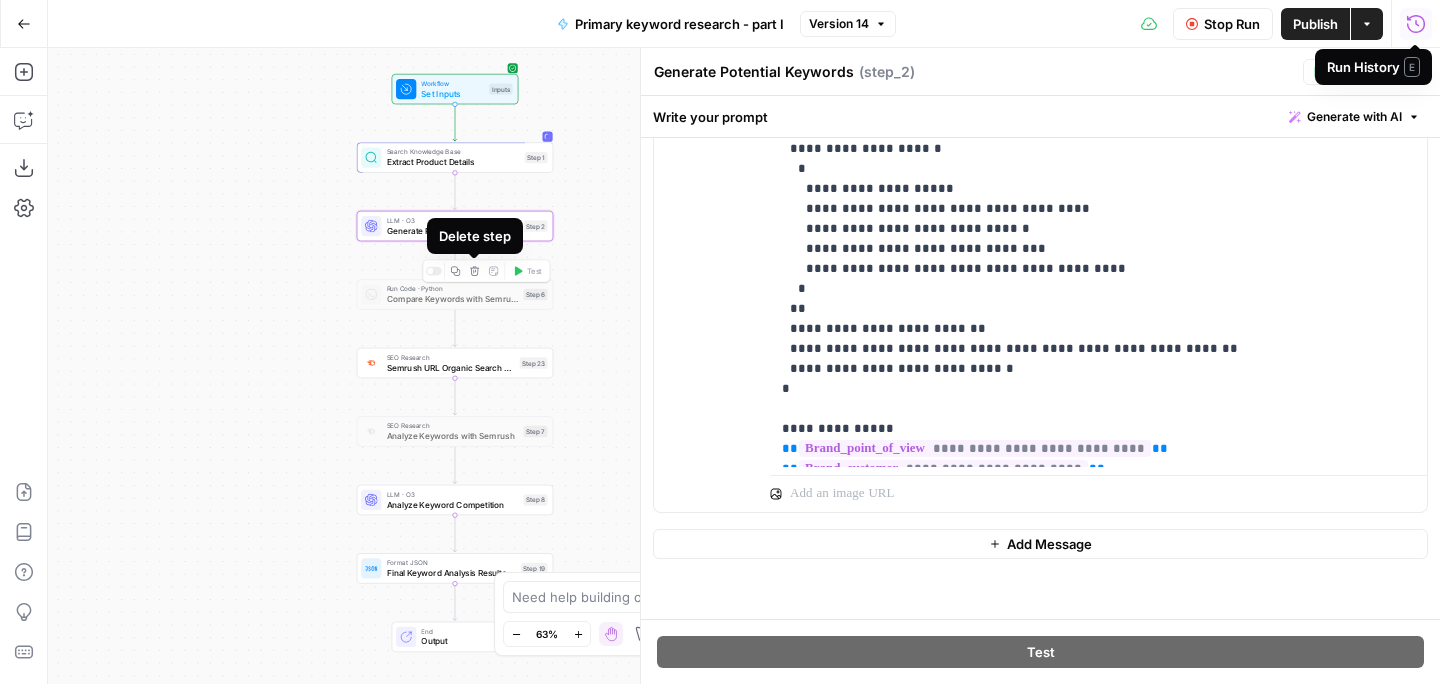 click 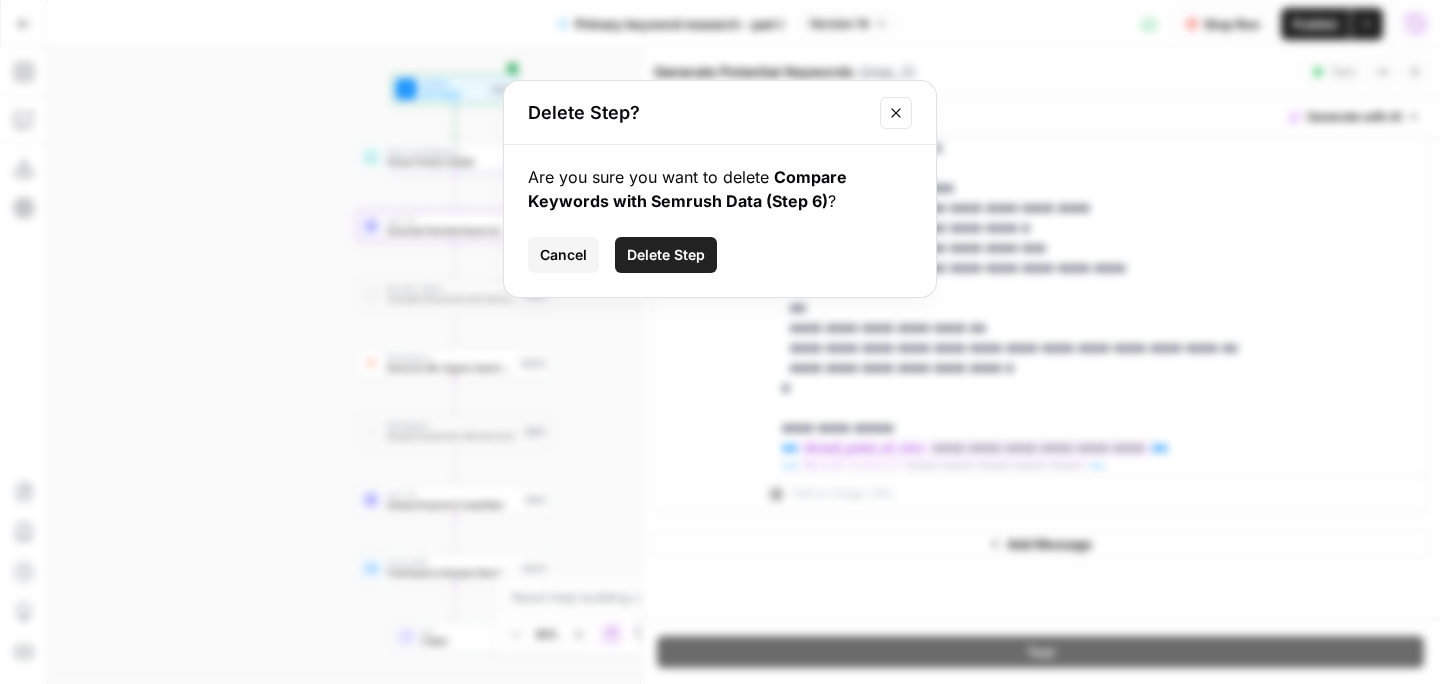 click on "Delete Step" at bounding box center [666, 255] 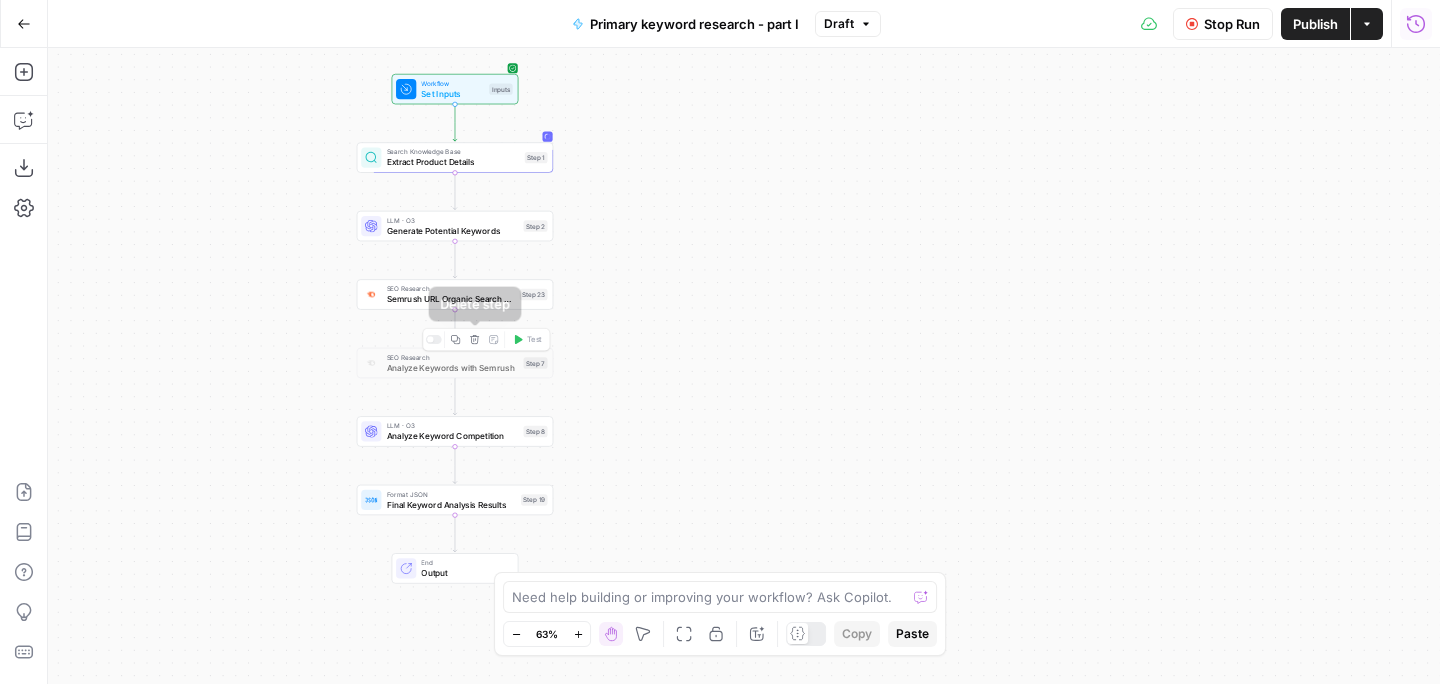 click 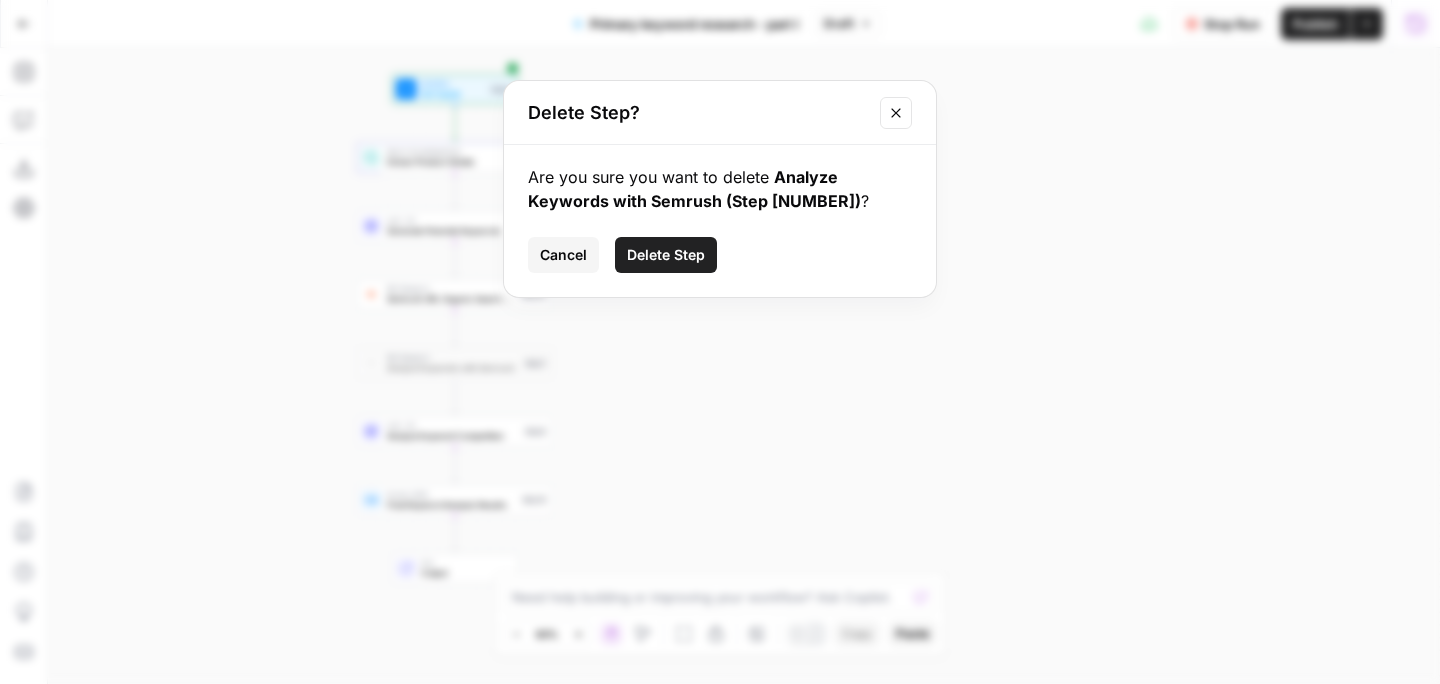 click on "Delete Step" at bounding box center (666, 255) 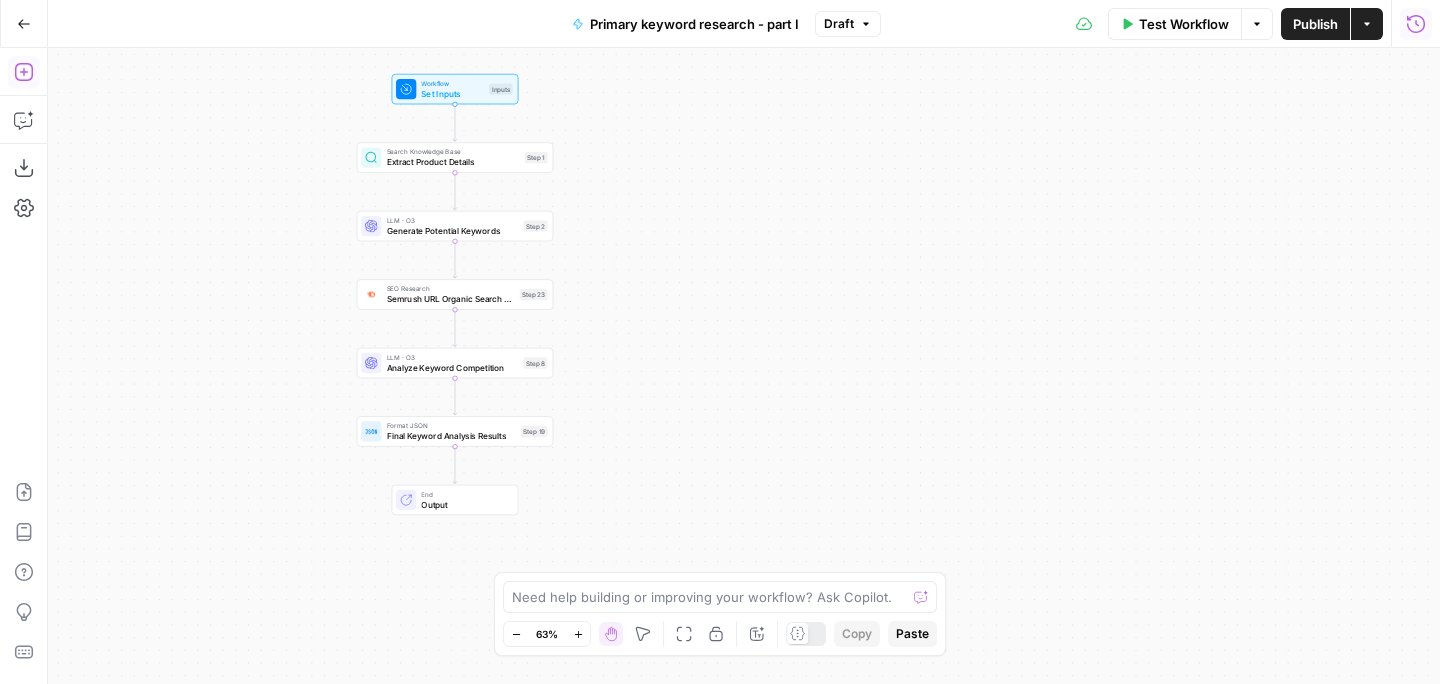 click 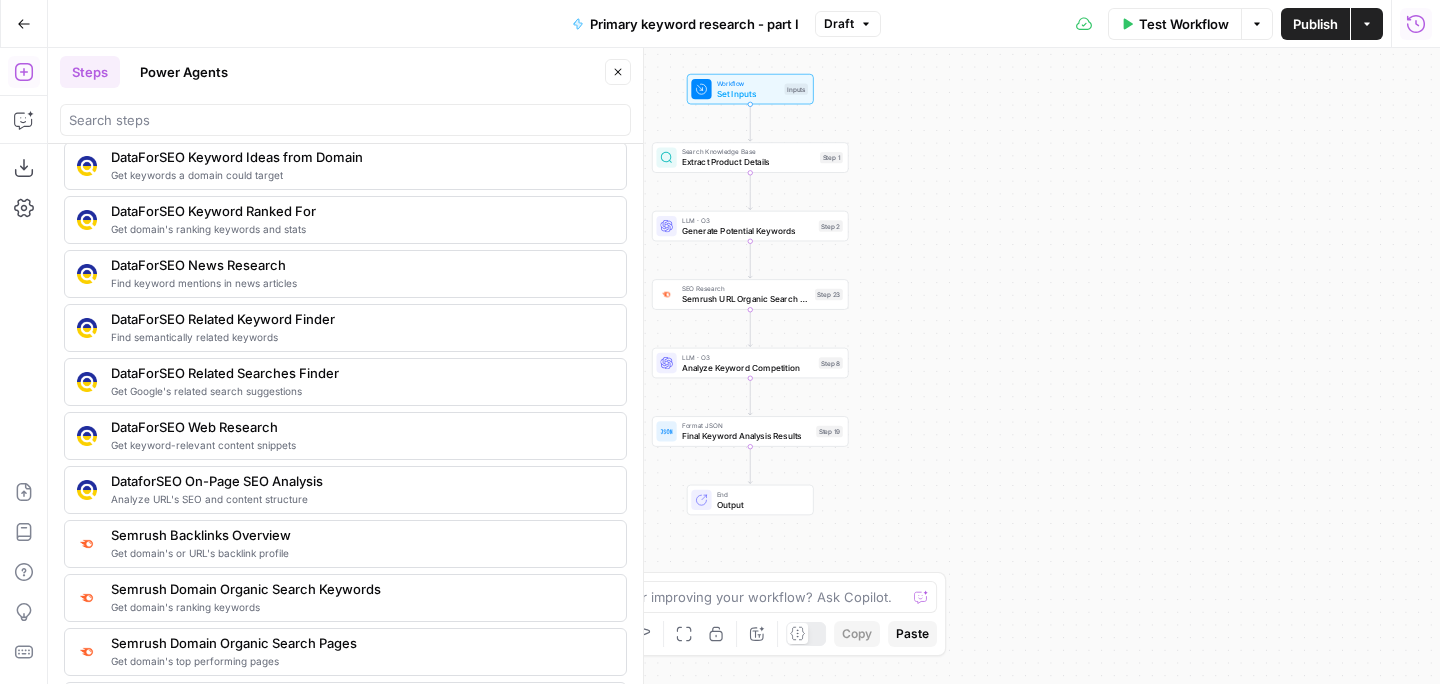 scroll, scrollTop: 1901, scrollLeft: 0, axis: vertical 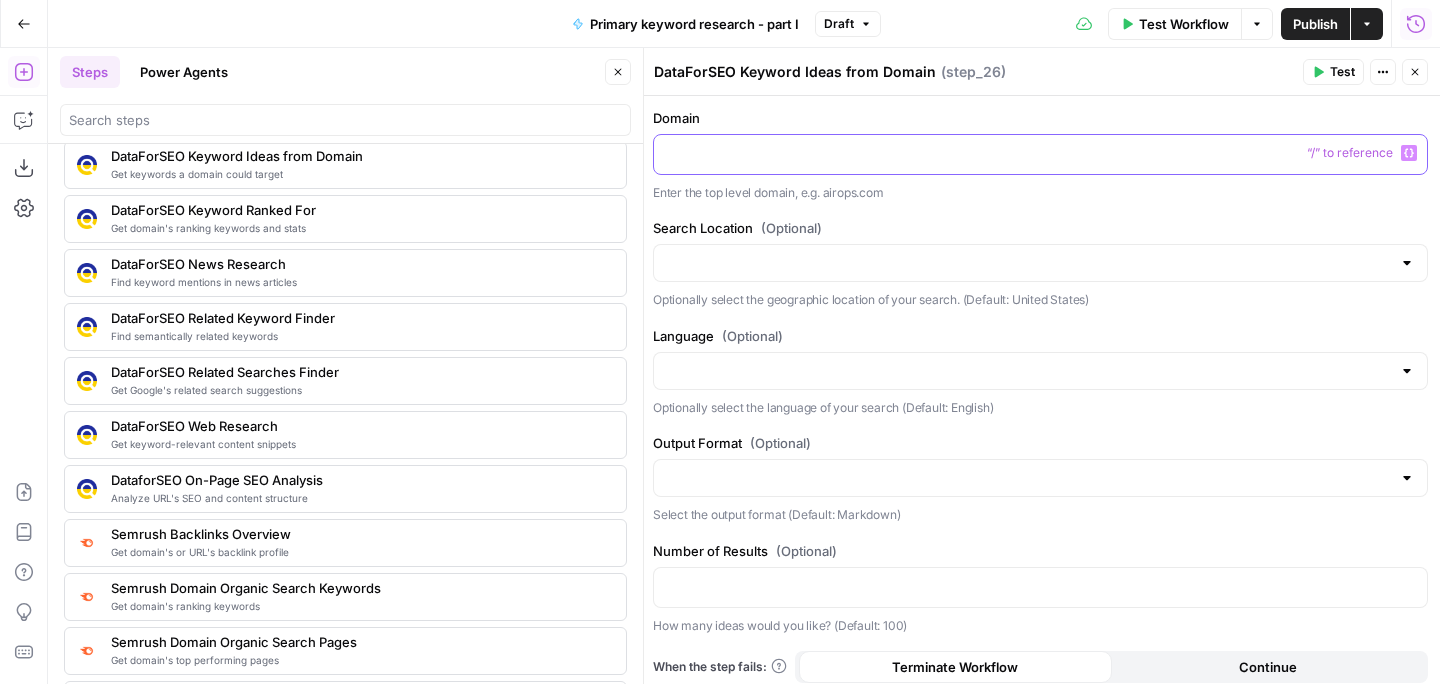 click at bounding box center (1040, 154) 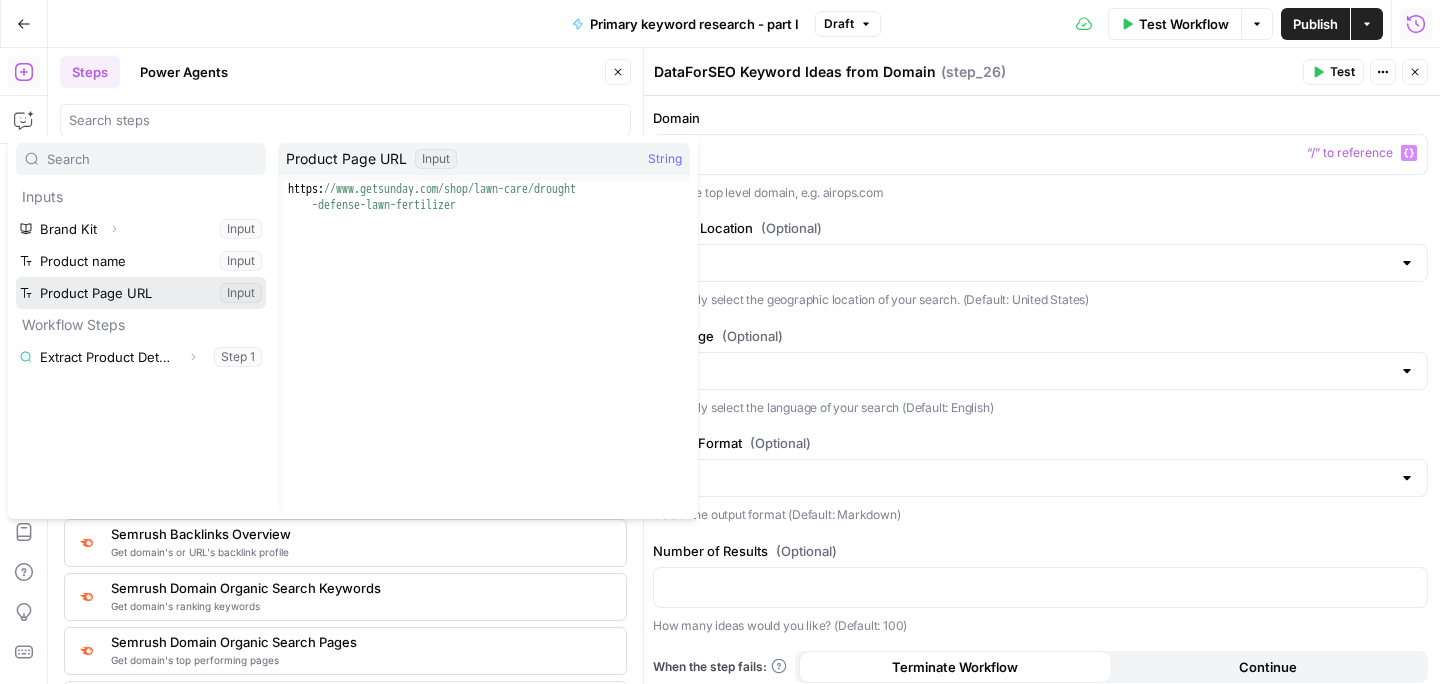 click at bounding box center [141, 293] 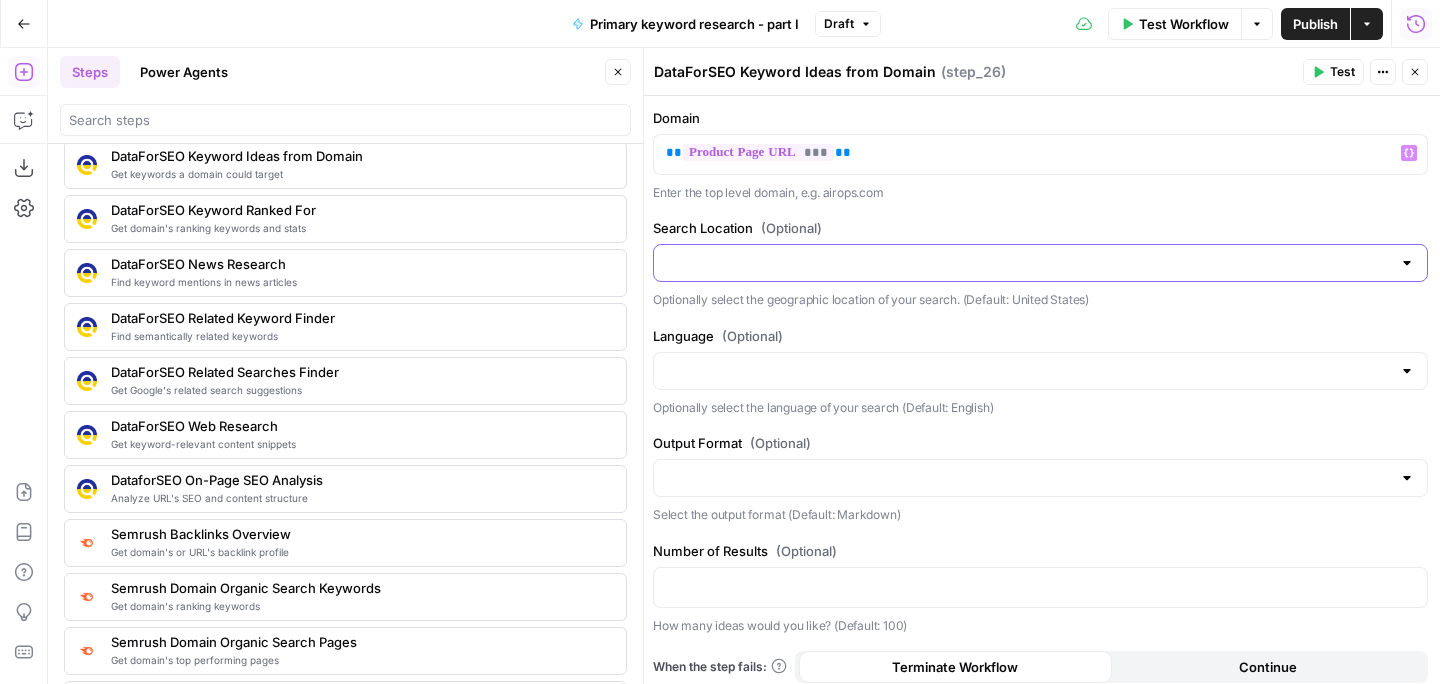 click on "Search Location   (Optional)" at bounding box center (1028, 263) 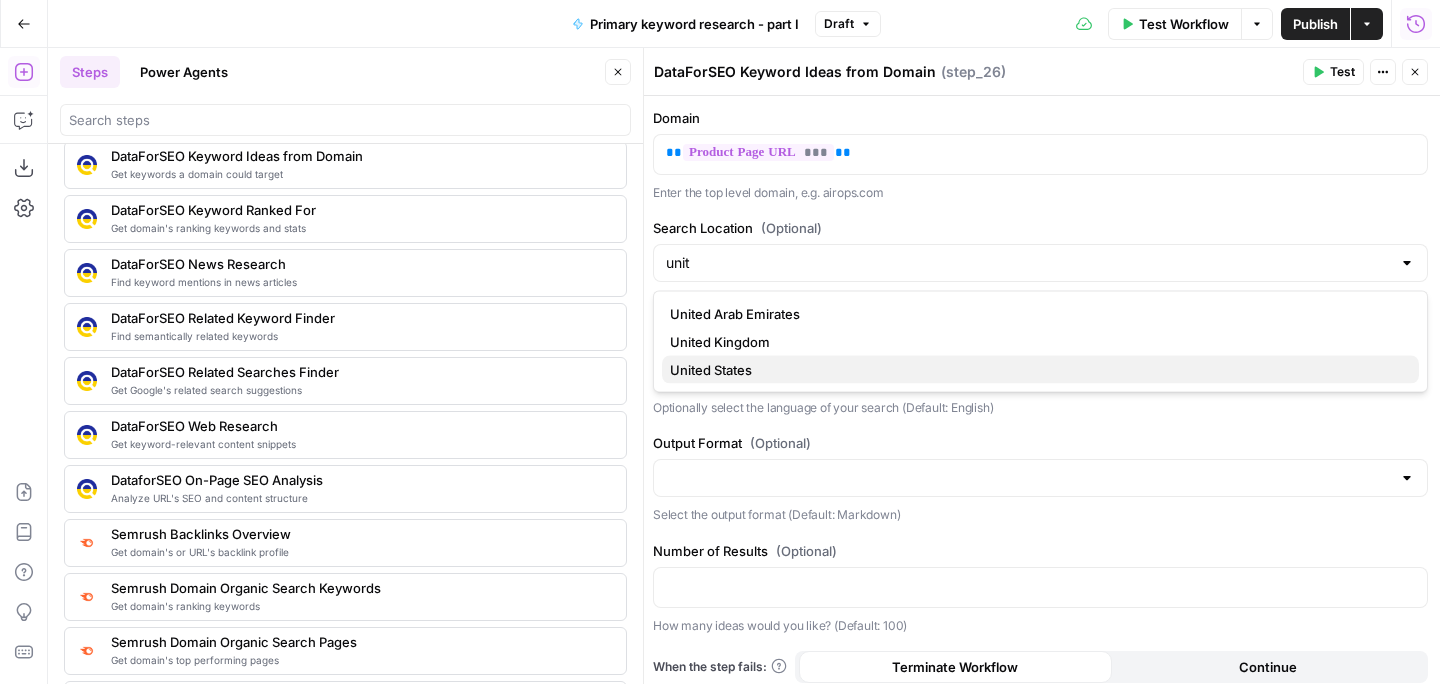 click on "United States" at bounding box center (1036, 370) 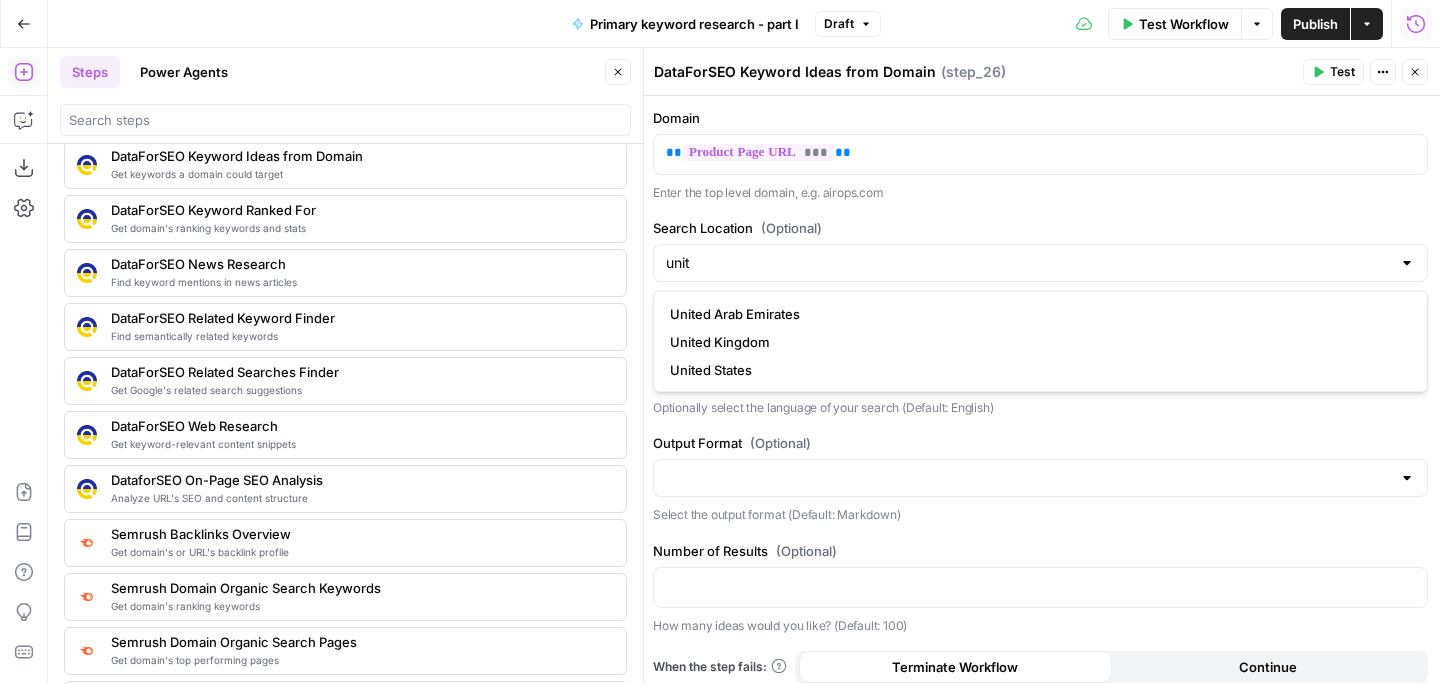 type on "United States" 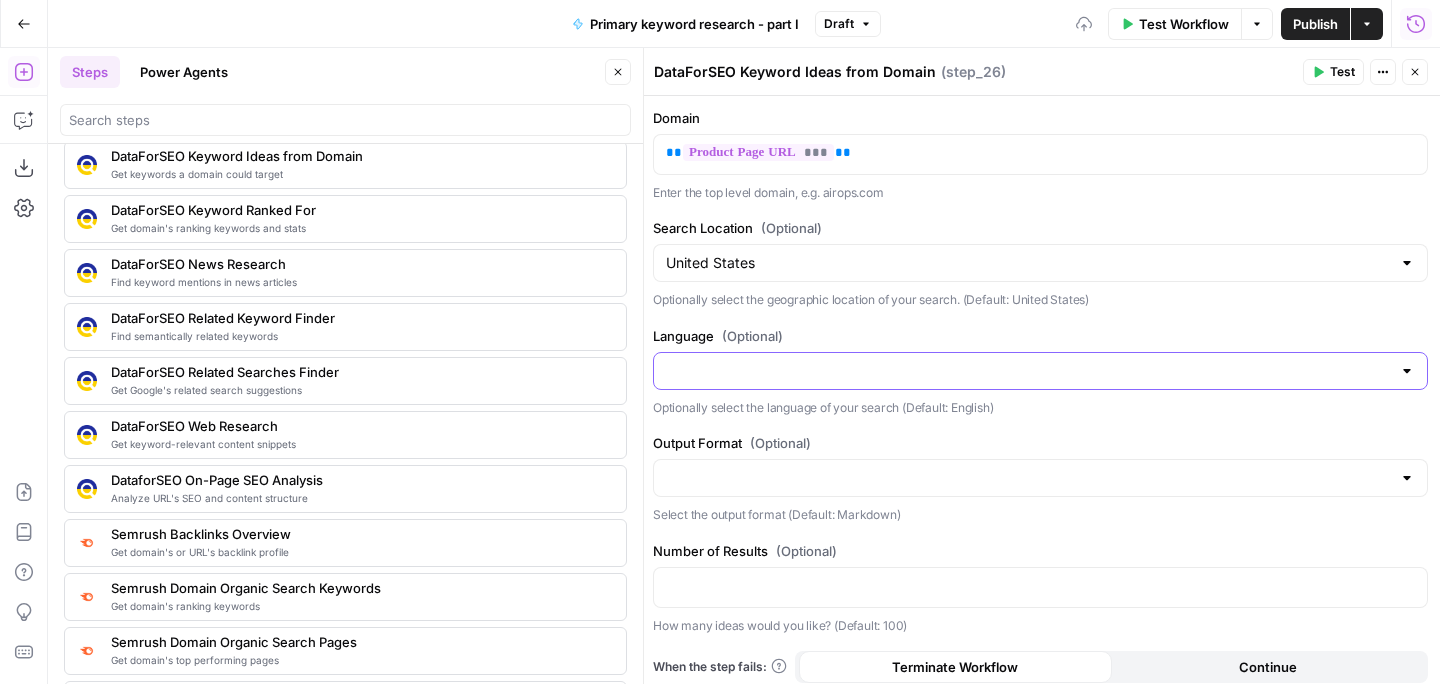 click on "Language   (Optional)" at bounding box center [1028, 371] 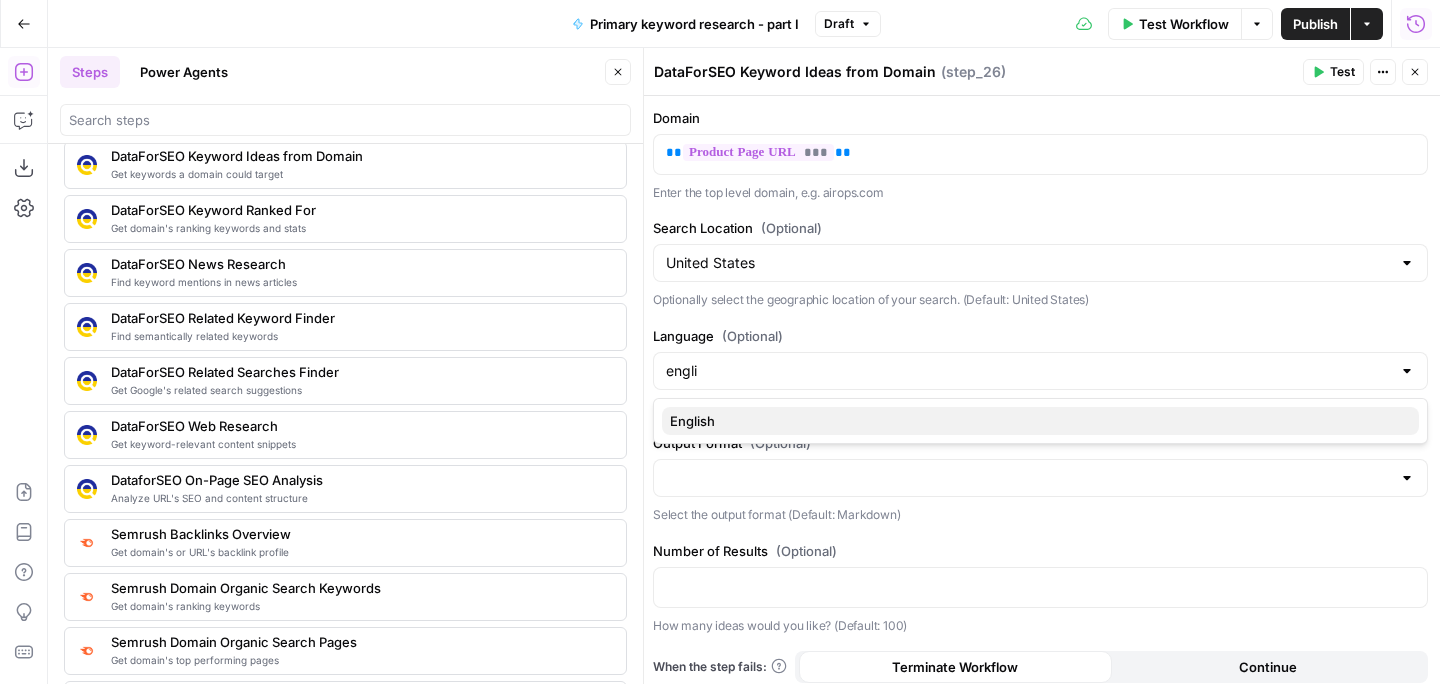 click on "English" at bounding box center [1036, 421] 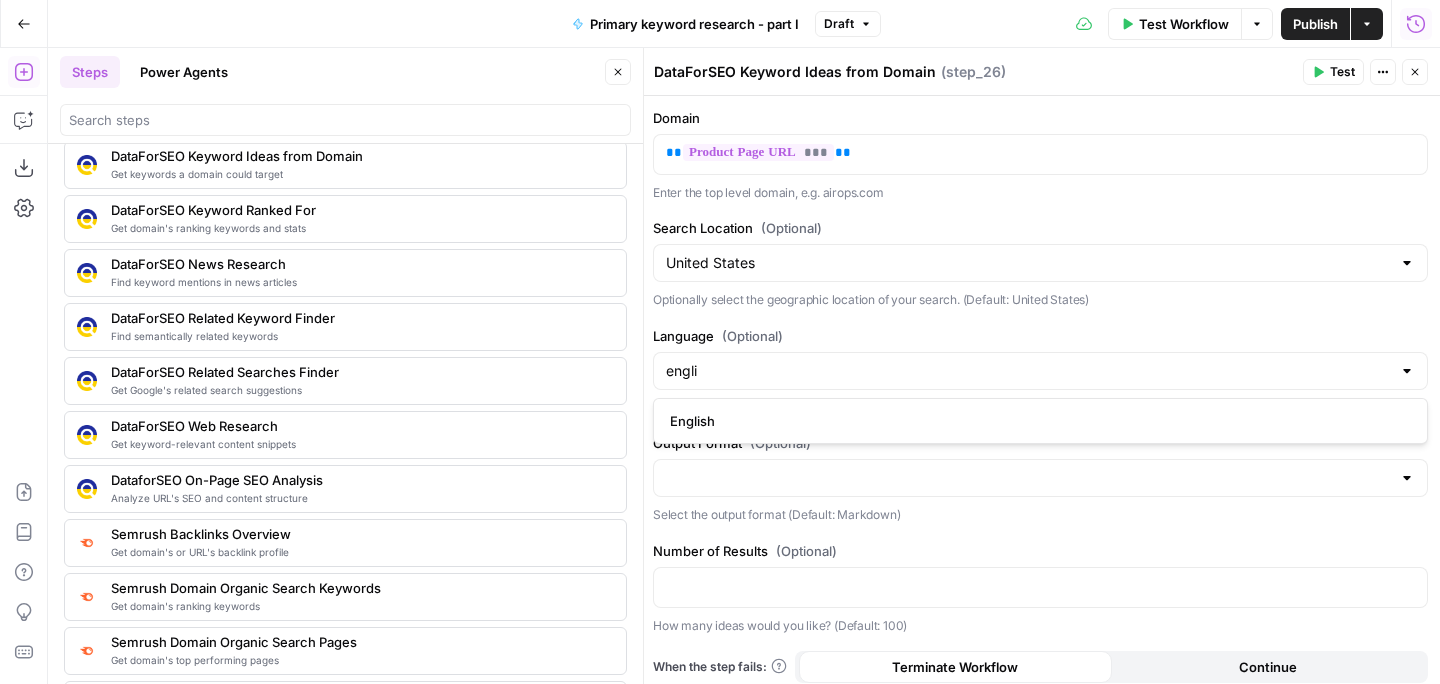 type on "English" 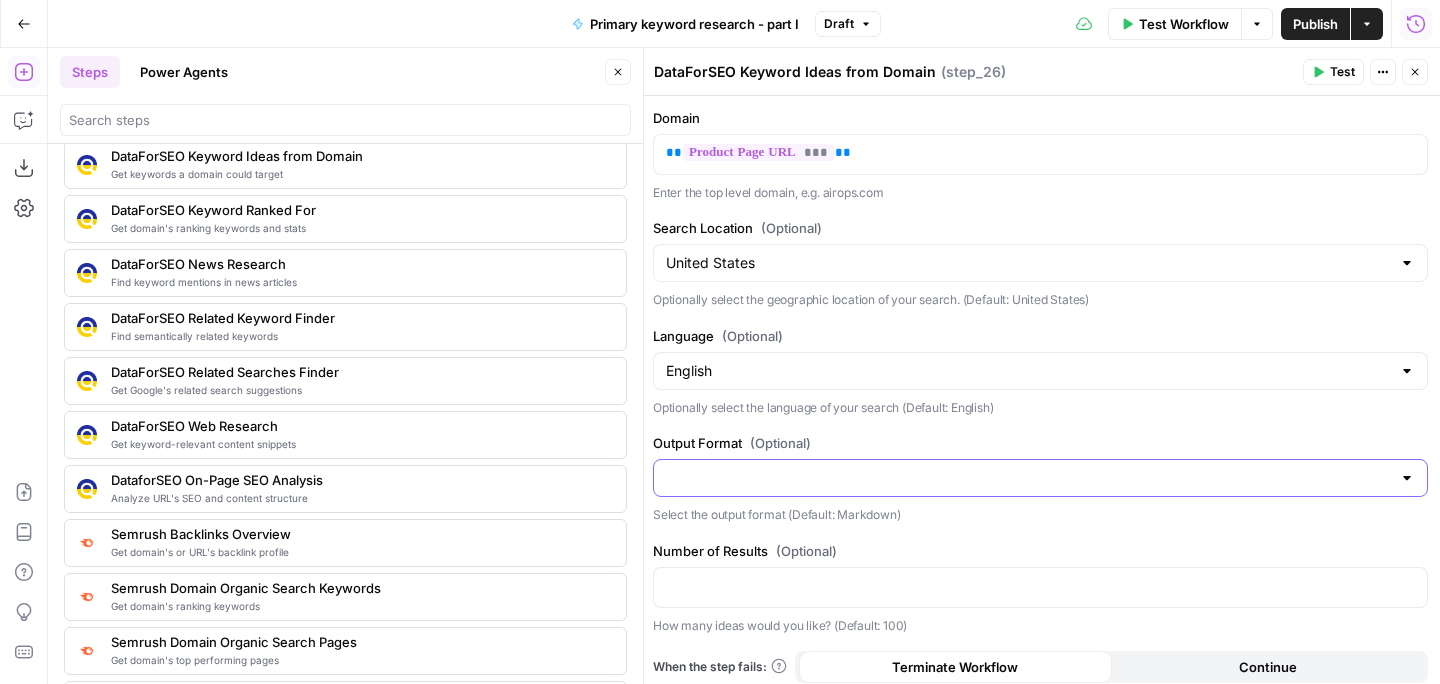 click on "Output Format   (Optional)" at bounding box center [1028, 478] 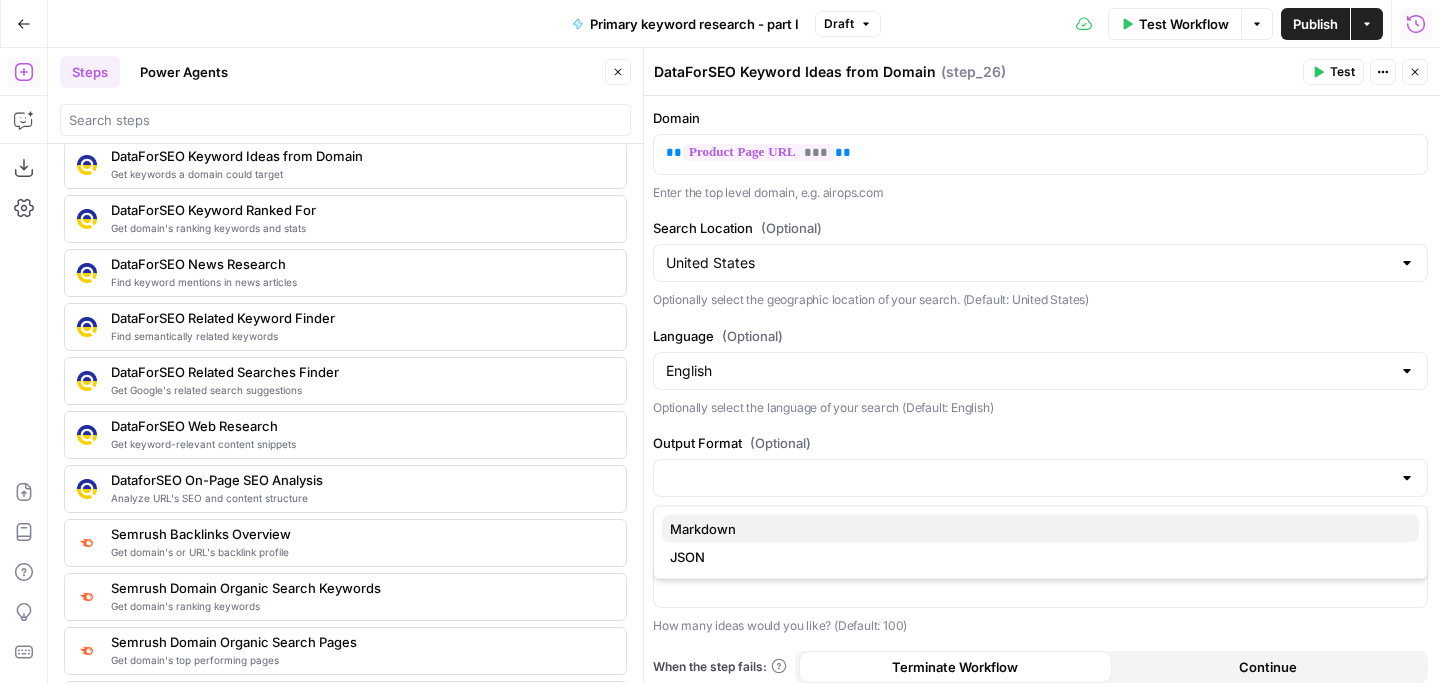 click on "Markdown" at bounding box center (1036, 529) 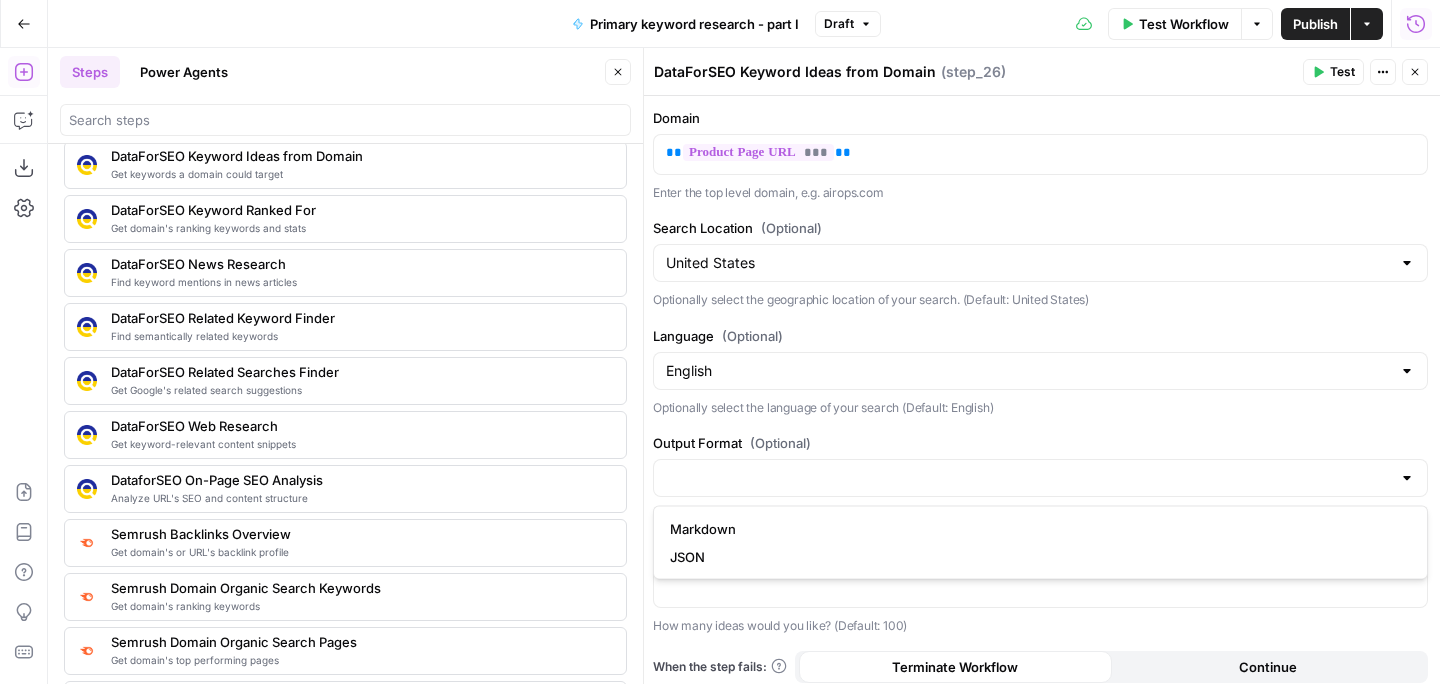 type on "Markdown" 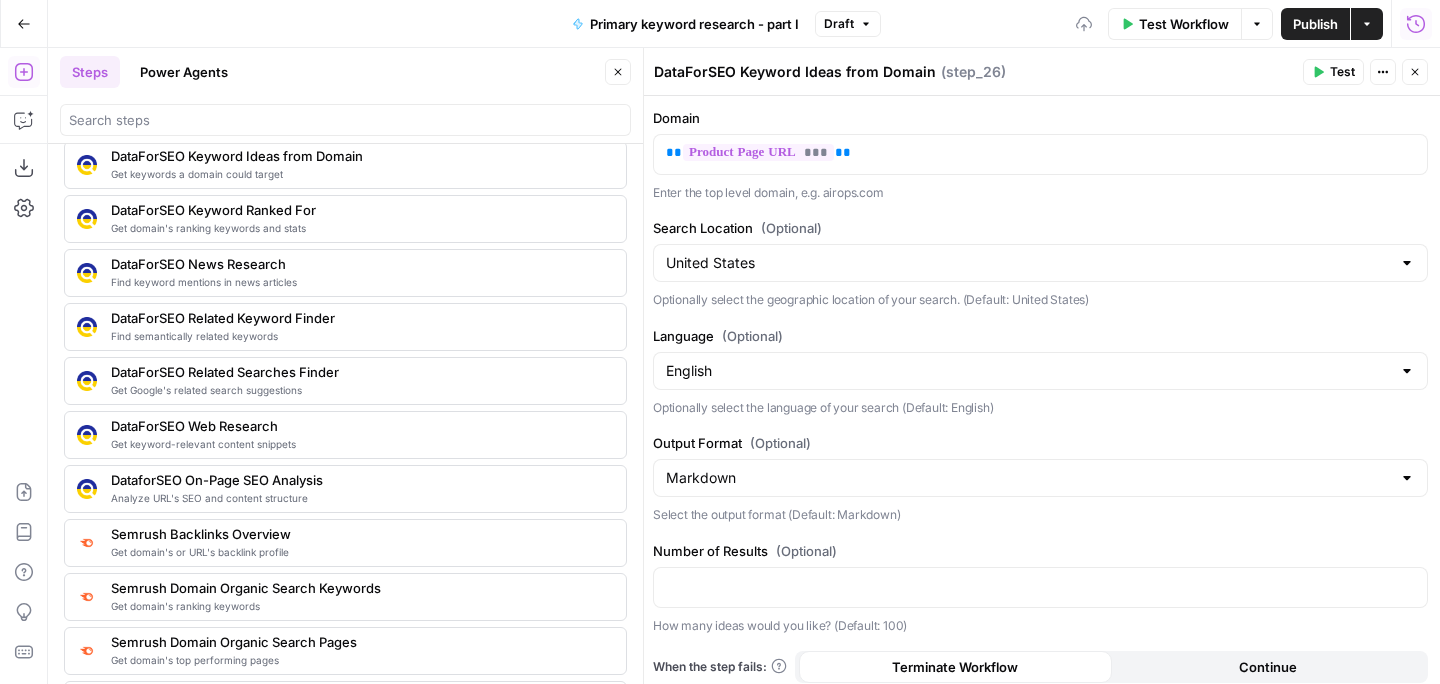 scroll, scrollTop: 9, scrollLeft: 0, axis: vertical 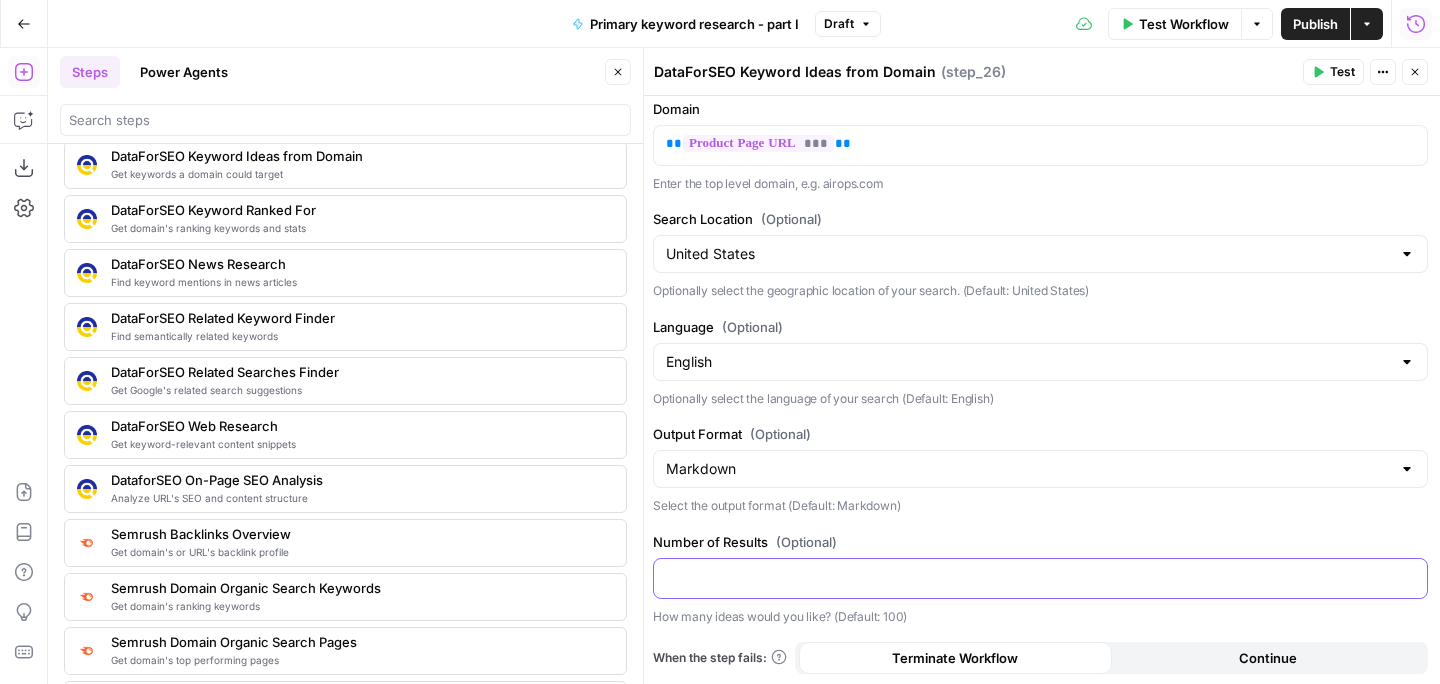 click at bounding box center [1040, 578] 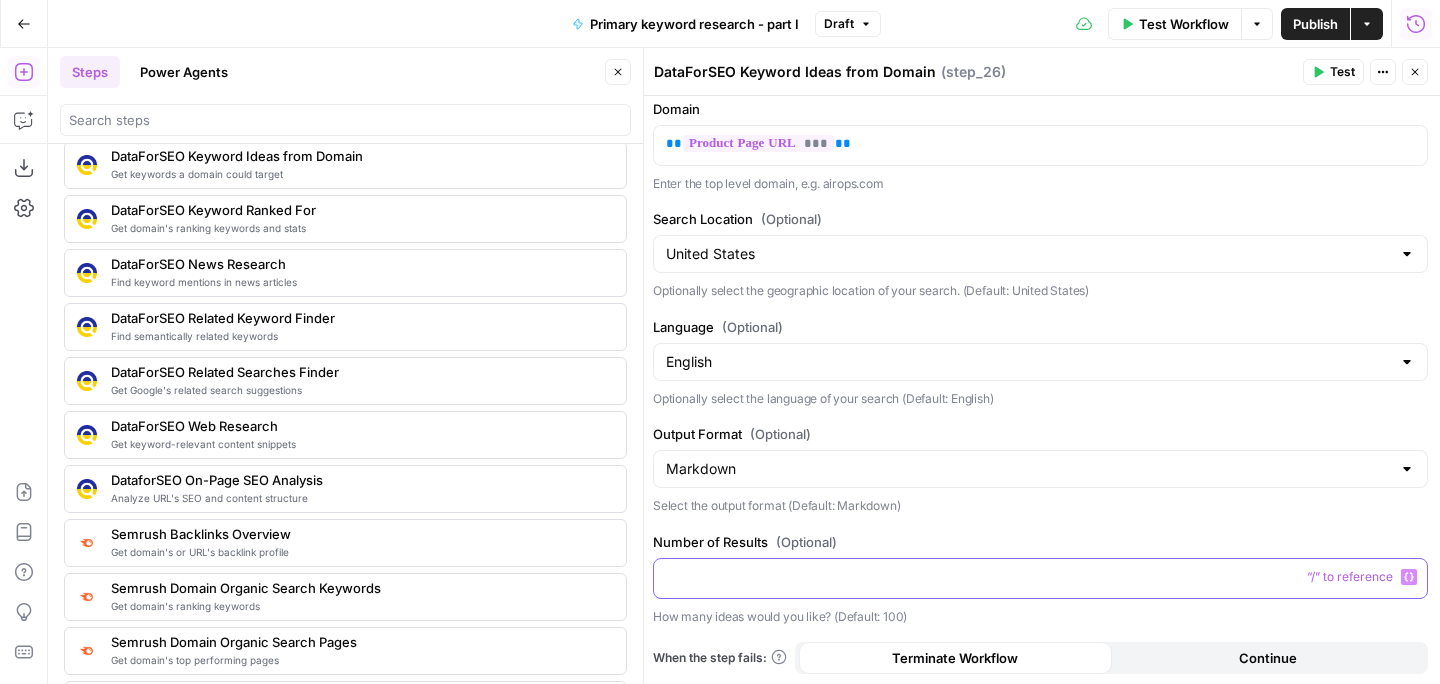 type 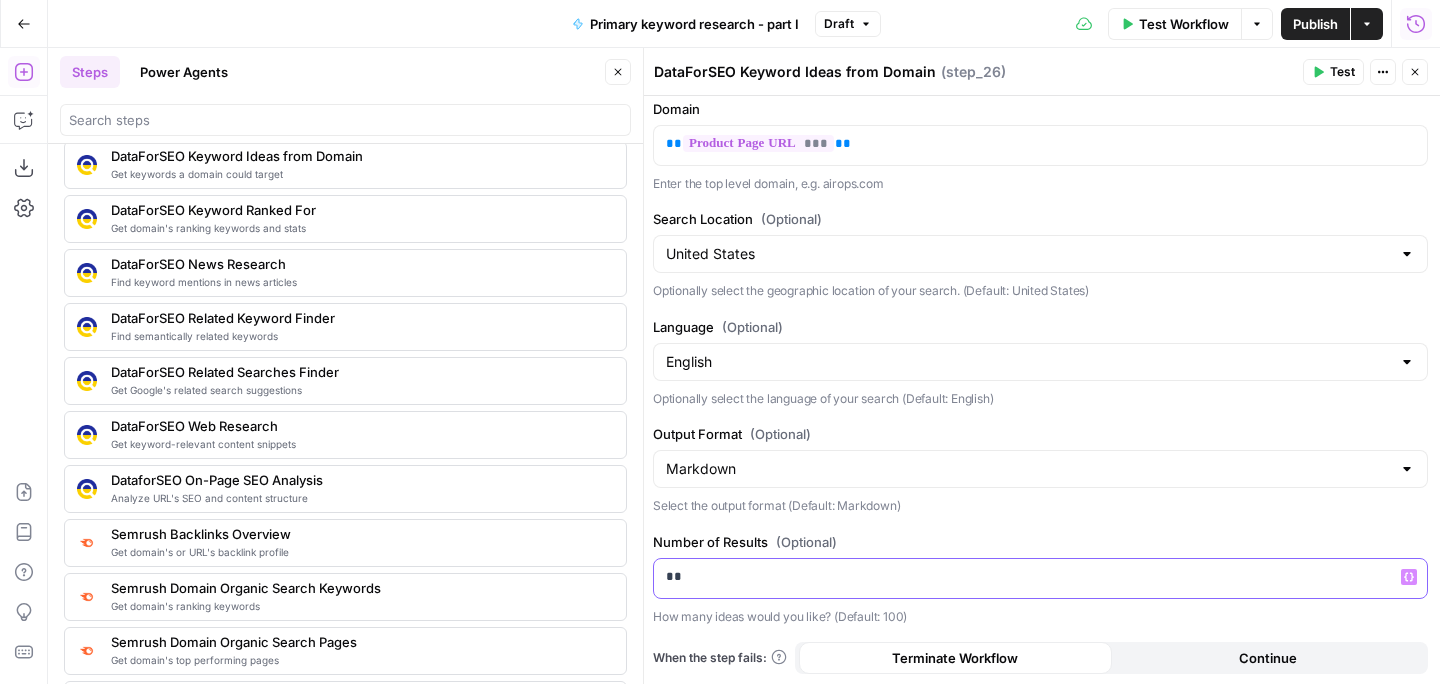 scroll, scrollTop: 45, scrollLeft: 0, axis: vertical 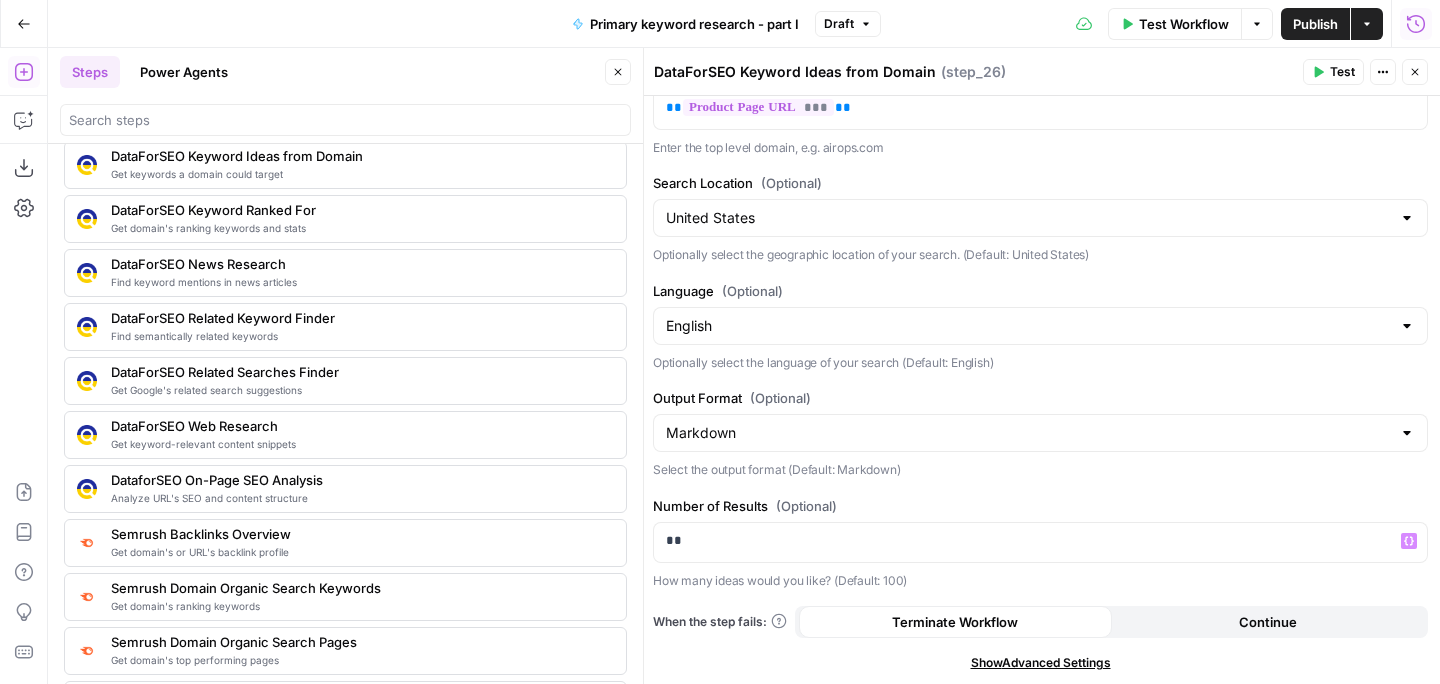 click on "Test" at bounding box center (1333, 72) 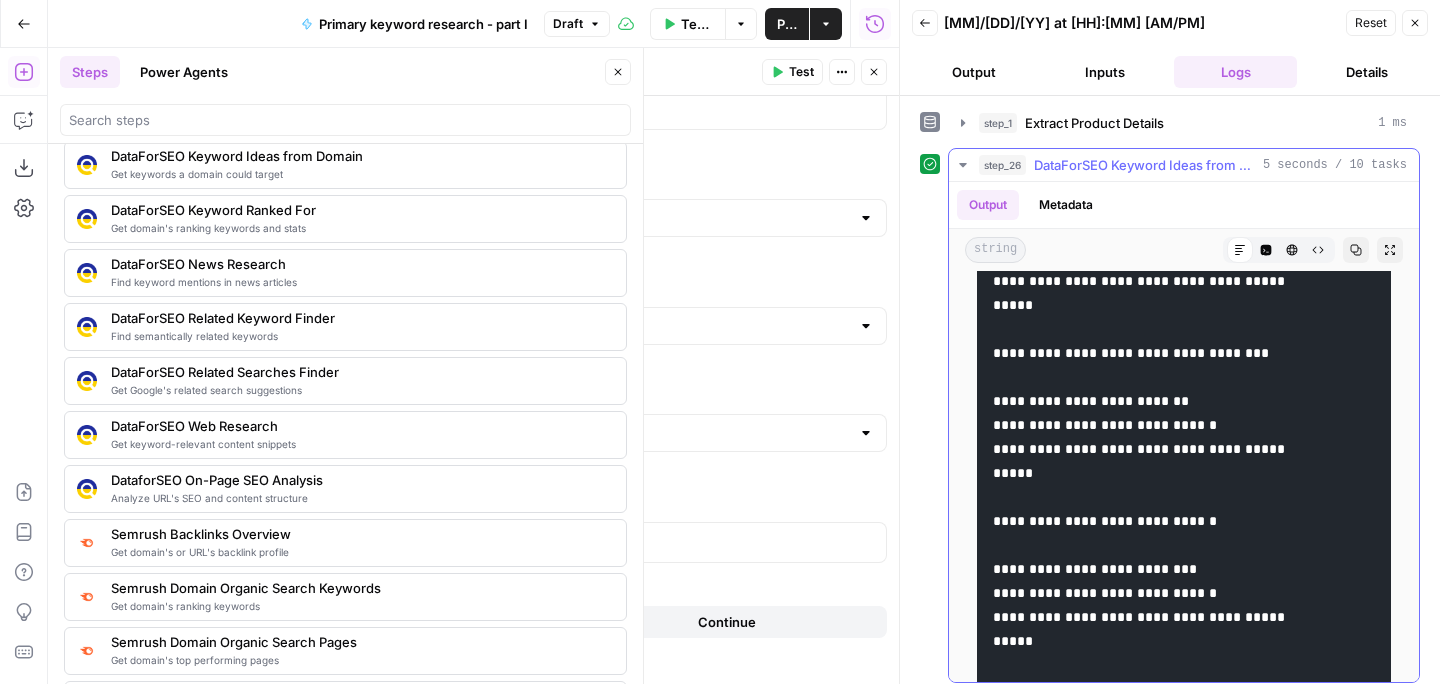 scroll, scrollTop: 545, scrollLeft: 0, axis: vertical 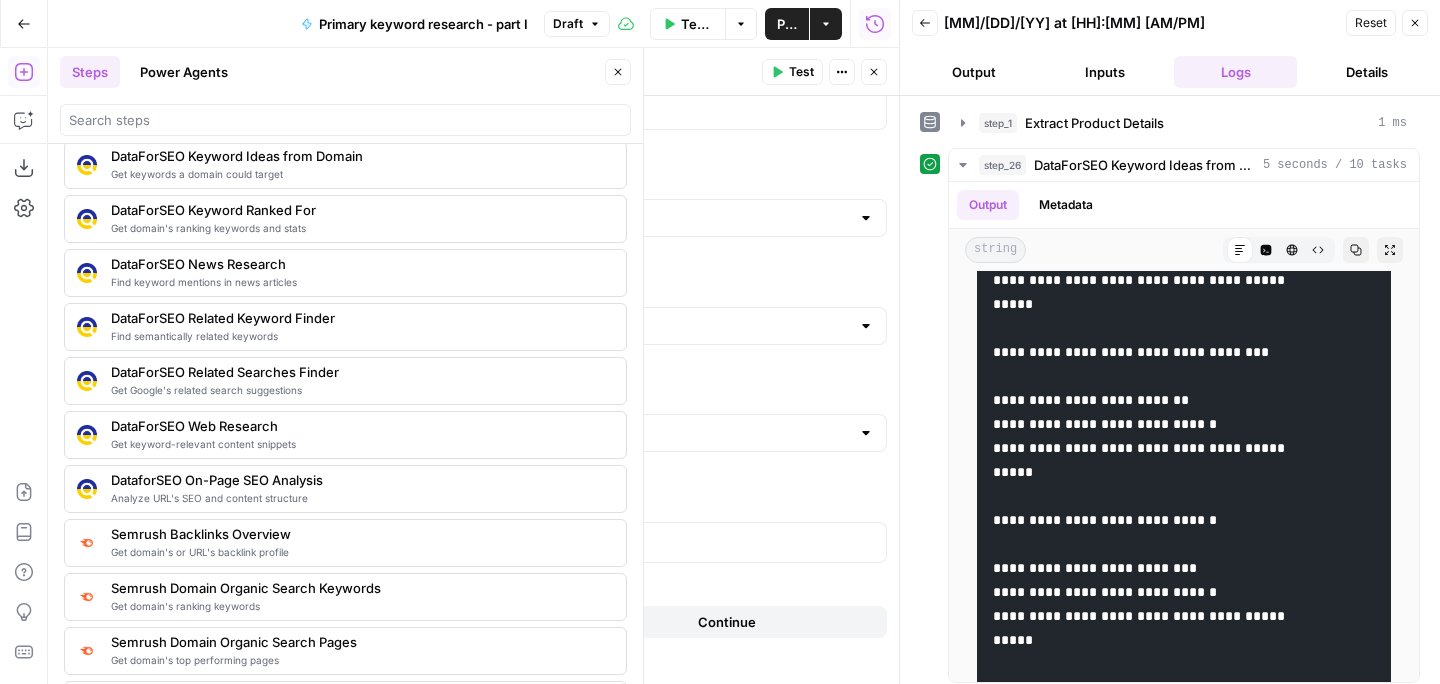 click on "Show  Advanced Settings" at bounding box center [500, 663] 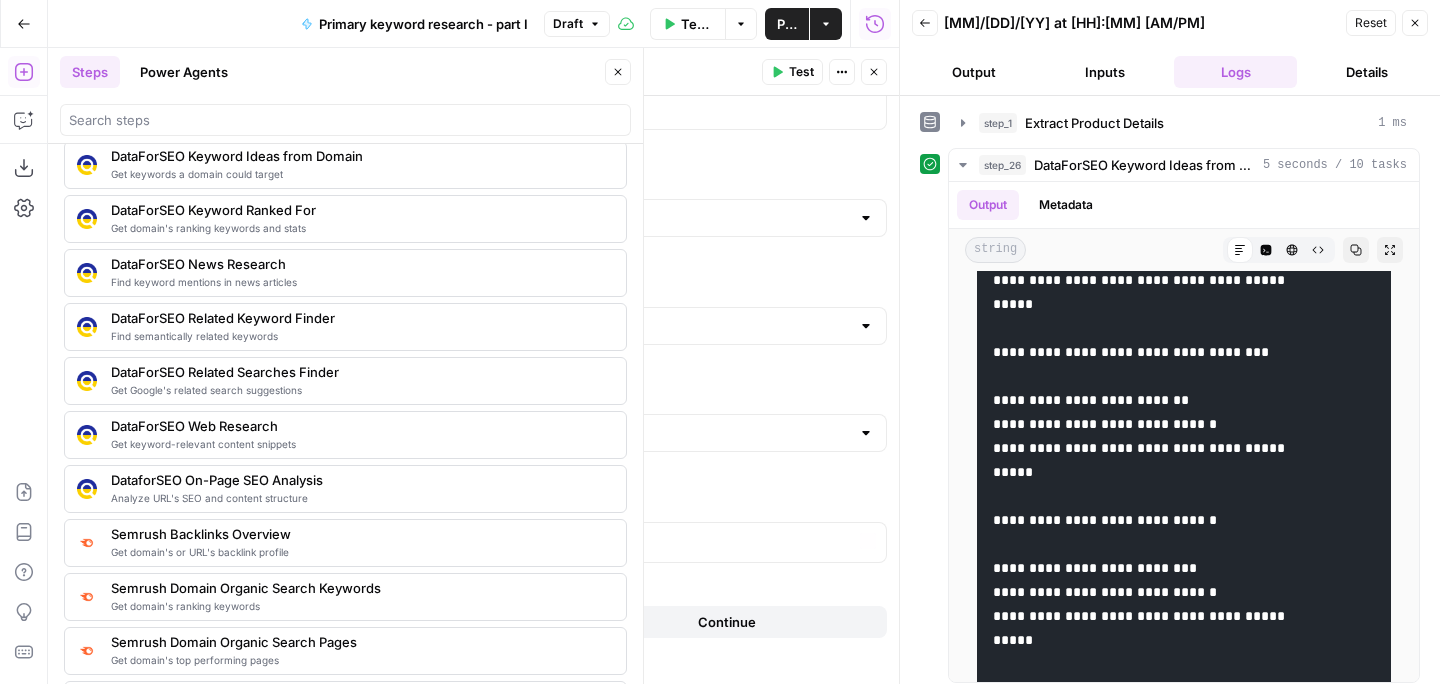 scroll, scrollTop: 125, scrollLeft: 0, axis: vertical 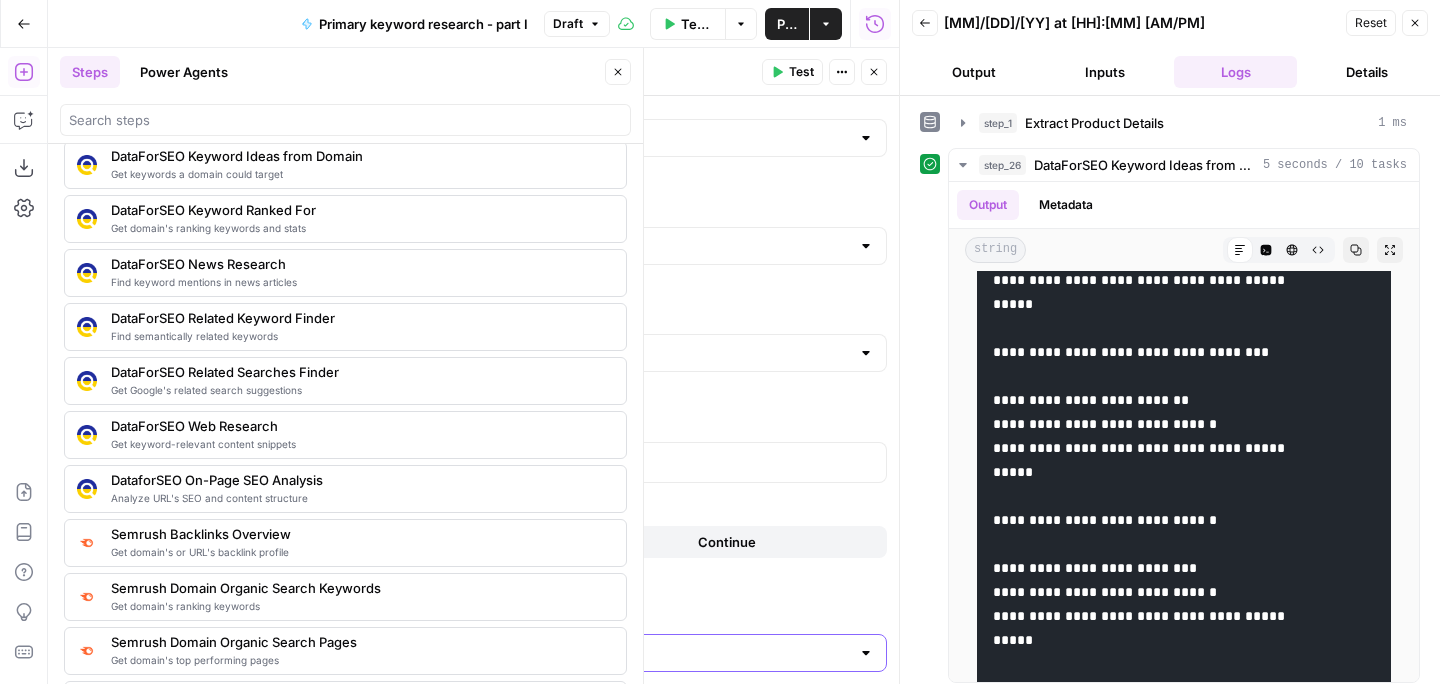click on "Select Version" at bounding box center (487, 653) 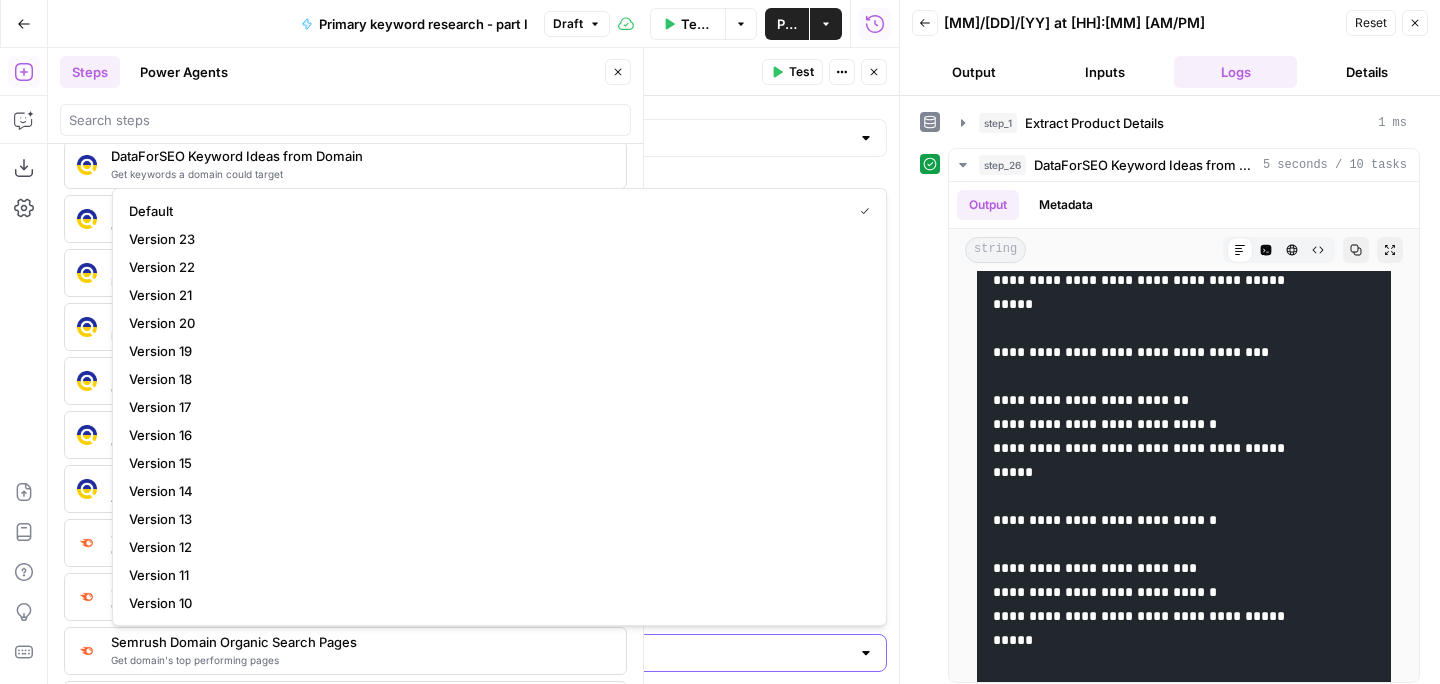 click on "Select Version" at bounding box center (487, 653) 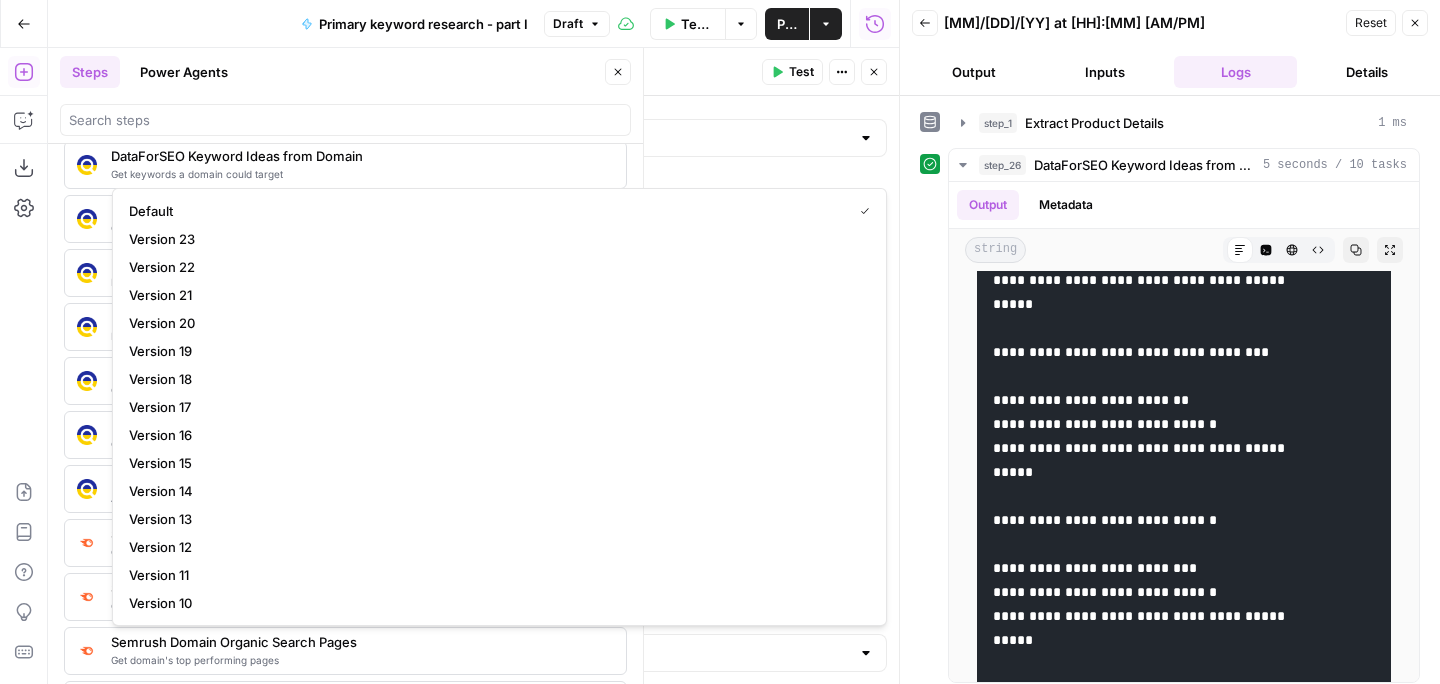 type on "Default" 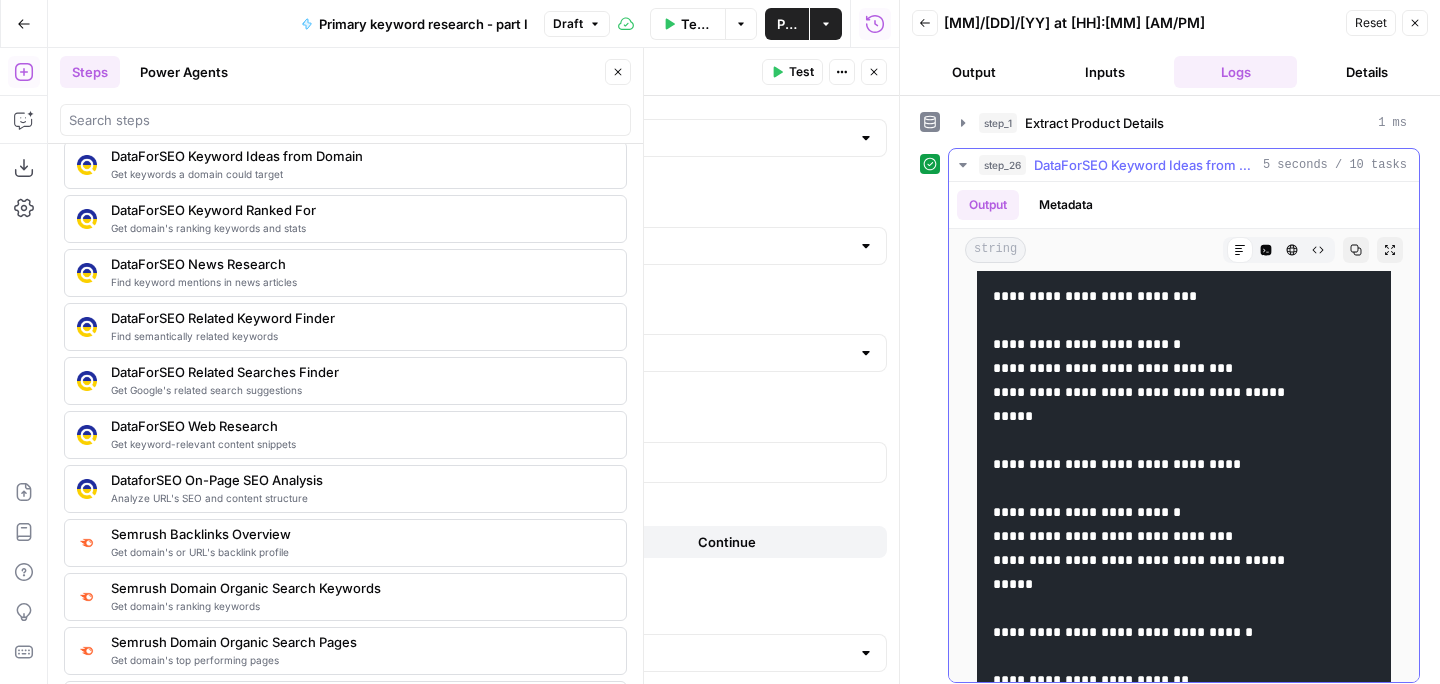 scroll, scrollTop: 2543, scrollLeft: 0, axis: vertical 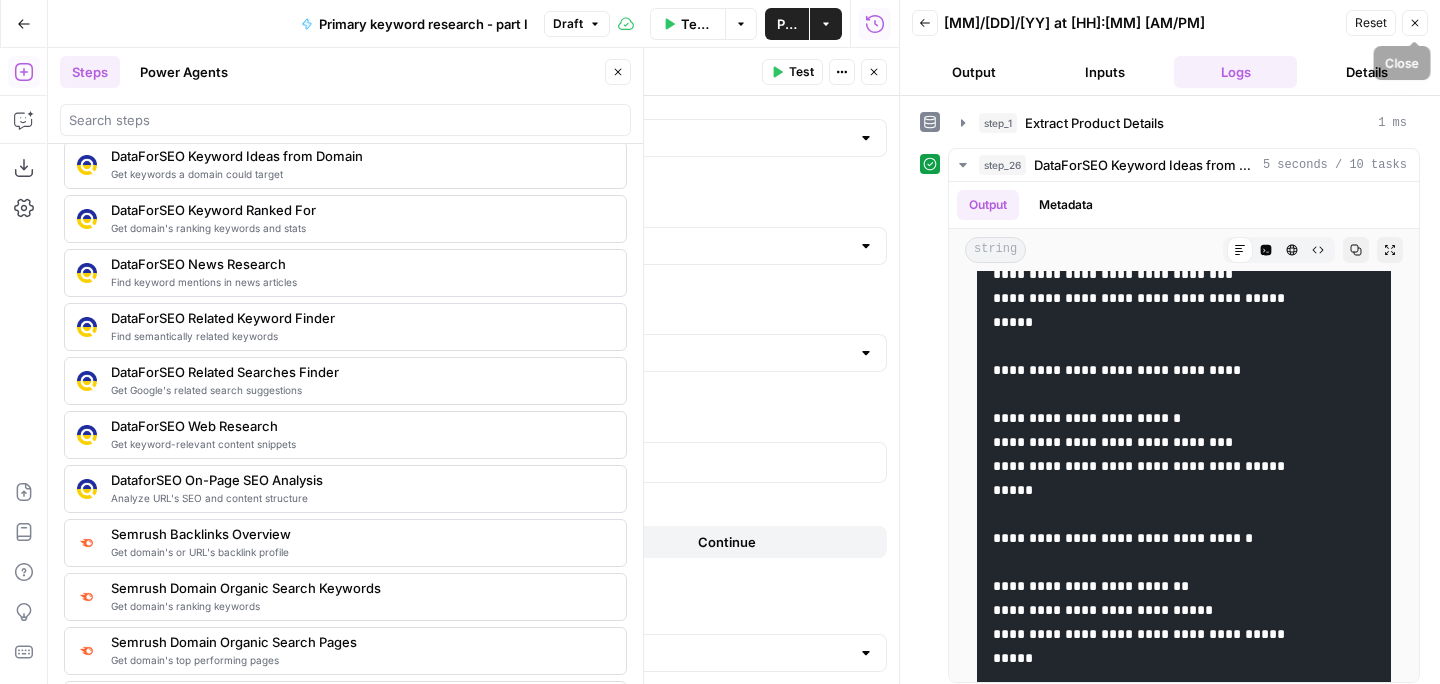 click on "Close" at bounding box center (1415, 23) 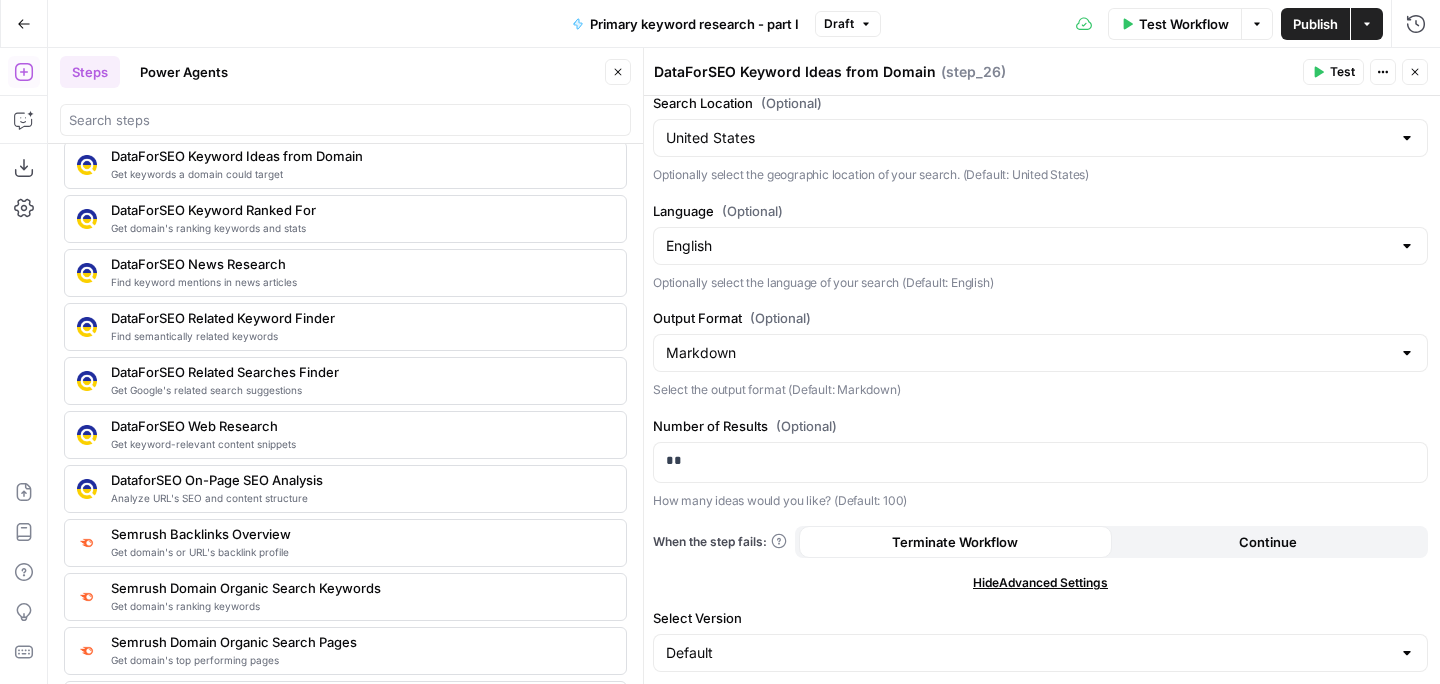 click 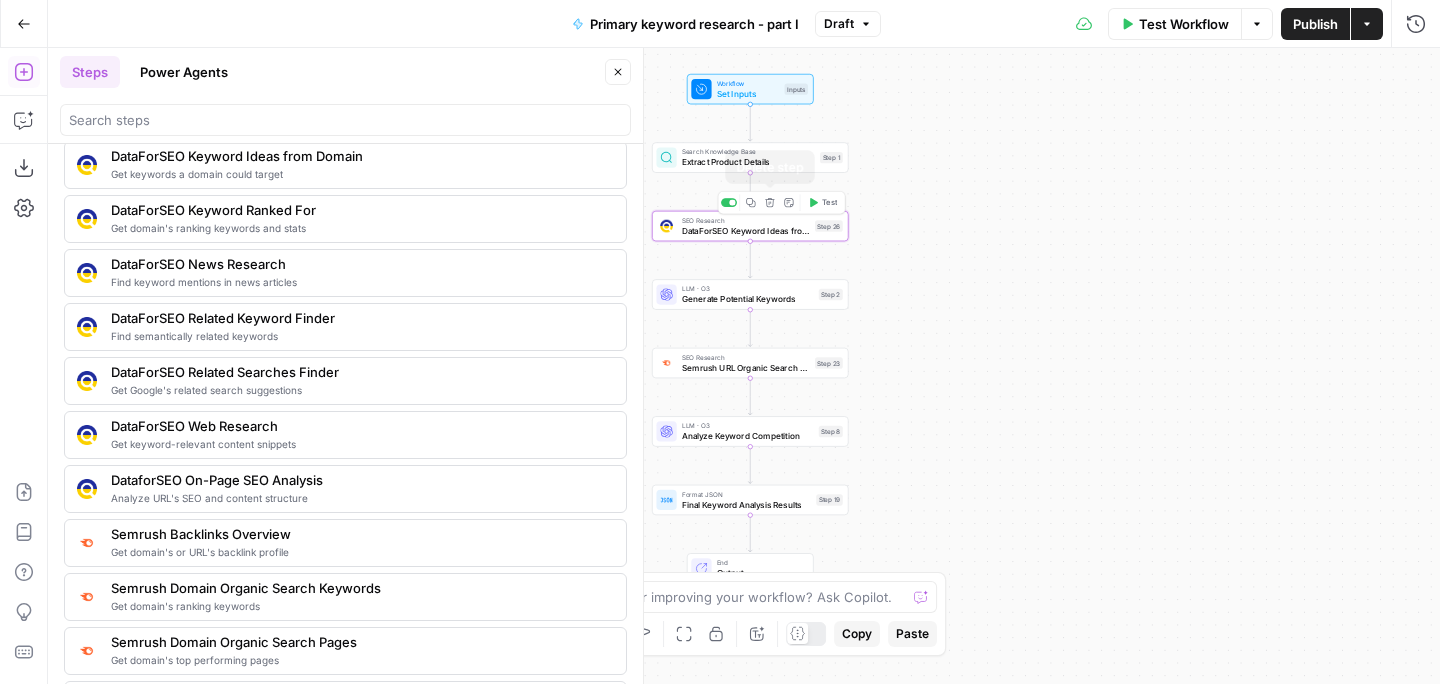 click 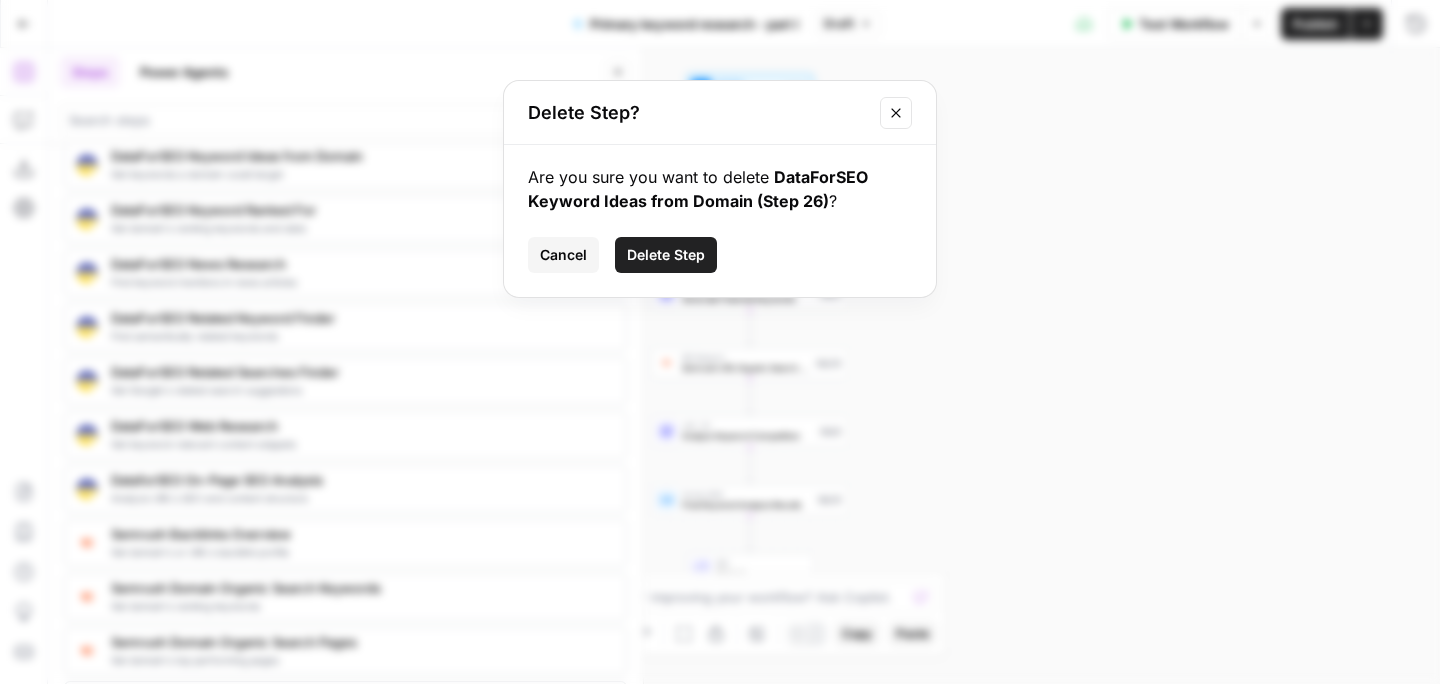 click on "Delete Step" at bounding box center (666, 255) 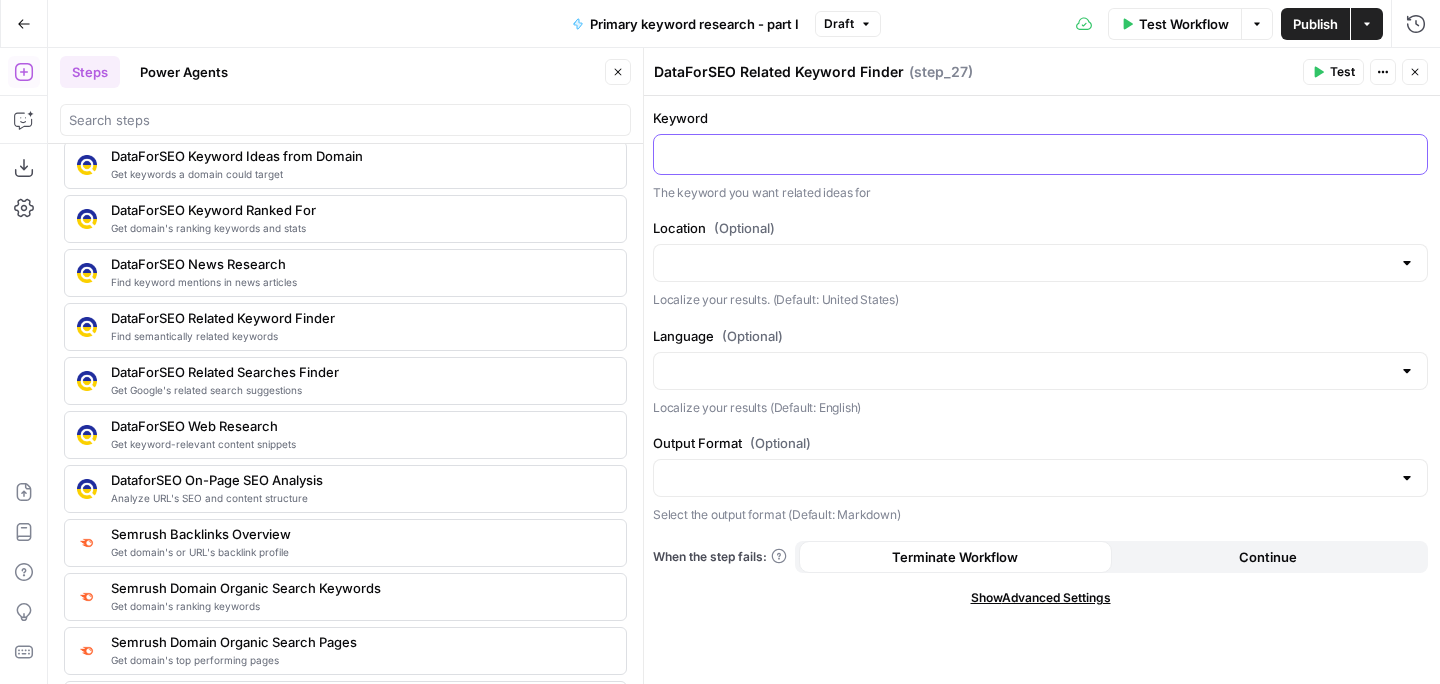 click at bounding box center [1040, 153] 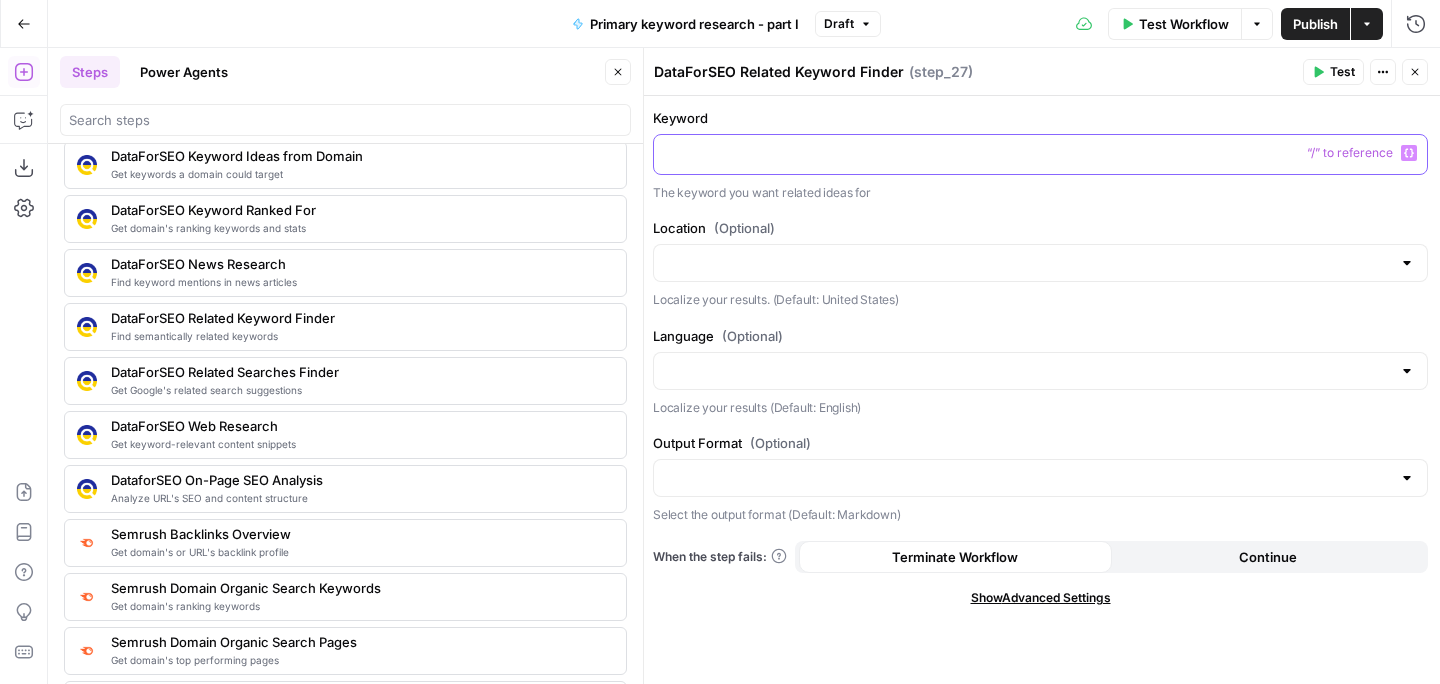 click on "Variables Menu" at bounding box center (1409, 153) 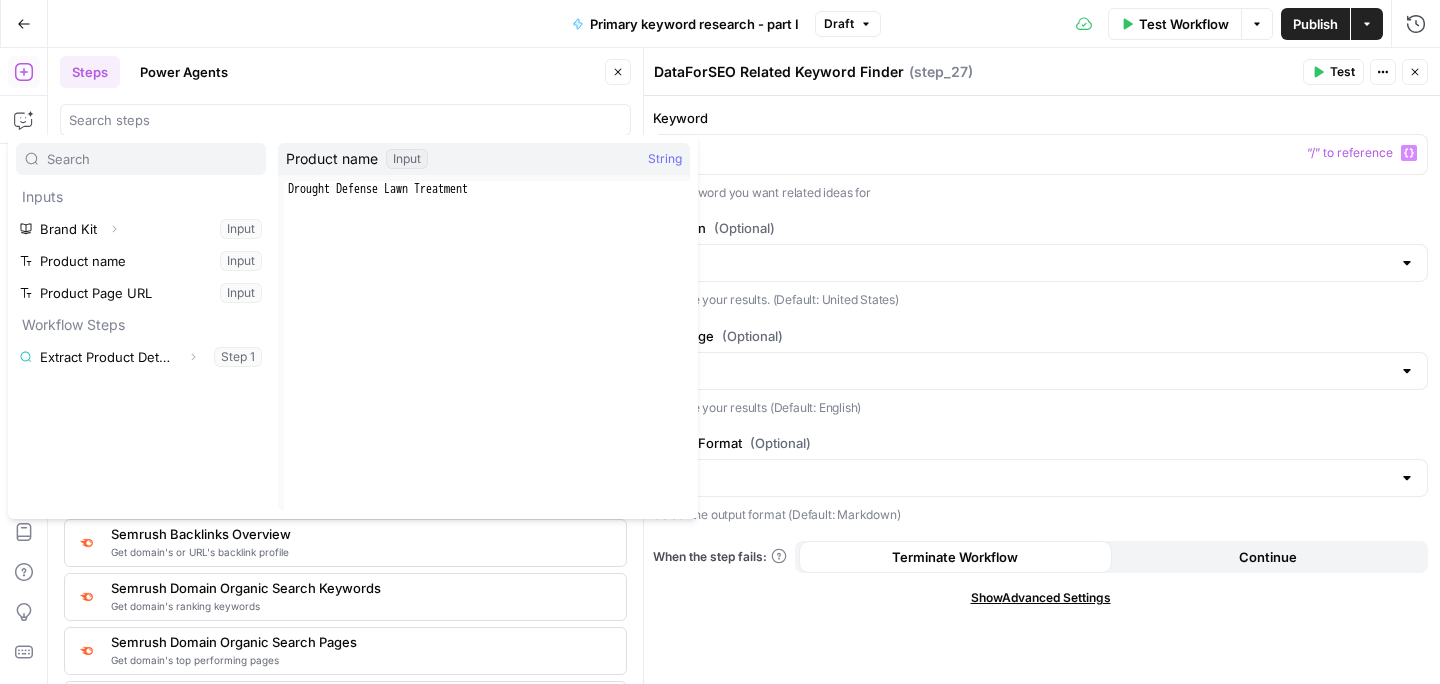 click on "Keyword “/” to reference Variables Menu The keyword you want related ideas for Location   (Optional) Localize your results. (Default: United States) Language   (Optional) Localize your results (Default: English) Output Format   (Optional) Select the output format (Default: Markdown) When the step fails: Terminate Workflow Continue Show  Advanced Settings" at bounding box center (1040, 390) 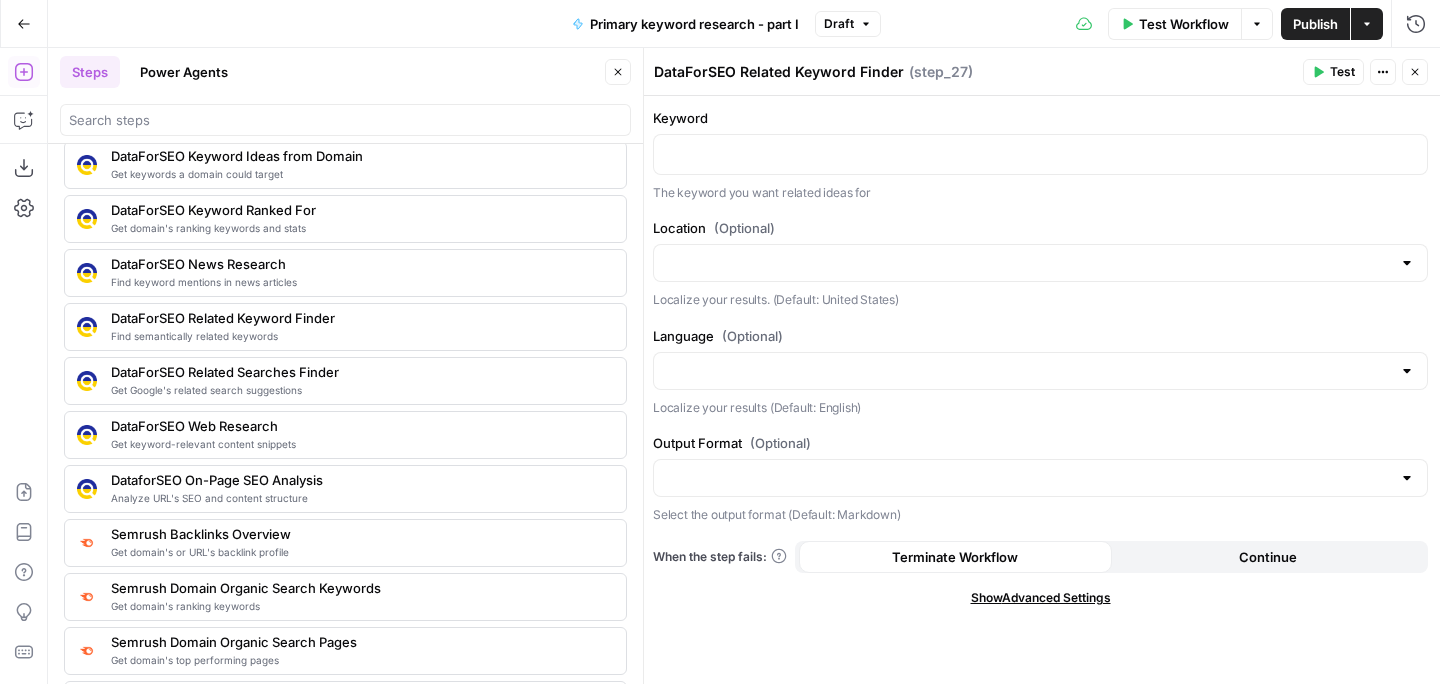 click on "E" at bounding box center [1412, 67] 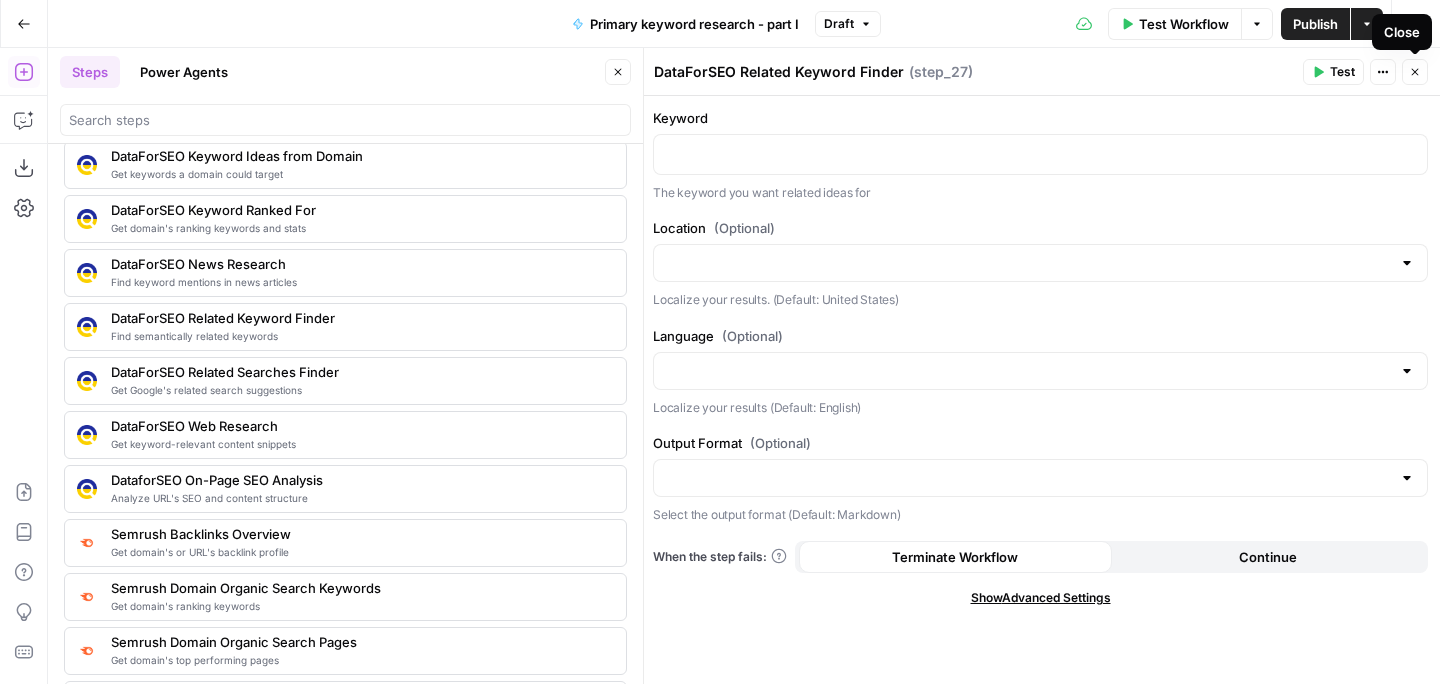 click 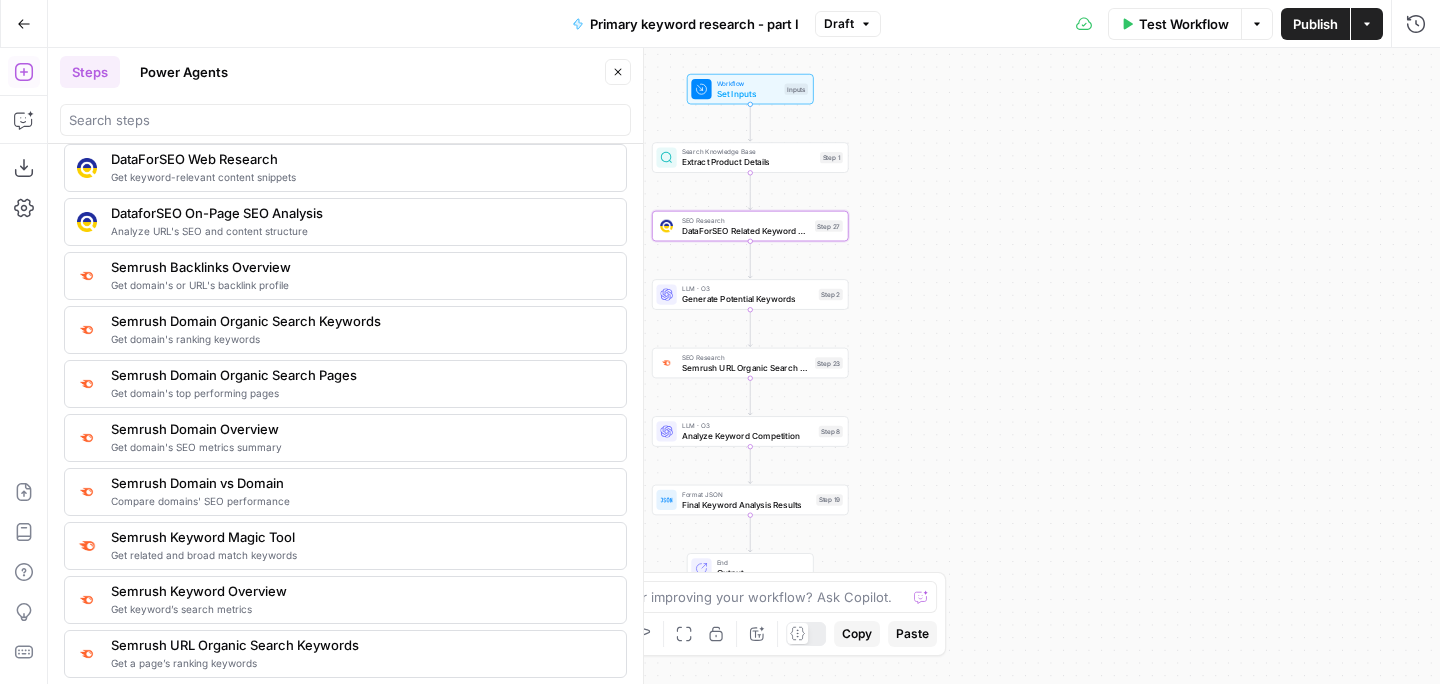 scroll, scrollTop: 2230, scrollLeft: 0, axis: vertical 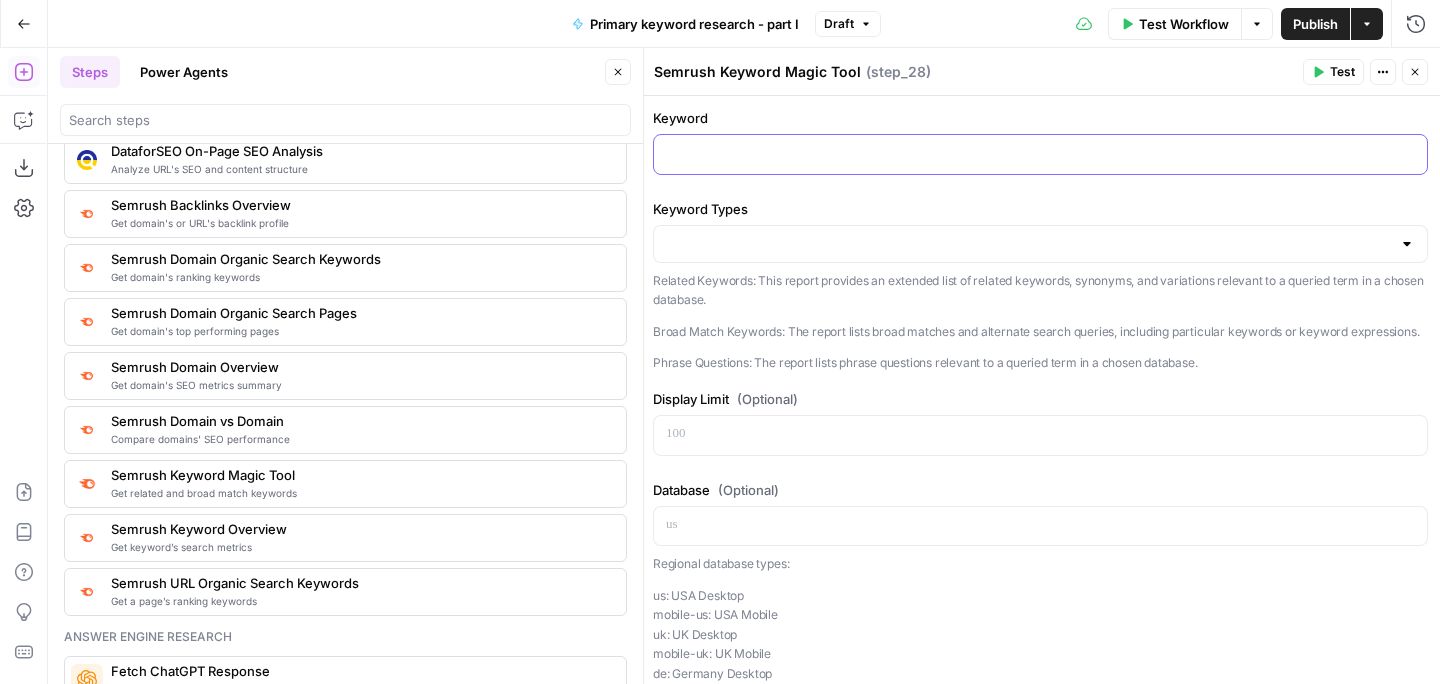 click at bounding box center (1040, 153) 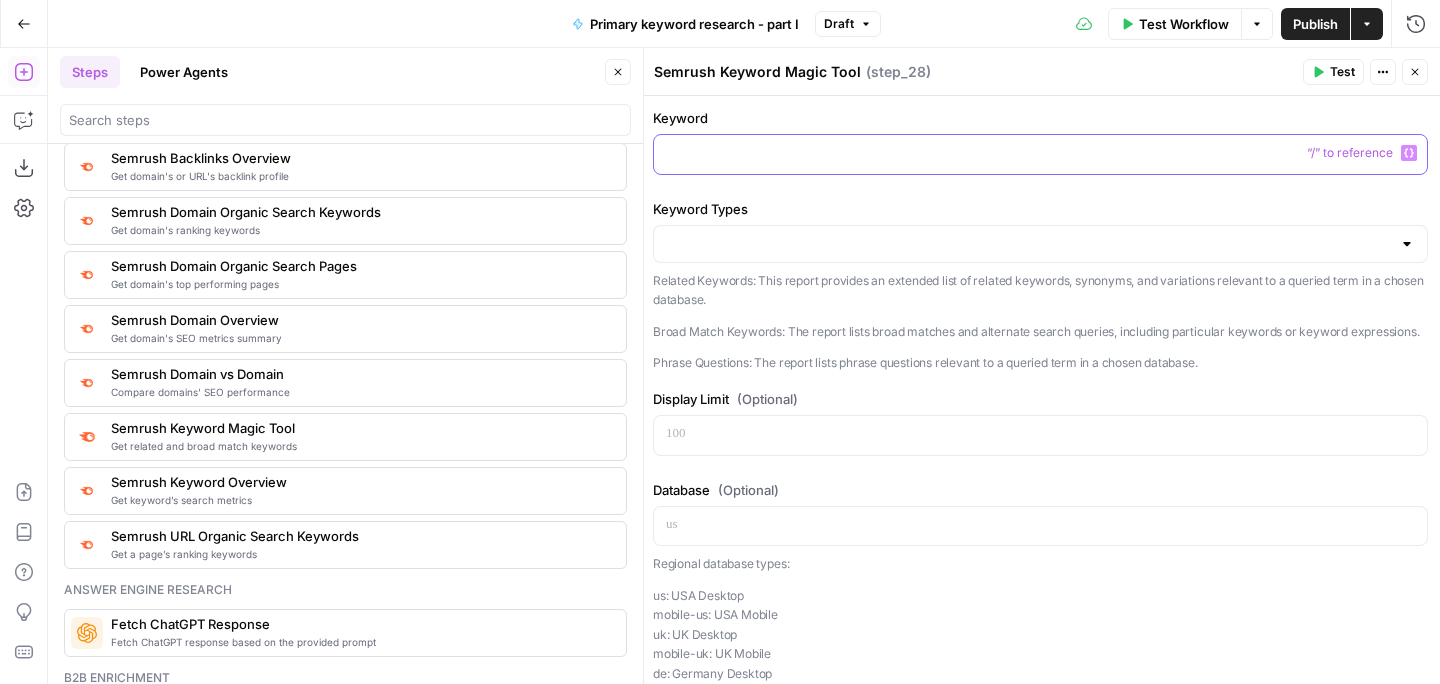 scroll, scrollTop: 2292, scrollLeft: 0, axis: vertical 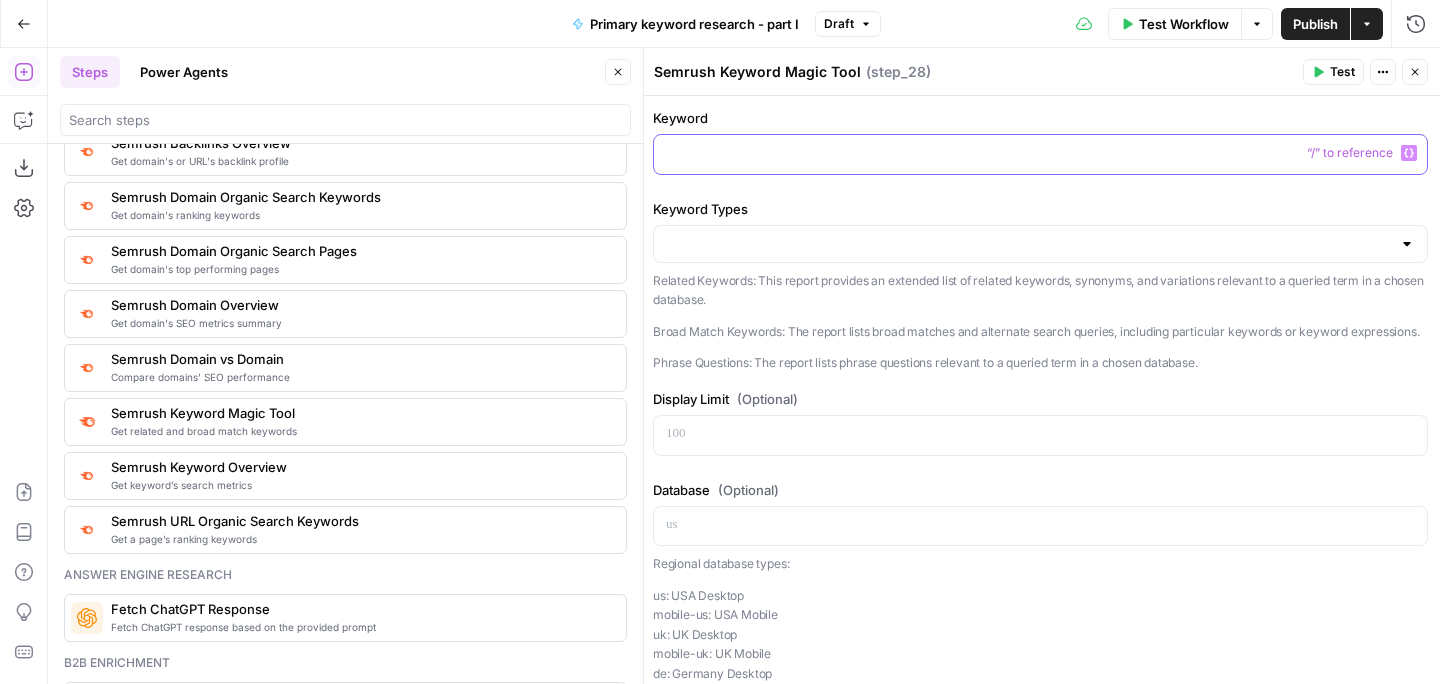 click 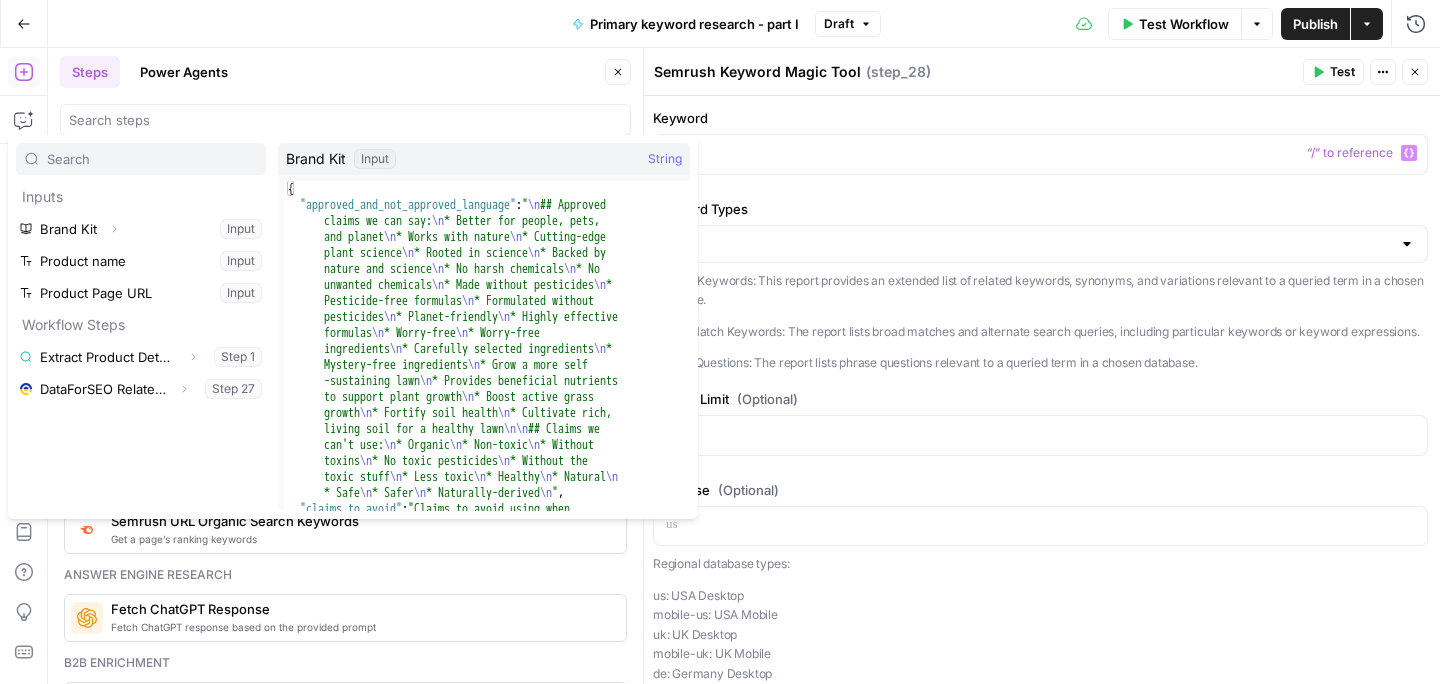 click at bounding box center [1040, 244] 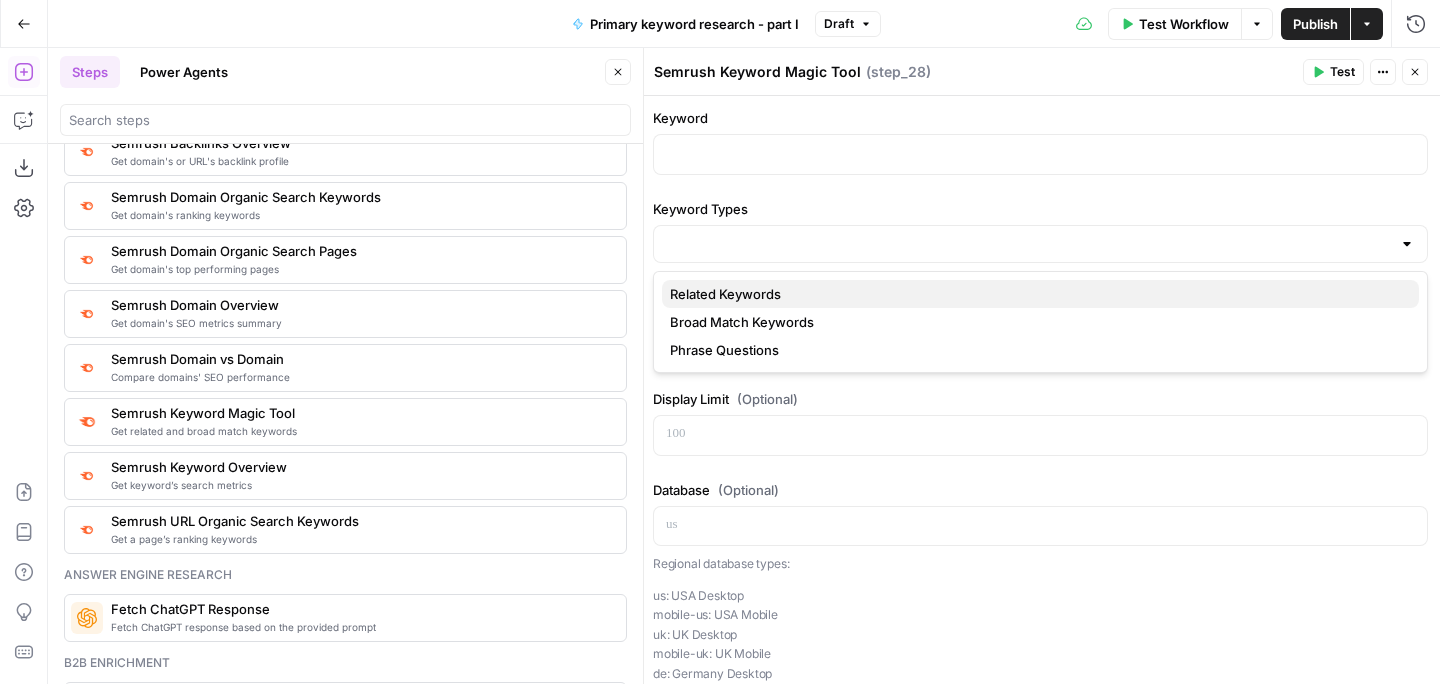 click on "Related Keywords" at bounding box center [1036, 294] 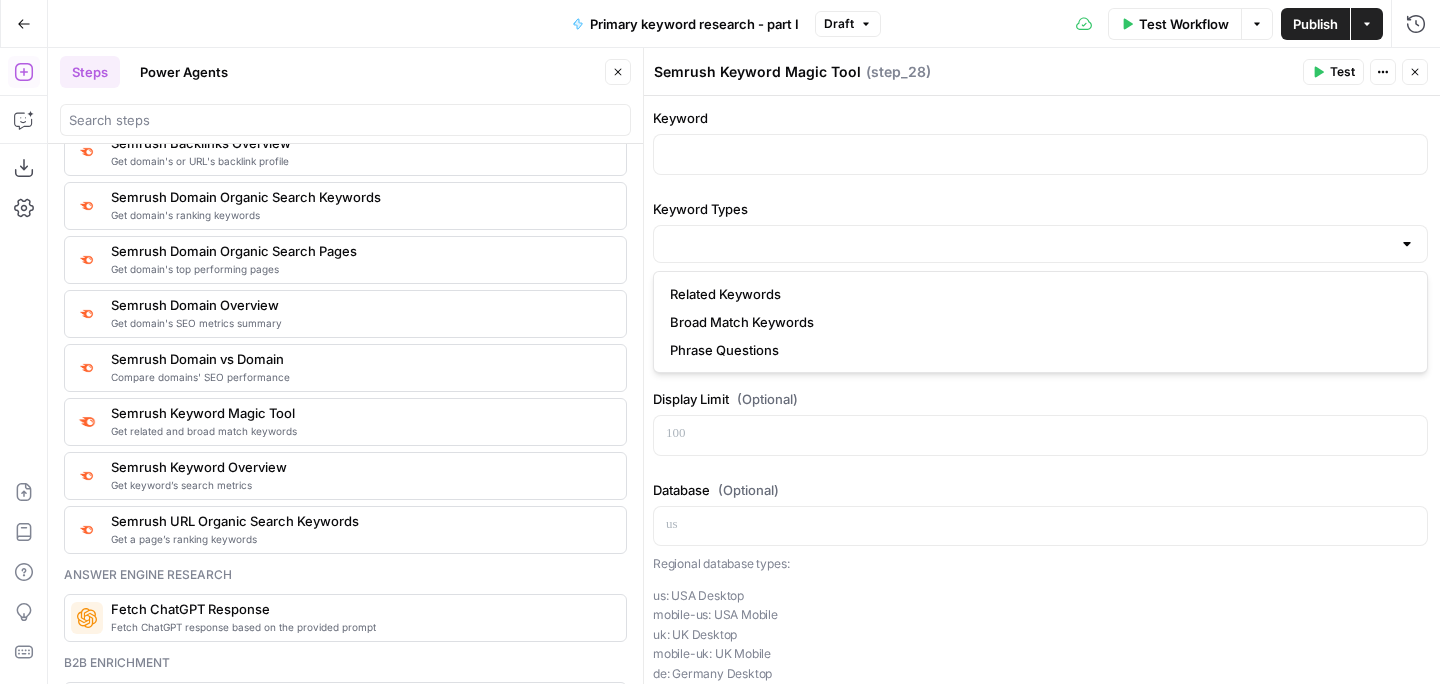 type on "Related Keywords" 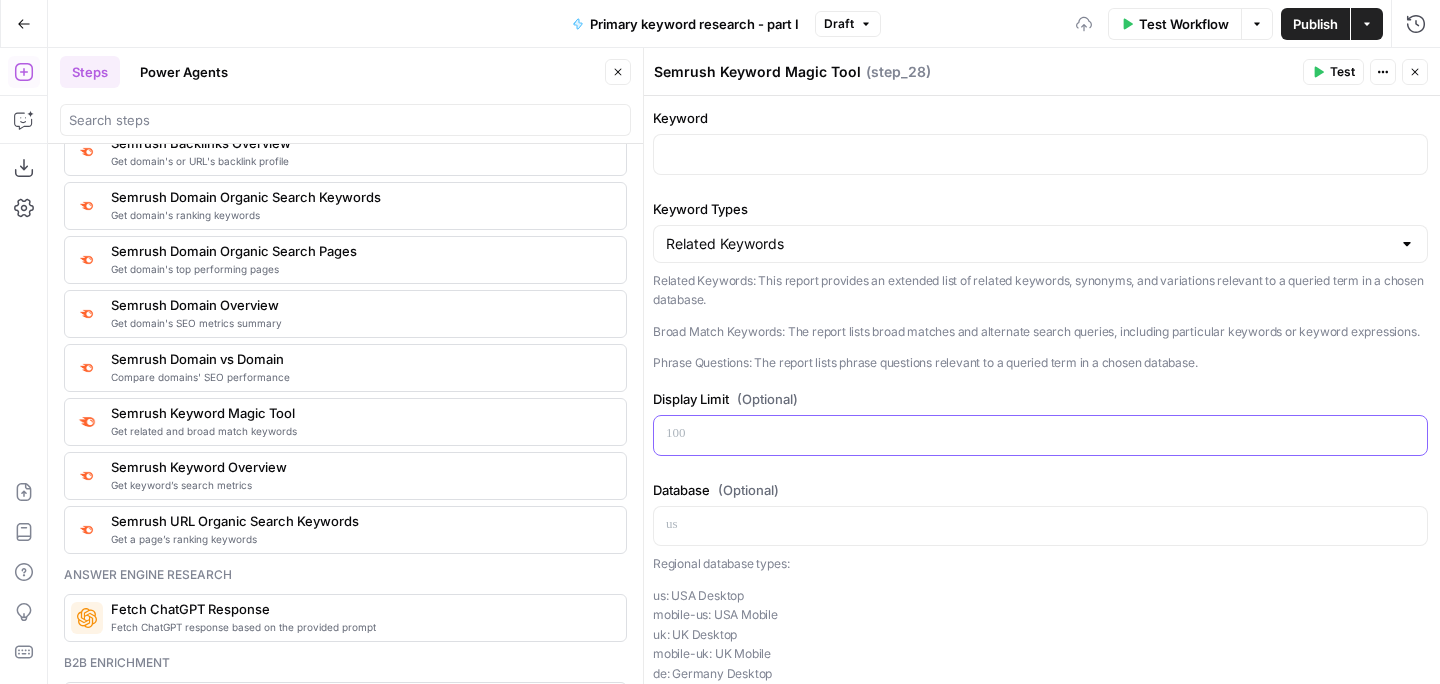 click at bounding box center (1040, 434) 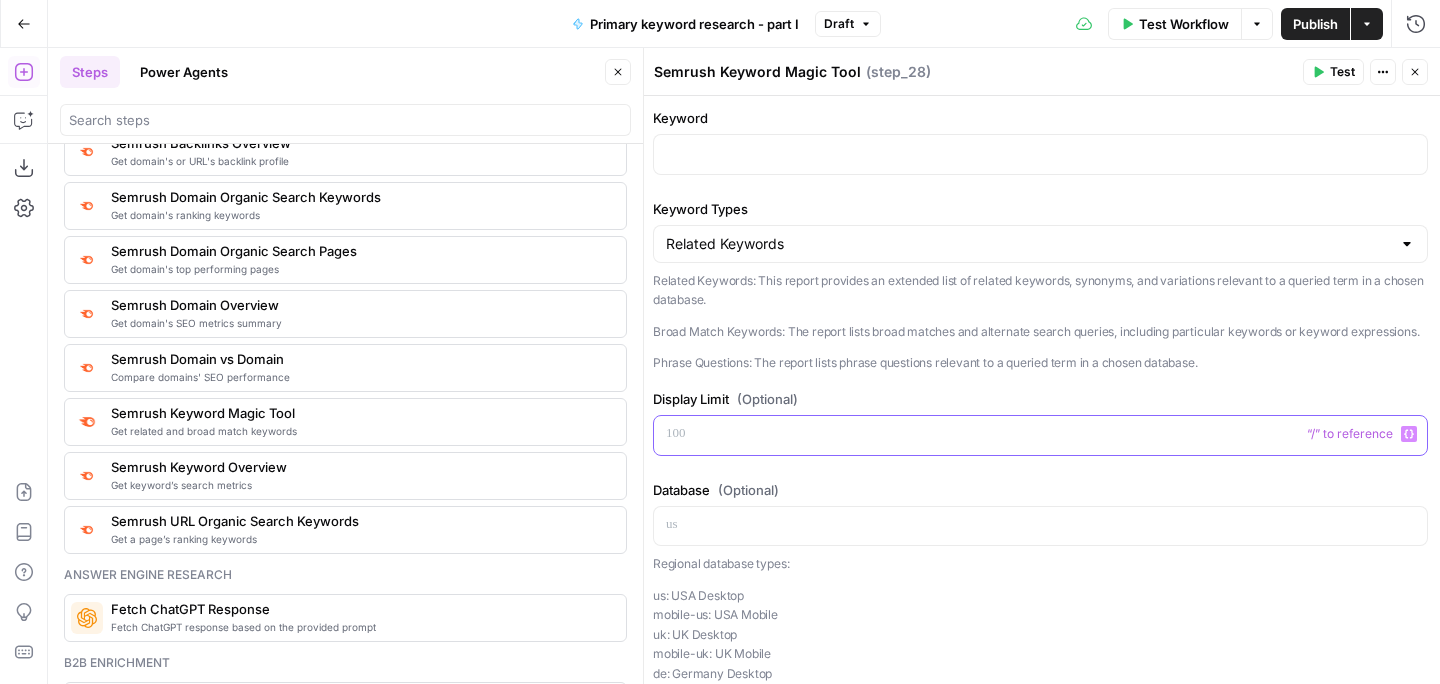 type 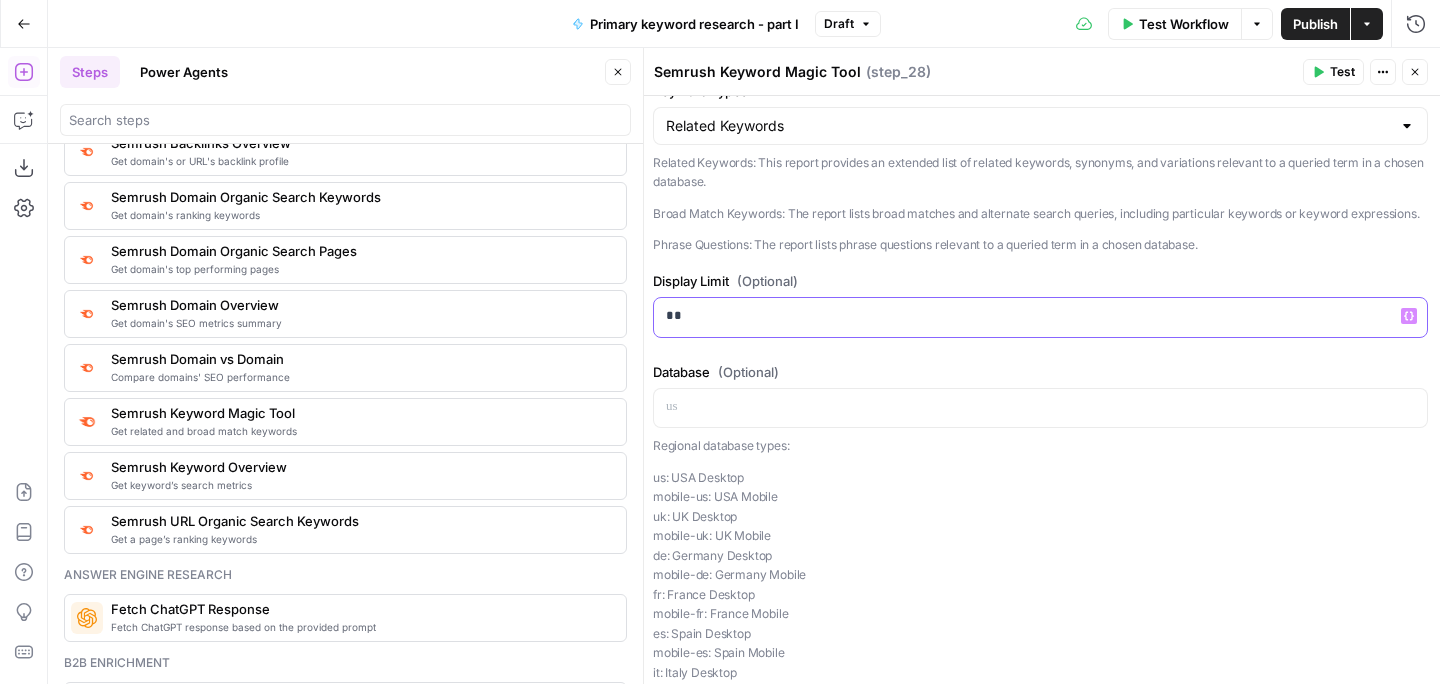 scroll, scrollTop: 0, scrollLeft: 0, axis: both 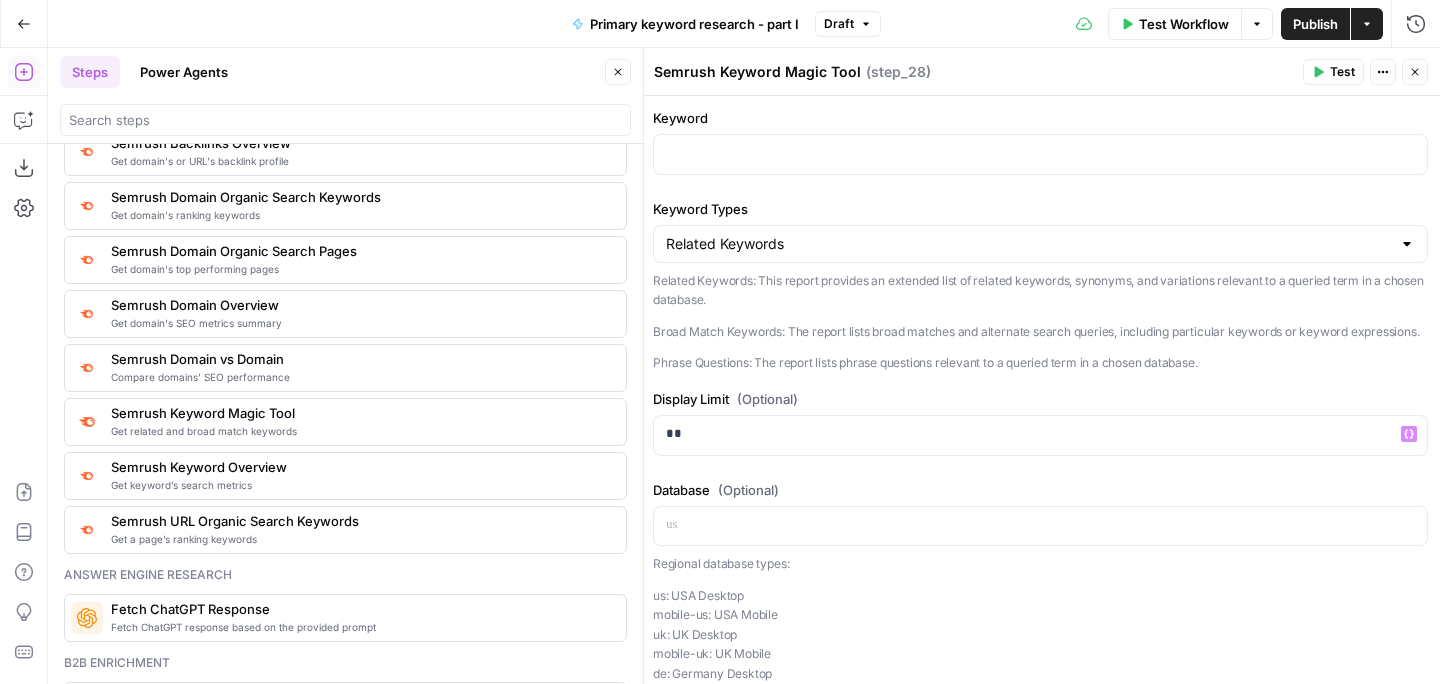 click 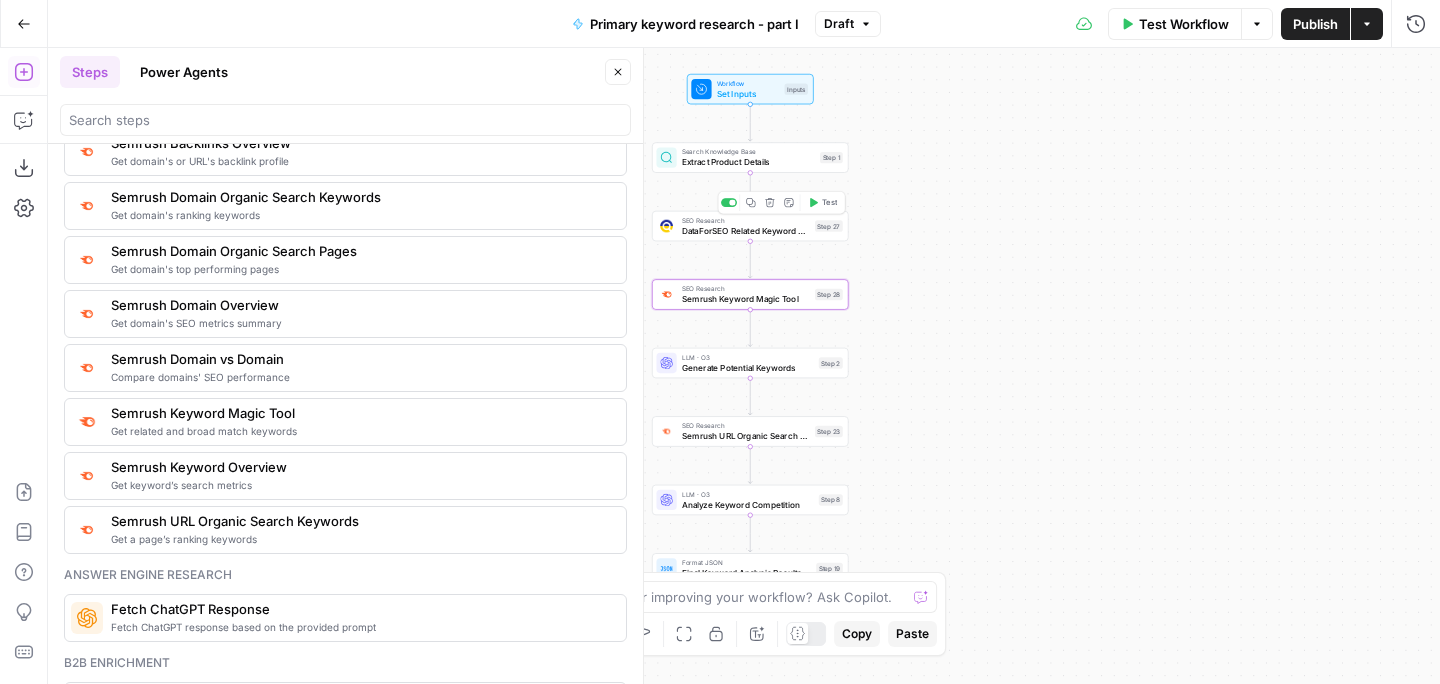 click 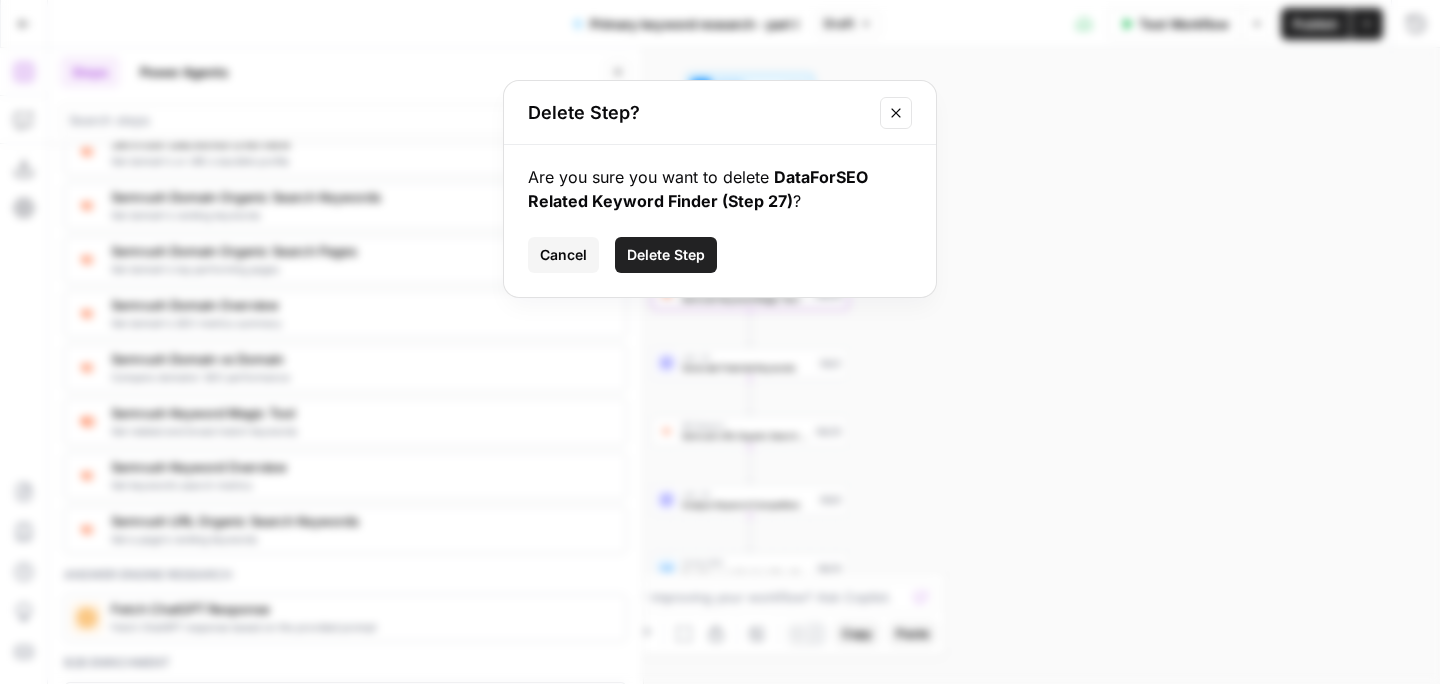 click on "Delete Step" at bounding box center (666, 255) 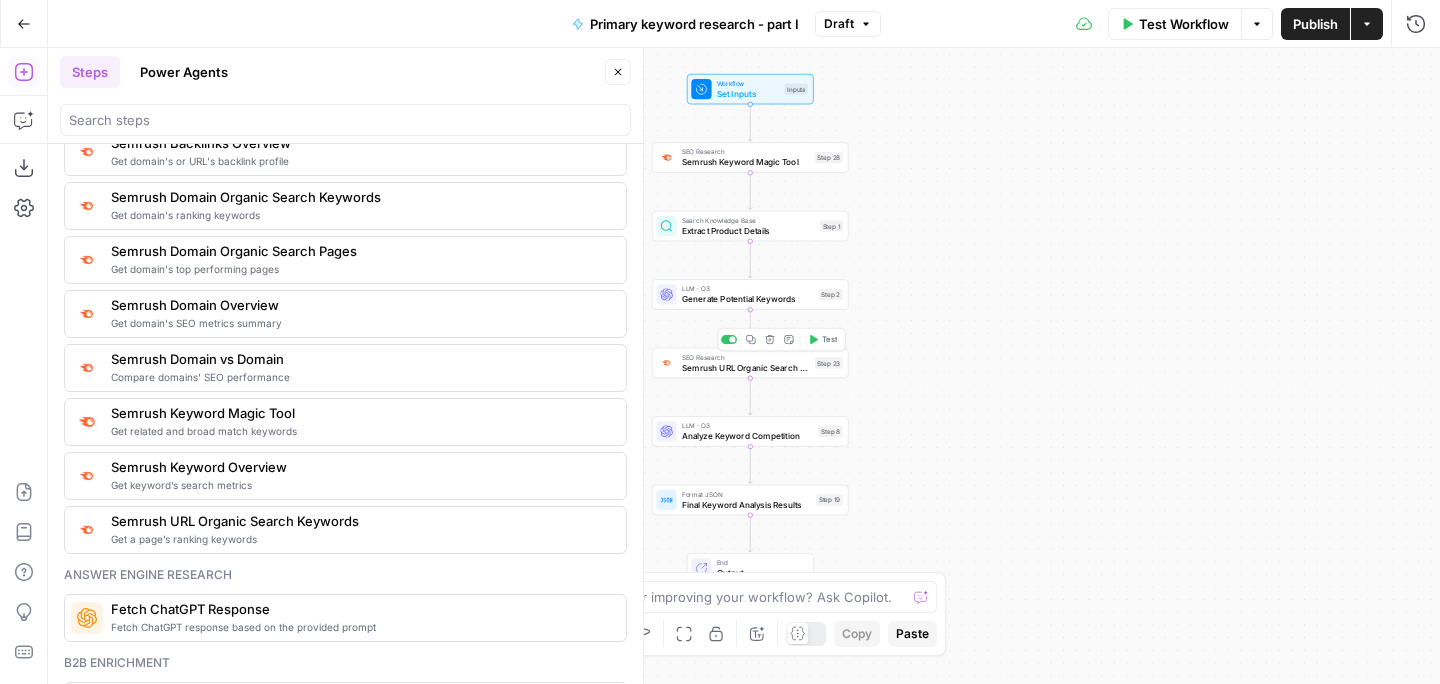click on "Semrush URL Organic Search Keywords" at bounding box center [746, 367] 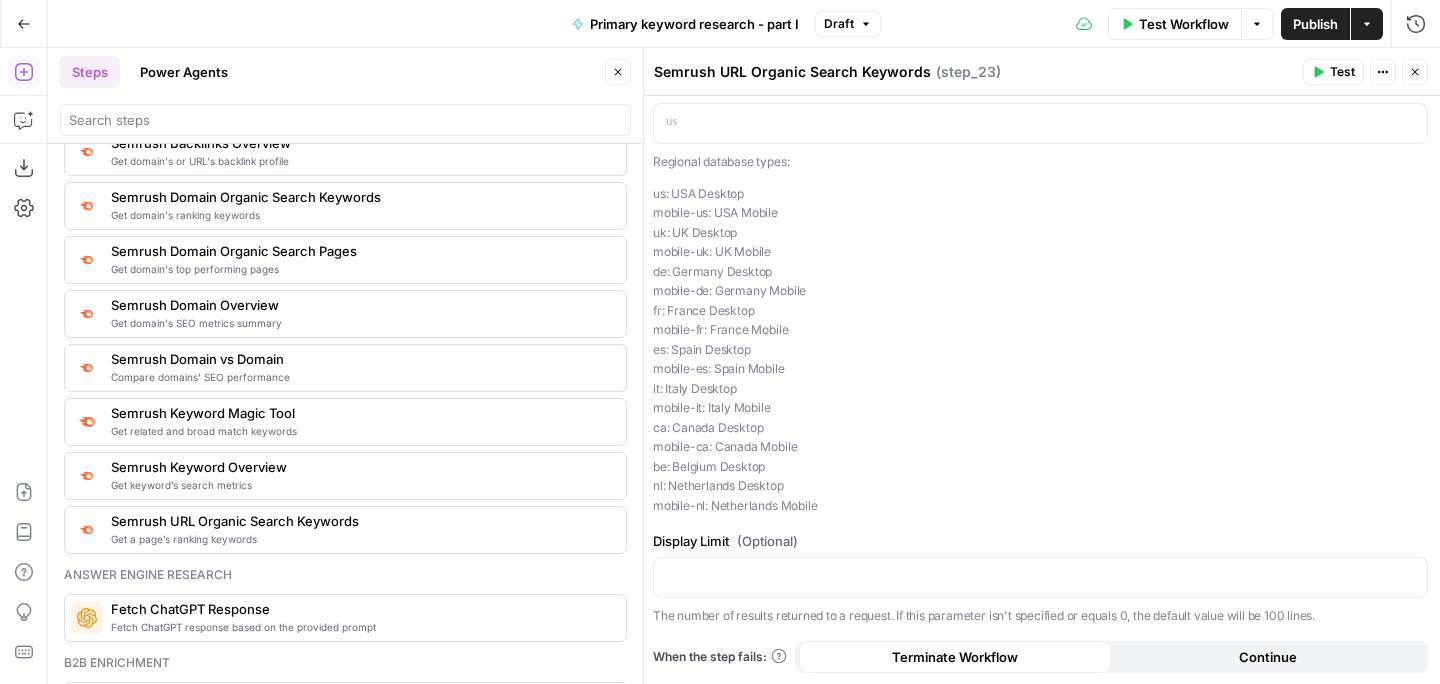 scroll, scrollTop: 176, scrollLeft: 0, axis: vertical 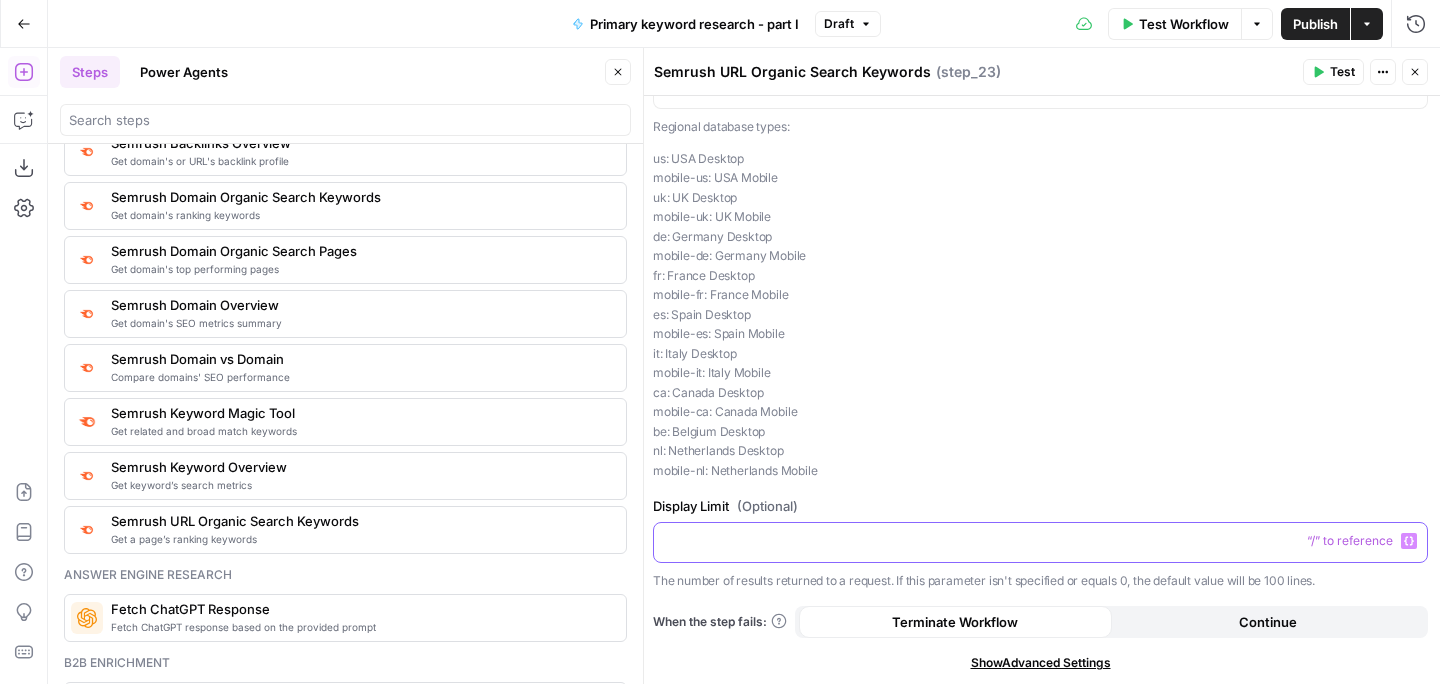 click at bounding box center [1040, 541] 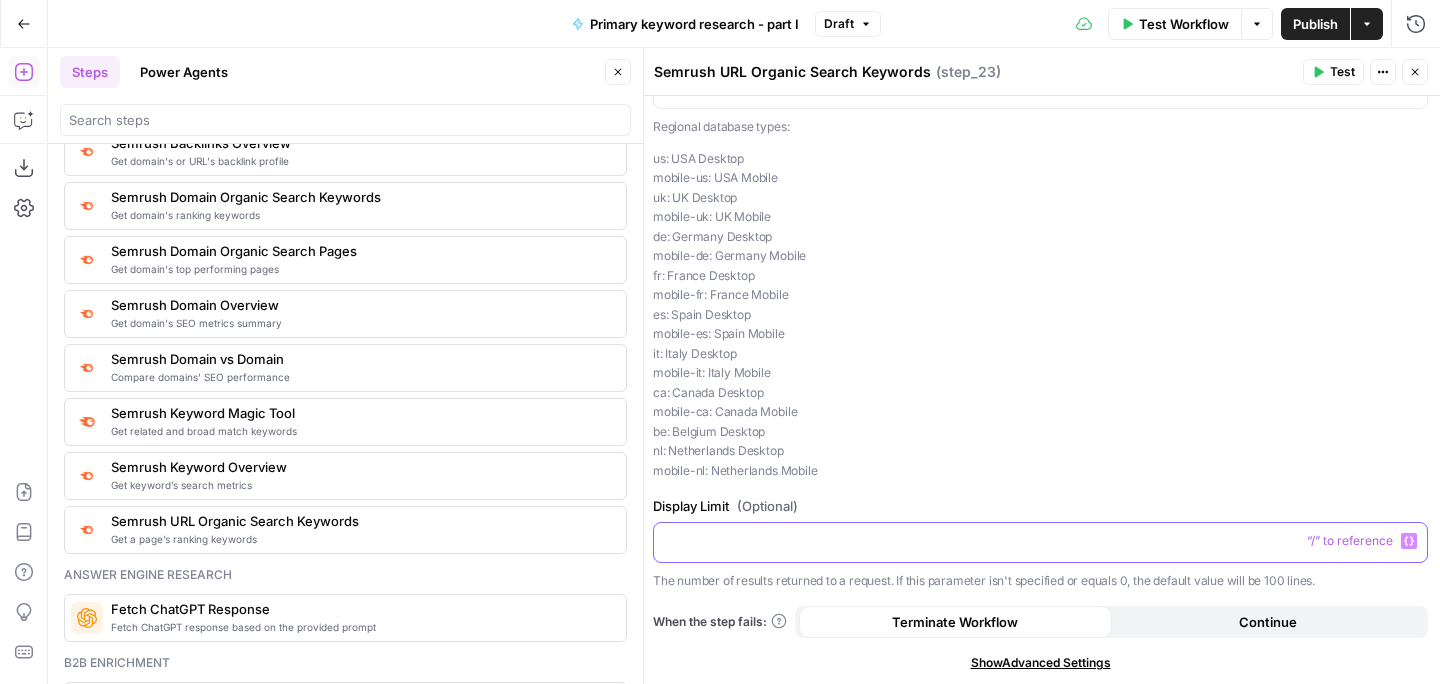type 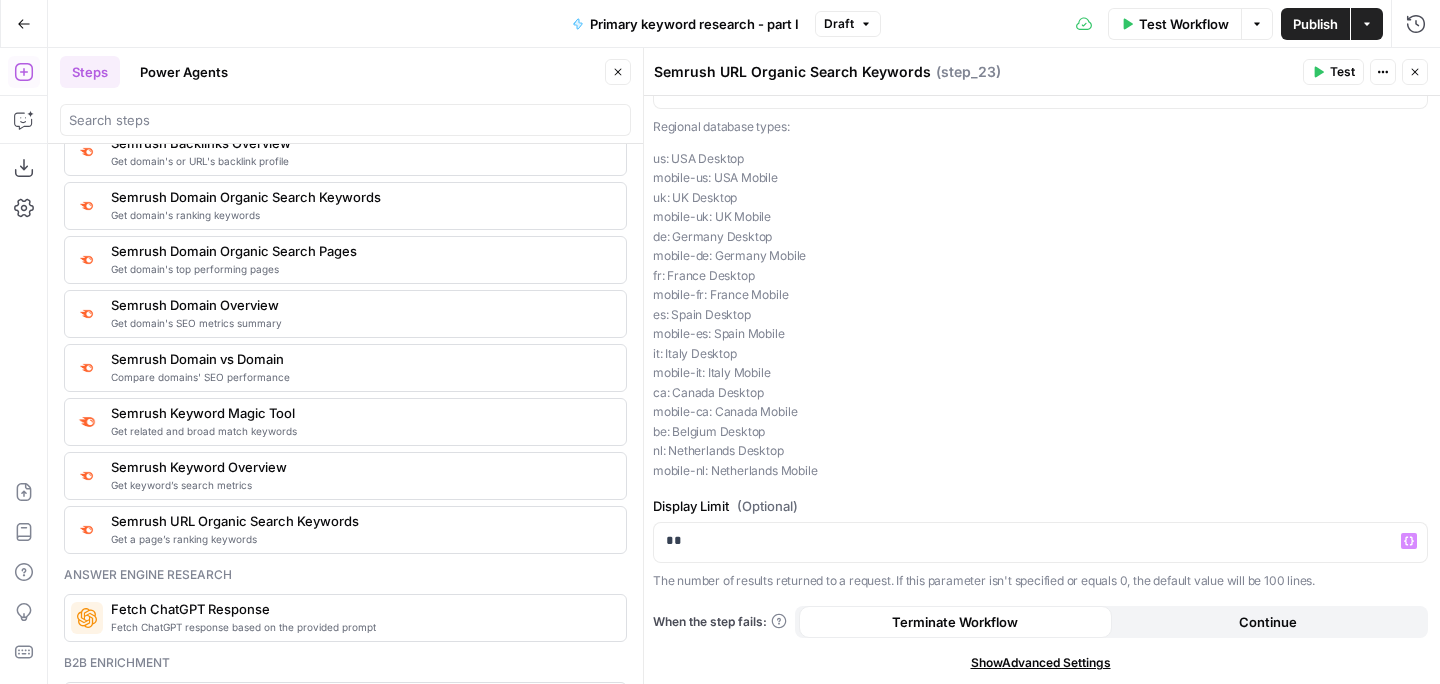 click 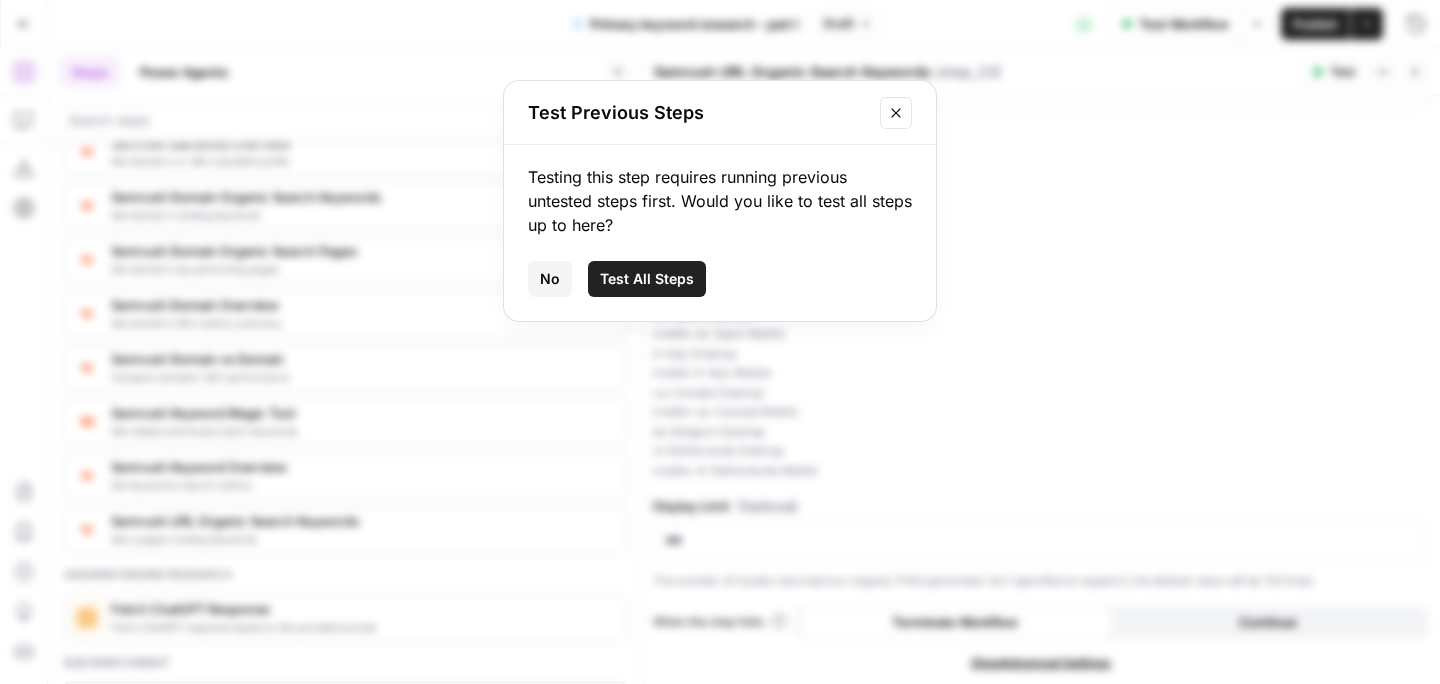 click on "Test All Steps" at bounding box center [647, 279] 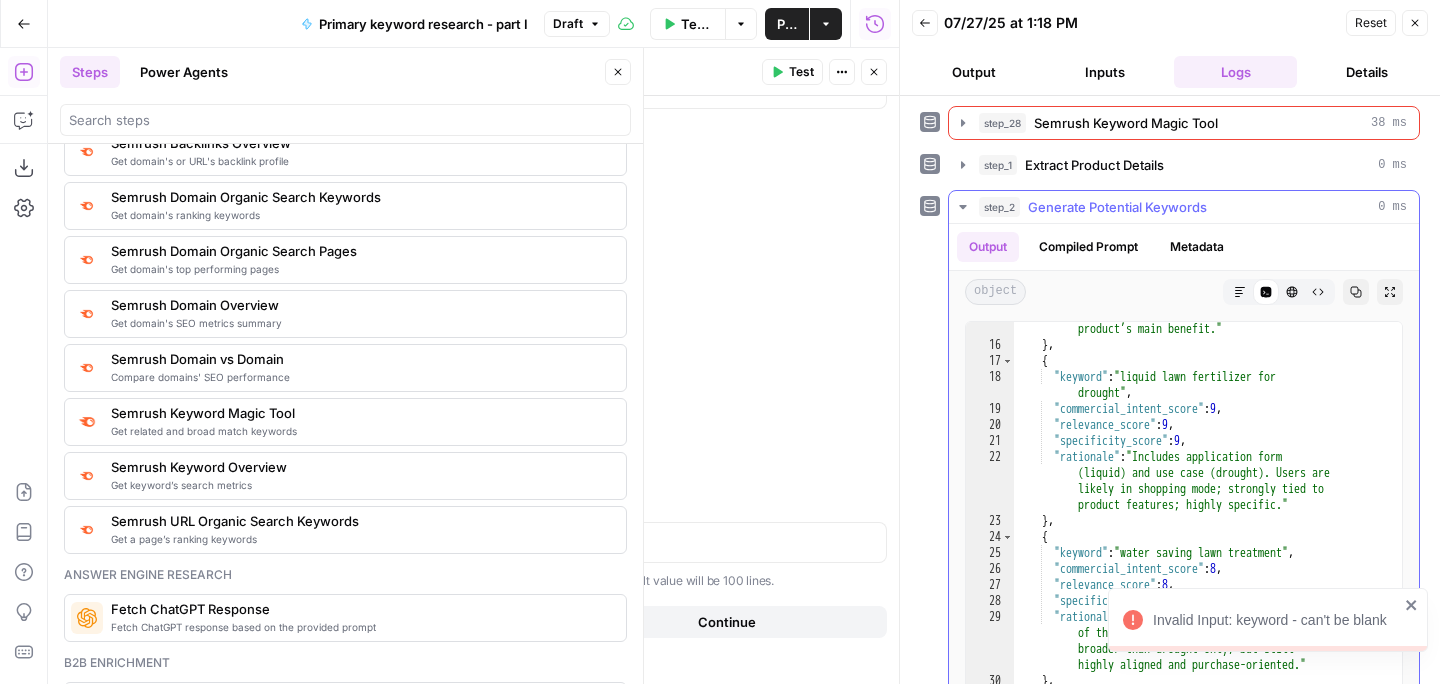 scroll, scrollTop: 353, scrollLeft: 0, axis: vertical 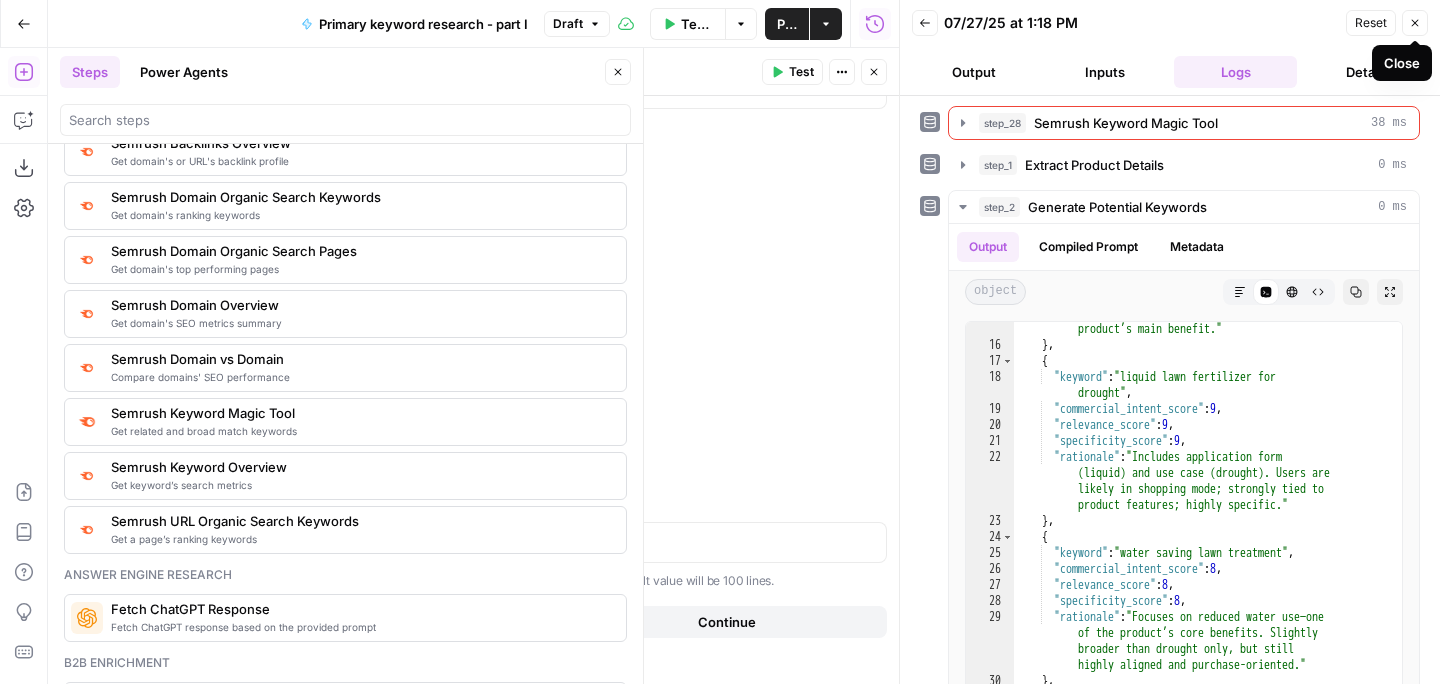 click 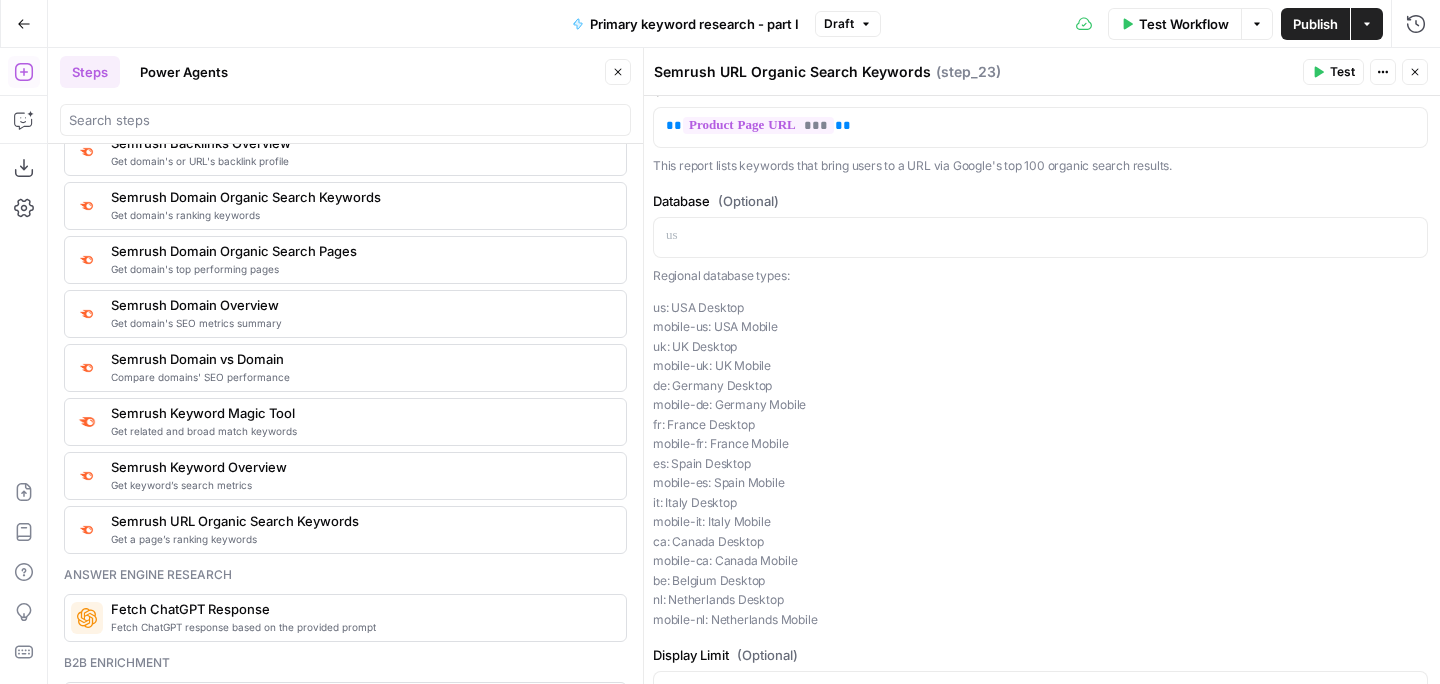 scroll, scrollTop: 0, scrollLeft: 0, axis: both 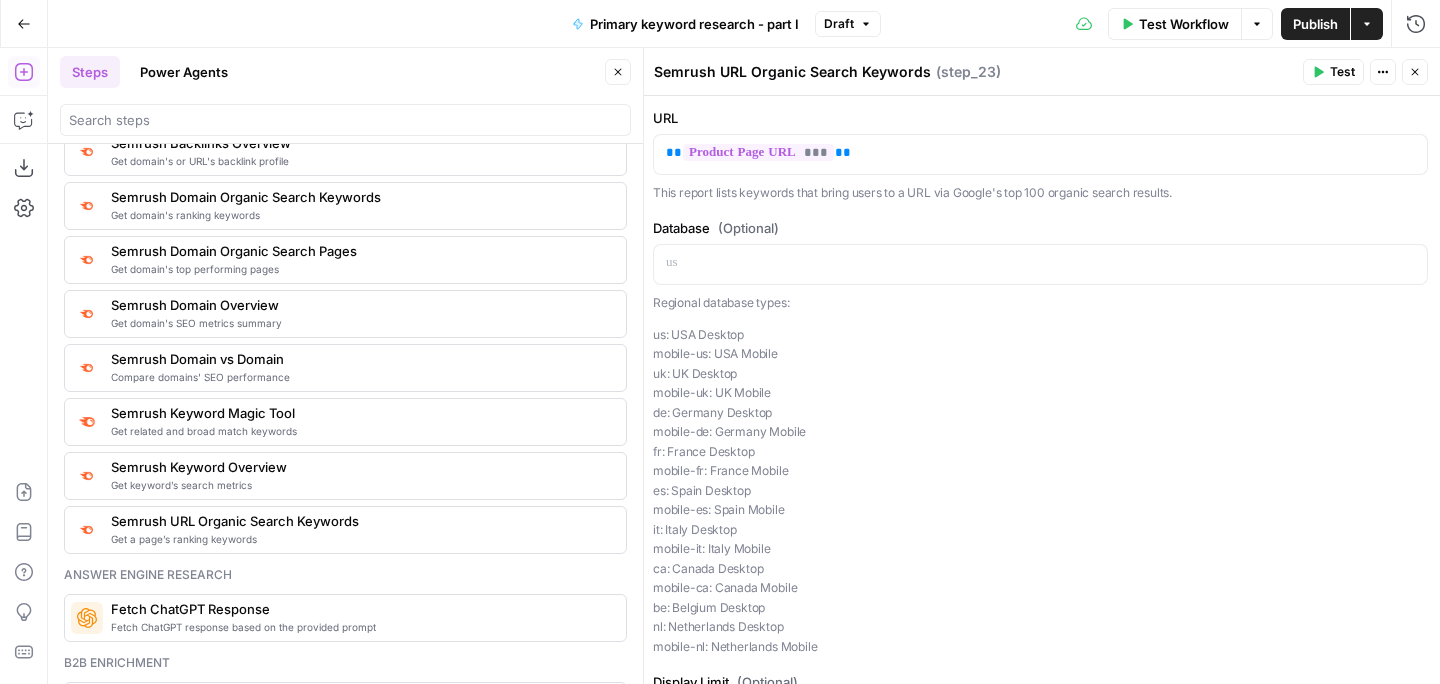 click 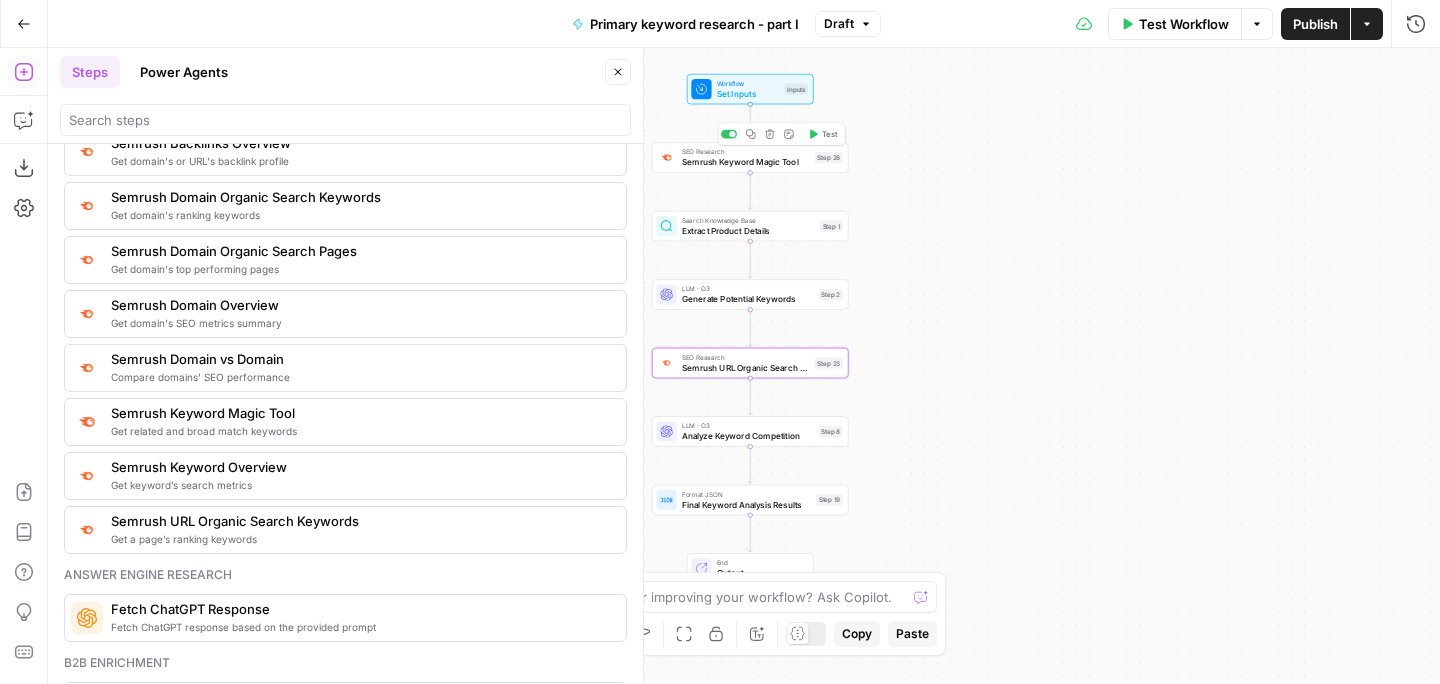 click on "Semrush Keyword Magic Tool" at bounding box center (746, 162) 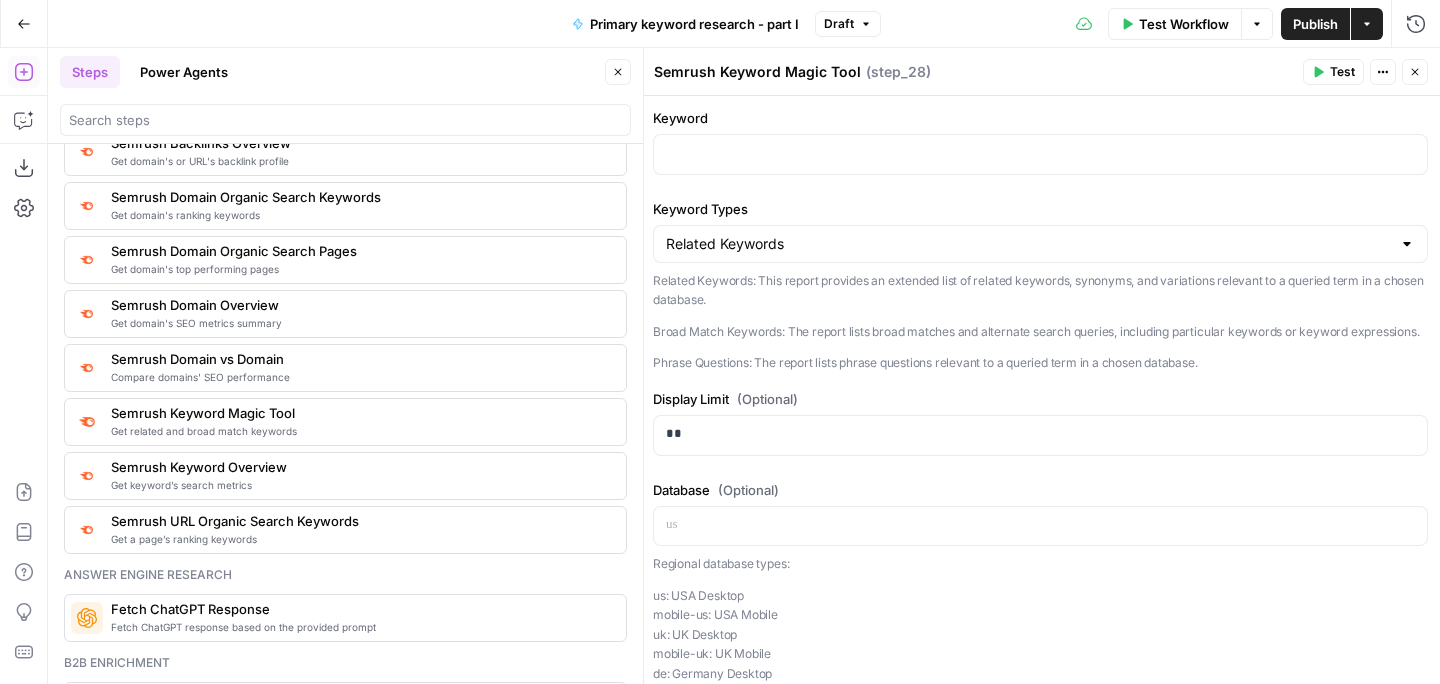 click on "Close" at bounding box center [1415, 72] 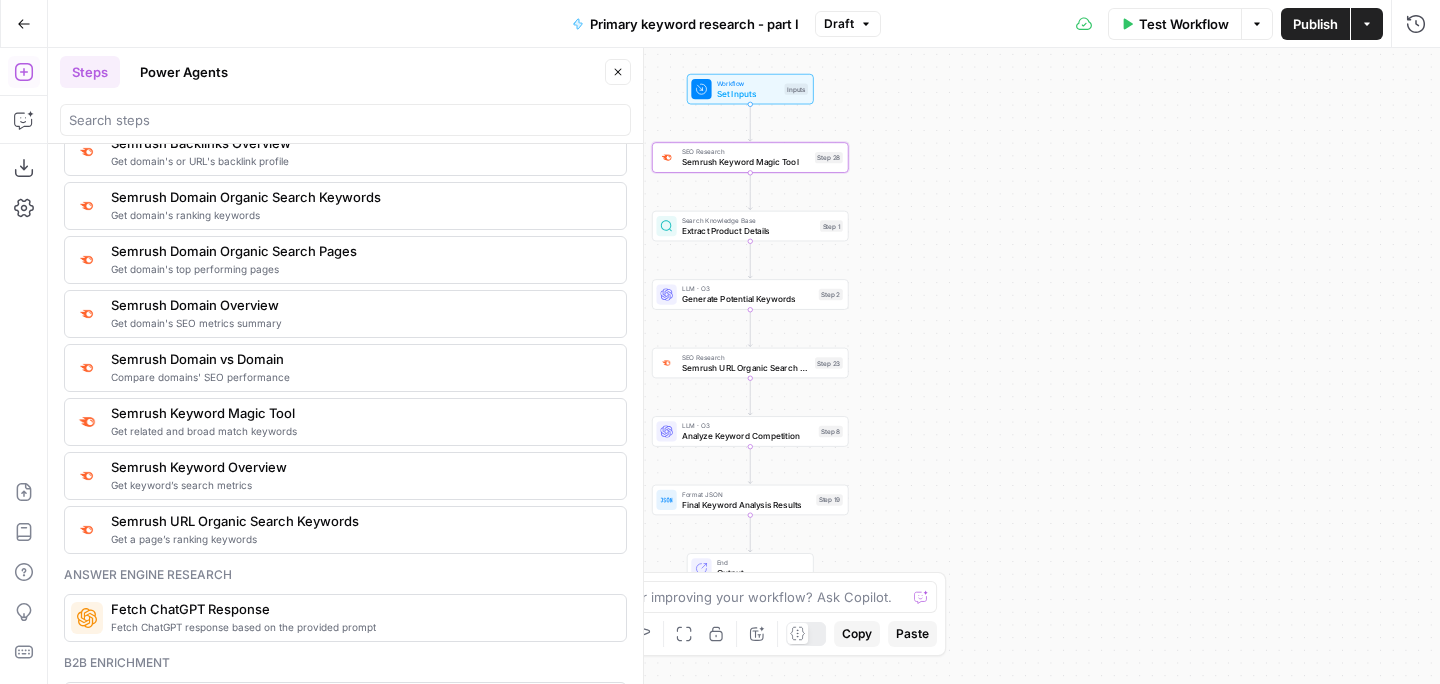 click on "Set Inputs" at bounding box center (748, 93) 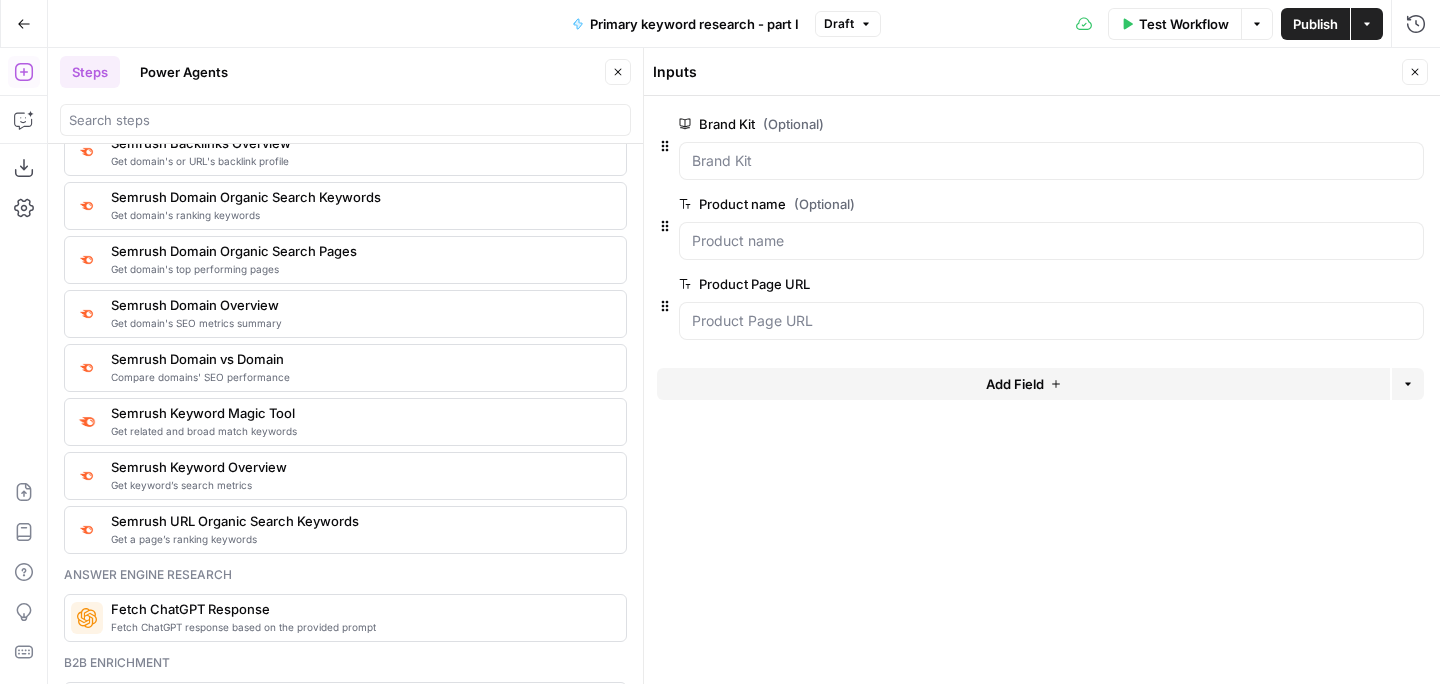 click at bounding box center (1051, 161) 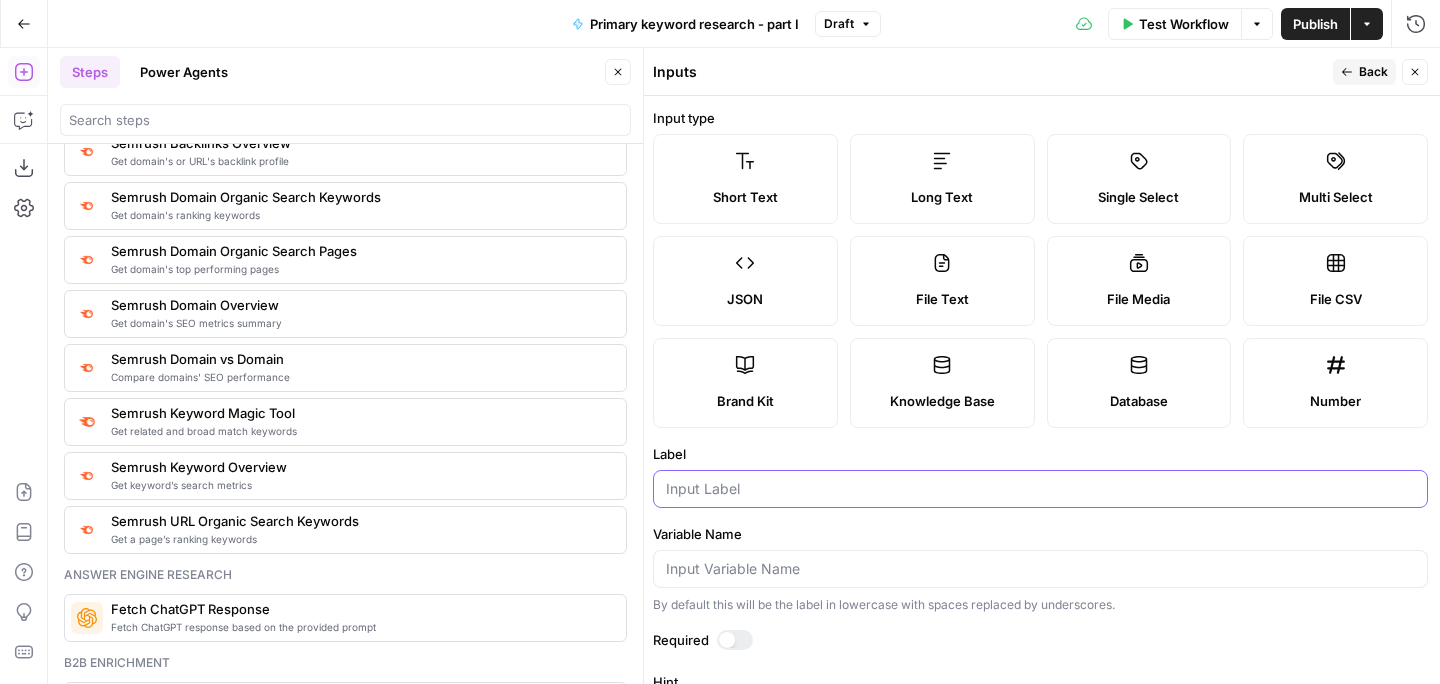 click on "Label" at bounding box center [1040, 489] 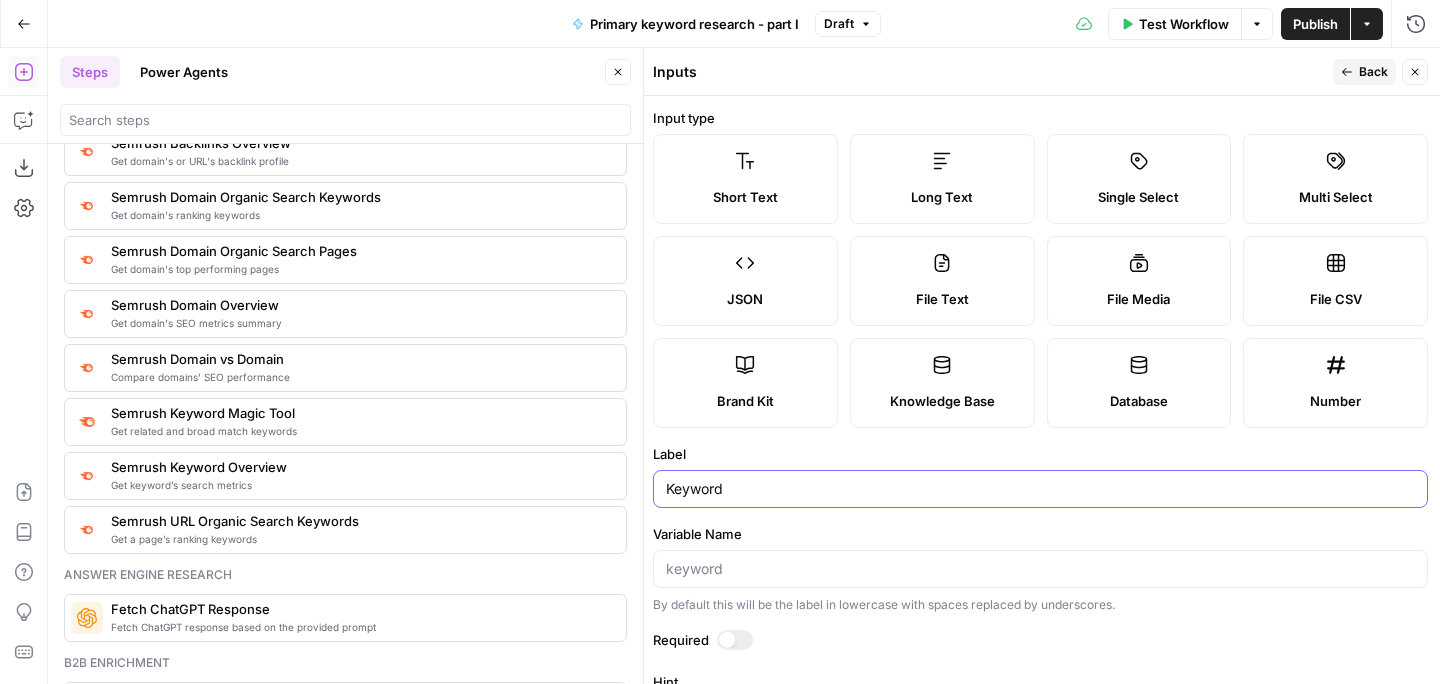 type on "Keyword" 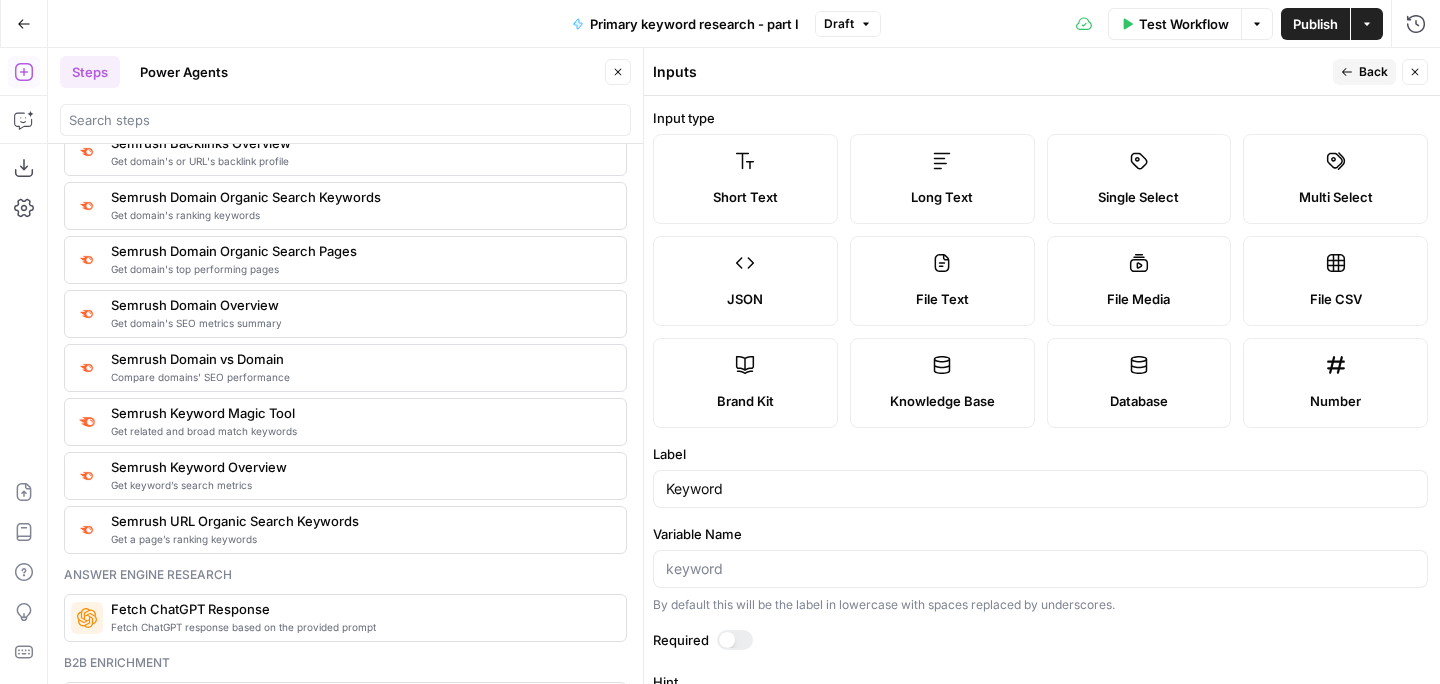 click 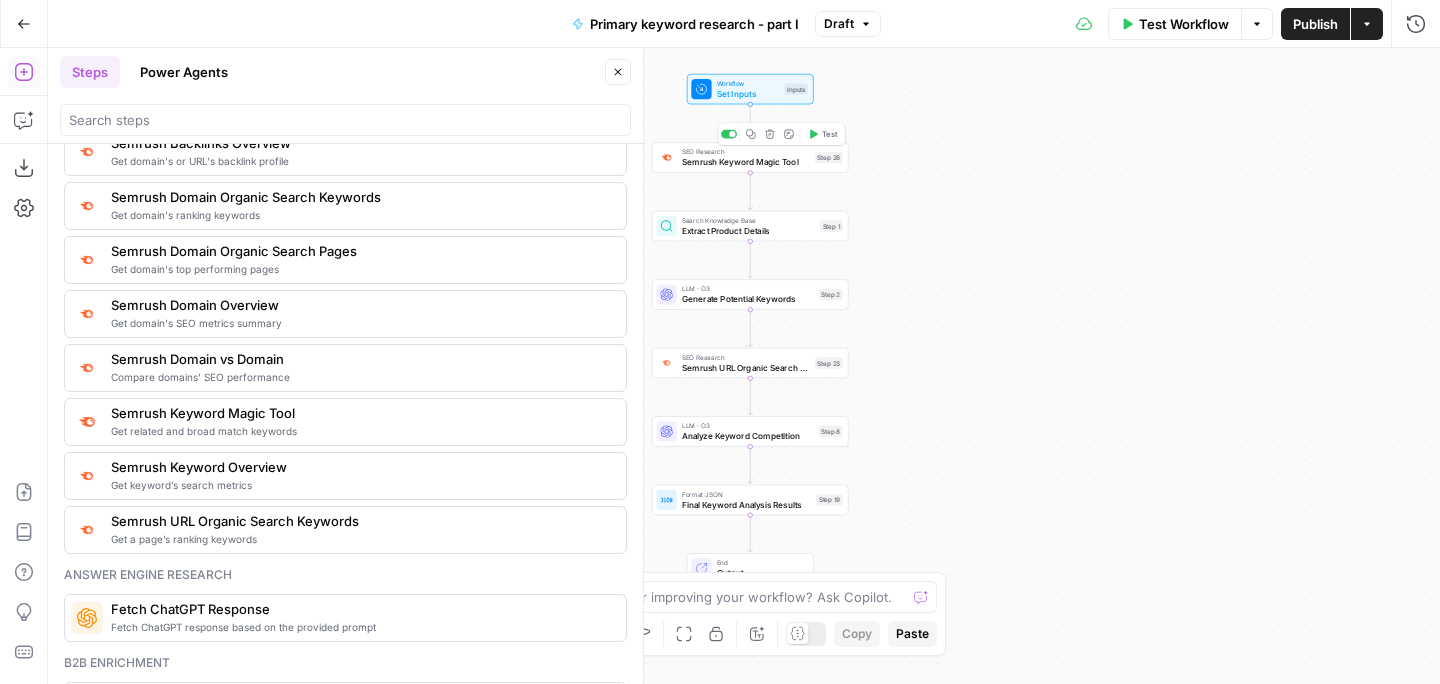 click on "Semrush Keyword Magic Tool" at bounding box center [746, 162] 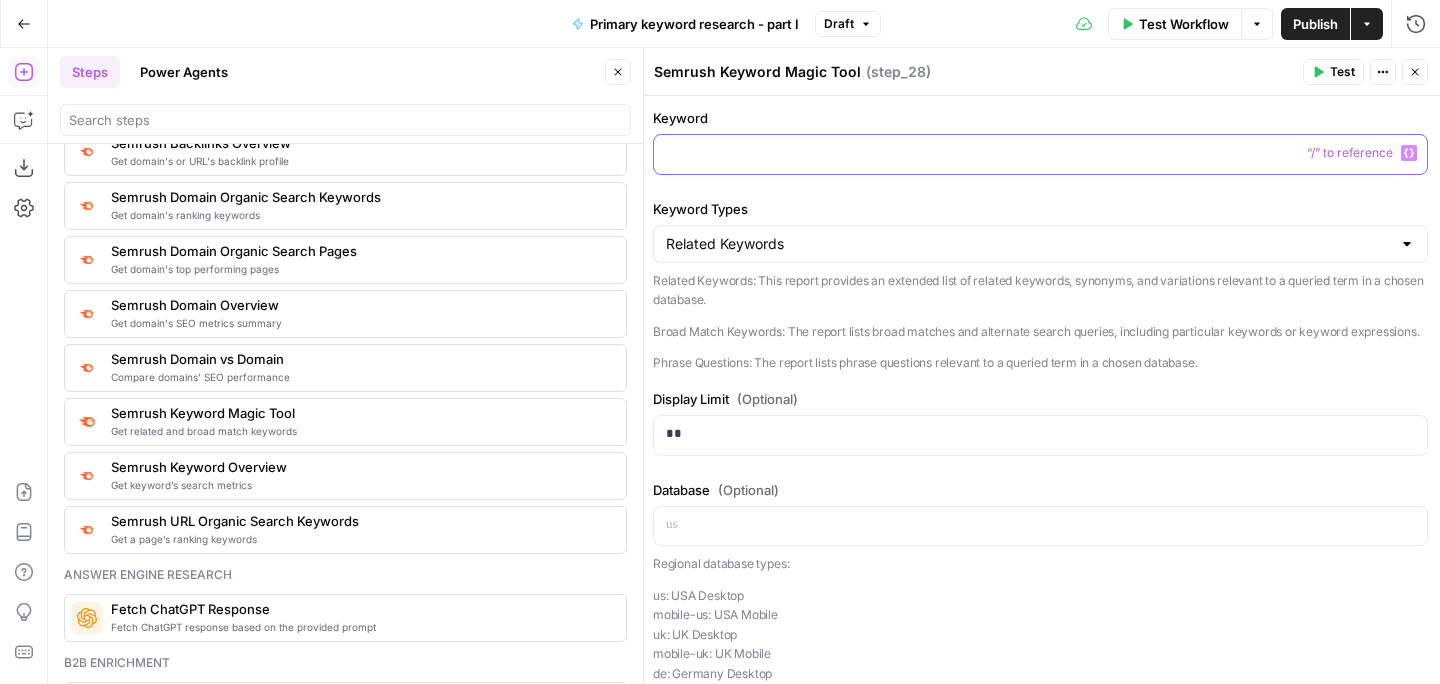 click at bounding box center (1040, 153) 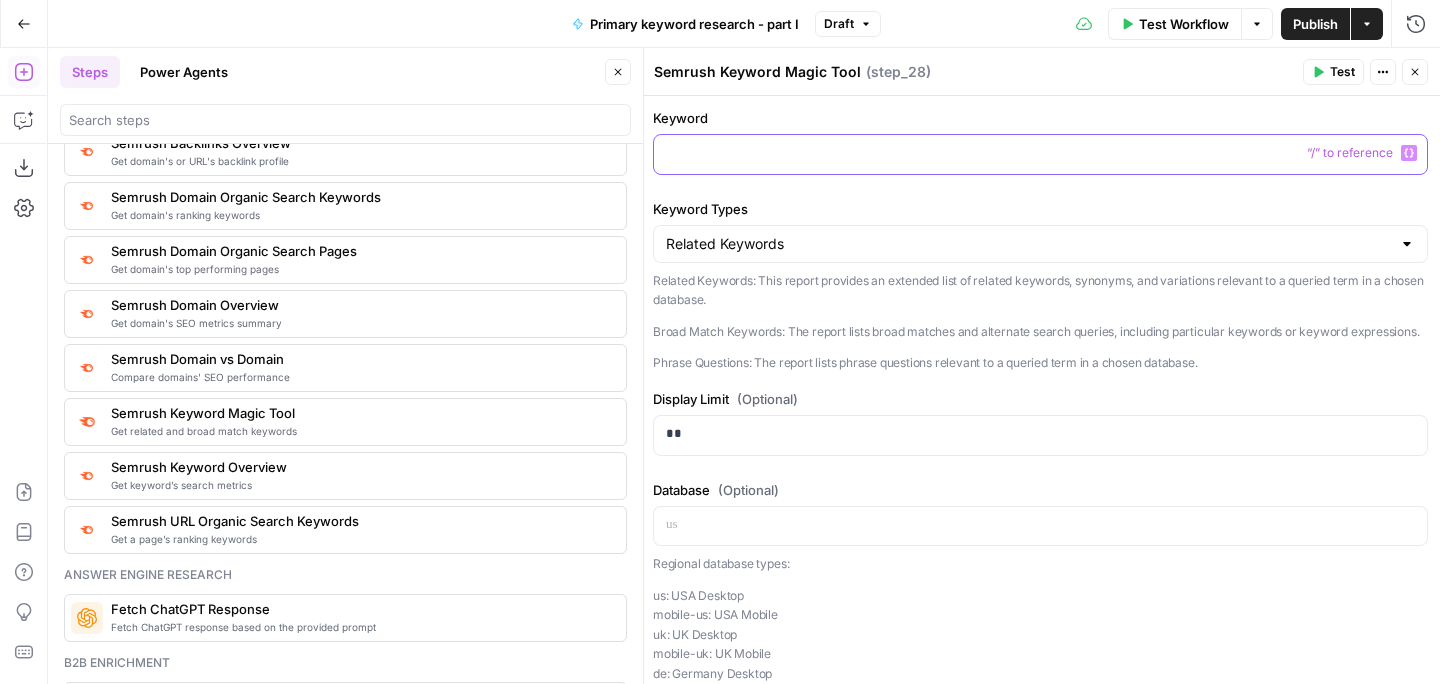 type 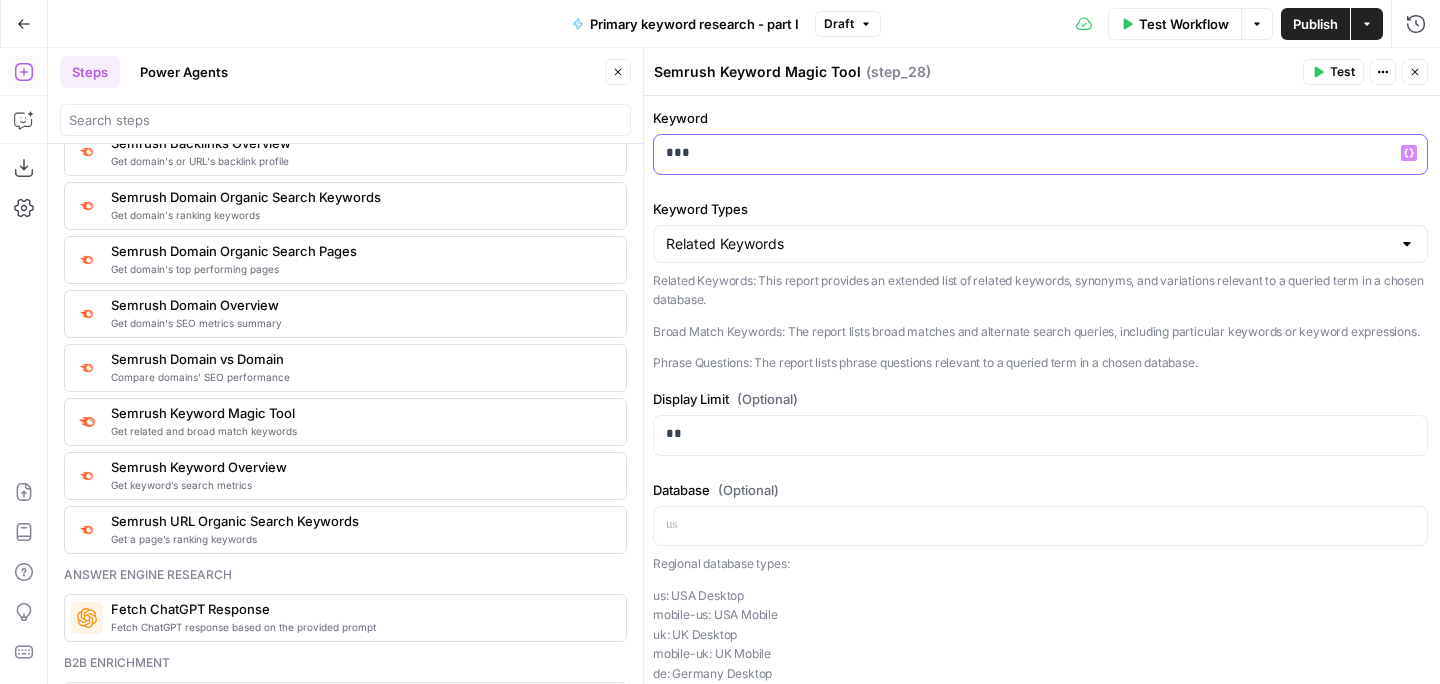 click on "Variables Menu" at bounding box center (1409, 153) 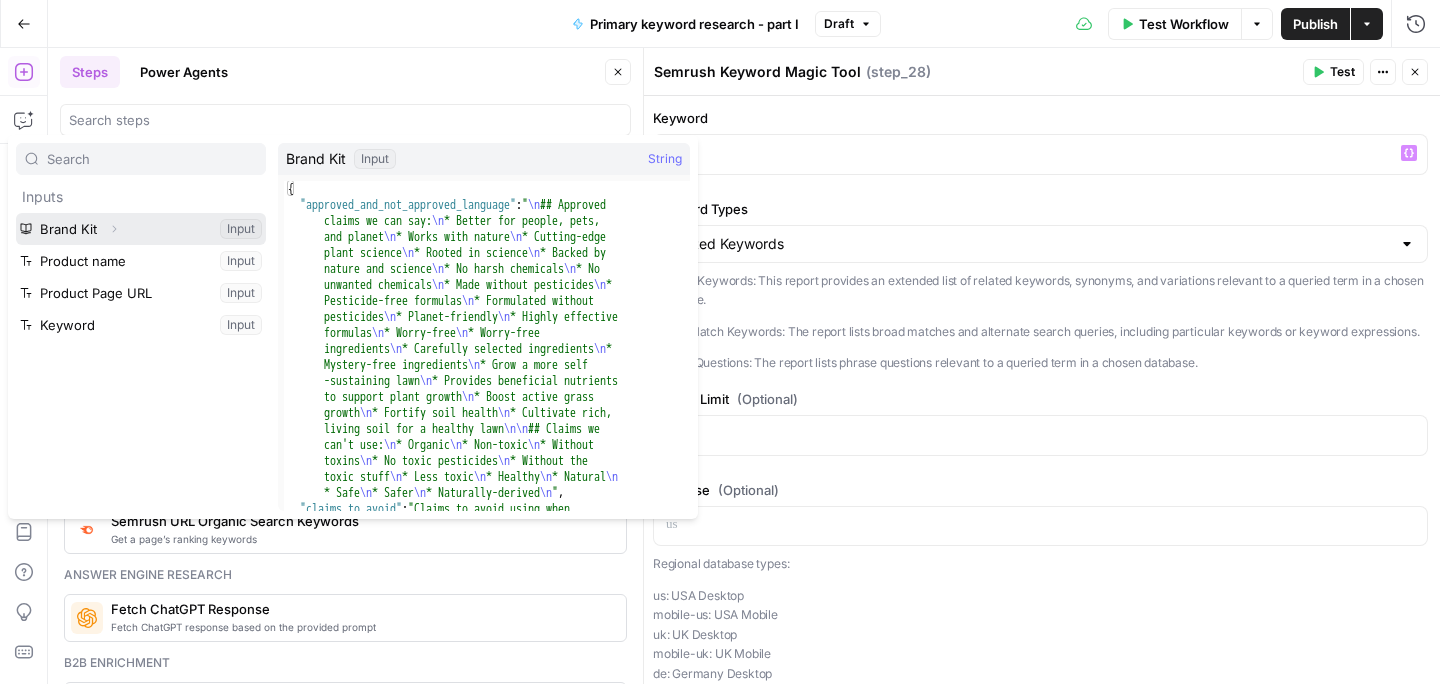 click 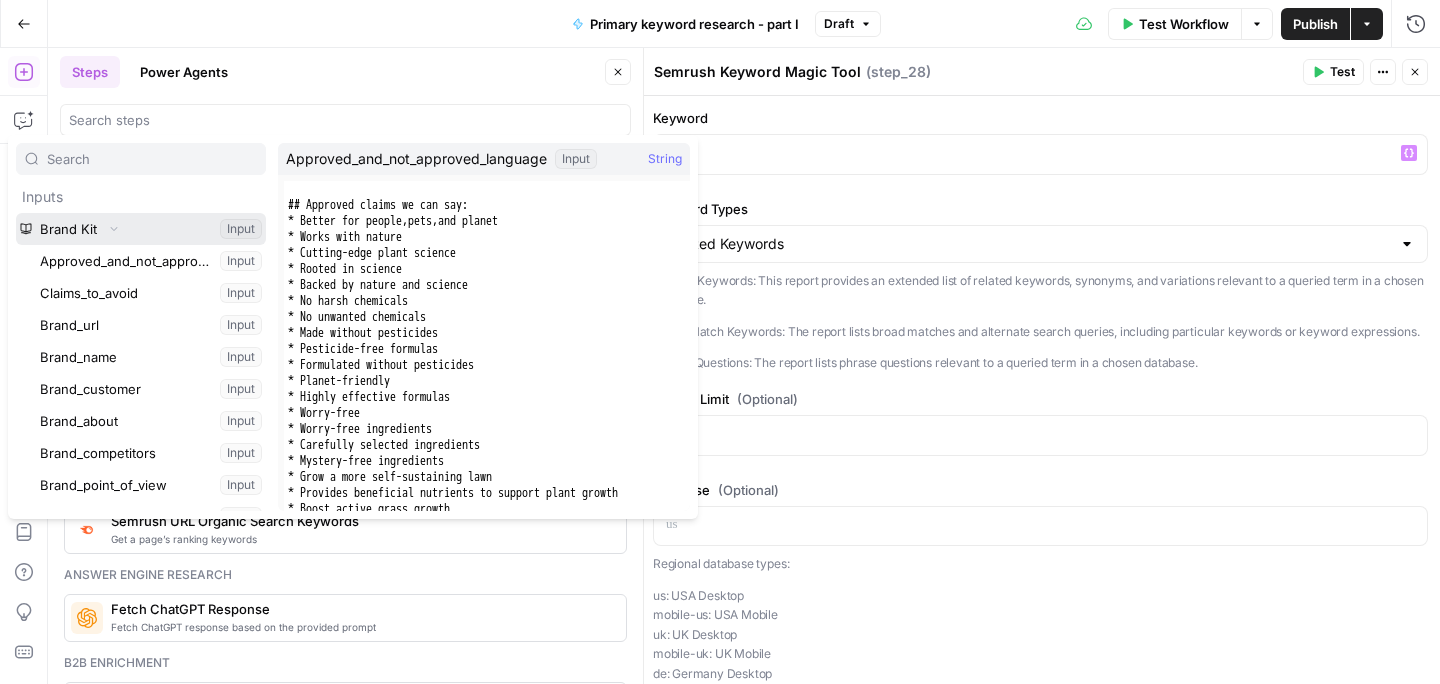 click on "Collapse" at bounding box center [114, 229] 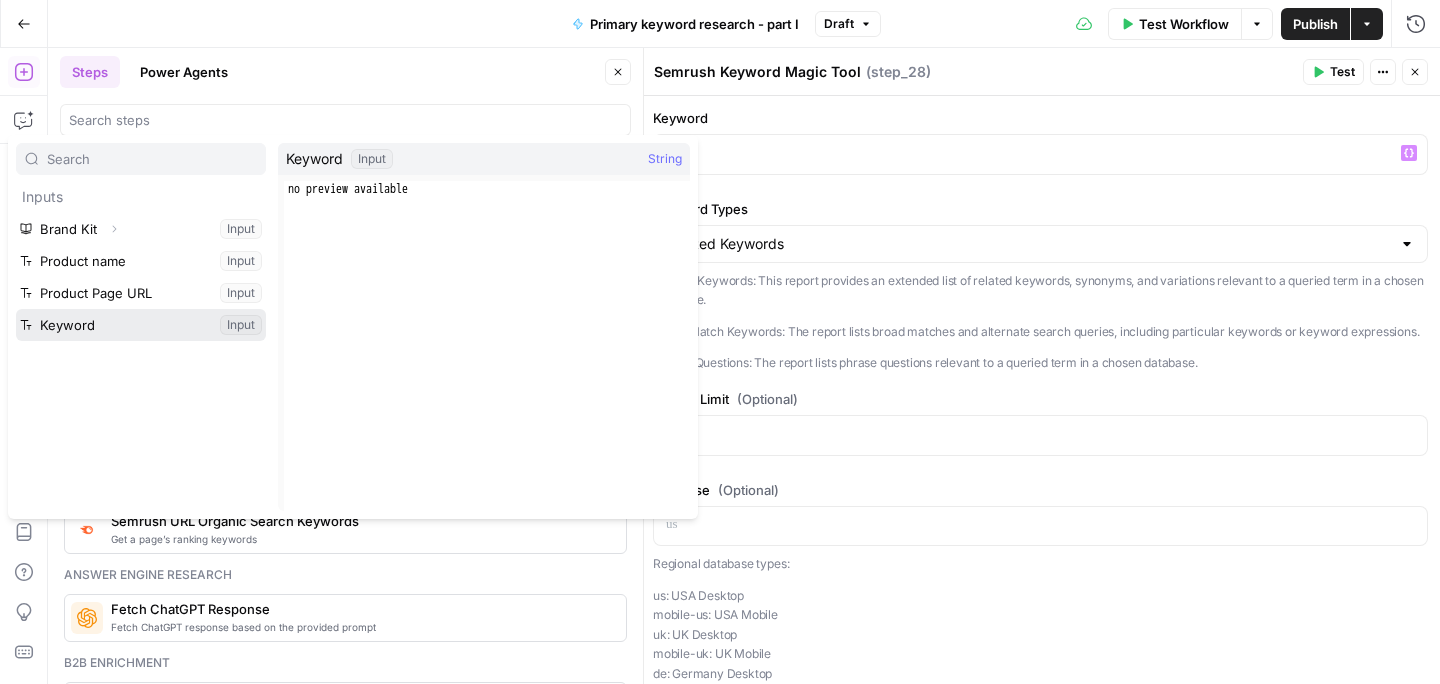 click at bounding box center [141, 325] 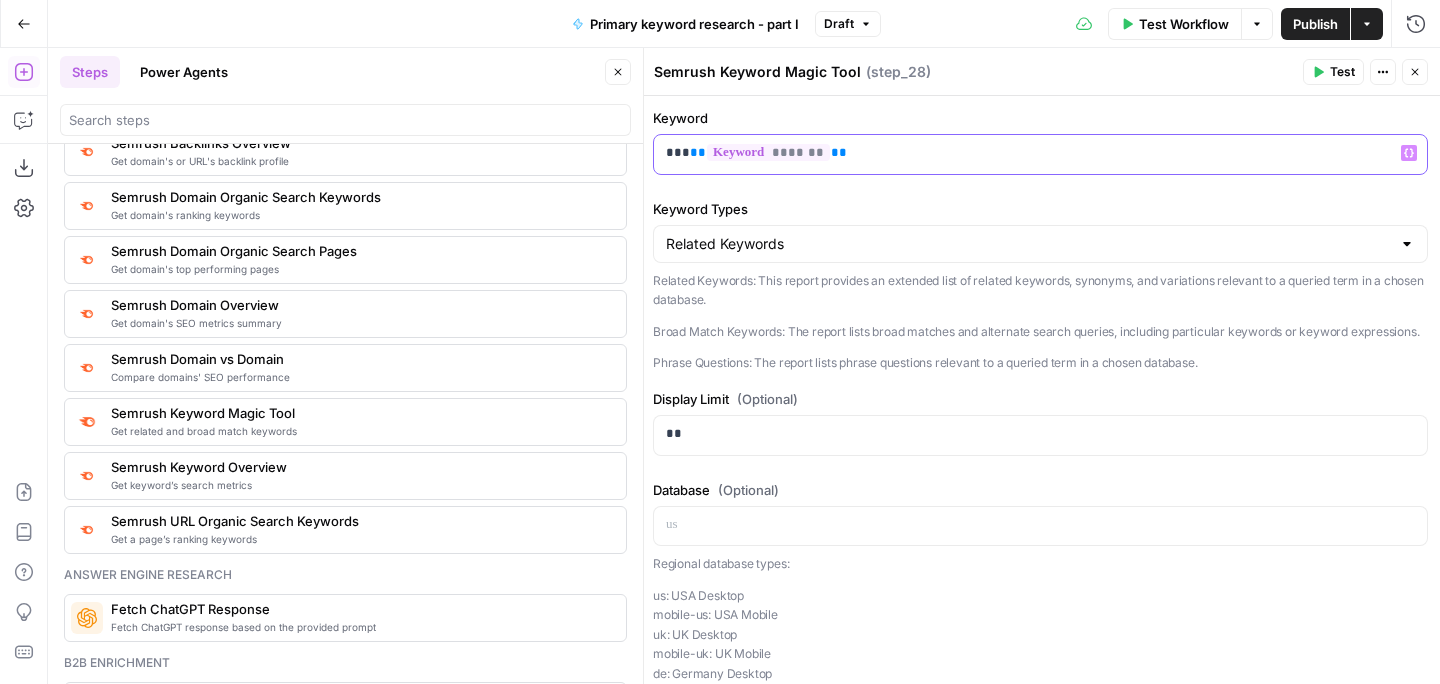 drag, startPoint x: 687, startPoint y: 152, endPoint x: 611, endPoint y: 152, distance: 76 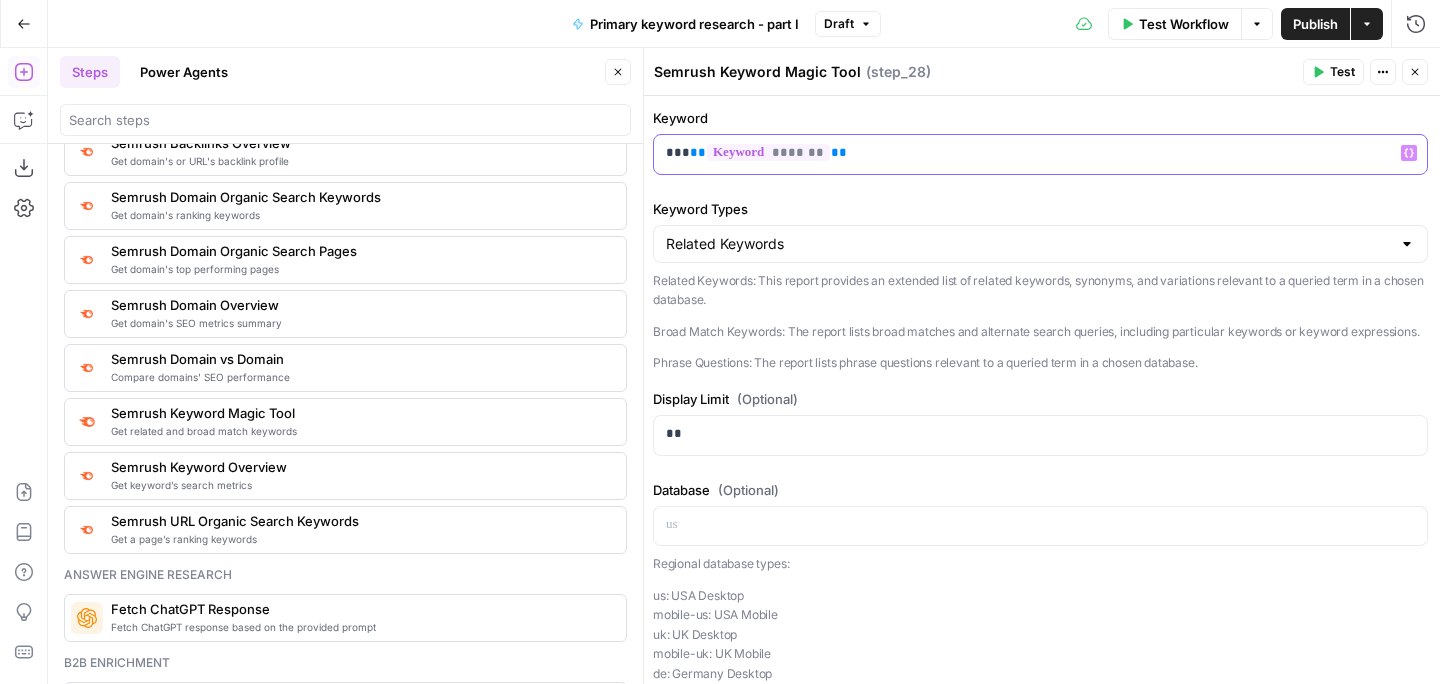 click on "AirOps U Cohort 1 New Home Browse Your Data Monitoring Settings Recent Grids New grid PDP workflow grid Conten Creation Content QA Recent Workflows New Workflow Primary keyword research - part I QA Optimizer Migration Checks AirOps Academy What's new?
5
Help + Support Go Back Primary keyword research - part I Draft Test Workflow Options Publish Actions Run History Add Steps Copilot Download as JSON Settings Import JSON AirOps Academy Help Give Feedback Shortcuts Workflow Set Inputs Inputs SEO Research Semrush Keyword Magic Tool Step 28 Search Knowledge Base Extract Product Details Step 1 LLM · O3 Generate Potential Keywords Step 2 SEO Research Semrush URL Organic Search Keywords Step 23 LLM · O3 Analyze Keyword Competition Step 8 Format JSON Final Keyword Analysis Results Step 19 End Output Press enter or space to select a node. You can then use the arrow keys to move the node around.  Press delete to remove it and escape to cancel.   Go Back" at bounding box center [720, 342] 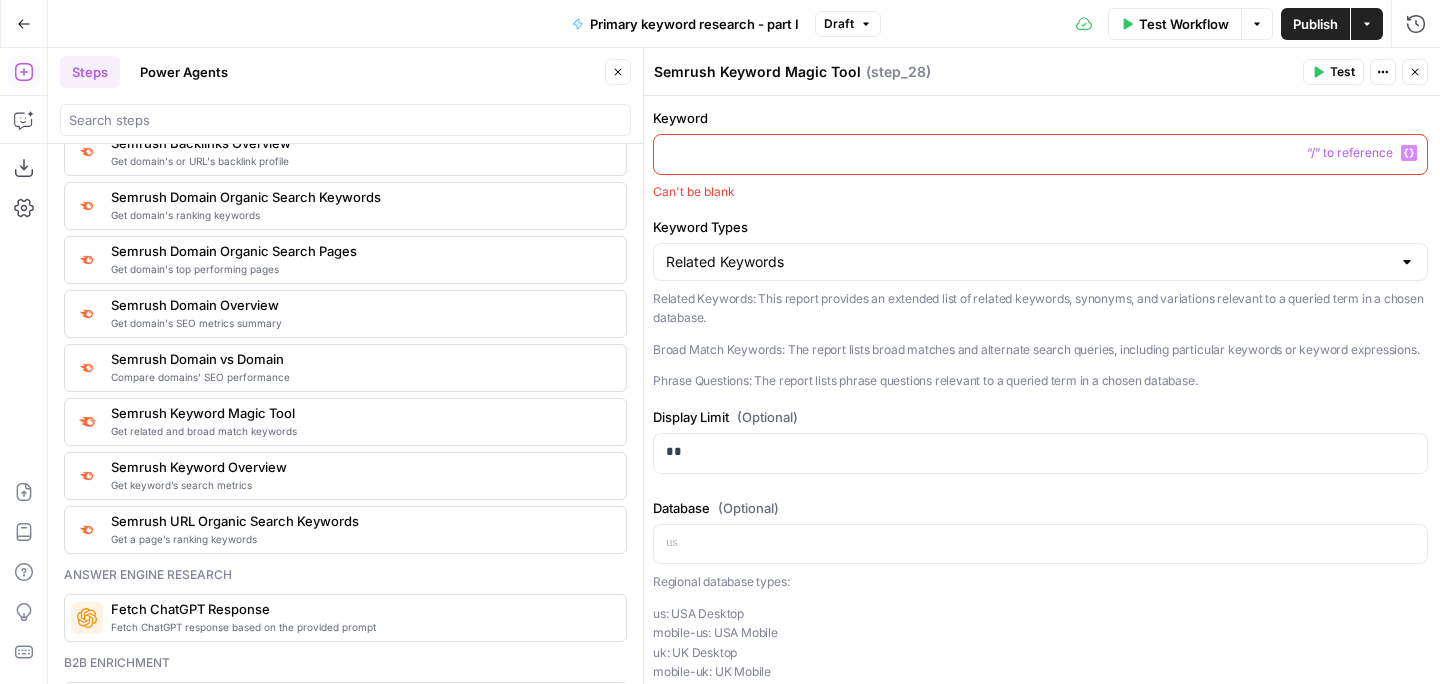 click 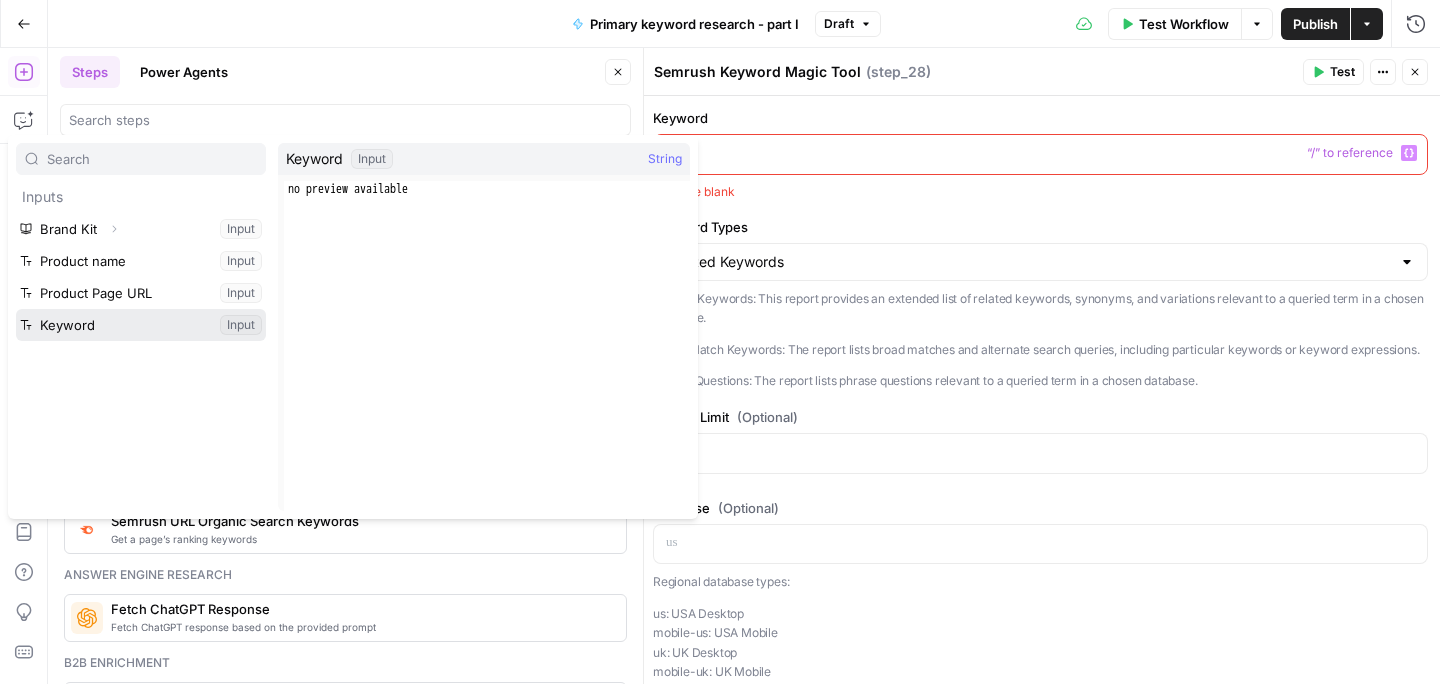 click at bounding box center [141, 325] 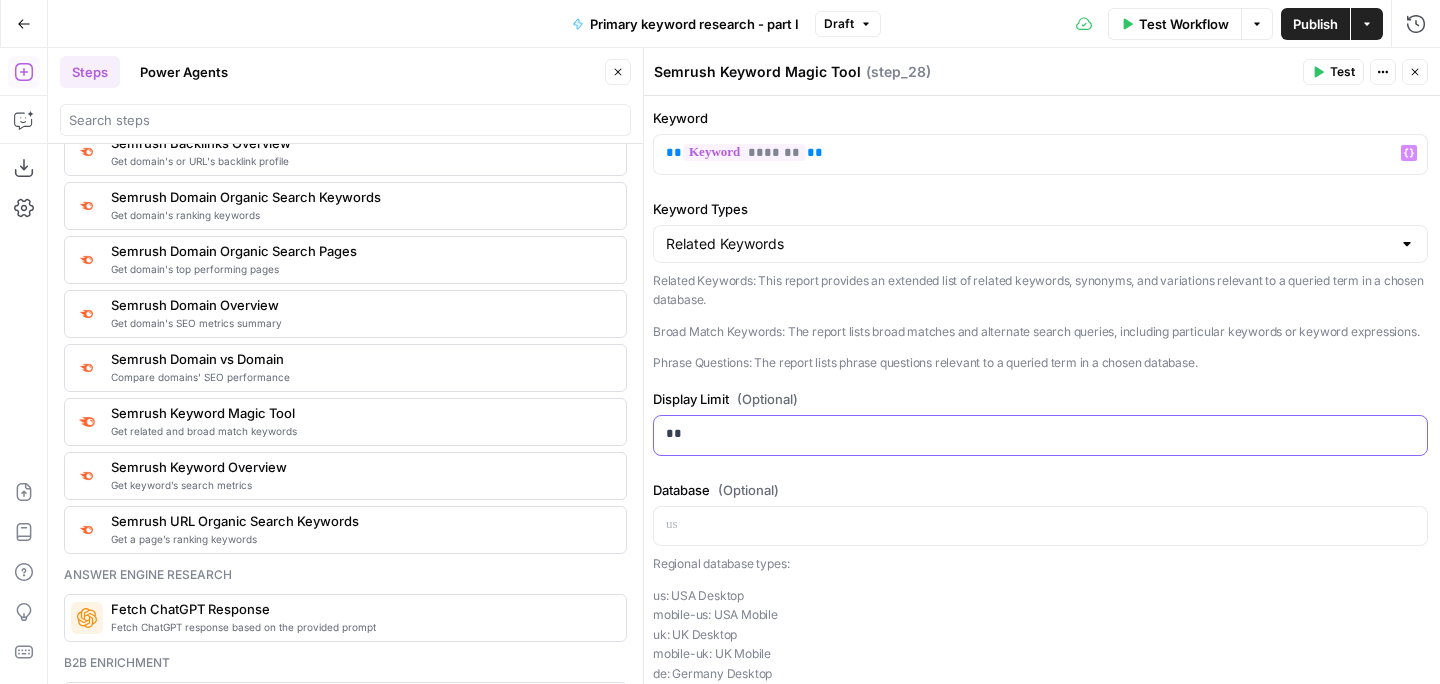 click on "**" at bounding box center (1040, 434) 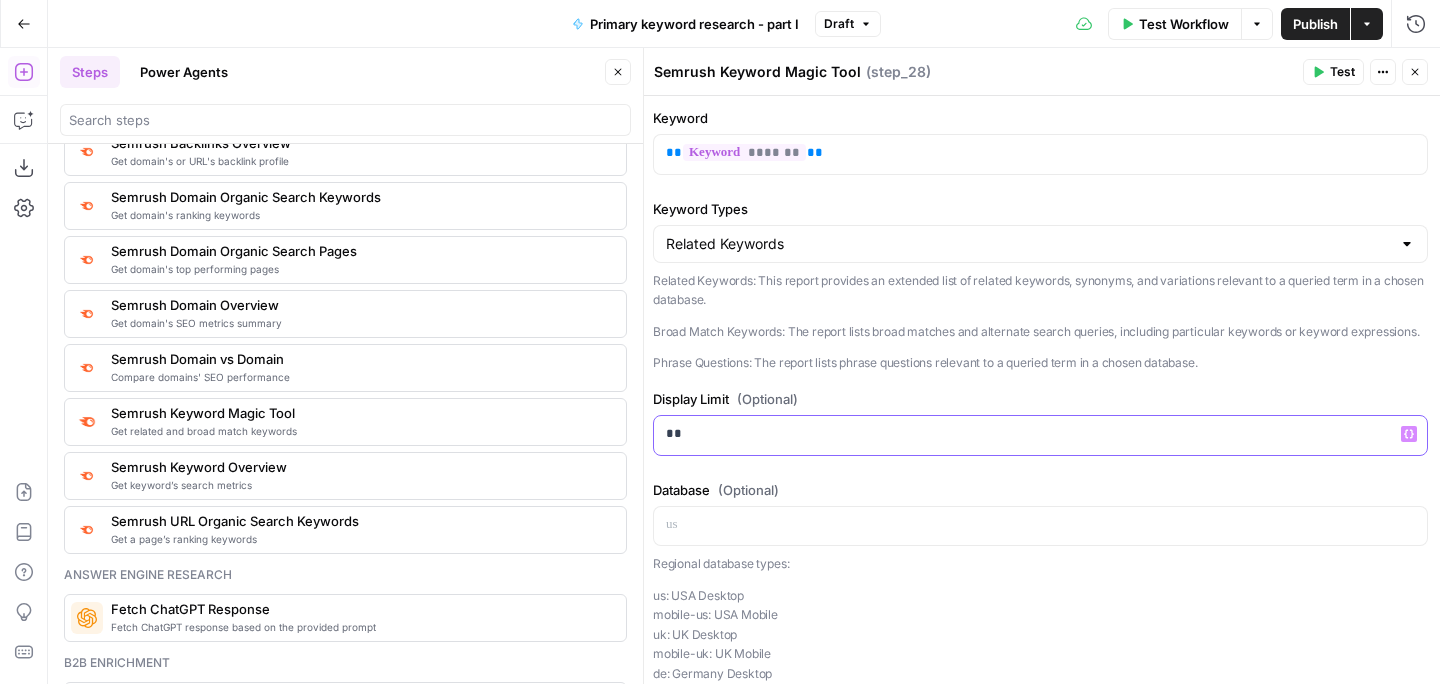 type 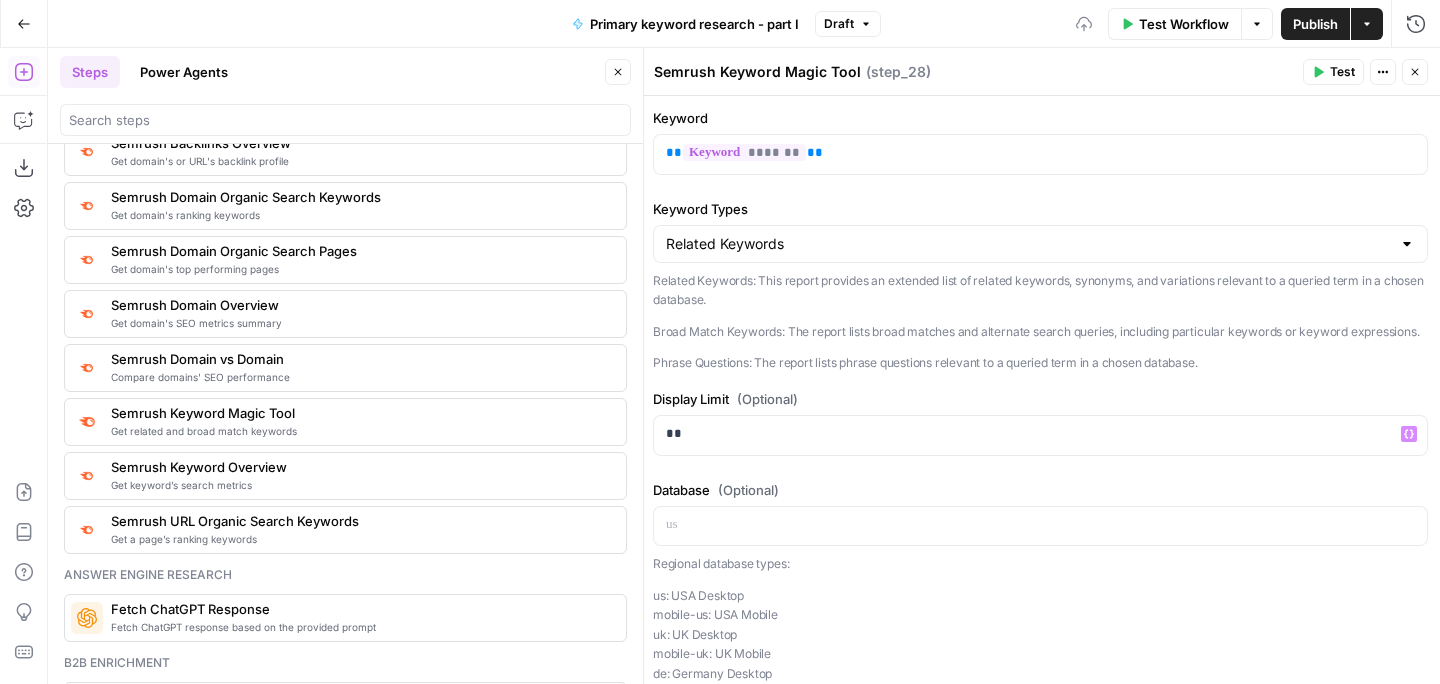 click on "Phrase Questions: The report lists phrase questions relevant to a queried term in a chosen database." at bounding box center [1040, 363] 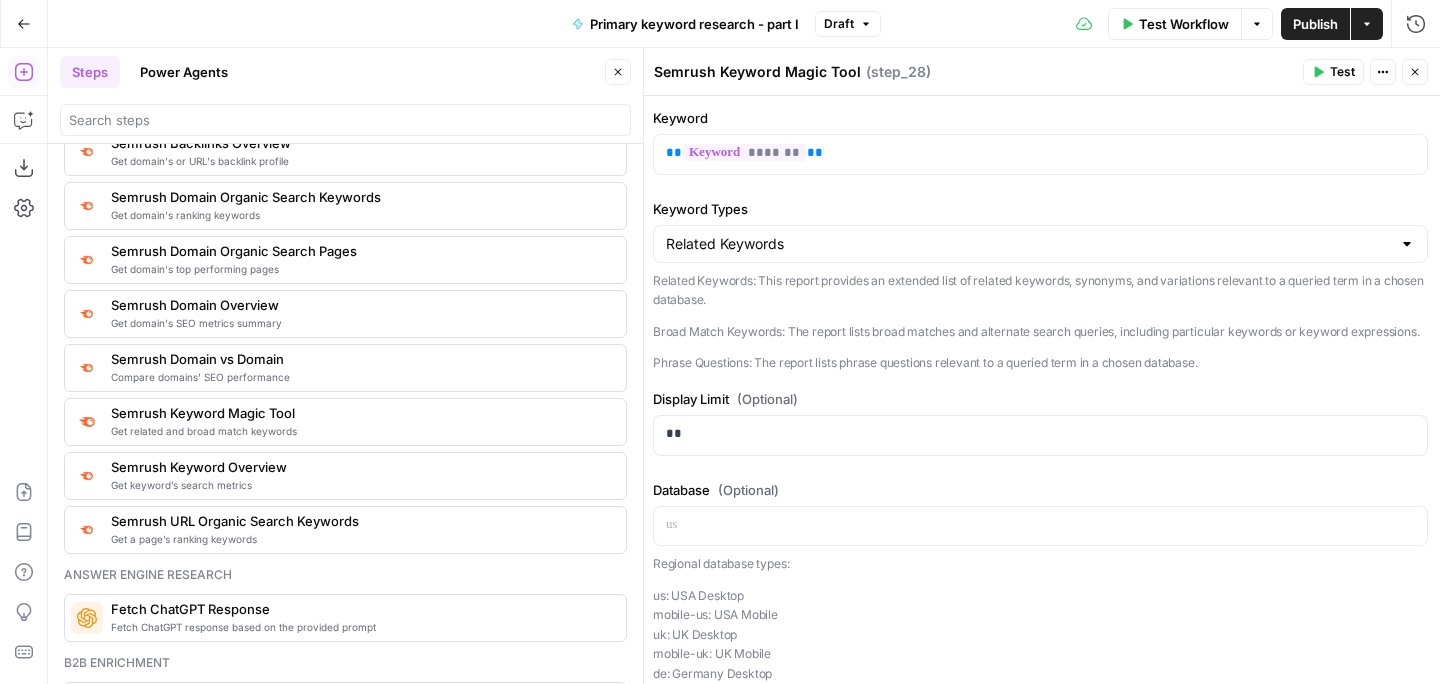 click on "Test" at bounding box center [1342, 72] 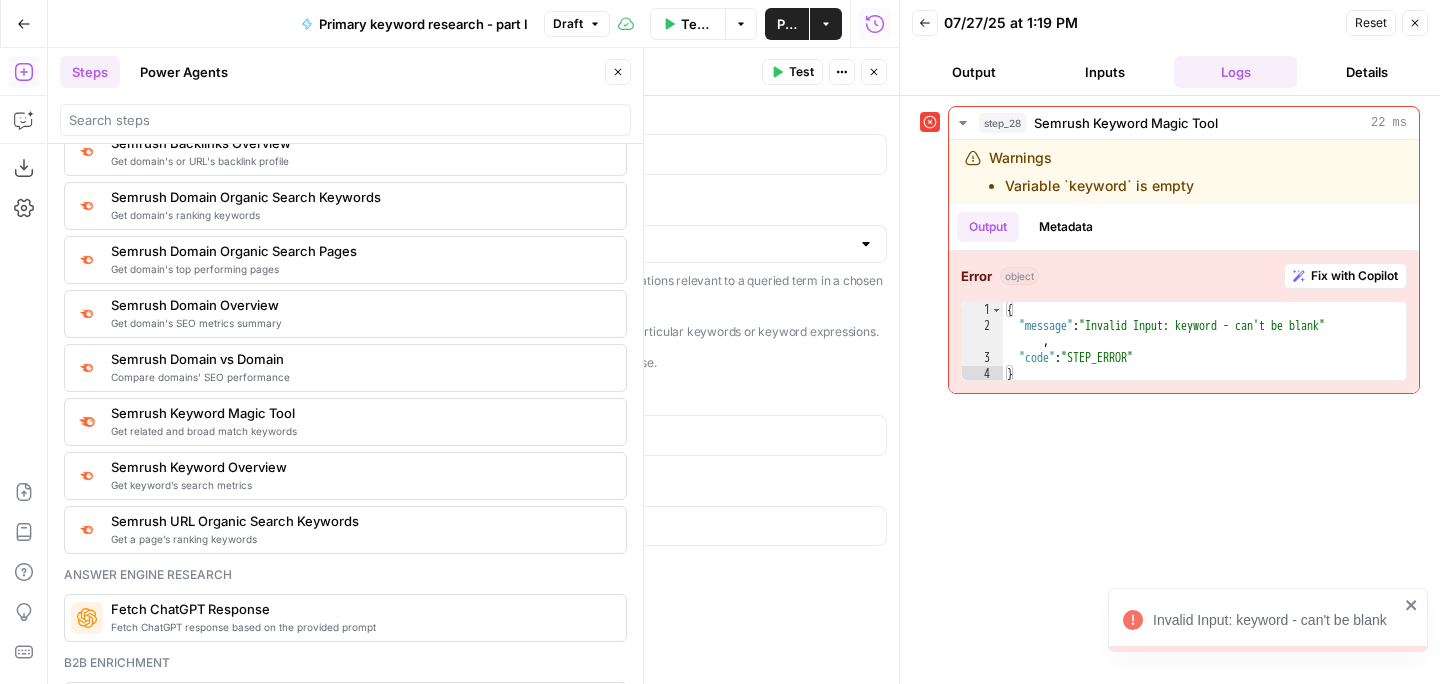 click on "Close" at bounding box center [1415, 23] 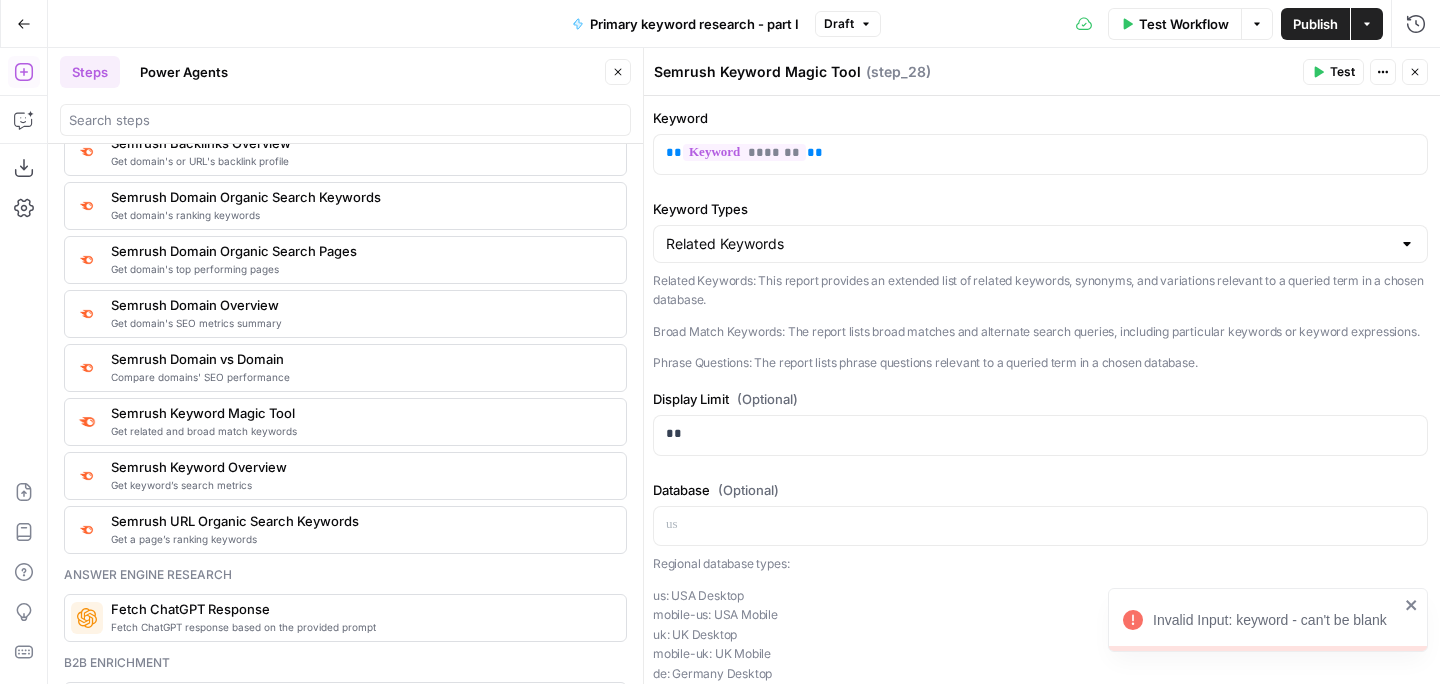 click on "Close" at bounding box center (1415, 72) 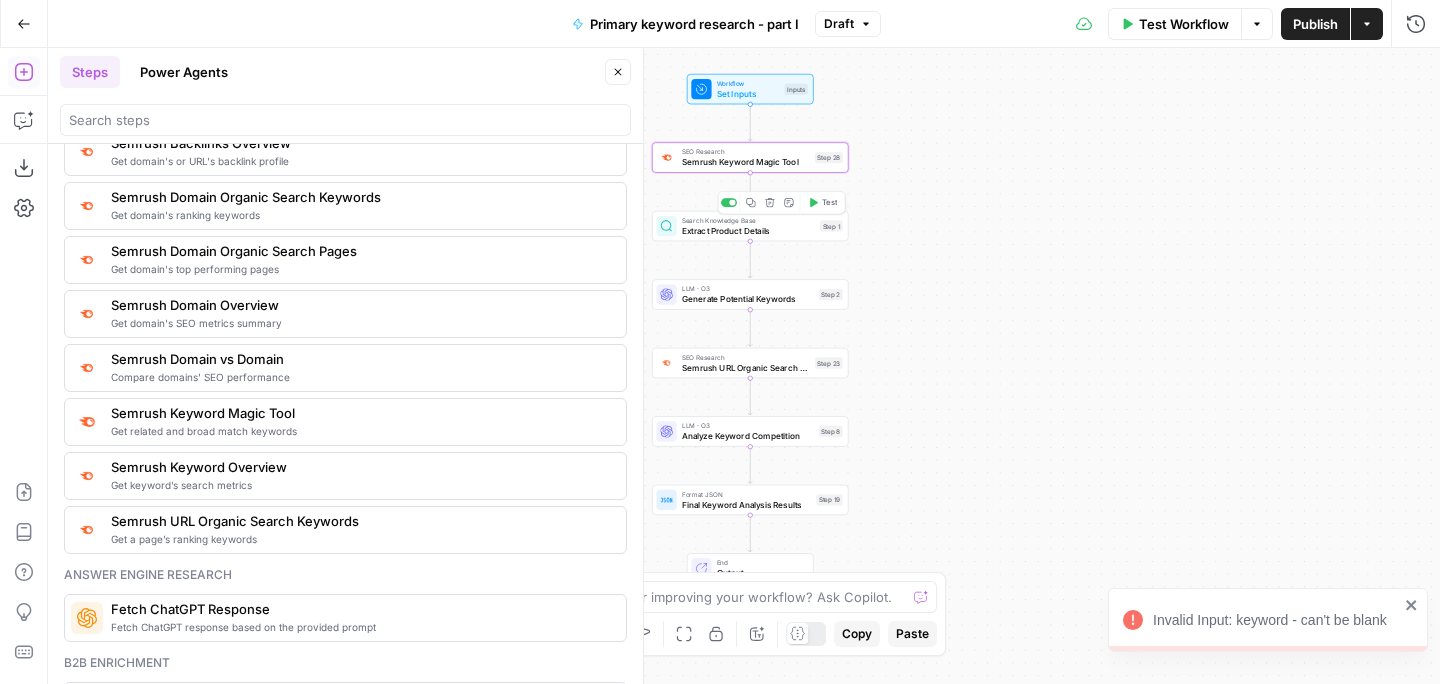 click on "Extract Product Details" at bounding box center (748, 230) 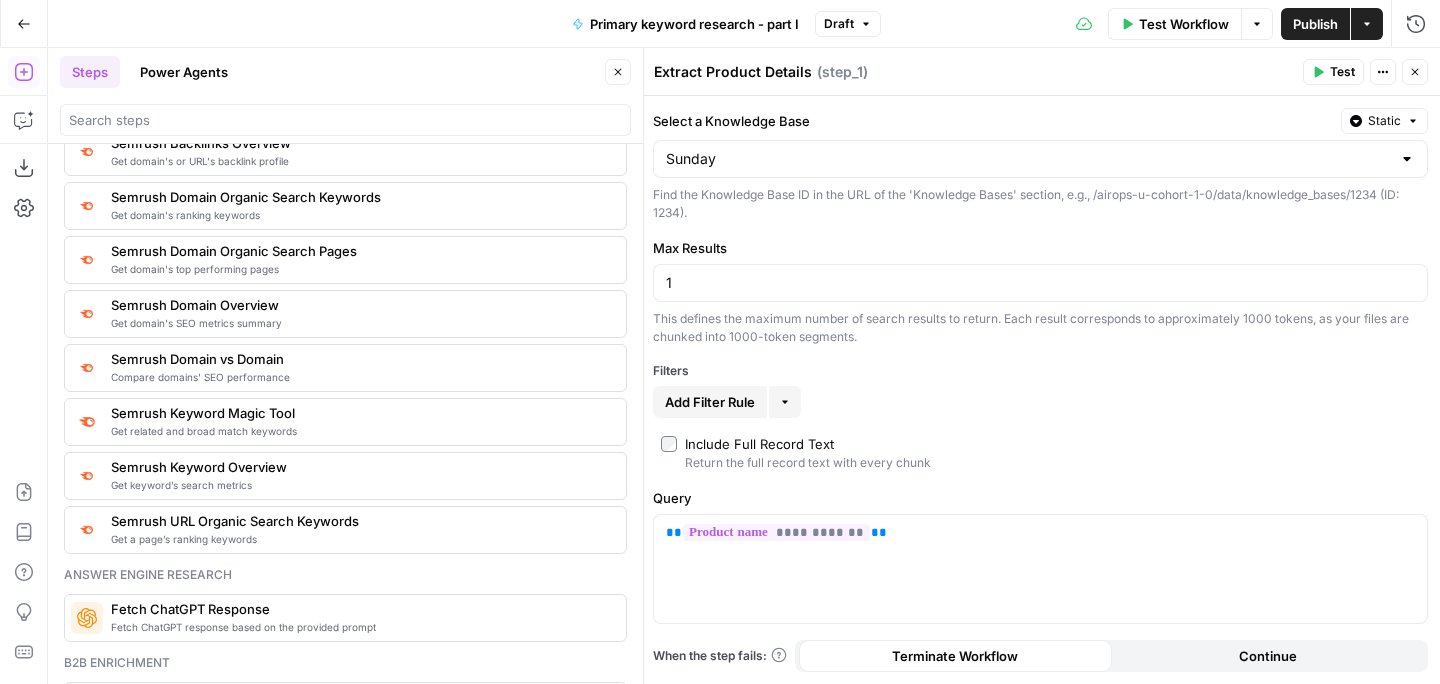 click 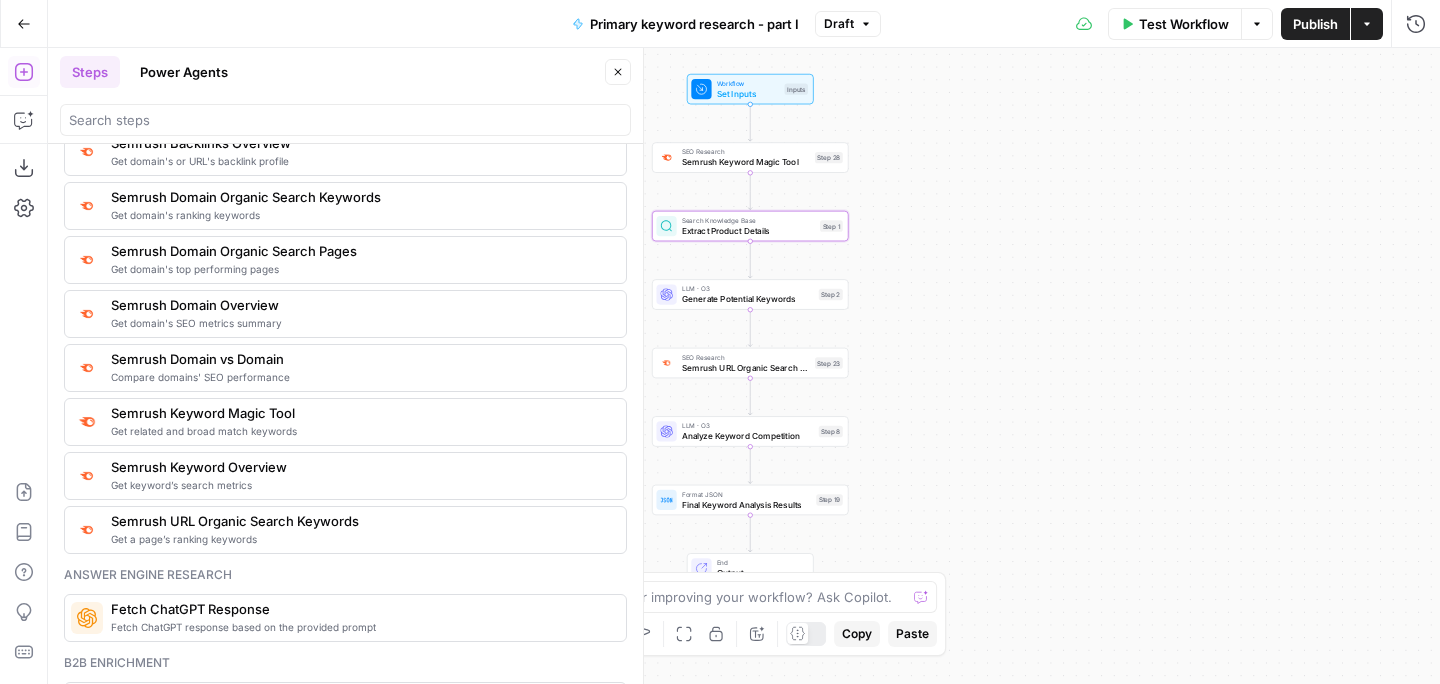 click on "Workflow Set Inputs Inputs SEO Research Semrush Keyword Magic Tool Step 28 Search Knowledge Base Extract Product Details Step 1 LLM · O3 Generate Potential Keywords Step 2 SEO Research Semrush URL Organic Search Keywords Step 23 LLM · O3 Analyze Keyword Competition Step 8 Format JSON Final Keyword Analysis Results Step 19 End Output" at bounding box center [744, 366] 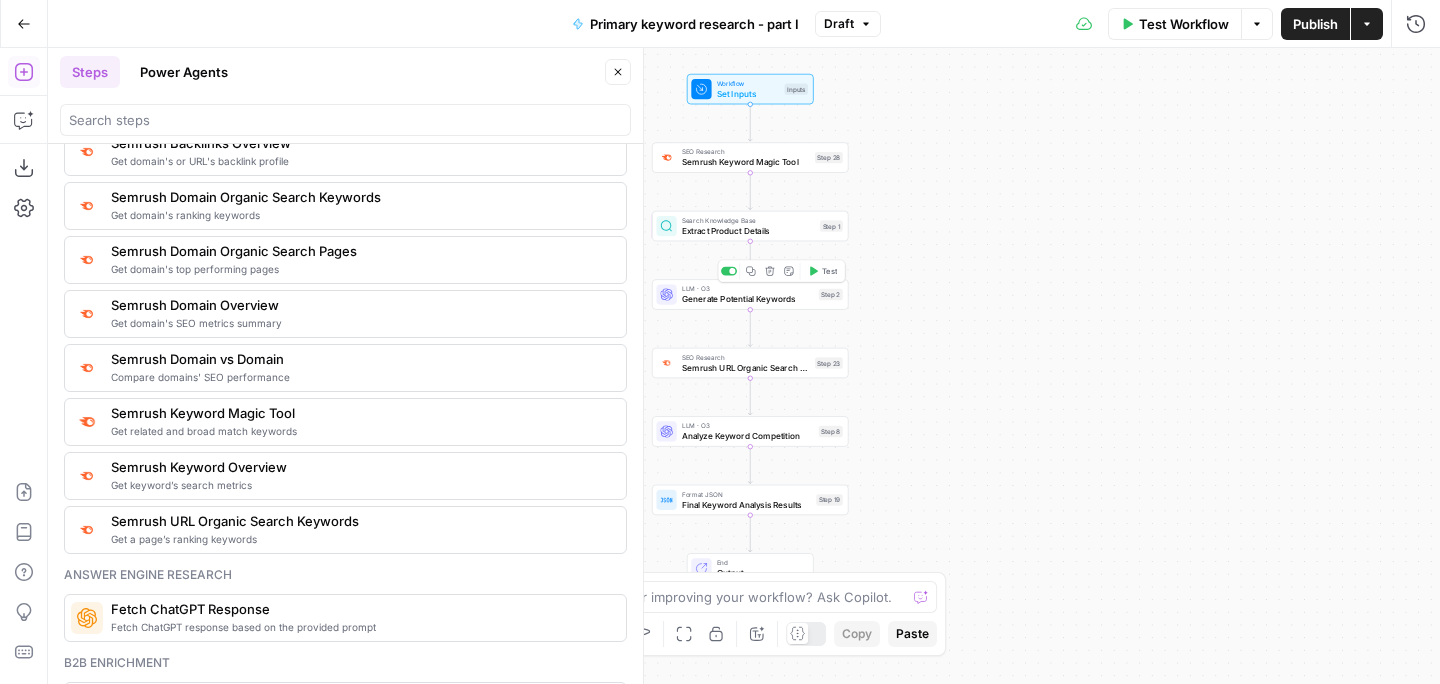 click on "Generate Potential Keywords" at bounding box center (748, 299) 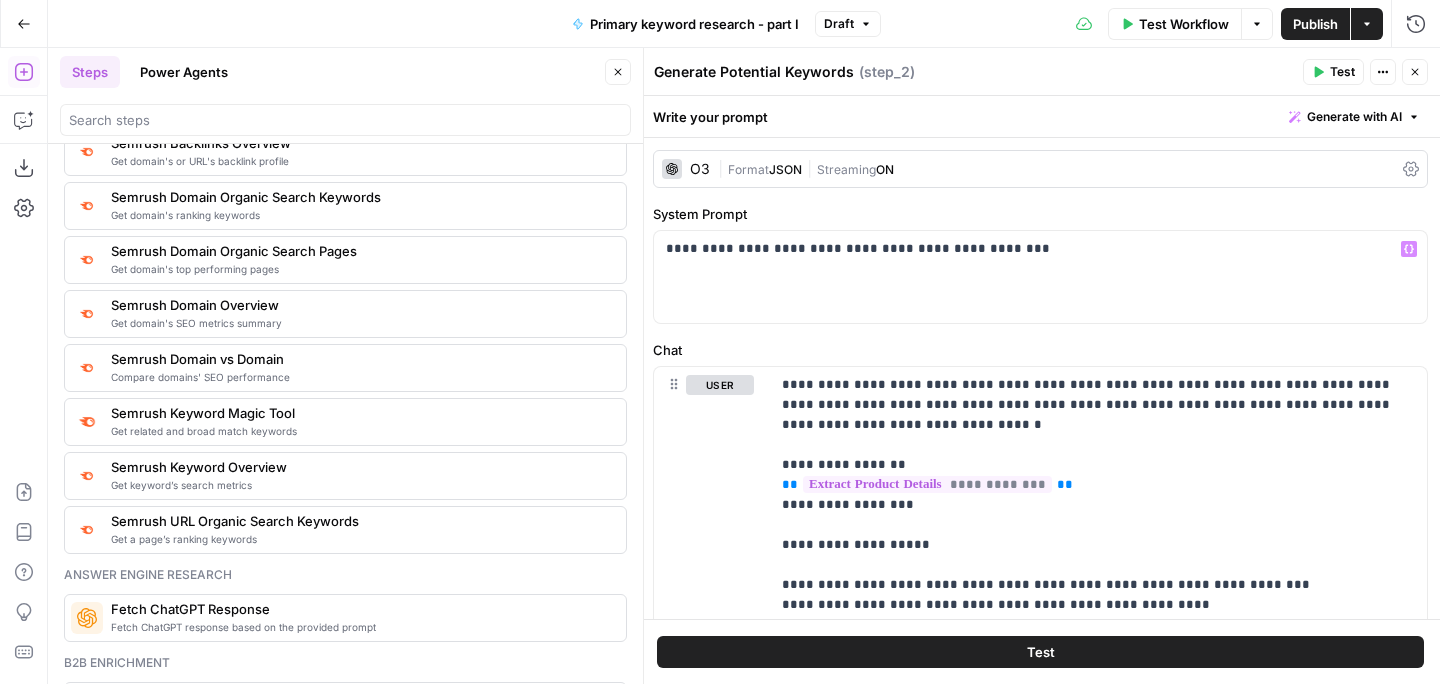 scroll, scrollTop: 10, scrollLeft: 0, axis: vertical 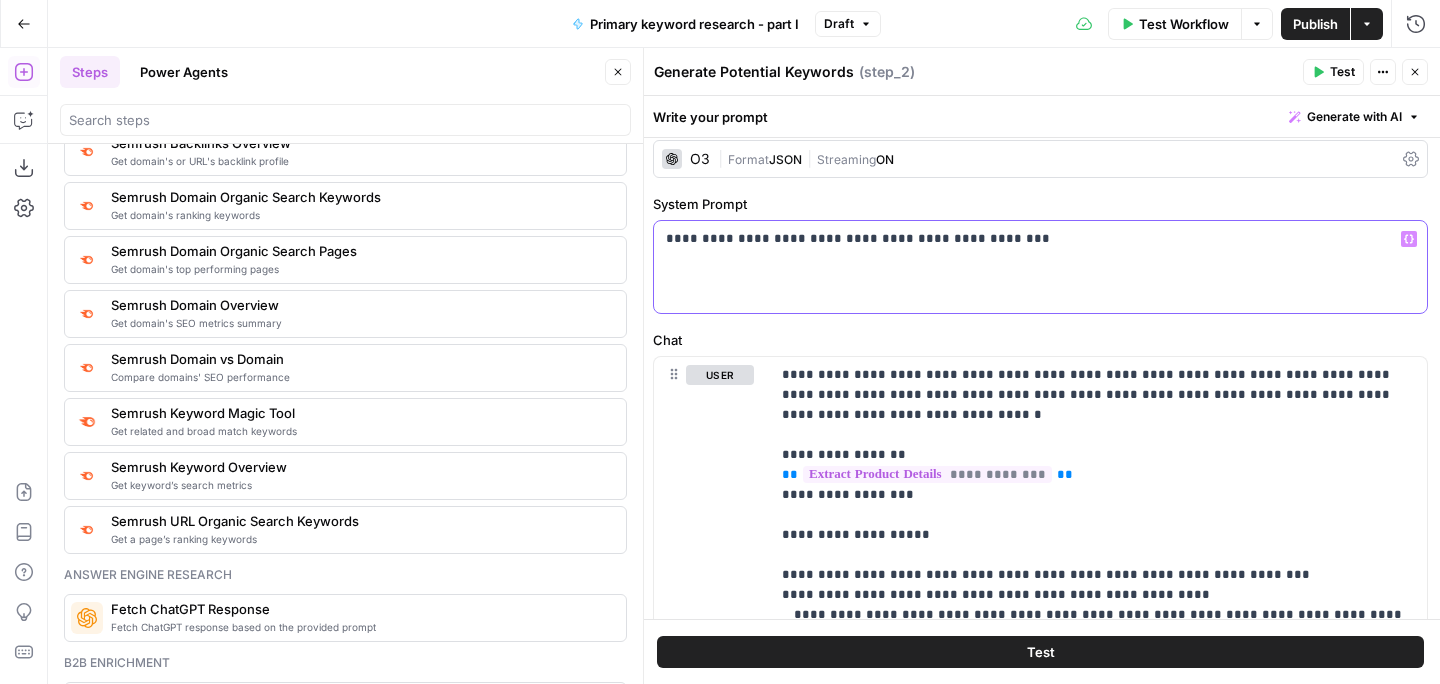 drag, startPoint x: 1024, startPoint y: 239, endPoint x: 804, endPoint y: 241, distance: 220.0091 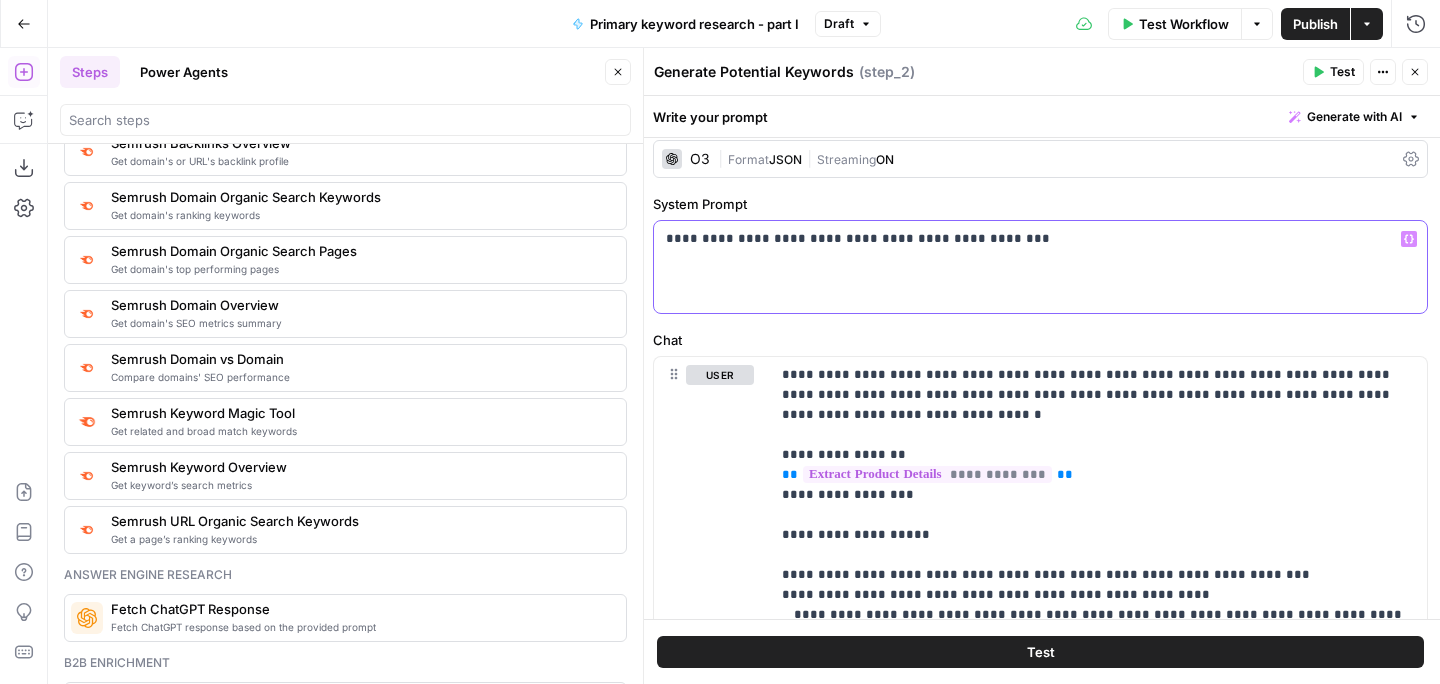 click on "**********" at bounding box center (1040, 239) 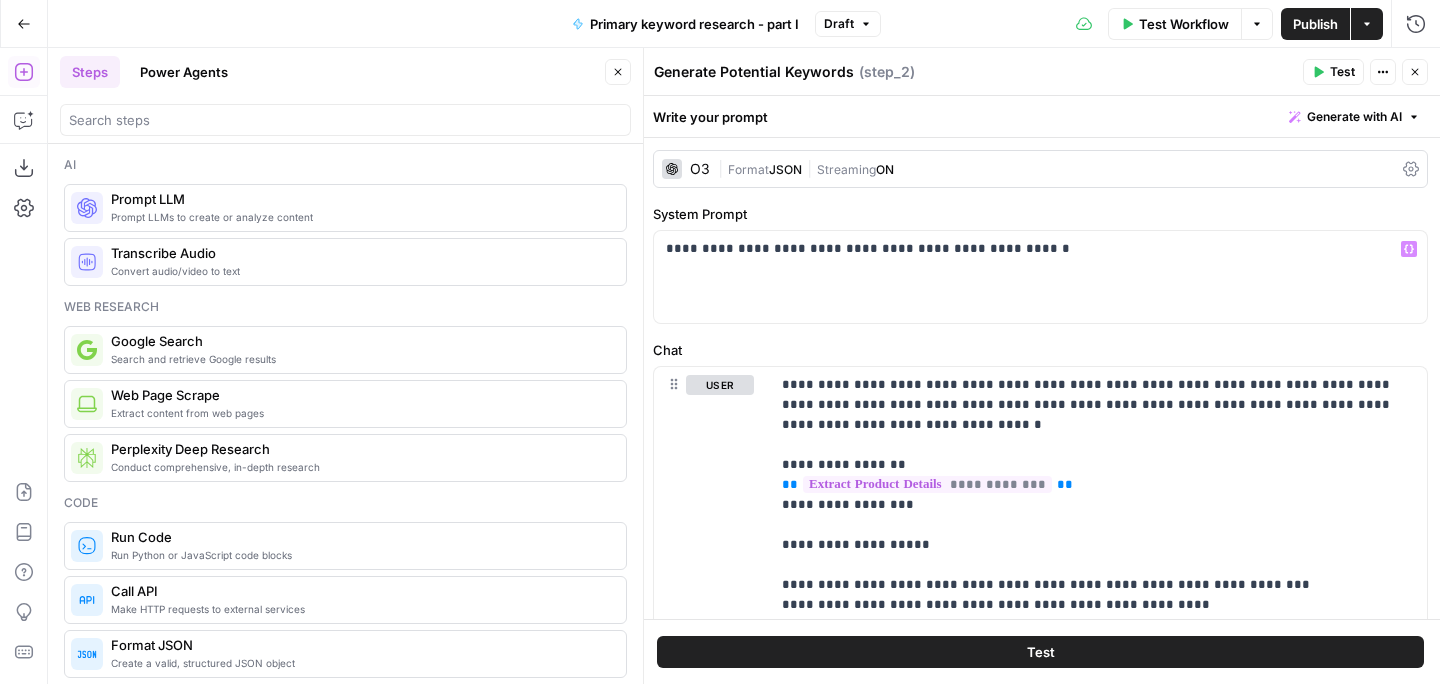 scroll, scrollTop: 0, scrollLeft: 0, axis: both 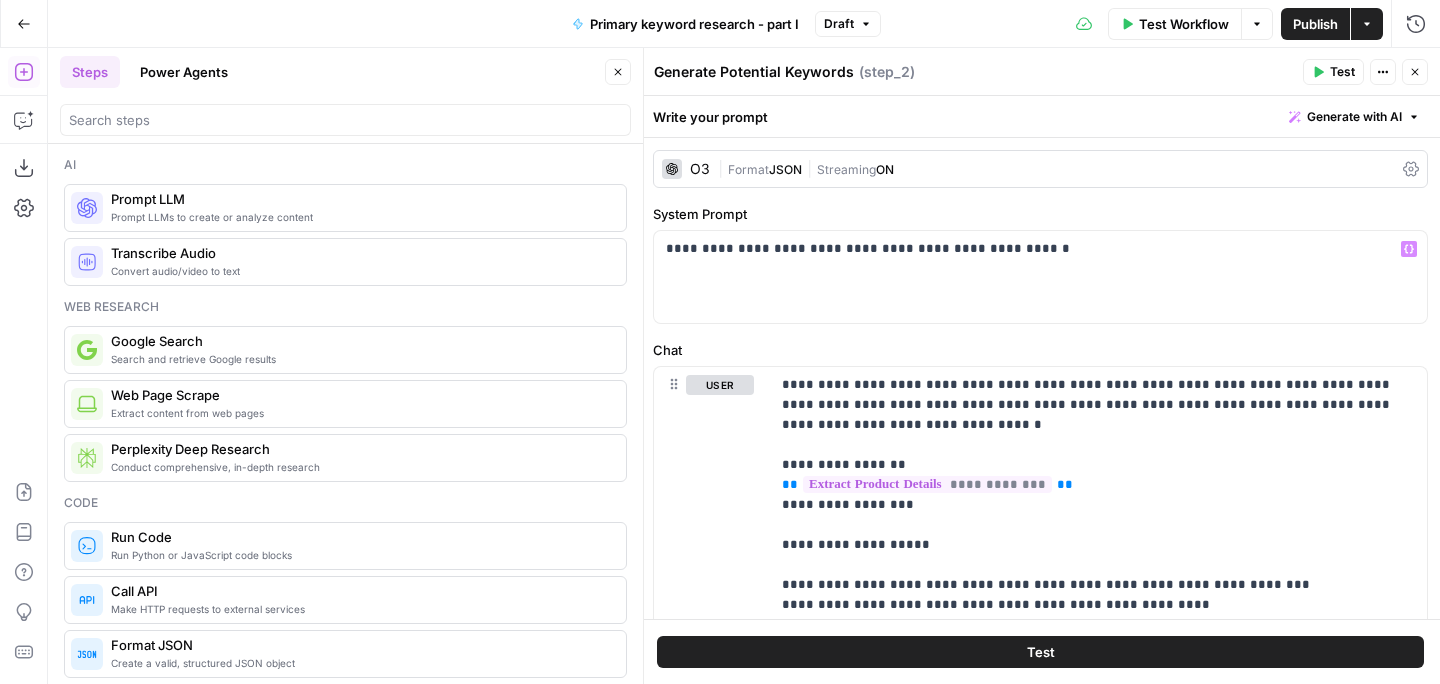 type 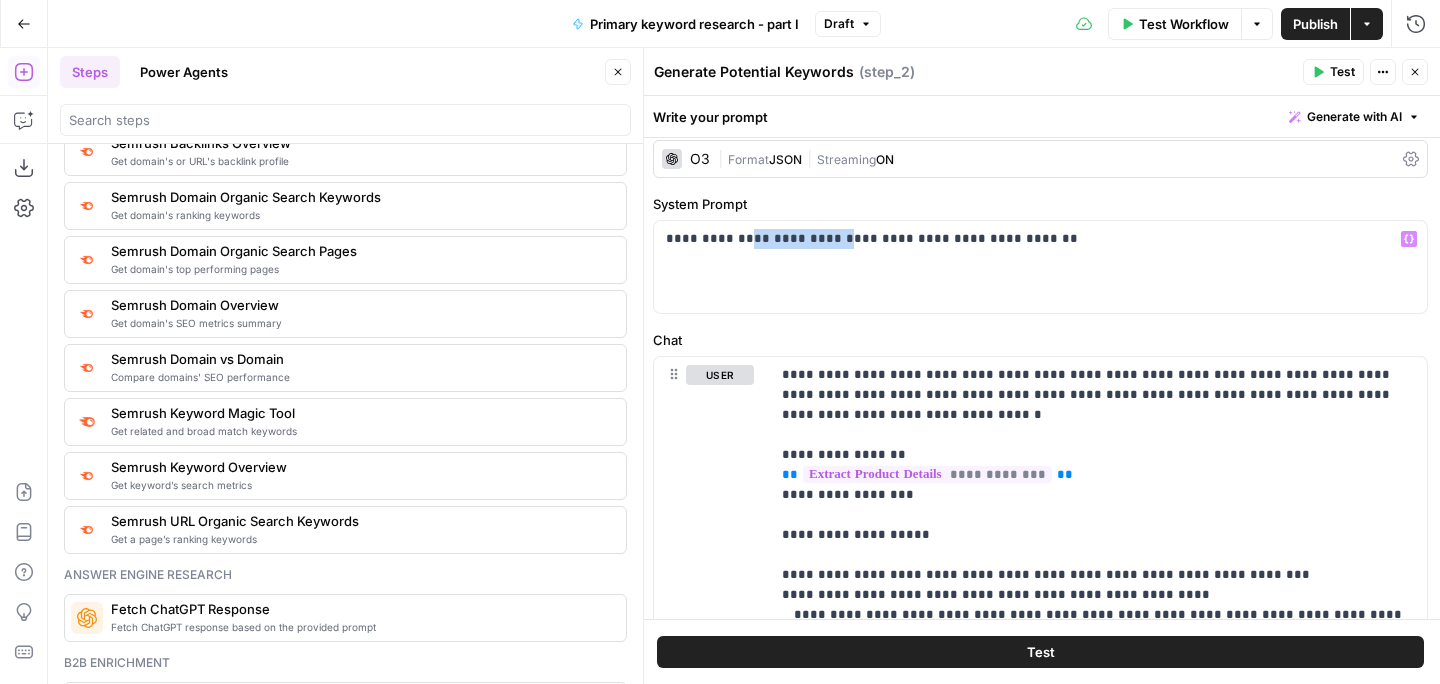 drag, startPoint x: 828, startPoint y: 242, endPoint x: 739, endPoint y: 244, distance: 89.02247 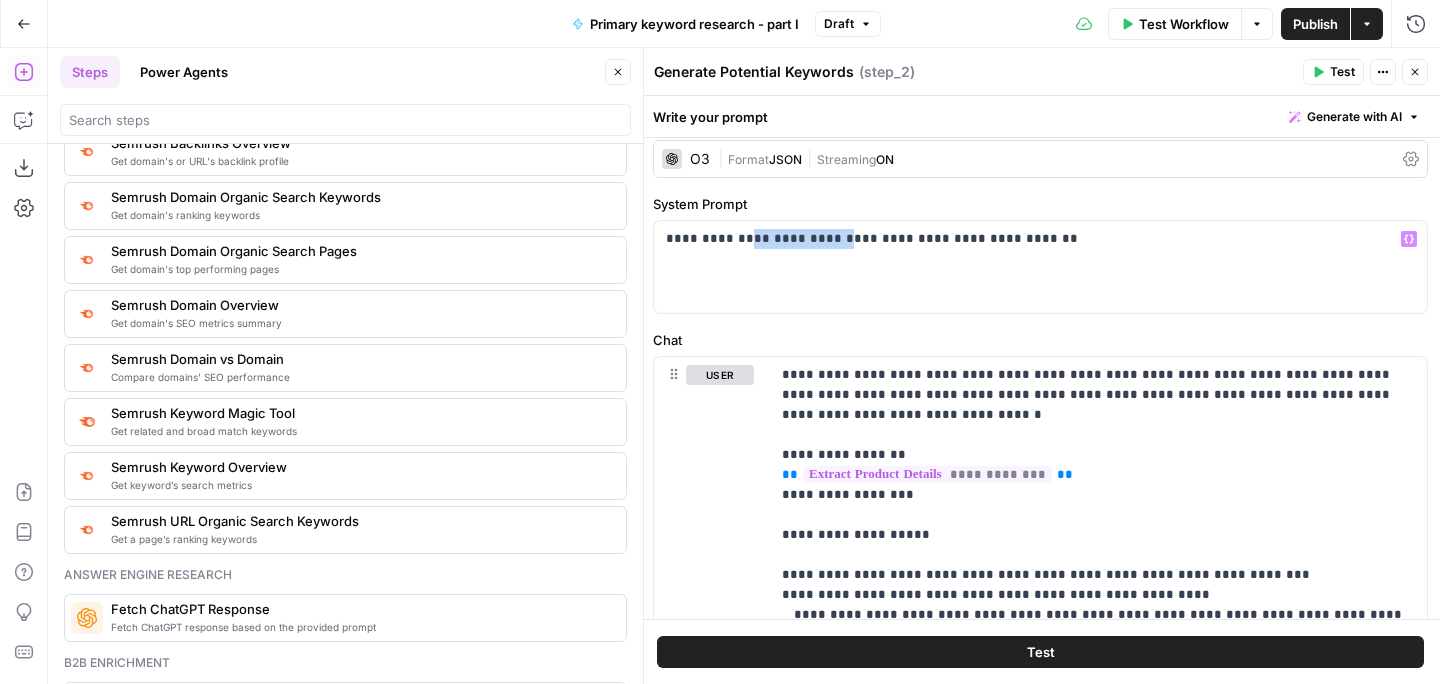 click on "**********" at bounding box center [1040, 239] 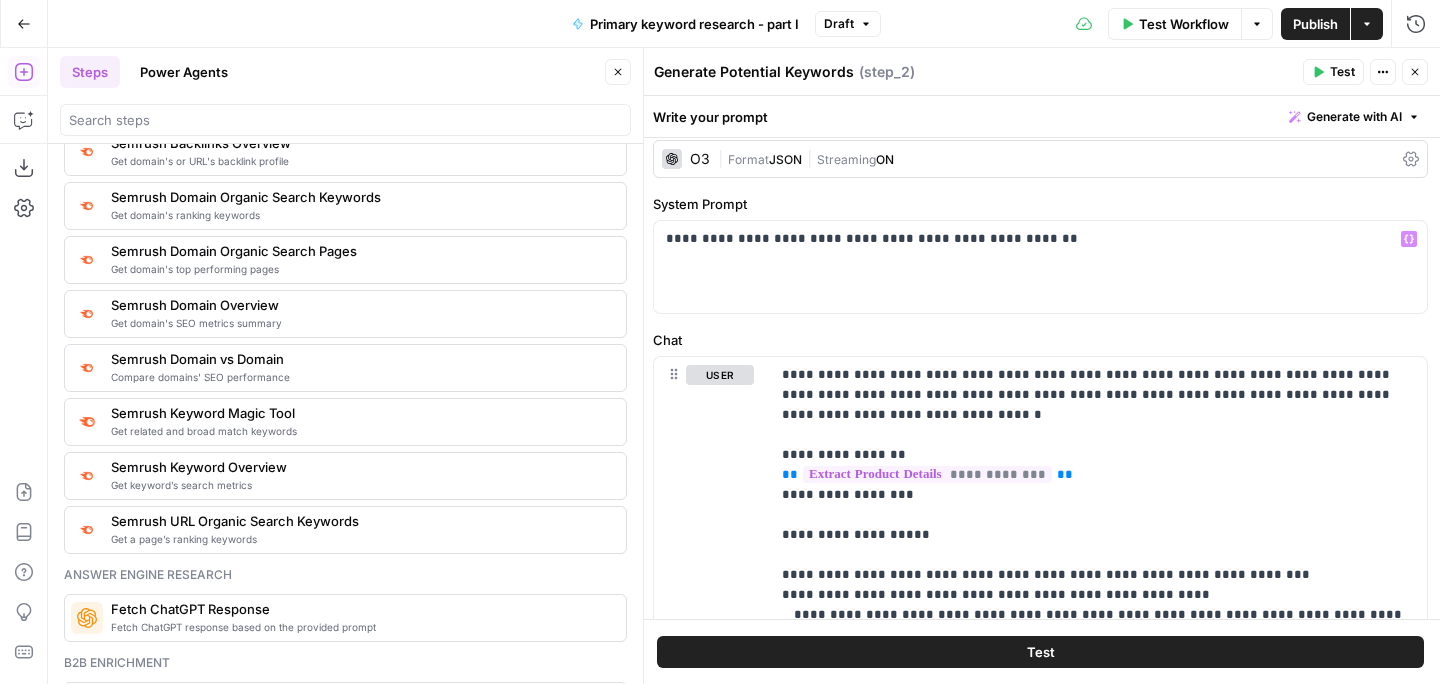 click on "**********" at bounding box center (1040, 239) 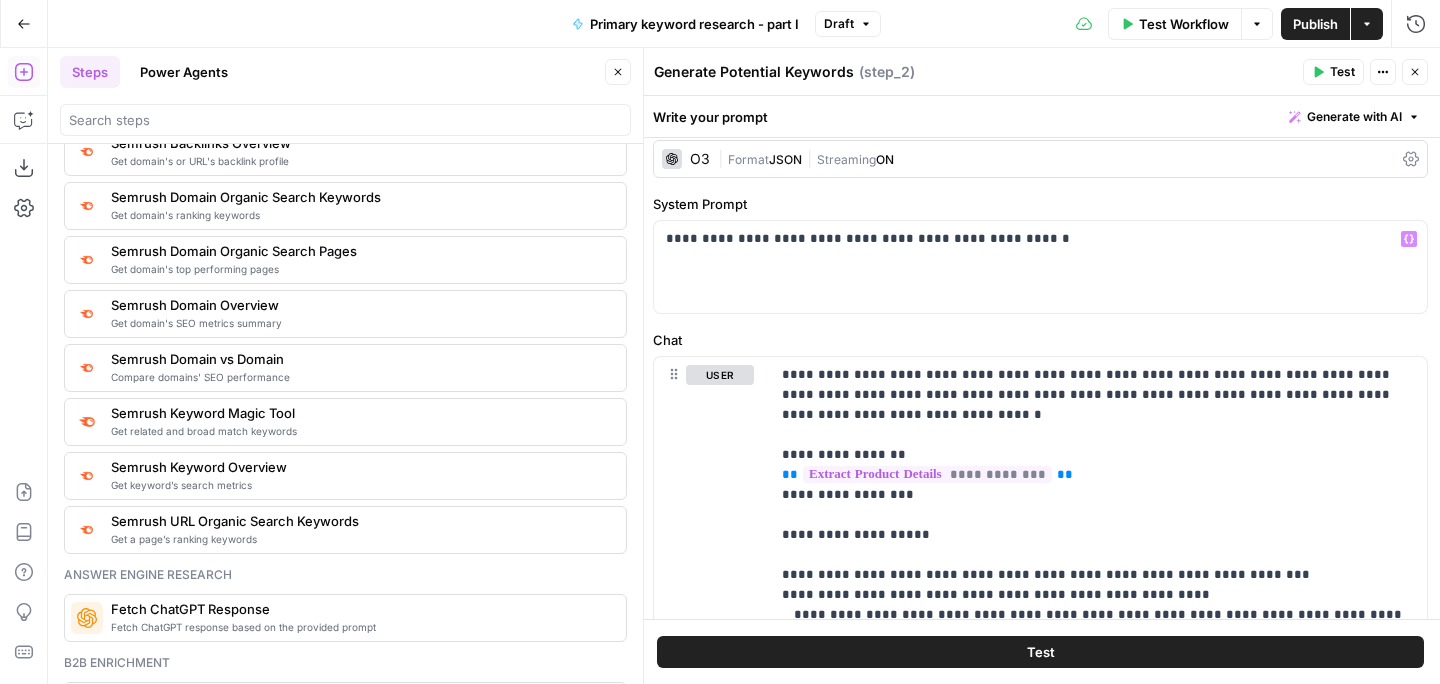 click on "**********" at bounding box center (1040, 239) 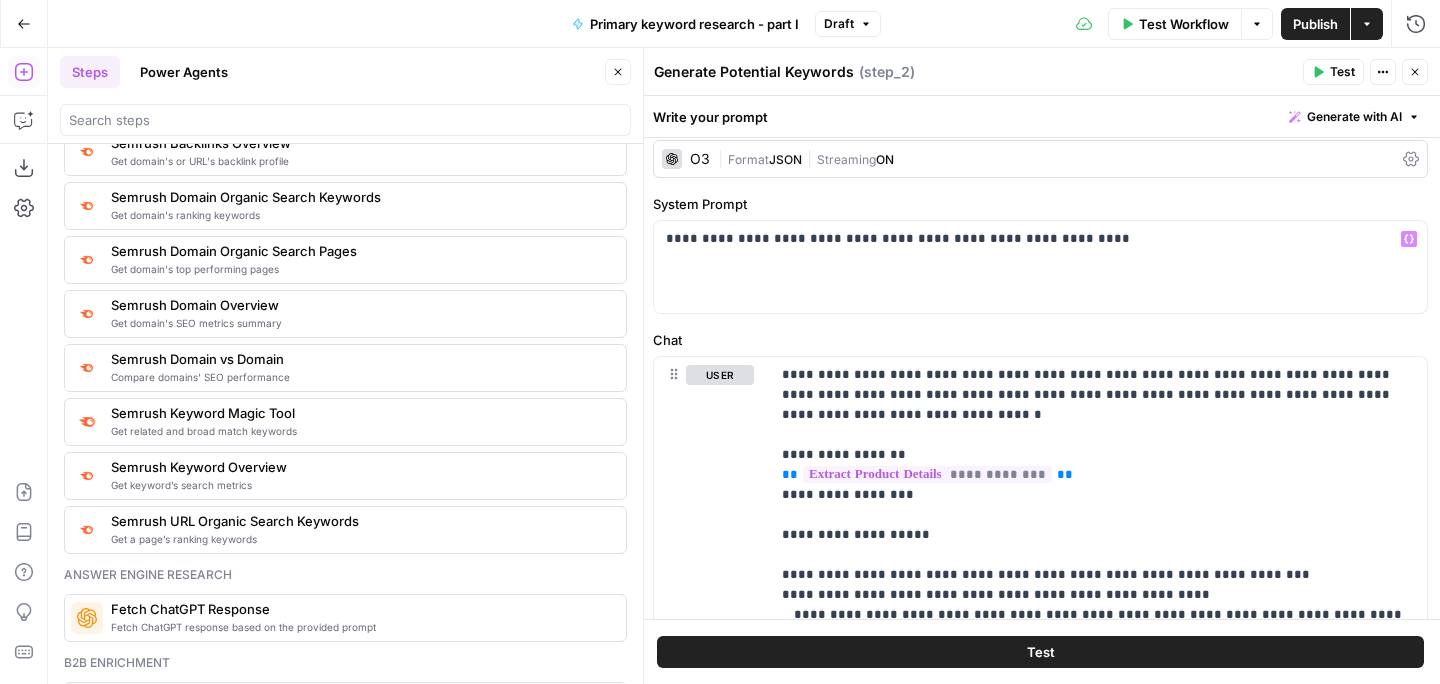 click on "**********" at bounding box center [1040, 239] 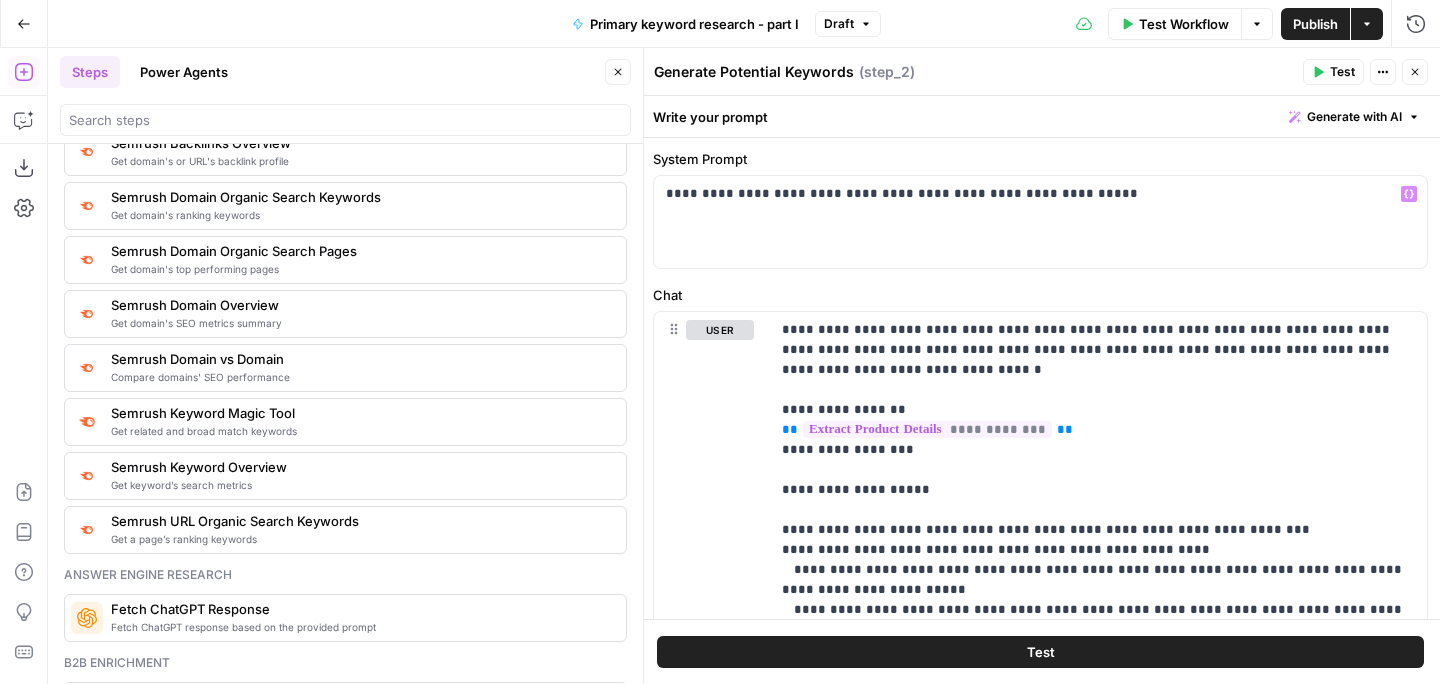 scroll, scrollTop: 129, scrollLeft: 0, axis: vertical 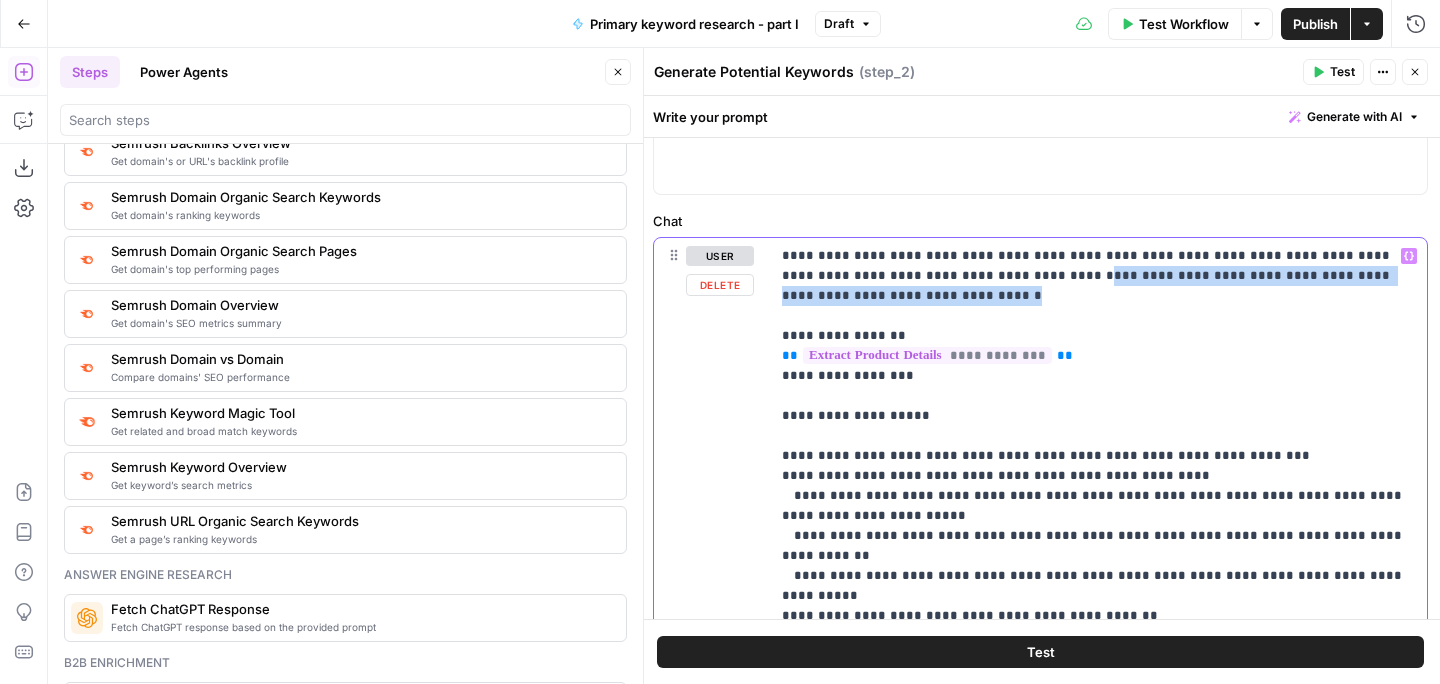 drag, startPoint x: 930, startPoint y: 296, endPoint x: 987, endPoint y: 277, distance: 60.083275 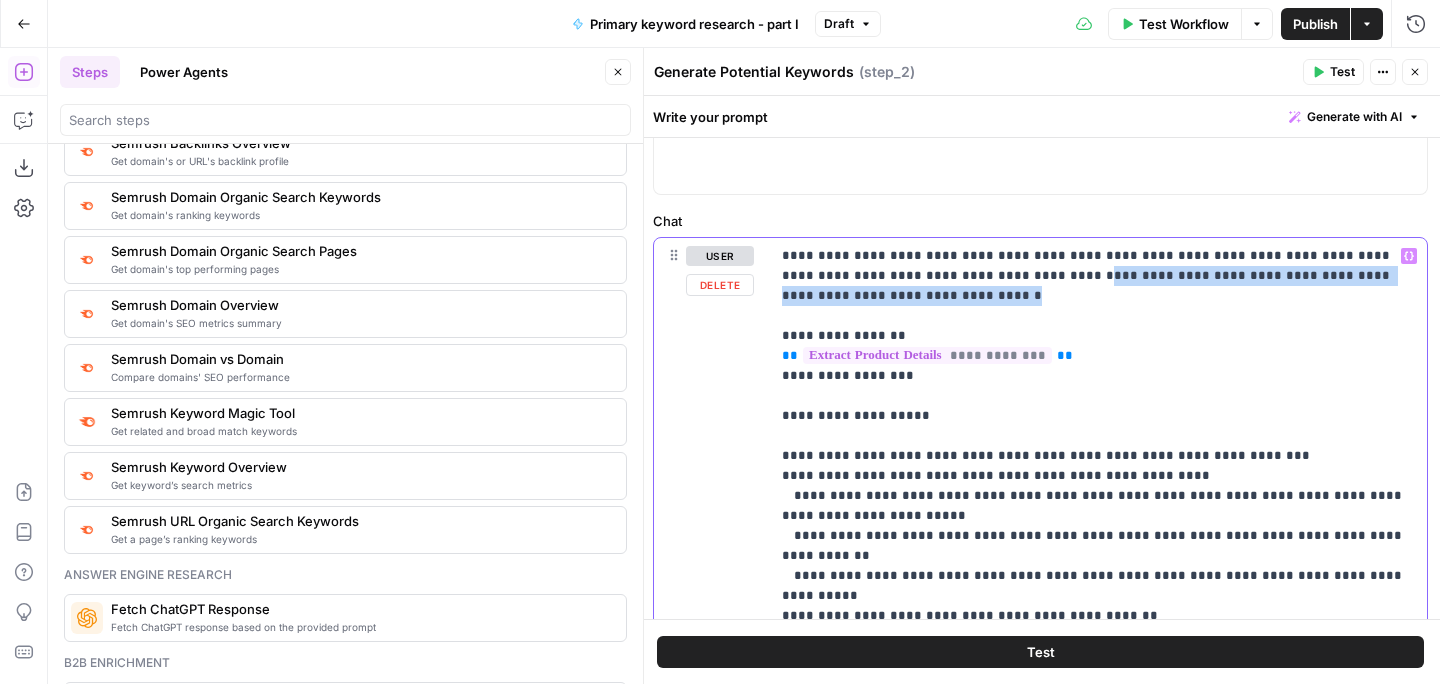 click on "**********" at bounding box center [1098, 666] 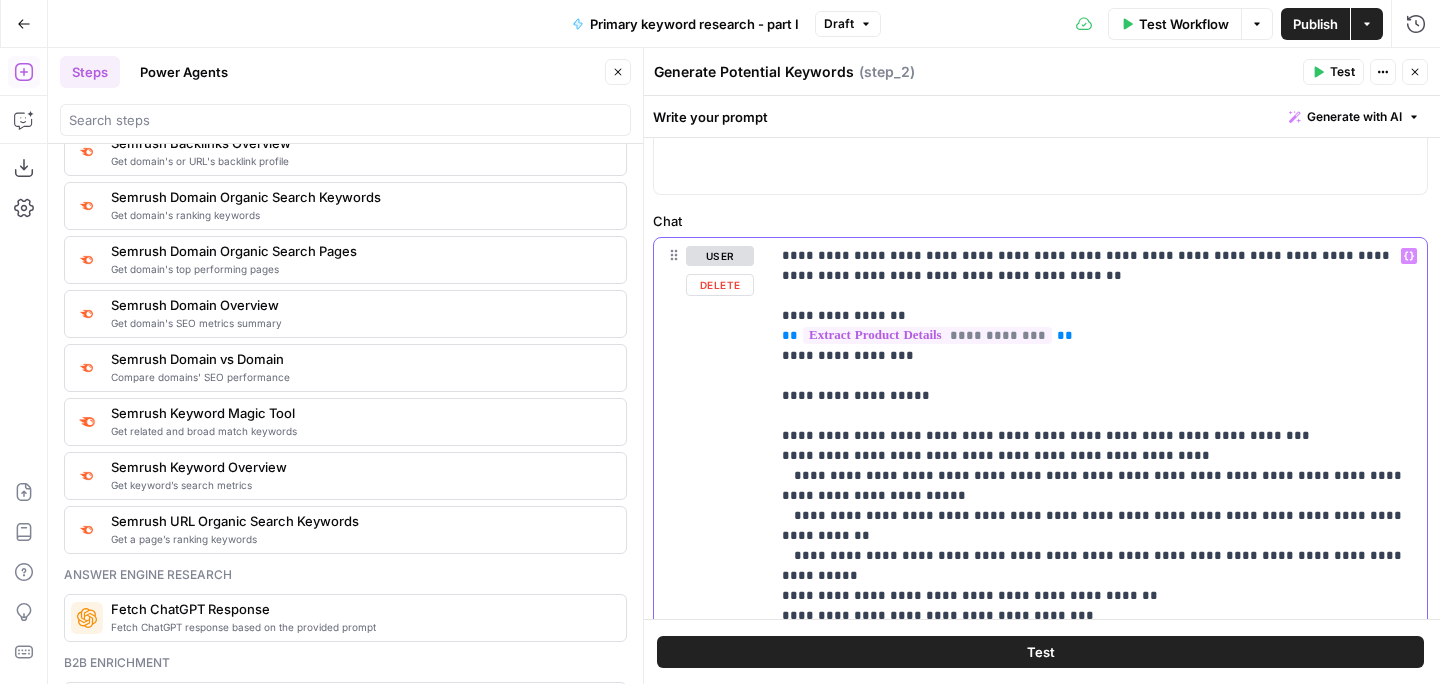 type 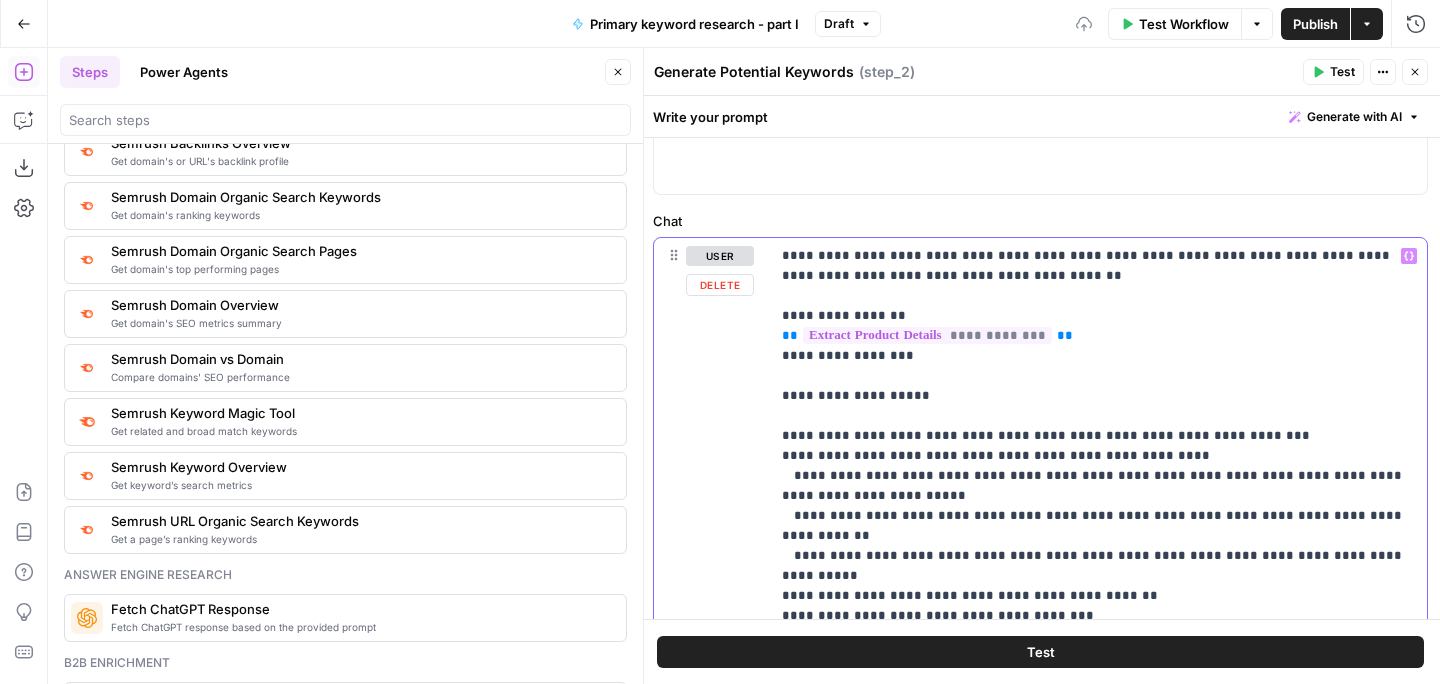 scroll, scrollTop: 21, scrollLeft: 0, axis: vertical 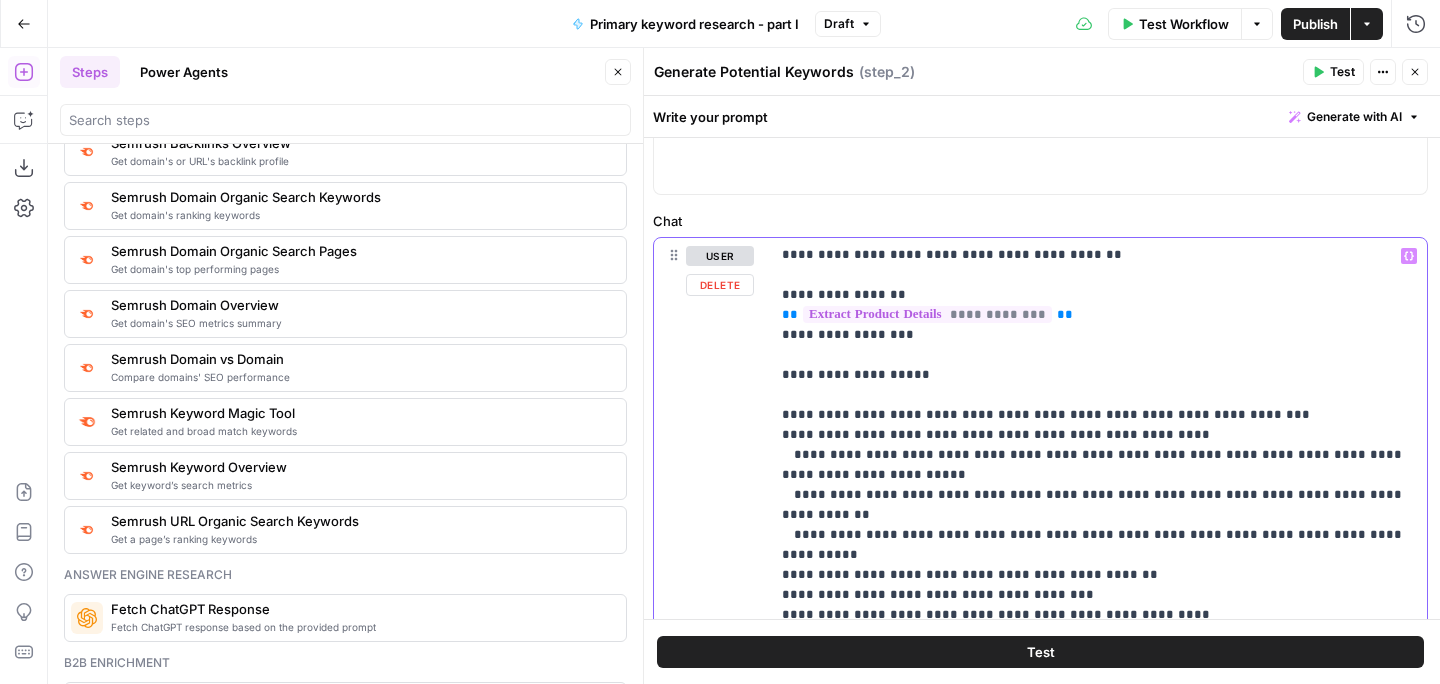 click on "[REDACTED]" at bounding box center (1098, 635) 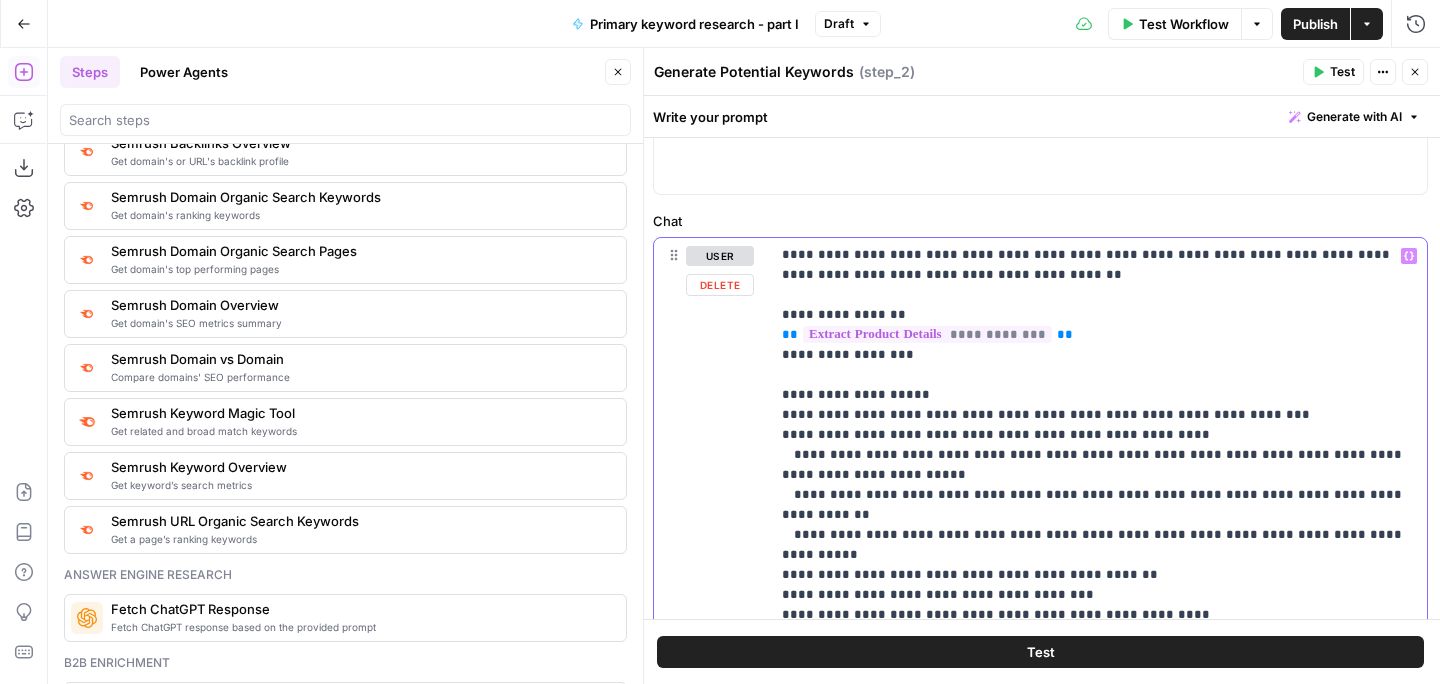 click on "[REDACTED]" at bounding box center [1098, 645] 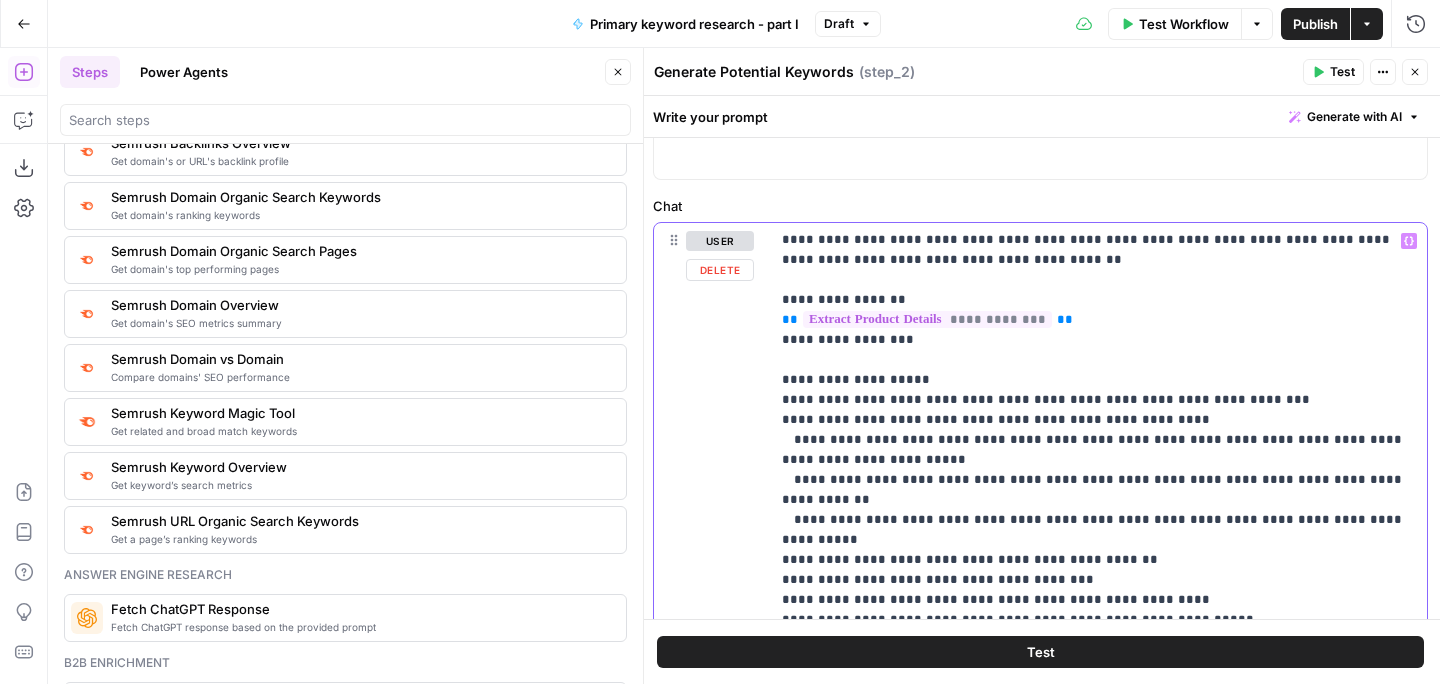 scroll, scrollTop: 148, scrollLeft: 0, axis: vertical 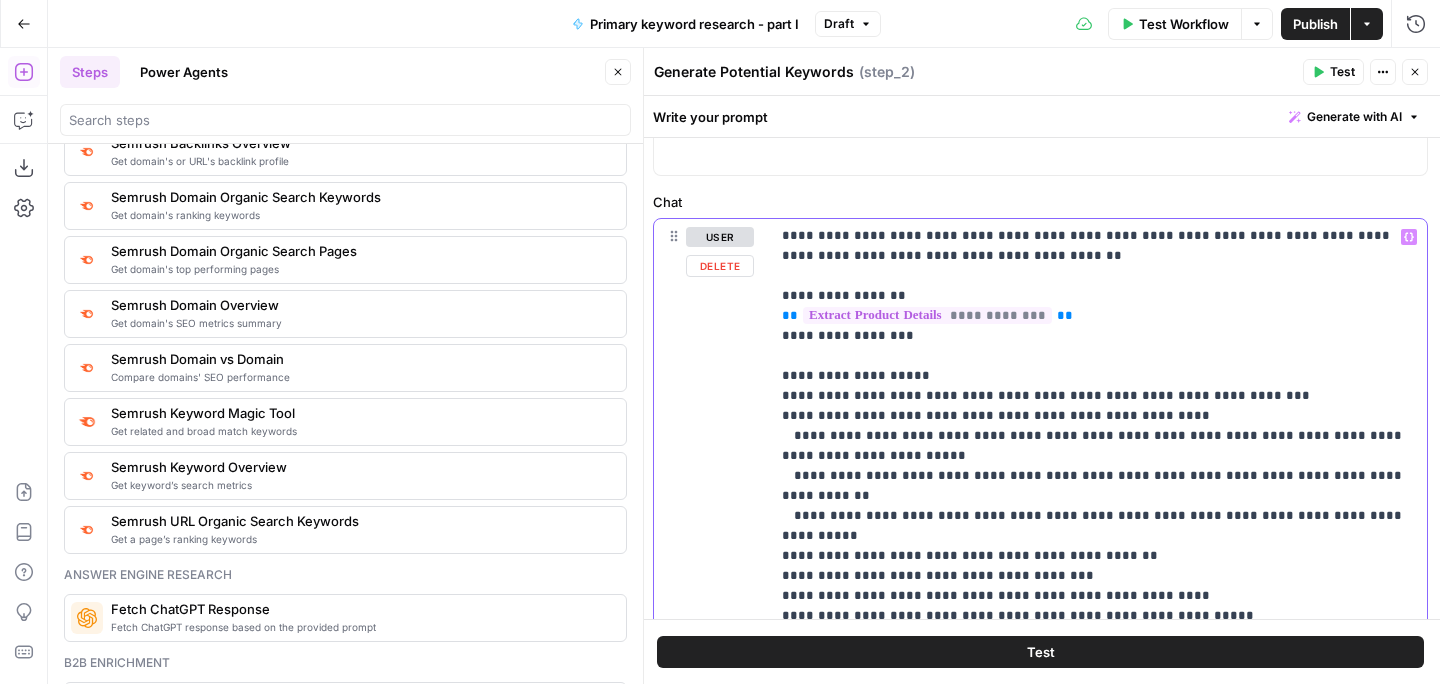 click on "[REDACTED]" at bounding box center (1098, 626) 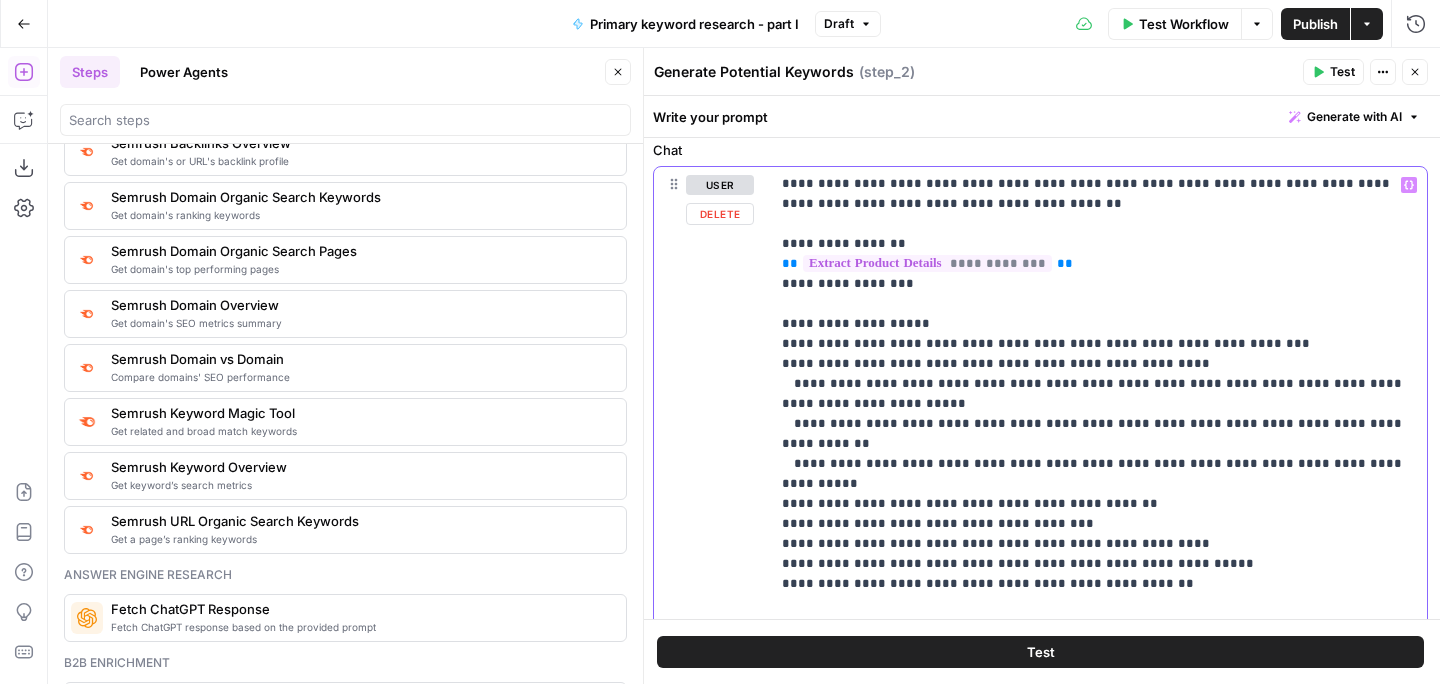 scroll, scrollTop: 201, scrollLeft: 0, axis: vertical 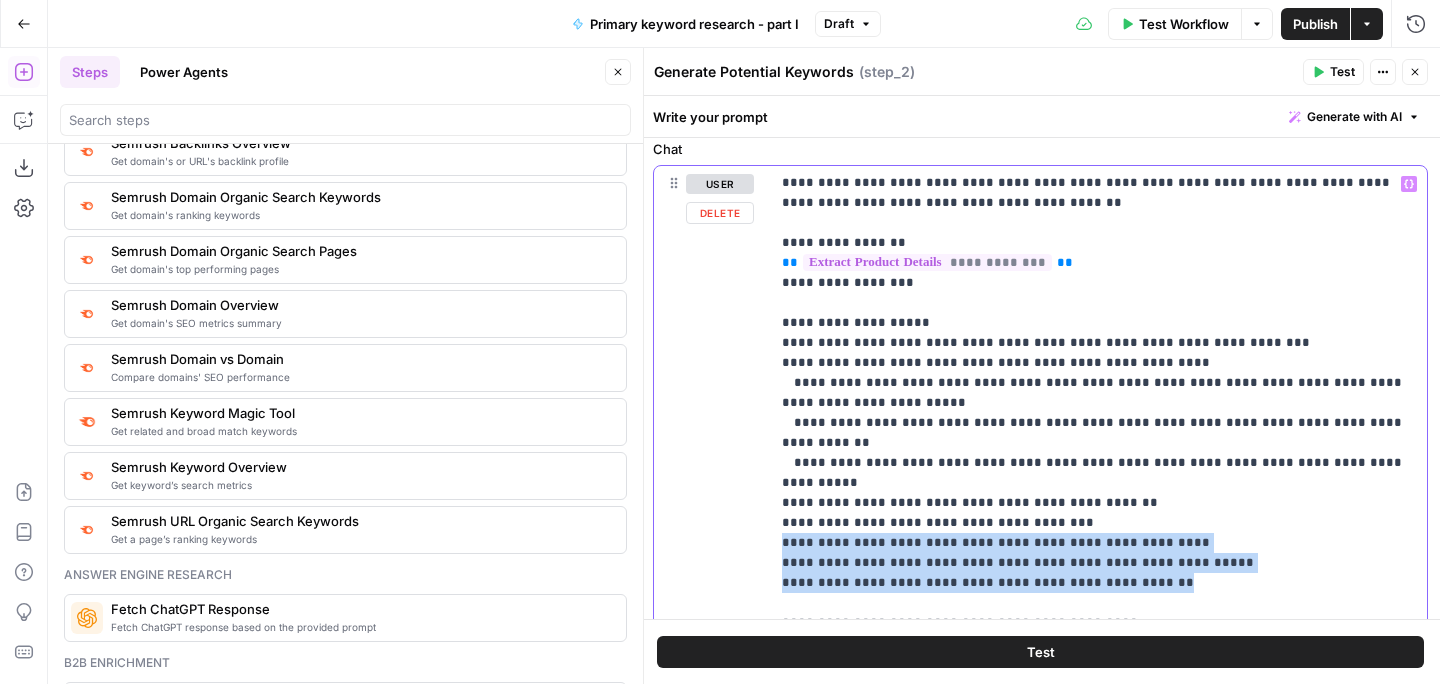 drag, startPoint x: 1165, startPoint y: 548, endPoint x: 738, endPoint y: 505, distance: 429.15964 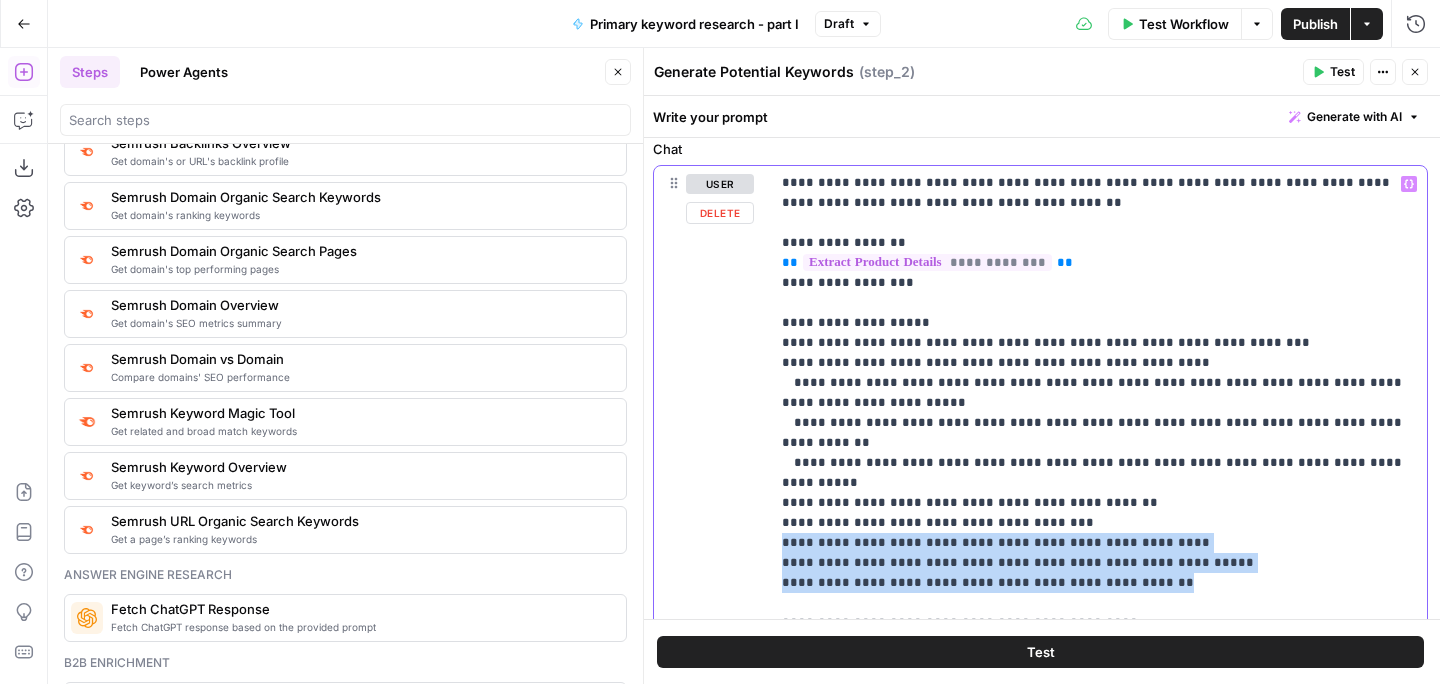 click on "**********" at bounding box center (1040, 596) 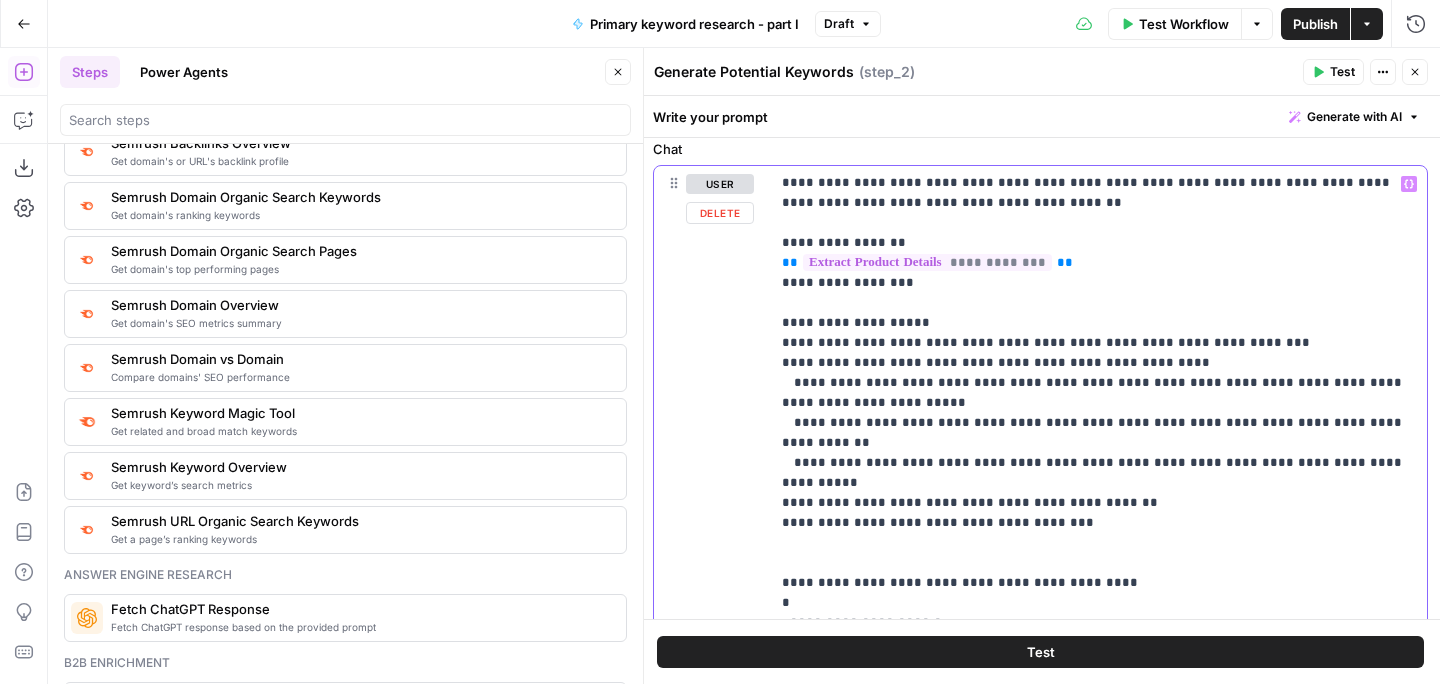 scroll, scrollTop: 0, scrollLeft: 0, axis: both 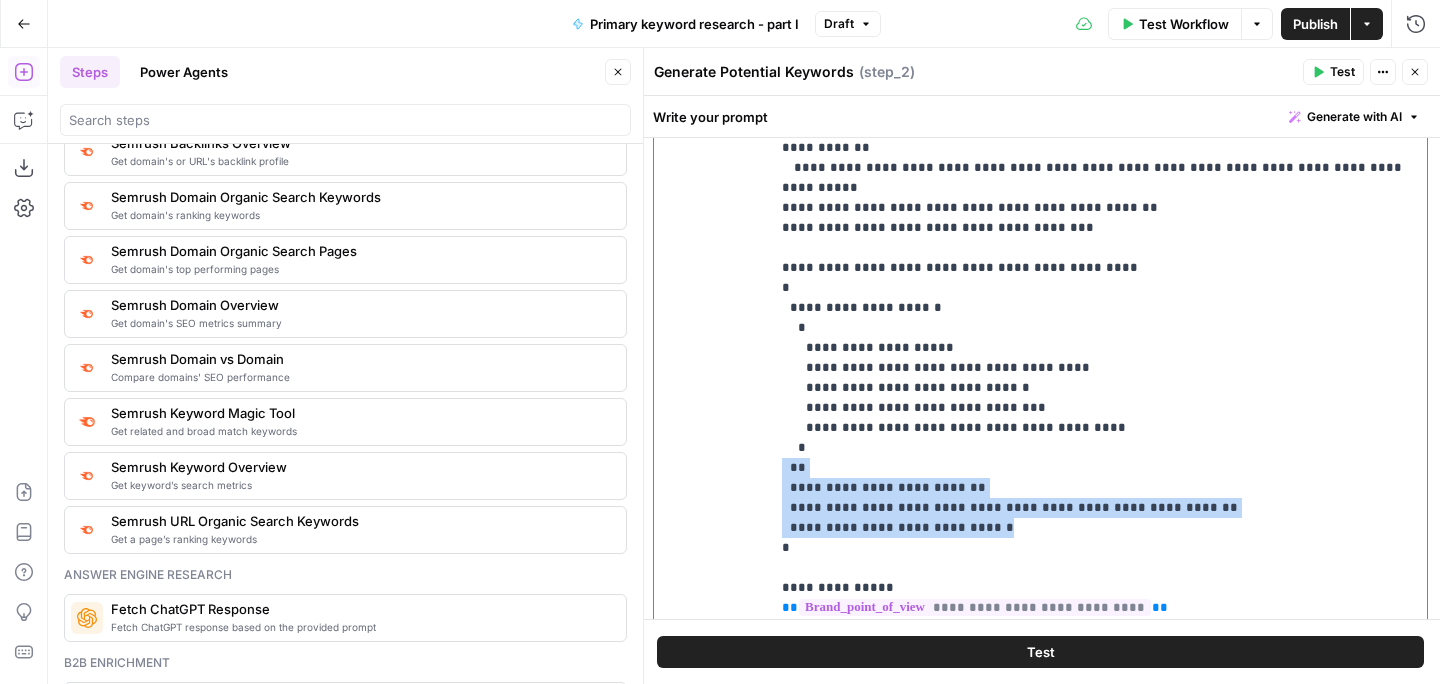 drag, startPoint x: 997, startPoint y: 488, endPoint x: 758, endPoint y: 425, distance: 247.16391 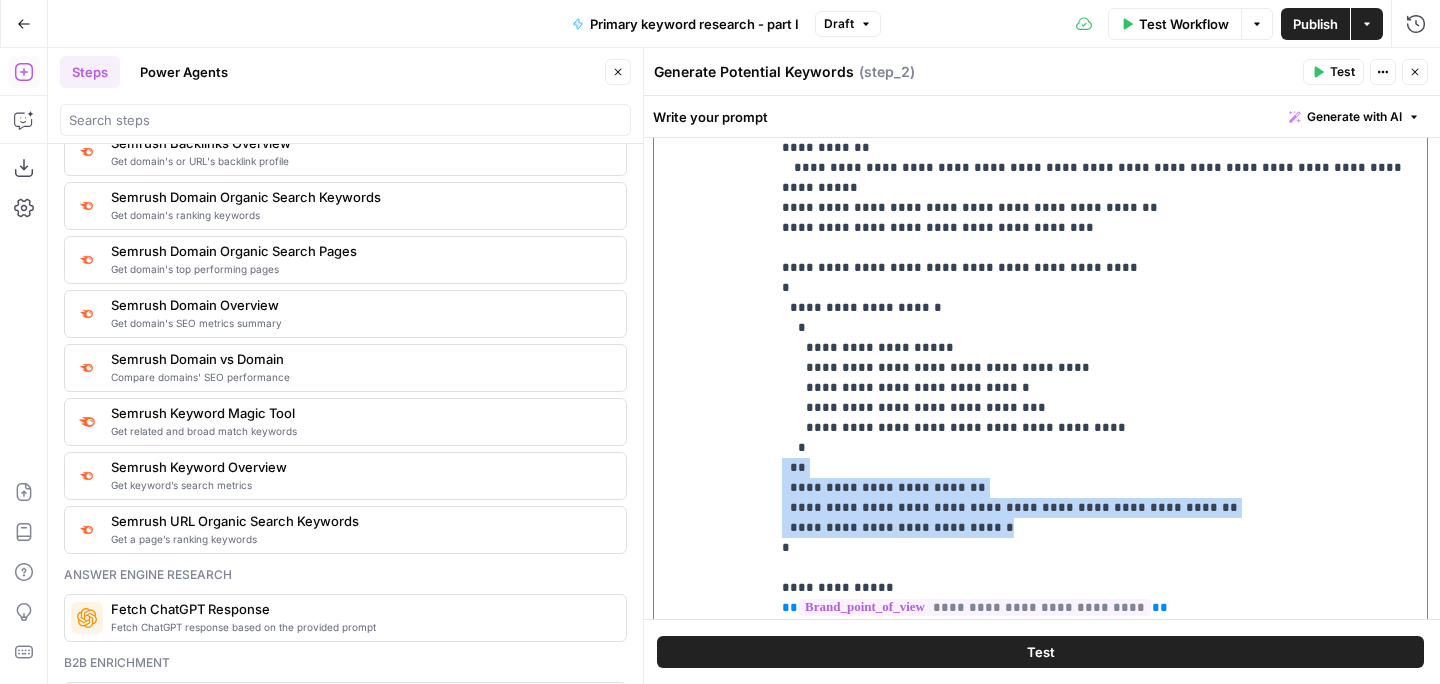 click on "**********" at bounding box center [1040, 270] 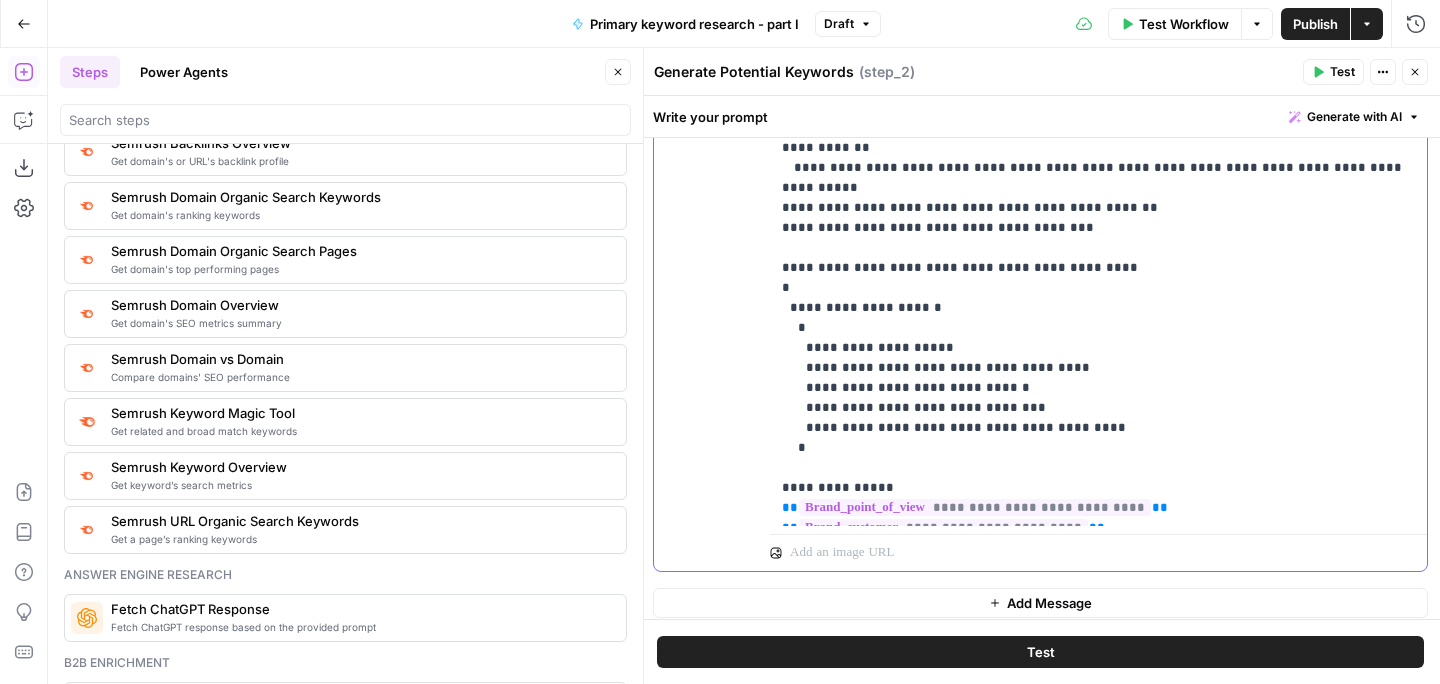 scroll, scrollTop: 556, scrollLeft: 0, axis: vertical 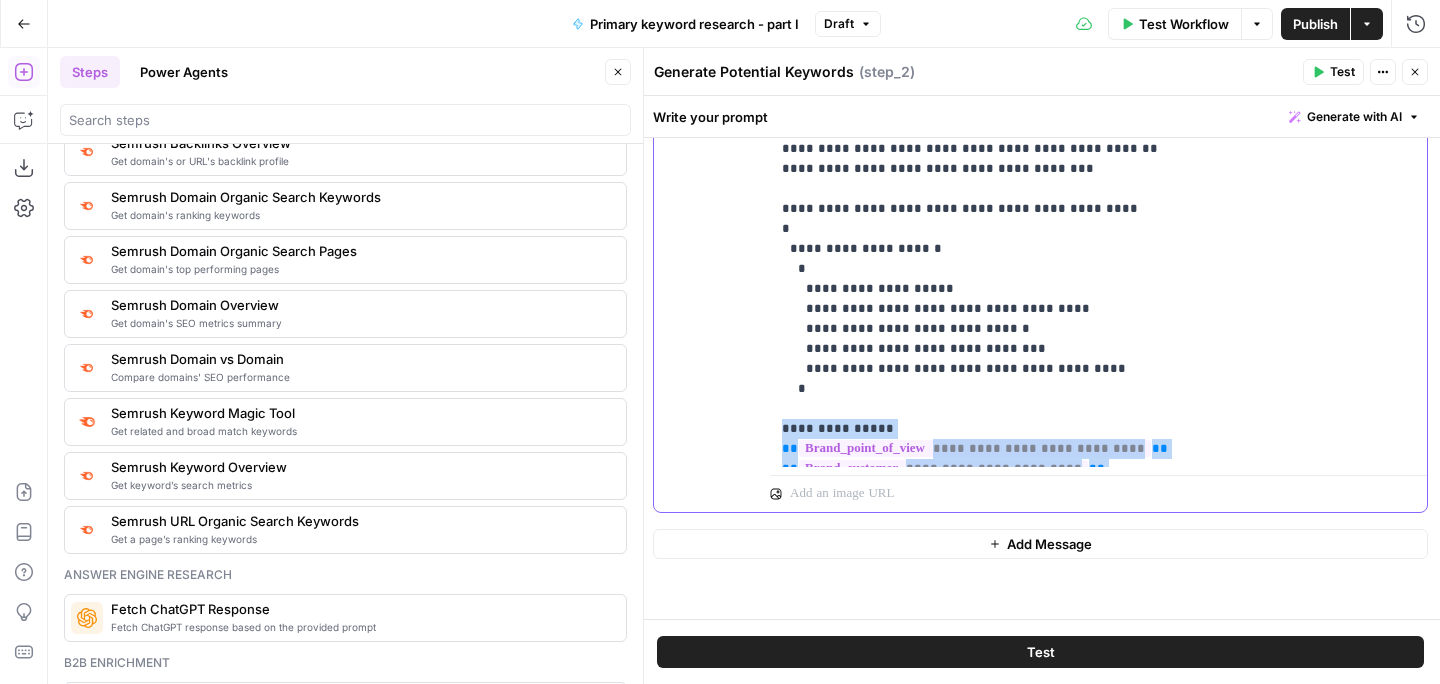 drag, startPoint x: 912, startPoint y: 446, endPoint x: 774, endPoint y: 385, distance: 150.88075 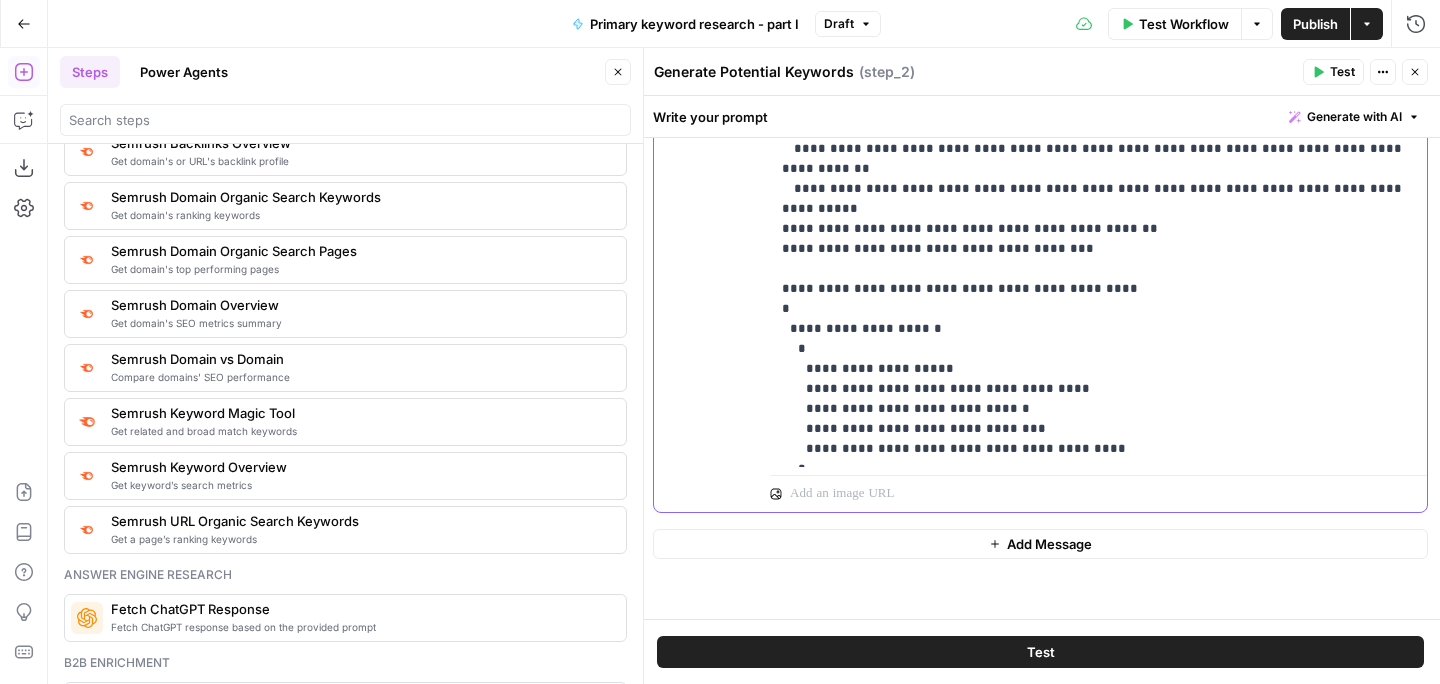scroll, scrollTop: 496, scrollLeft: 0, axis: vertical 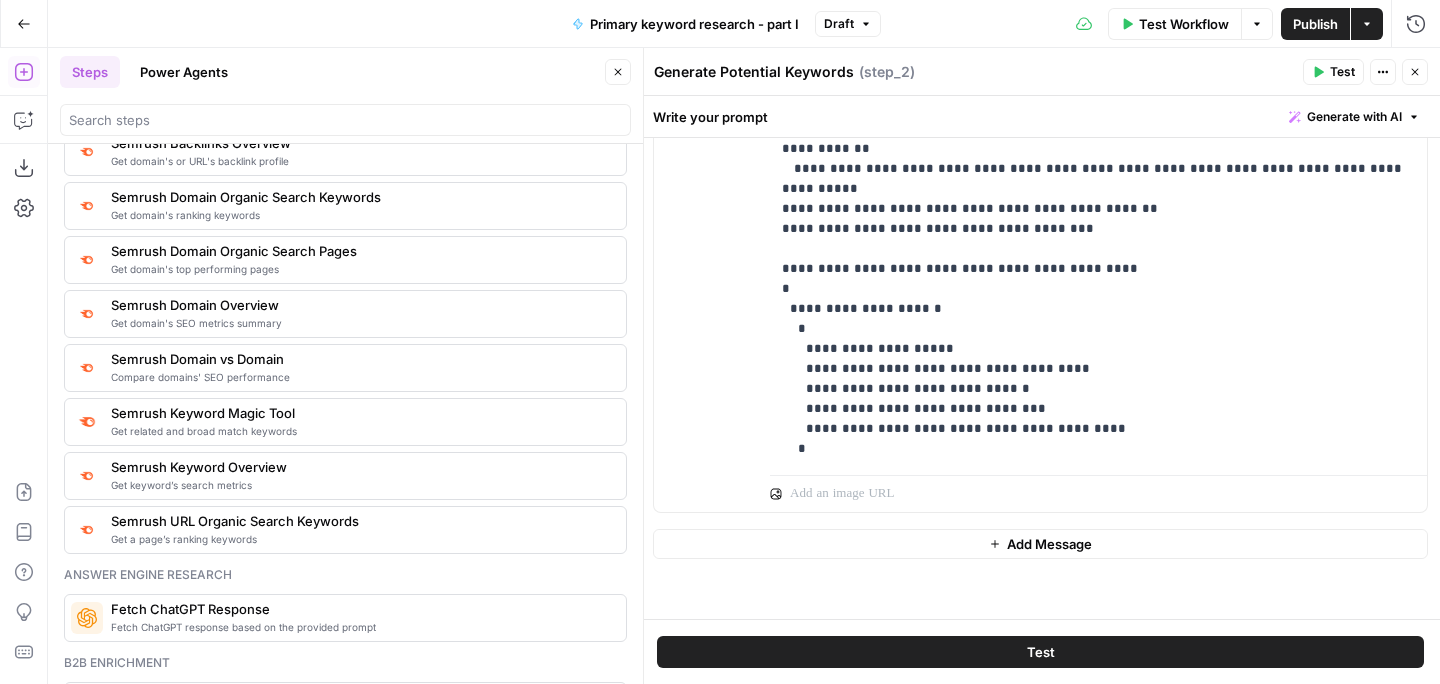 click on "user Delete [REDACTED]" at bounding box center [1040, 191] 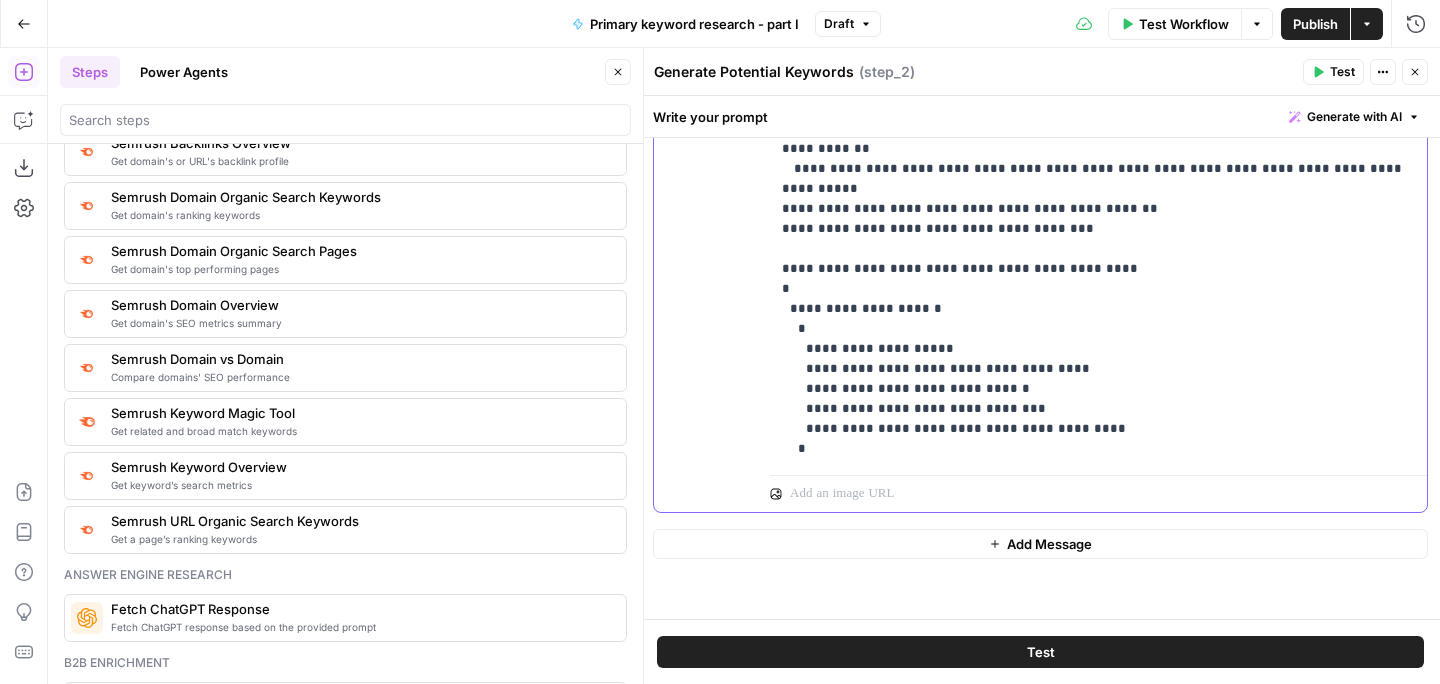 click on "**********" at bounding box center (1098, 169) 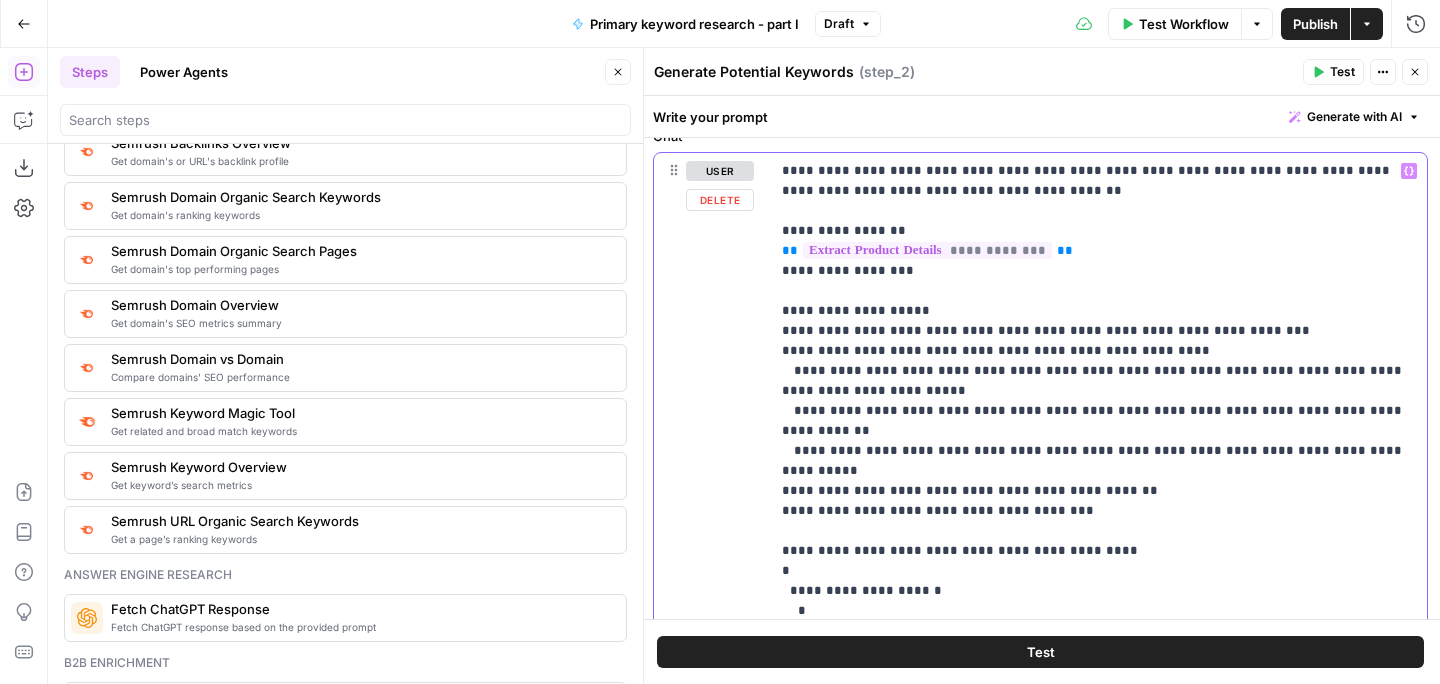 scroll, scrollTop: 205, scrollLeft: 0, axis: vertical 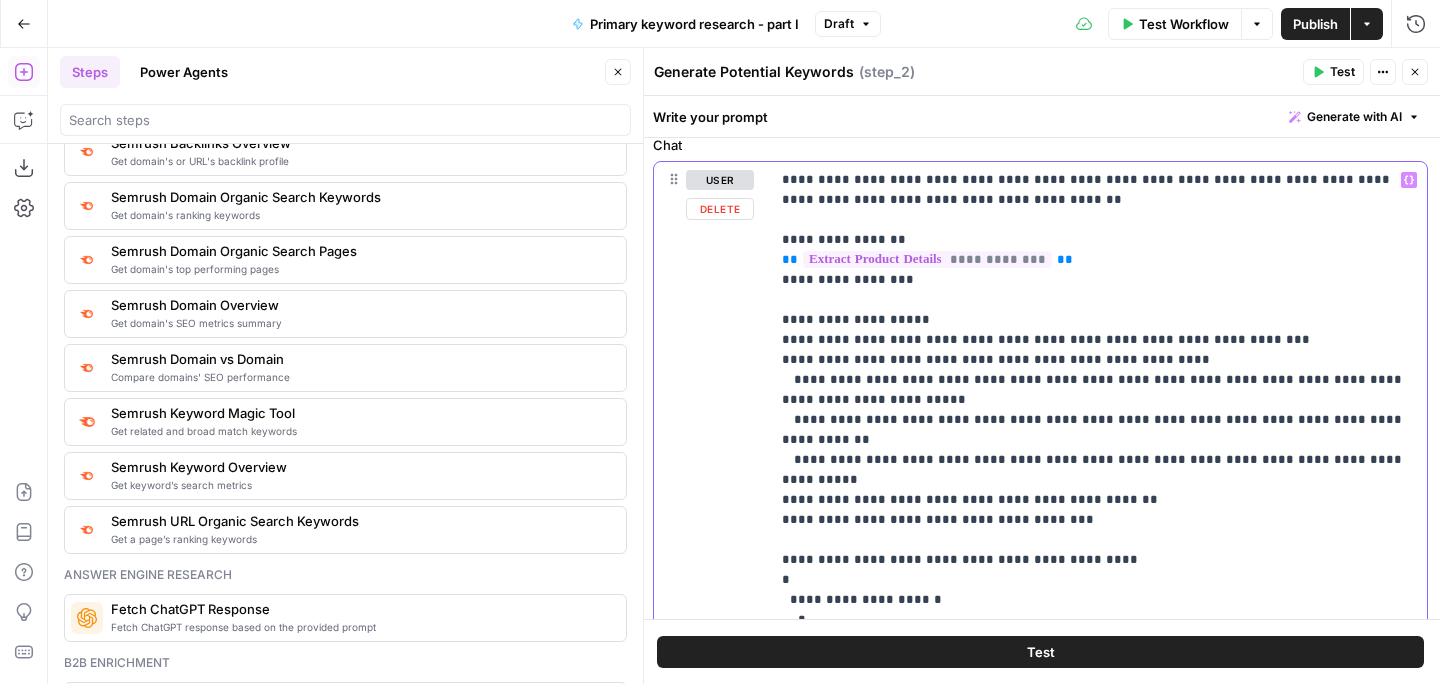 click on "**********" at bounding box center (1098, 460) 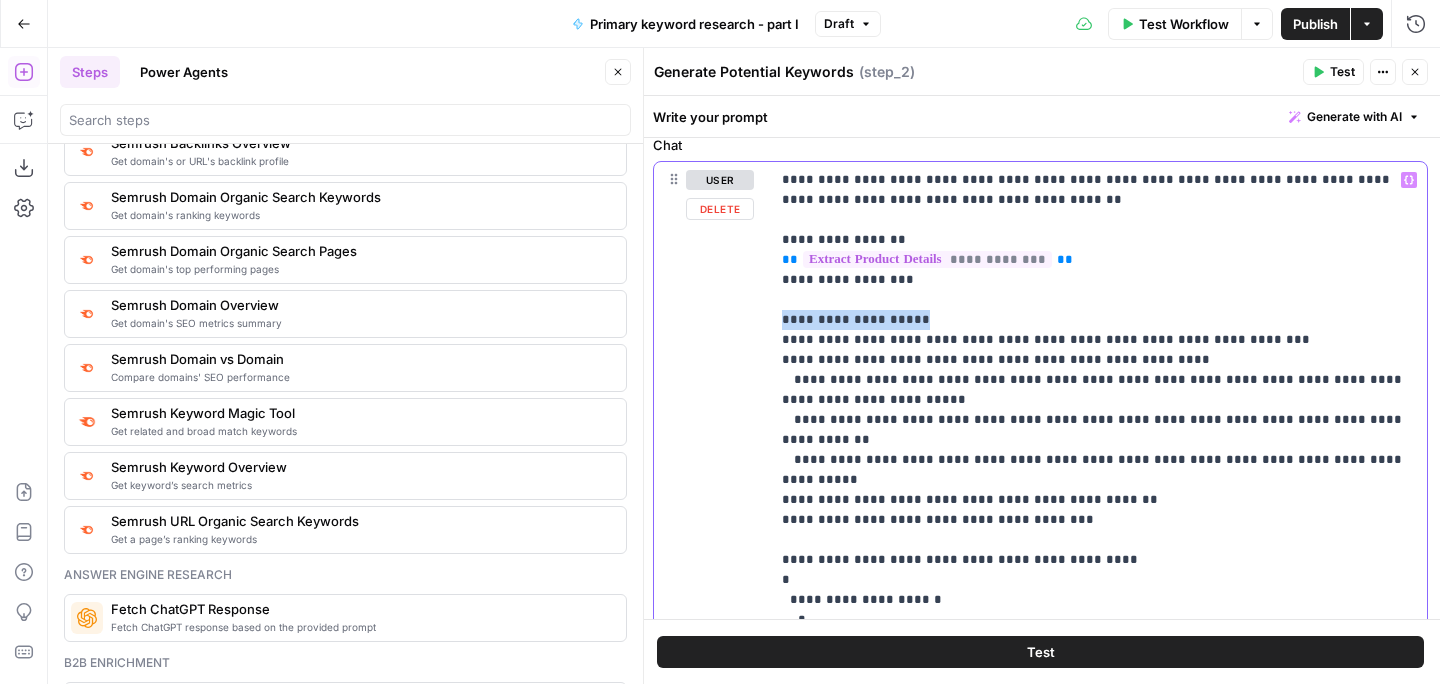 drag, startPoint x: 912, startPoint y: 319, endPoint x: 770, endPoint y: 324, distance: 142.088 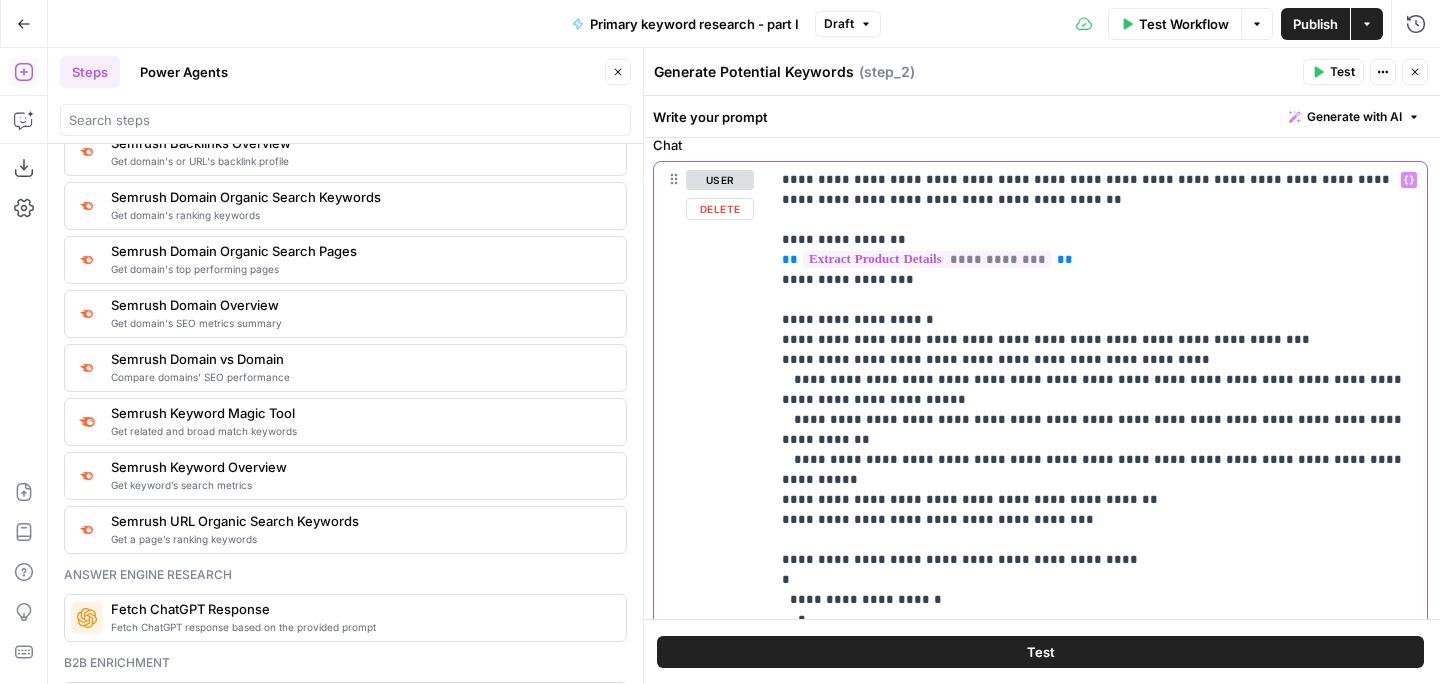 click on "**********" at bounding box center (1098, 460) 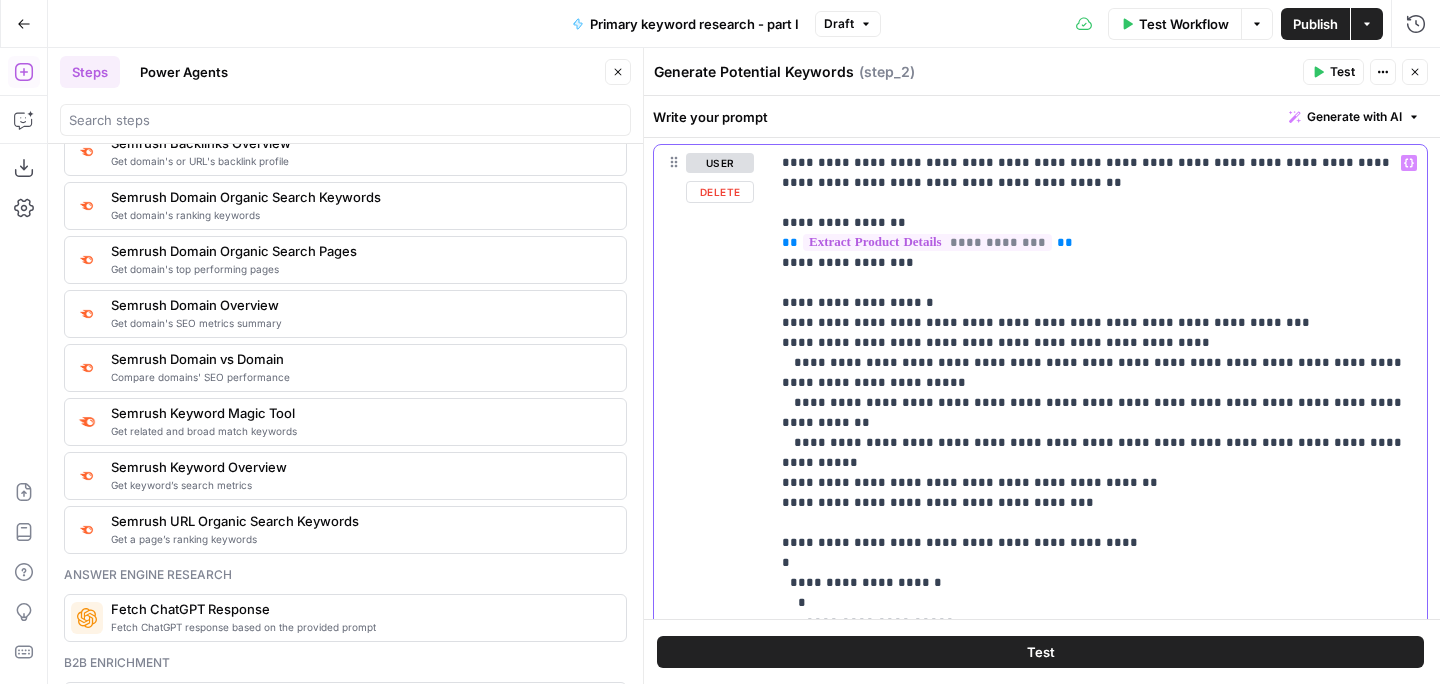 scroll, scrollTop: 227, scrollLeft: 0, axis: vertical 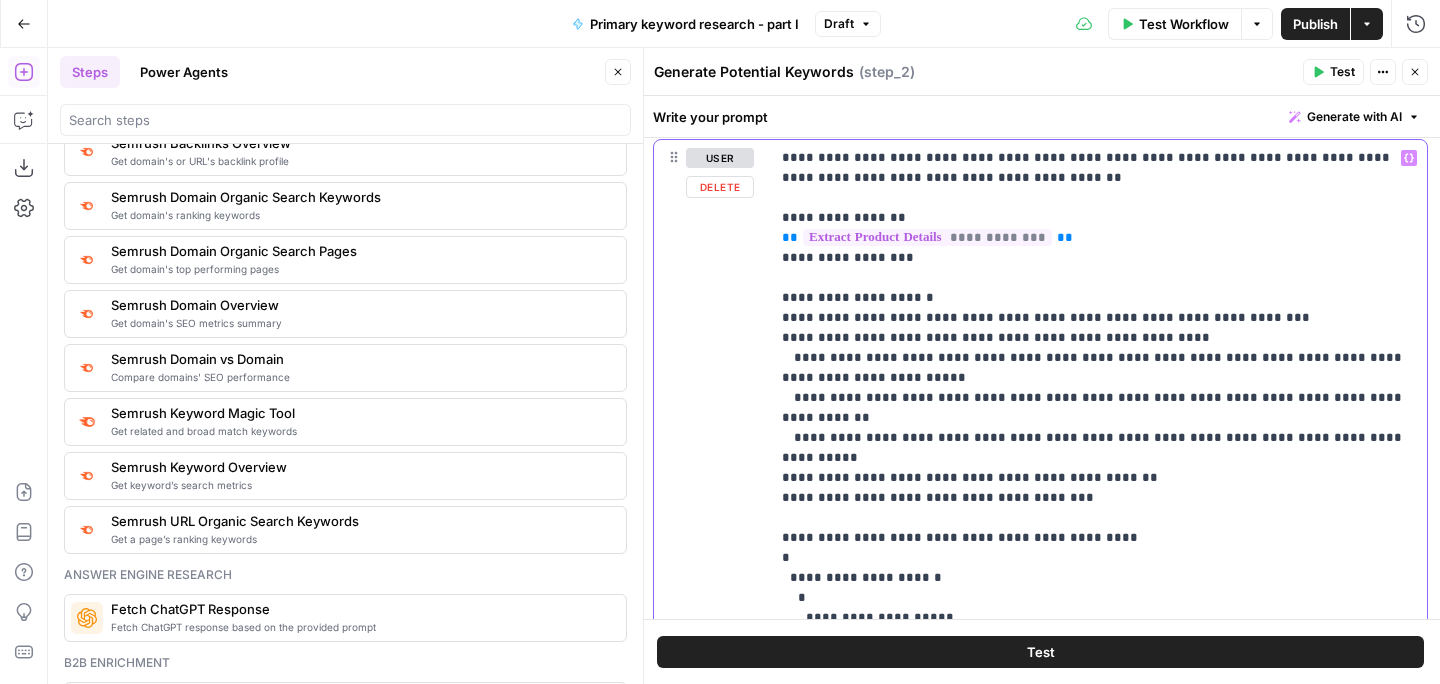 click on "**********" at bounding box center [1098, 438] 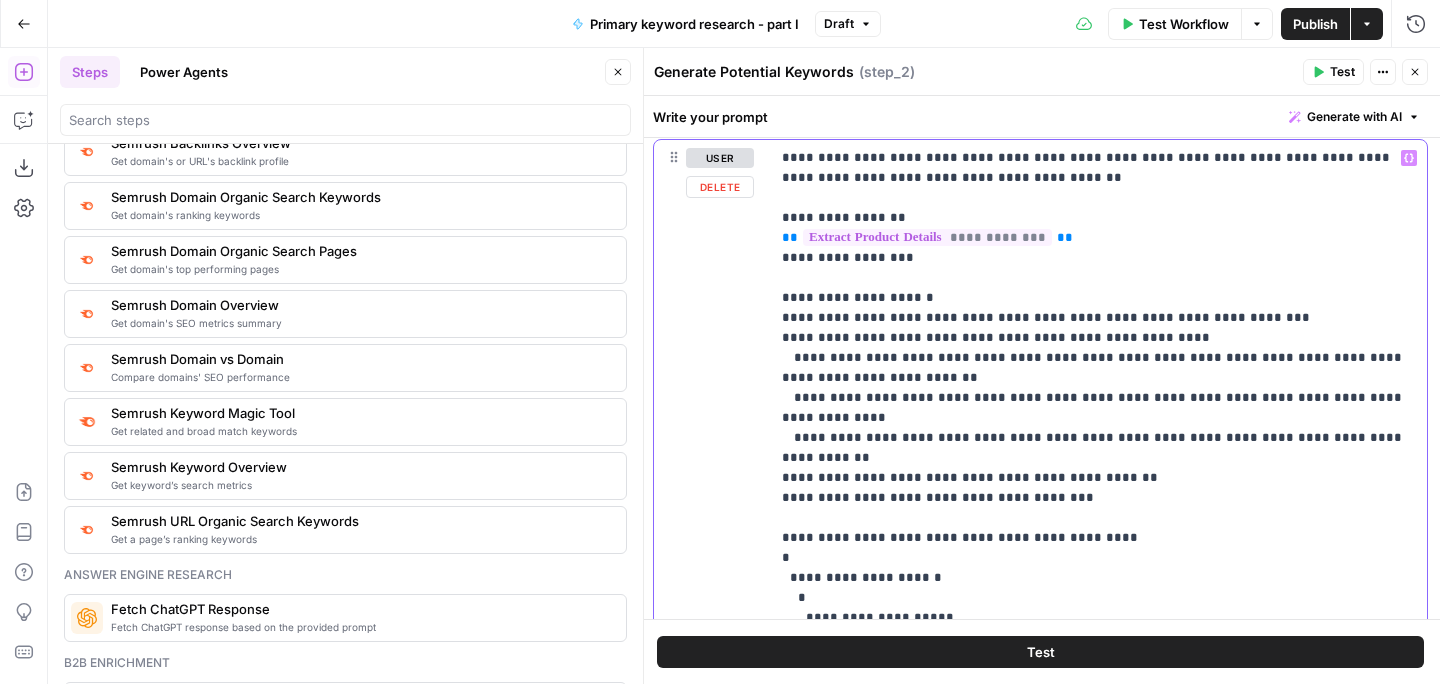 click on "**********" at bounding box center (1098, 448) 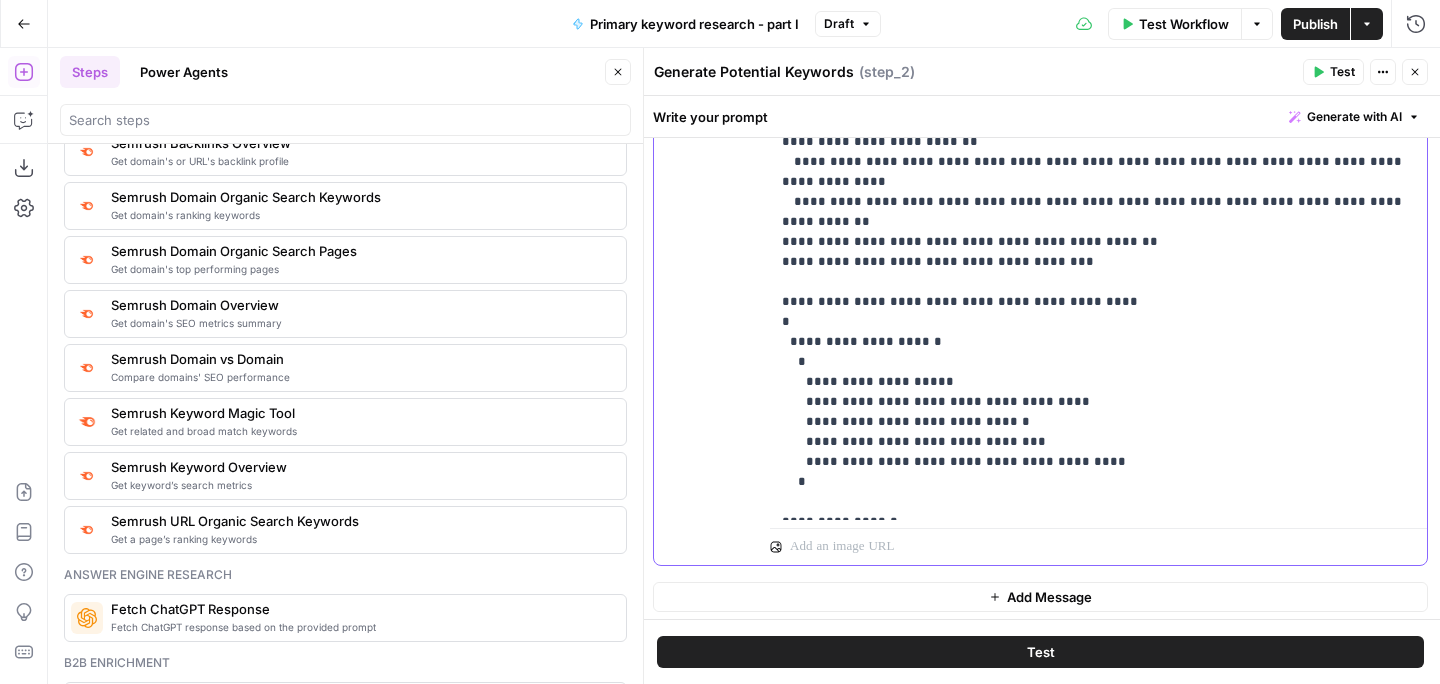 scroll, scrollTop: 464, scrollLeft: 0, axis: vertical 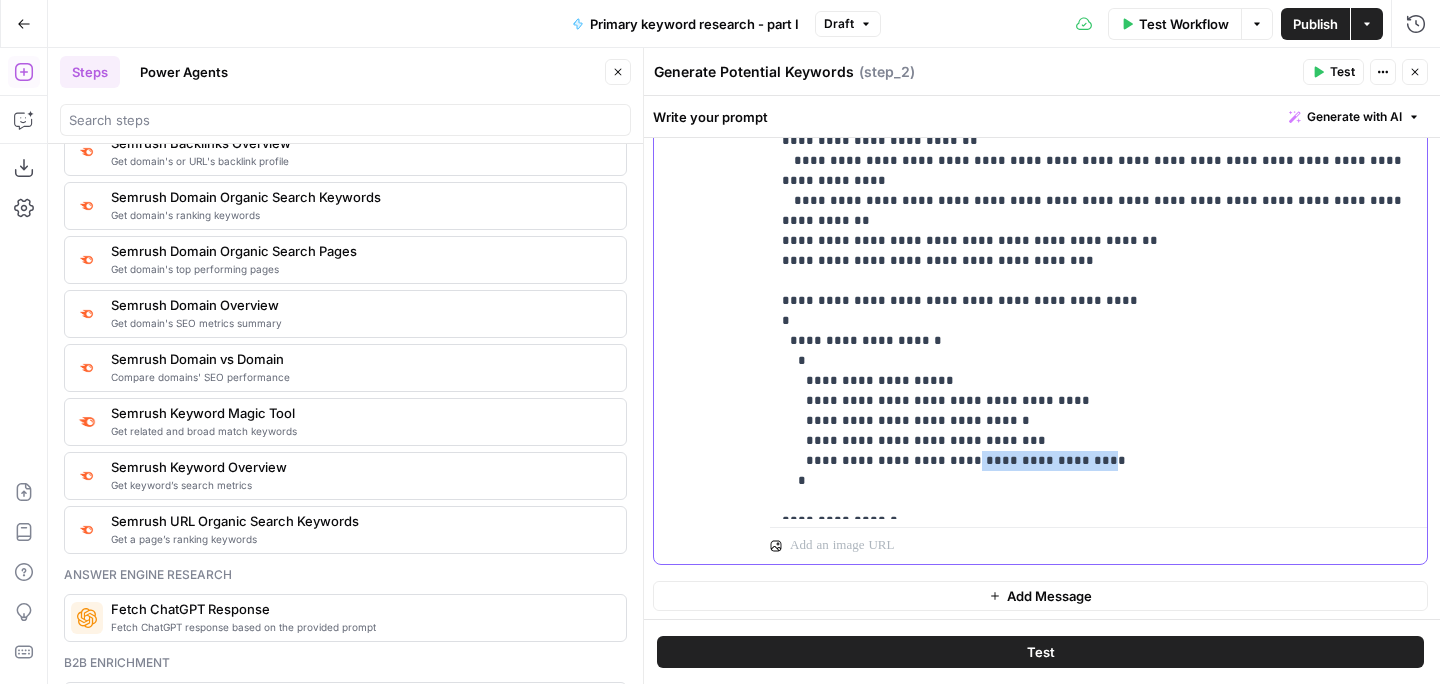 drag, startPoint x: 1057, startPoint y: 440, endPoint x: 943, endPoint y: 443, distance: 114.03947 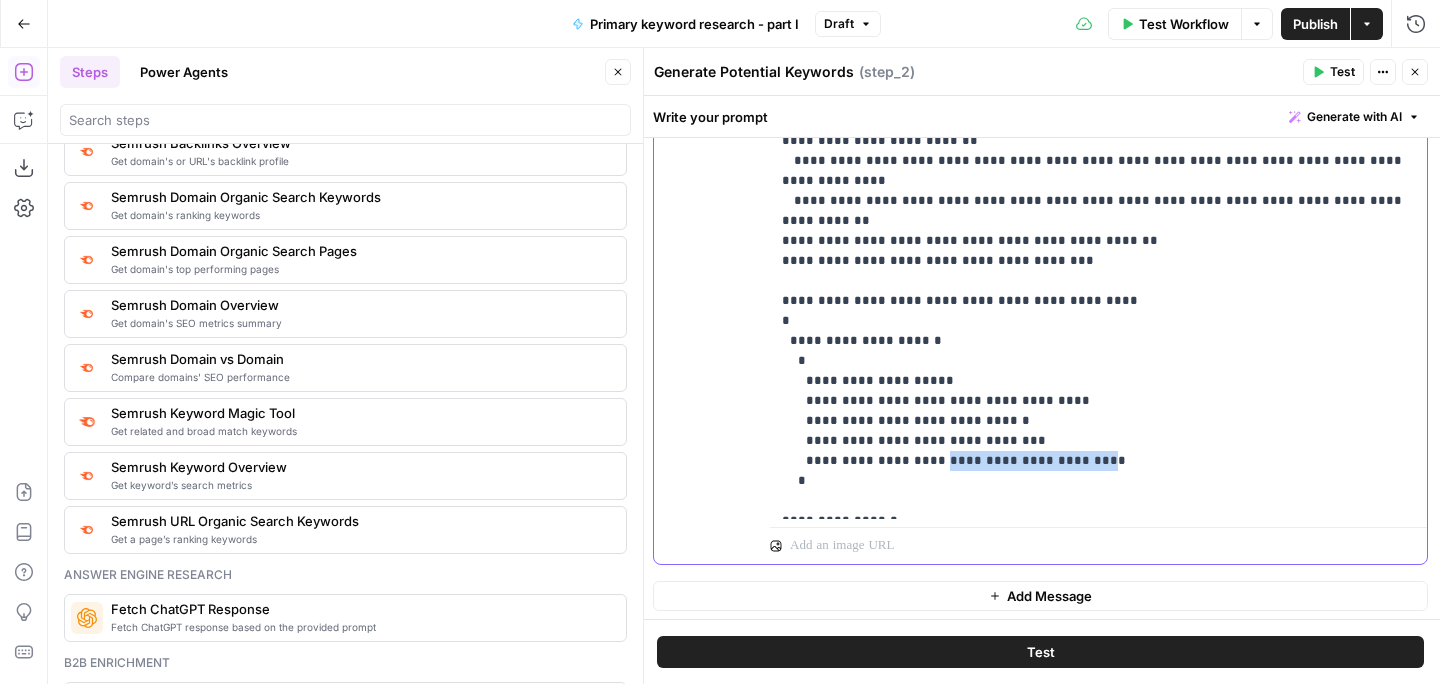 drag, startPoint x: 918, startPoint y: 443, endPoint x: 1052, endPoint y: 431, distance: 134.53624 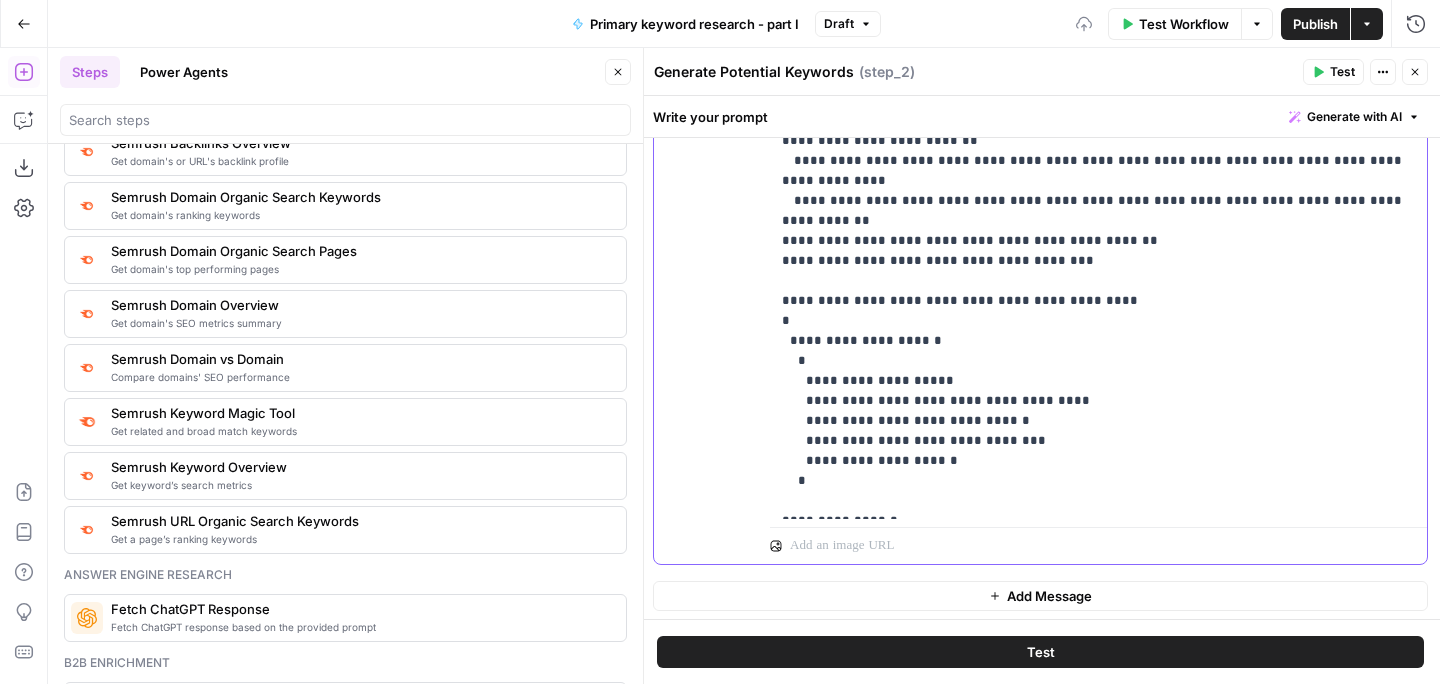 click on "**********" at bounding box center [1098, 211] 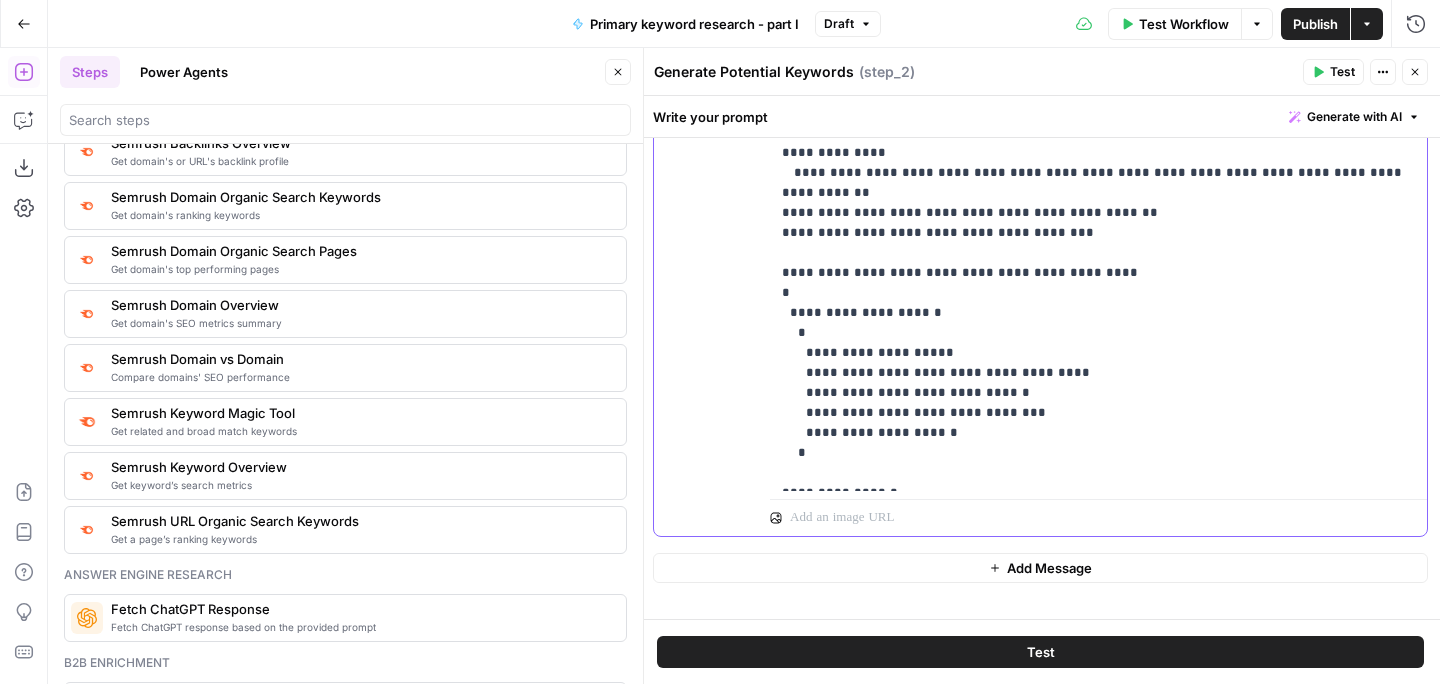 scroll, scrollTop: 516, scrollLeft: 0, axis: vertical 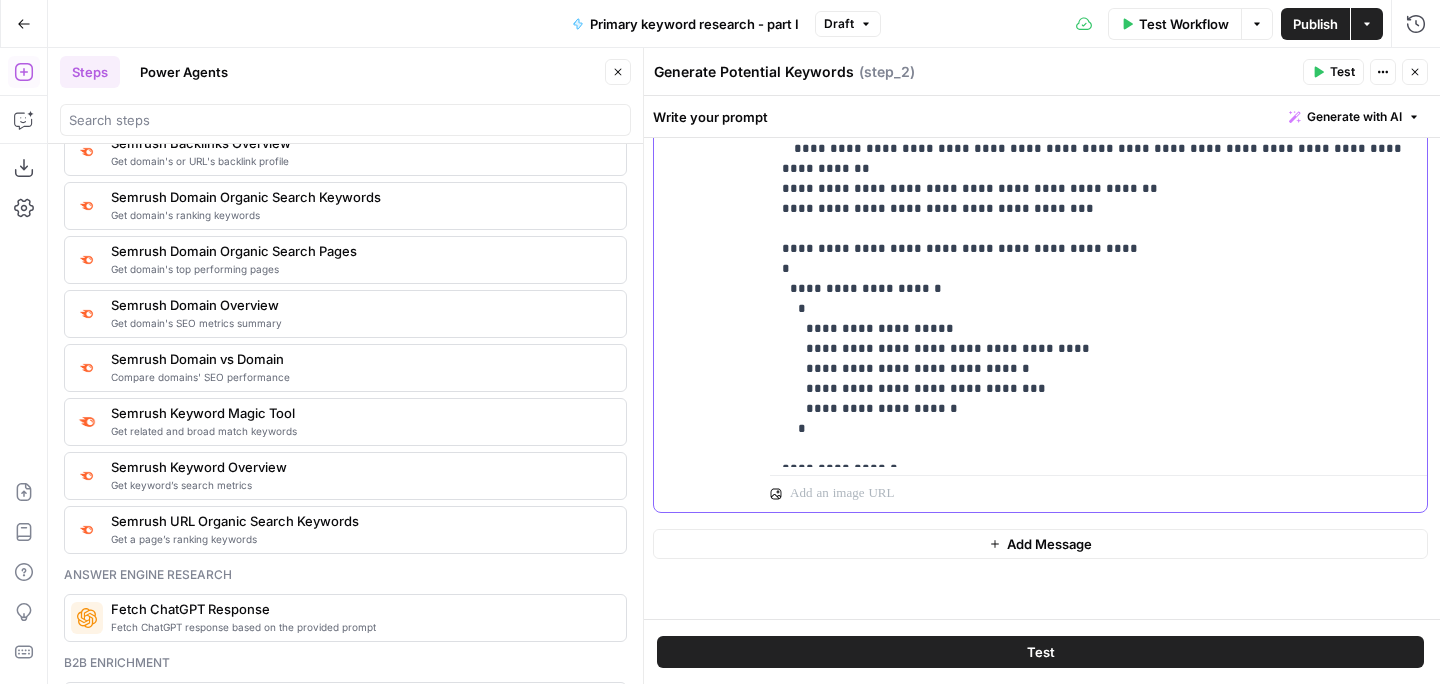 click on "**********" at bounding box center (1098, 159) 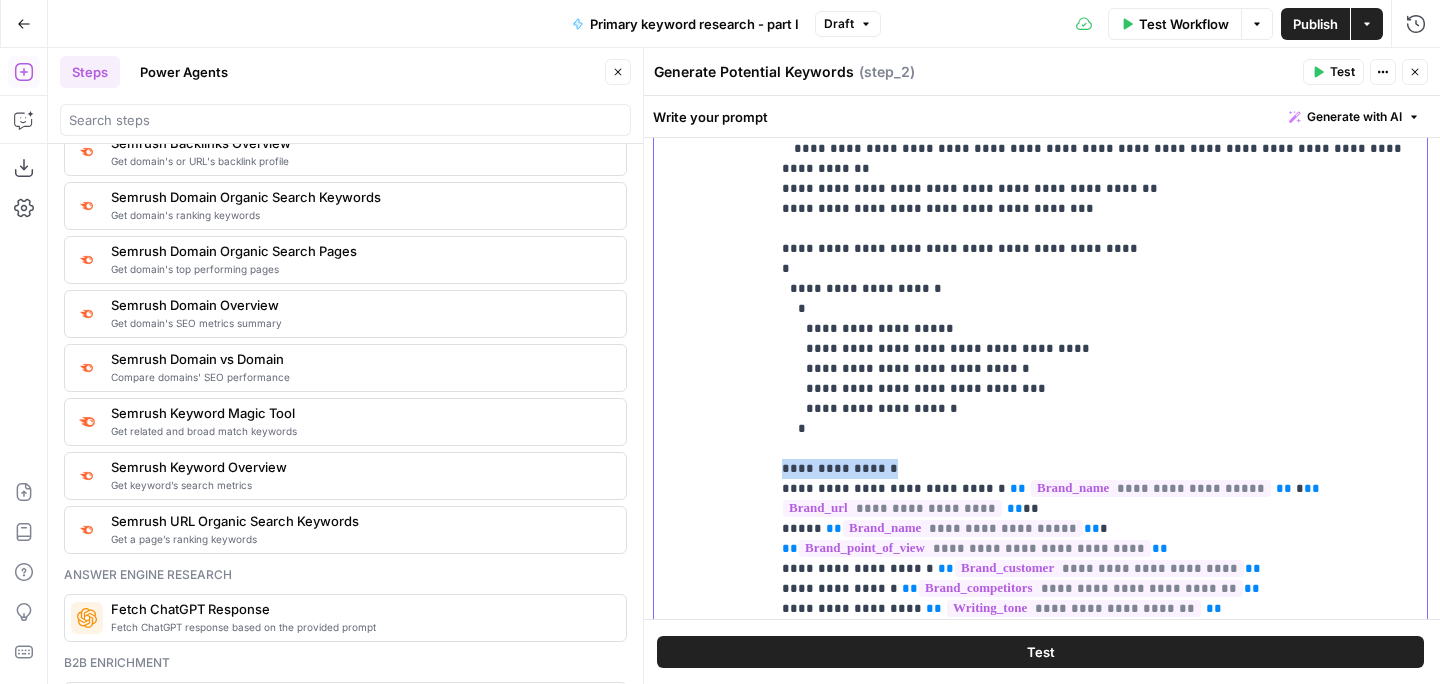 drag, startPoint x: 916, startPoint y: 448, endPoint x: 741, endPoint y: 449, distance: 175.00285 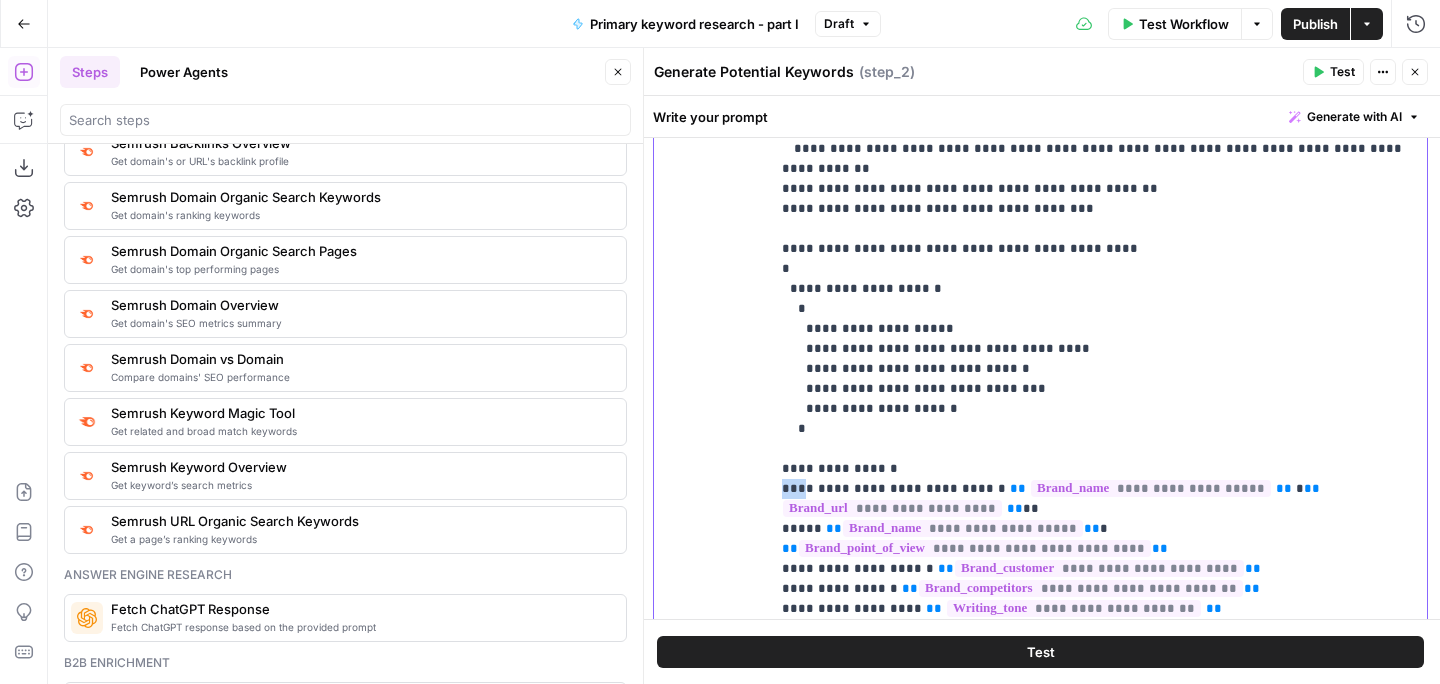 drag, startPoint x: 805, startPoint y: 465, endPoint x: 753, endPoint y: 465, distance: 52 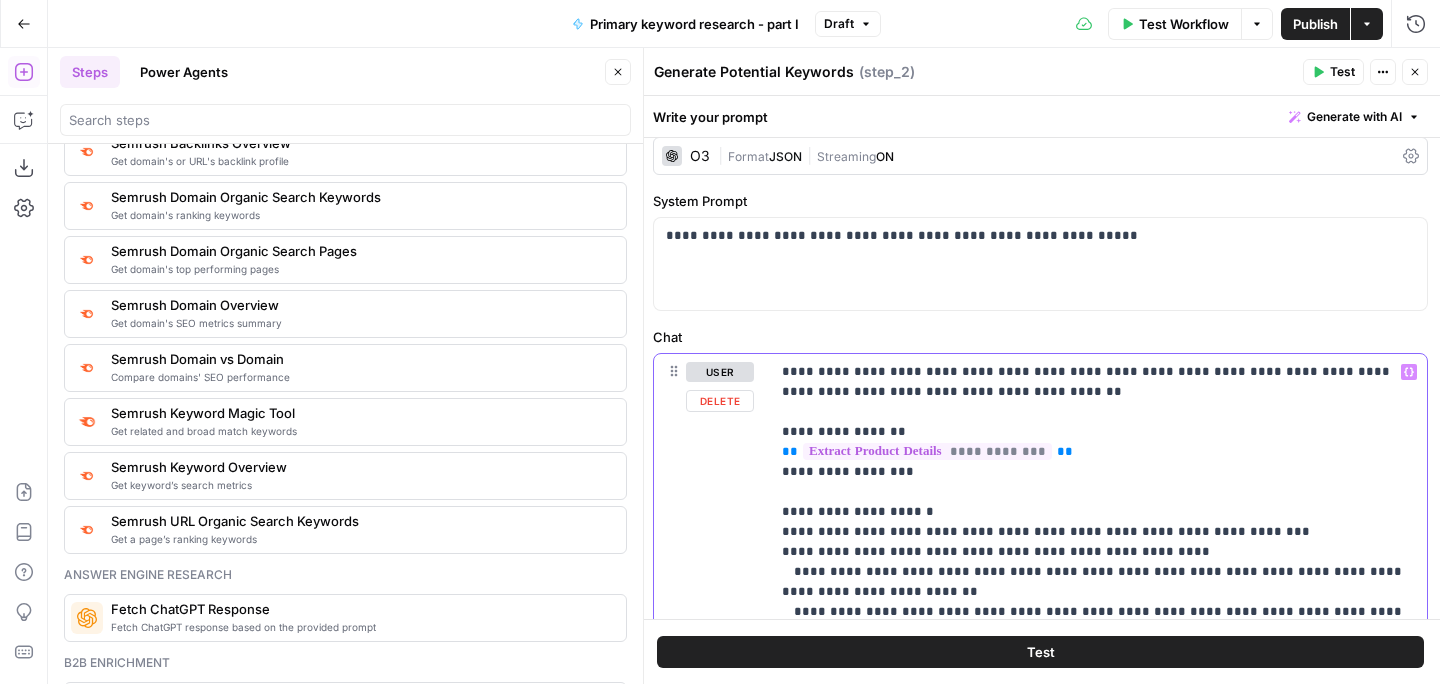 scroll, scrollTop: 4, scrollLeft: 0, axis: vertical 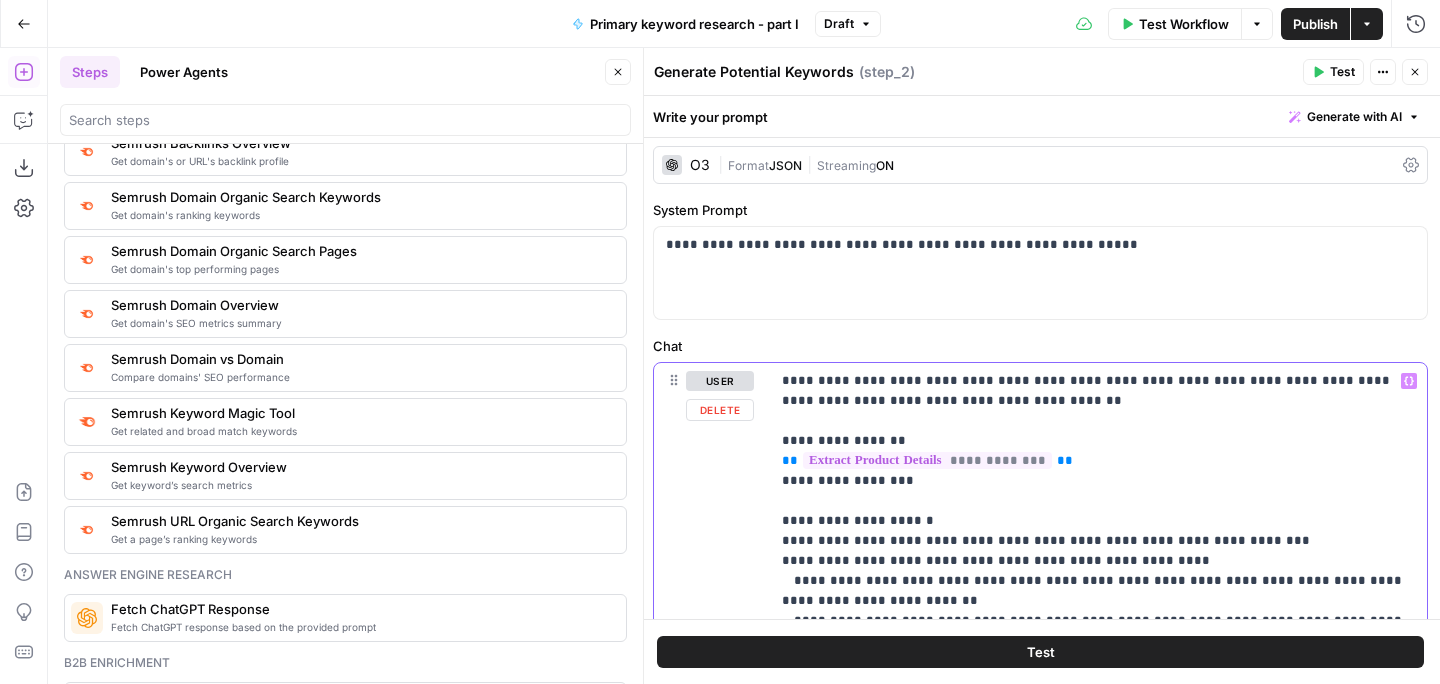 click on "**********" at bounding box center (1098, 751) 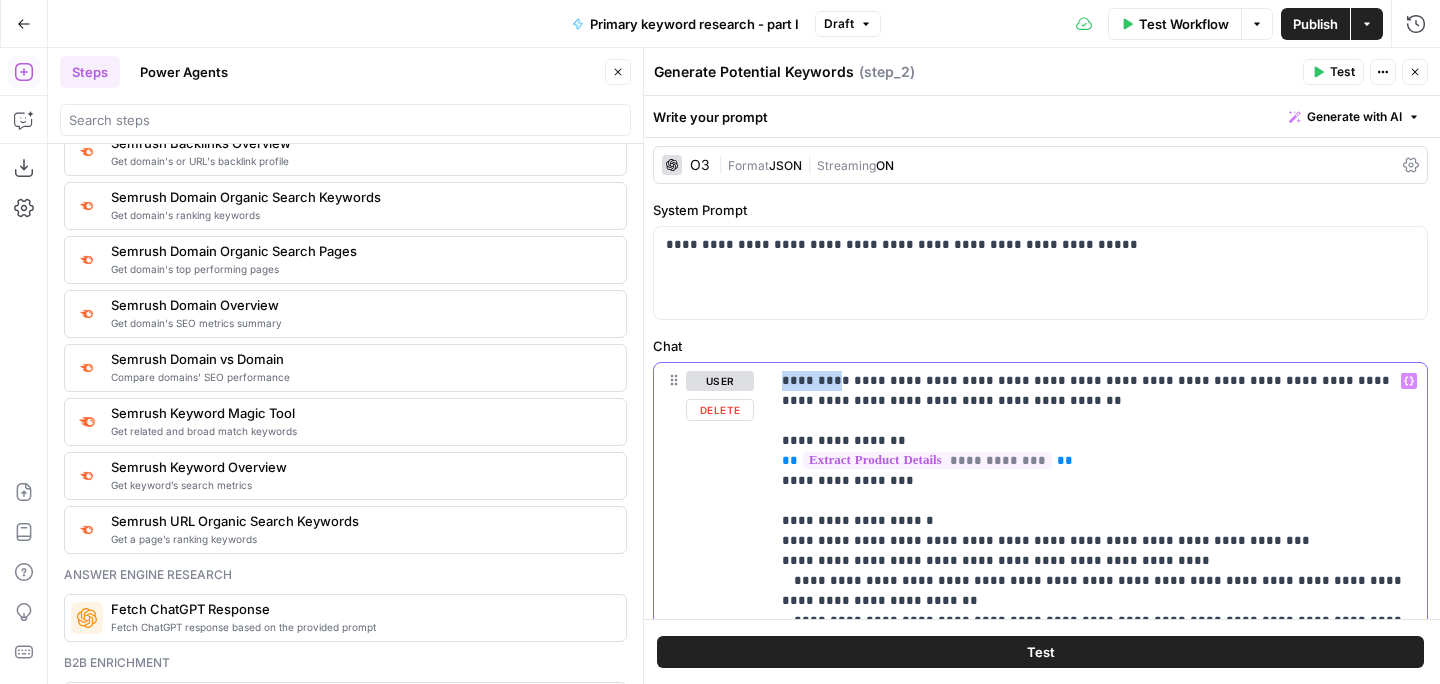 drag, startPoint x: 835, startPoint y: 379, endPoint x: 771, endPoint y: 381, distance: 64.03124 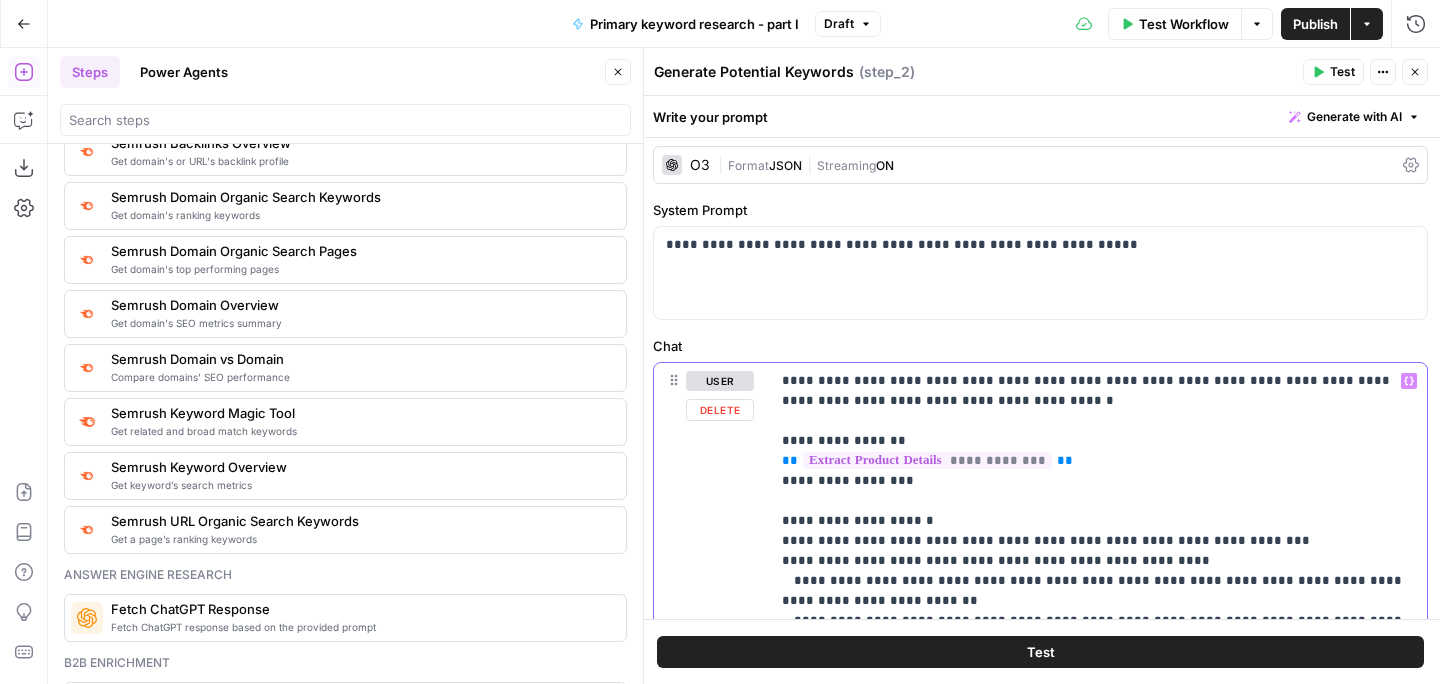 click on "[REDACTED]" at bounding box center [1098, 751] 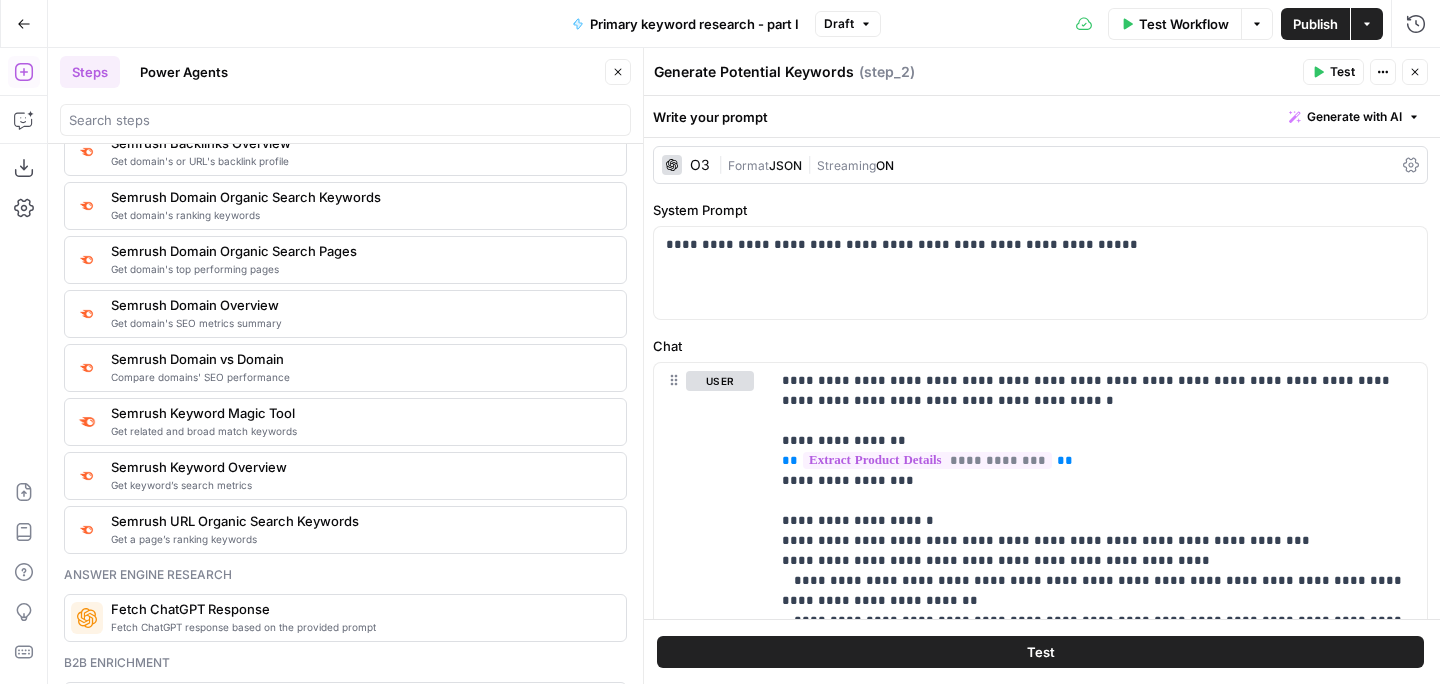 click on "Test" at bounding box center (1041, 652) 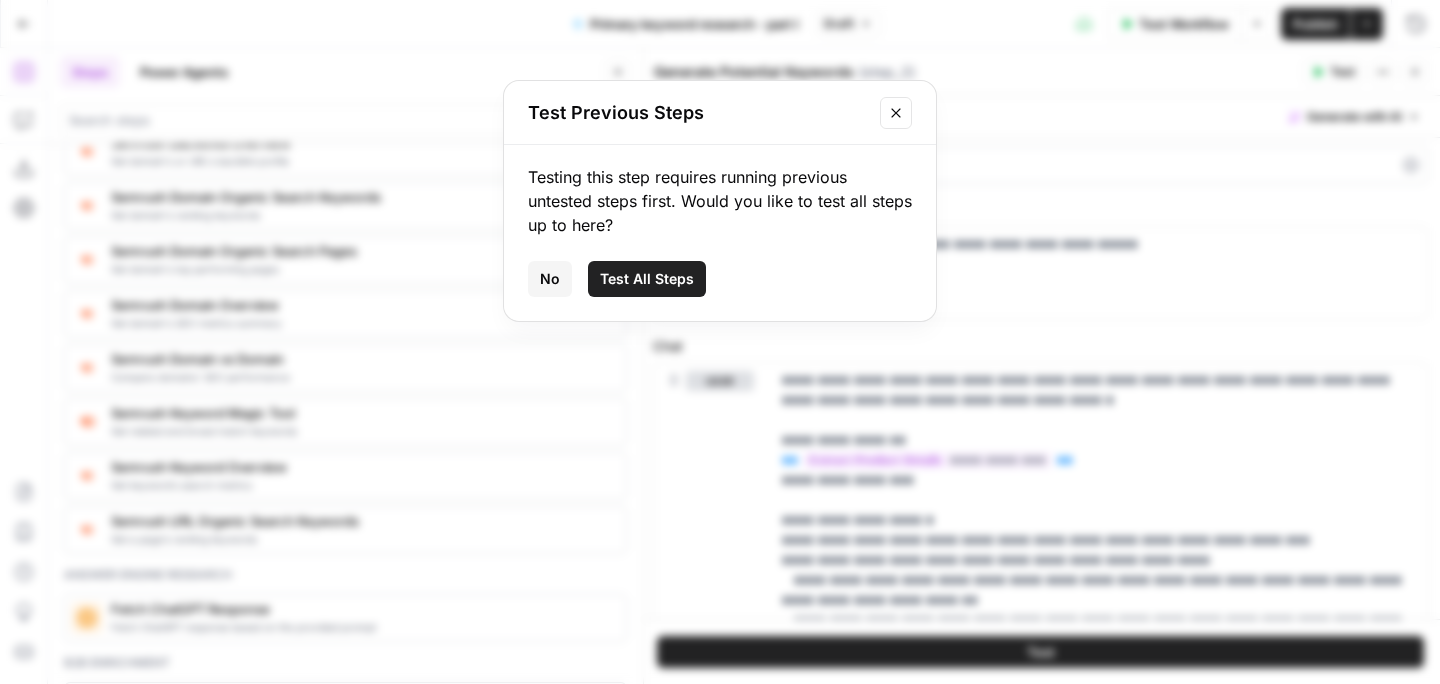 click 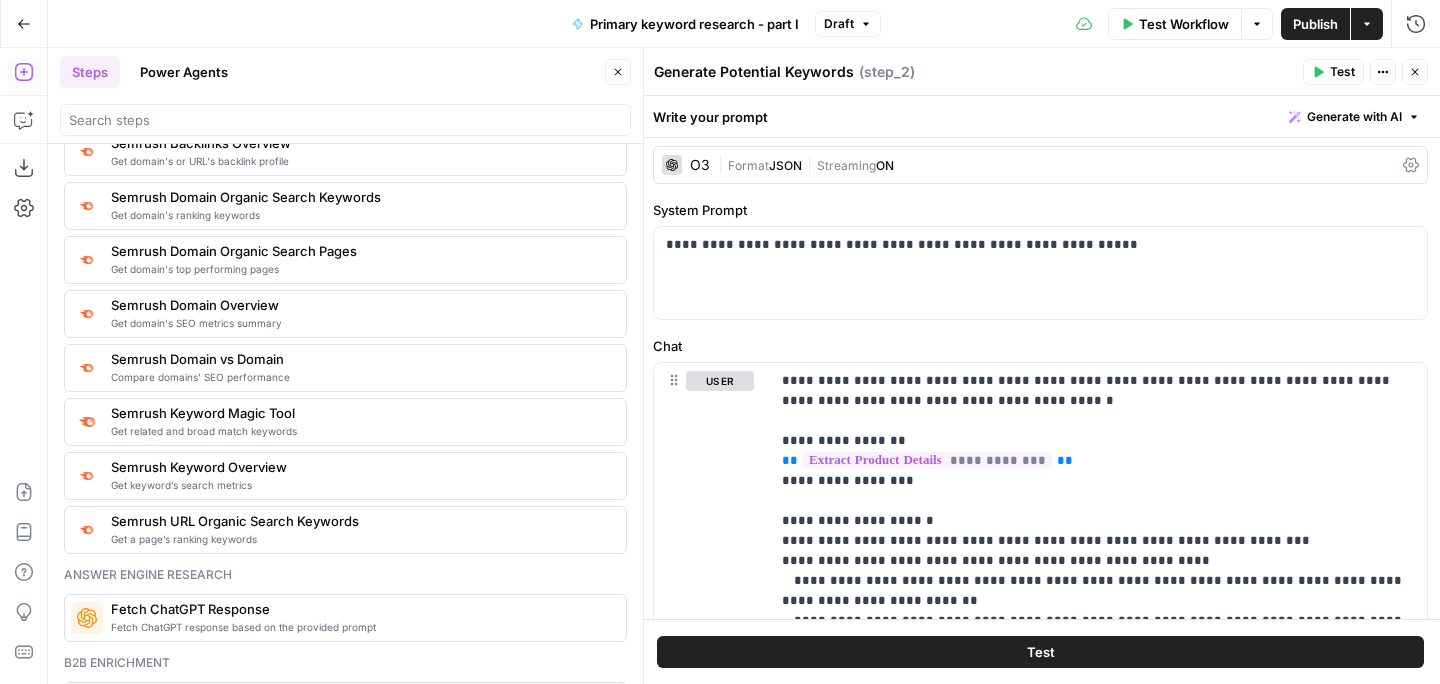 click on "Close" at bounding box center (1420, 72) 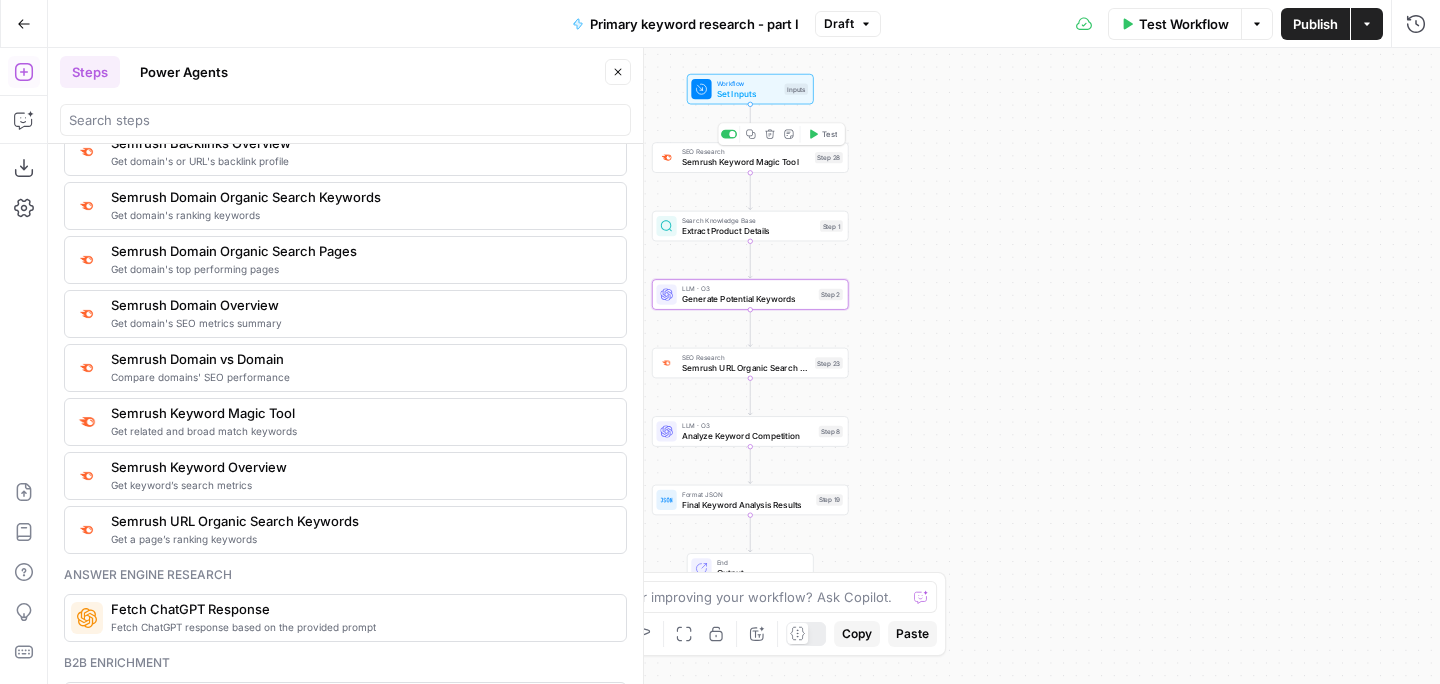 click on "Semrush Keyword Magic Tool" at bounding box center (746, 162) 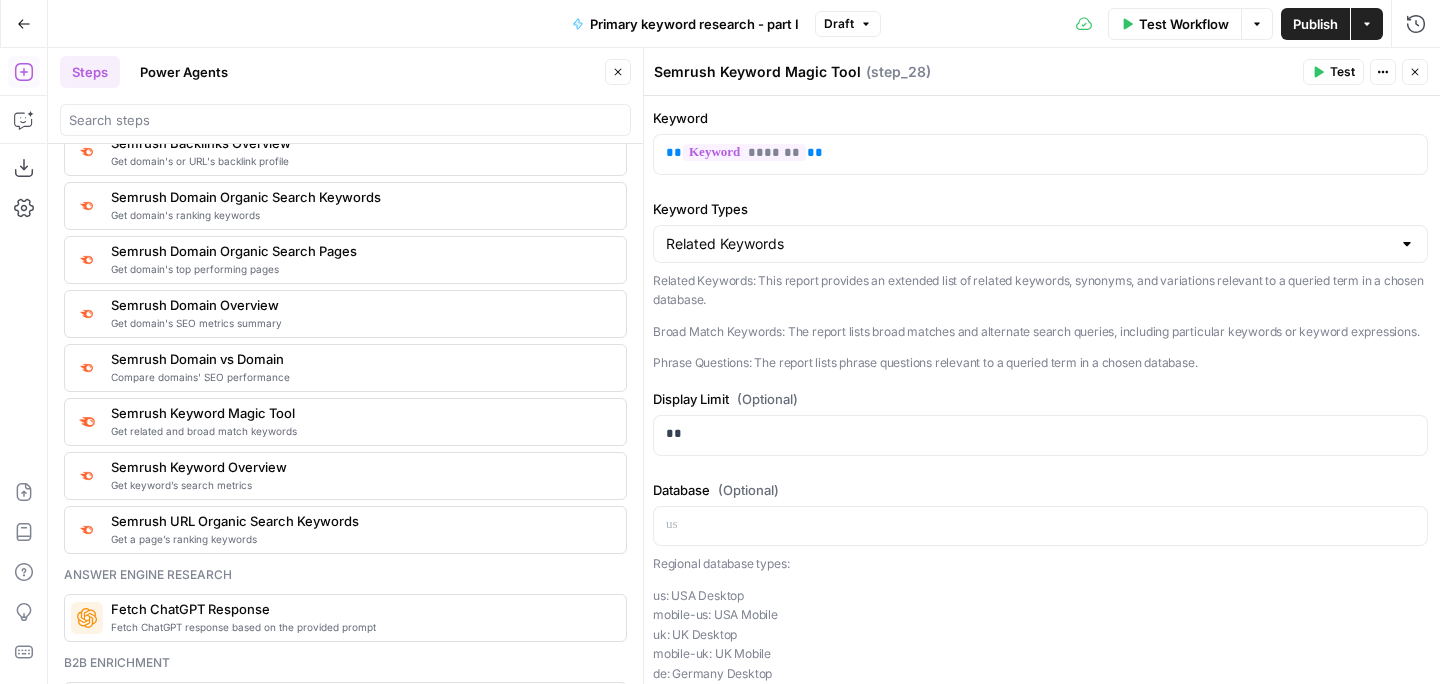 click on "Test Workflow" at bounding box center [1184, 24] 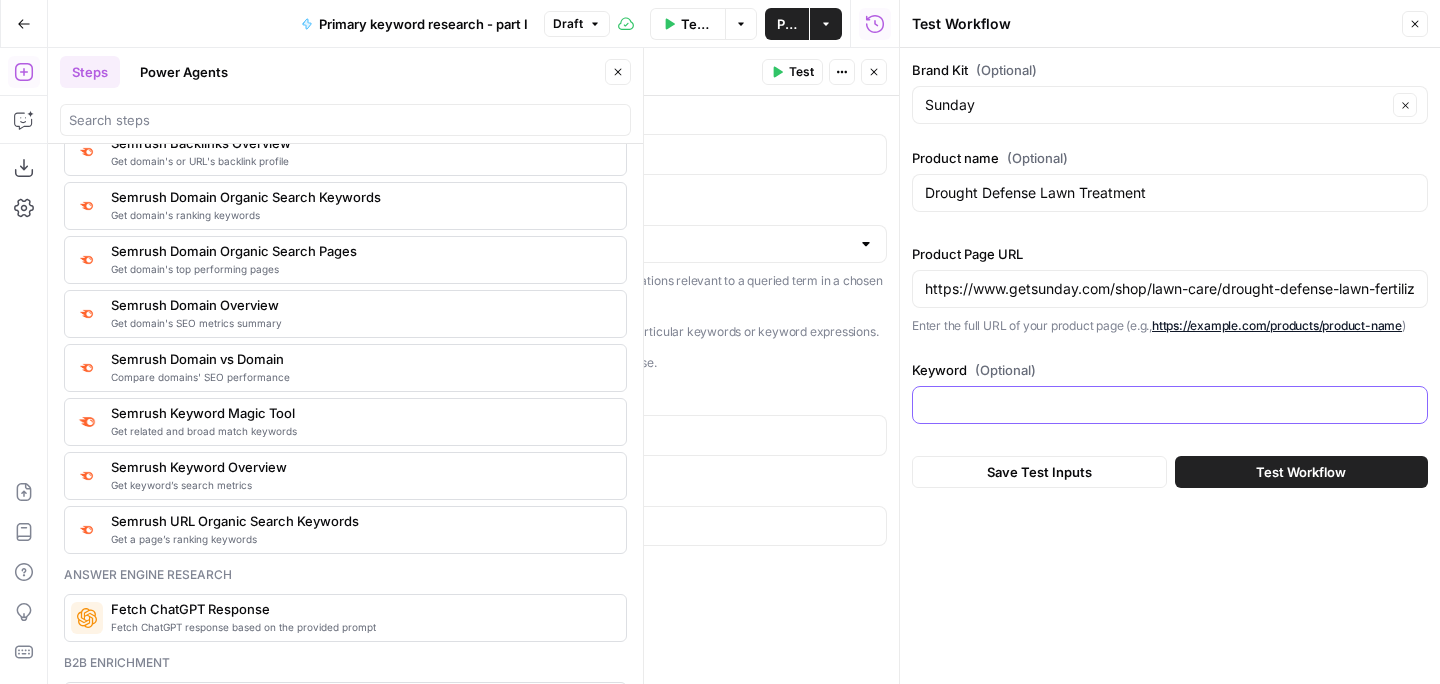 click on "Keyword   (Optional)" at bounding box center (1170, 405) 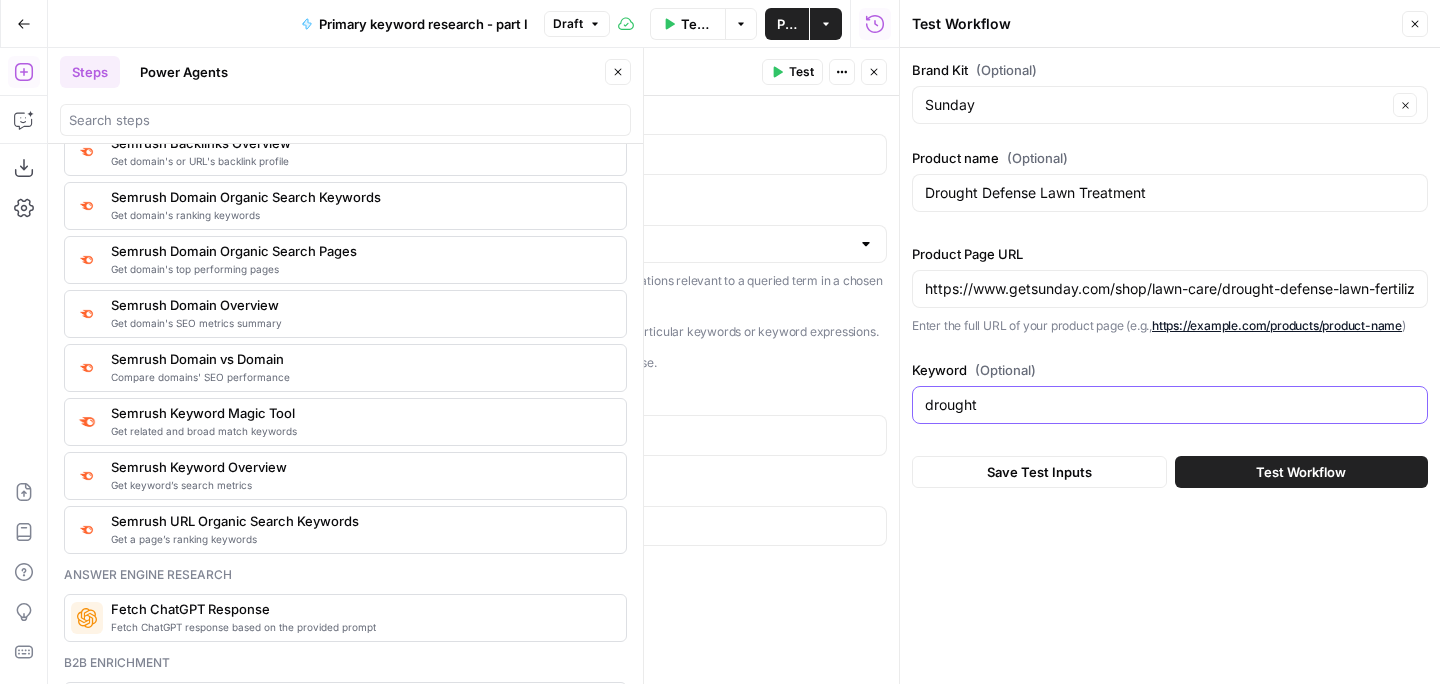 type on "drought" 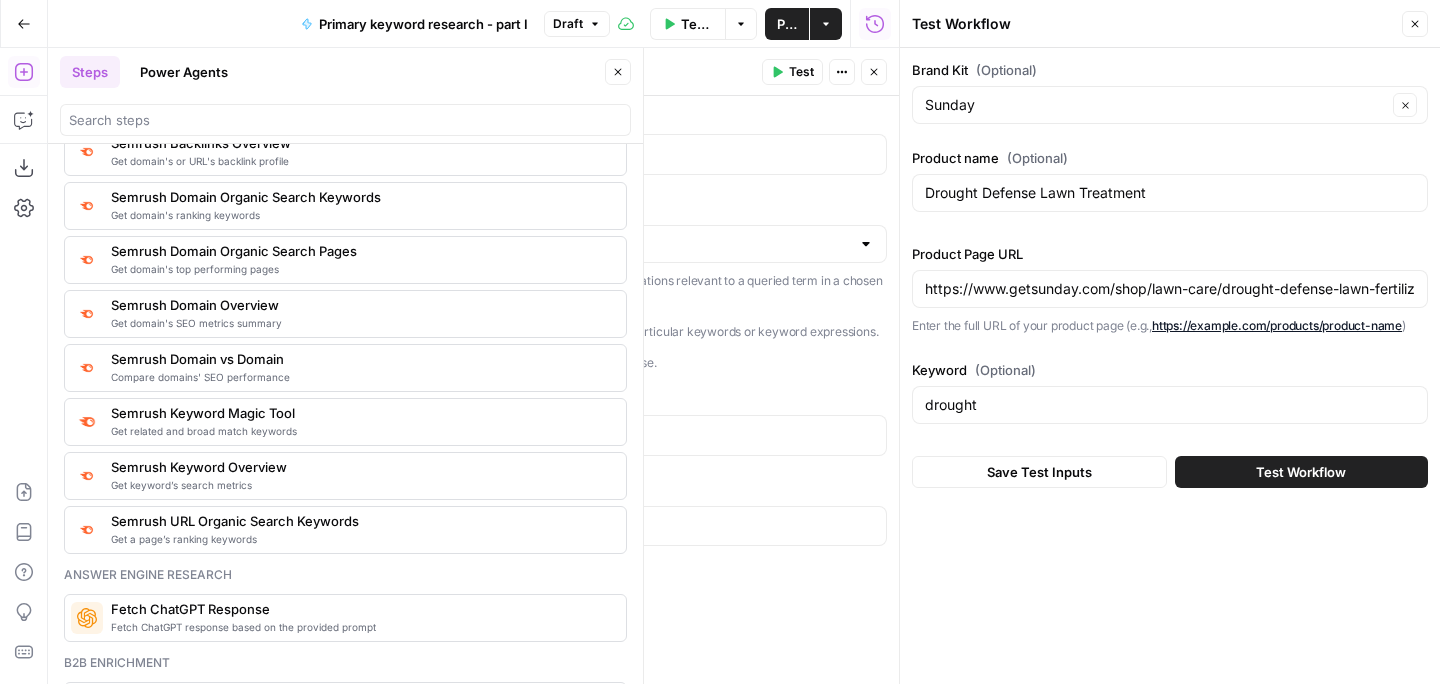 click on "Test Workflow" at bounding box center [1301, 472] 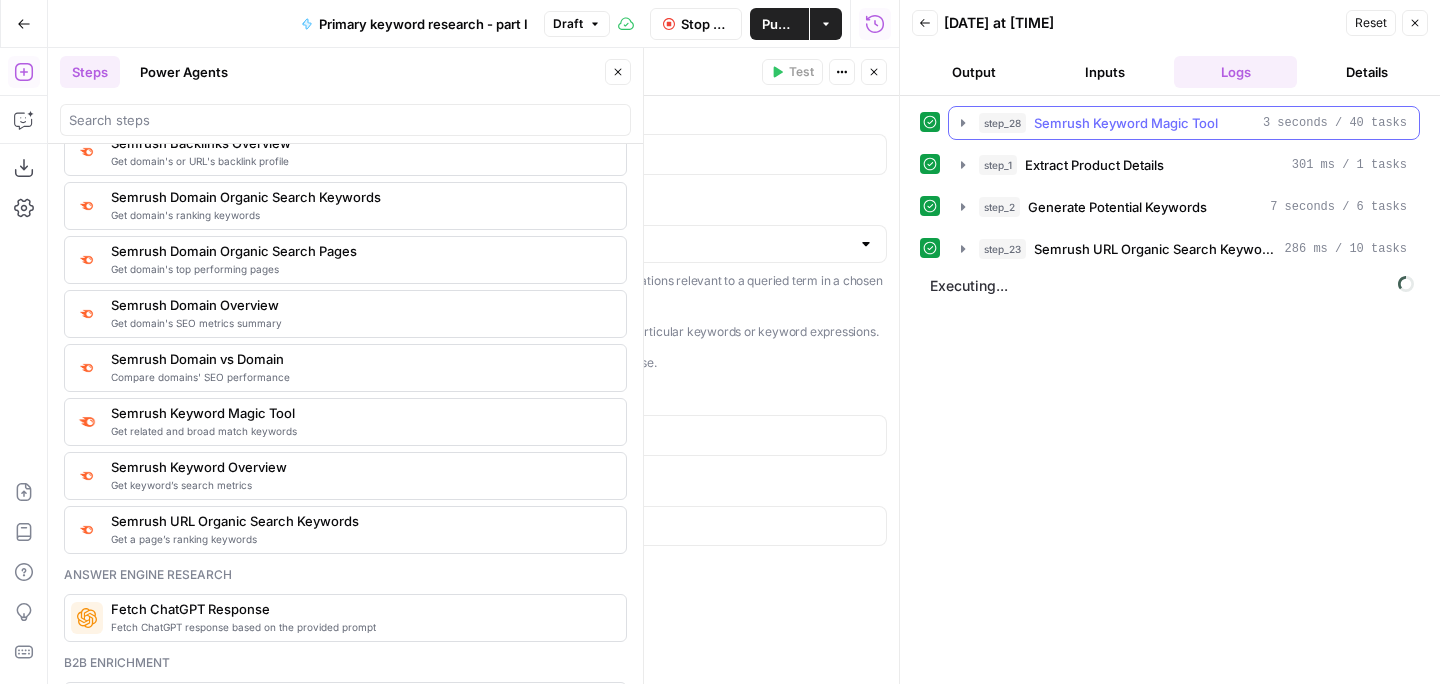 click 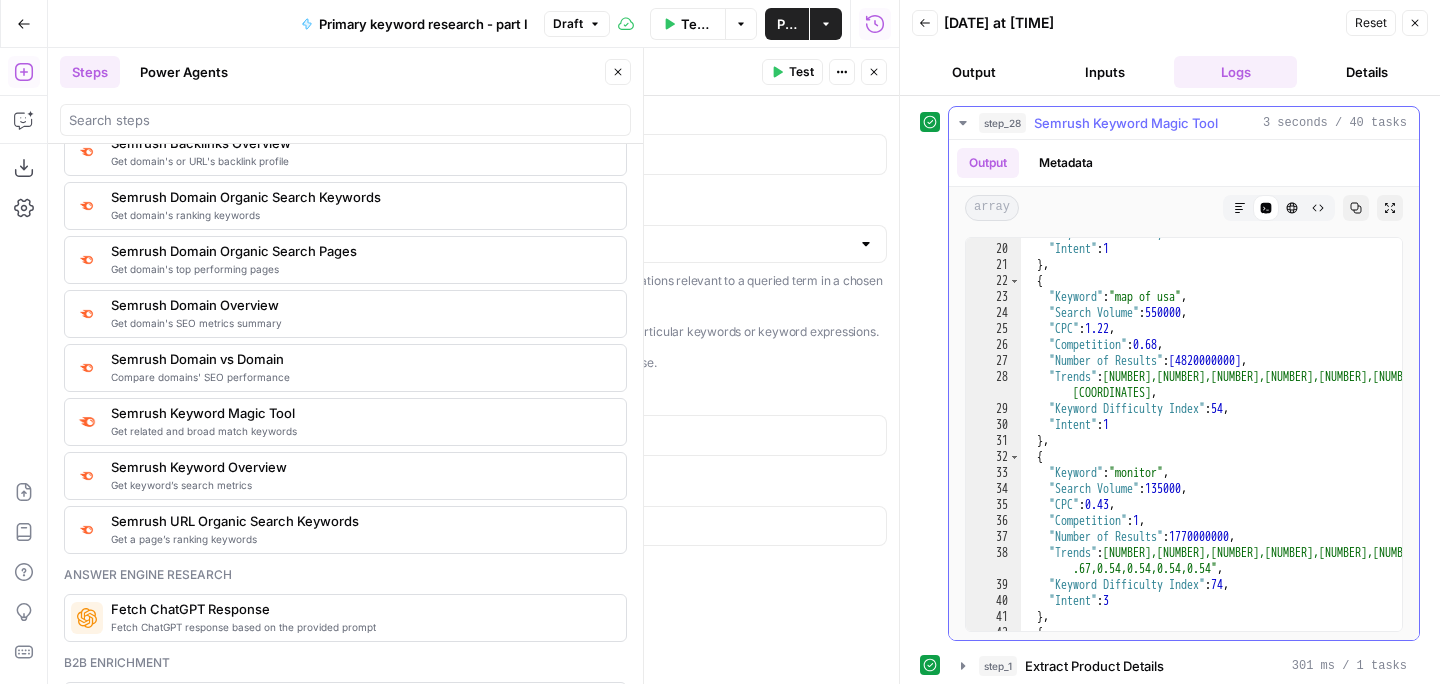 scroll, scrollTop: 0, scrollLeft: 0, axis: both 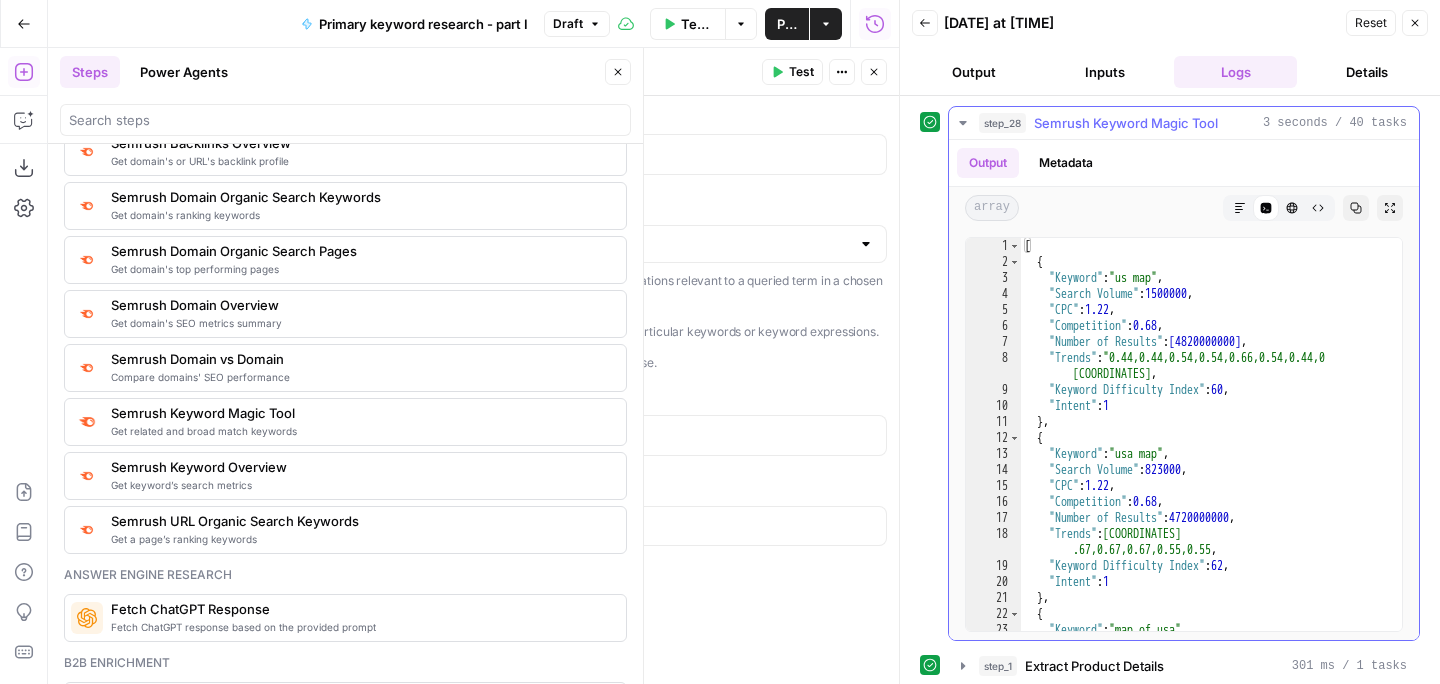 click 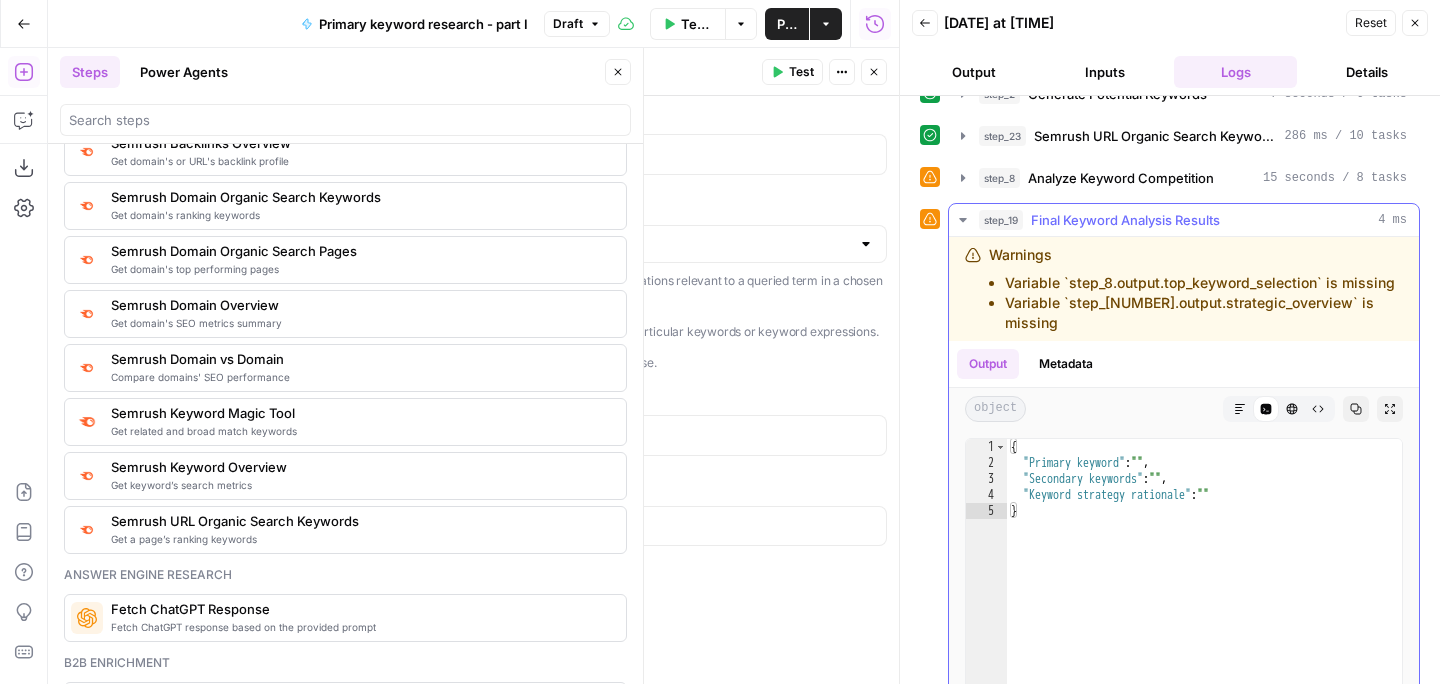 scroll, scrollTop: 110, scrollLeft: 0, axis: vertical 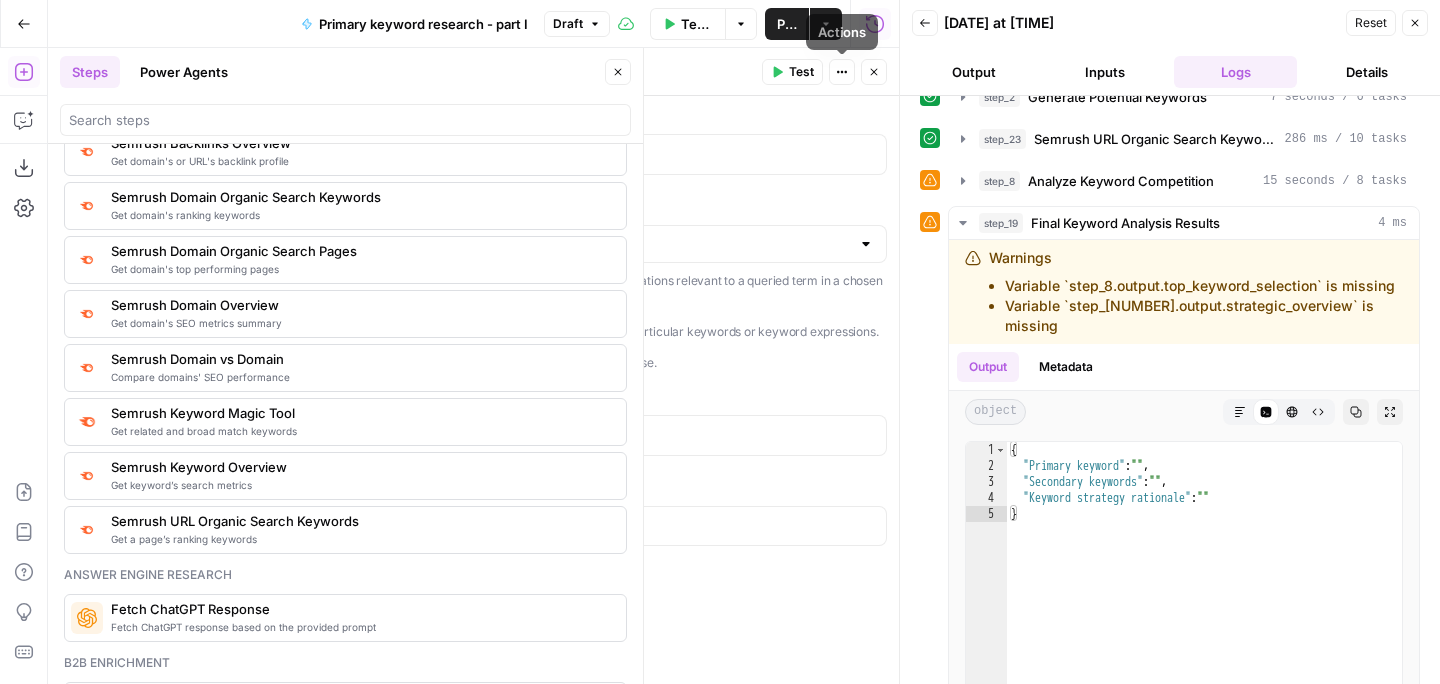 click on "Close" at bounding box center [874, 72] 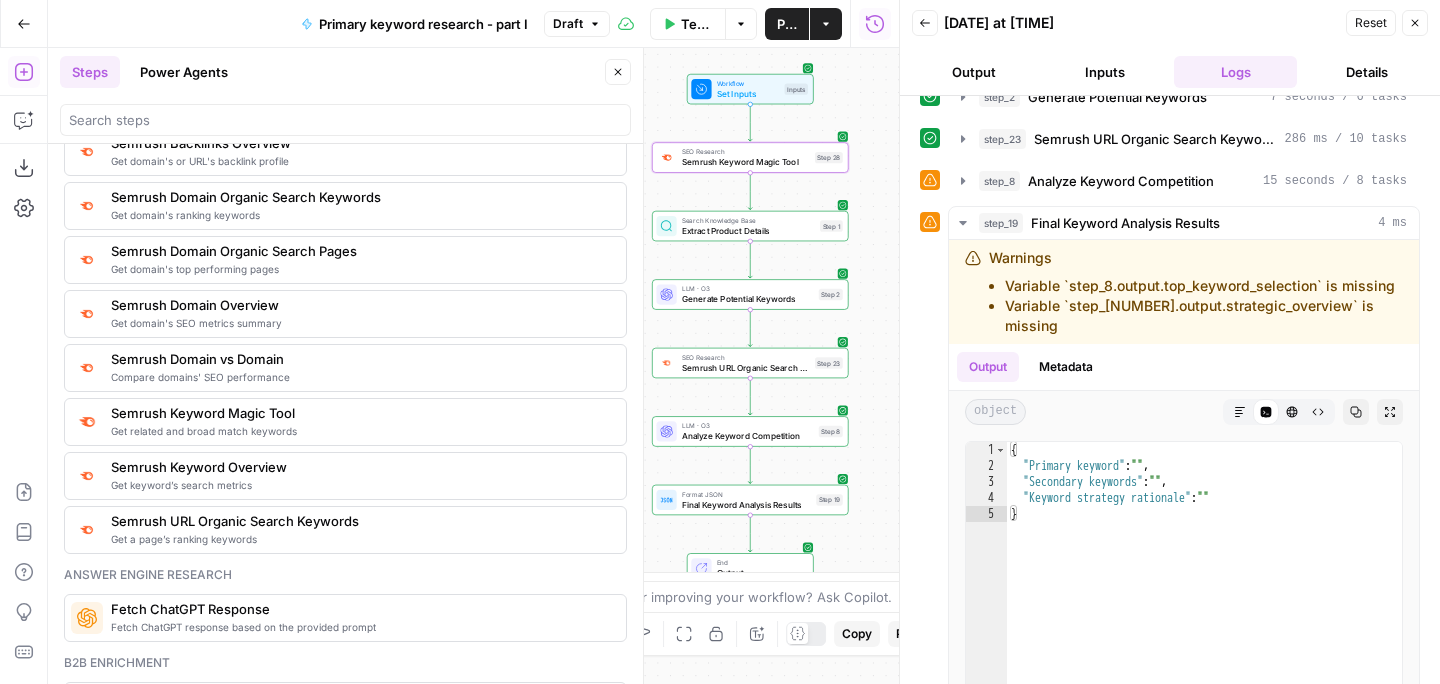 click 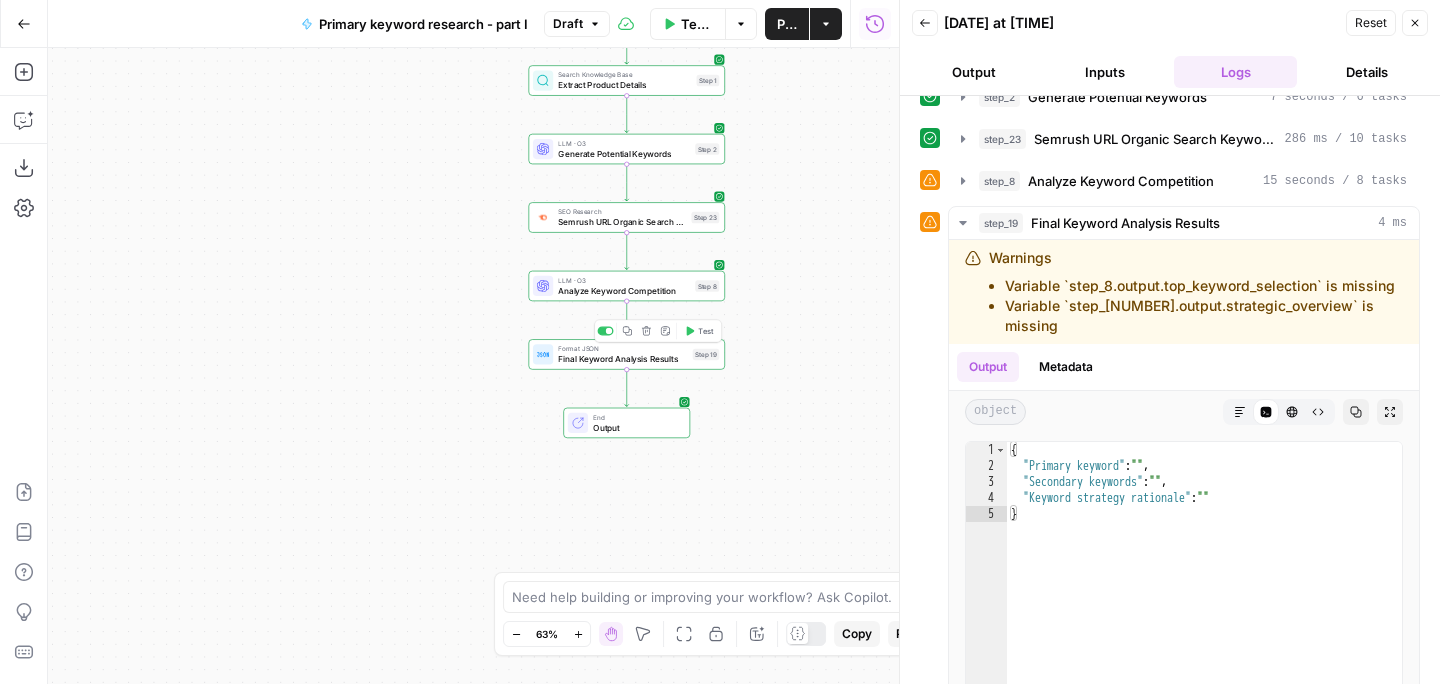 click on "Final Keyword Analysis Results" at bounding box center [622, 359] 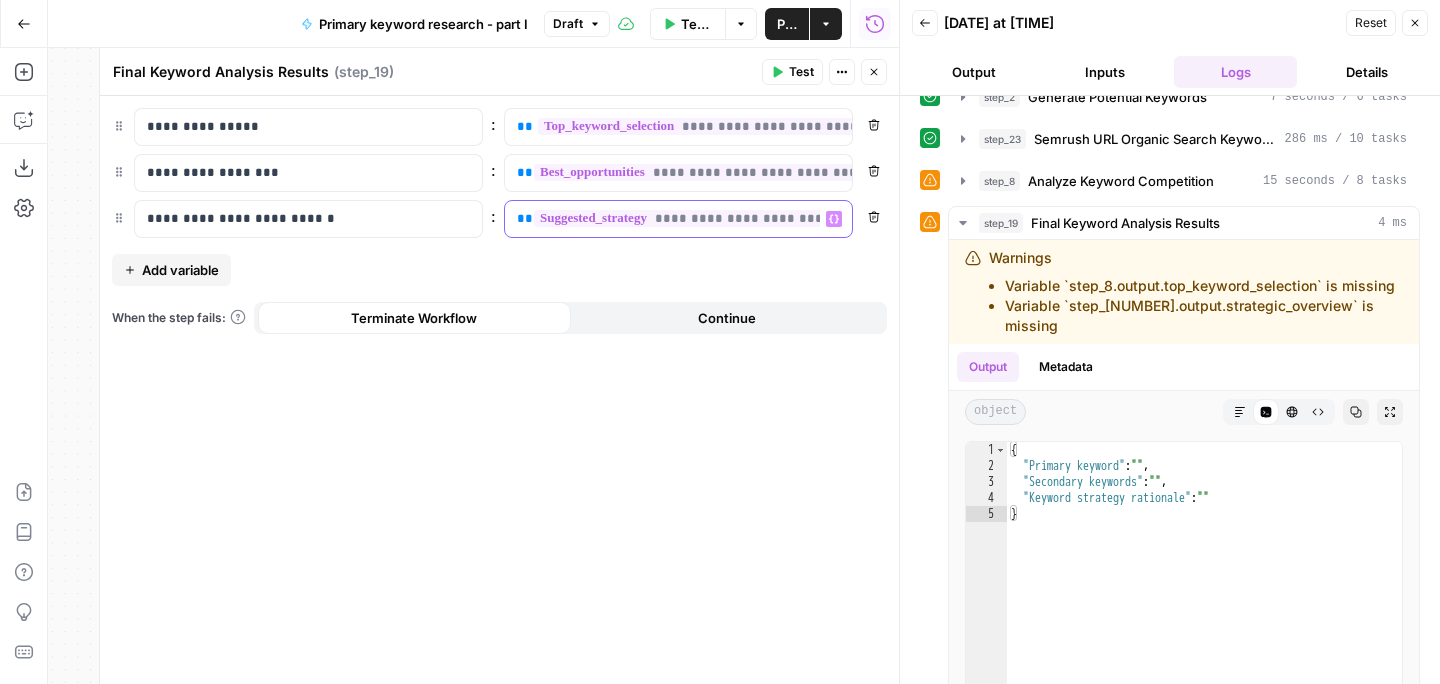 click on "**********" at bounding box center (662, 219) 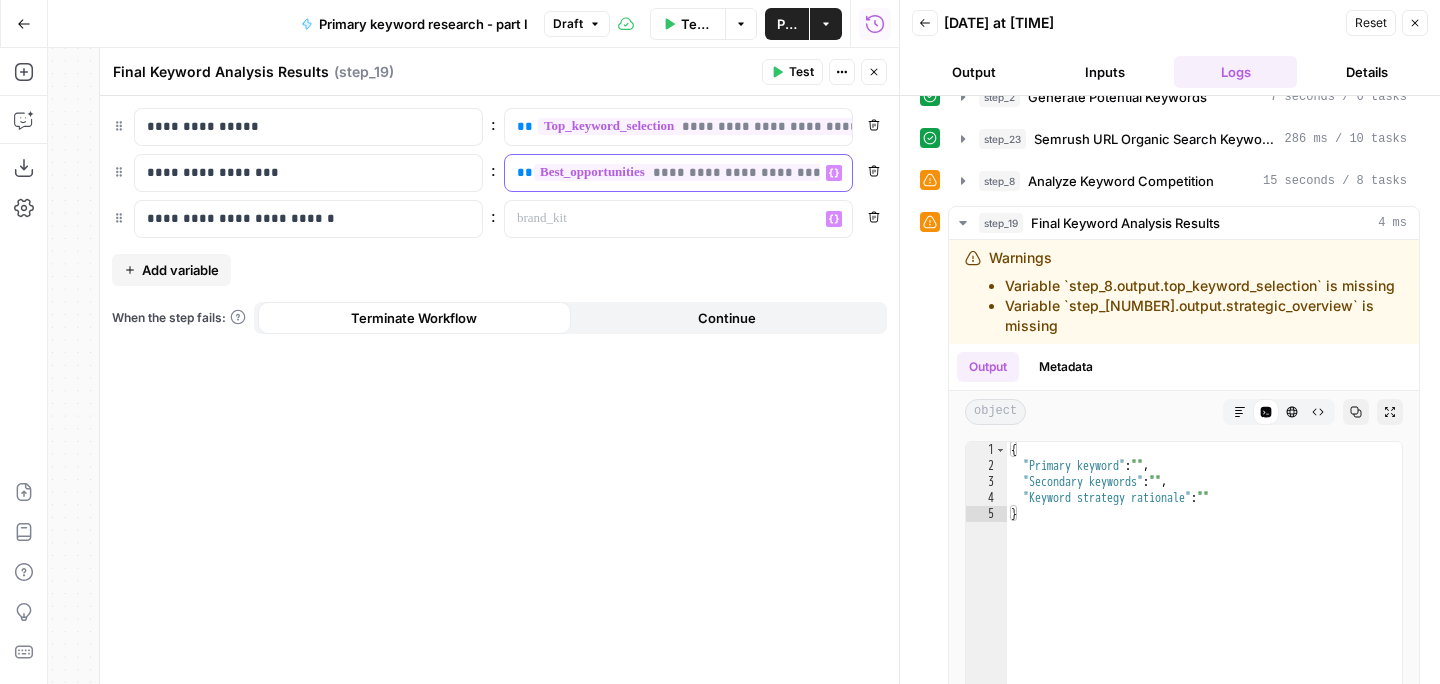 click on "**********" at bounding box center (780, 172) 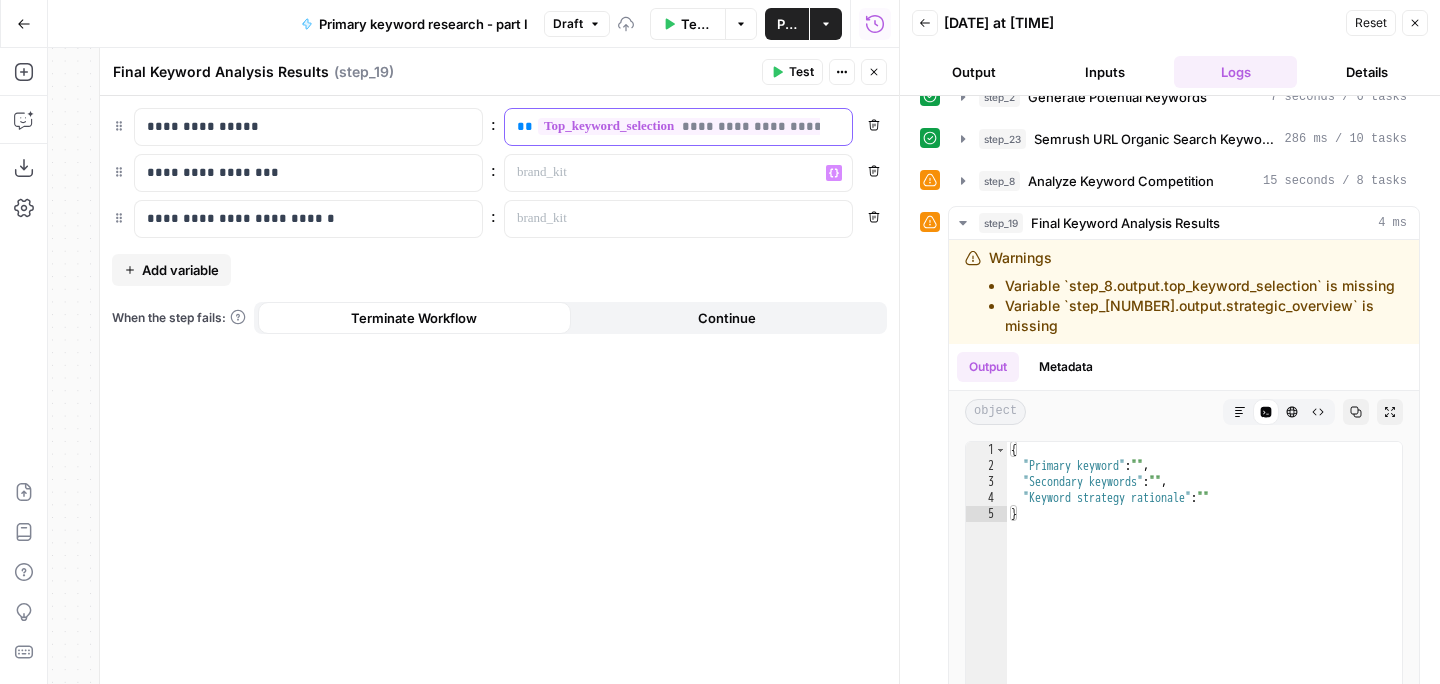 click on "**********" at bounding box center (741, 126) 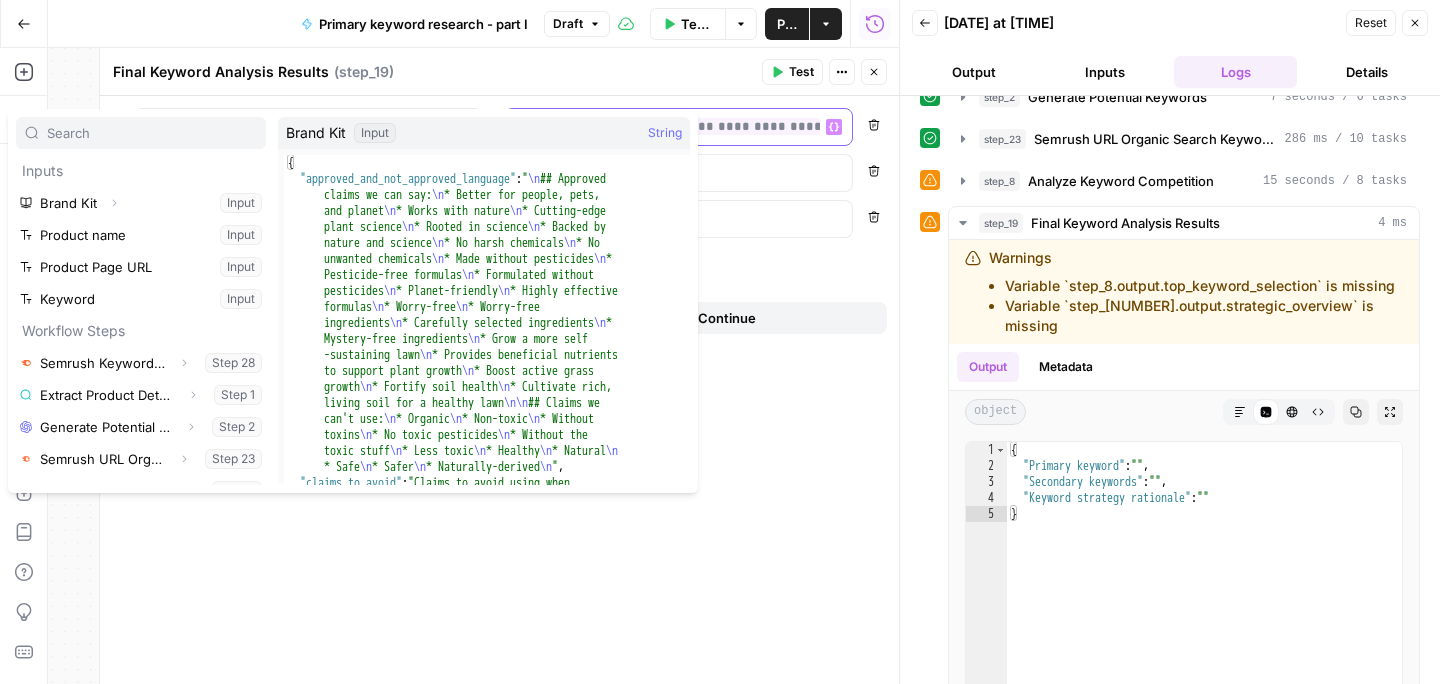 click on "**********" at bounding box center [741, 126] 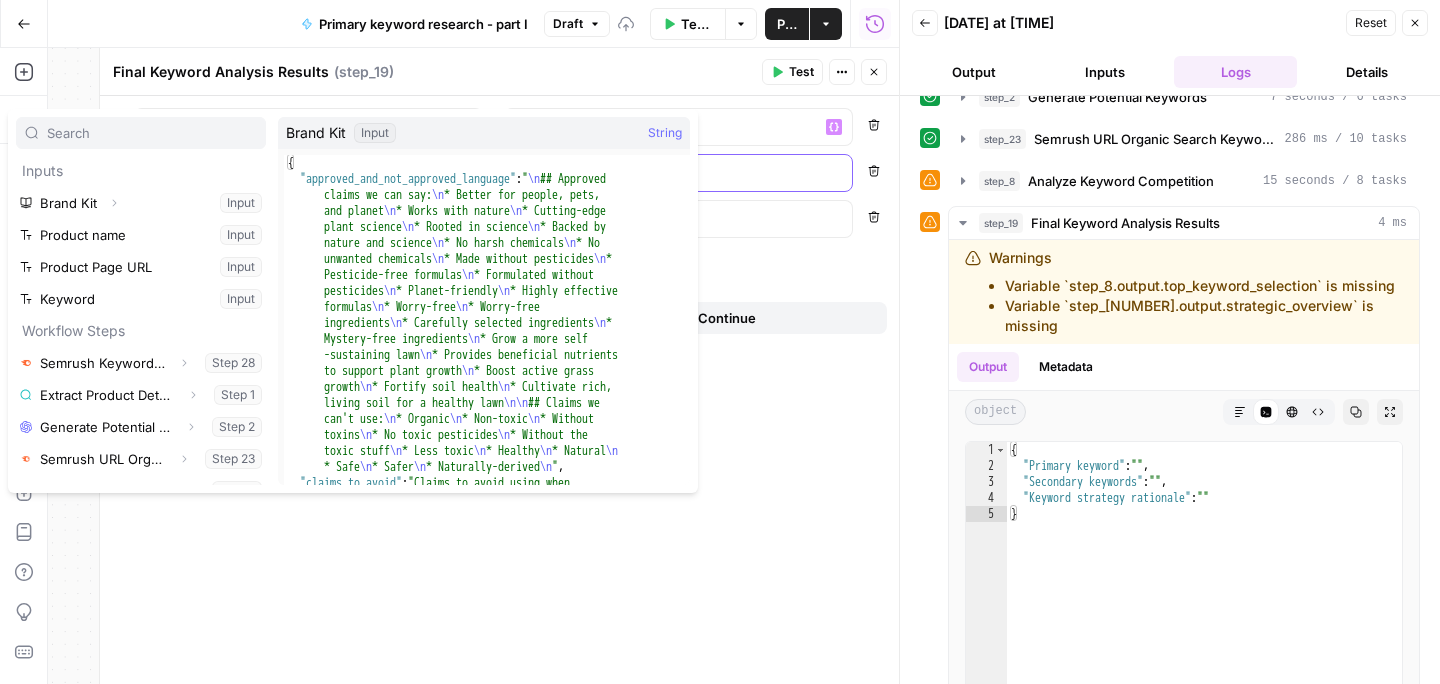 click at bounding box center (662, 173) 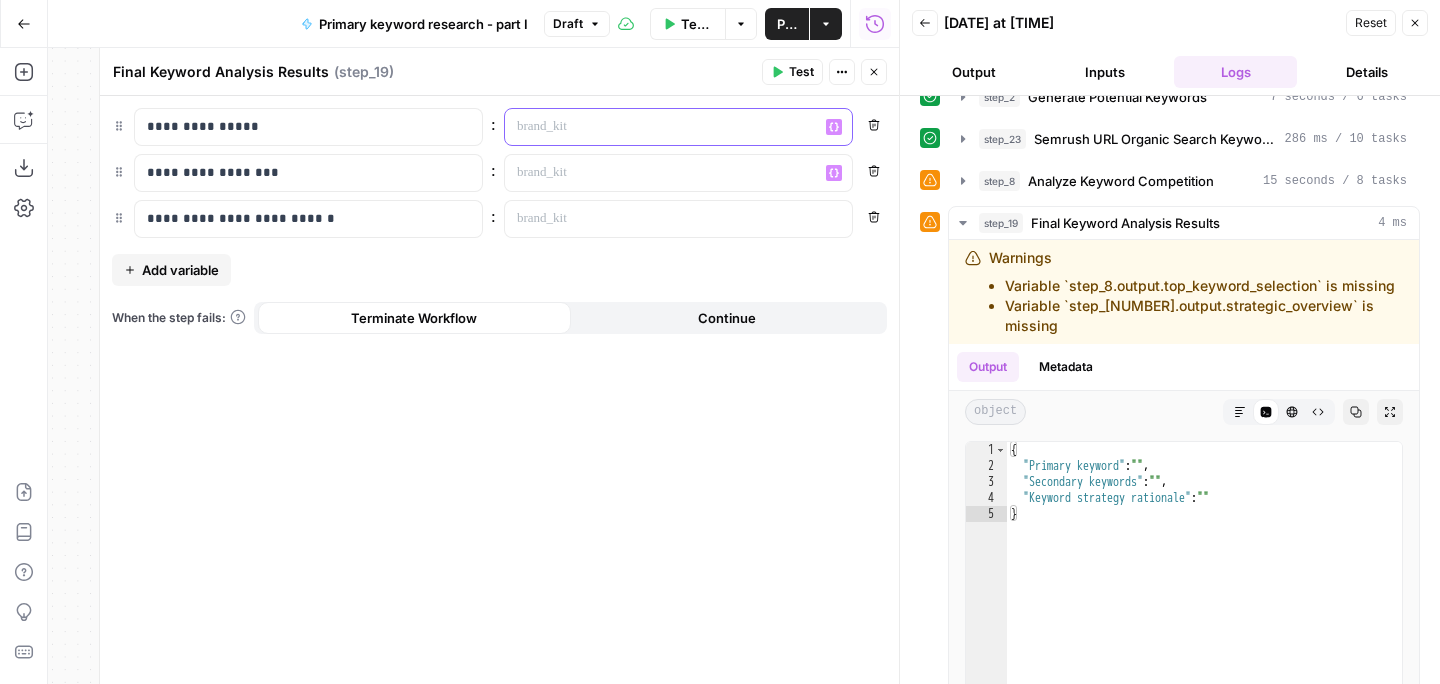 click 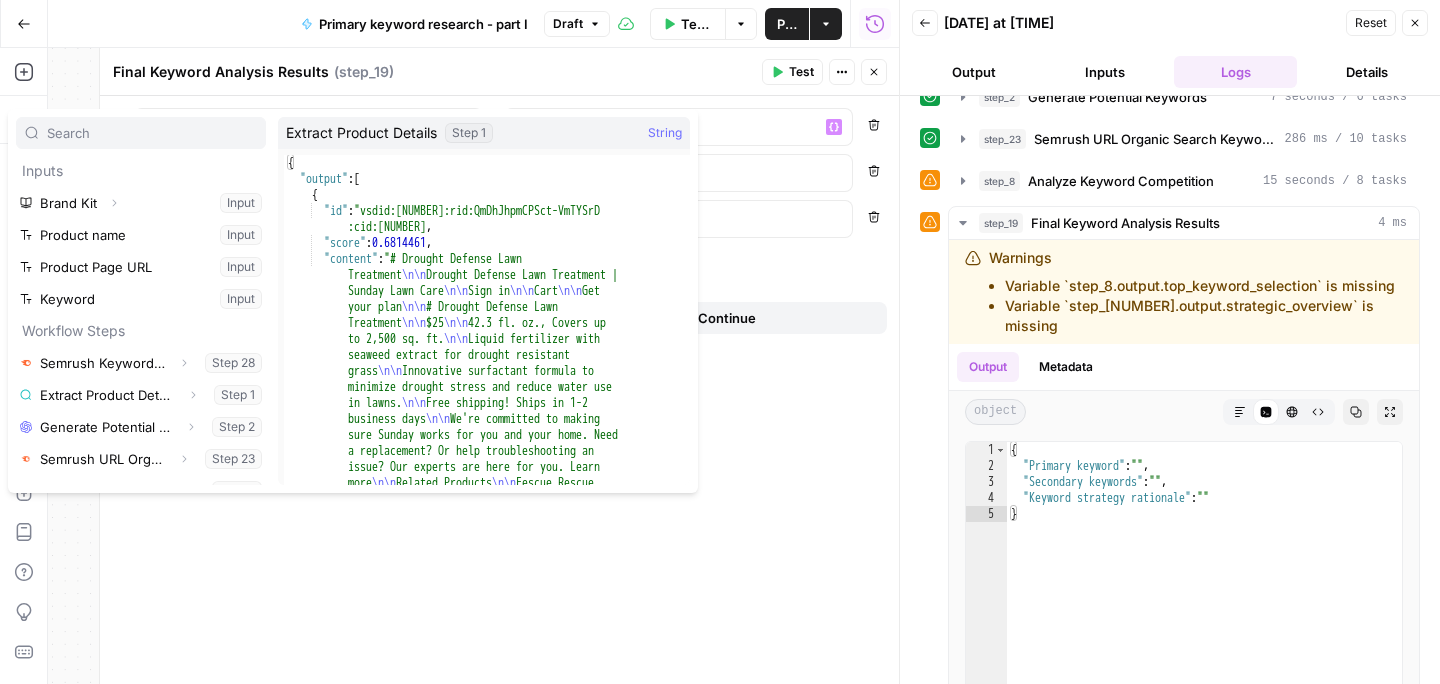 scroll, scrollTop: 22, scrollLeft: 0, axis: vertical 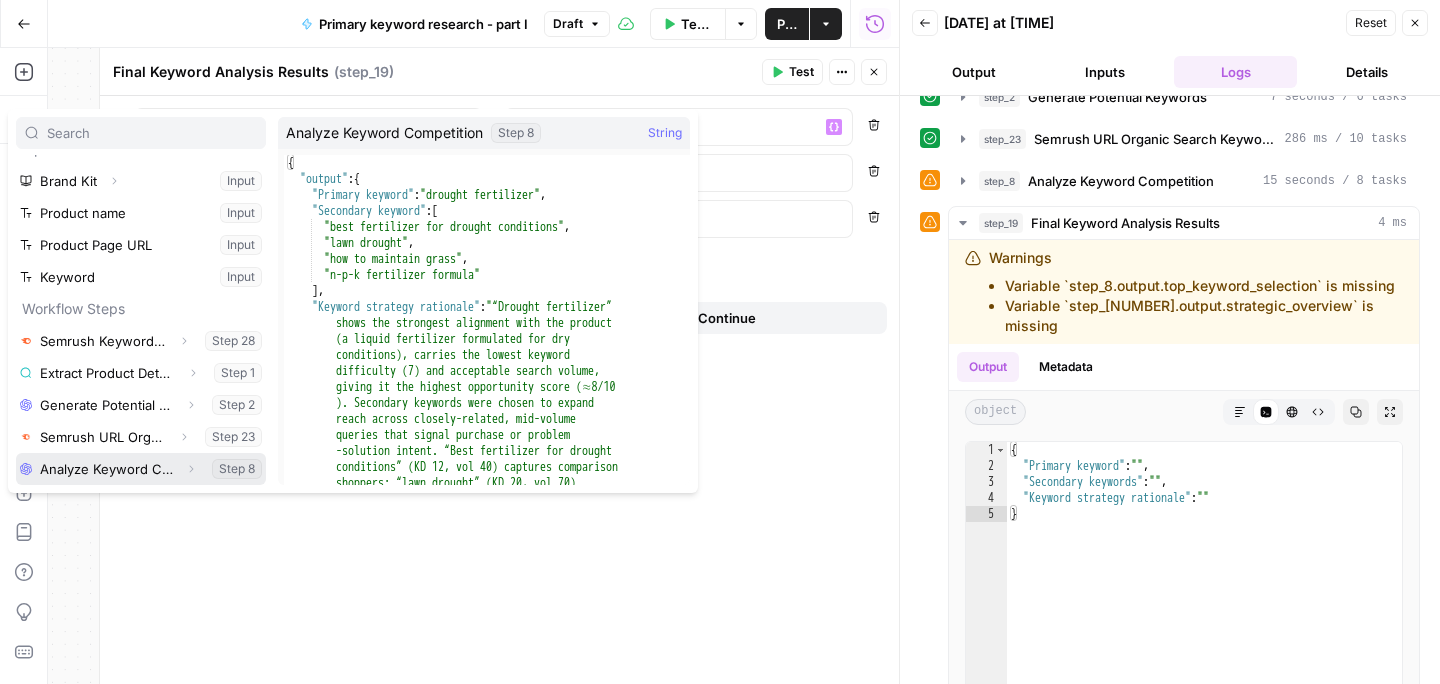 click 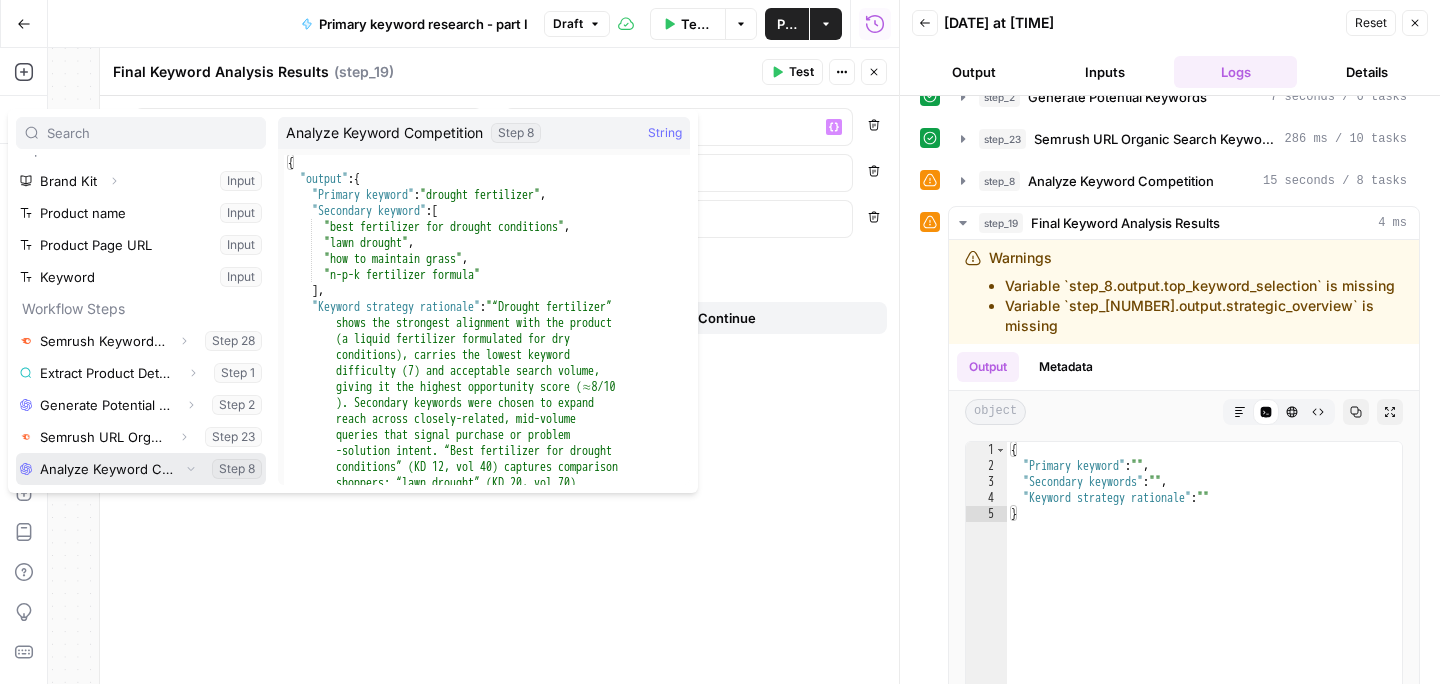 scroll, scrollTop: 54, scrollLeft: 0, axis: vertical 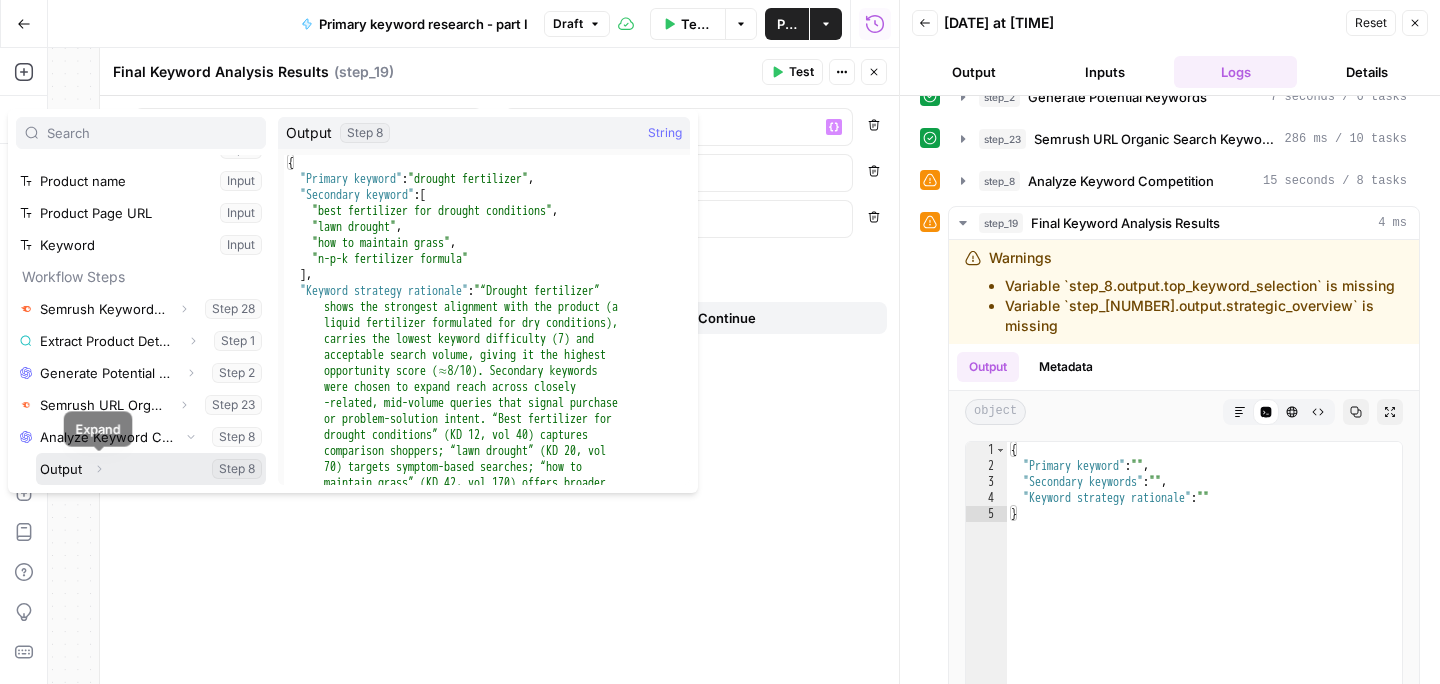 click 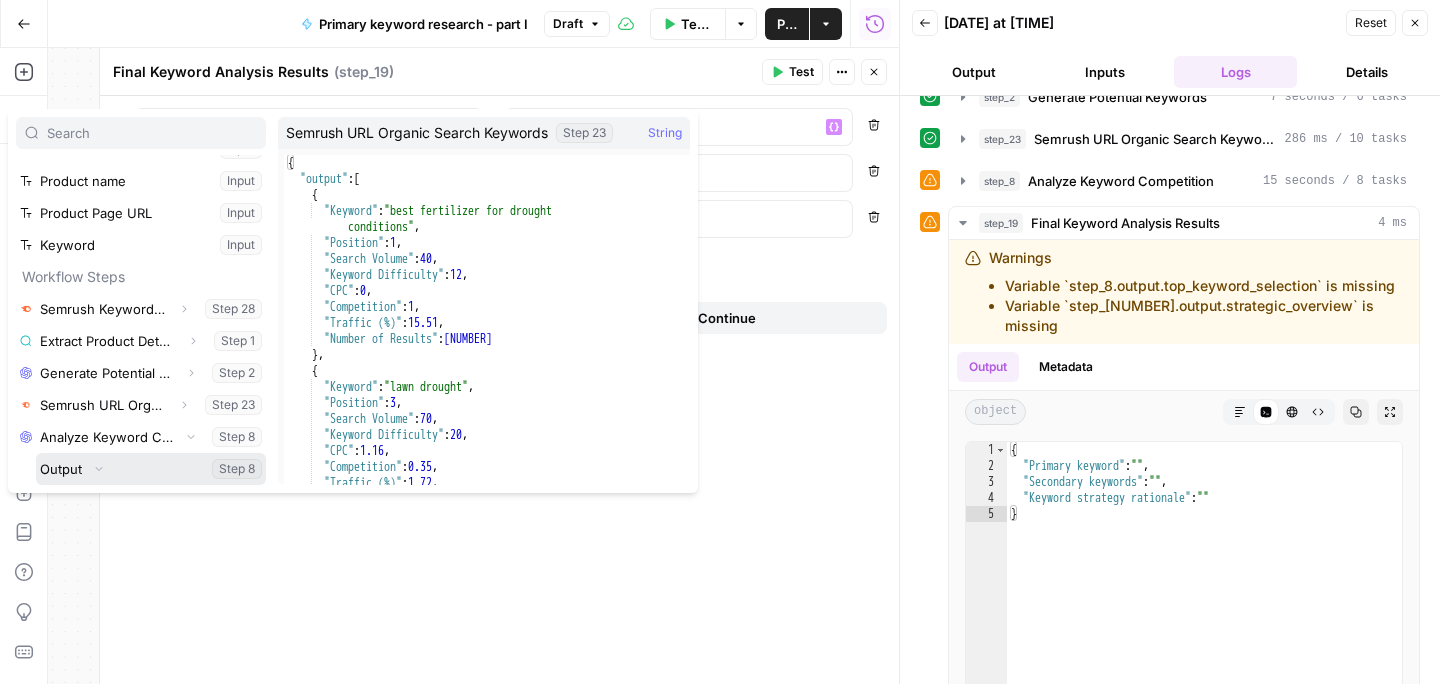 scroll, scrollTop: 150, scrollLeft: 0, axis: vertical 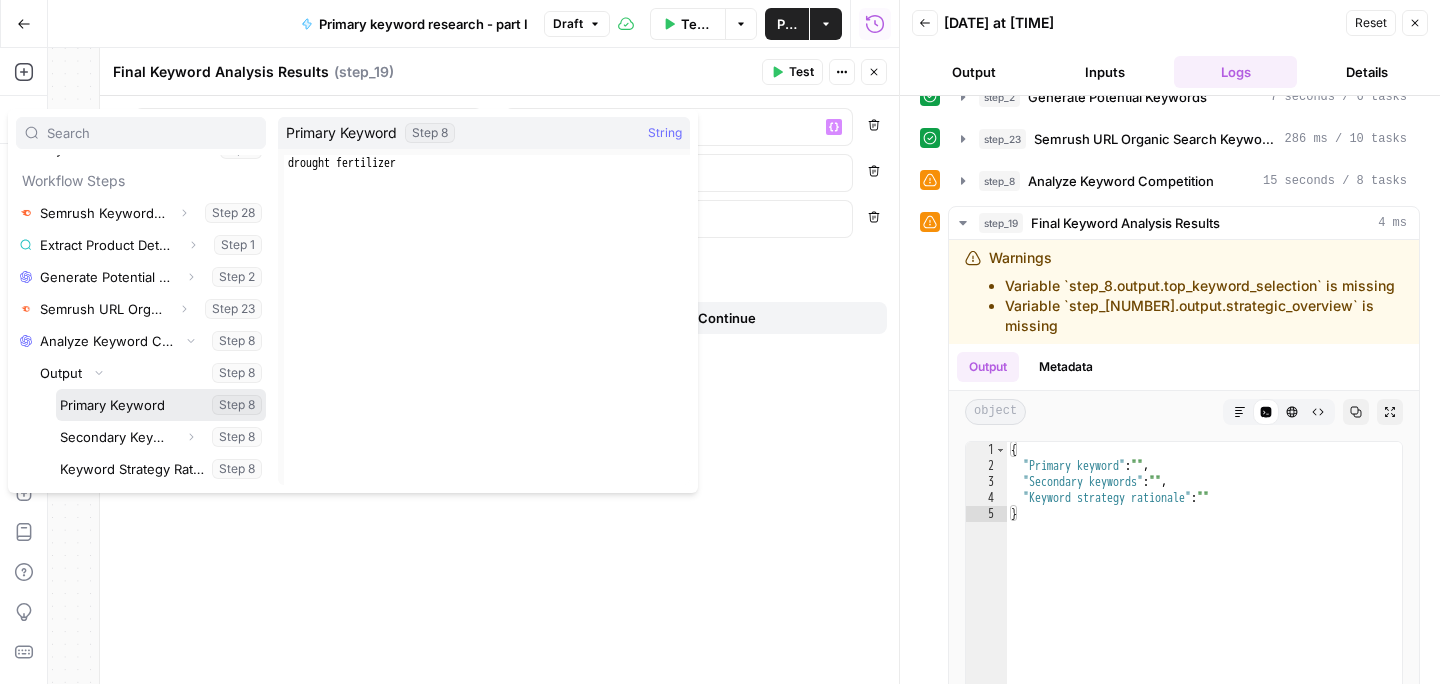 click at bounding box center [161, 405] 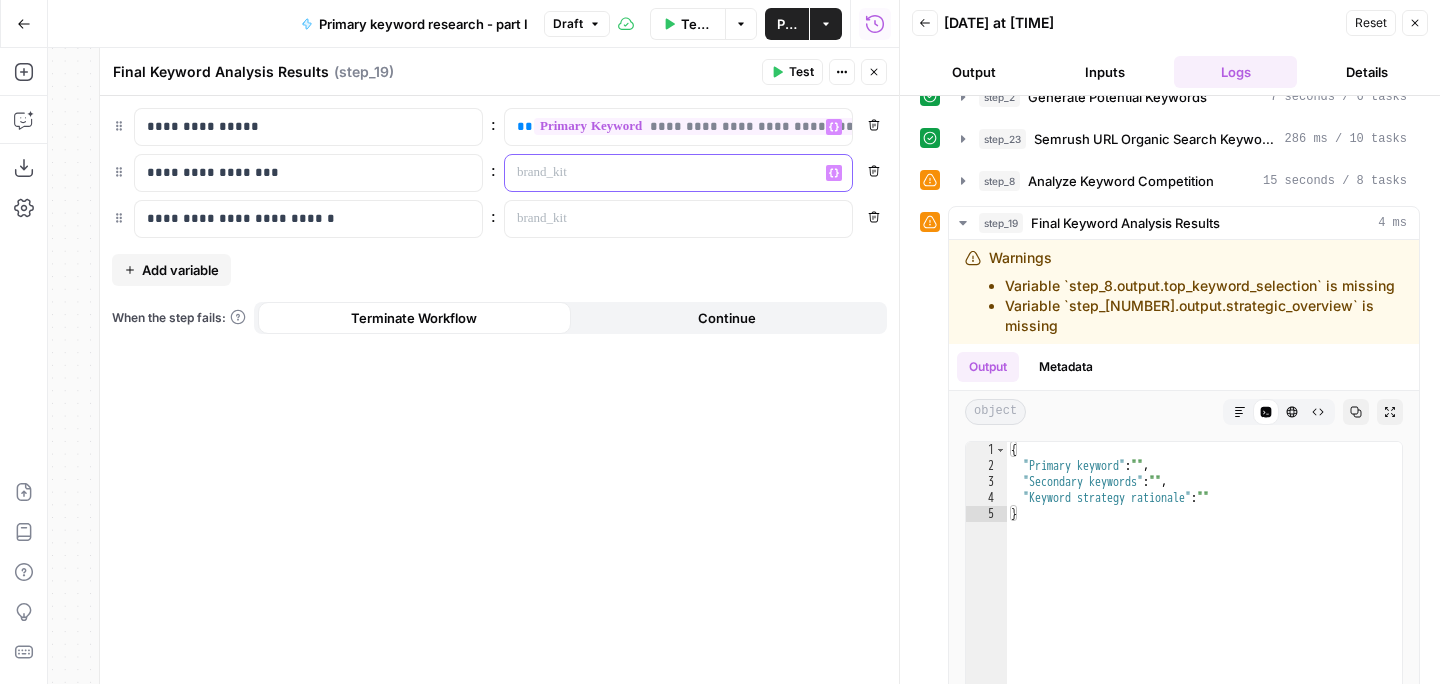 click 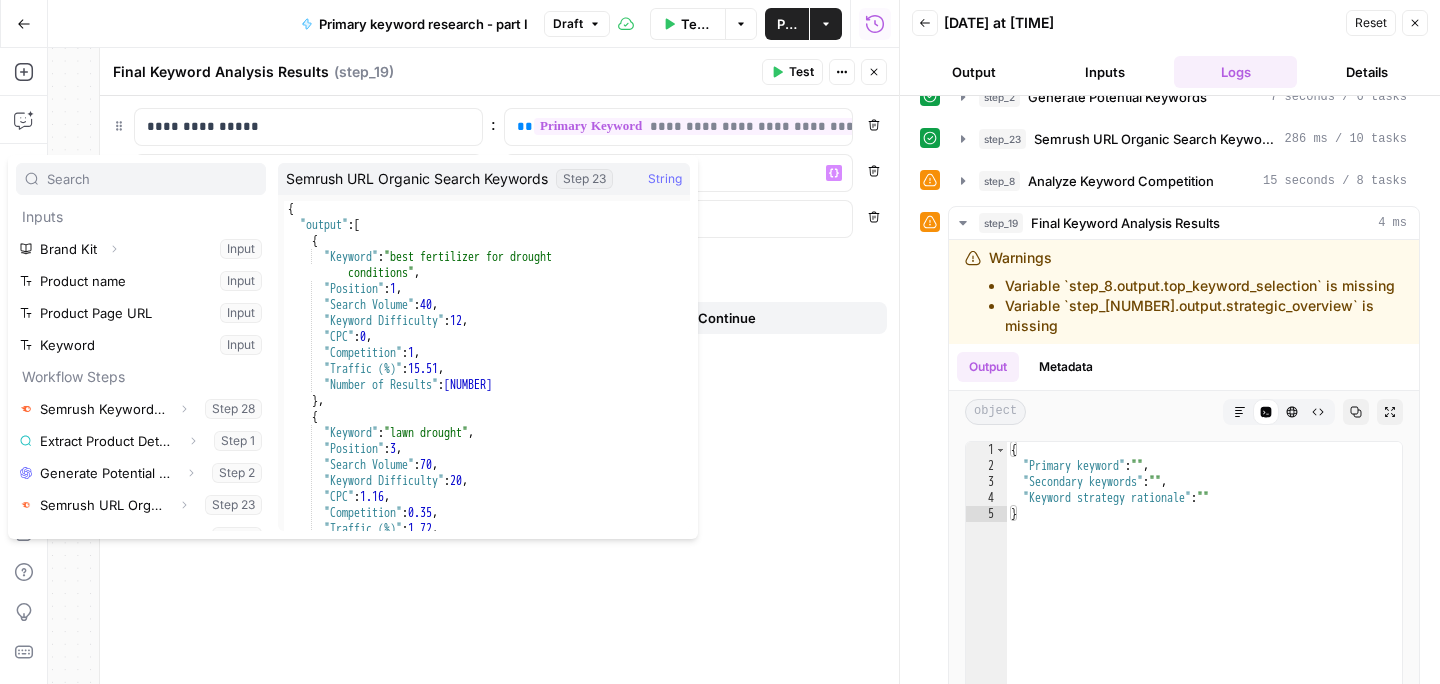 scroll, scrollTop: 22, scrollLeft: 0, axis: vertical 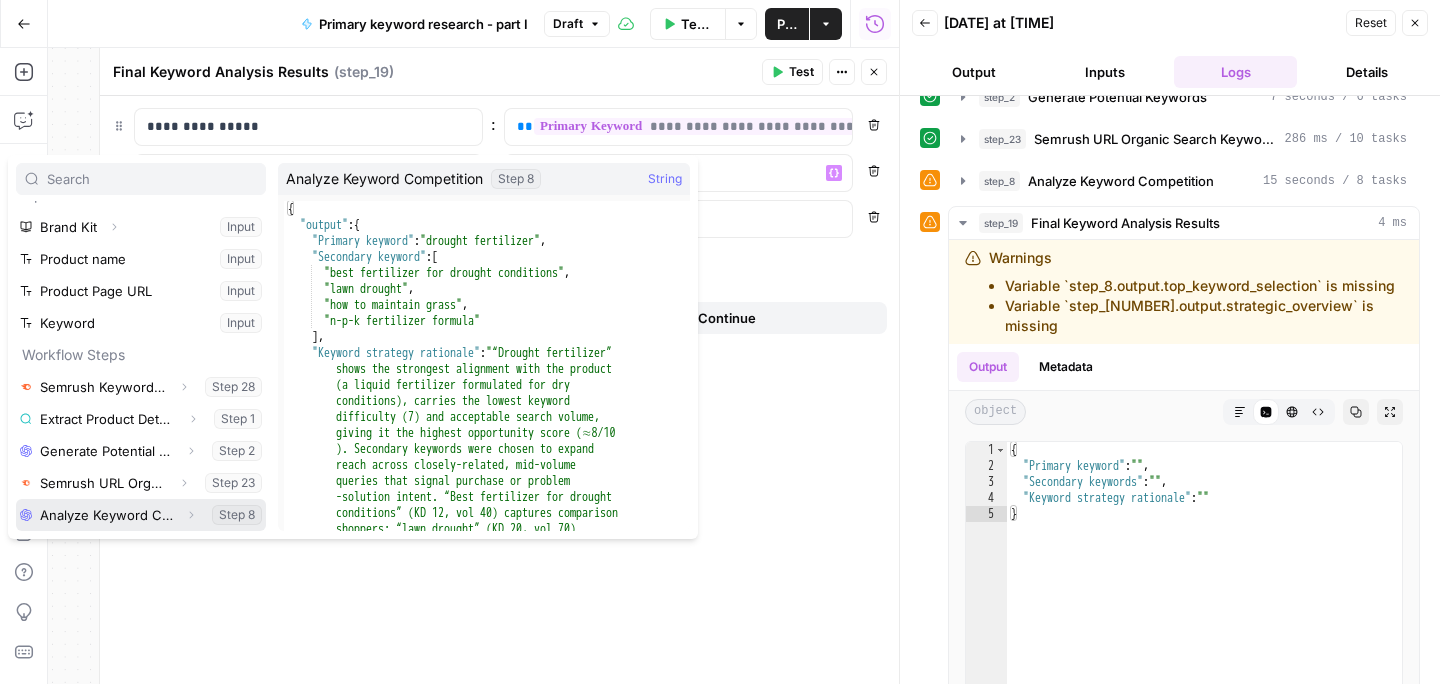 click 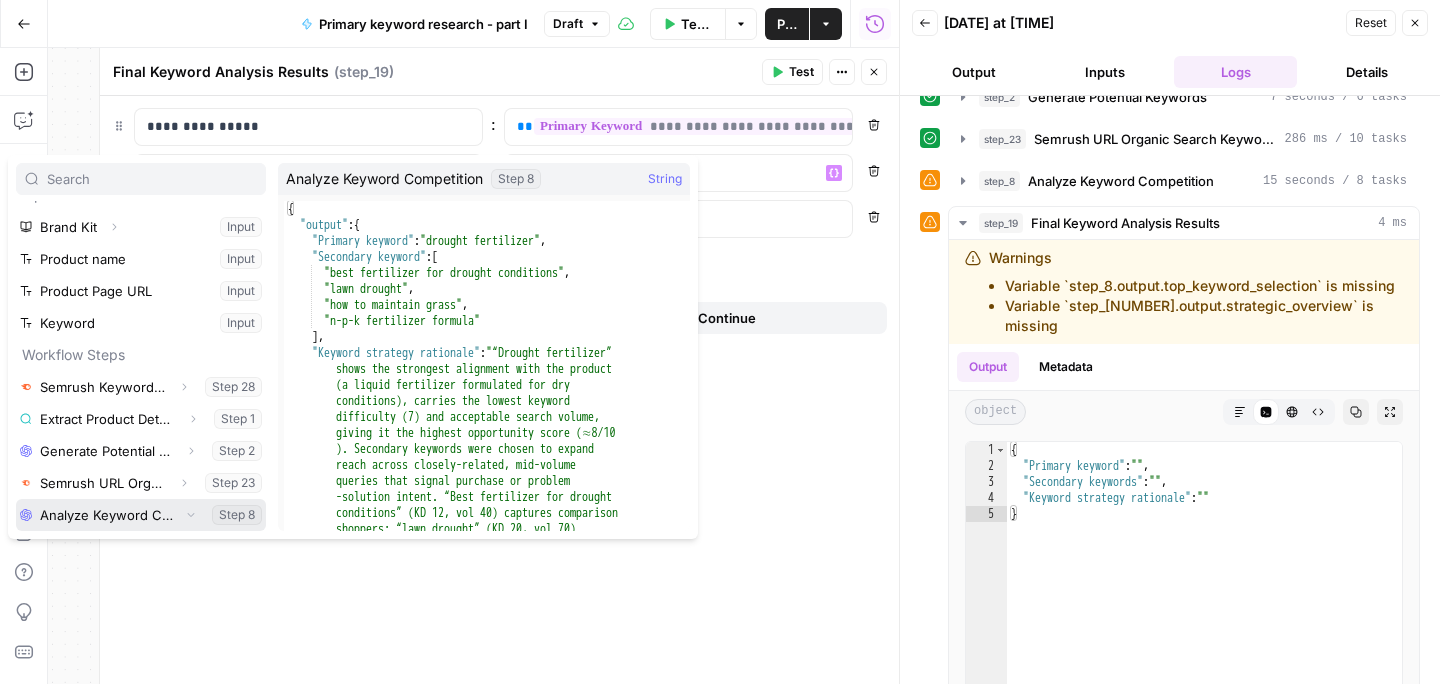 scroll, scrollTop: 54, scrollLeft: 0, axis: vertical 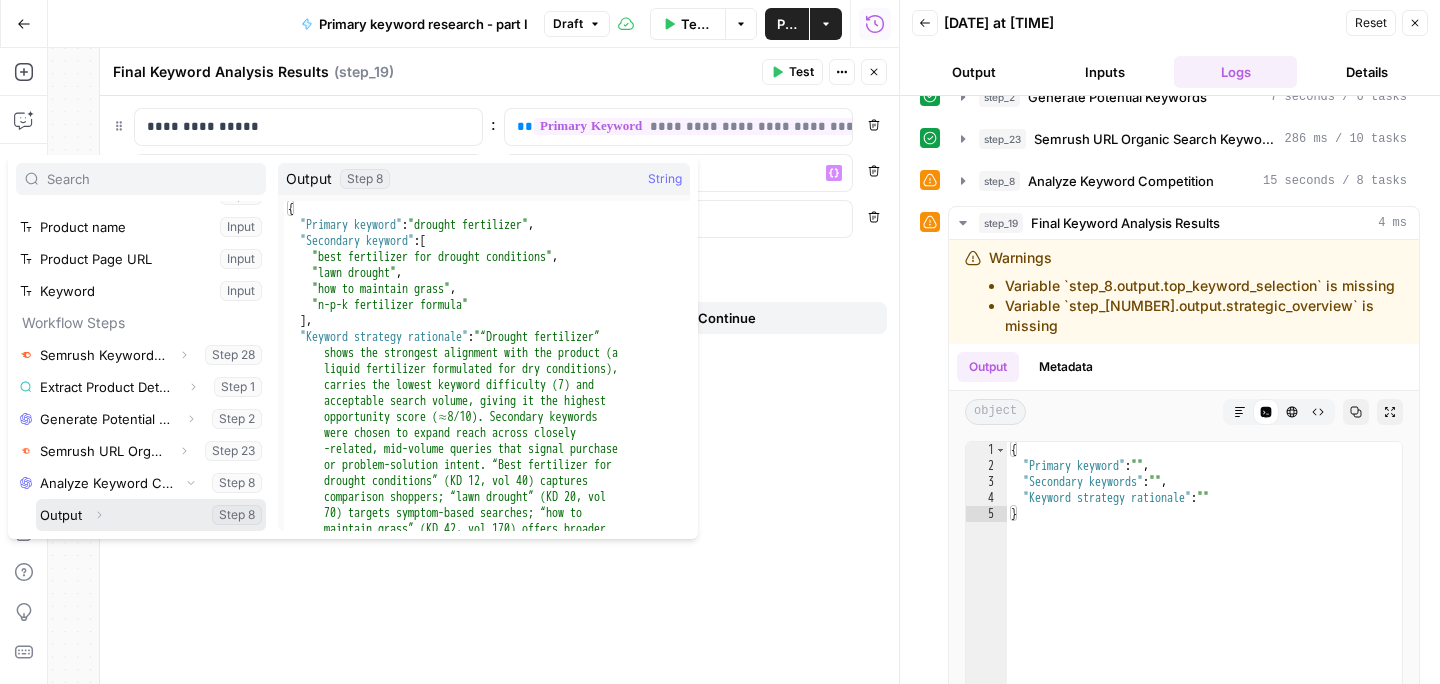click 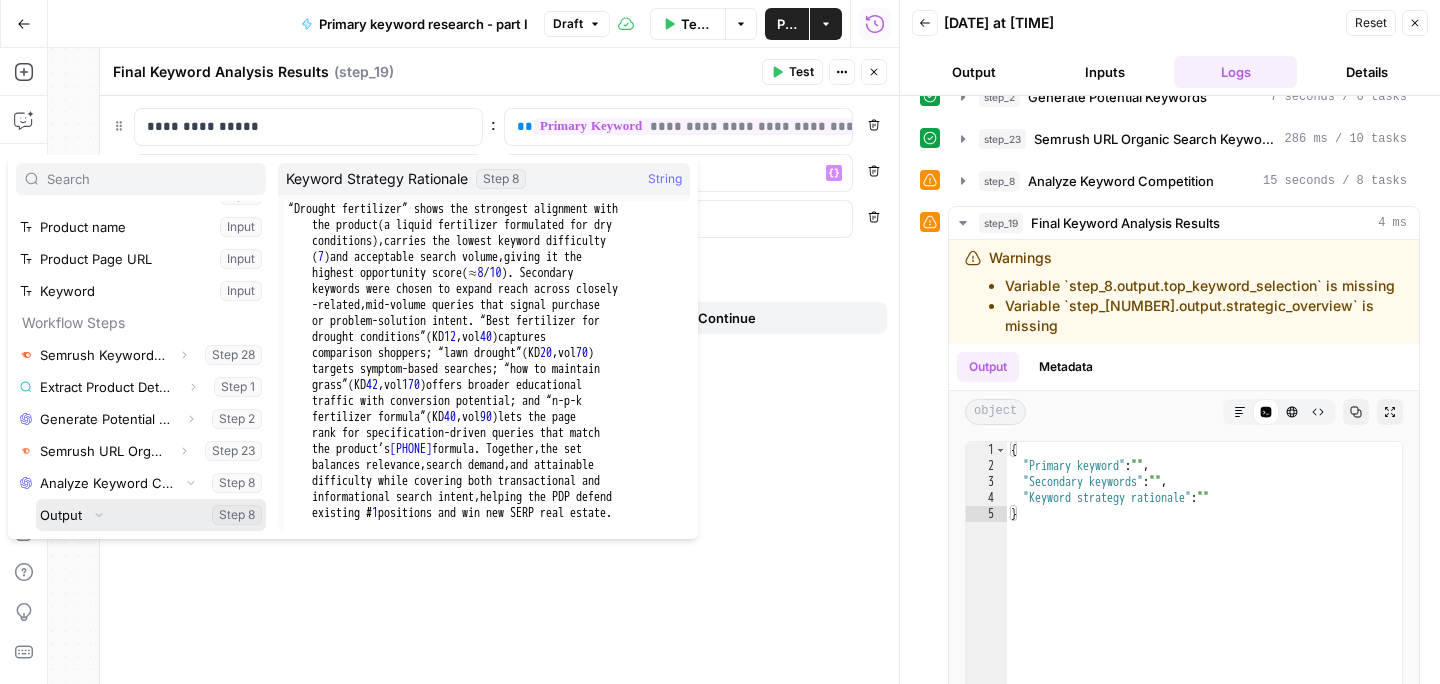 scroll, scrollTop: 150, scrollLeft: 0, axis: vertical 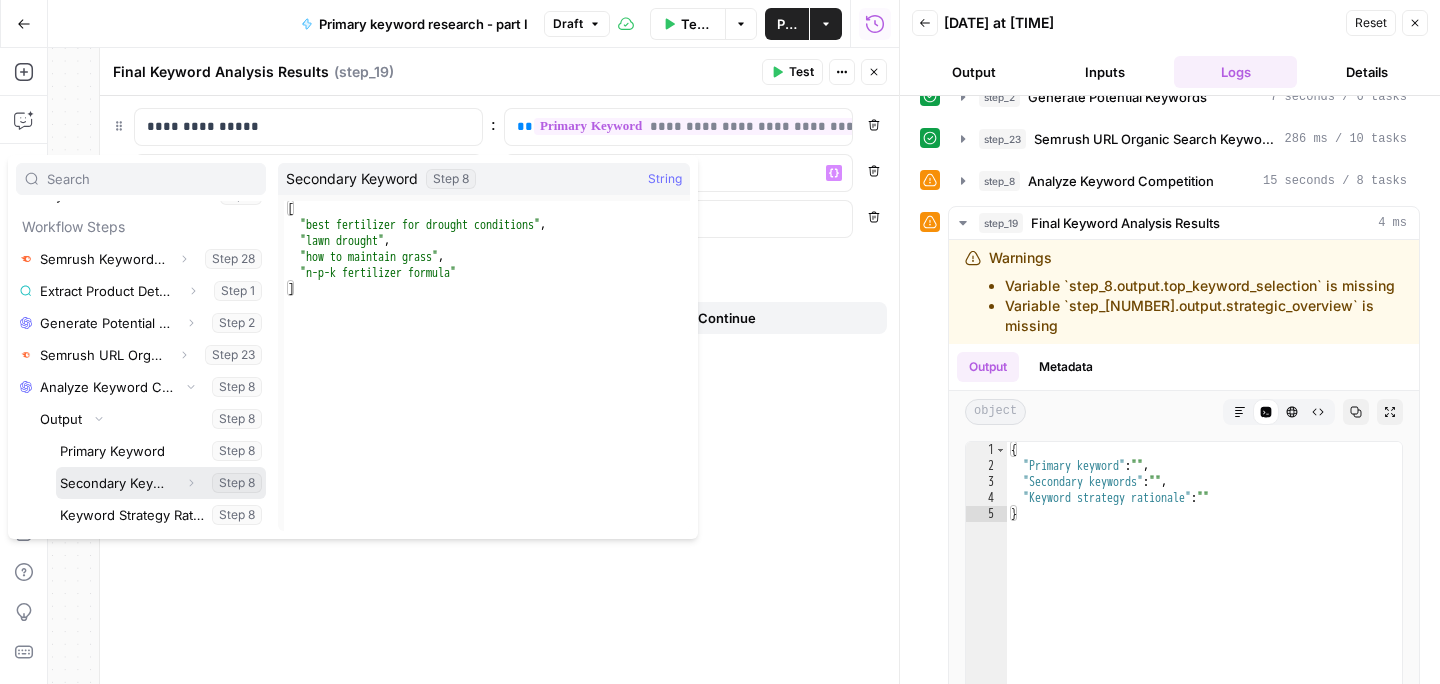 click at bounding box center (161, 483) 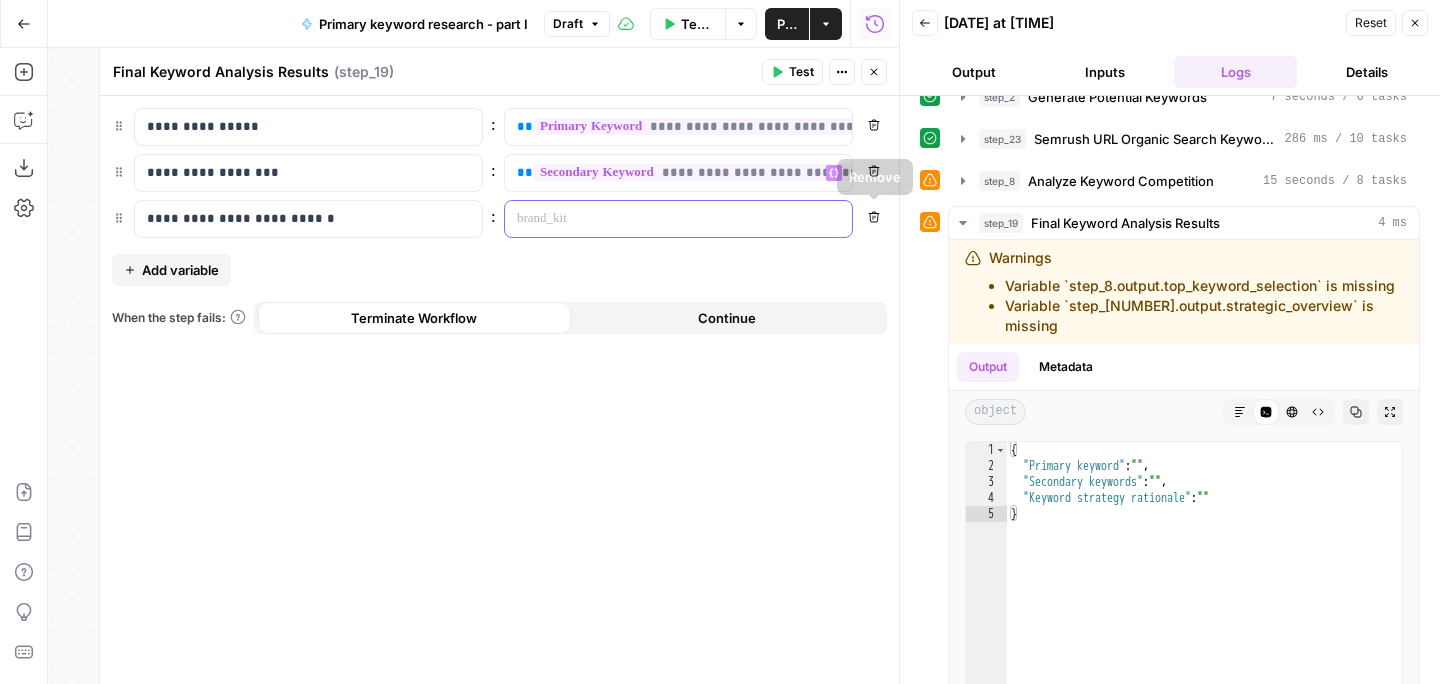 click 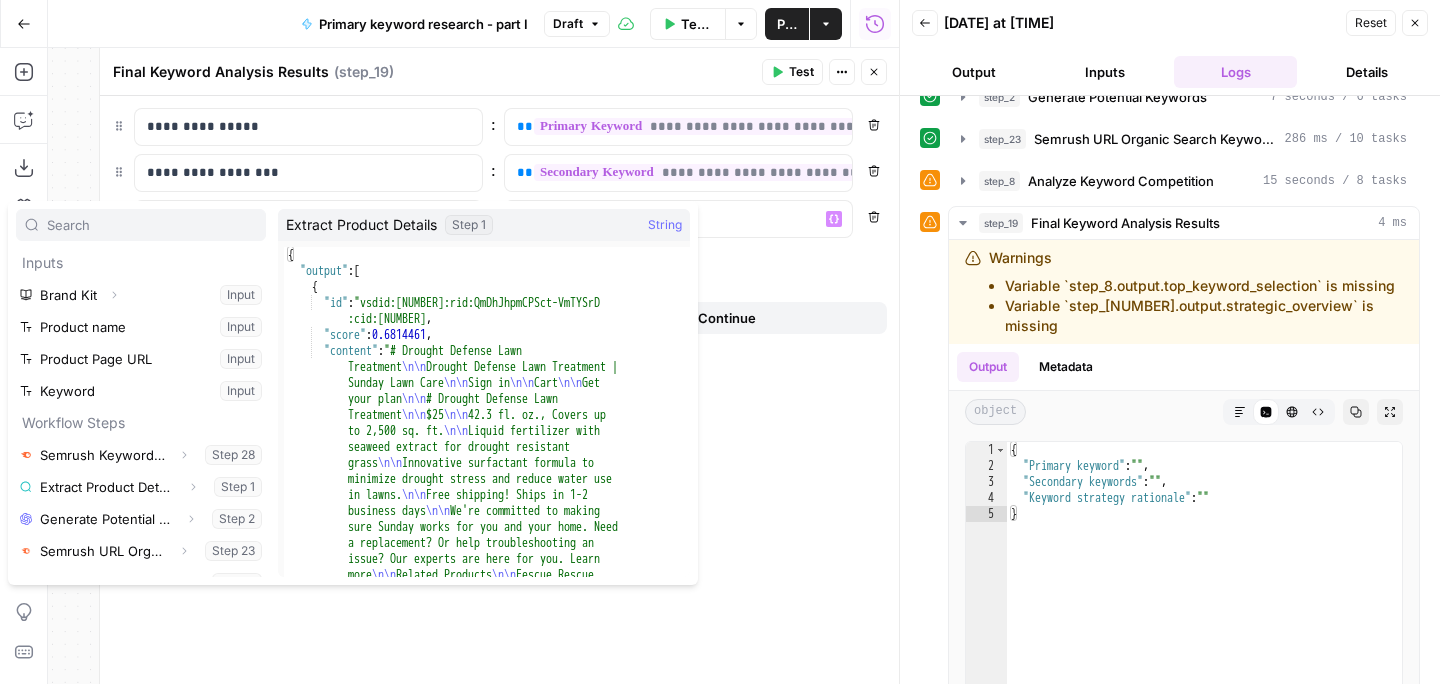 scroll, scrollTop: 22, scrollLeft: 0, axis: vertical 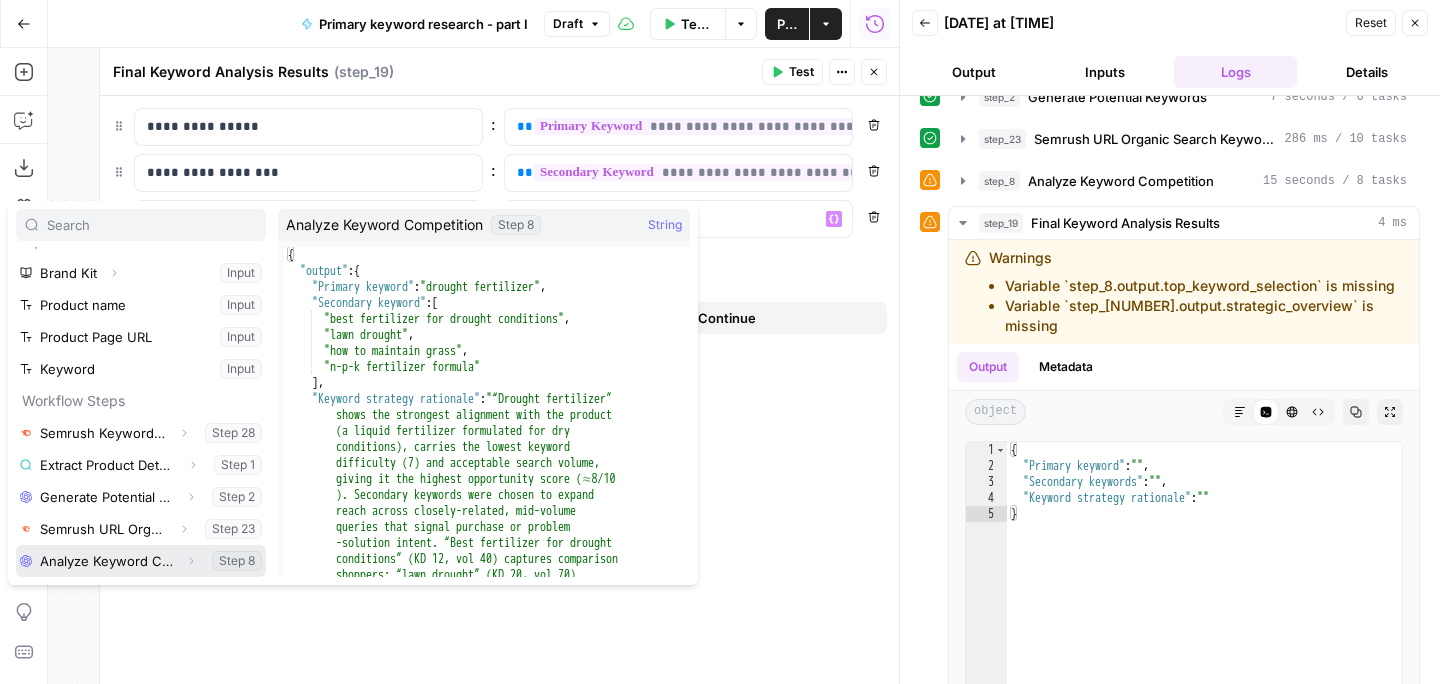click 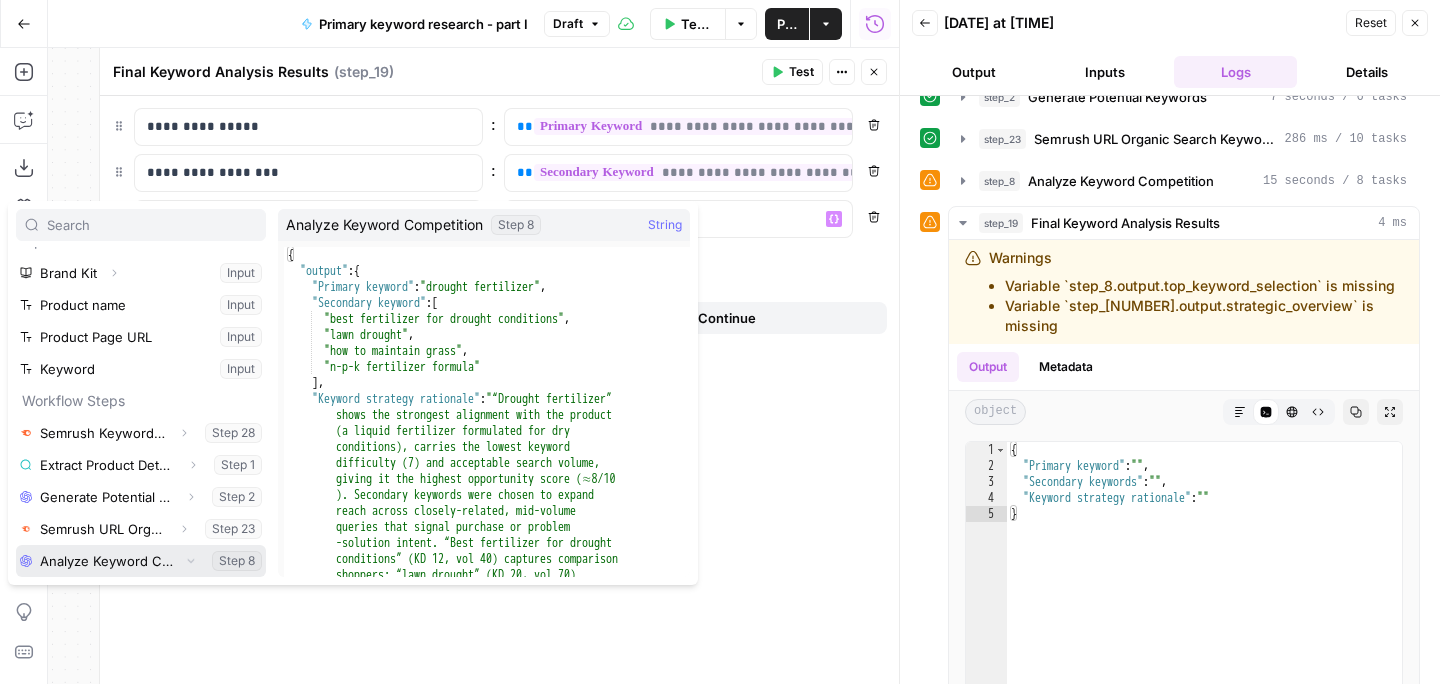 scroll, scrollTop: 54, scrollLeft: 0, axis: vertical 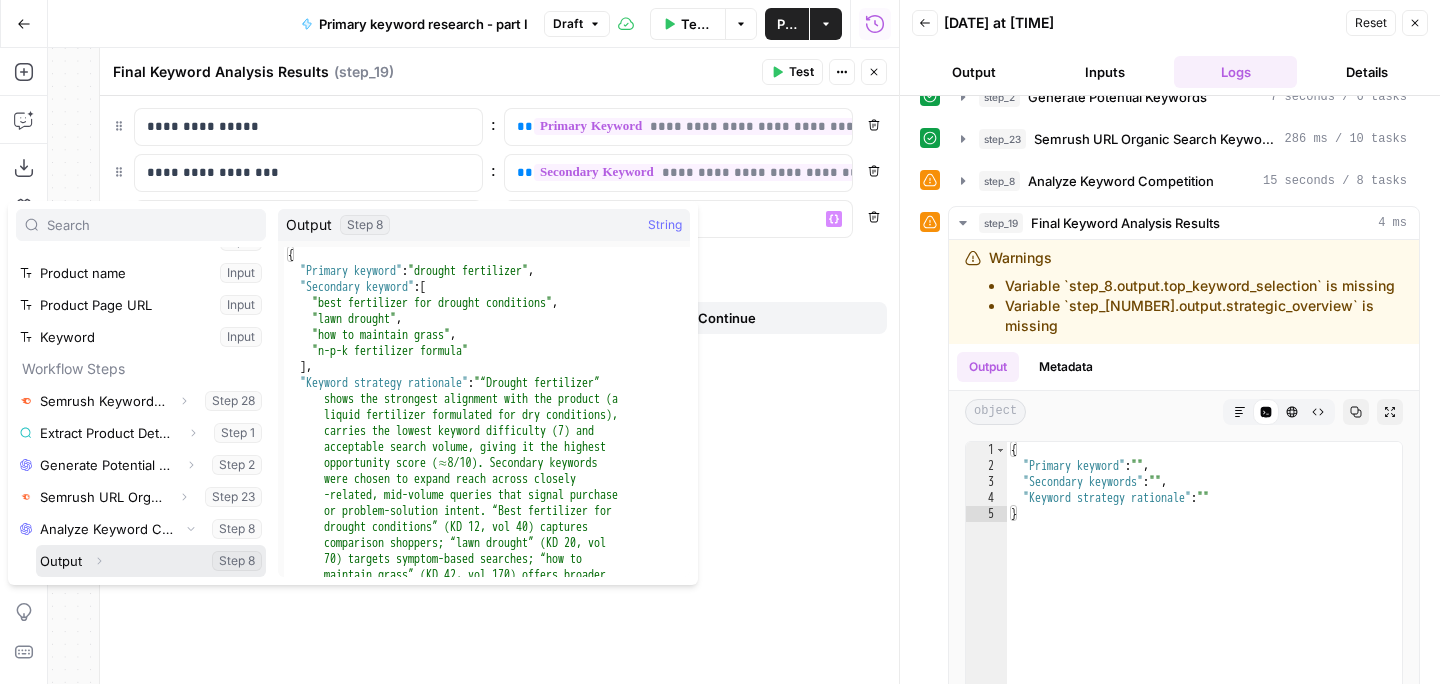 click 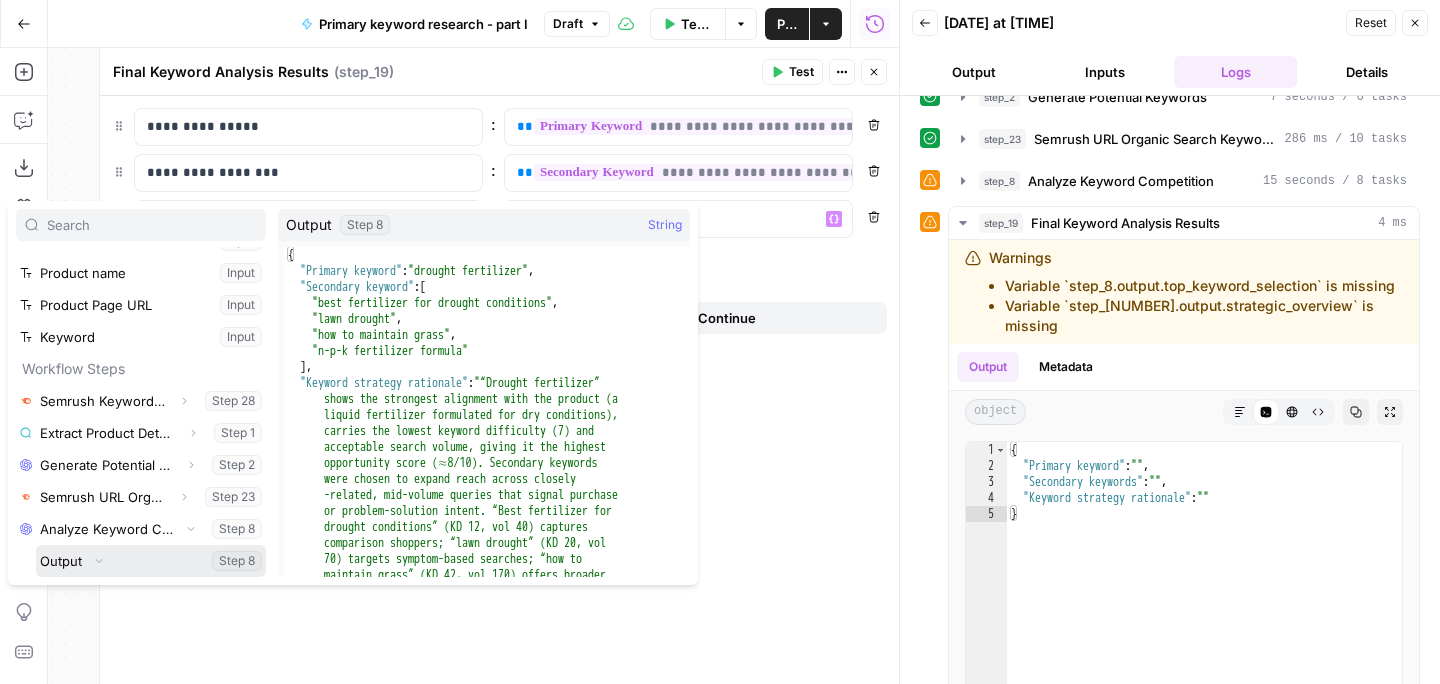 scroll, scrollTop: 150, scrollLeft: 0, axis: vertical 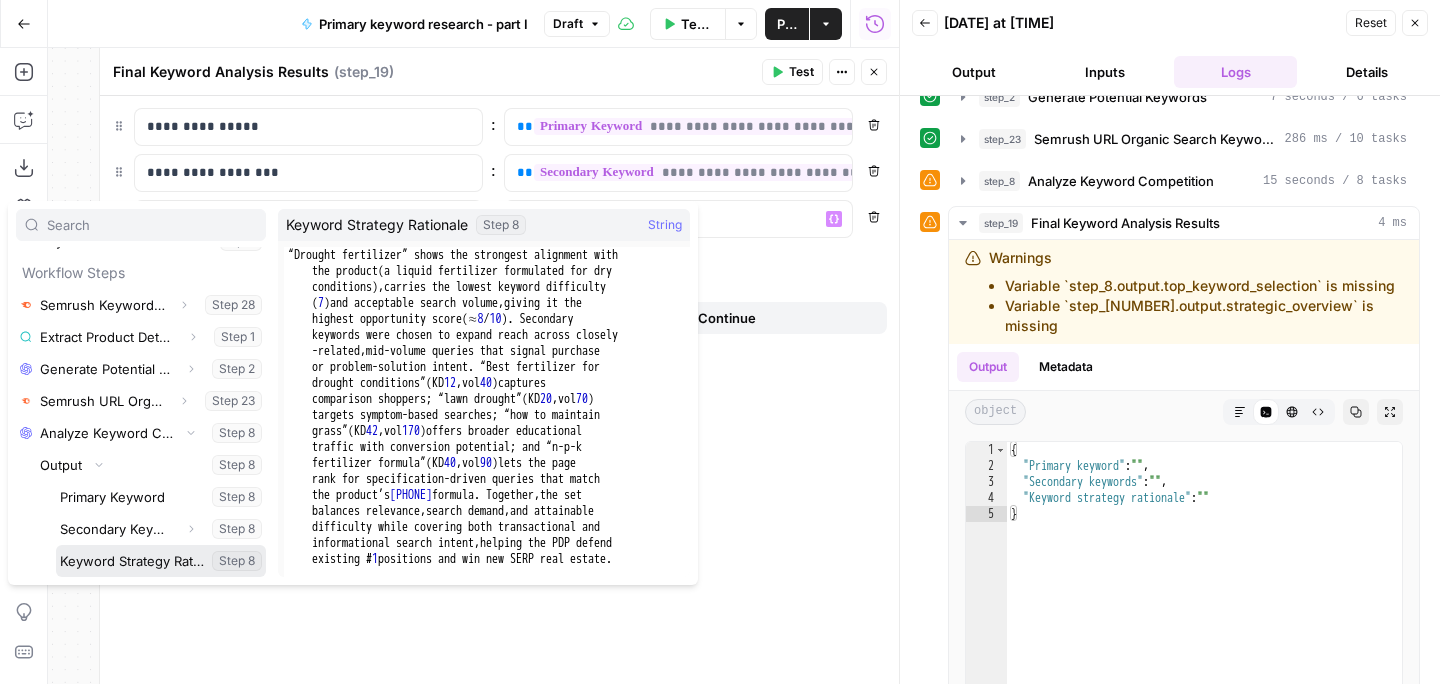click at bounding box center (161, 561) 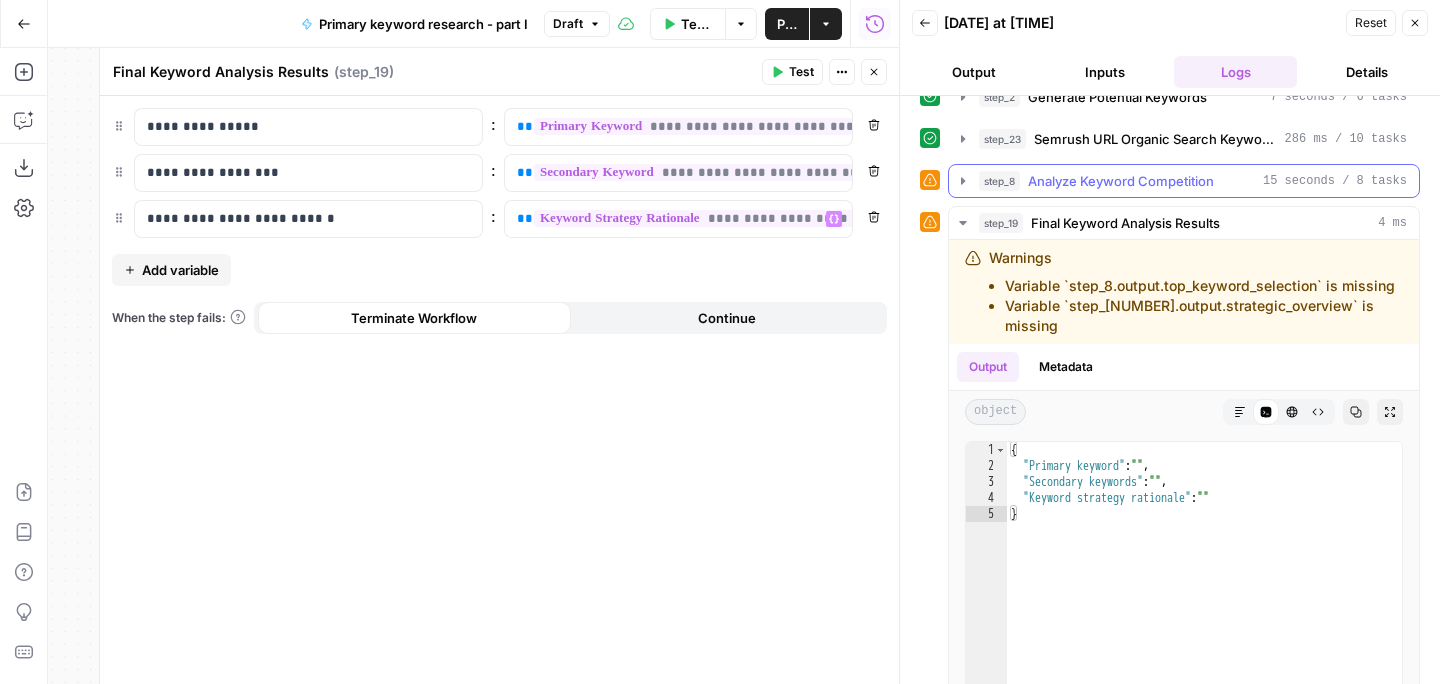 click 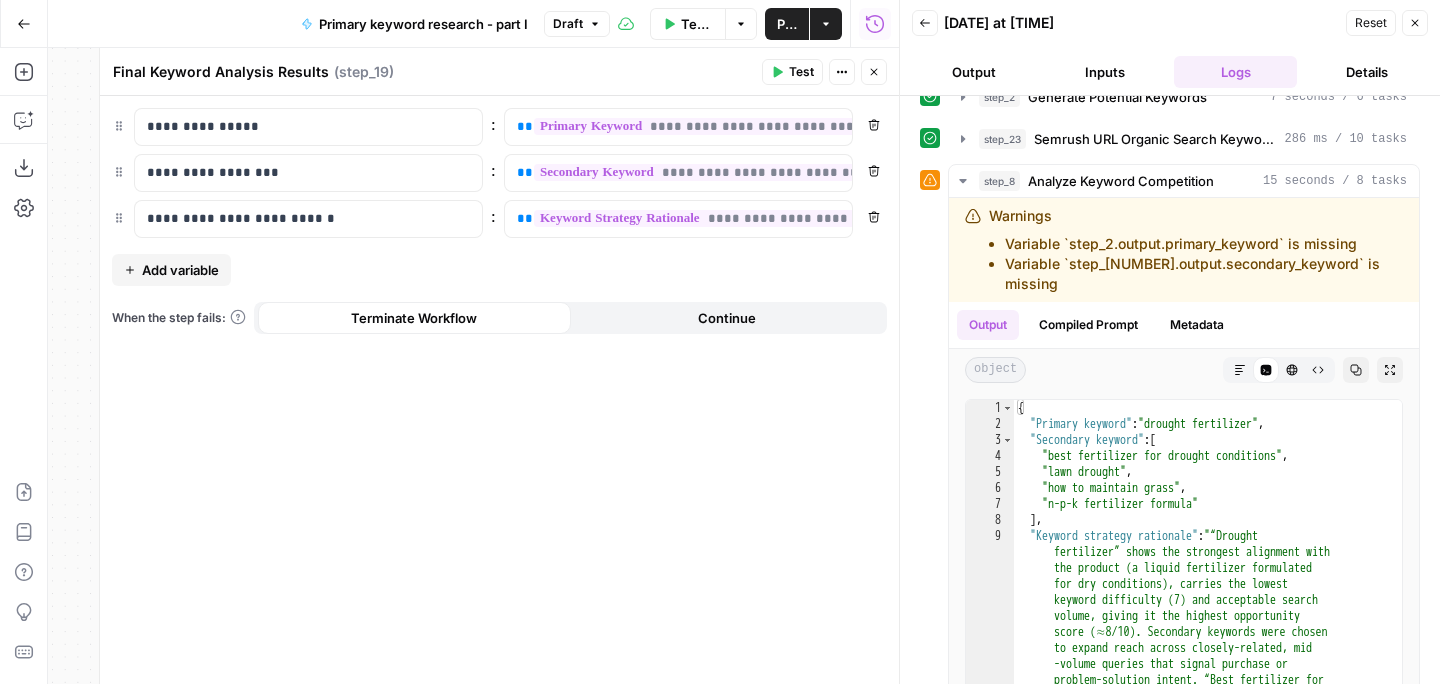 click 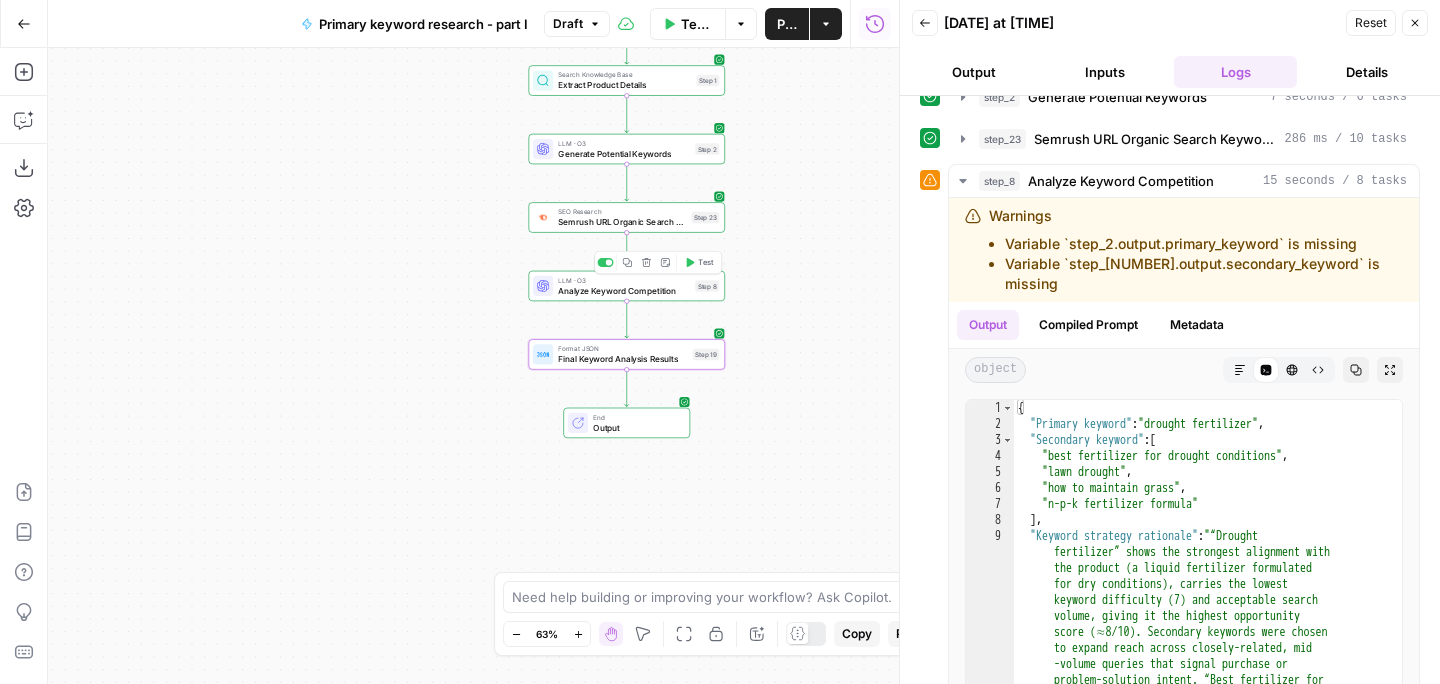 click on "Analyze Keyword Competition" at bounding box center (624, 290) 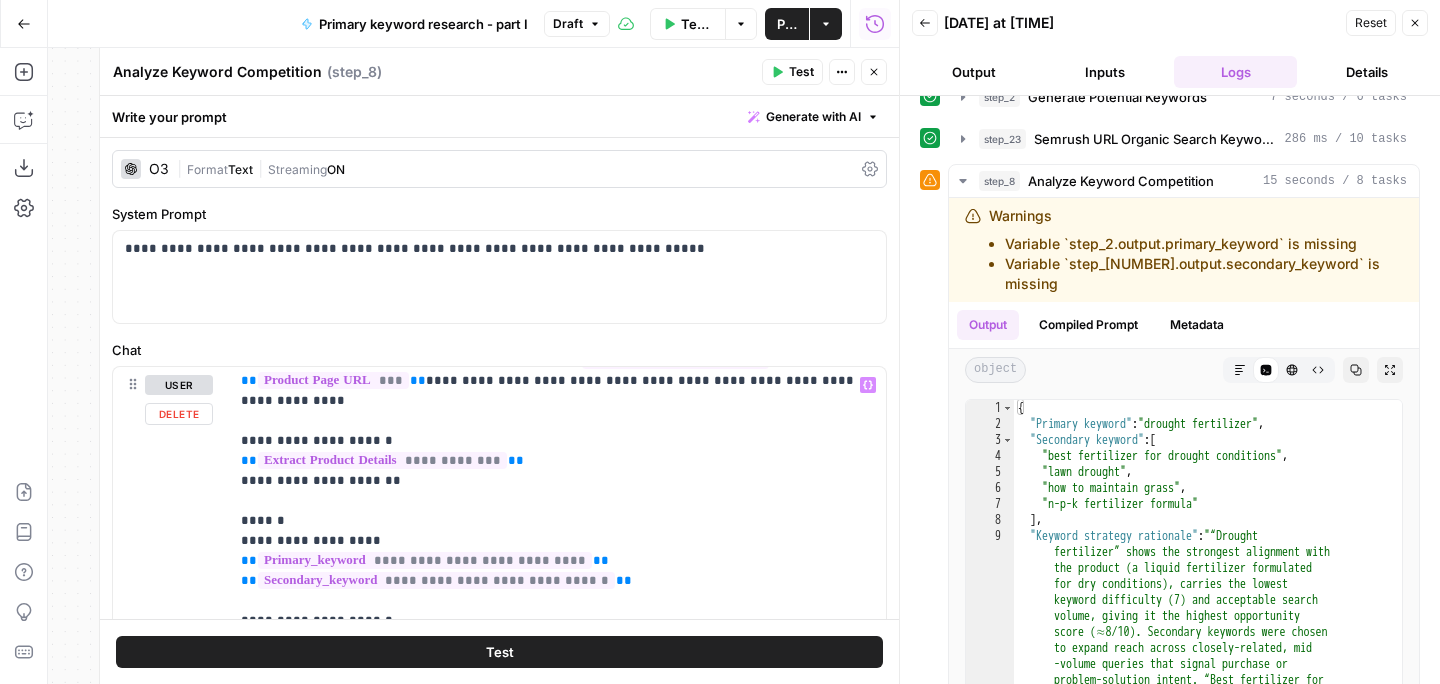 scroll, scrollTop: 101, scrollLeft: 0, axis: vertical 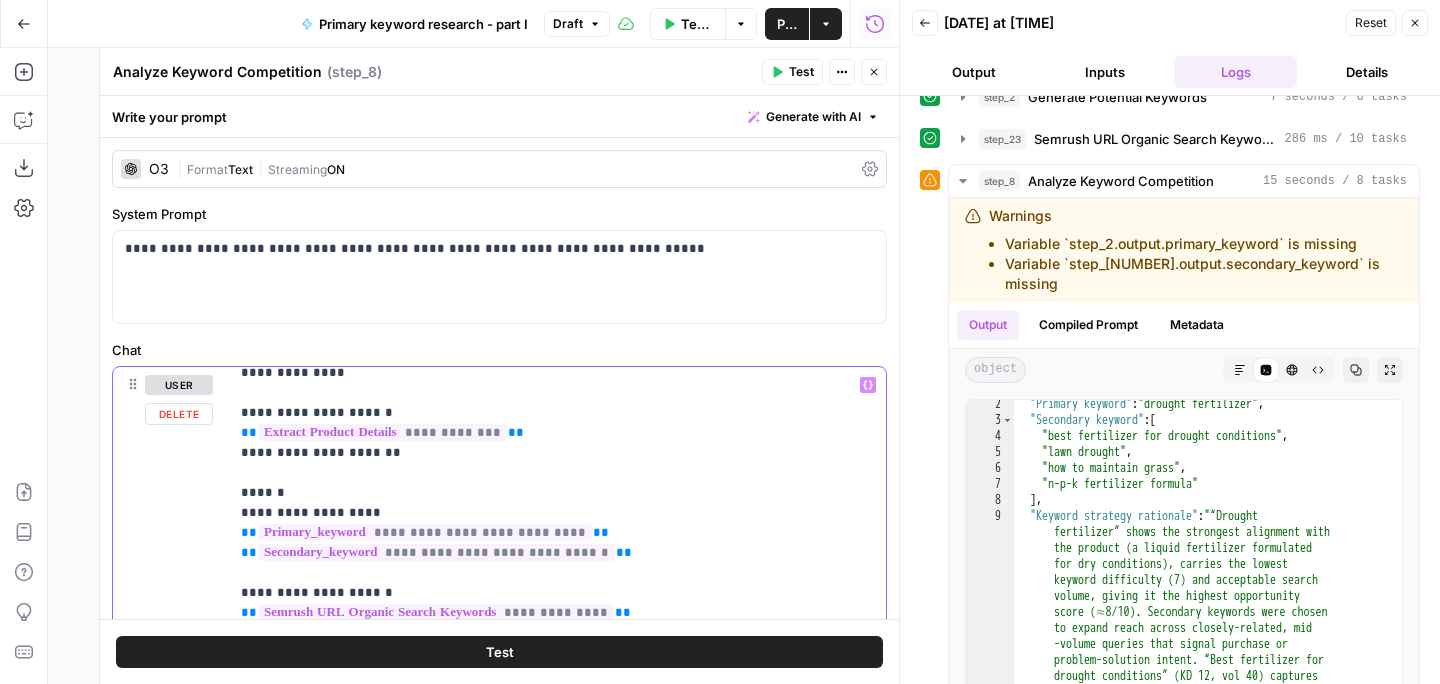 drag, startPoint x: 592, startPoint y: 513, endPoint x: 206, endPoint y: 511, distance: 386.0052 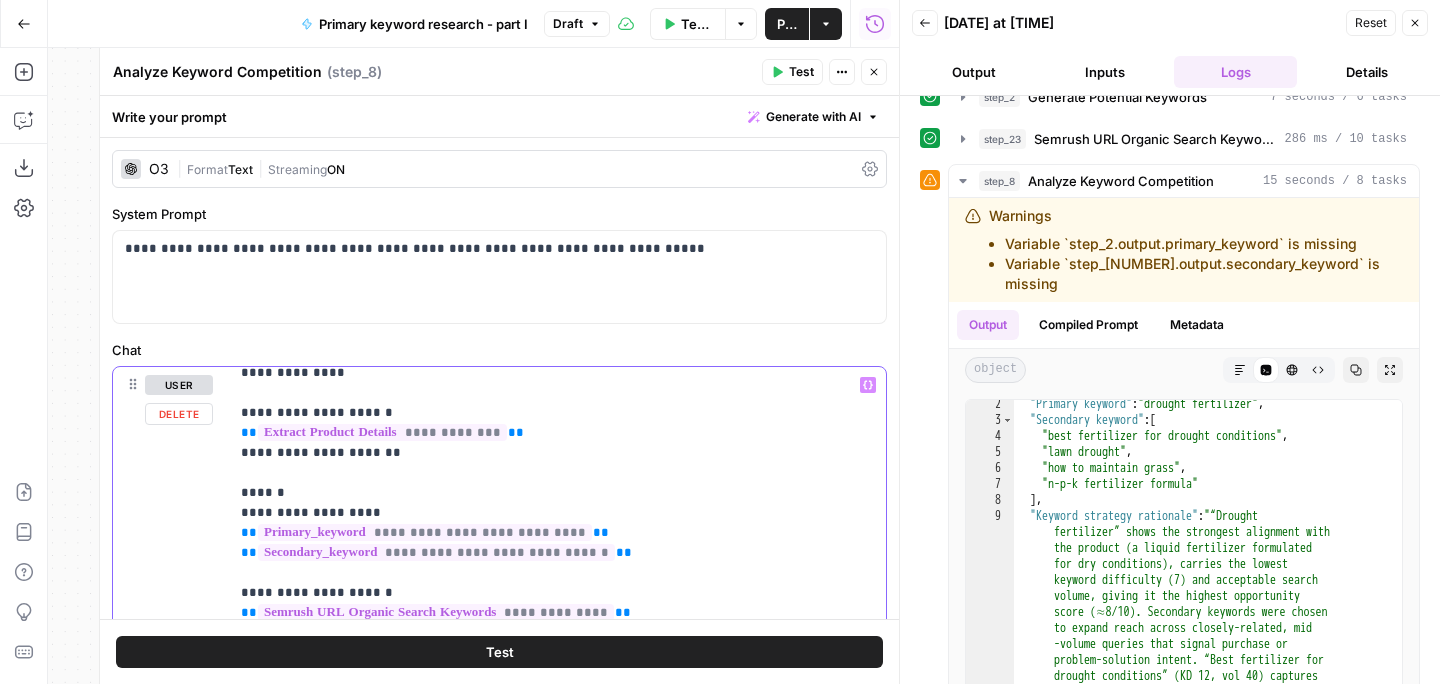 click on "**********" at bounding box center [499, 797] 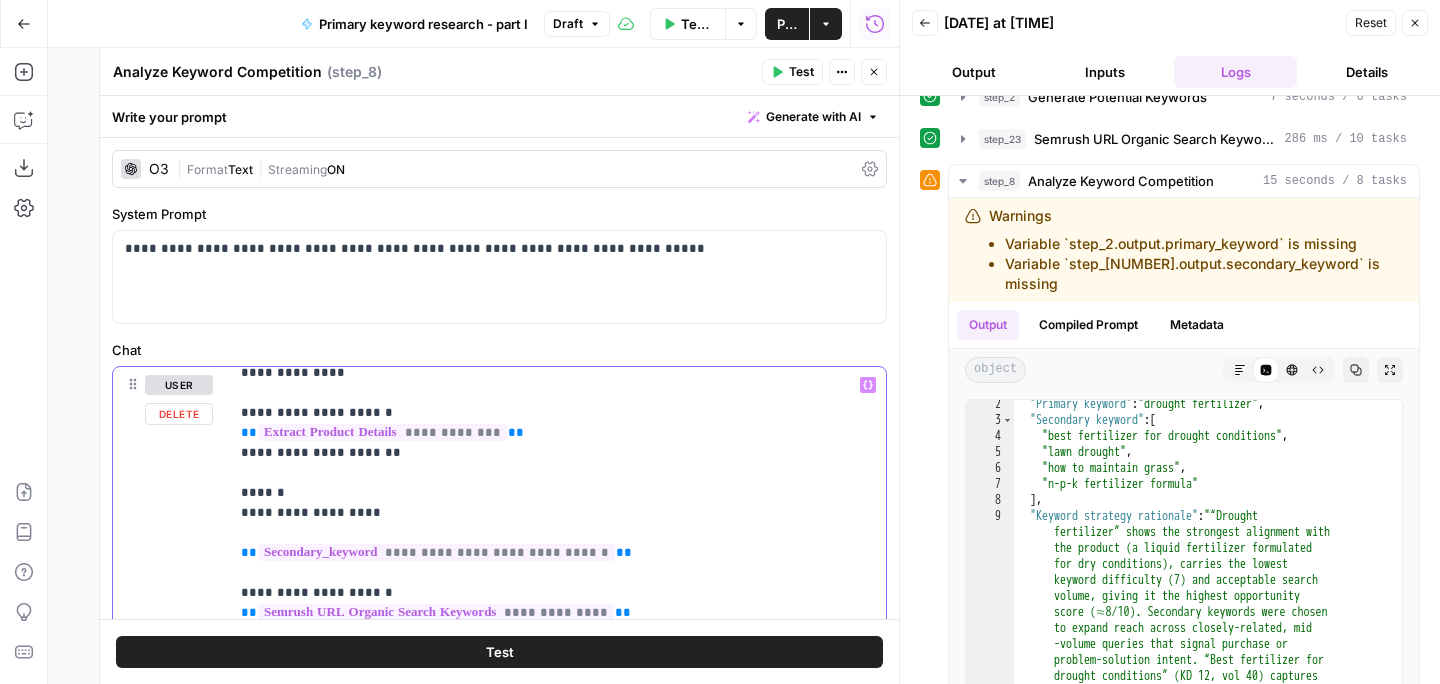 drag, startPoint x: 651, startPoint y: 537, endPoint x: 223, endPoint y: 515, distance: 428.56503 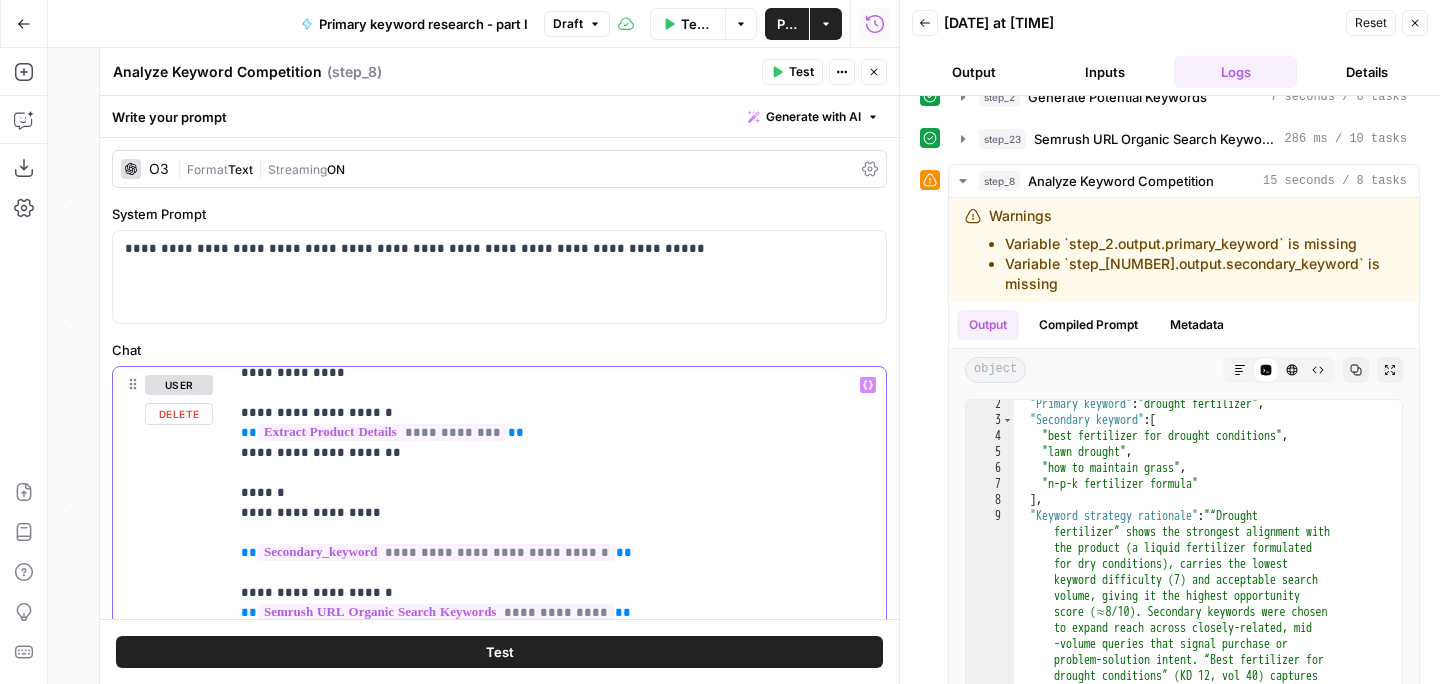 click on "**********" at bounding box center (499, 797) 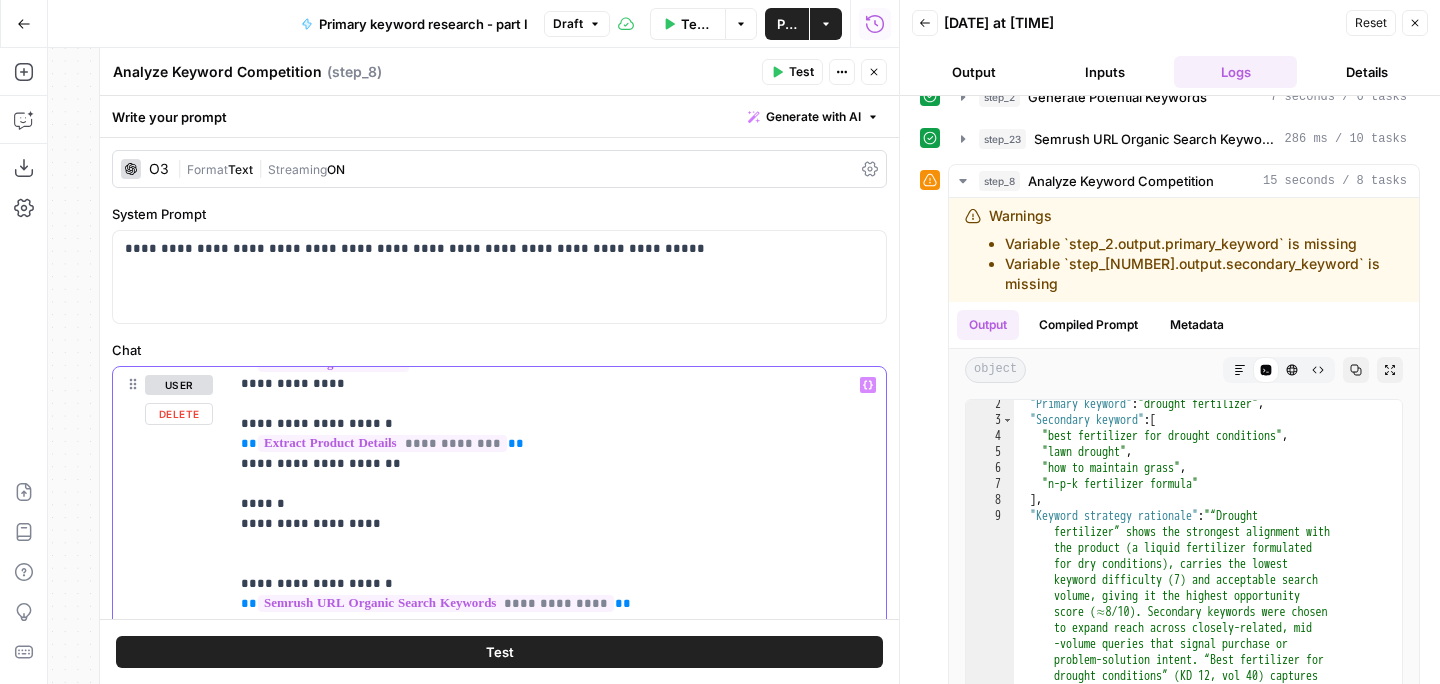 scroll, scrollTop: 72, scrollLeft: 0, axis: vertical 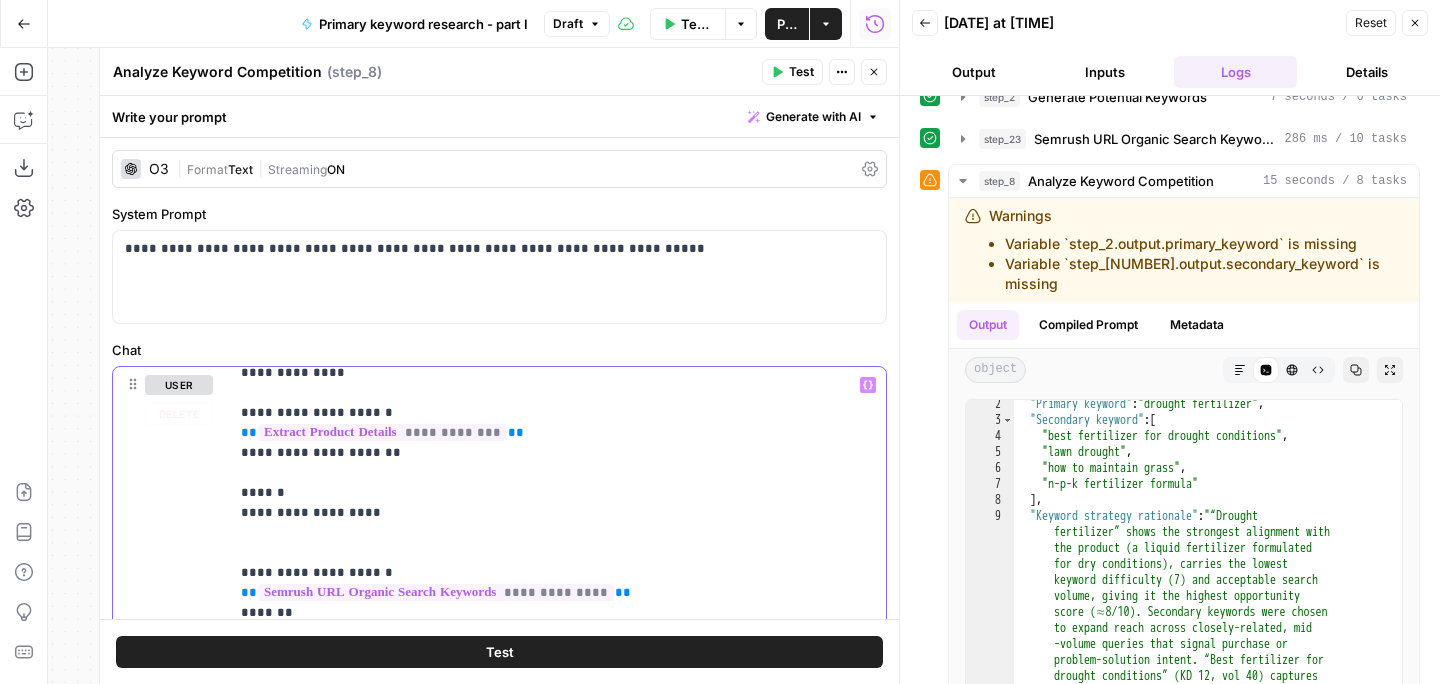click 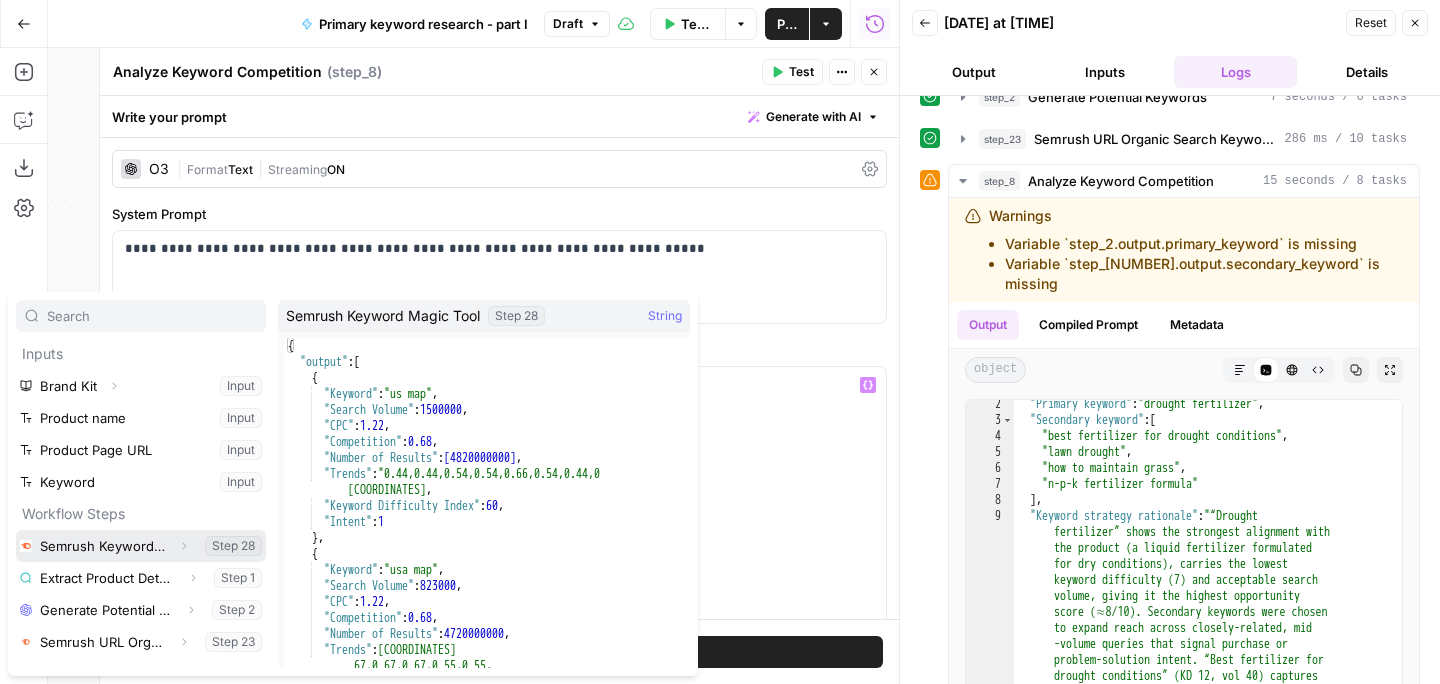 click 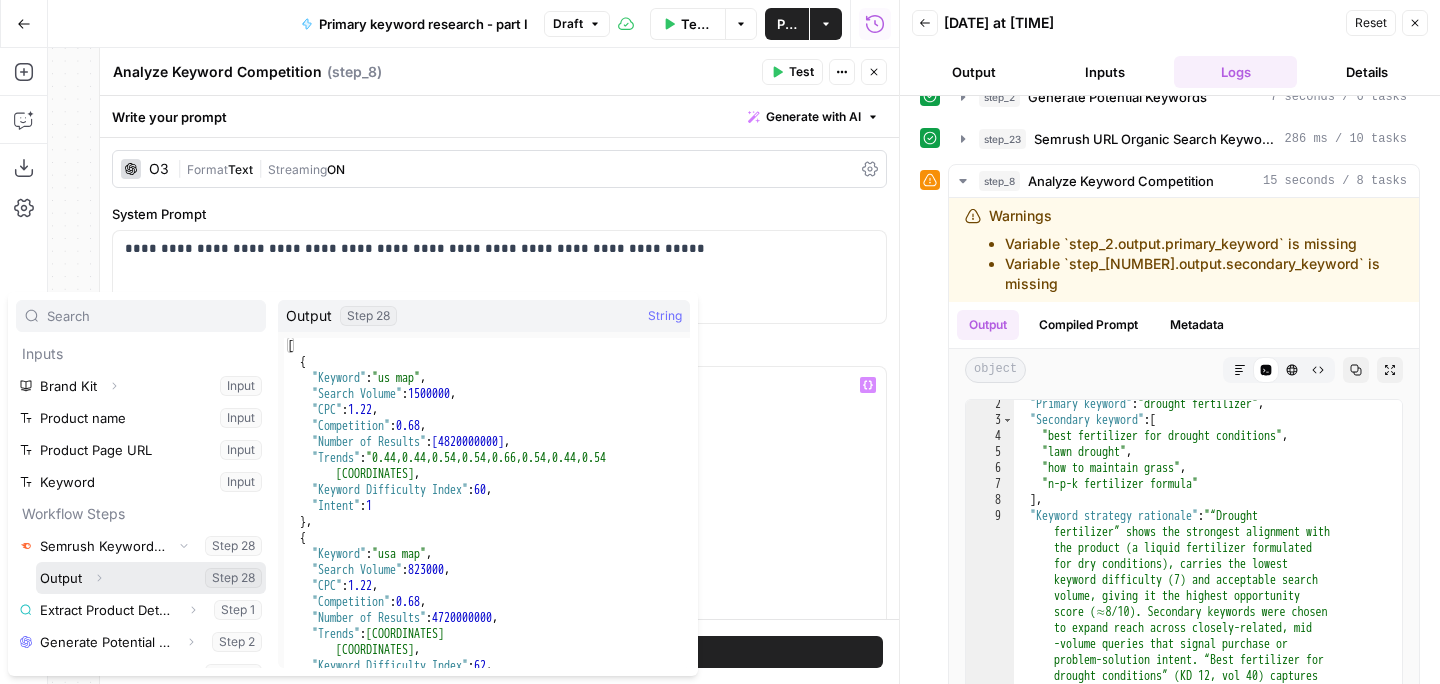 click at bounding box center [151, 578] 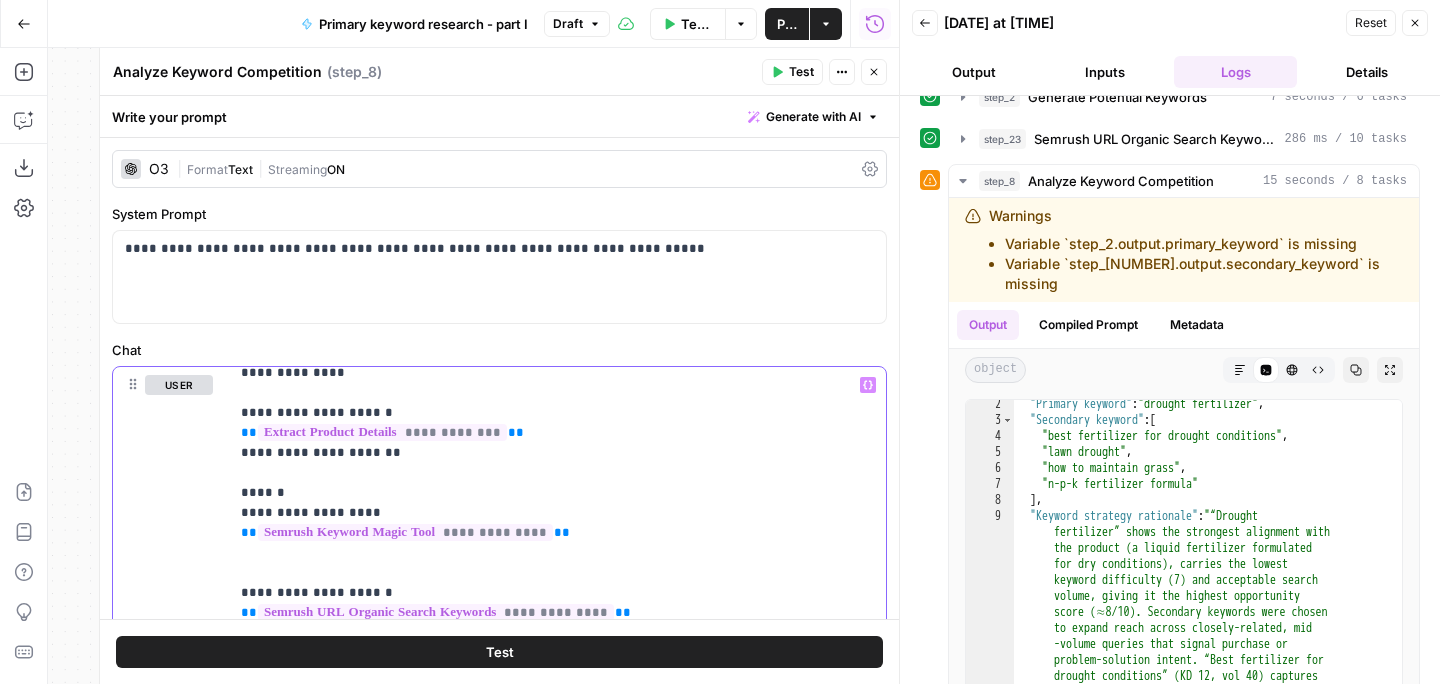 click 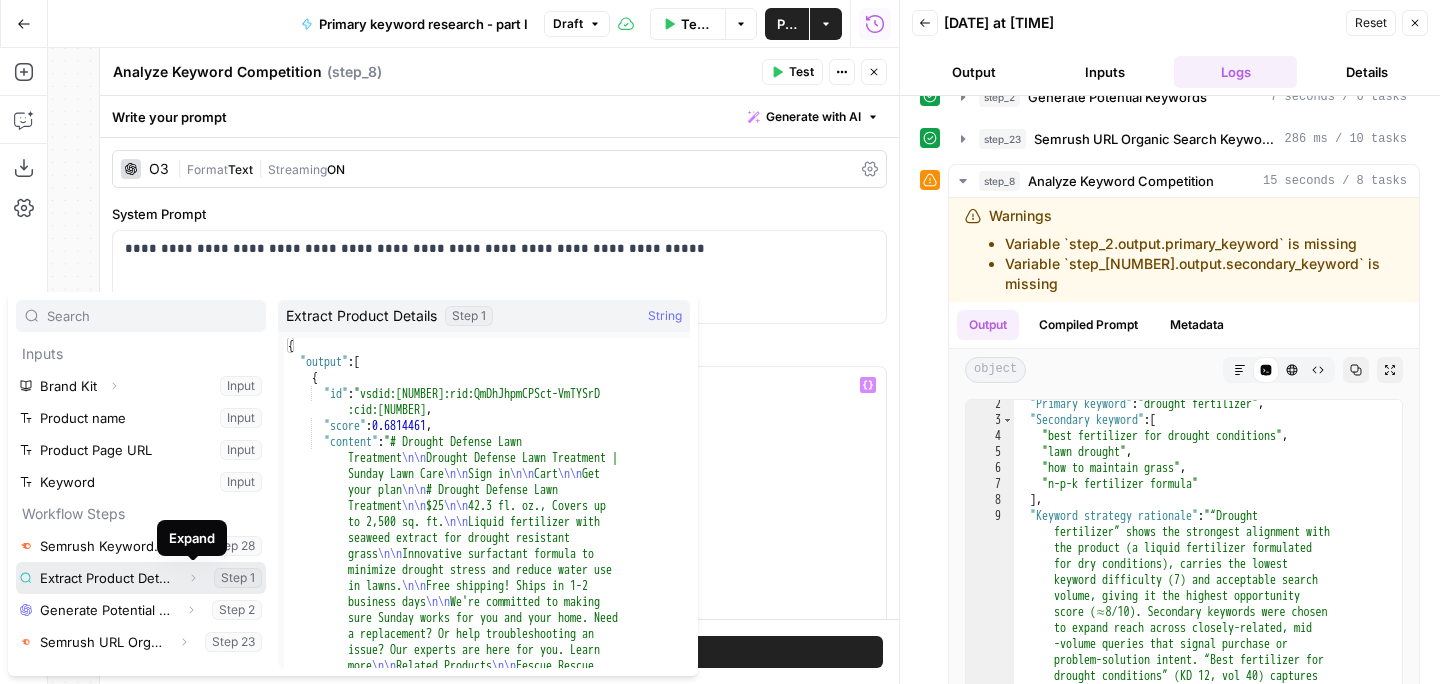 click 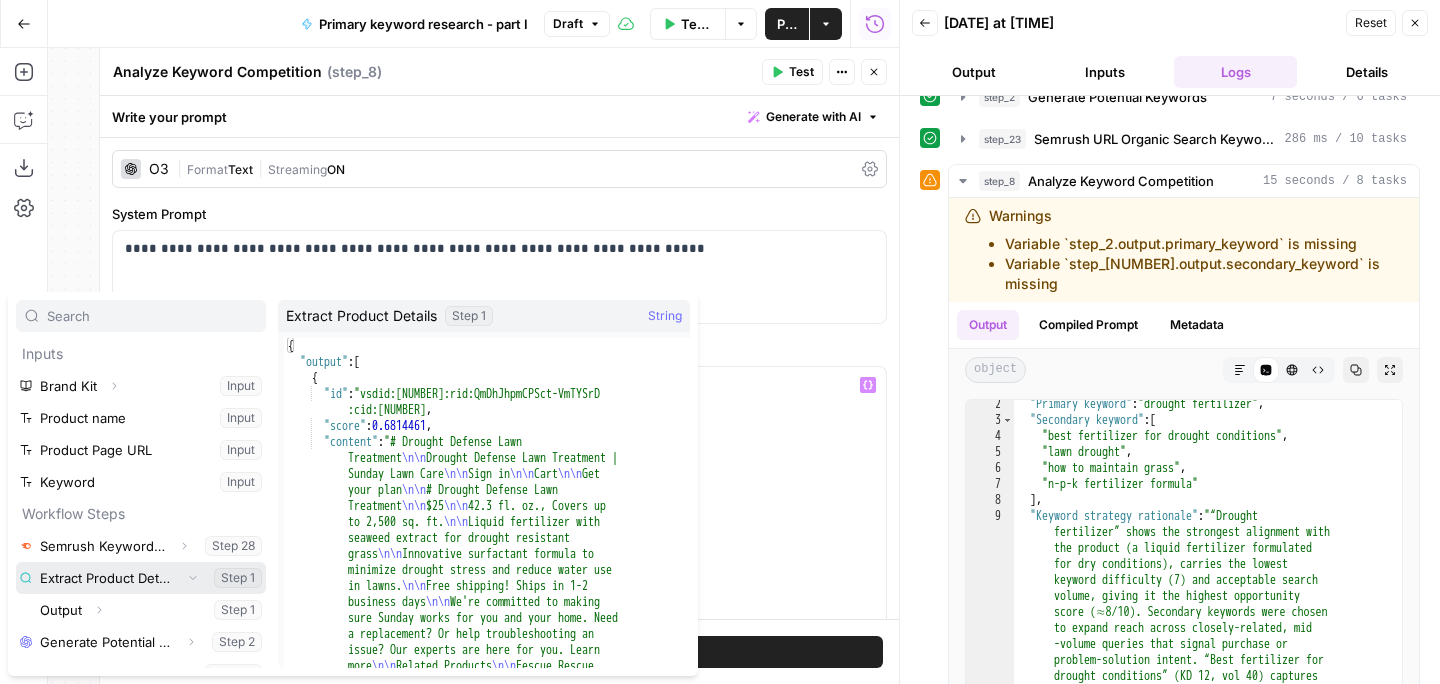 scroll, scrollTop: 22, scrollLeft: 0, axis: vertical 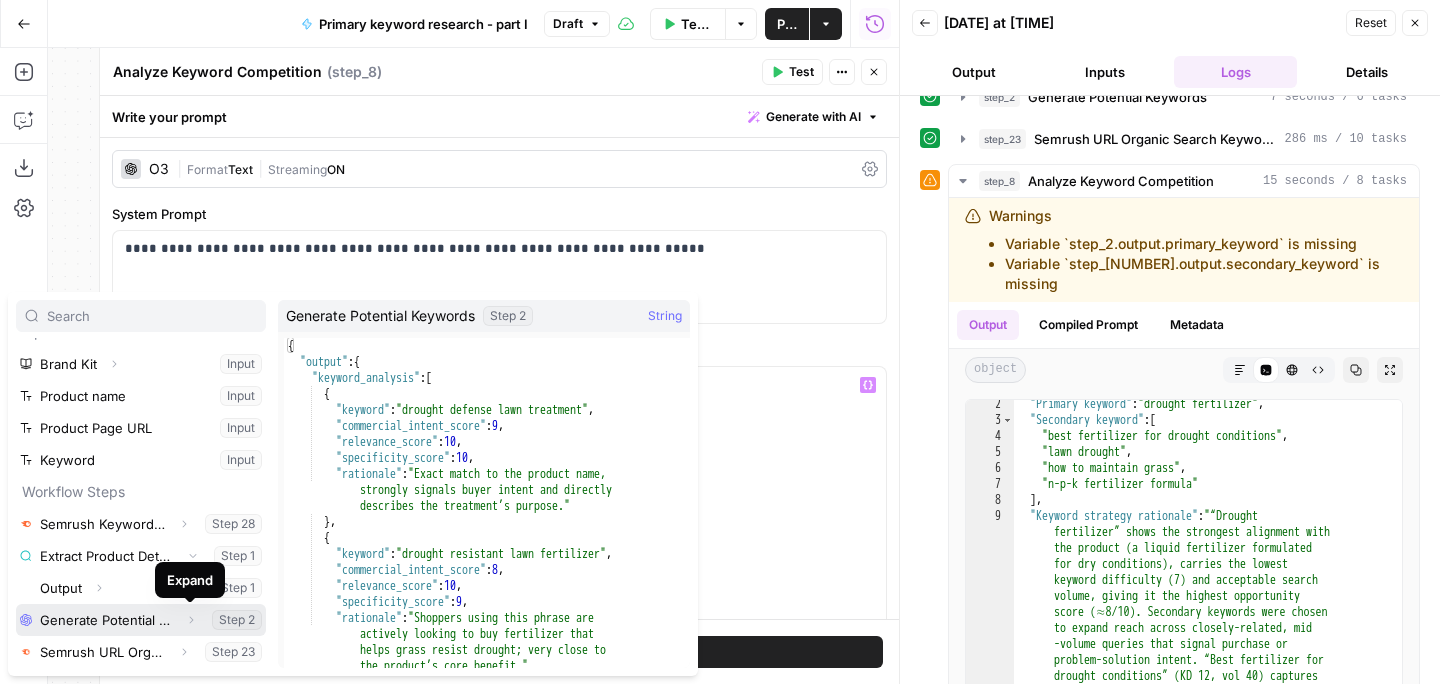 click 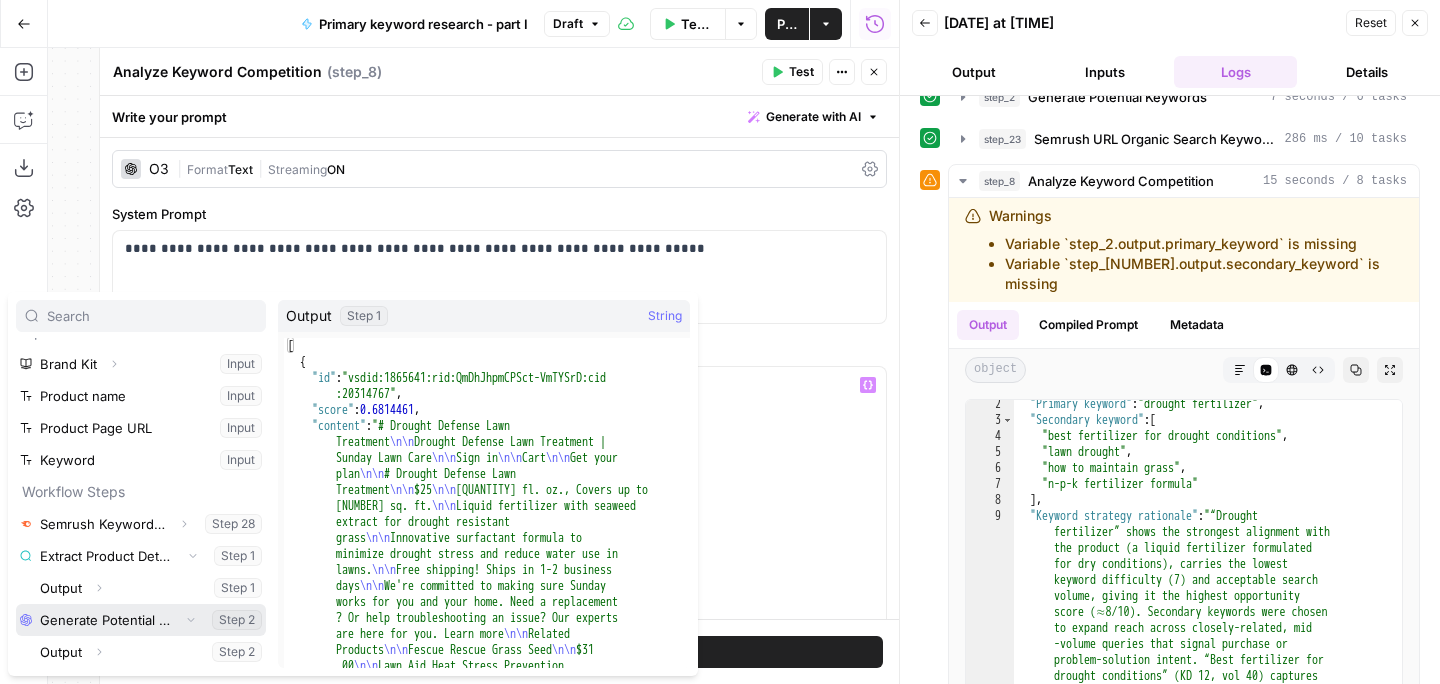 scroll, scrollTop: 54, scrollLeft: 0, axis: vertical 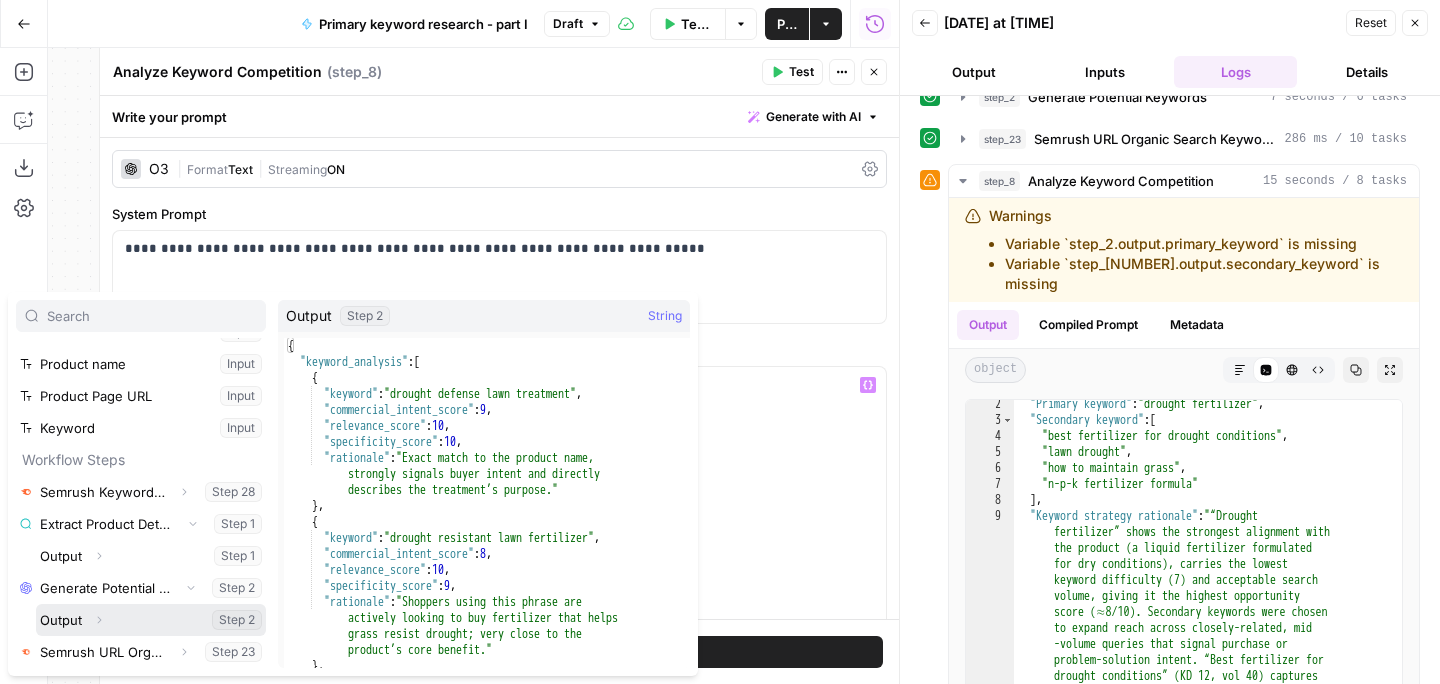 click at bounding box center [151, 620] 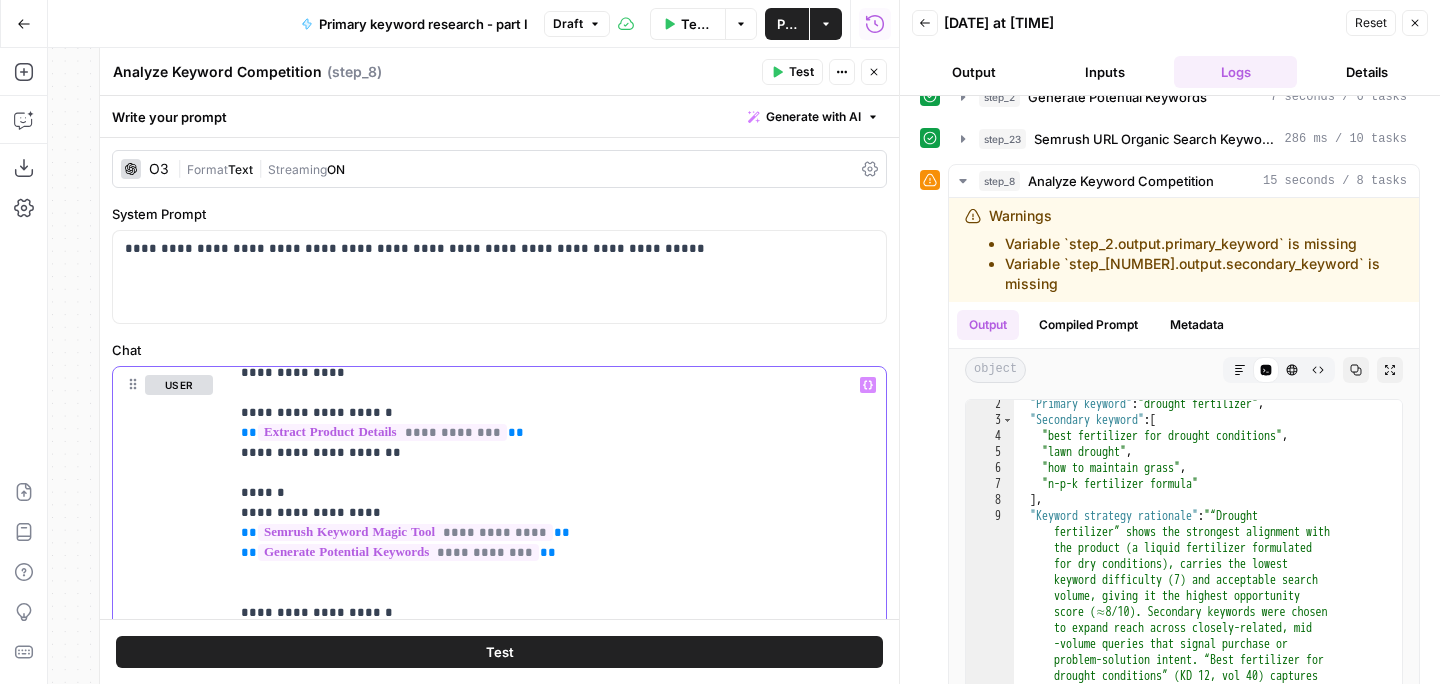 click 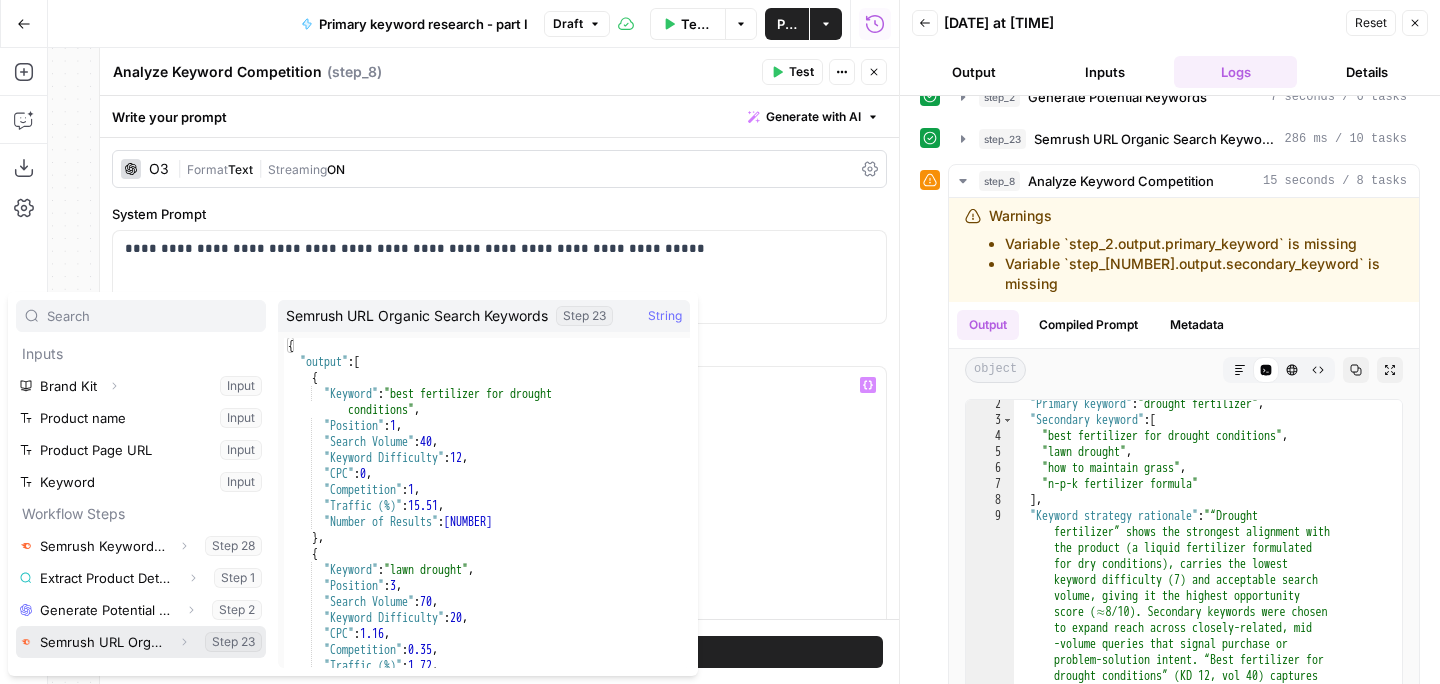 click on "Expand" at bounding box center [184, 642] 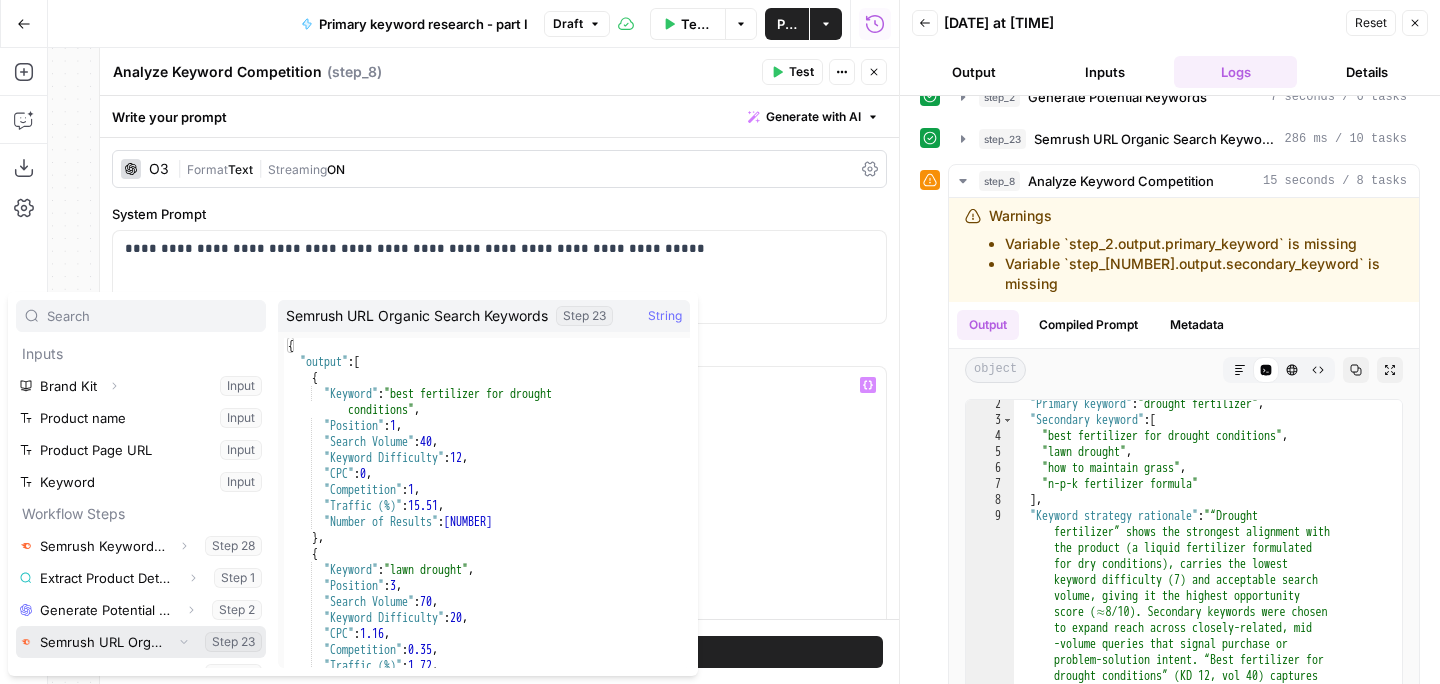 scroll, scrollTop: 22, scrollLeft: 0, axis: vertical 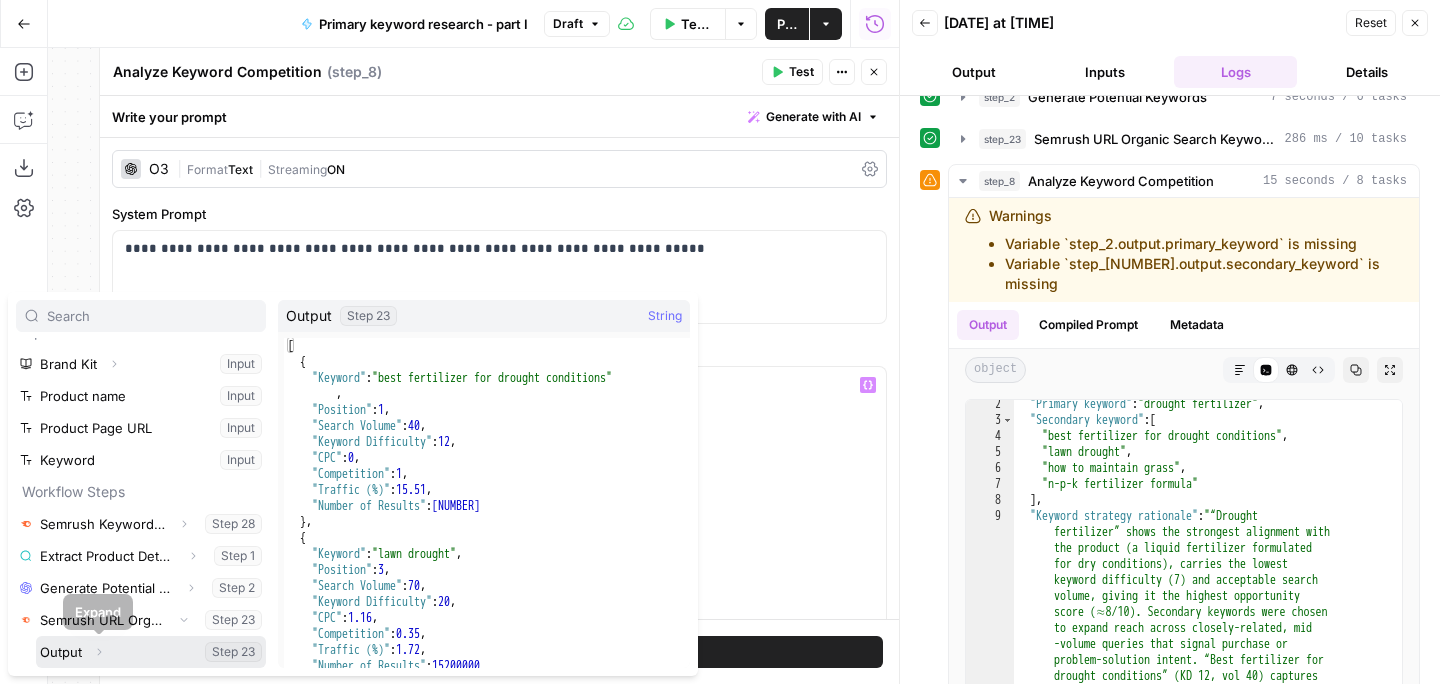 click at bounding box center [151, 652] 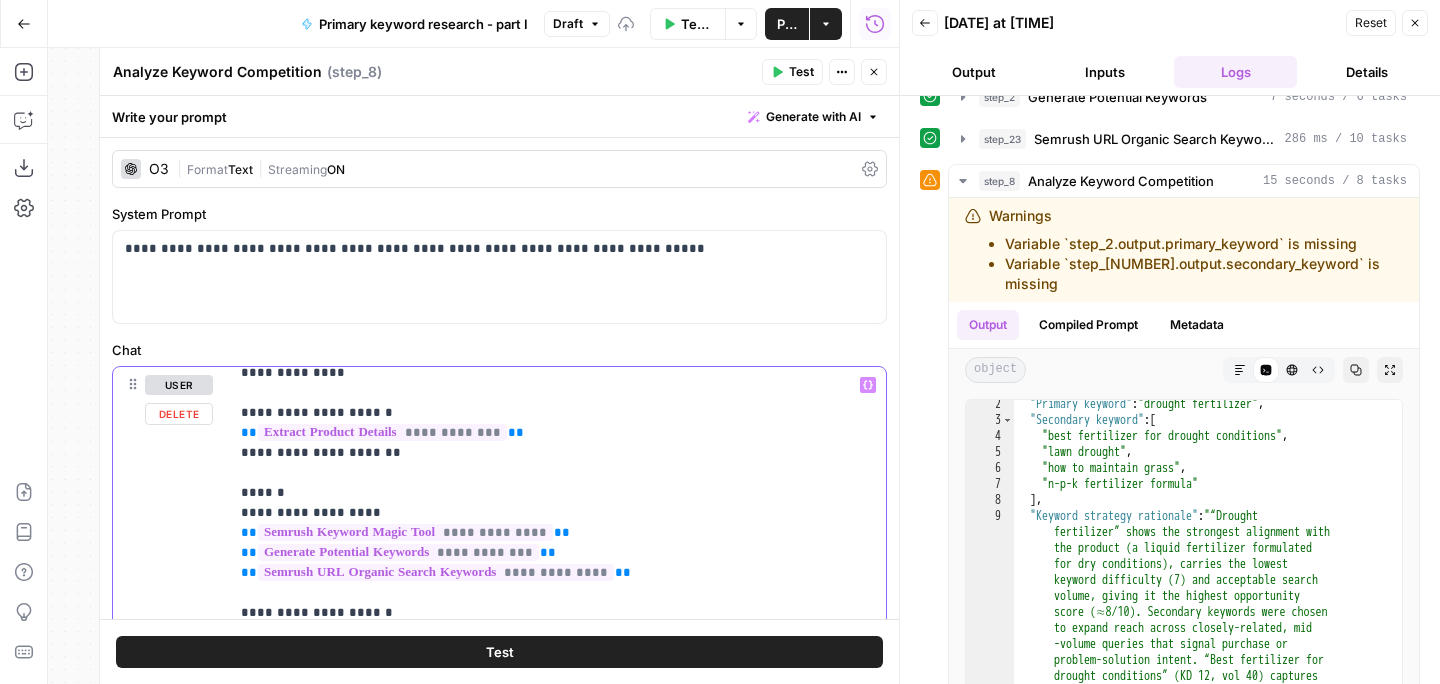 scroll, scrollTop: 121, scrollLeft: 0, axis: vertical 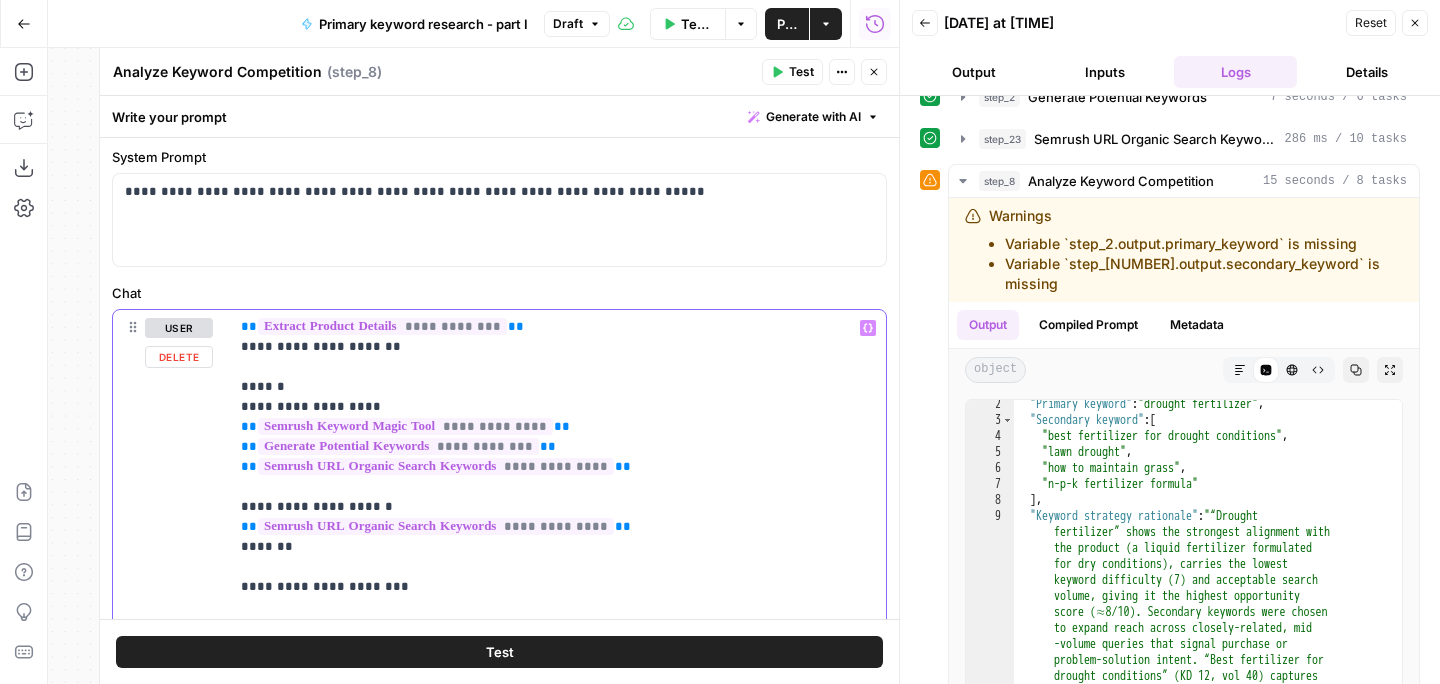 drag, startPoint x: 381, startPoint y: 394, endPoint x: 235, endPoint y: 386, distance: 146.21901 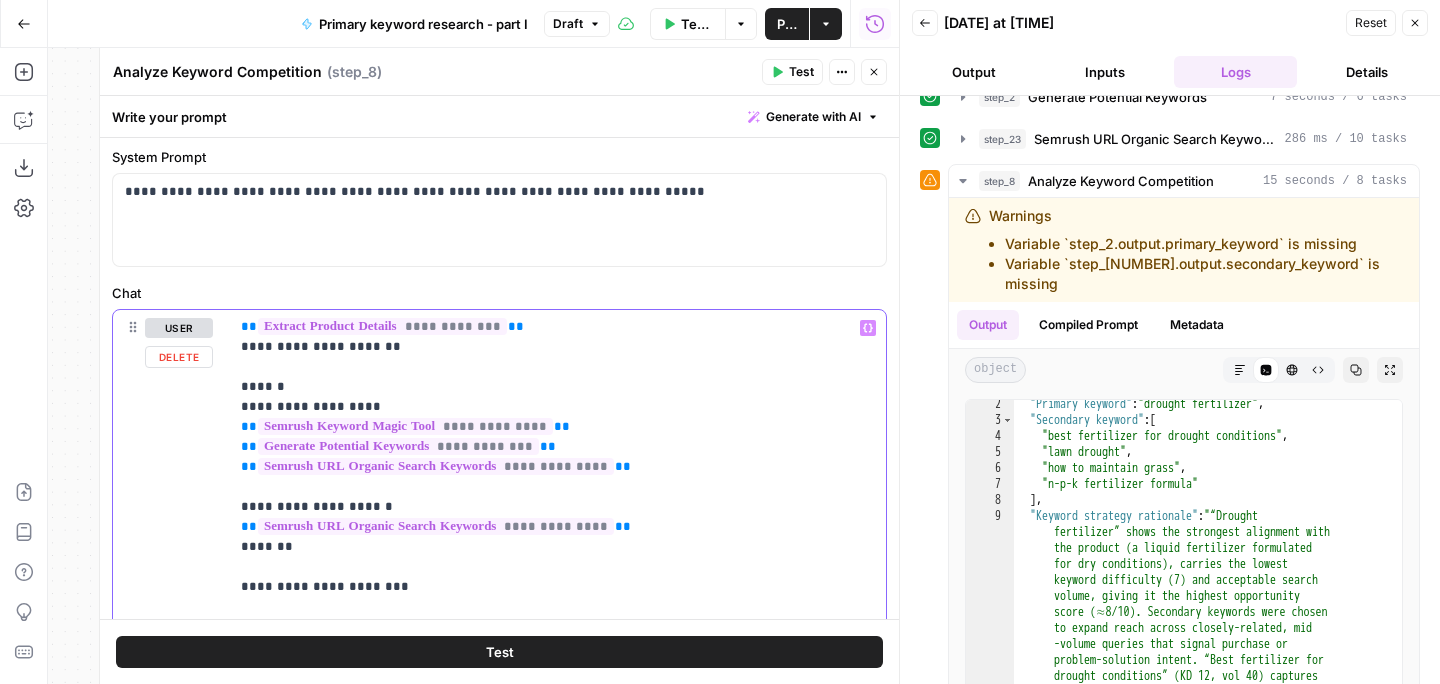 click on "**********" at bounding box center (557, 717) 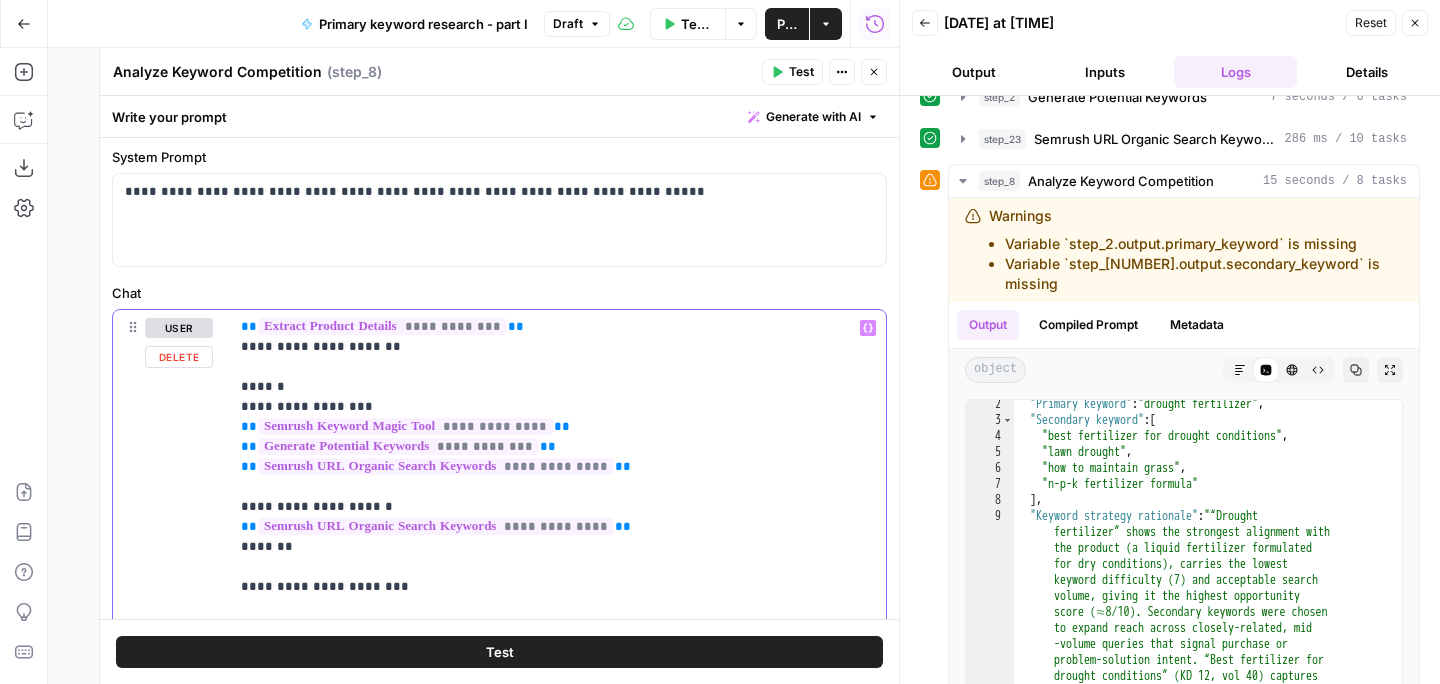 drag, startPoint x: 673, startPoint y: 497, endPoint x: 206, endPoint y: 488, distance: 467.08673 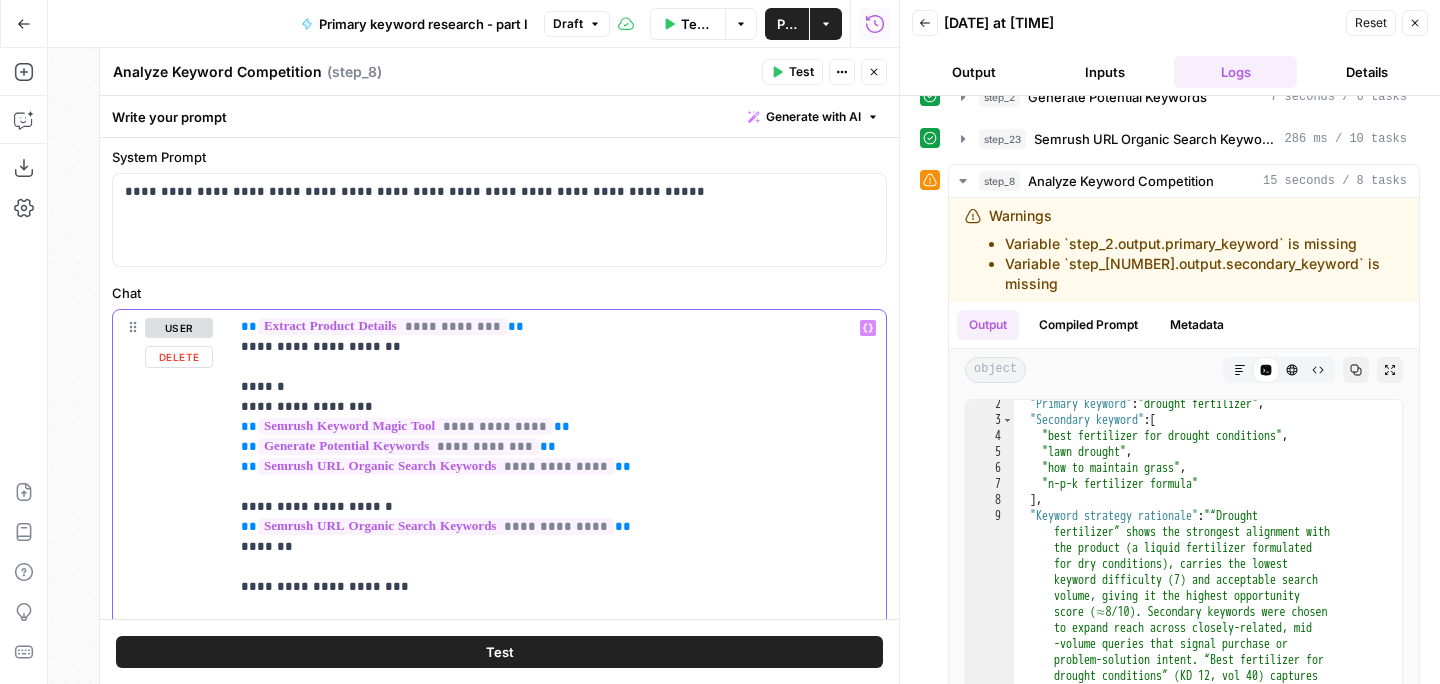 click on "**********" at bounding box center (499, 740) 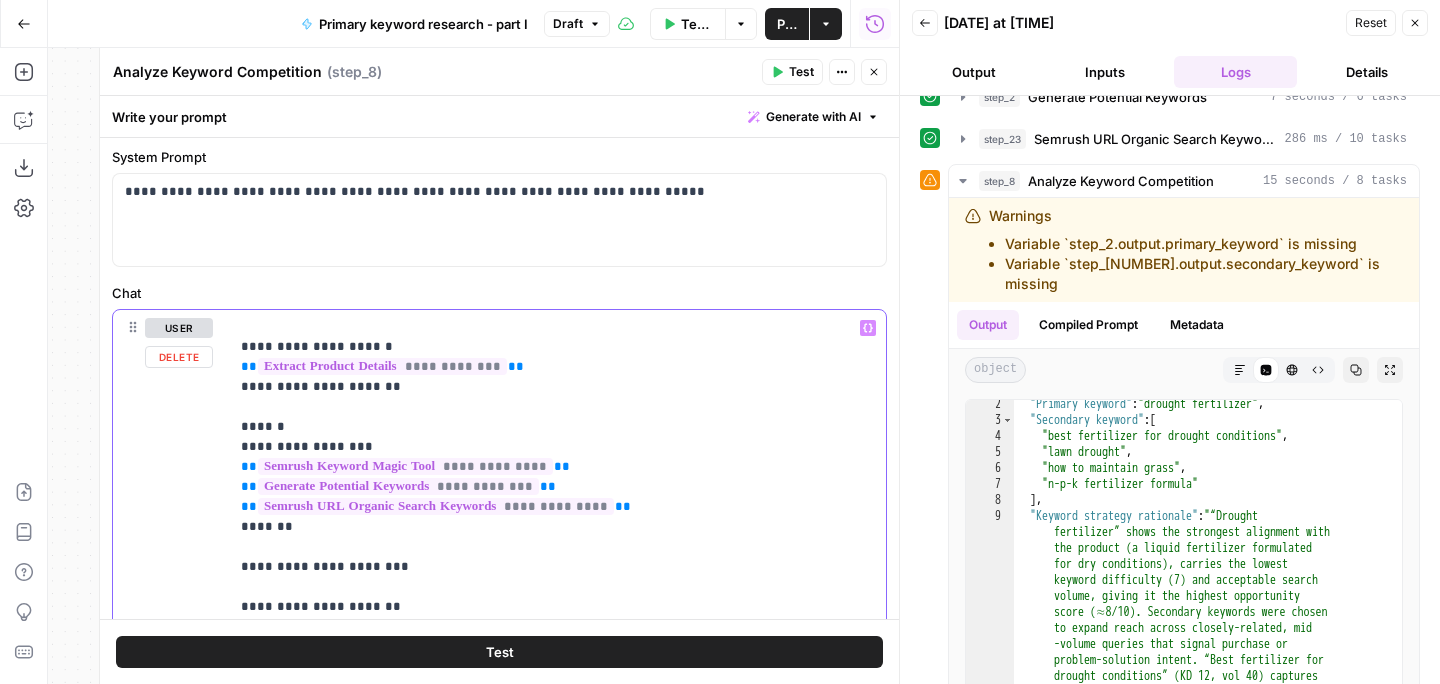 scroll, scrollTop: 61, scrollLeft: 0, axis: vertical 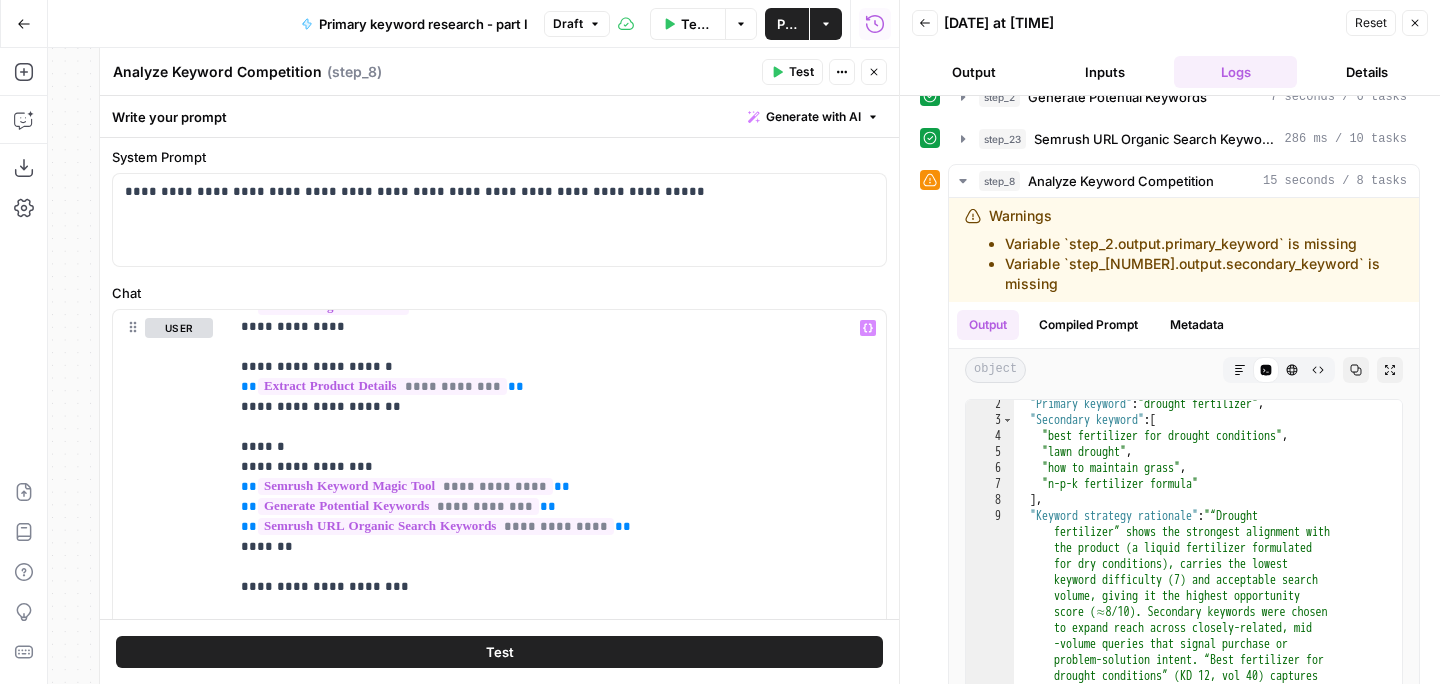 click on "Test" at bounding box center (500, 652) 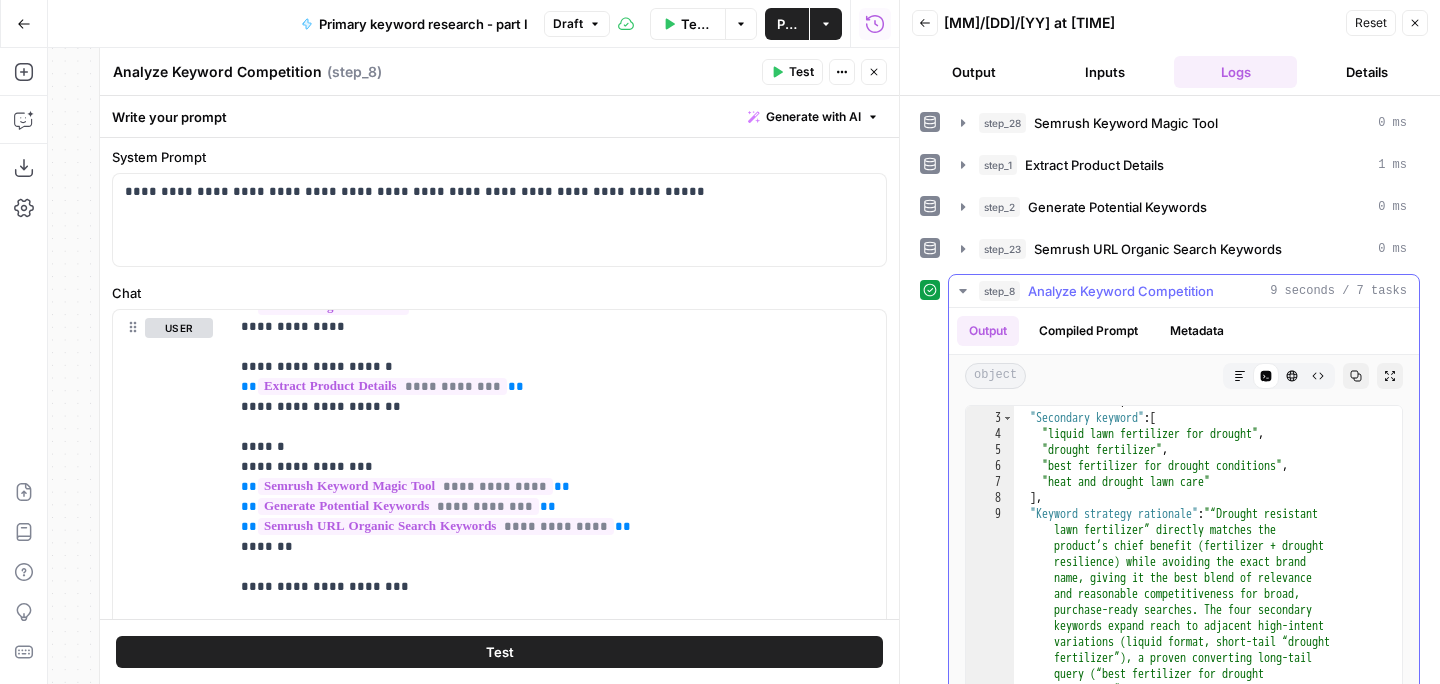 scroll, scrollTop: 45, scrollLeft: 0, axis: vertical 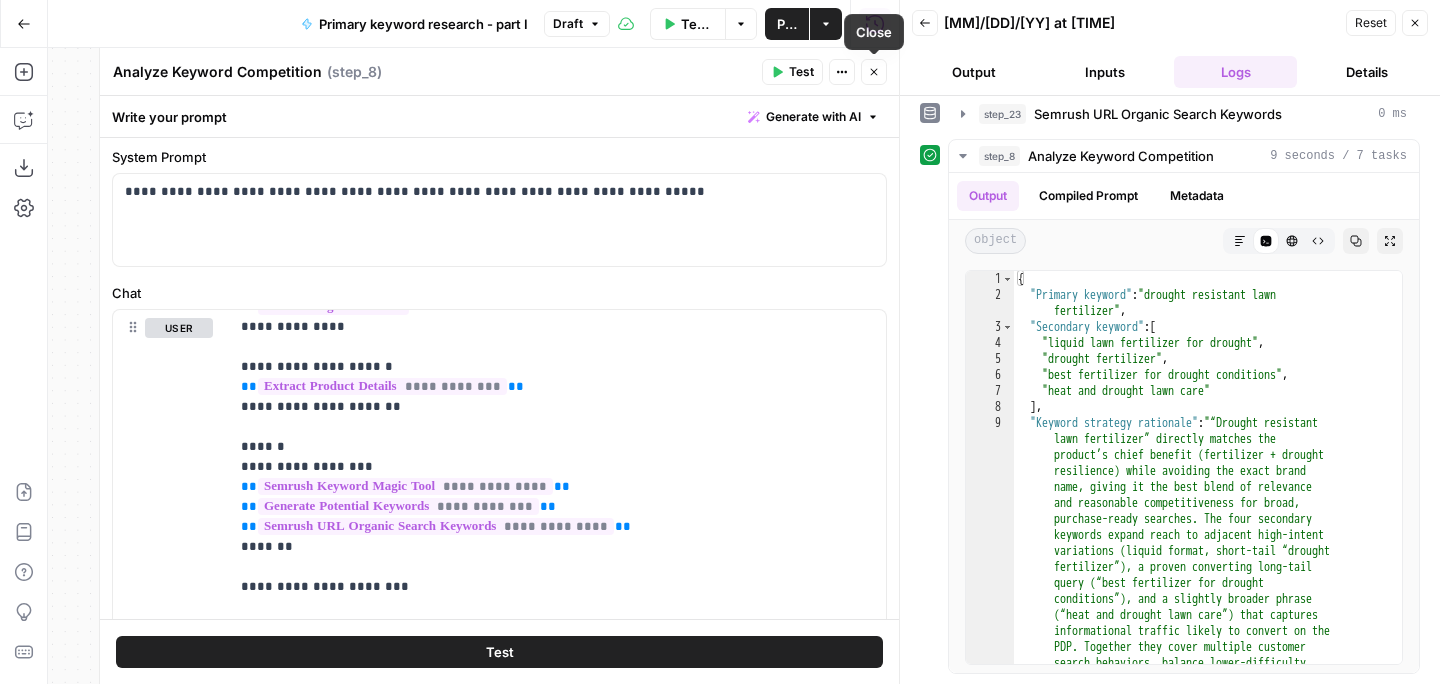 click 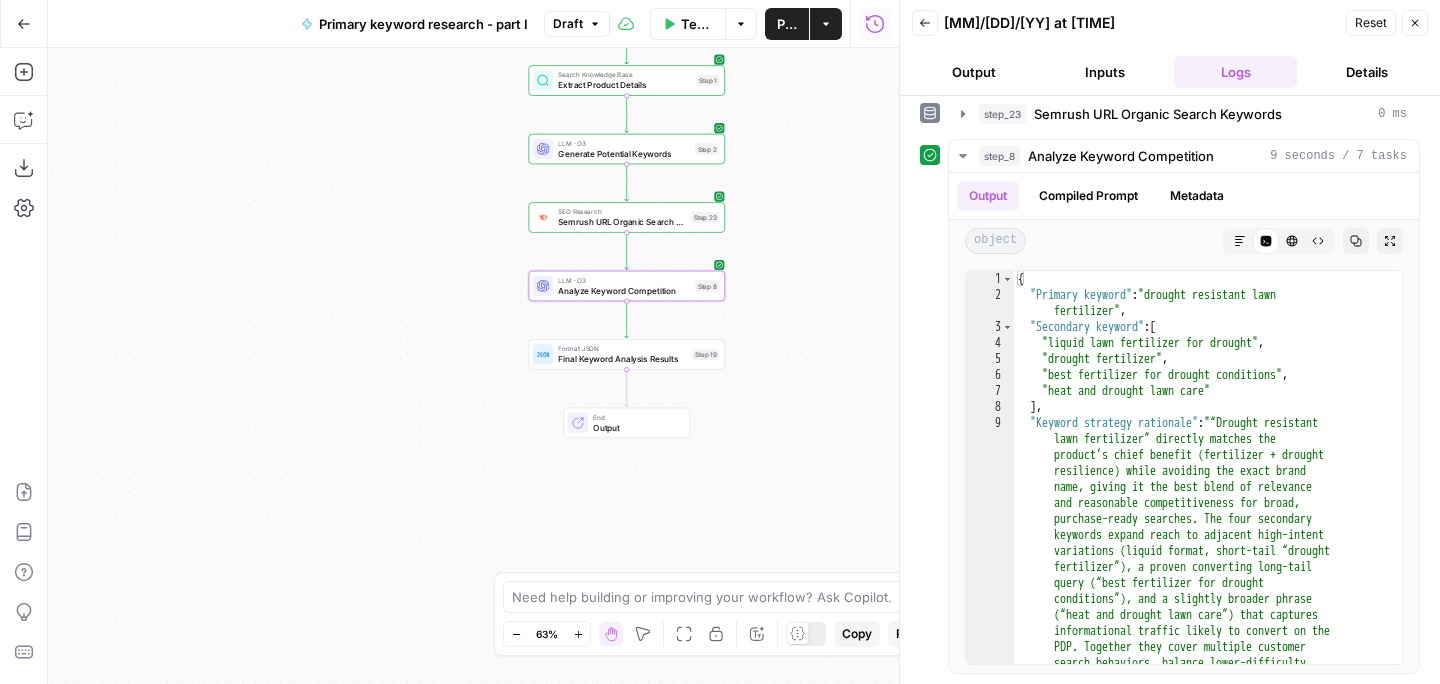 click on "Format JSON Final Keyword Analysis Results Step 19 Copy step Delete step Add Note Test" at bounding box center [627, 354] 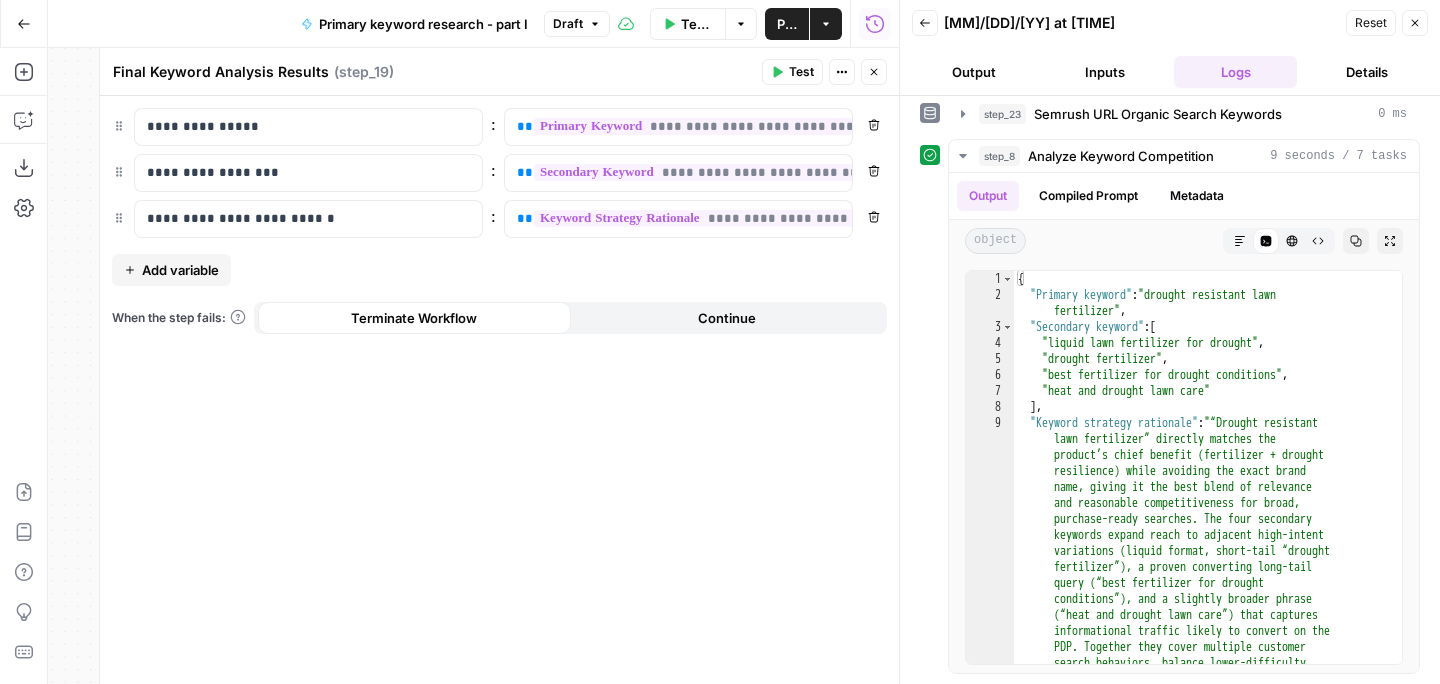 click on "Test" at bounding box center [801, 72] 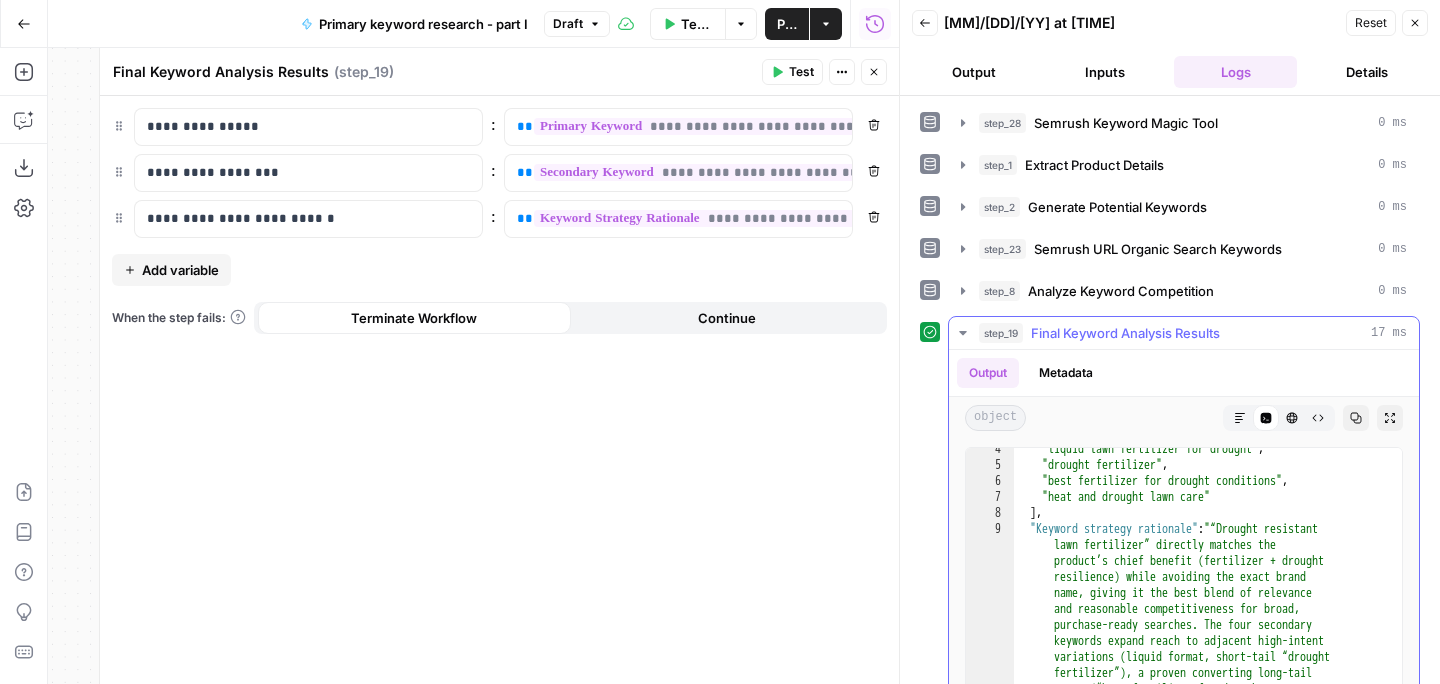 scroll, scrollTop: 71, scrollLeft: 0, axis: vertical 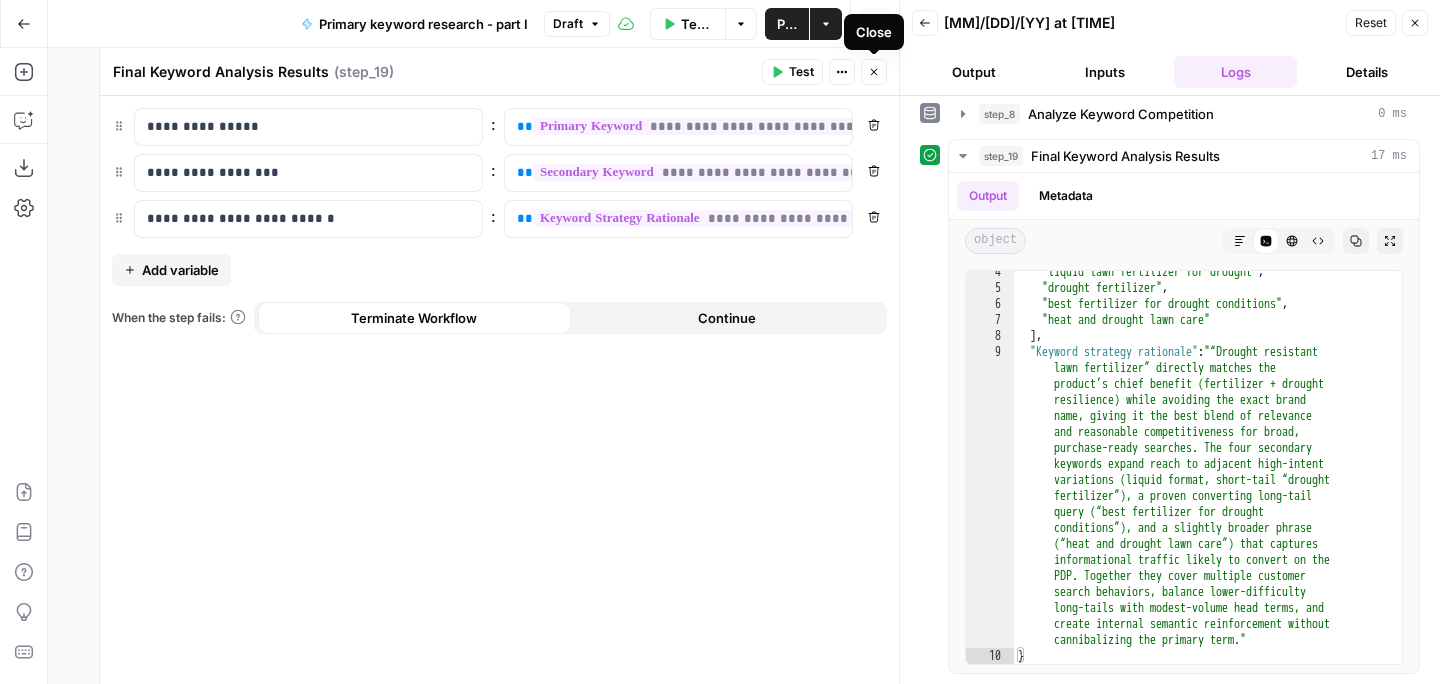 click on "Close" at bounding box center (874, 72) 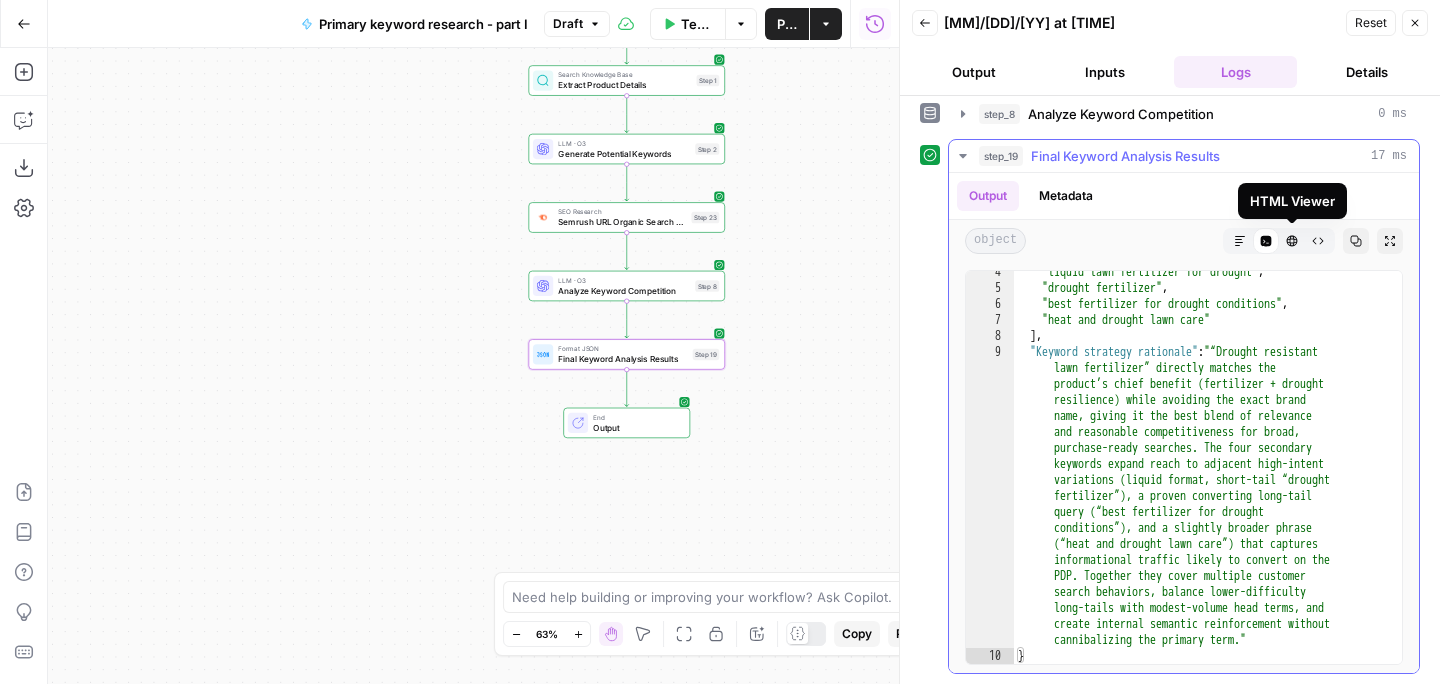 click 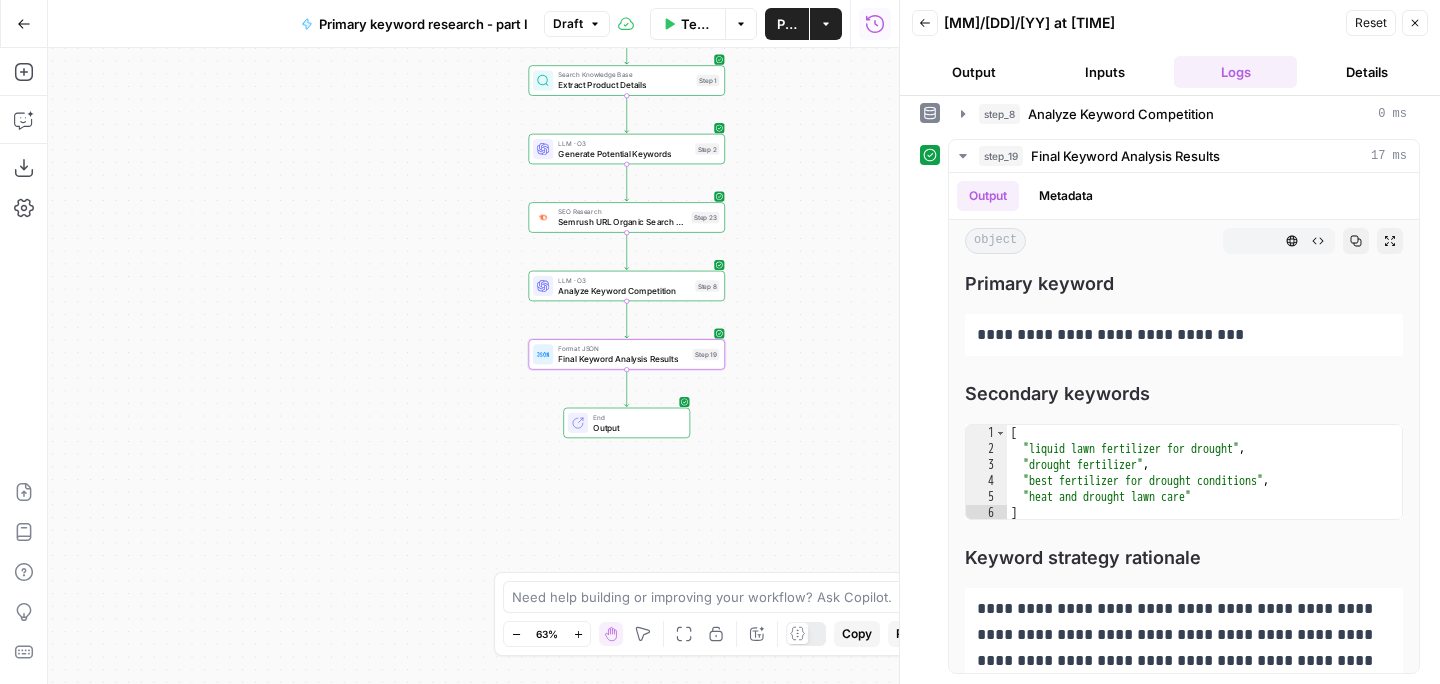 scroll, scrollTop: 0, scrollLeft: 0, axis: both 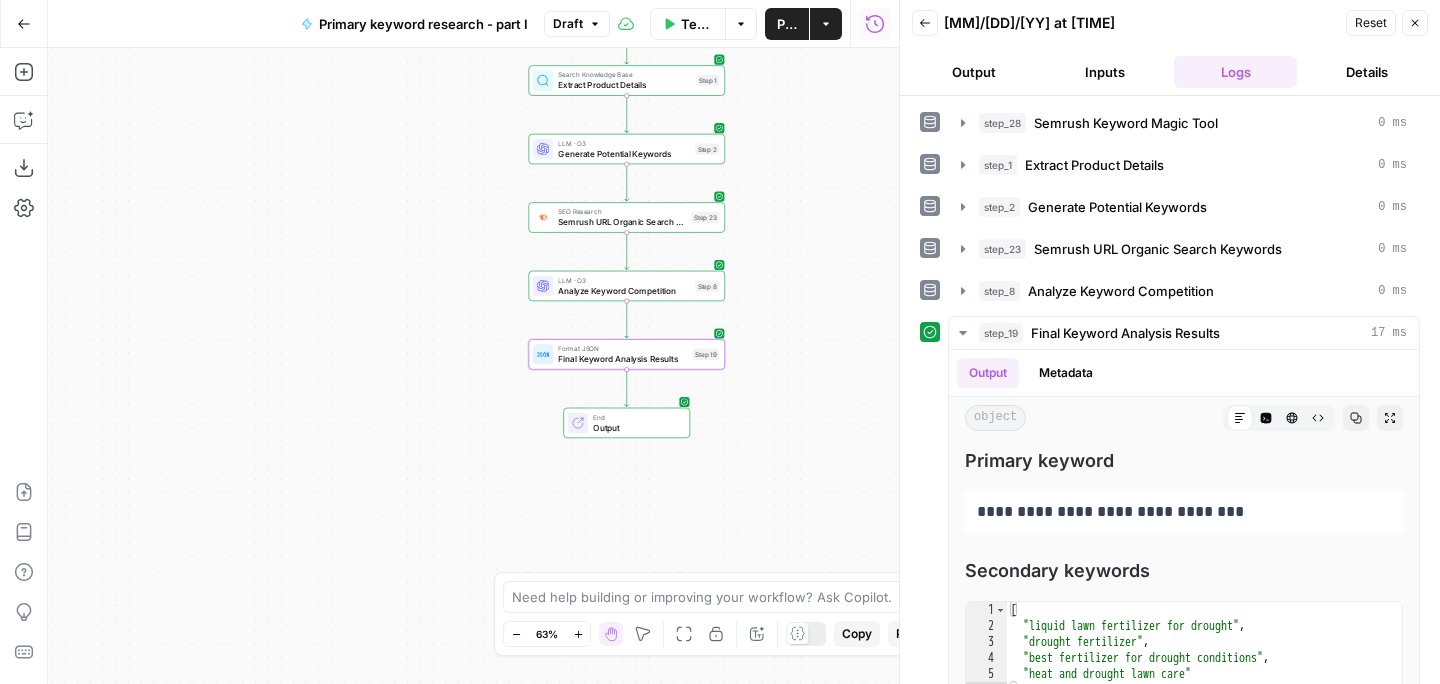 click on "Test Workflow" at bounding box center (688, 24) 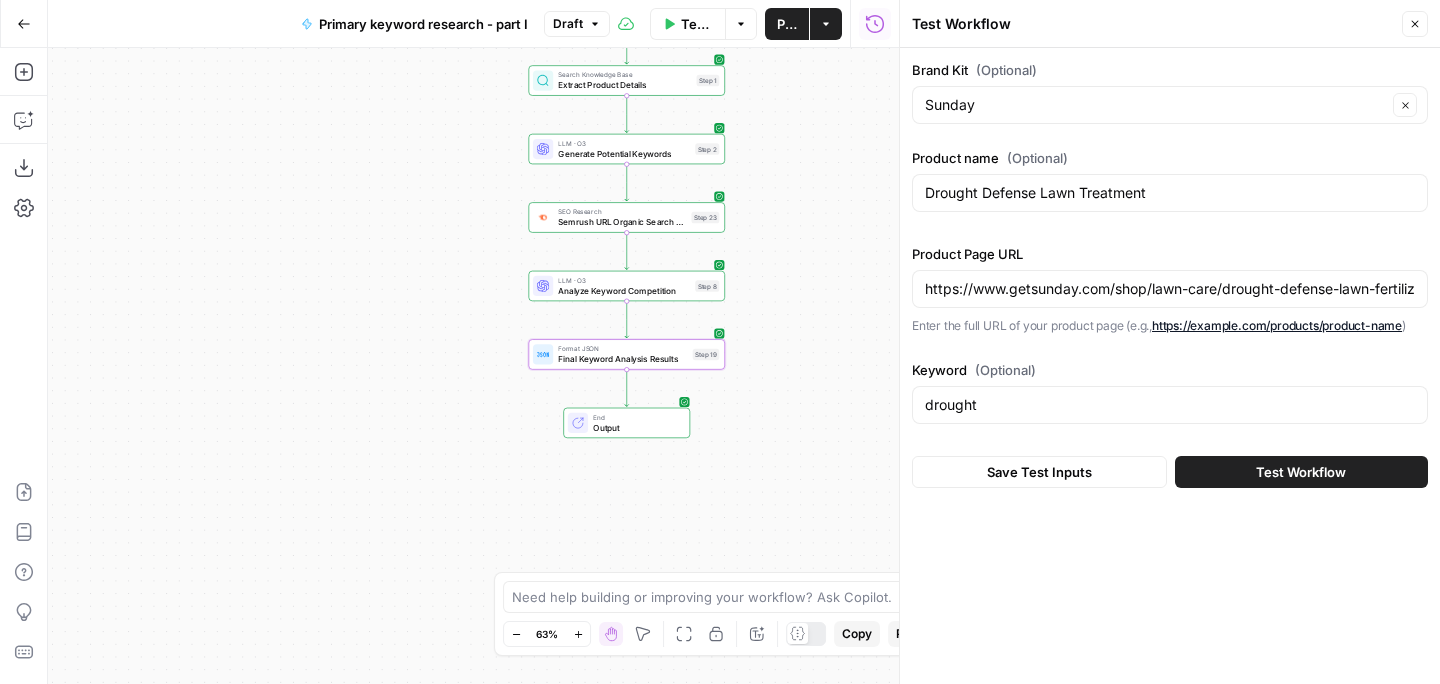 click on "Close" at bounding box center [1415, 24] 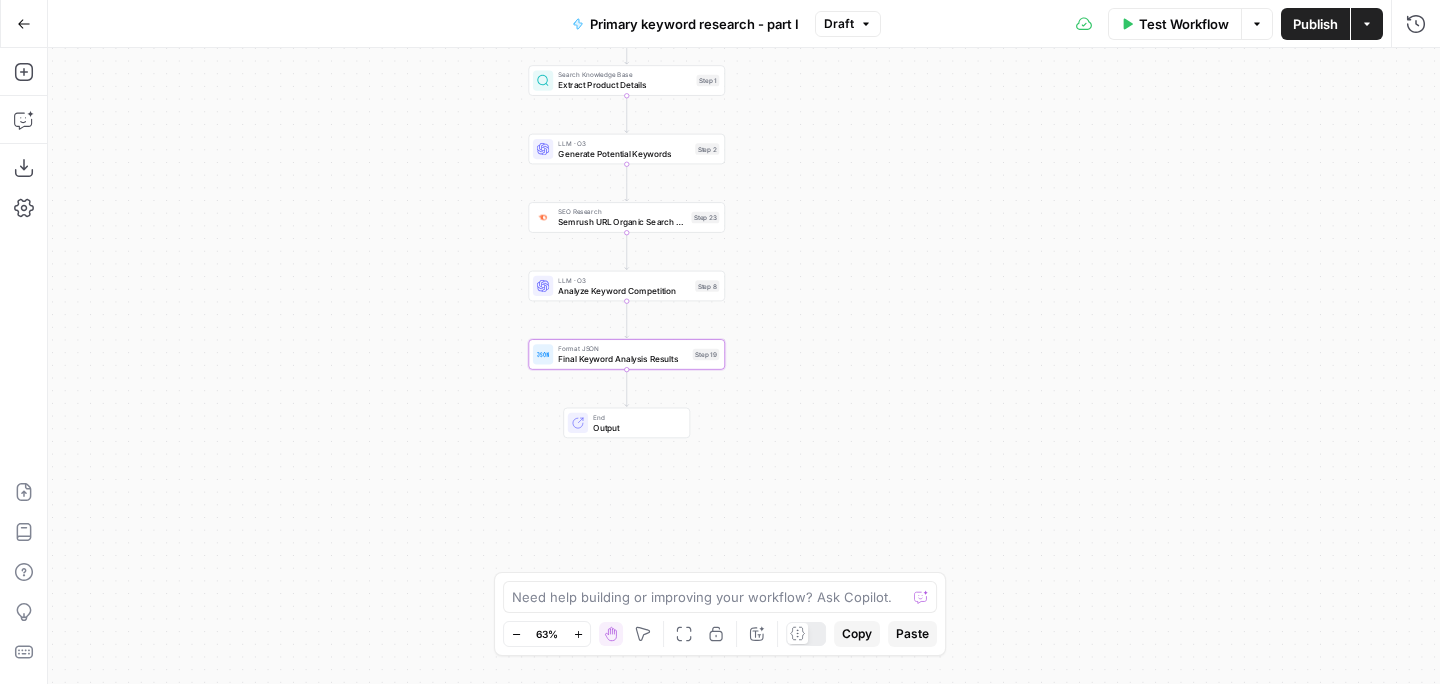 click on "Publish" at bounding box center [1315, 24] 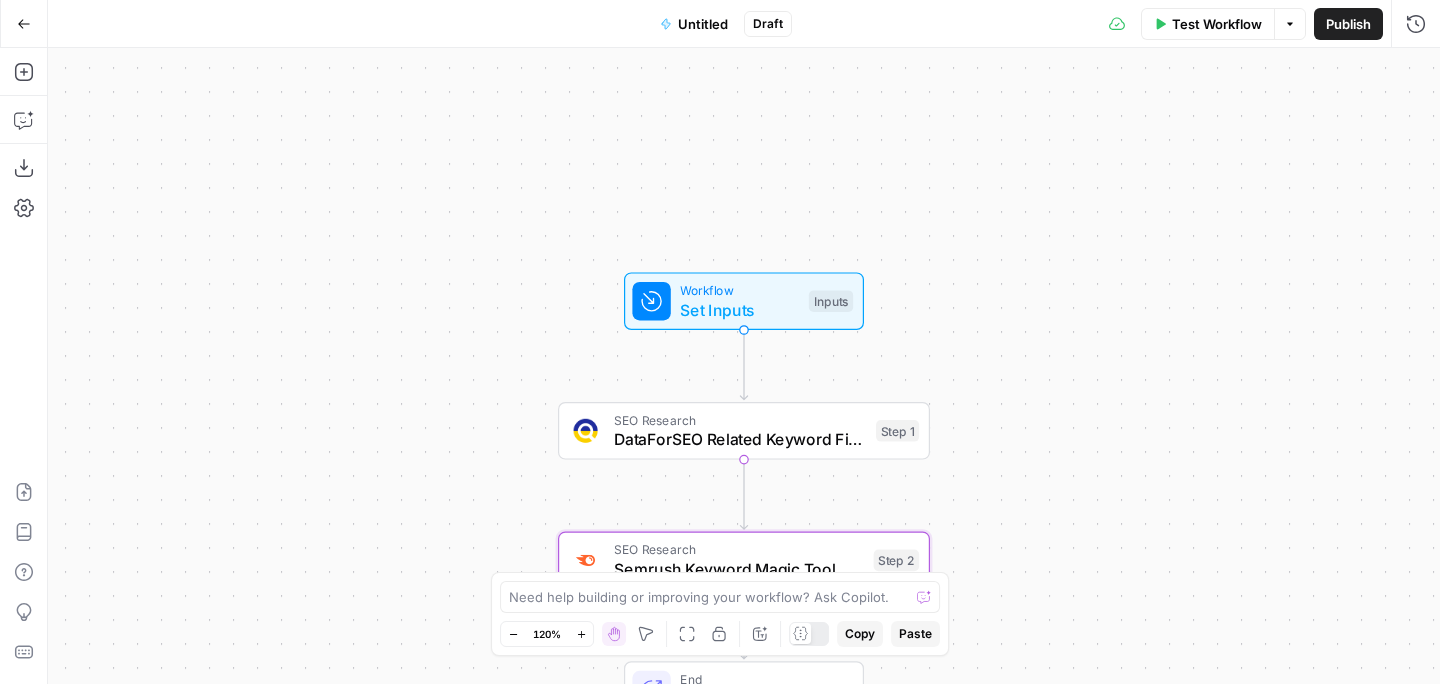 scroll, scrollTop: 0, scrollLeft: 0, axis: both 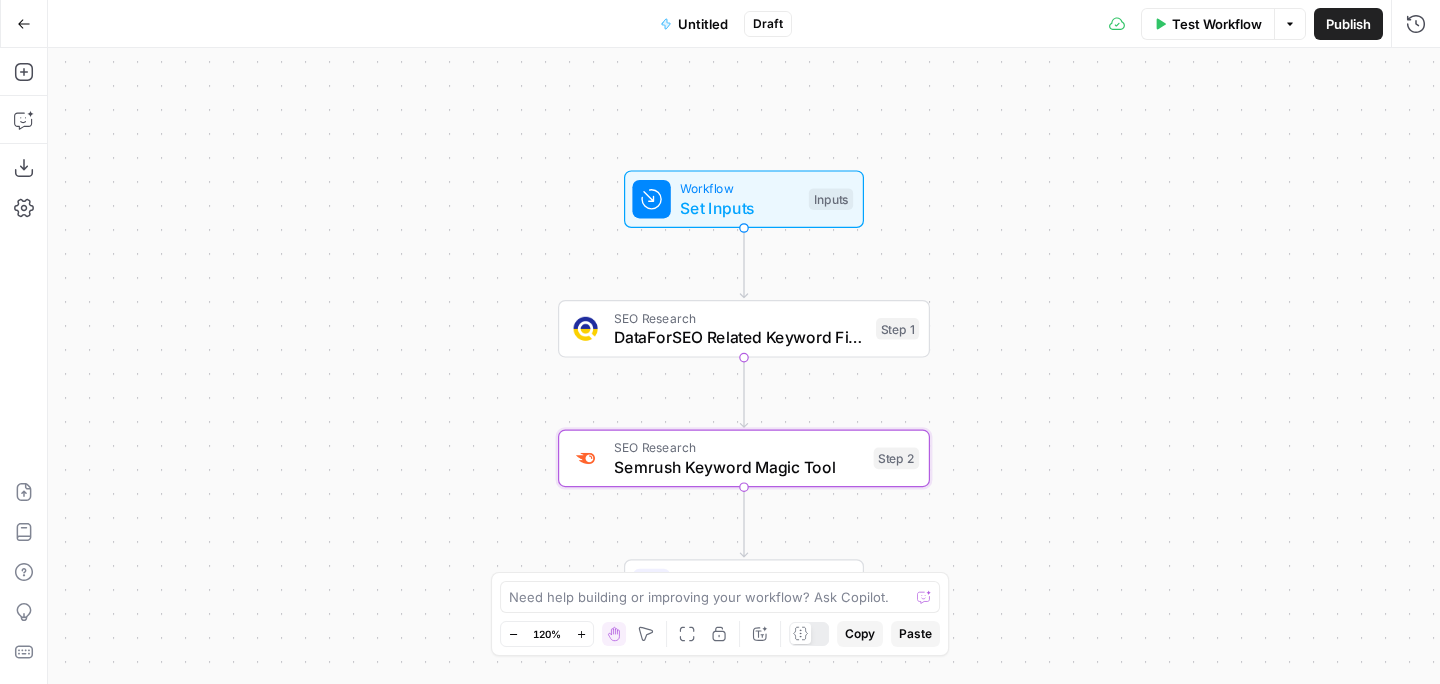 click 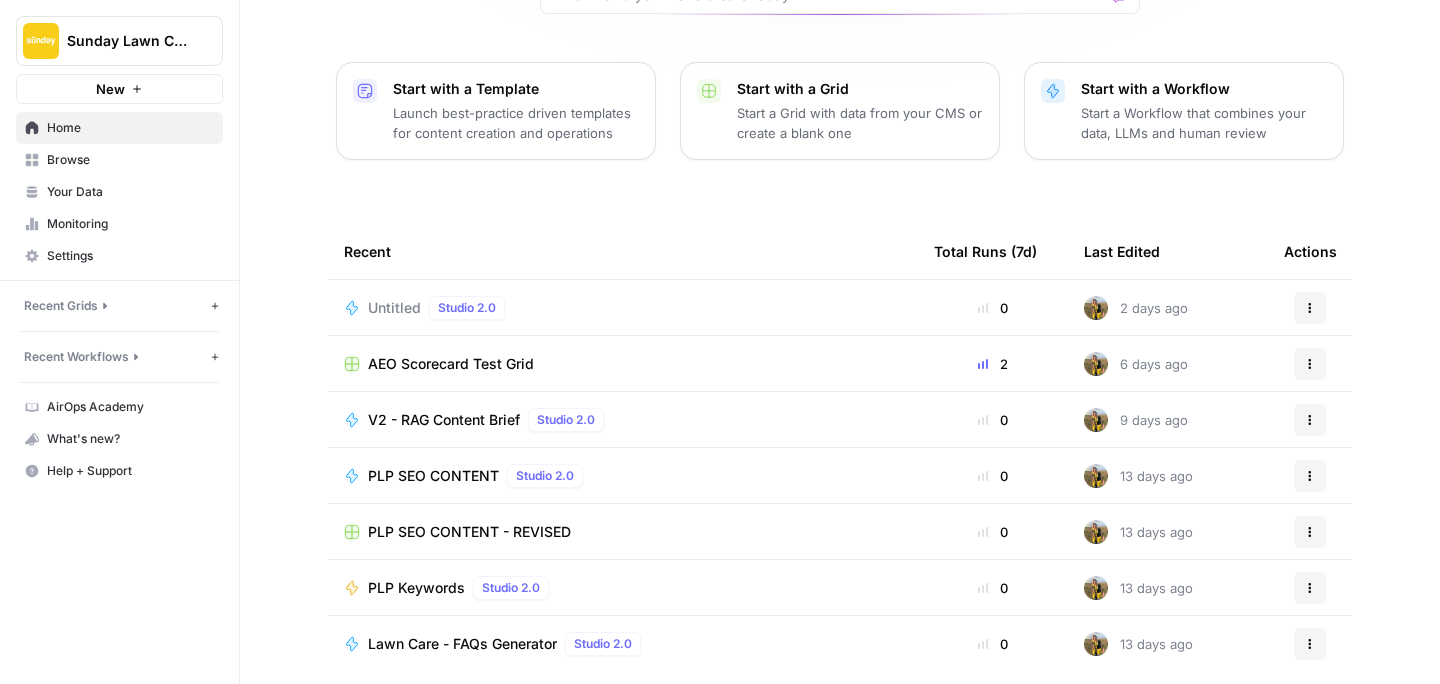 scroll, scrollTop: 236, scrollLeft: 0, axis: vertical 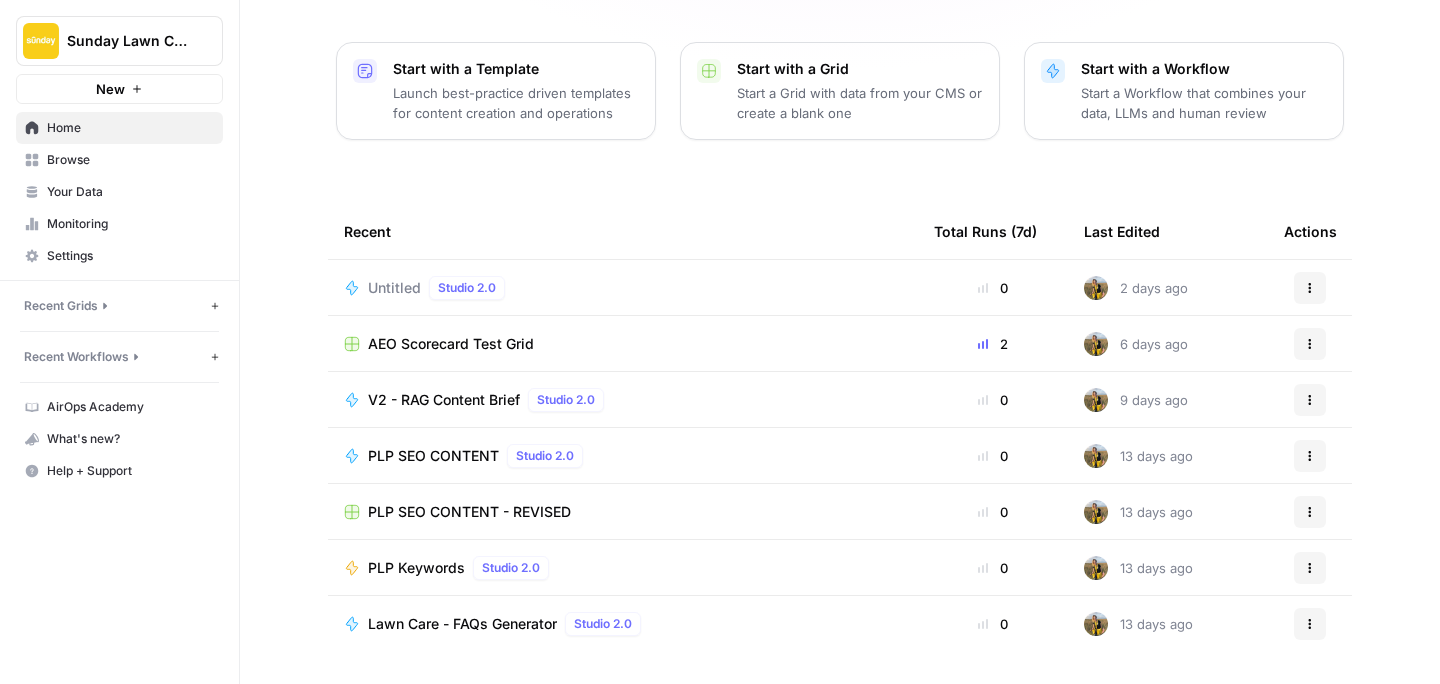 click on "PLP SEO CONTENT" at bounding box center [433, 456] 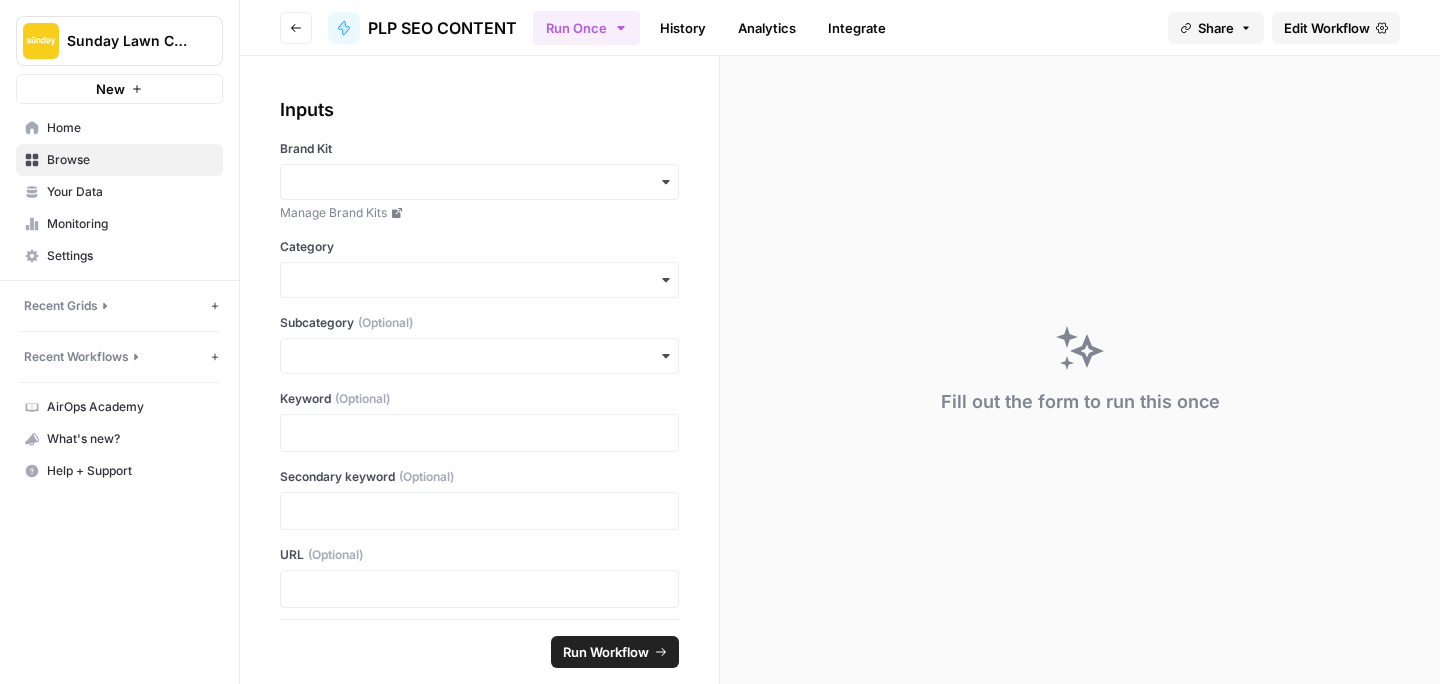 click on "Edit Workflow" at bounding box center [1327, 28] 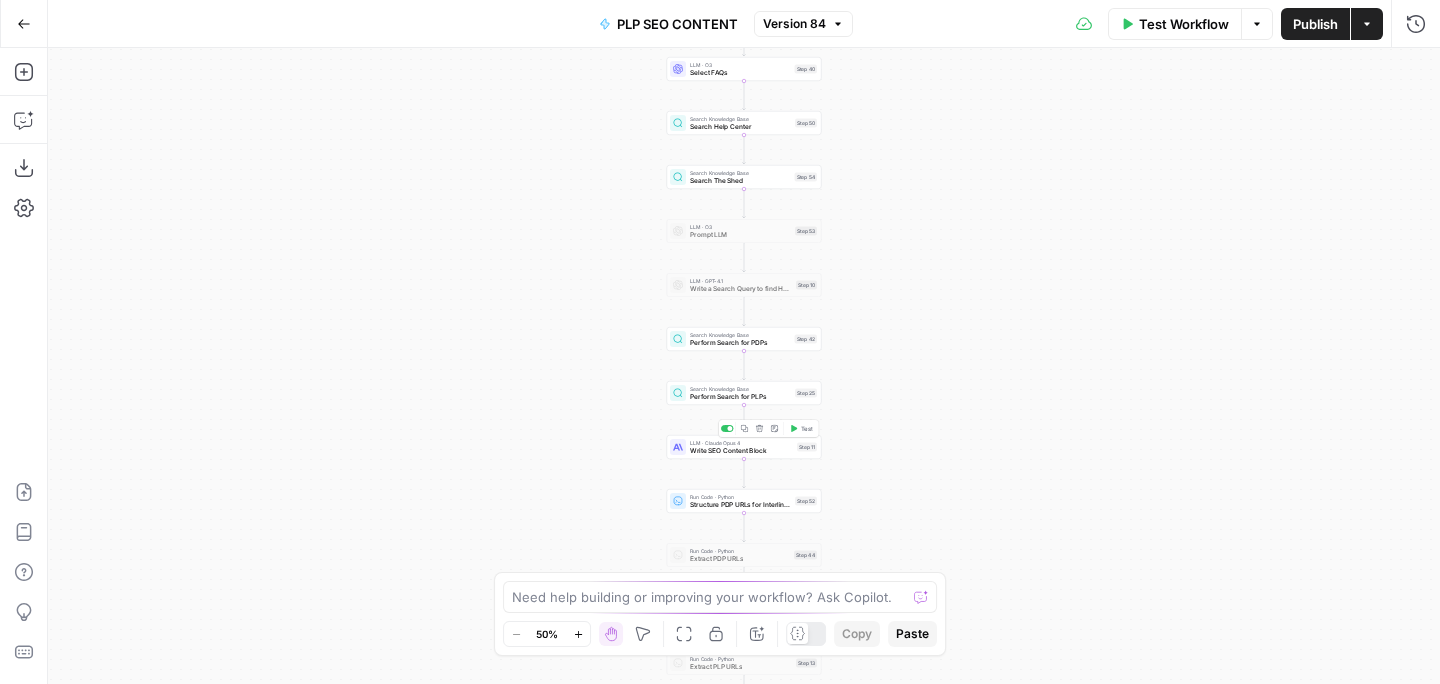 click on "Workflow Set Inputs Inputs Google Search Search Google for FAQs Step 35 Run Code · Python Code Step 38 LLM · O3 Select FAQs Step 40 Search Knowledge Base Search Help Center Step 50 Search Knowledge Base Search The Shed Step 54 LLM · O3 Prompt LLM Step 53 LLM · GPT-4.1 Write a Search Query to find Hyperlinks Step 10 Search Knowledge Base Perform Search for PDPs Step 42 Search Knowledge Base Perform Search for PLPs Step 25 LLM · Claude Opus 4 Write SEO Content Block Step 11 Copy step Delete step Edit Note Test Run Code · Python Structure PDP URLs for Interlinking Step 52 Run Code · Python Extract PDP URLs Step 44 Run Code · Python Structure PLP URLs for Interlinking  Step 51 Run Code · Python Extract PLP URLs Step 13 LLM · O3 Add Internal Links to SEO Block Step 21 LLM · Claude 3.5 Sonnet Add Internal Links to SEO Block Step 24 End Output" at bounding box center [744, 366] 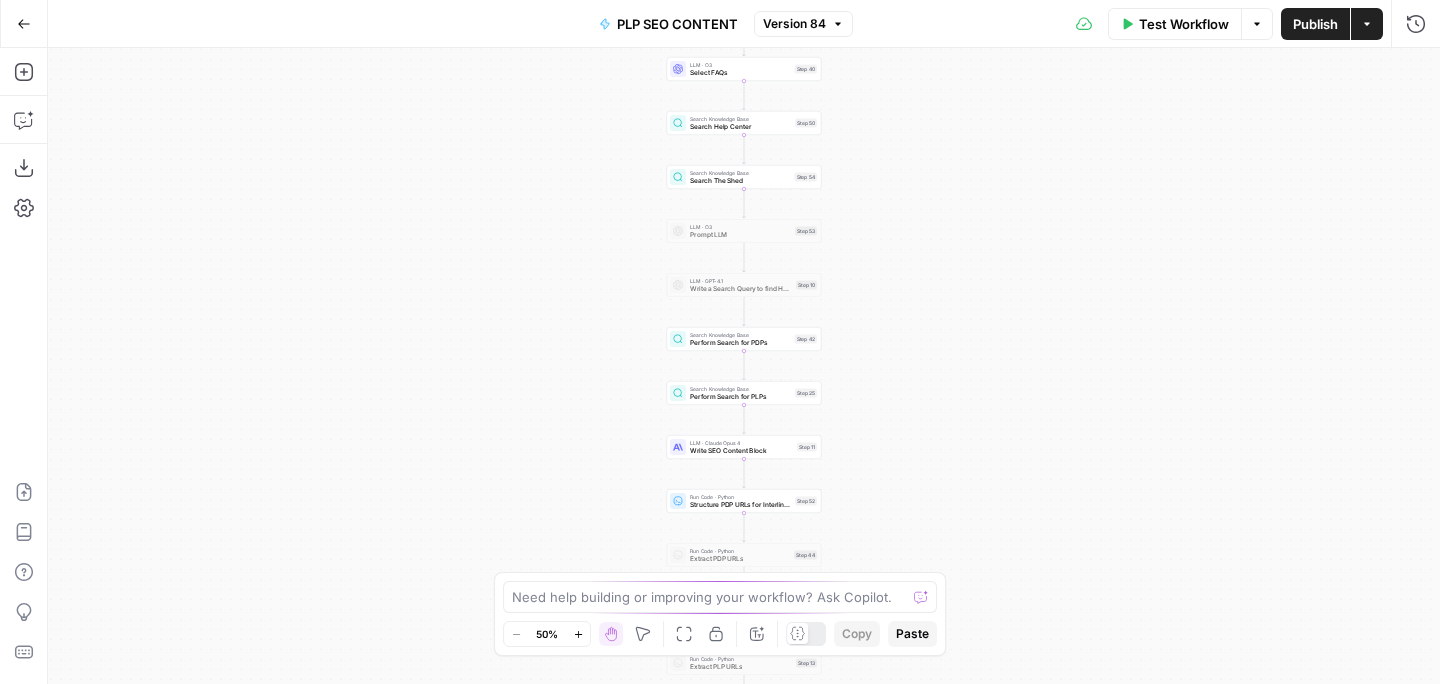 click on "Write SEO Content Block" at bounding box center [741, 451] 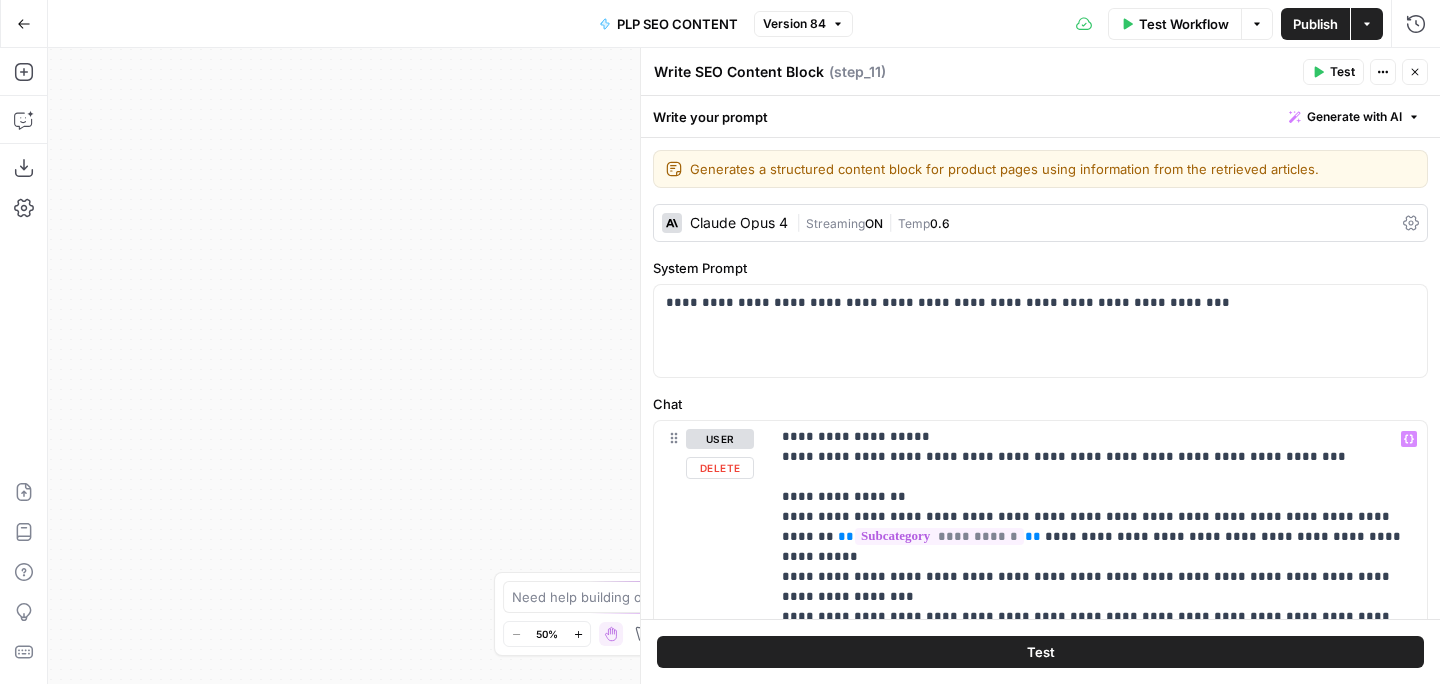 scroll, scrollTop: 1161, scrollLeft: 0, axis: vertical 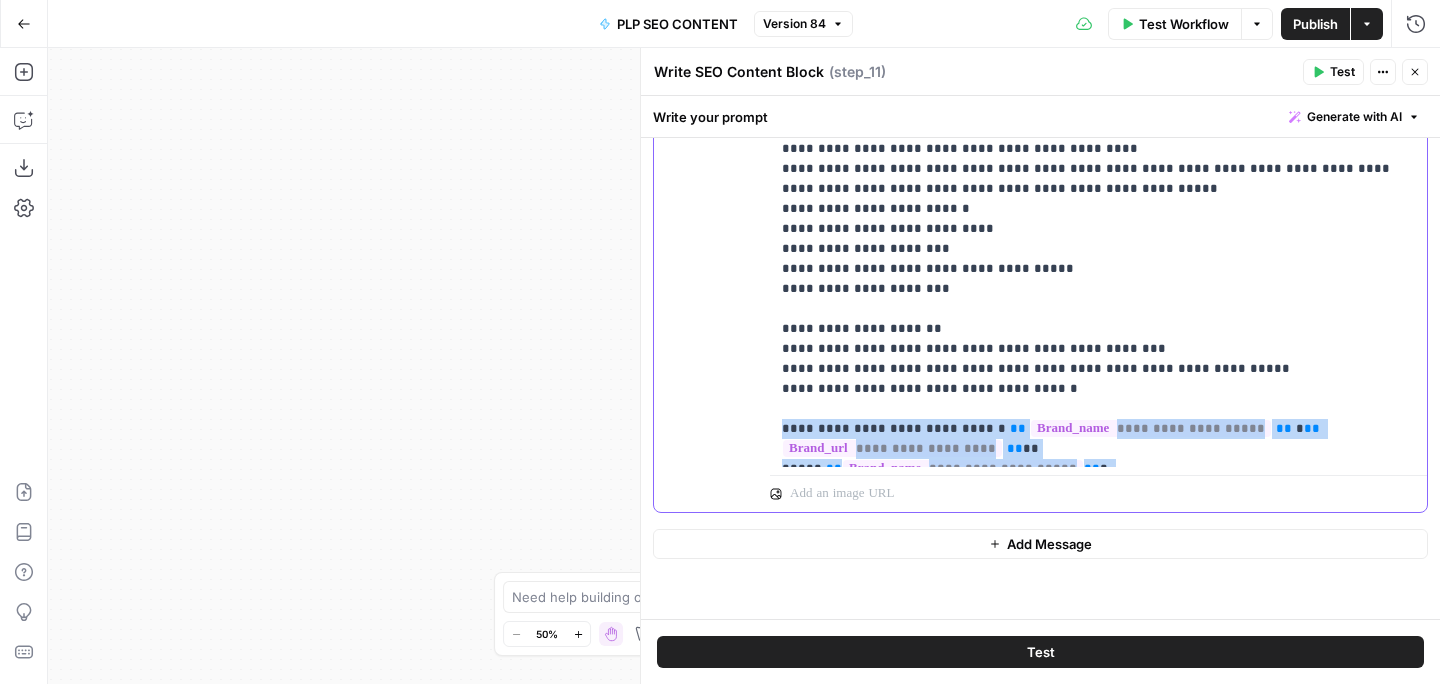 drag, startPoint x: 777, startPoint y: 306, endPoint x: 1313, endPoint y: 445, distance: 553.7301 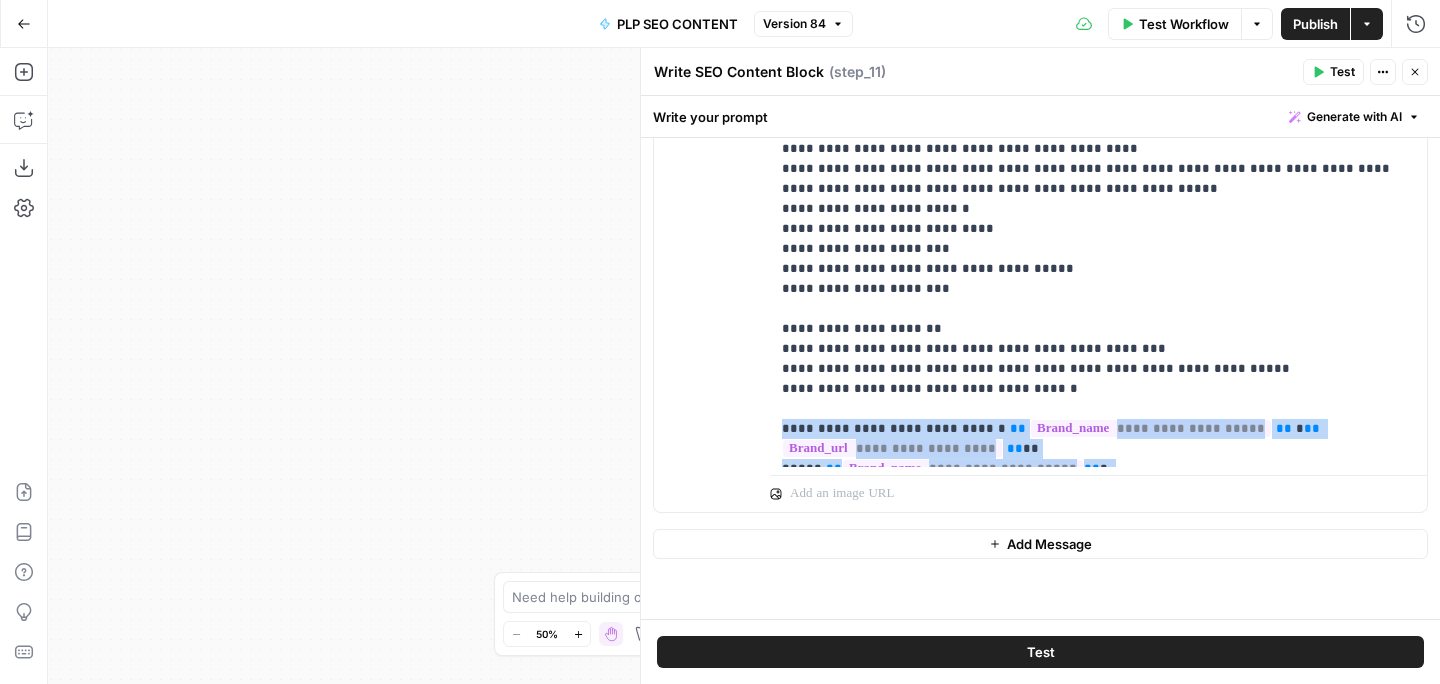 click 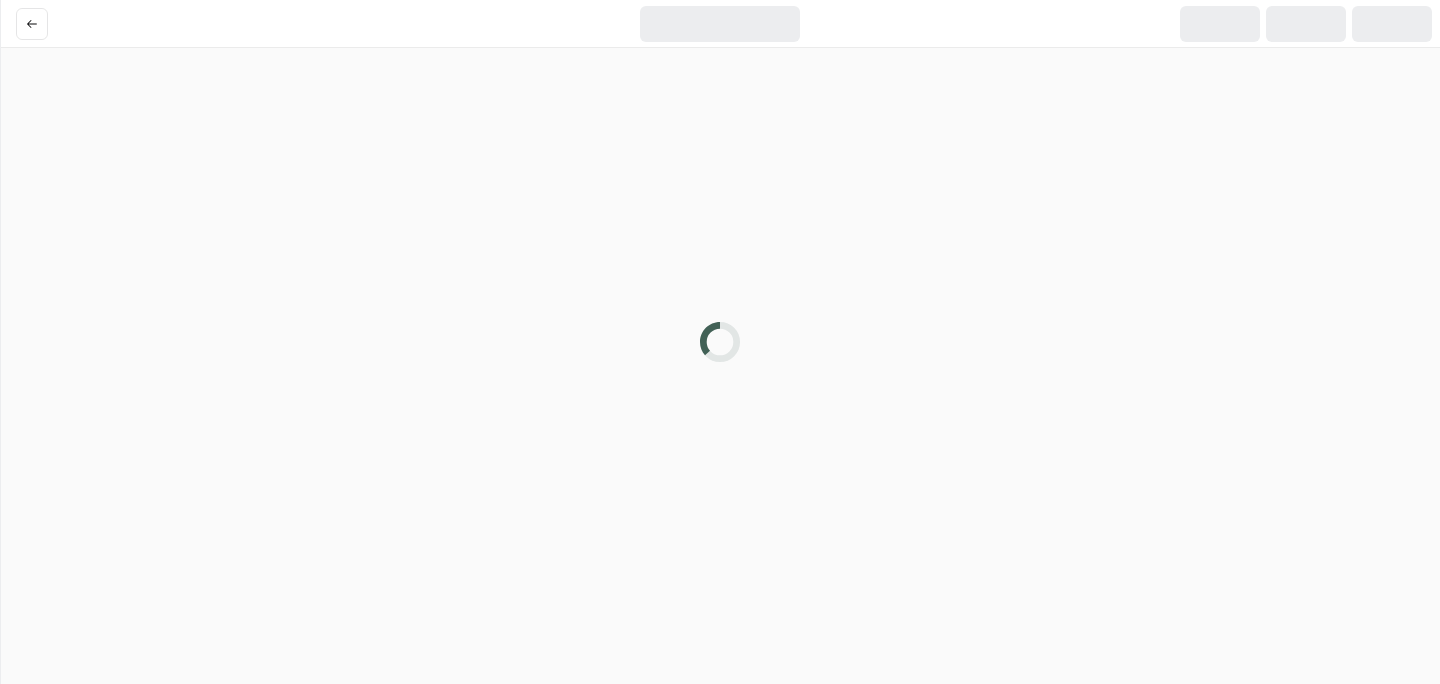 scroll, scrollTop: 0, scrollLeft: 0, axis: both 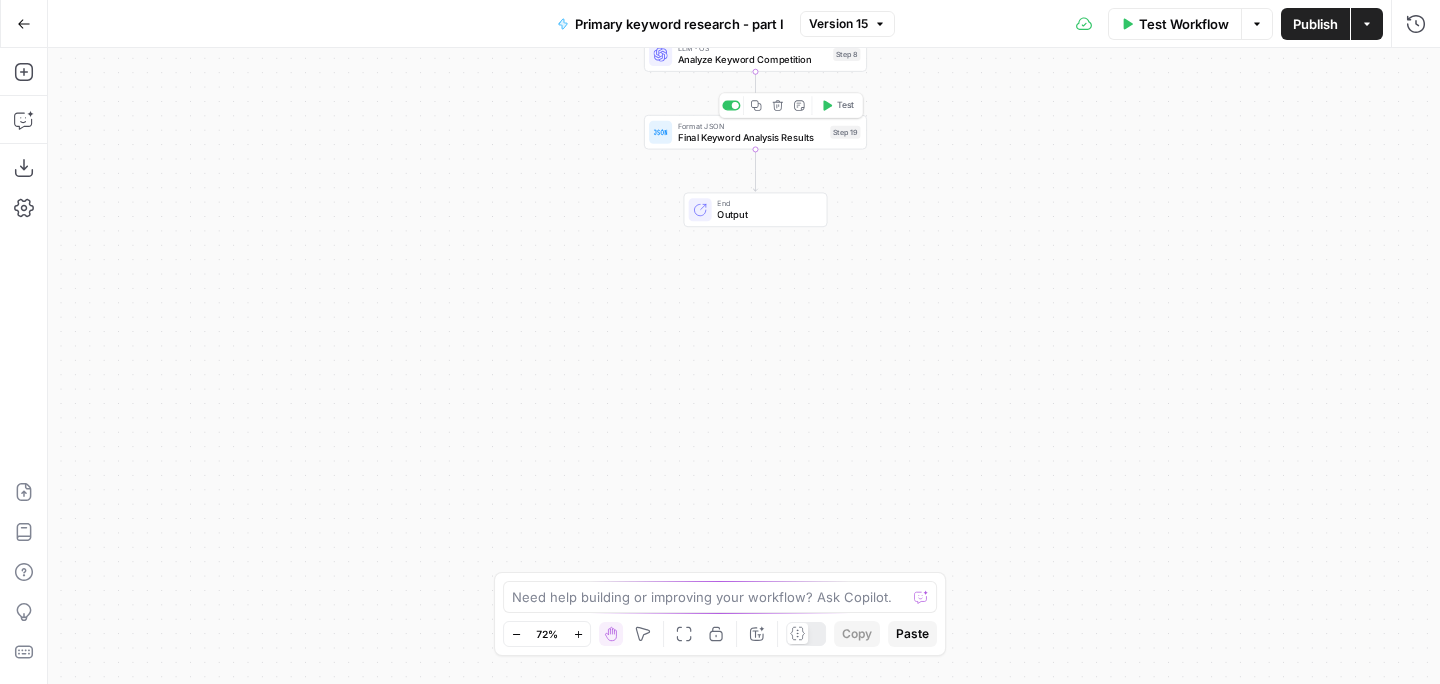 click on "Final Keyword Analysis Results" at bounding box center (751, 137) 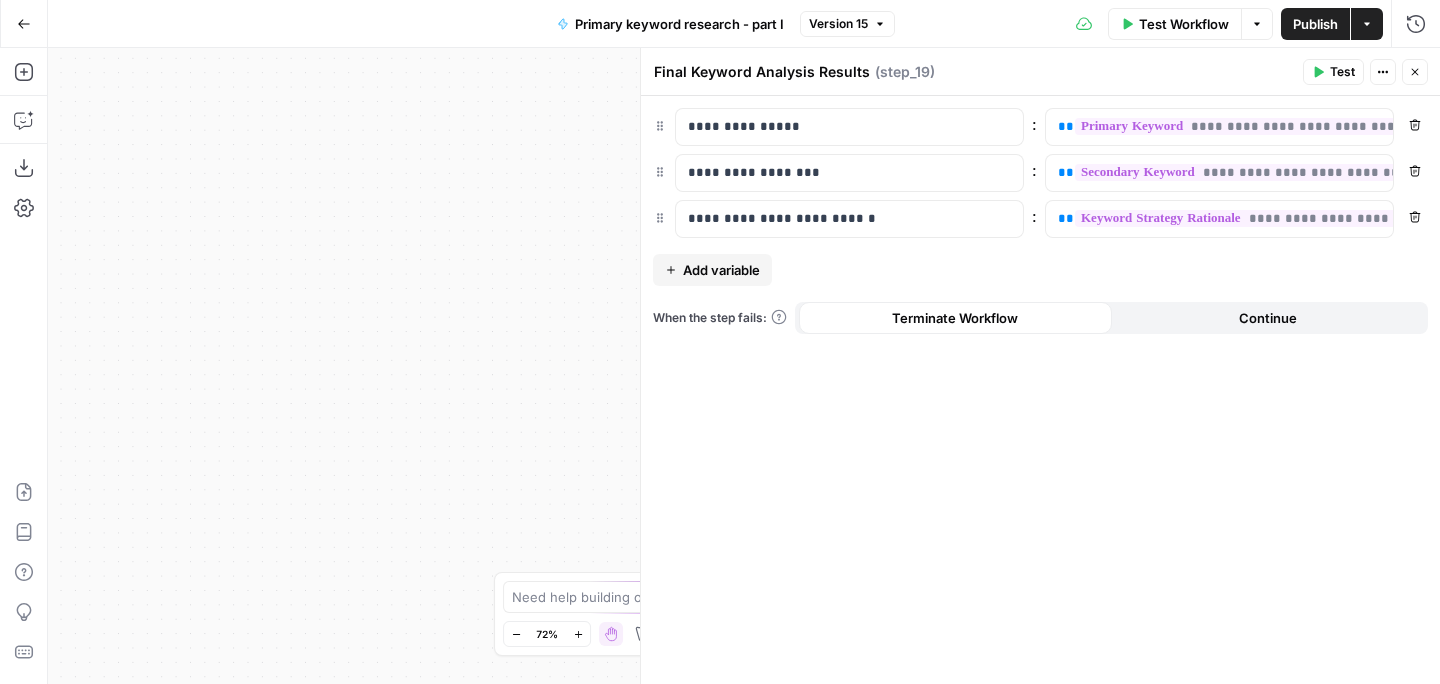 click on "Add variable" at bounding box center (721, 270) 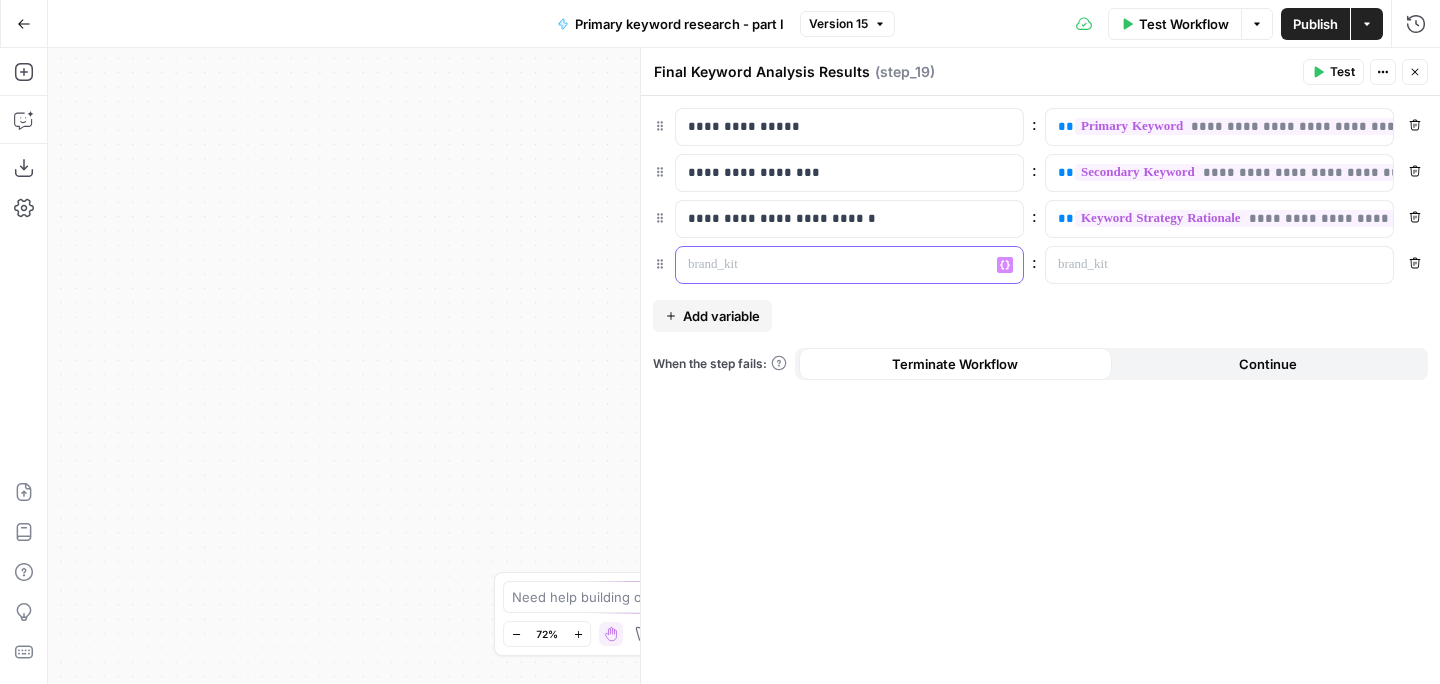 click at bounding box center [833, 265] 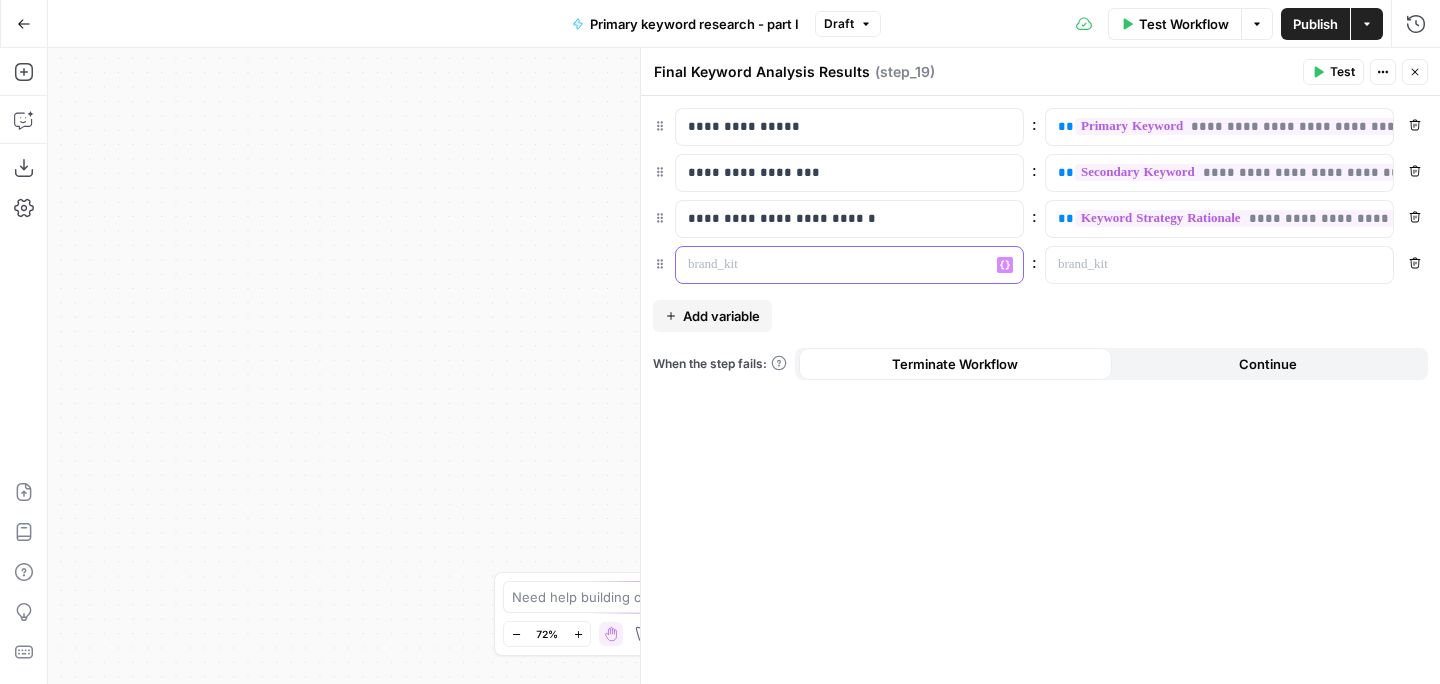 click 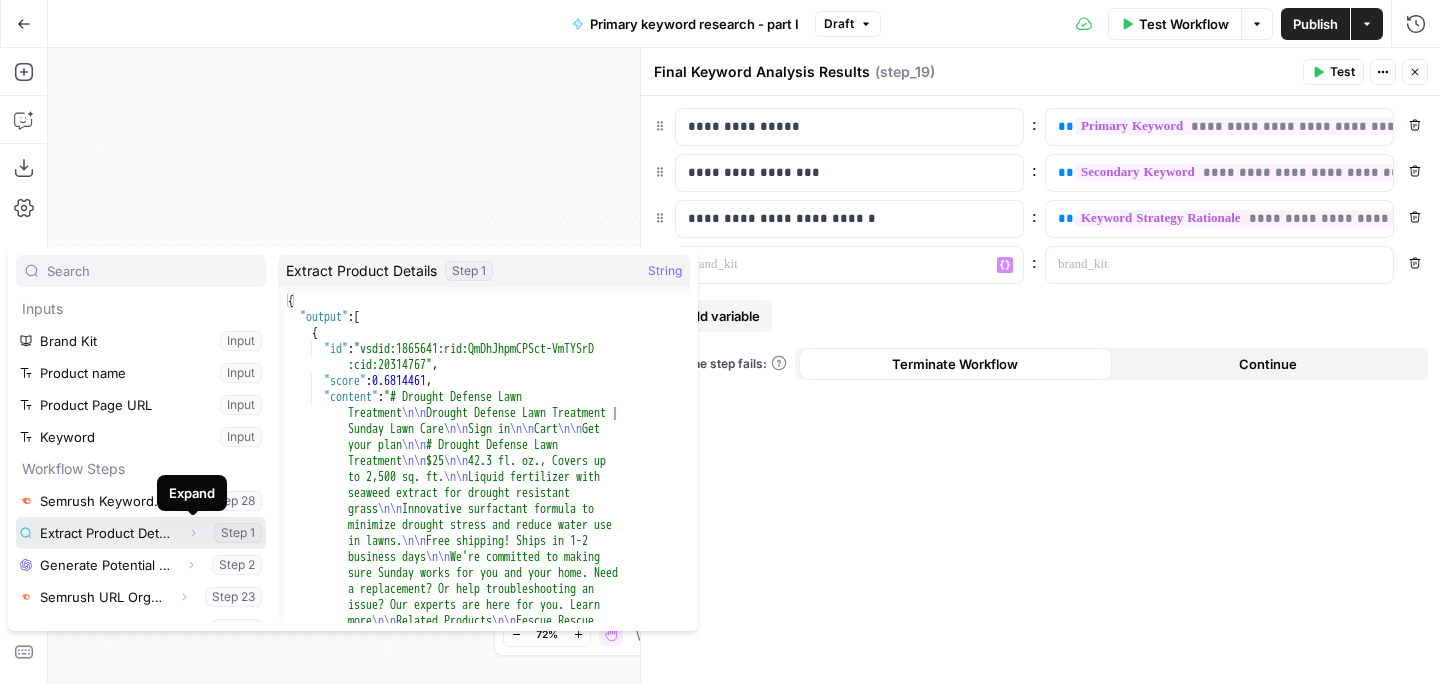click 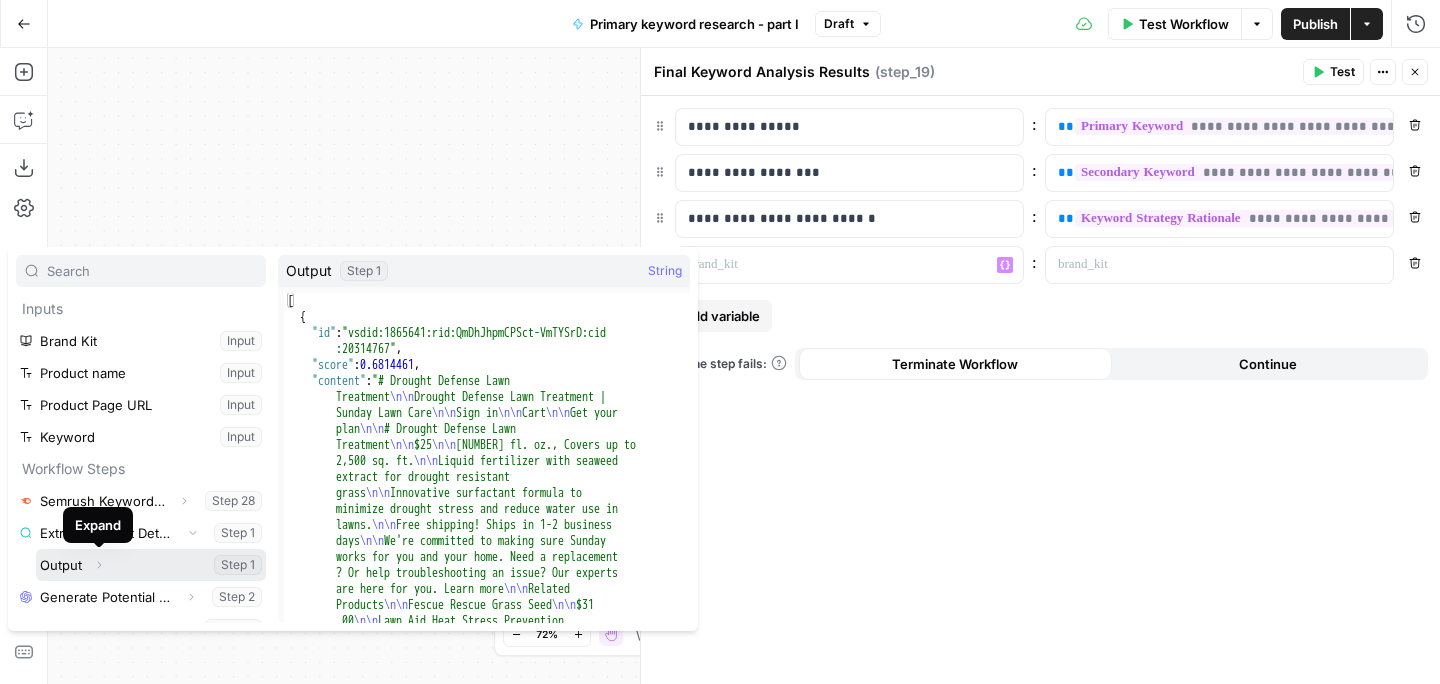 click 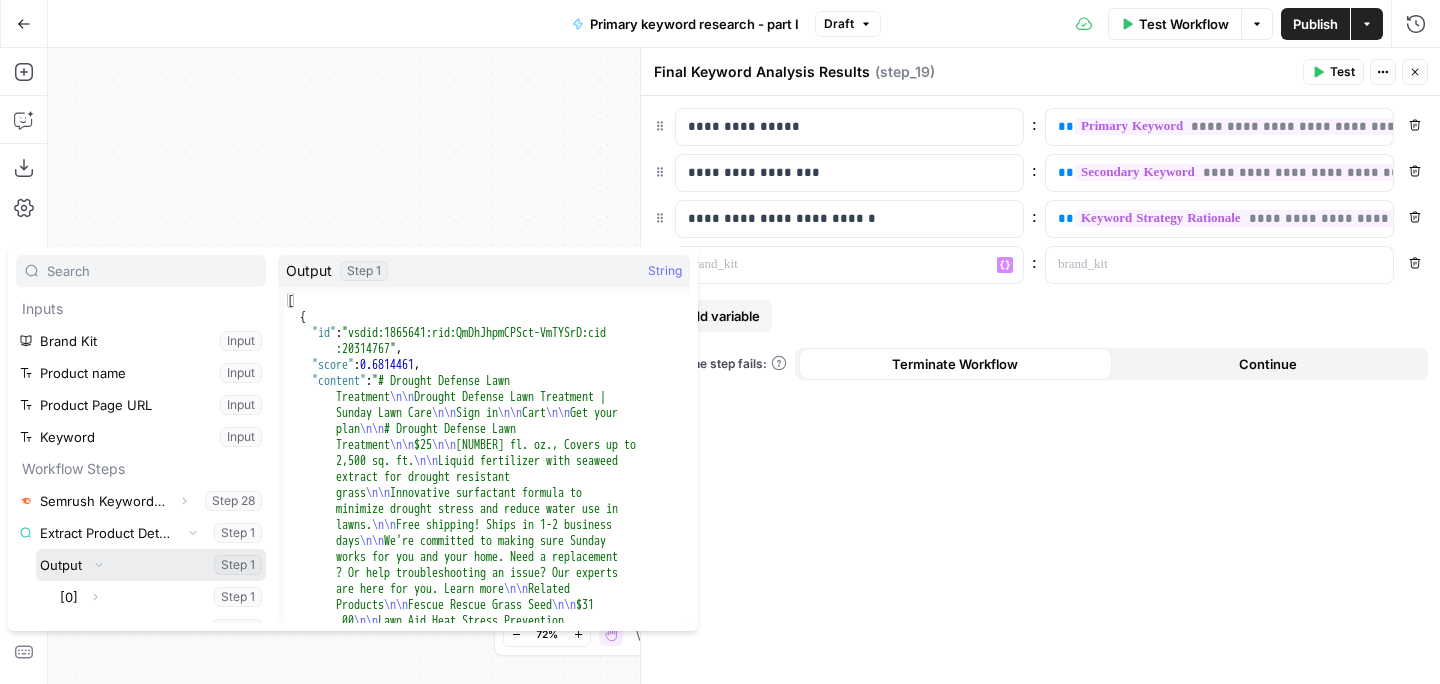 click 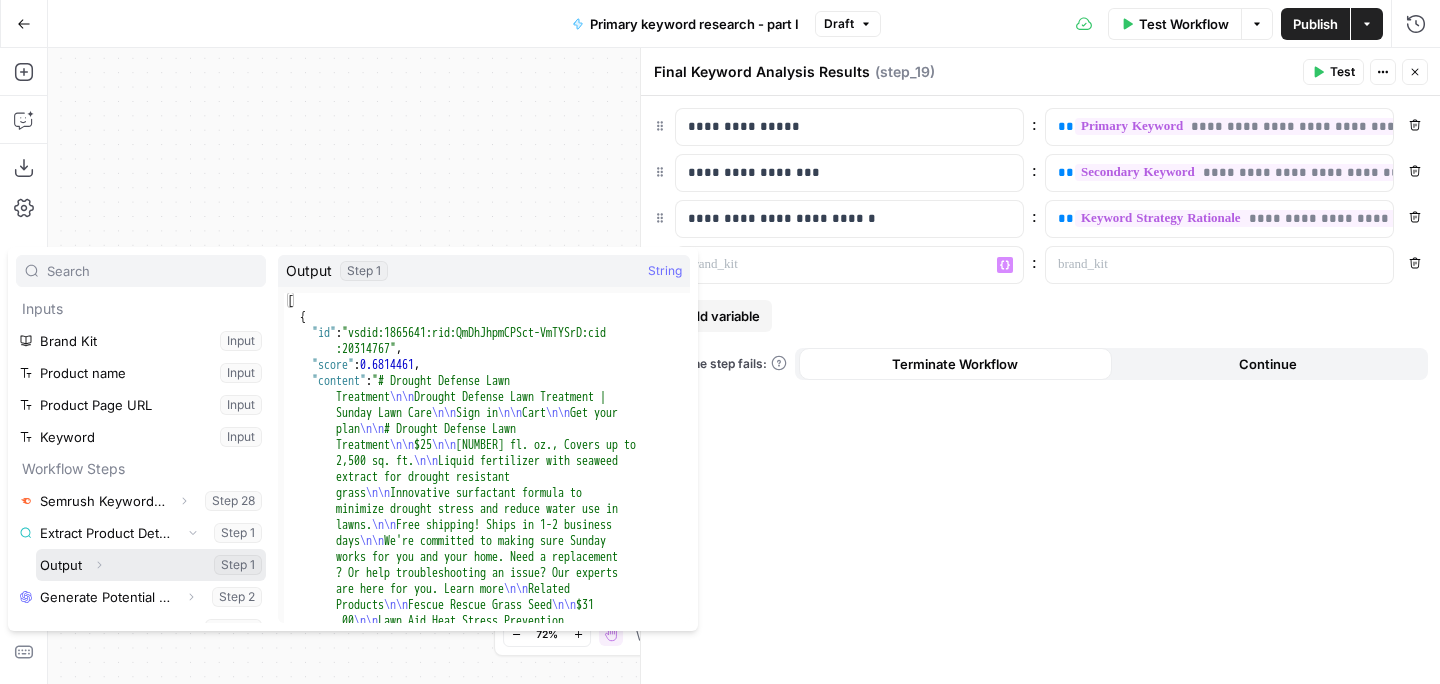 click 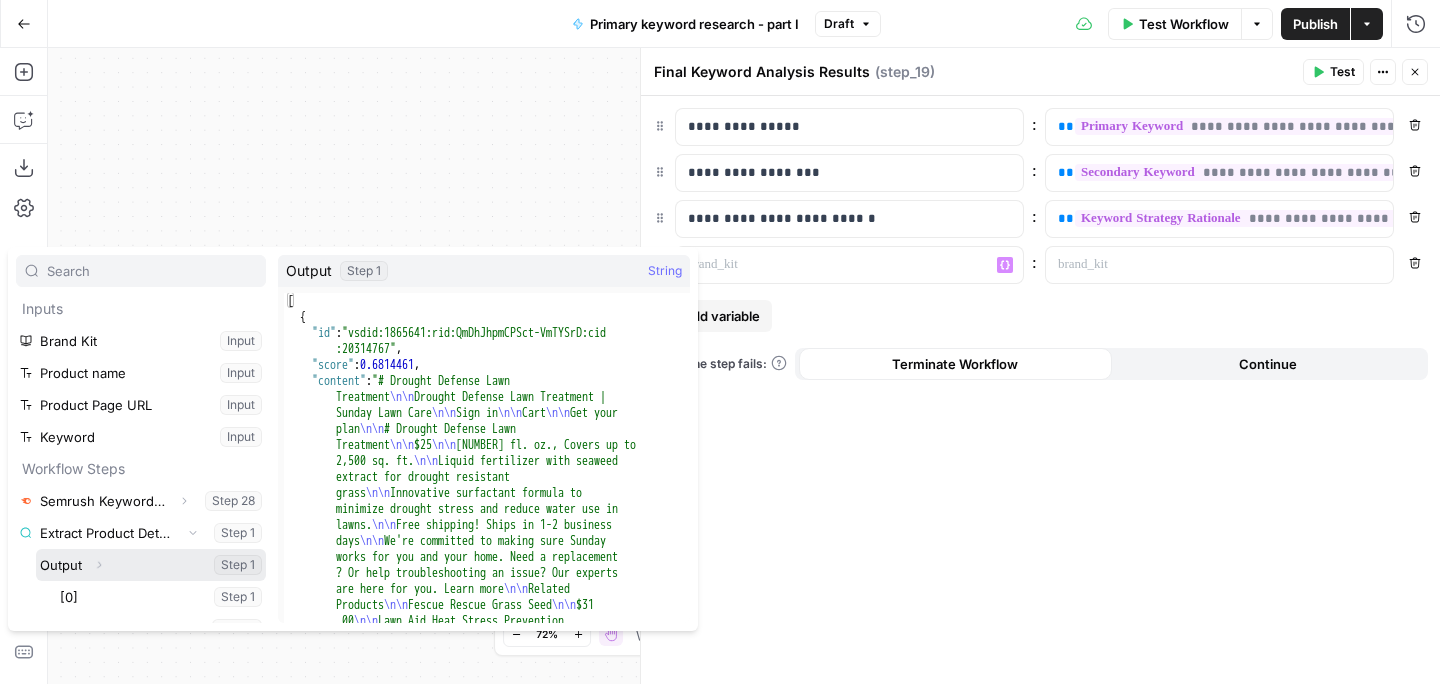 click 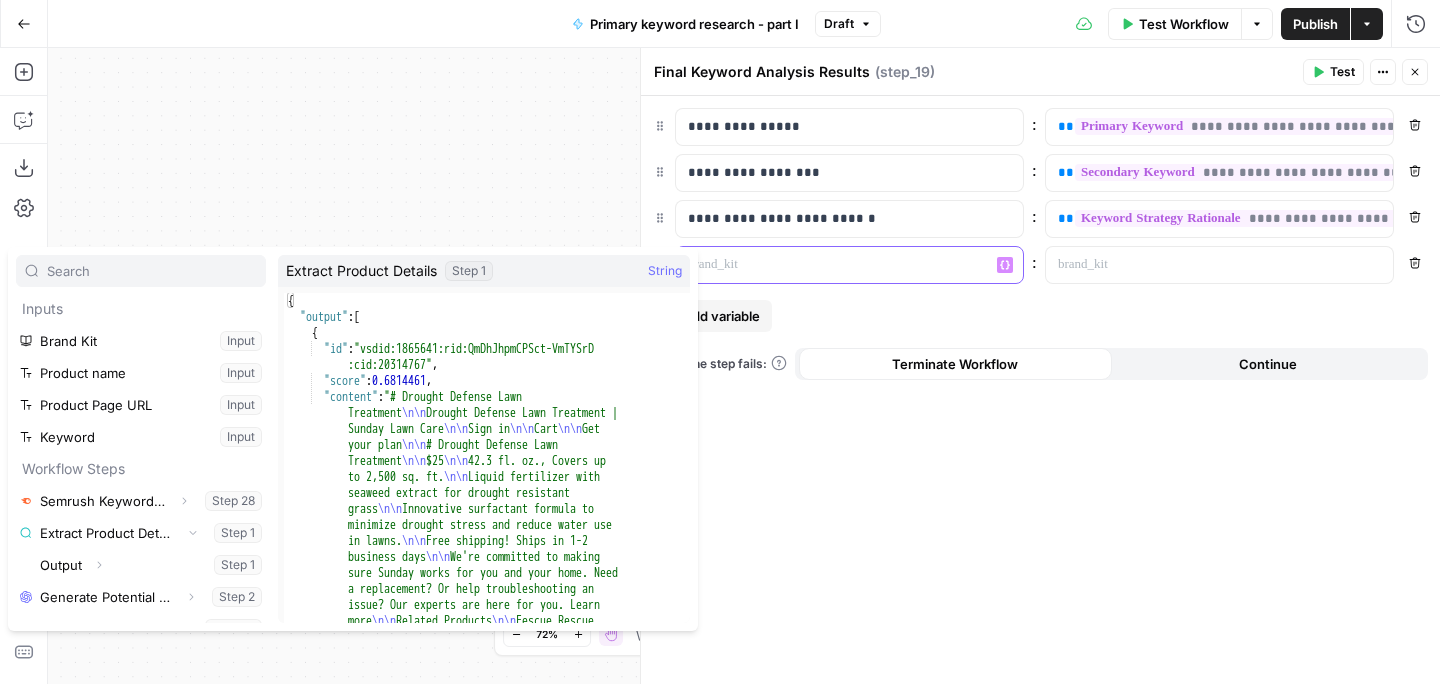click at bounding box center [833, 265] 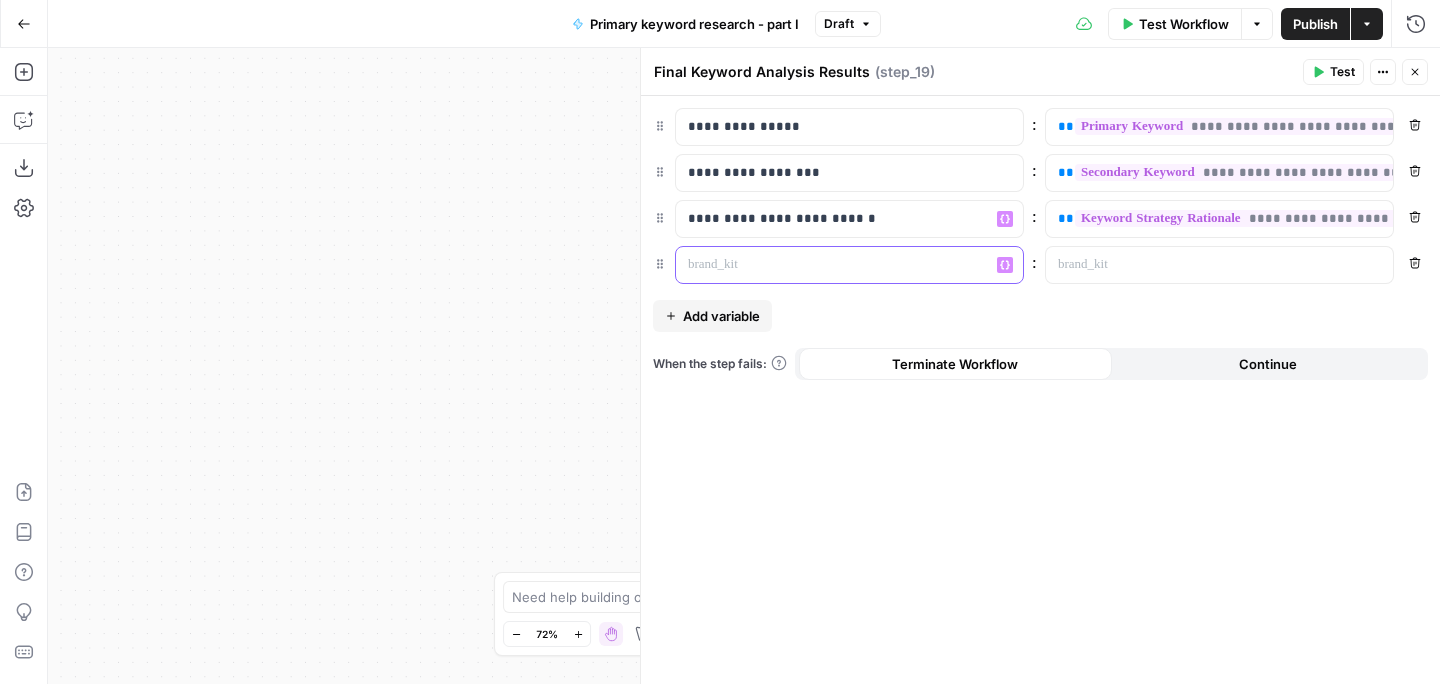 type 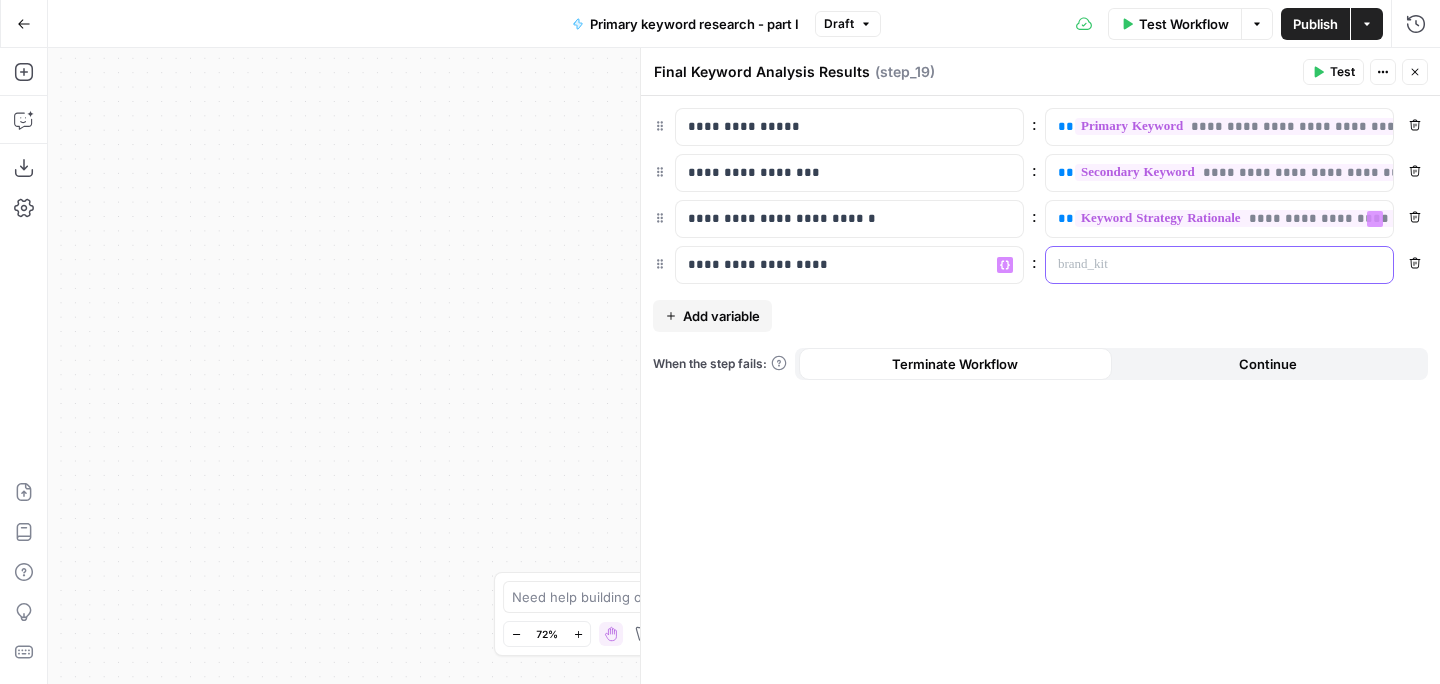 click at bounding box center (1203, 265) 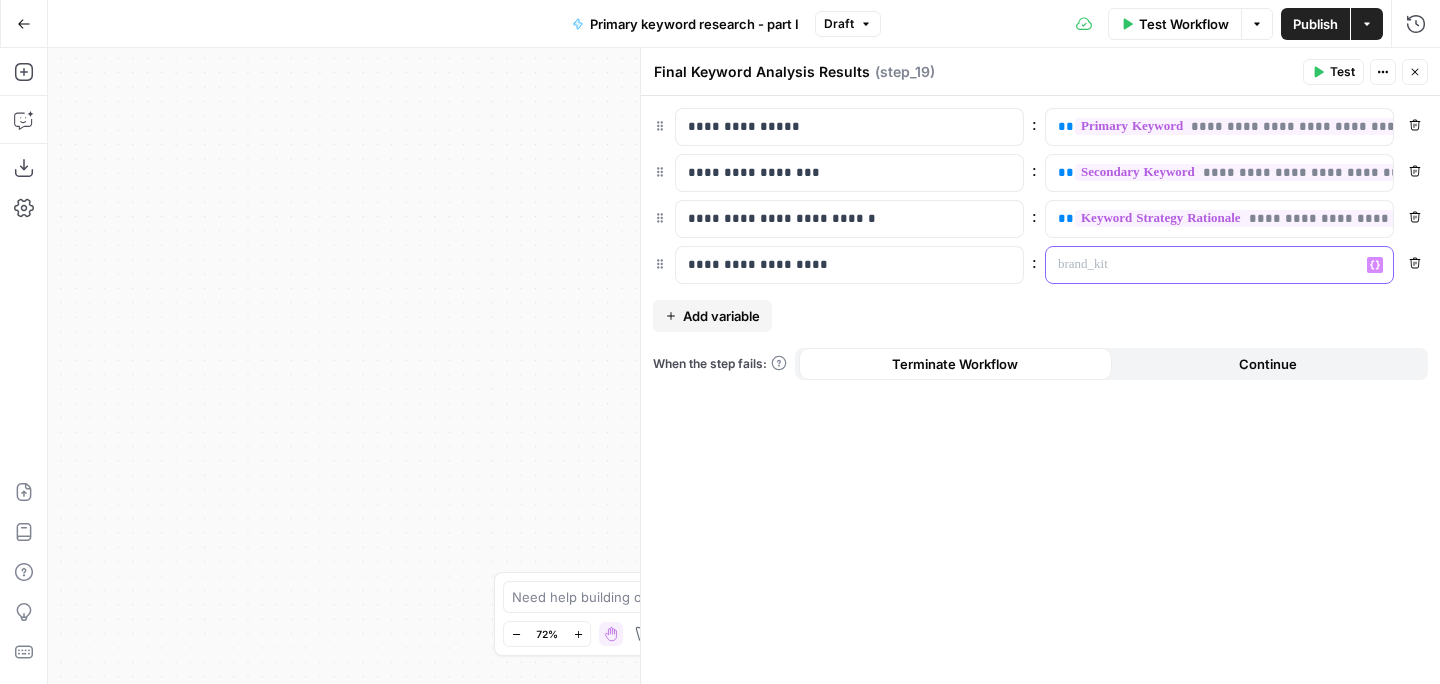 click on "Variables Menu" at bounding box center [1375, 265] 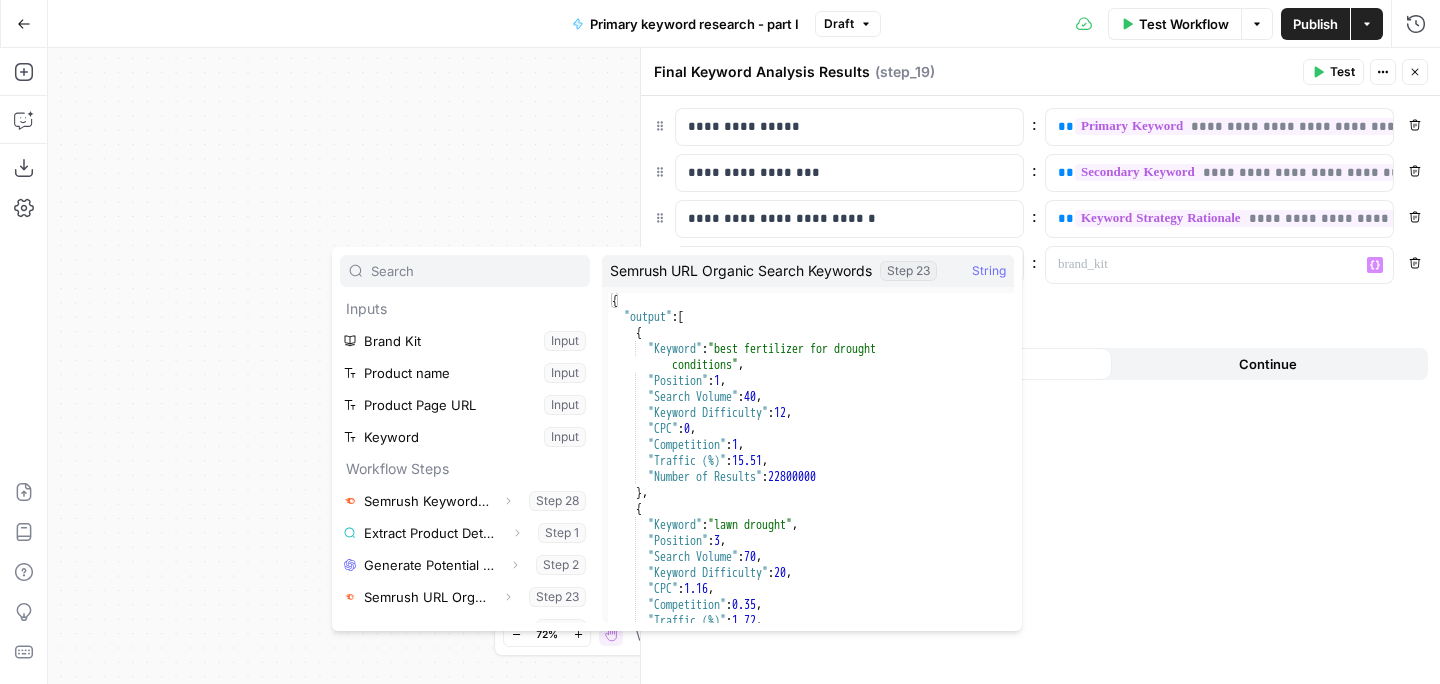 scroll, scrollTop: 22, scrollLeft: 0, axis: vertical 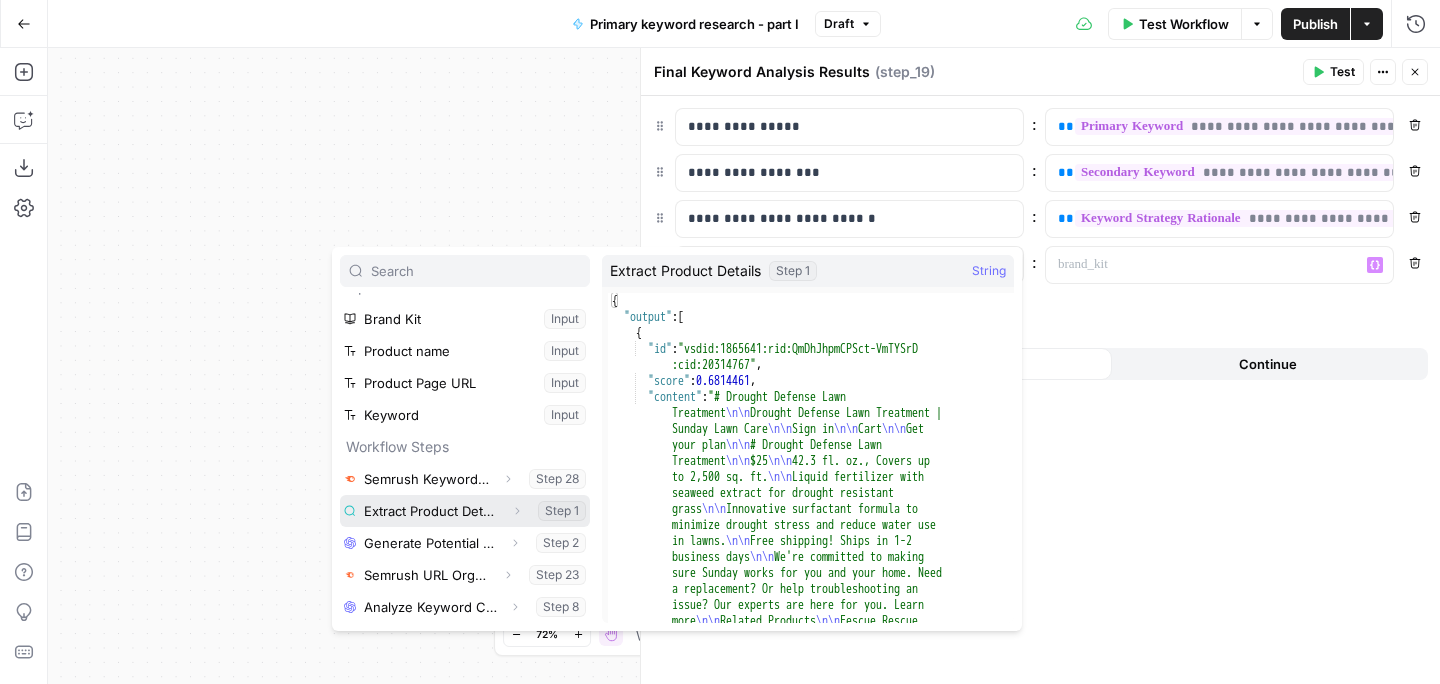 click on "Expand" at bounding box center (517, 511) 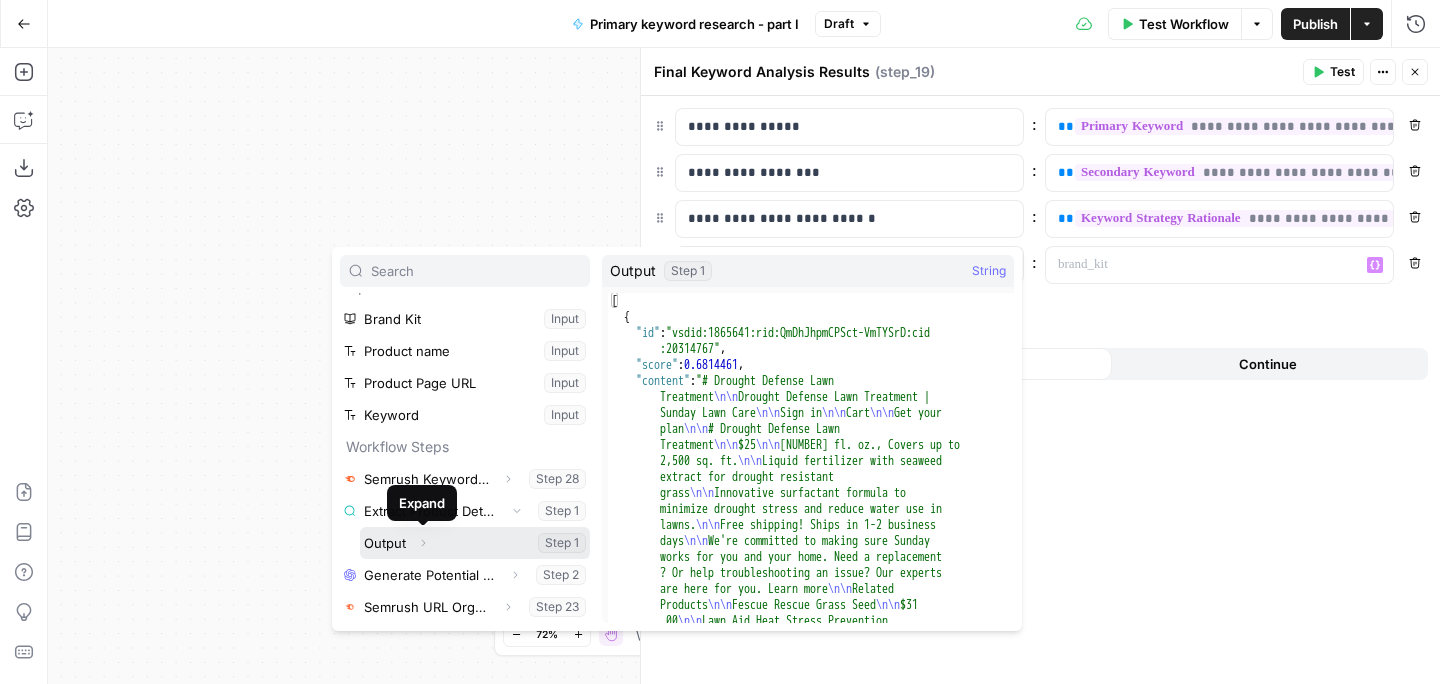click at bounding box center (475, 543) 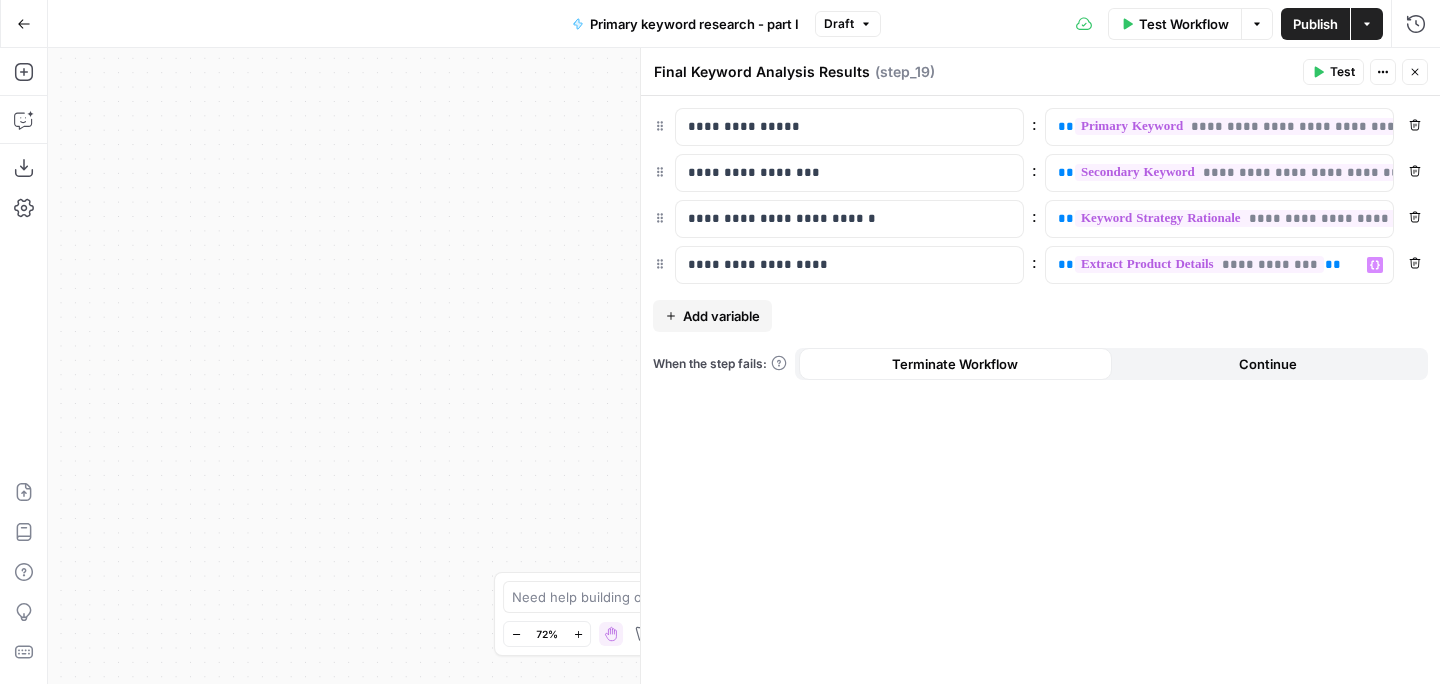 click on "Test" at bounding box center (1342, 72) 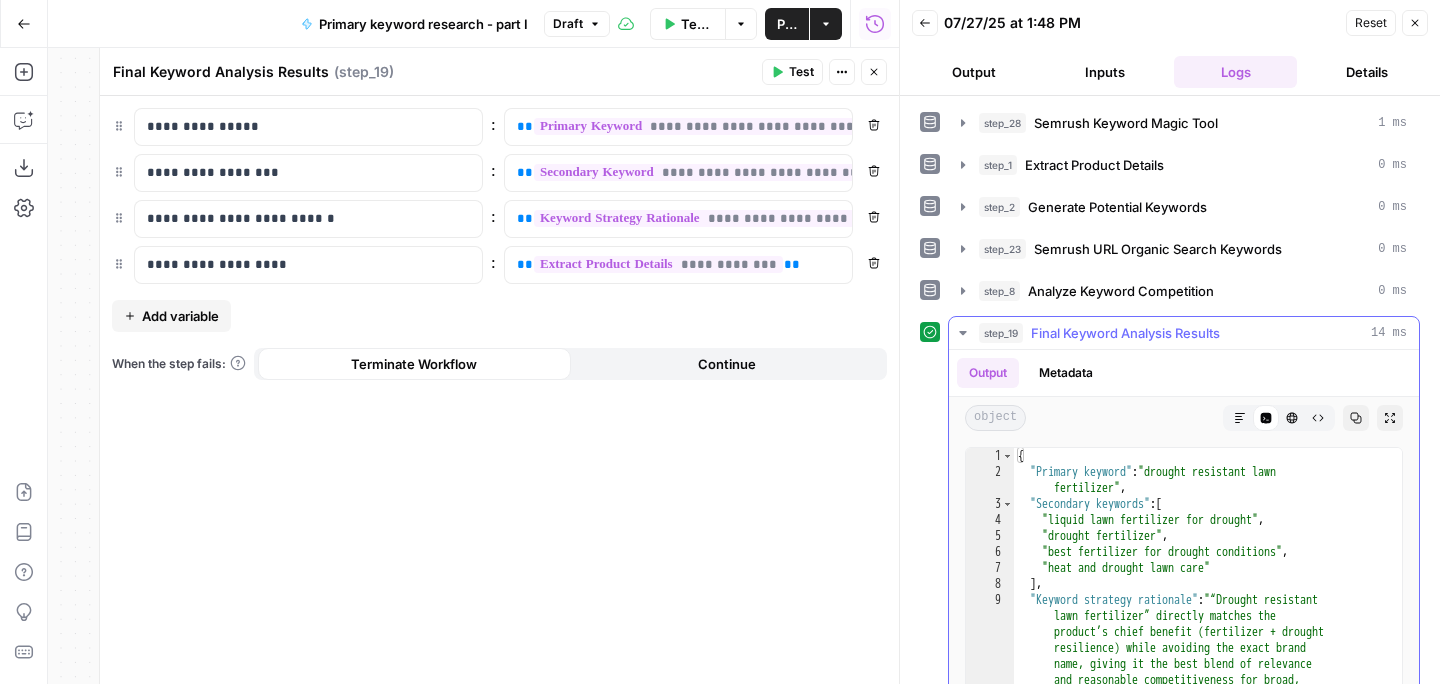 scroll, scrollTop: 177, scrollLeft: 0, axis: vertical 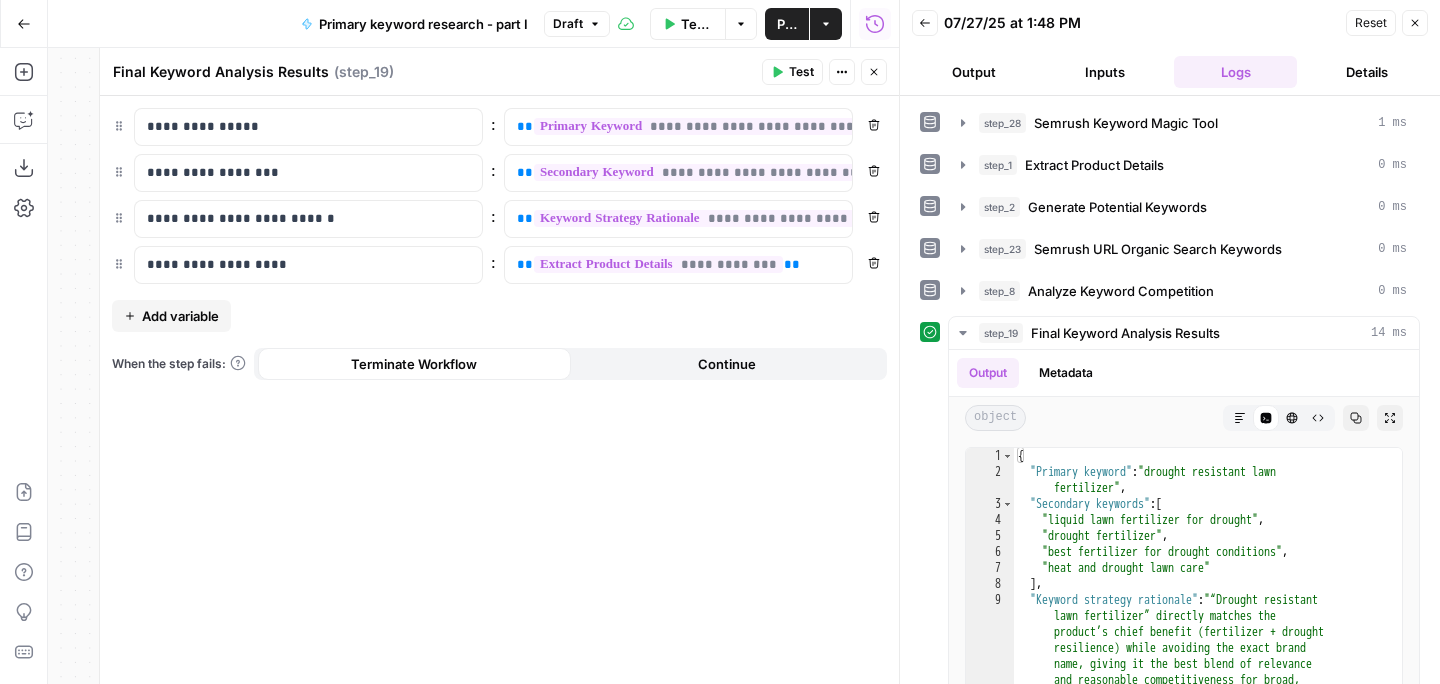 click 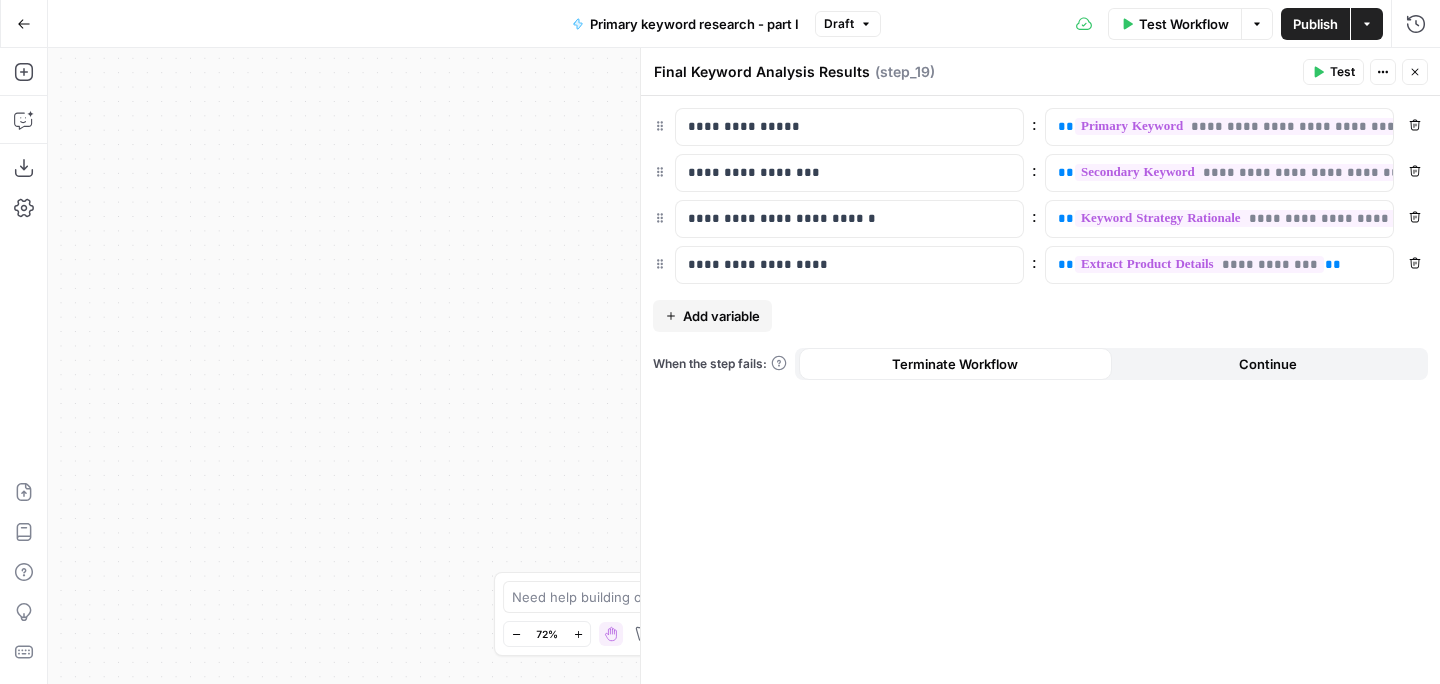 click on "Close" at bounding box center (1415, 72) 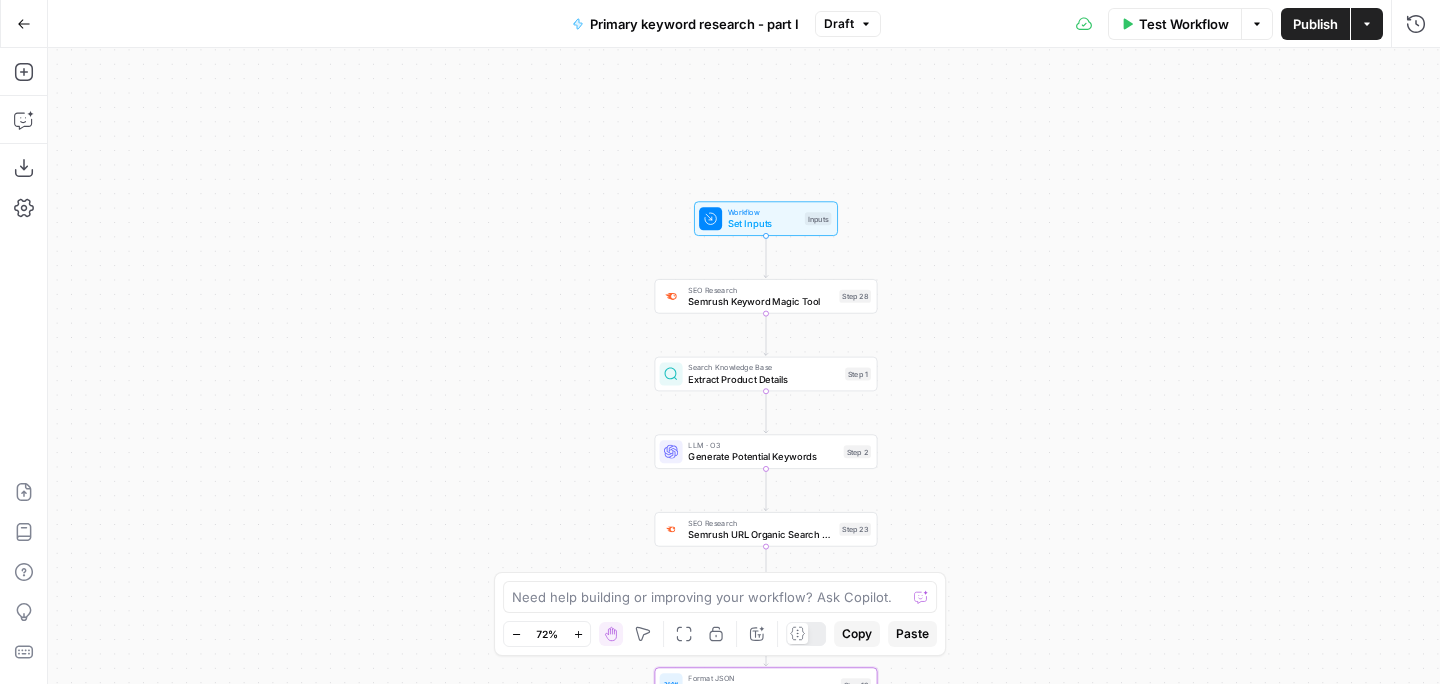 click on "Publish" at bounding box center (1315, 24) 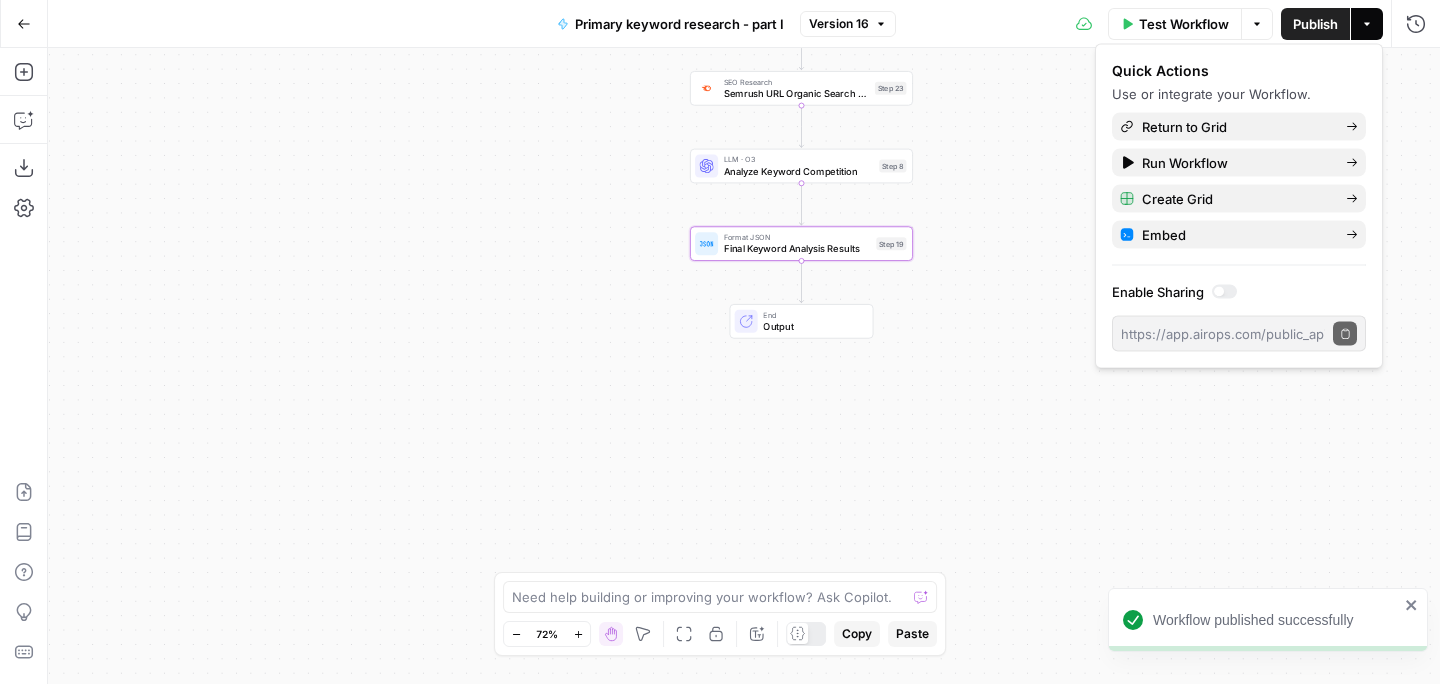 click on "Workflow Set Inputs Inputs SEO Research Semrush Keyword Magic Tool Step 28 Search Knowledge Base Extract Product Details Step 1 LLM · O3 Generate Potential Keywords Step 2 SEO Research Semrush URL Organic Search Keywords Step 23 LLM · O3 Analyze Keyword Competition Step 8 Format JSON Final Keyword Analysis Results Step 19 End Output" at bounding box center (744, 366) 